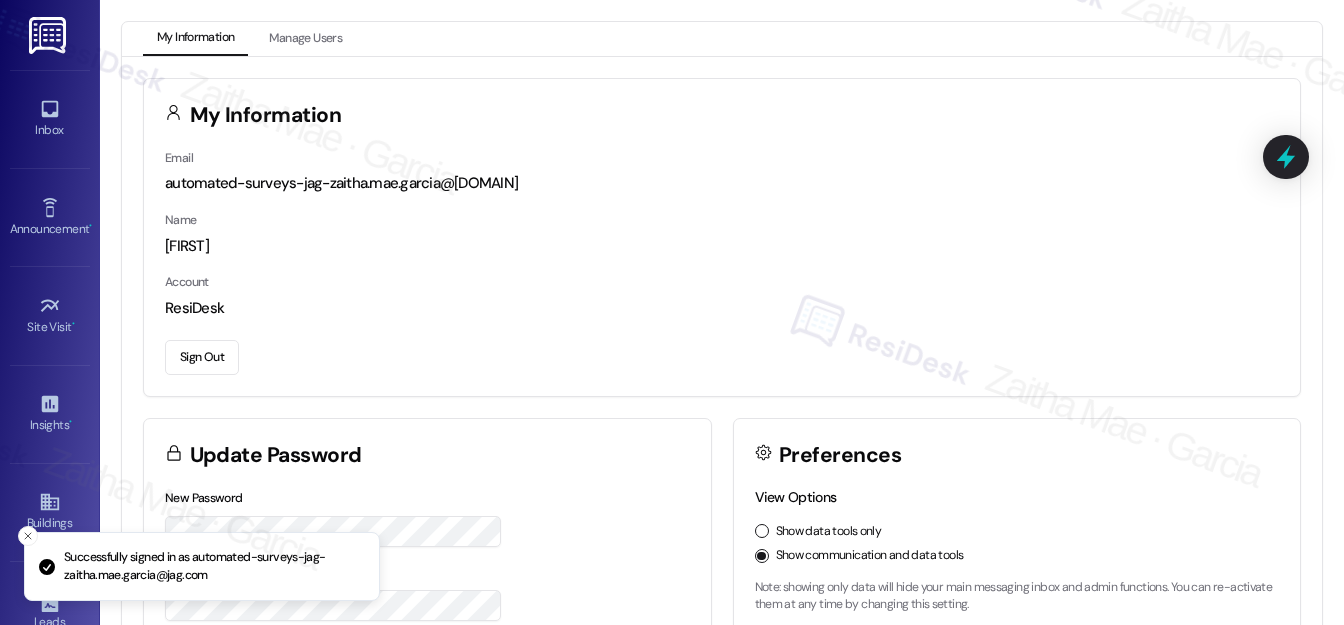 scroll, scrollTop: 0, scrollLeft: 0, axis: both 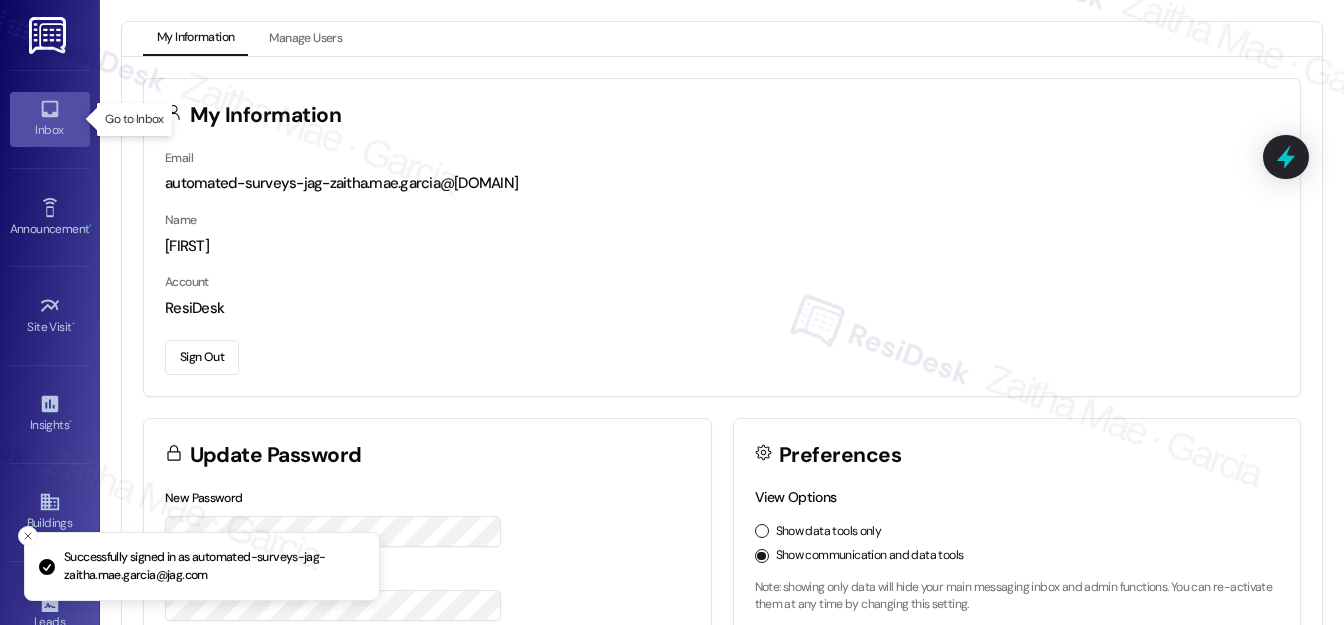 click on "Inbox" at bounding box center [50, 130] 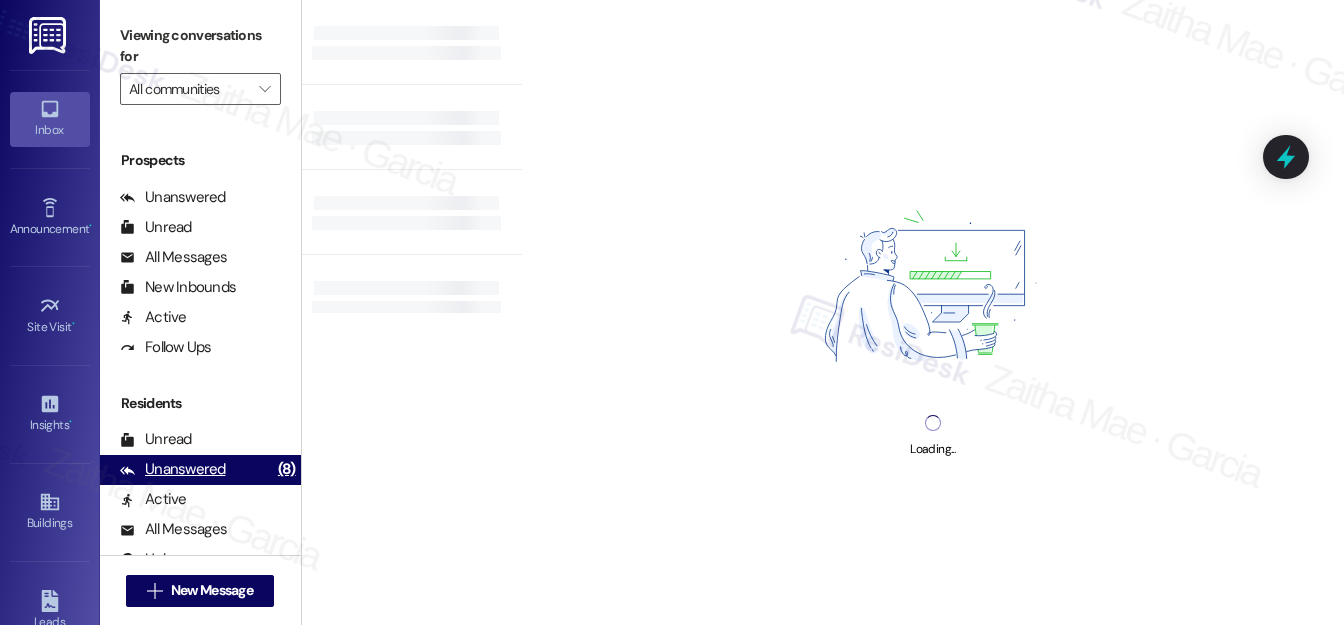 scroll, scrollTop: 389, scrollLeft: 0, axis: vertical 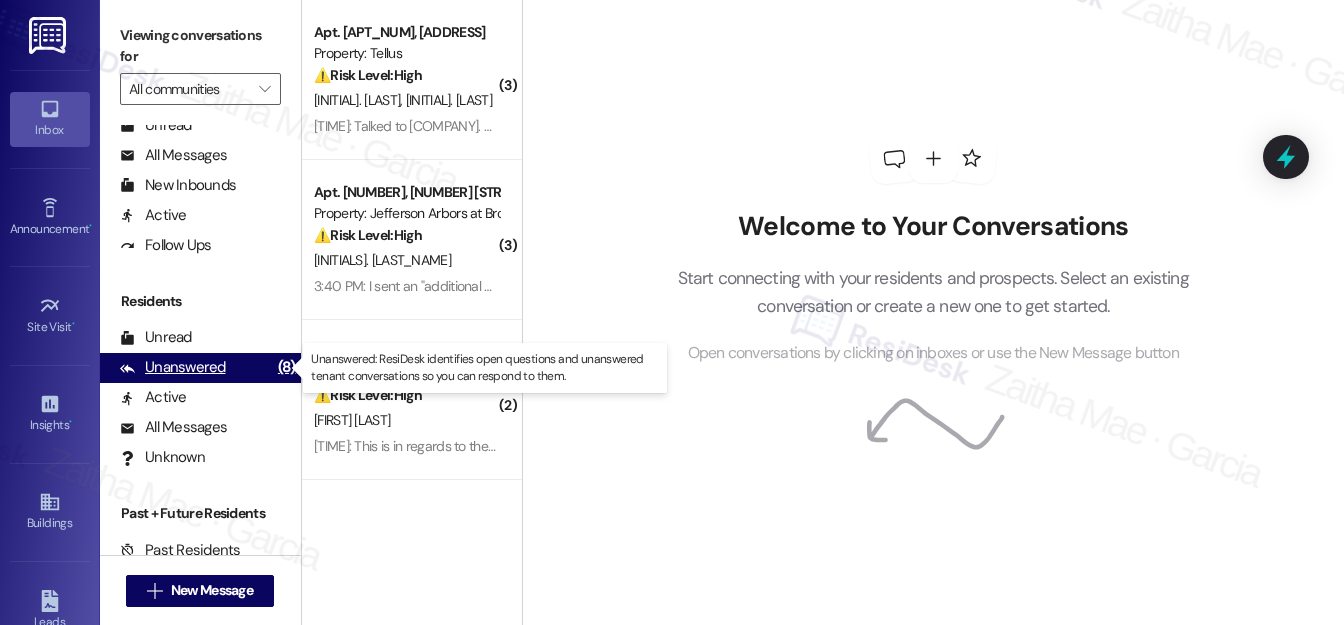 click on "Unanswered" at bounding box center (173, 367) 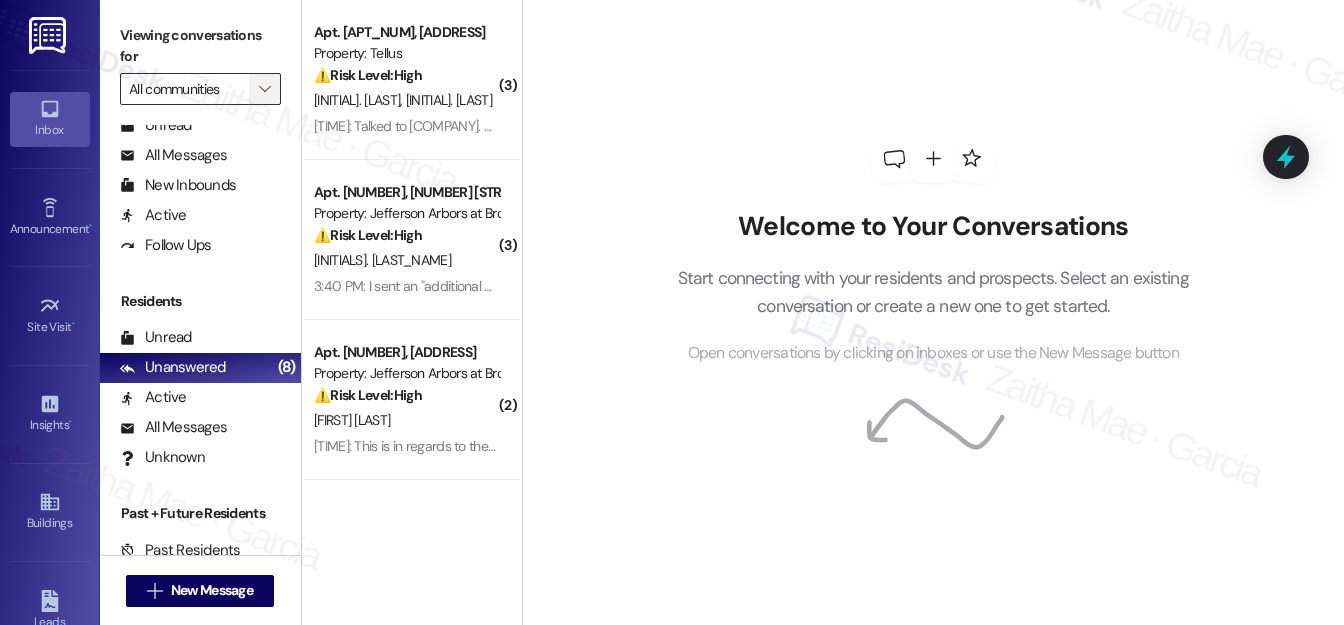 click on "" at bounding box center [264, 89] 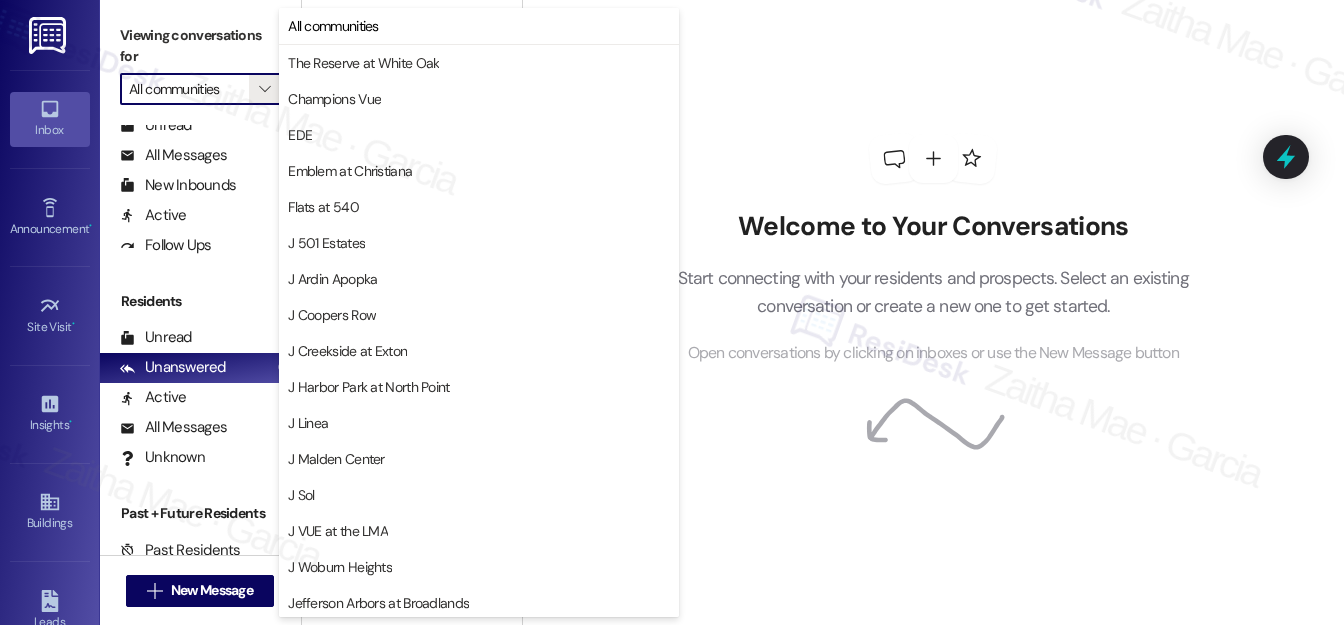 click on "Welcome to Your Conversations Start connecting with your residents and prospects. Select an existing conversation or create a new one to get started. Open conversations by clicking on inboxes or use the New Message button" at bounding box center (933, 250) 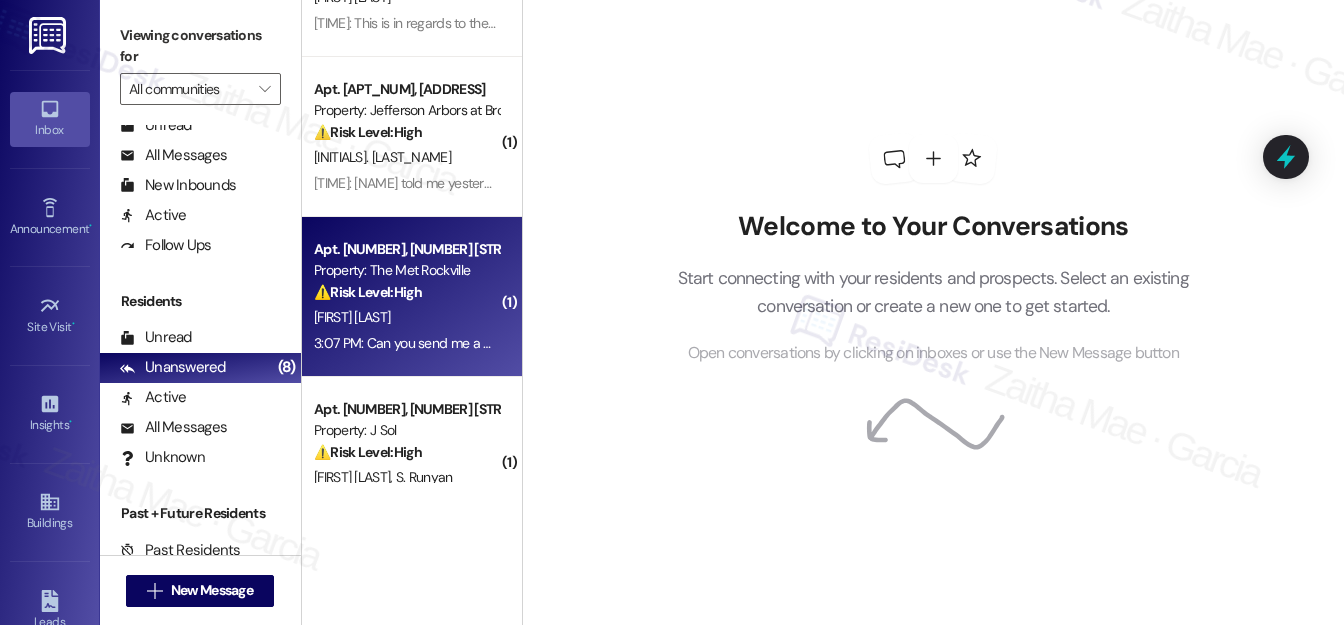 scroll, scrollTop: 454, scrollLeft: 0, axis: vertical 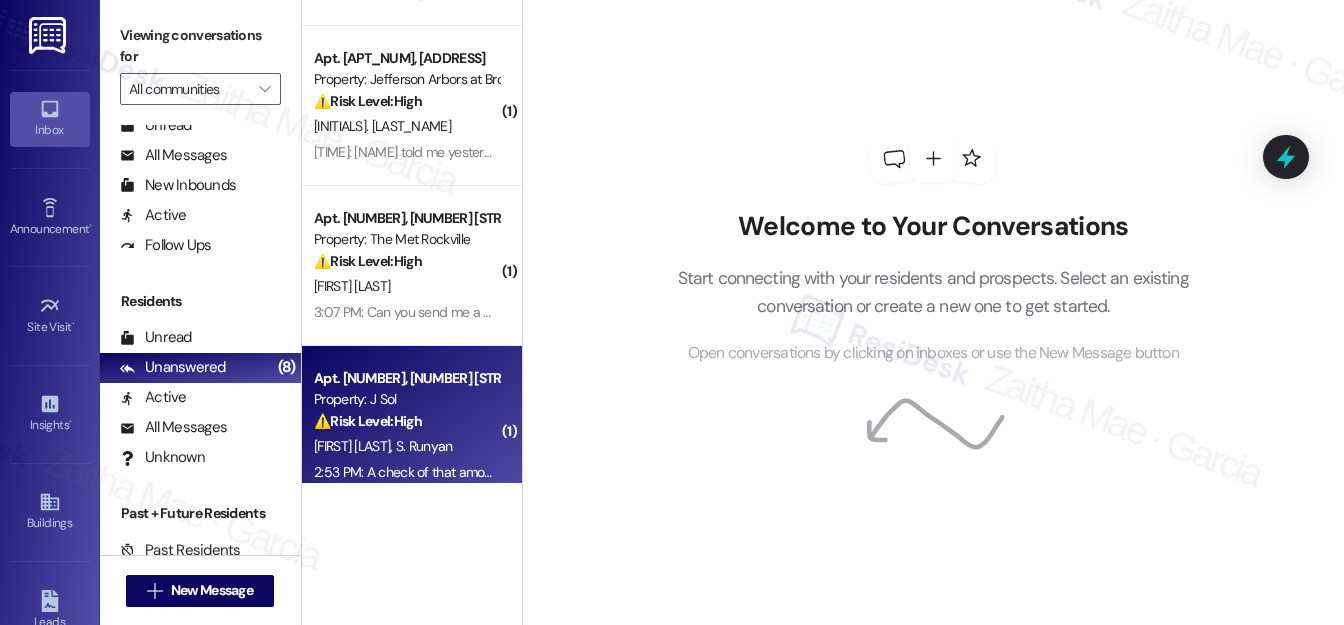 click on "Property: J Sol" at bounding box center [406, 399] 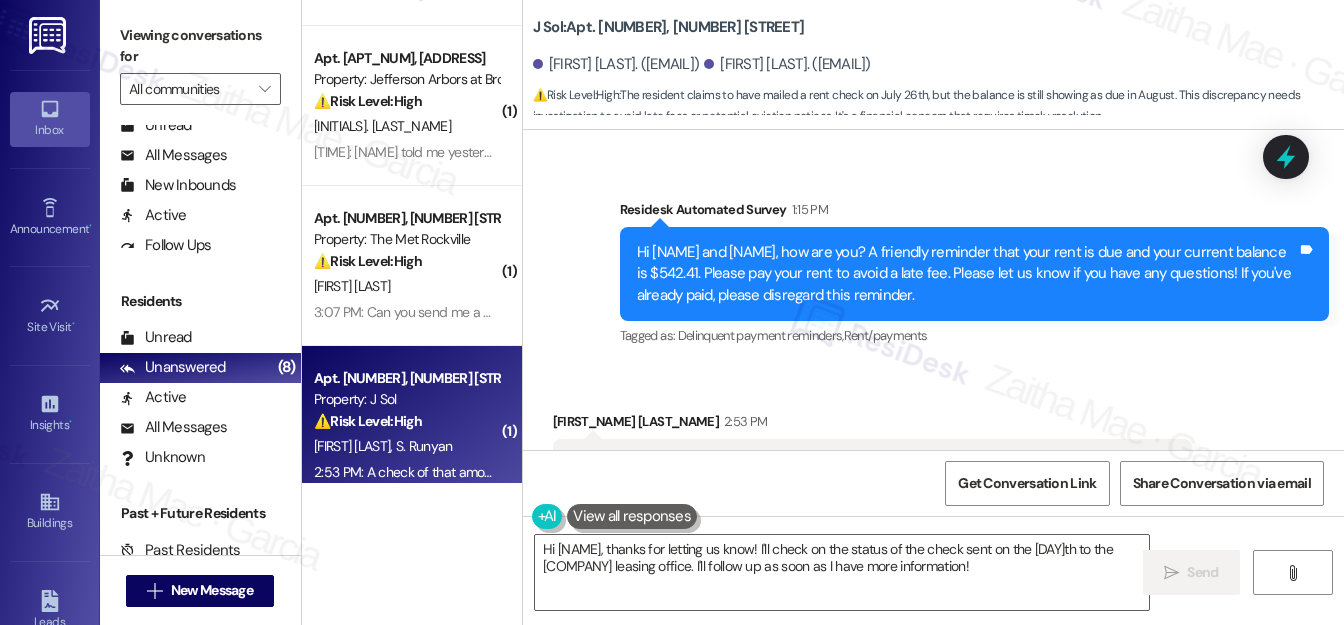 scroll, scrollTop: 1816, scrollLeft: 0, axis: vertical 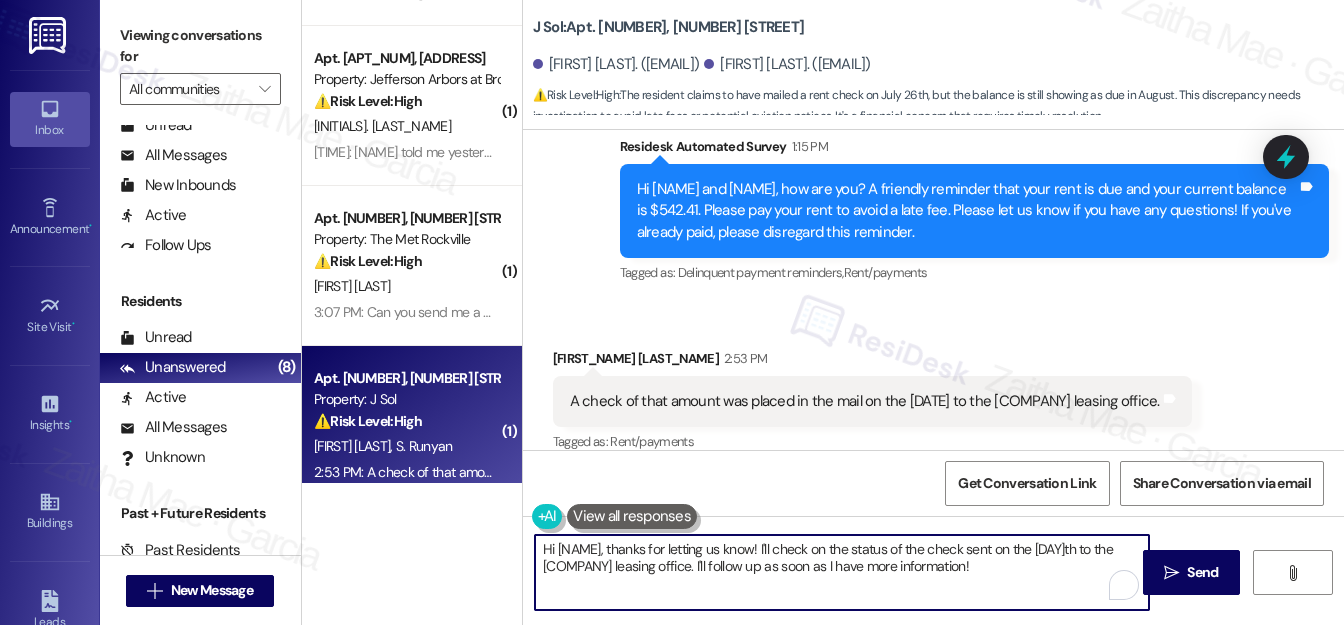 drag, startPoint x: 650, startPoint y: 546, endPoint x: 539, endPoint y: 536, distance: 111.44954 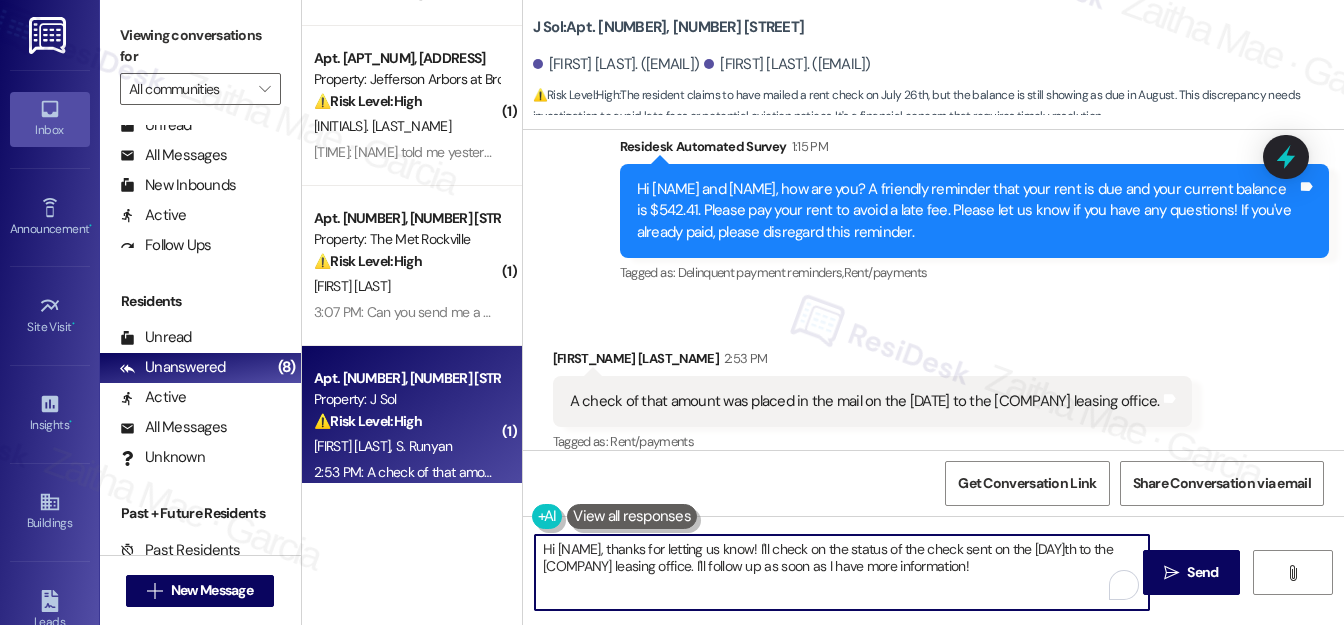 click on "Hi [NAME], thanks for letting us know! I'll check on the status of the check sent on the [DAY]th to the [COMPANY] leasing office. I'll follow up as soon as I have more information!" at bounding box center (842, 572) 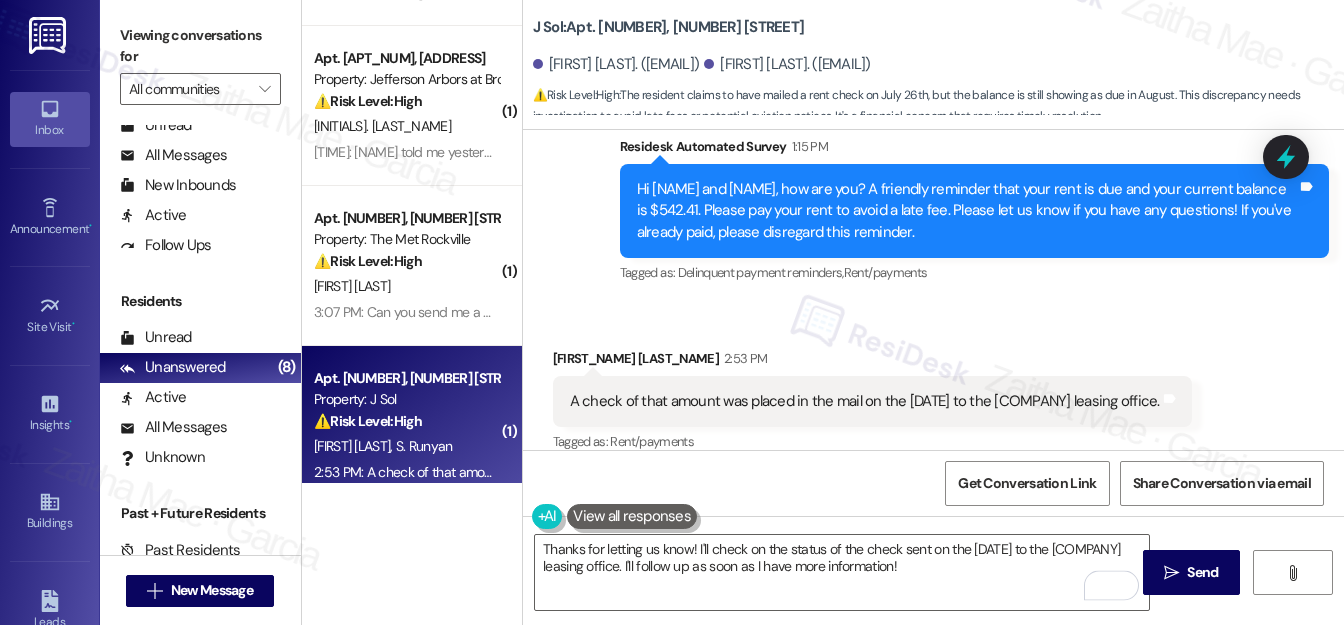 click on "[FIRST] [LAST] [TIME]" at bounding box center [872, 362] 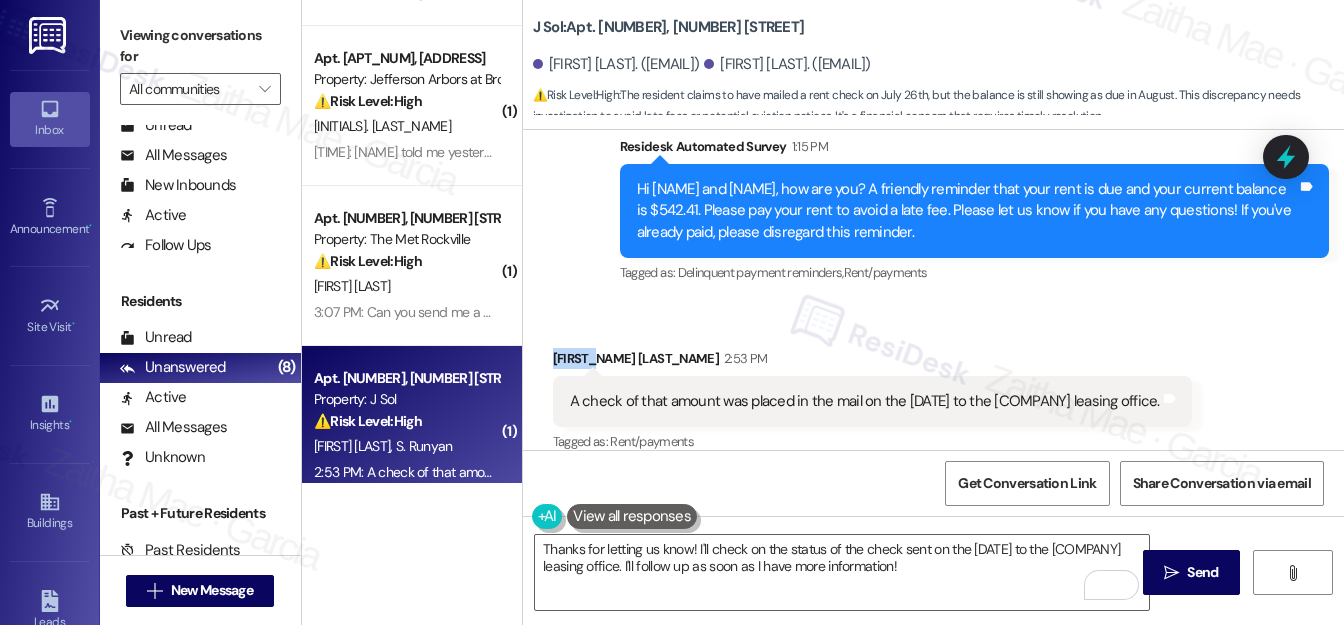click on "[FIRST] [LAST] [TIME]" at bounding box center (872, 362) 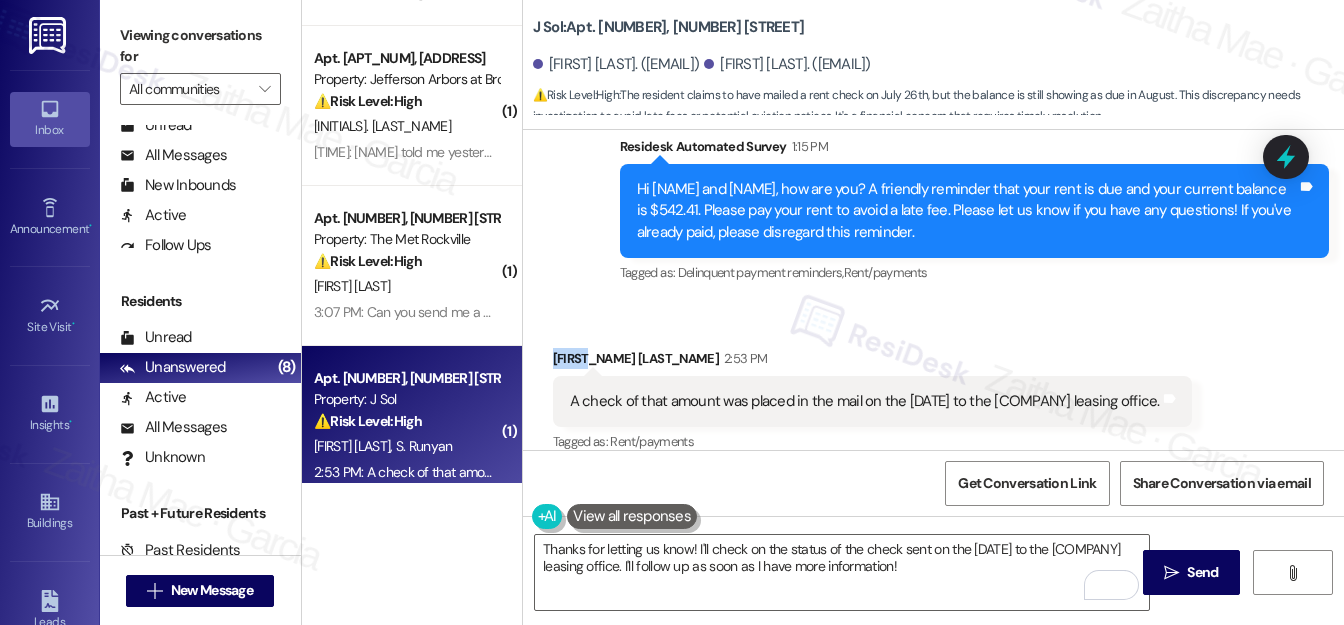 copy on "[FIRST_NAME]" 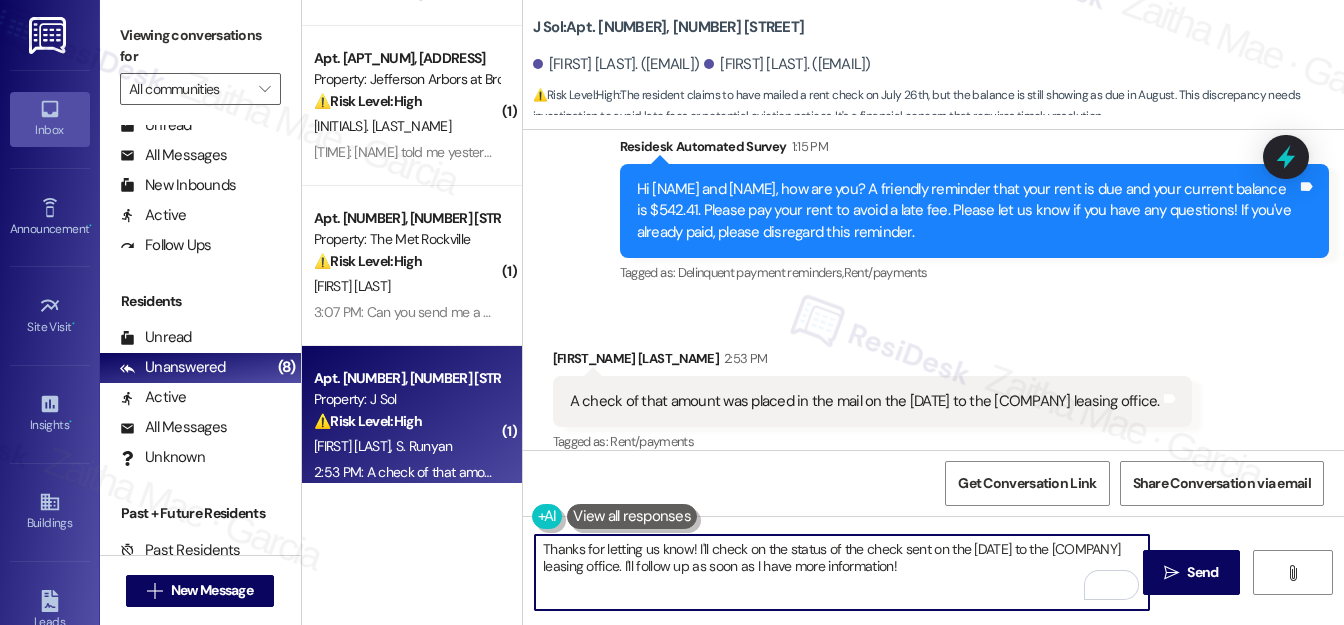 click on "Thanks for letting us know! I'll check on the status of the check sent on the [DATE] to the [COMPANY] leasing office. I'll follow up as soon as I have more information!" at bounding box center [842, 572] 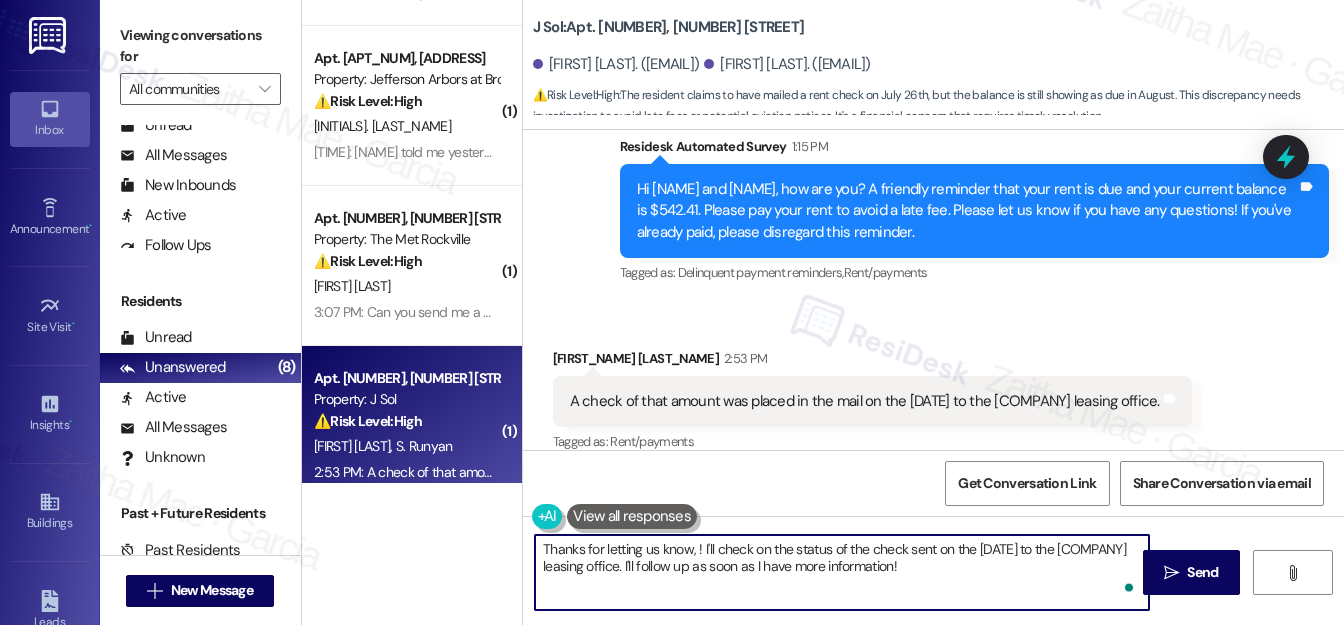 paste on "[FIRST_NAME]" 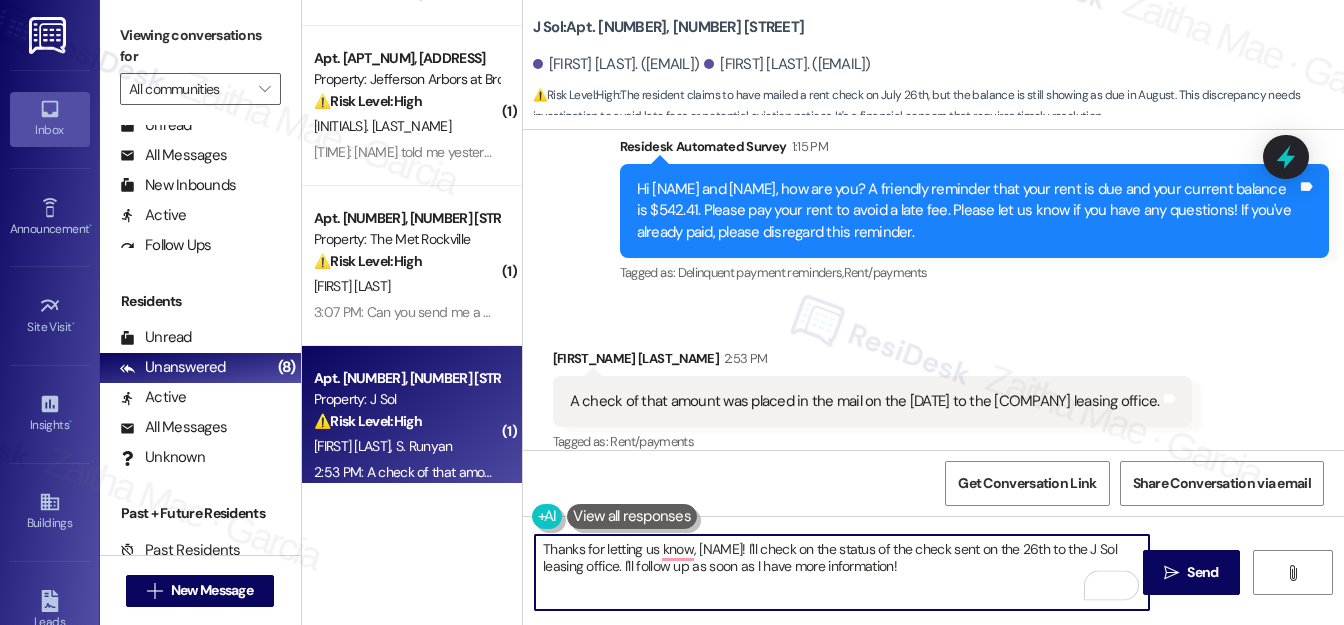 click on "Thanks for letting us know, [NAME]! I'll check on the status of the check sent on the 26th to the J Sol leasing office. I'll follow up as soon as I have more information!" at bounding box center (842, 572) 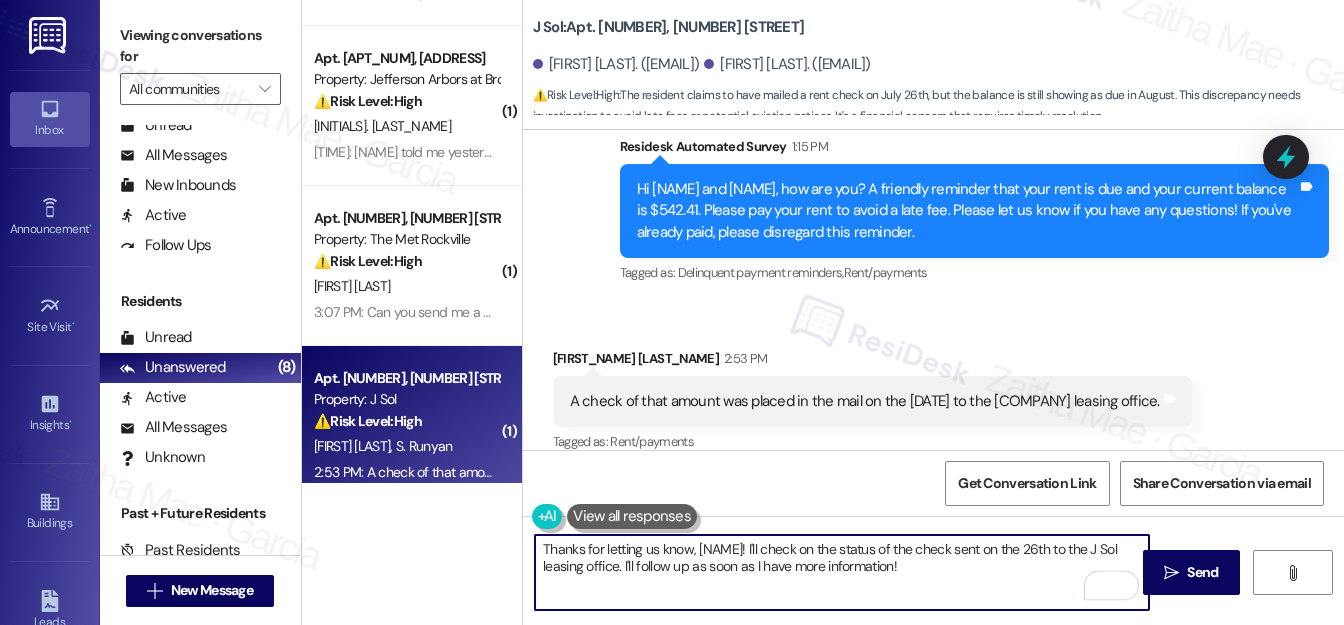 click on "Thanks for letting us know, [NAME]! I'll check on the status of the check sent on the 26th to the J Sol leasing office. I'll follow up as soon as I have more information!" at bounding box center [842, 572] 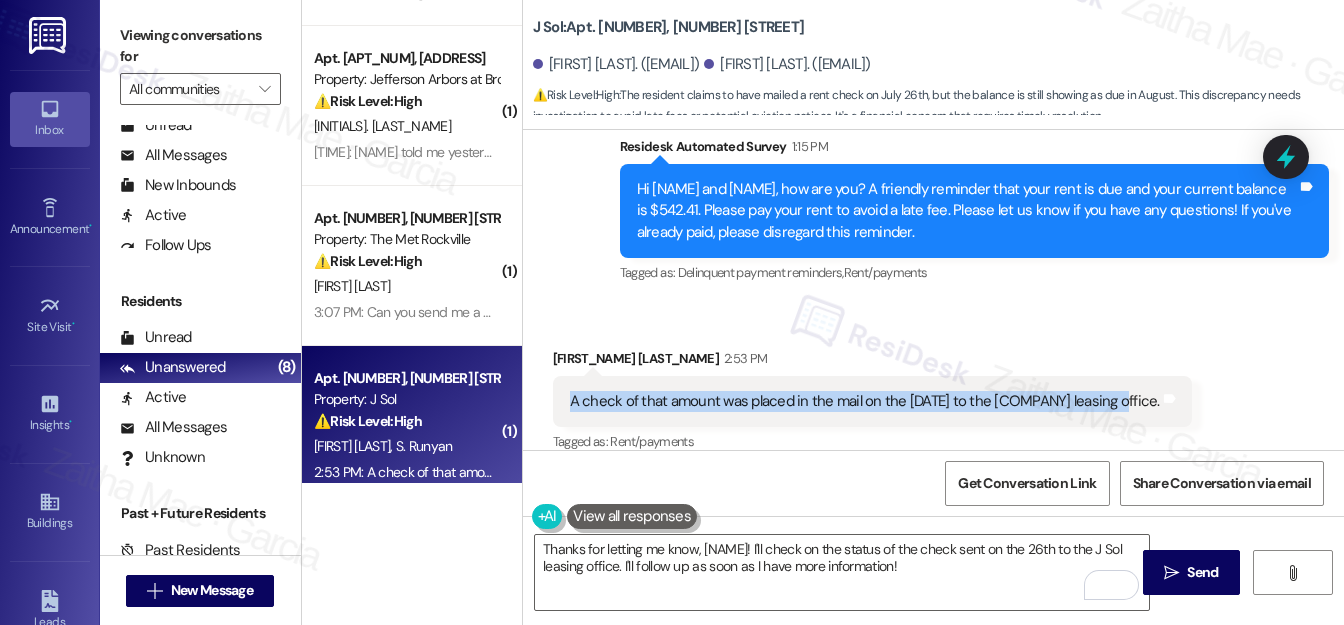 drag, startPoint x: 555, startPoint y: 372, endPoint x: 1090, endPoint y: 382, distance: 535.09344 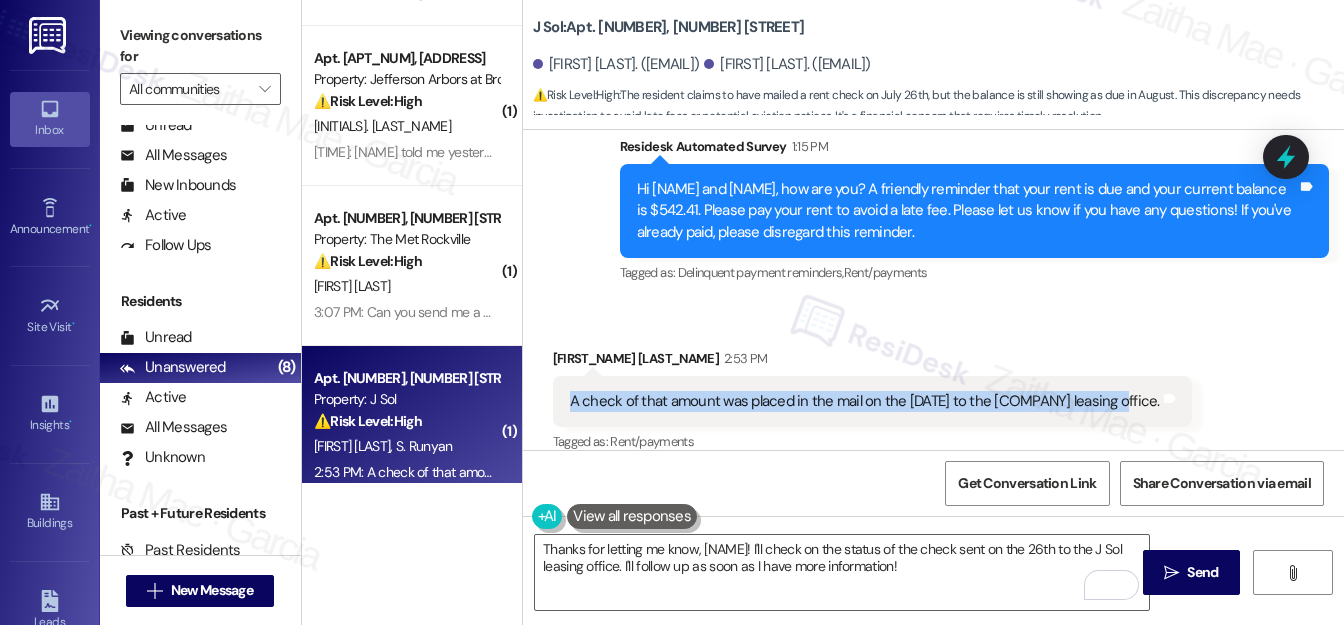 click on "A check of that amount was placed in the mail on the 26th to the J Sol leasing office. Tags and notes" at bounding box center [872, 401] 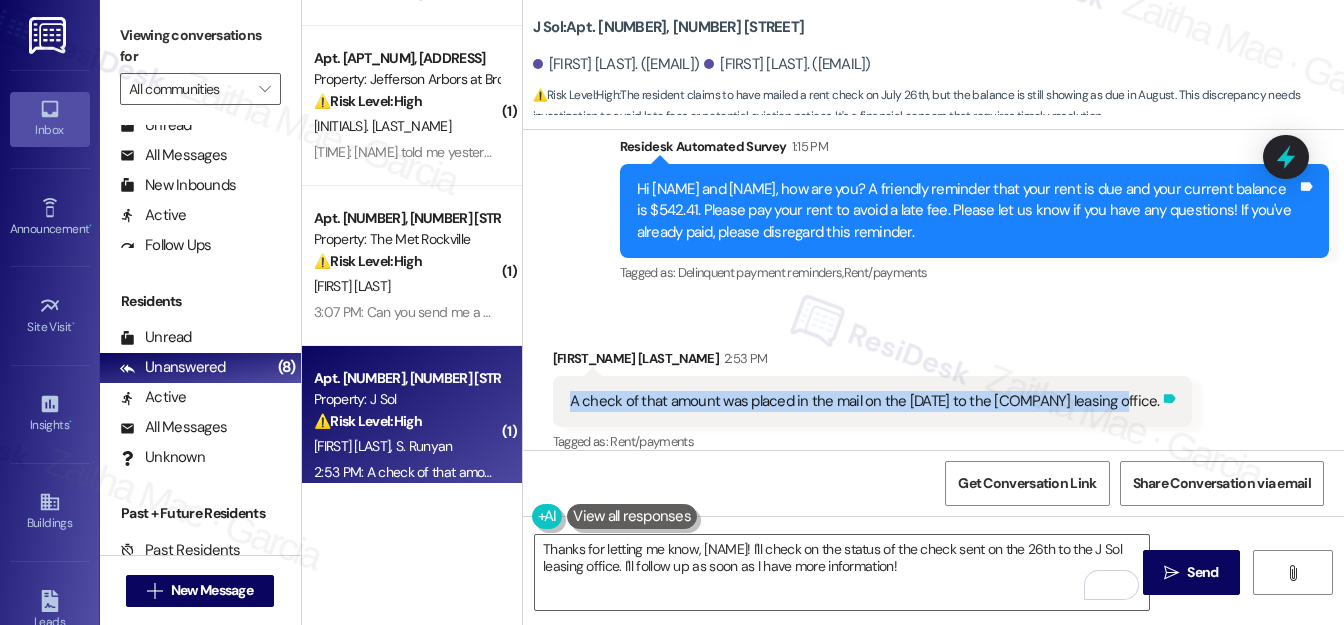 copy on "A check of that amount was placed in the mail on the [DATE] to the [COMPANY] leasing office." 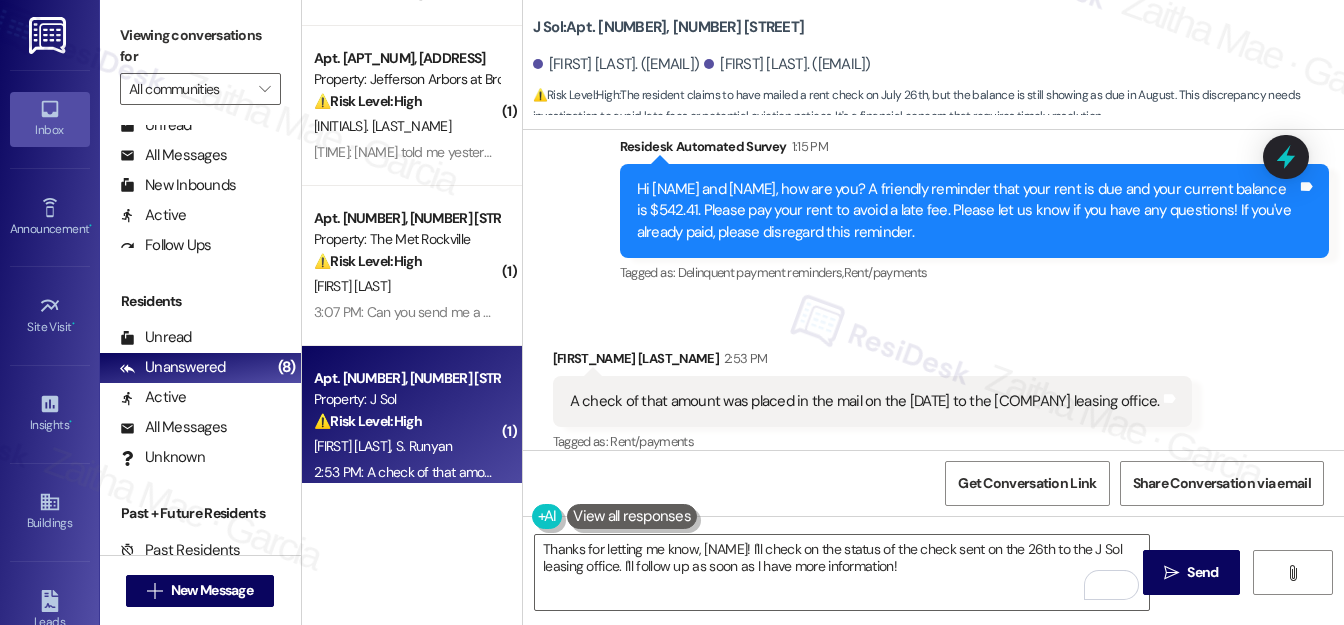 click on "Received via SMS [NAME] [LAST] [TIME] A check of that amount was placed in the mail on the [DATE] to the [COMPANY] leasing office. Tags and notes Tagged as:   Rent/payments Click to highlight conversations about Rent/payments" at bounding box center (933, 387) 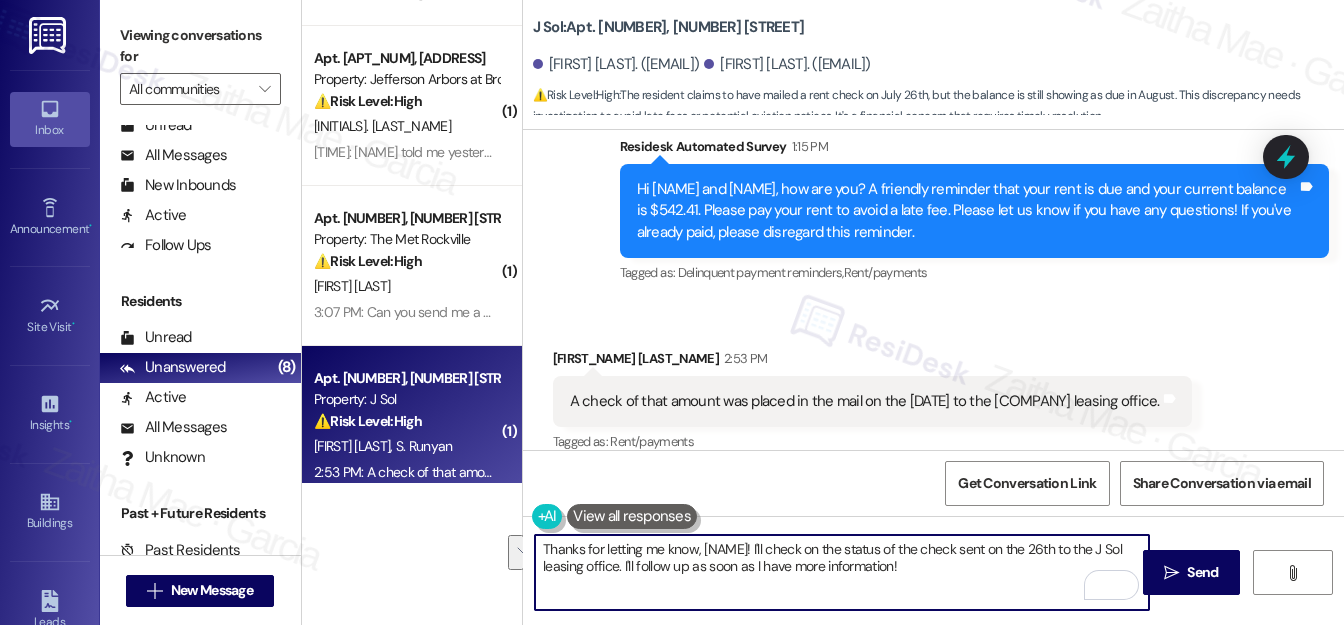 drag, startPoint x: 754, startPoint y: 548, endPoint x: 920, endPoint y: 562, distance: 166.58931 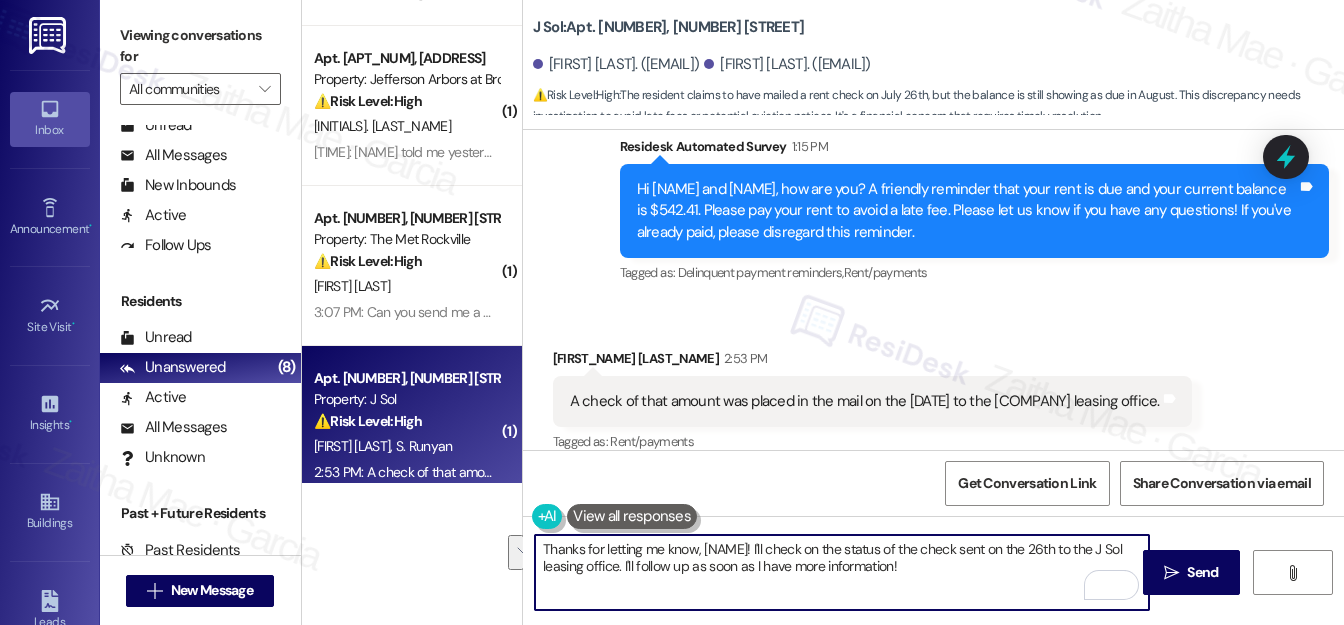 click on "Thanks for letting me know, [NAME]! I'll check on the status of the check sent on the 26th to the J Sol leasing office. I'll follow up as soon as I have more information!" at bounding box center [842, 572] 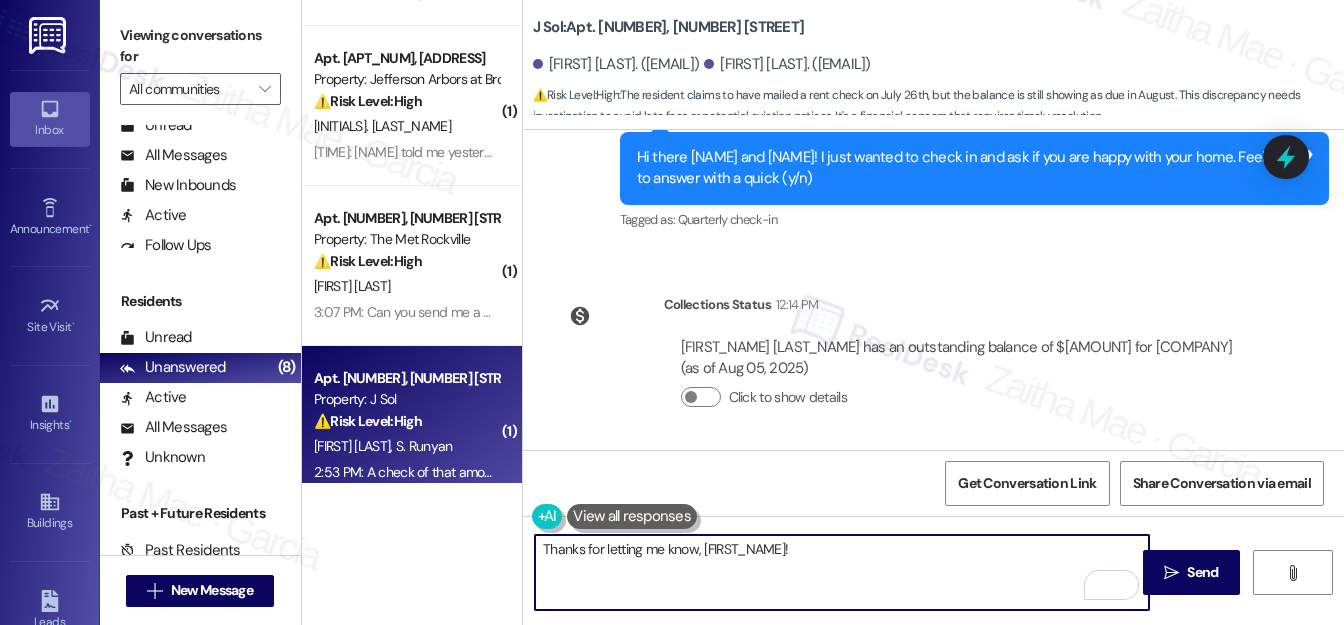 scroll, scrollTop: 1544, scrollLeft: 0, axis: vertical 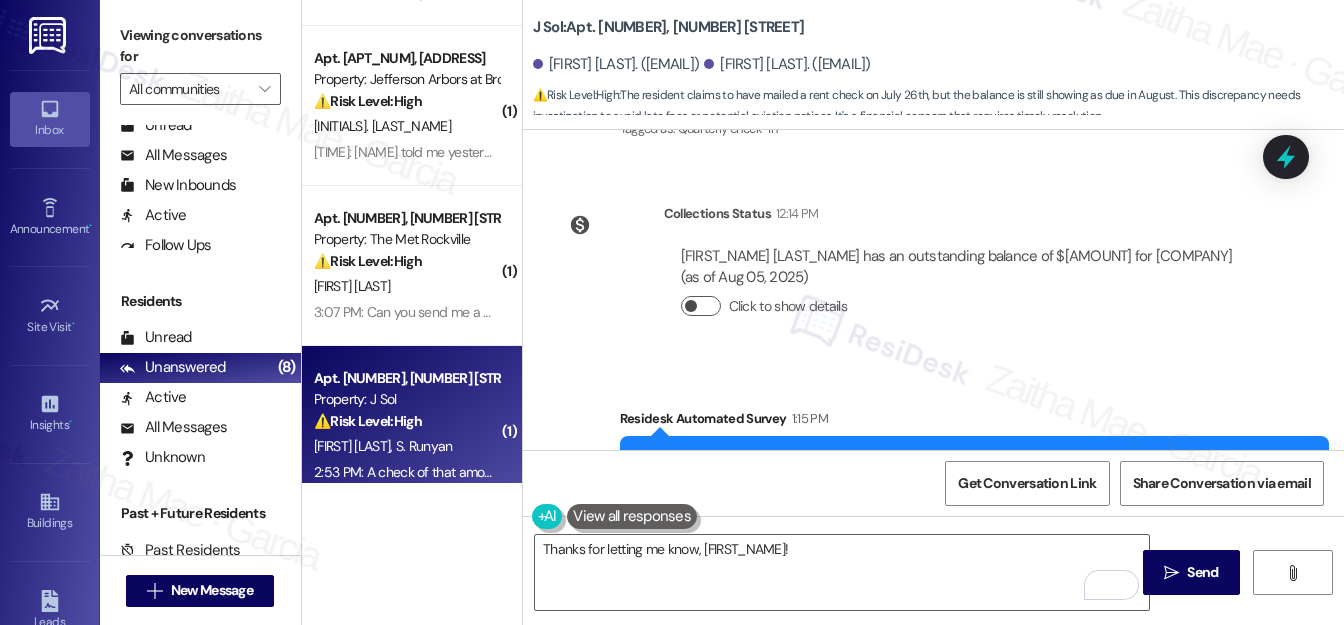 click on "Click to show details" at bounding box center (701, 306) 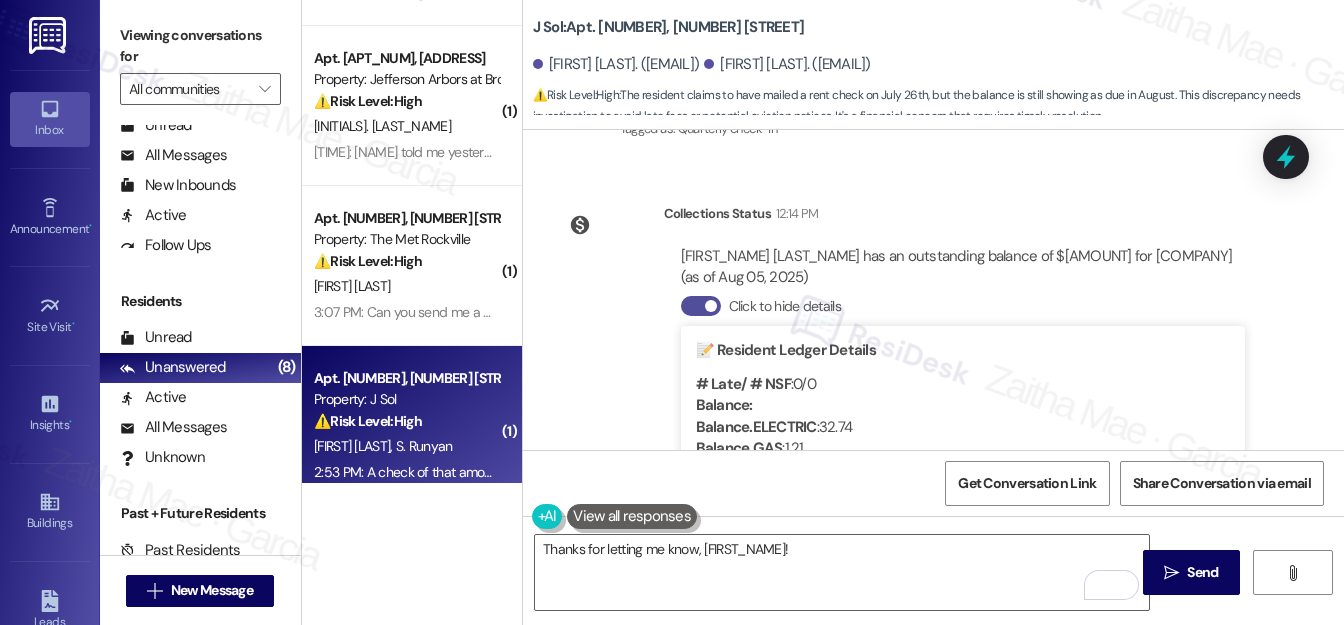 click on "Click to hide details" at bounding box center [701, 306] 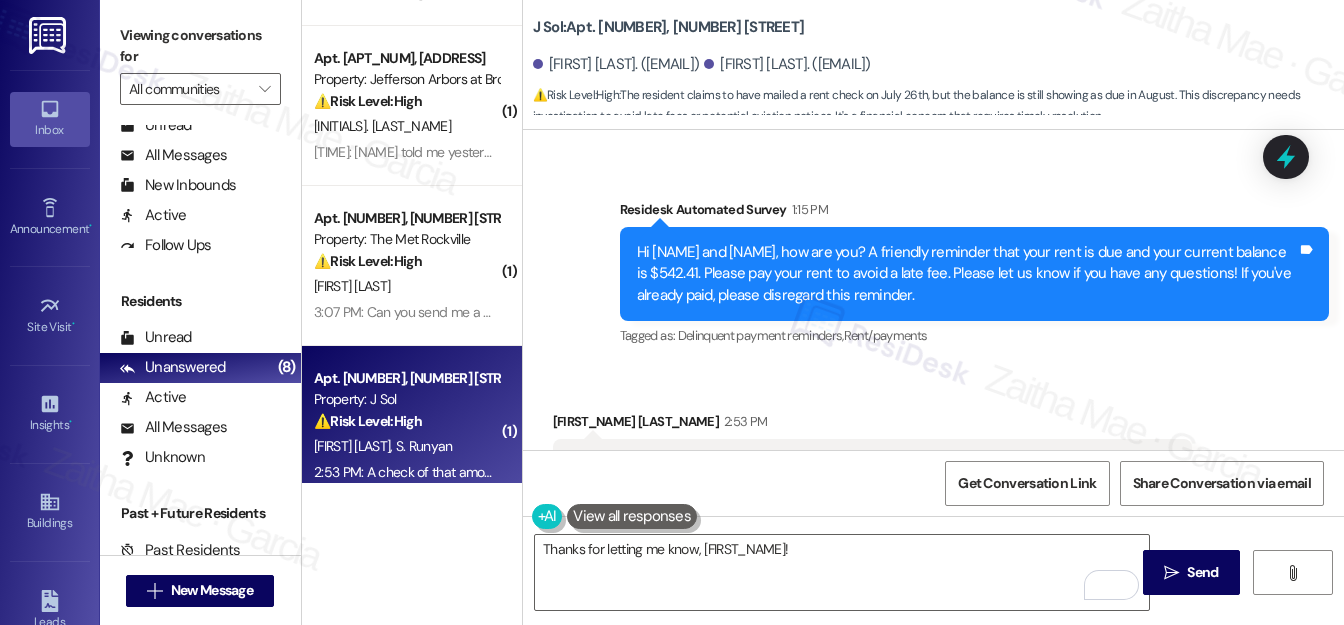 scroll, scrollTop: 1816, scrollLeft: 0, axis: vertical 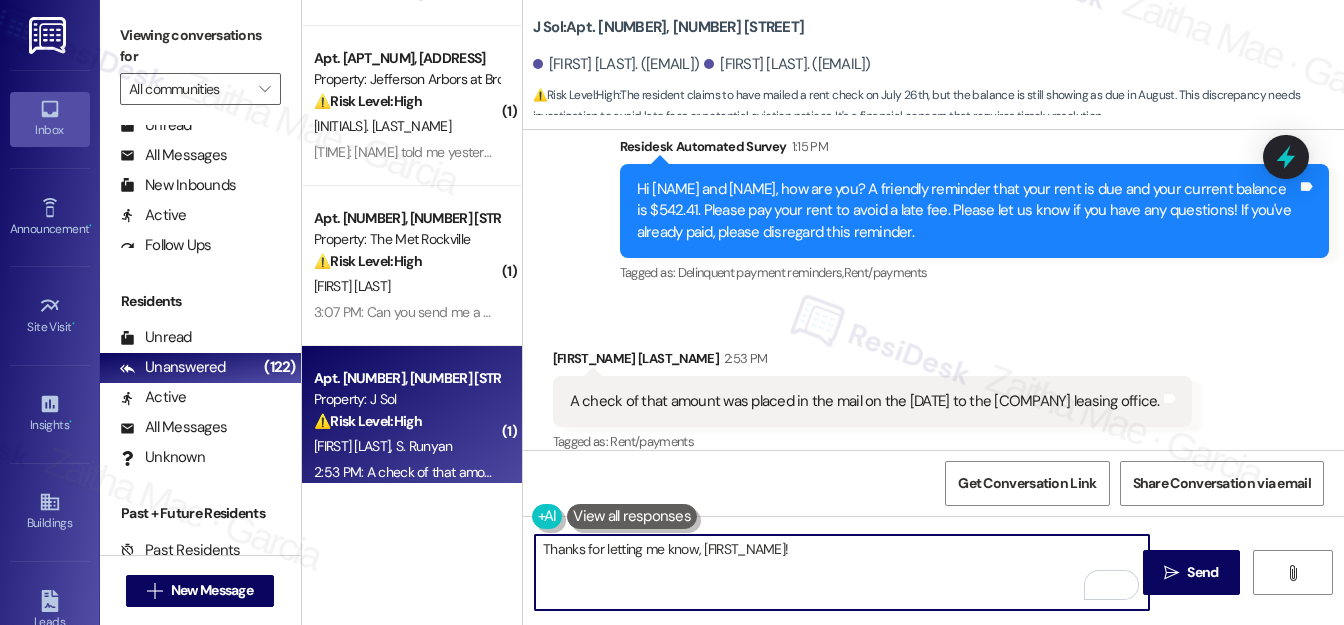 click on "Thanks for letting me know, Camryn!" at bounding box center (842, 572) 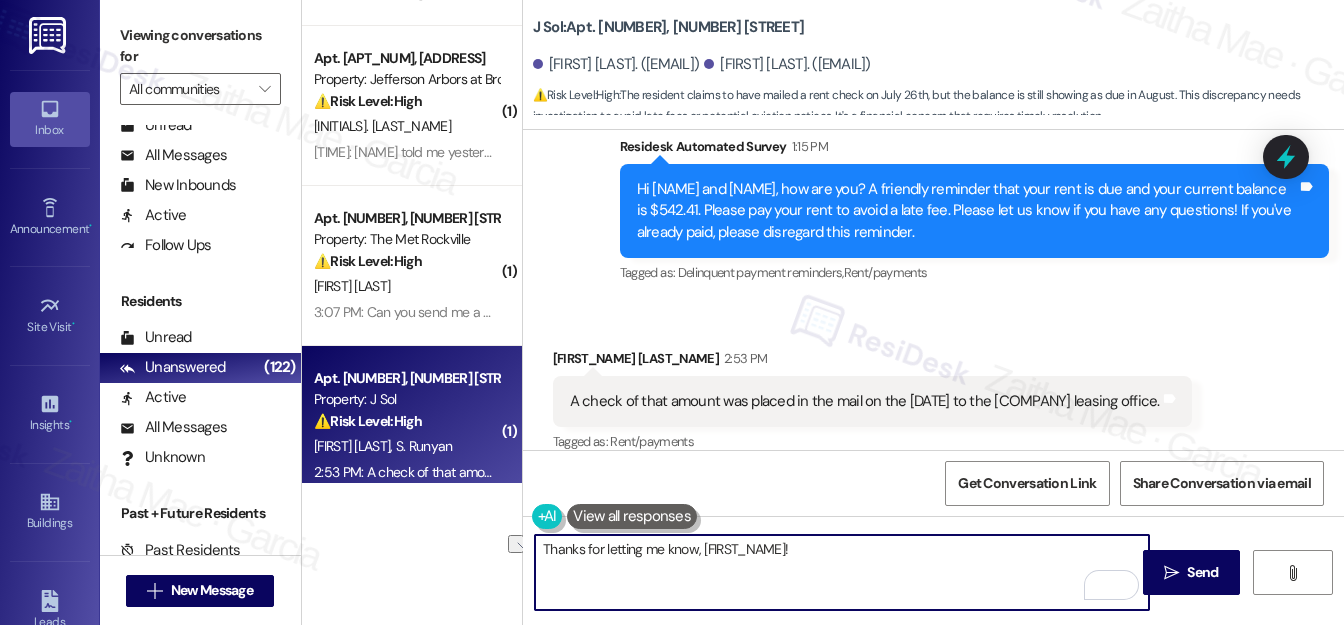 drag, startPoint x: 576, startPoint y: 552, endPoint x: 818, endPoint y: 559, distance: 242.10121 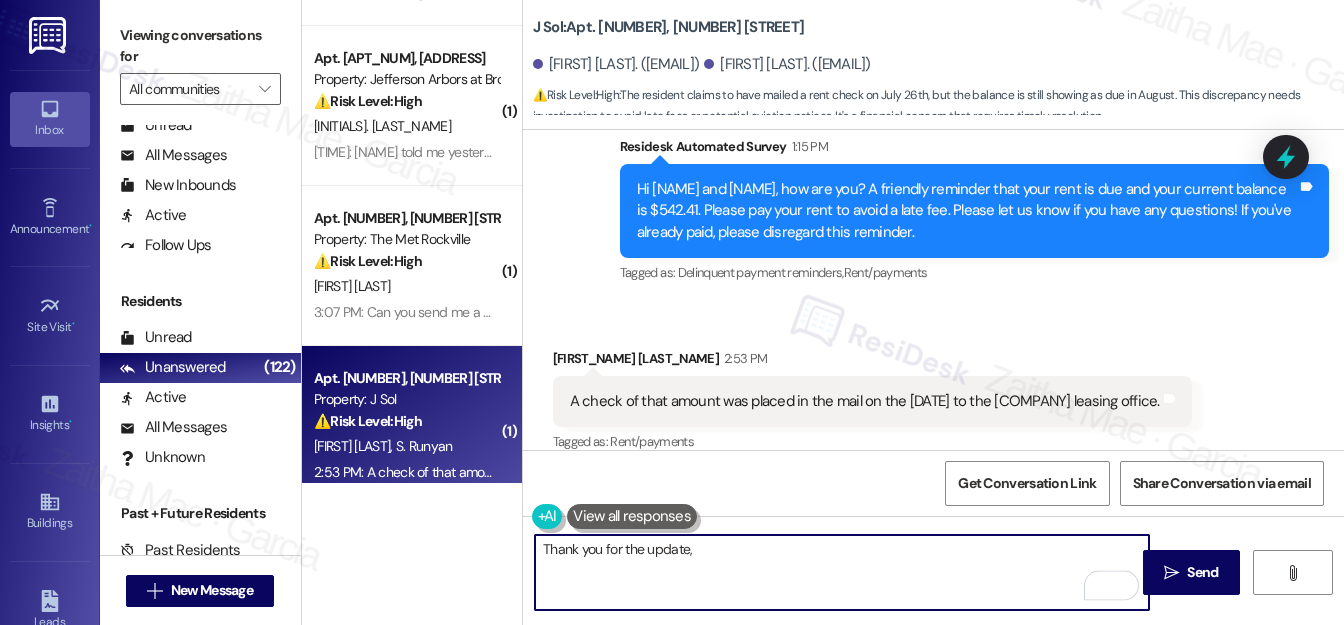 click on "Camryn Runyan 2:53 PM" at bounding box center [872, 362] 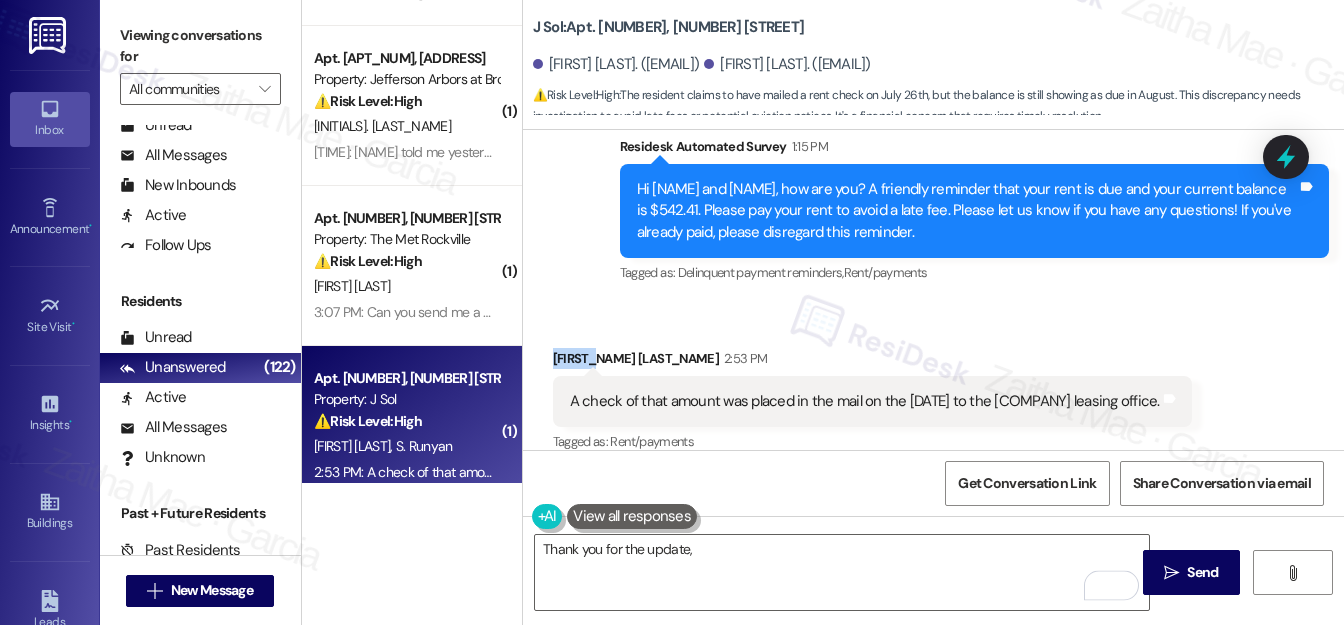 click on "Camryn Runyan 2:53 PM" at bounding box center (872, 362) 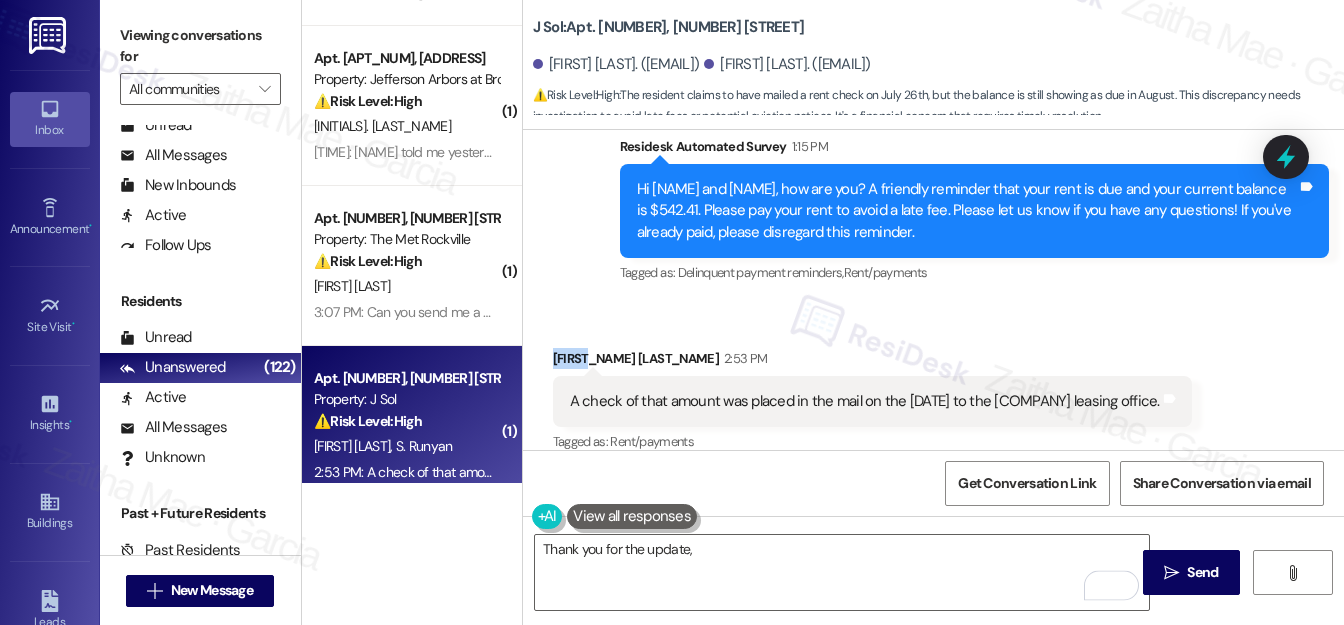 copy on "Camryn" 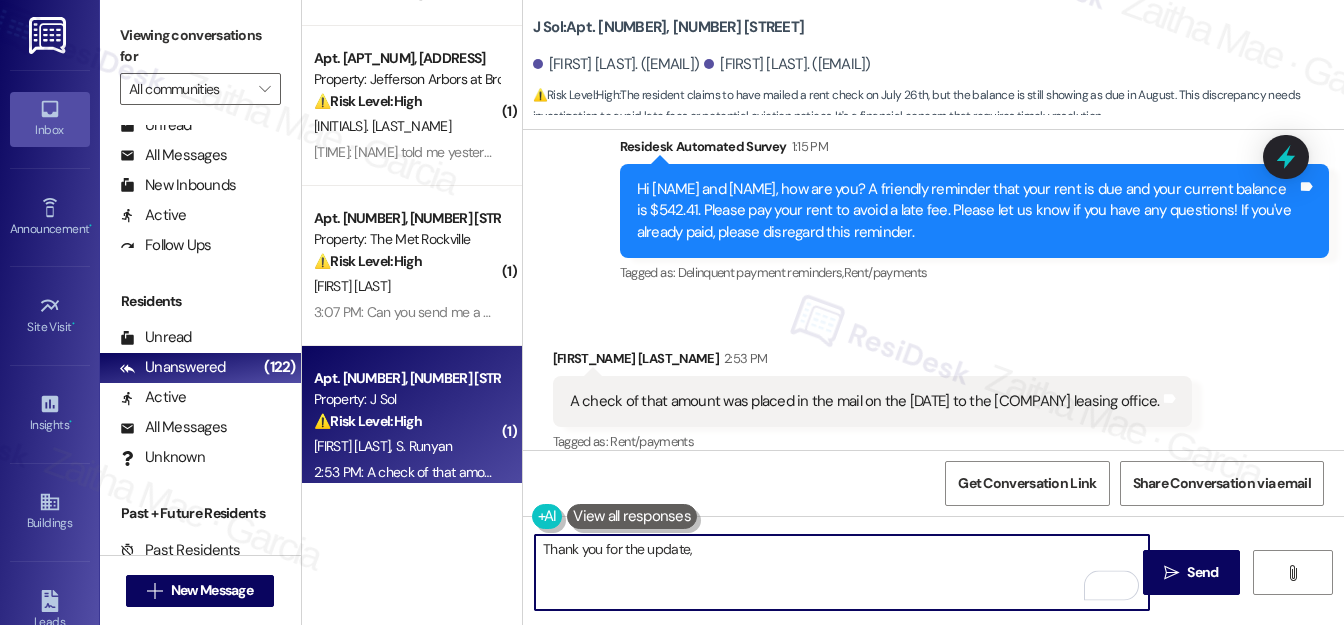 click on "Thank you for the update," at bounding box center (842, 572) 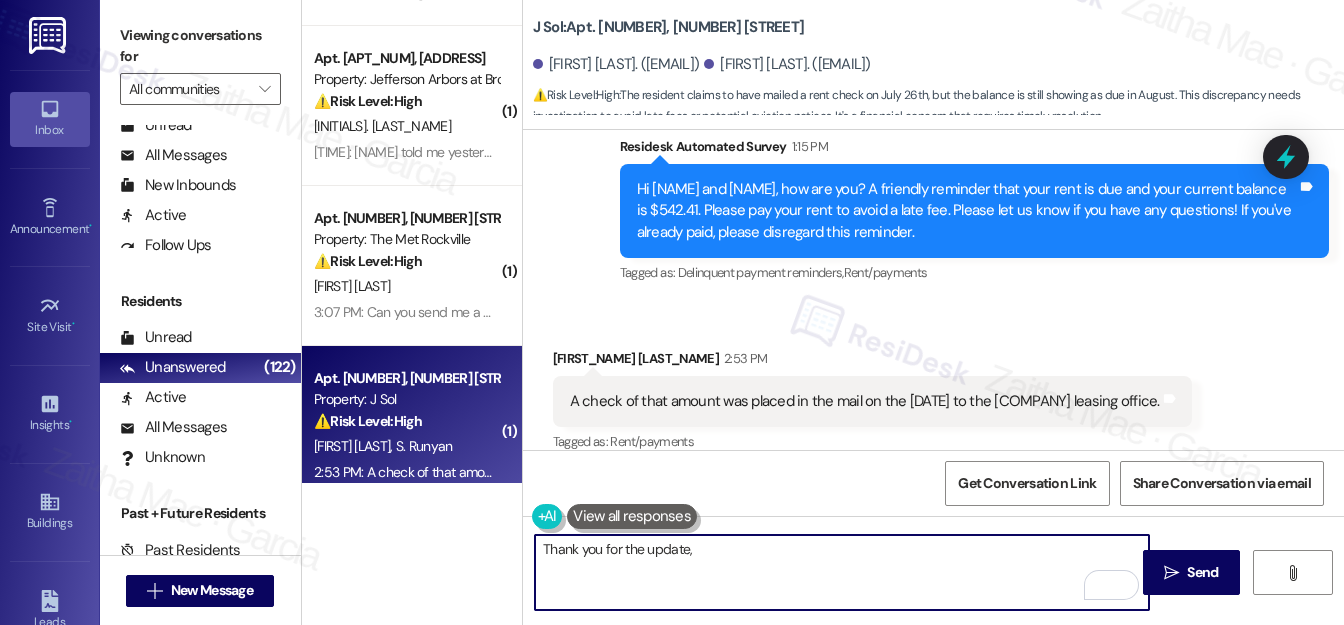paste on "Camryn" 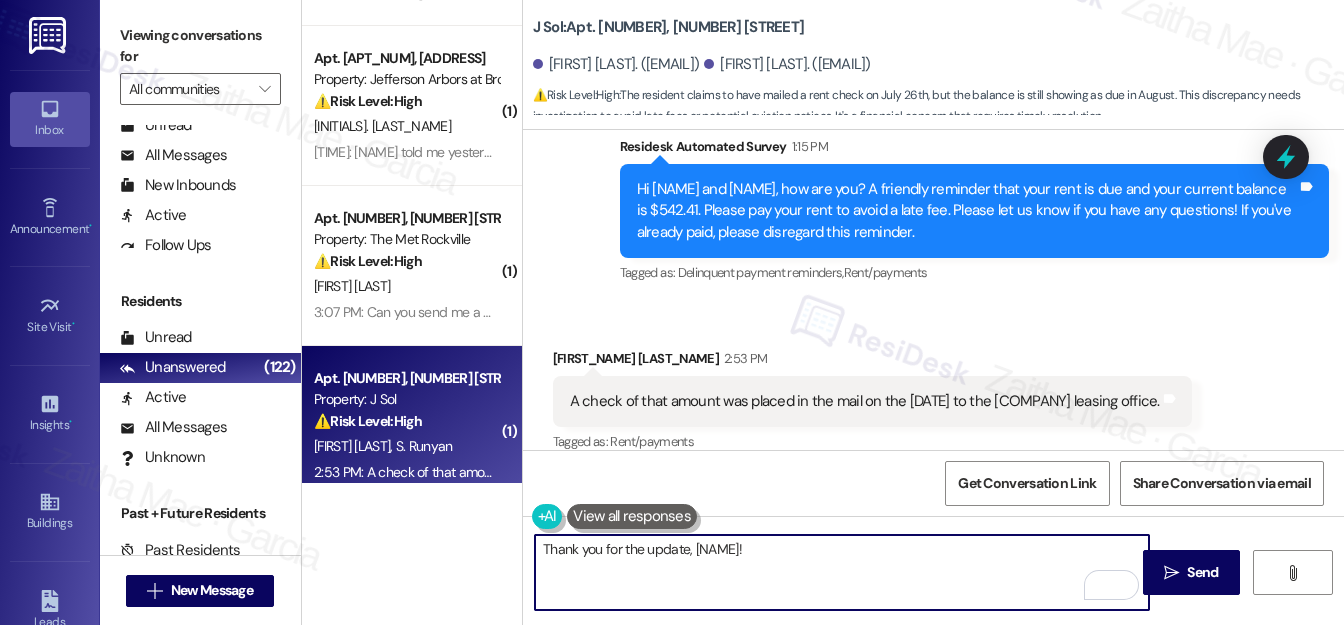 paste on "I appreciate you letting me know that the check was mailed on the 26th to the J Sol leasing office." 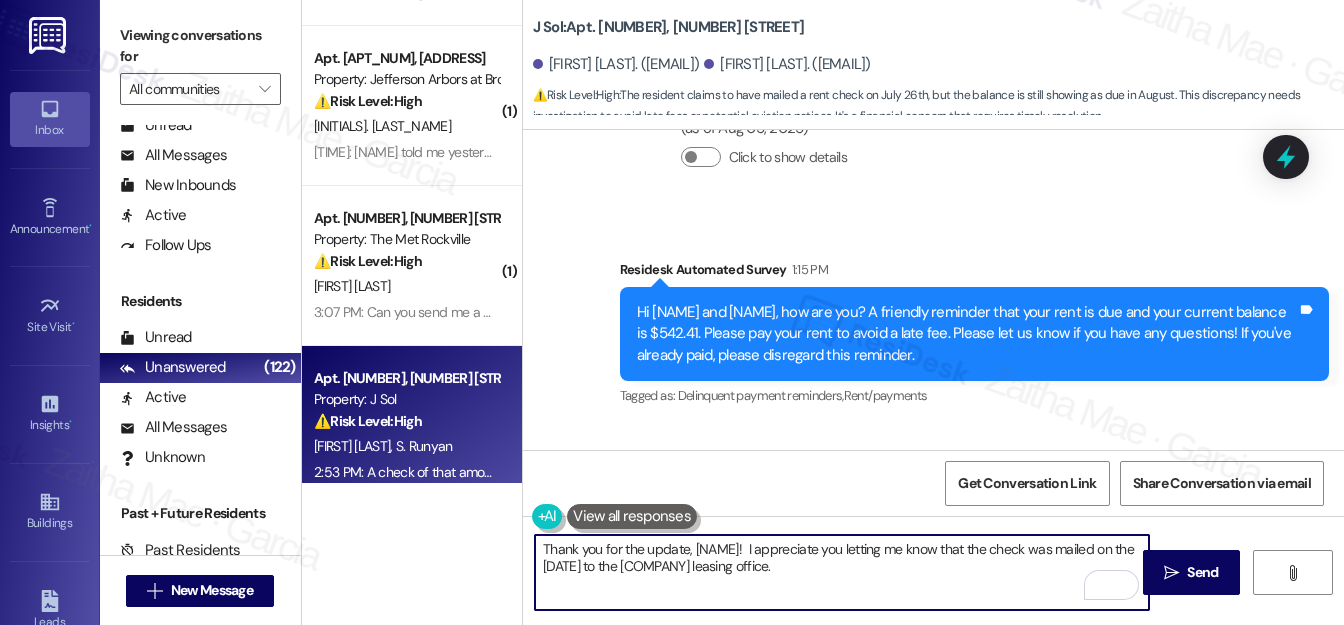 scroll, scrollTop: 1816, scrollLeft: 0, axis: vertical 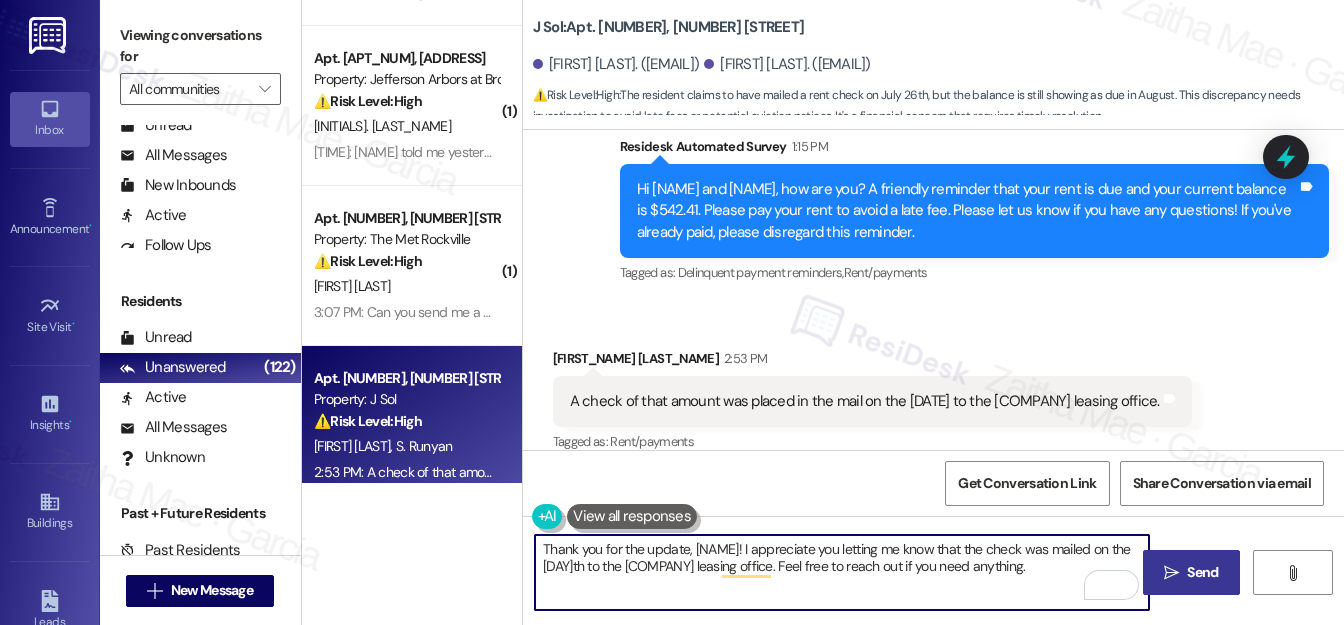 type on "Thank you for the update, Camryn!  I appreciate you letting me know that the check was mailed on the 26th to the J Sol leasing office. Feel free to reach out if you need anything." 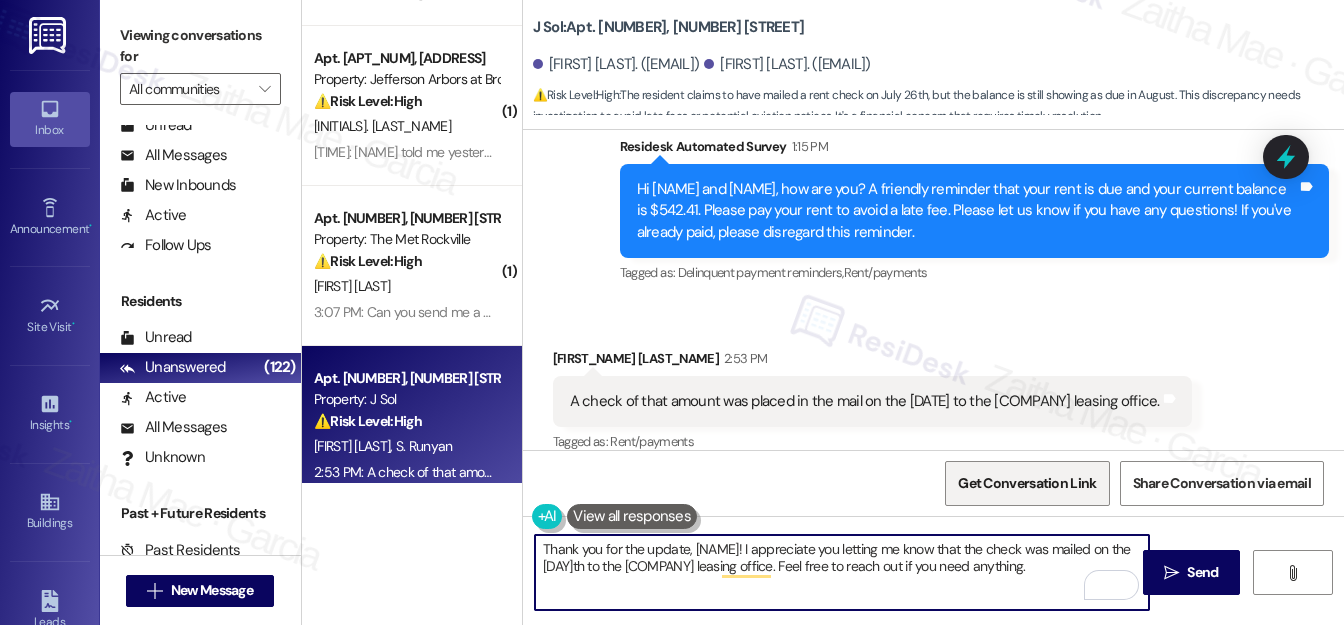 click on "Send" at bounding box center [1202, 572] 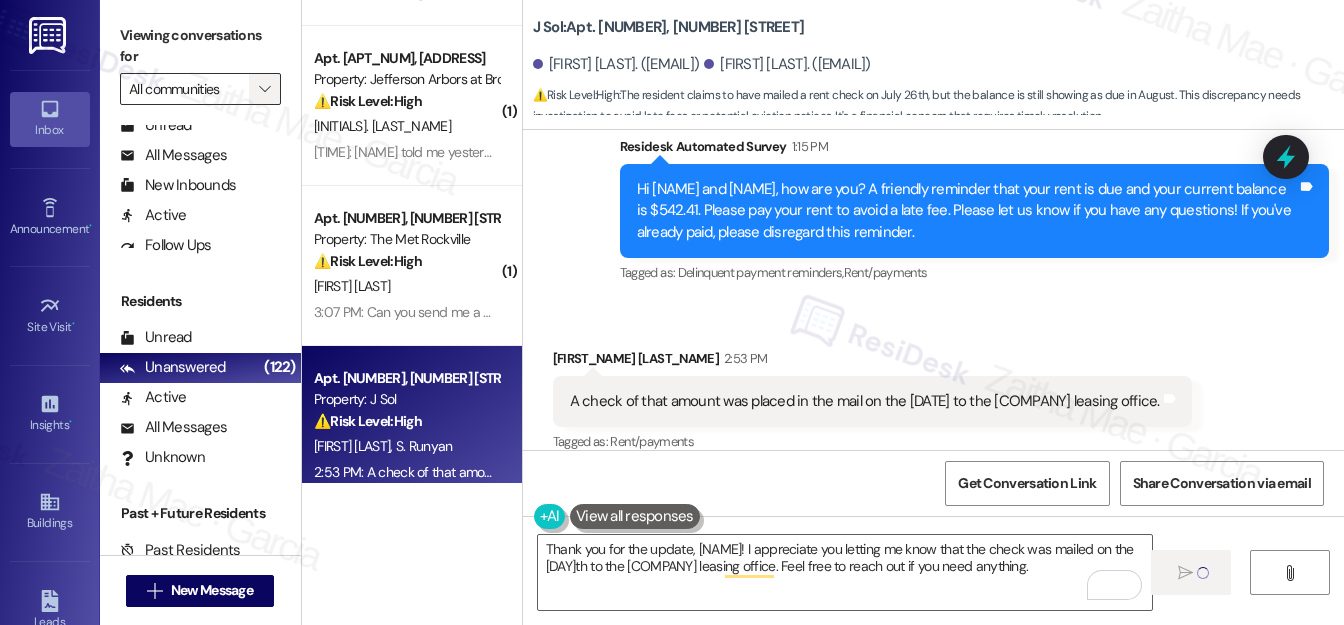 type 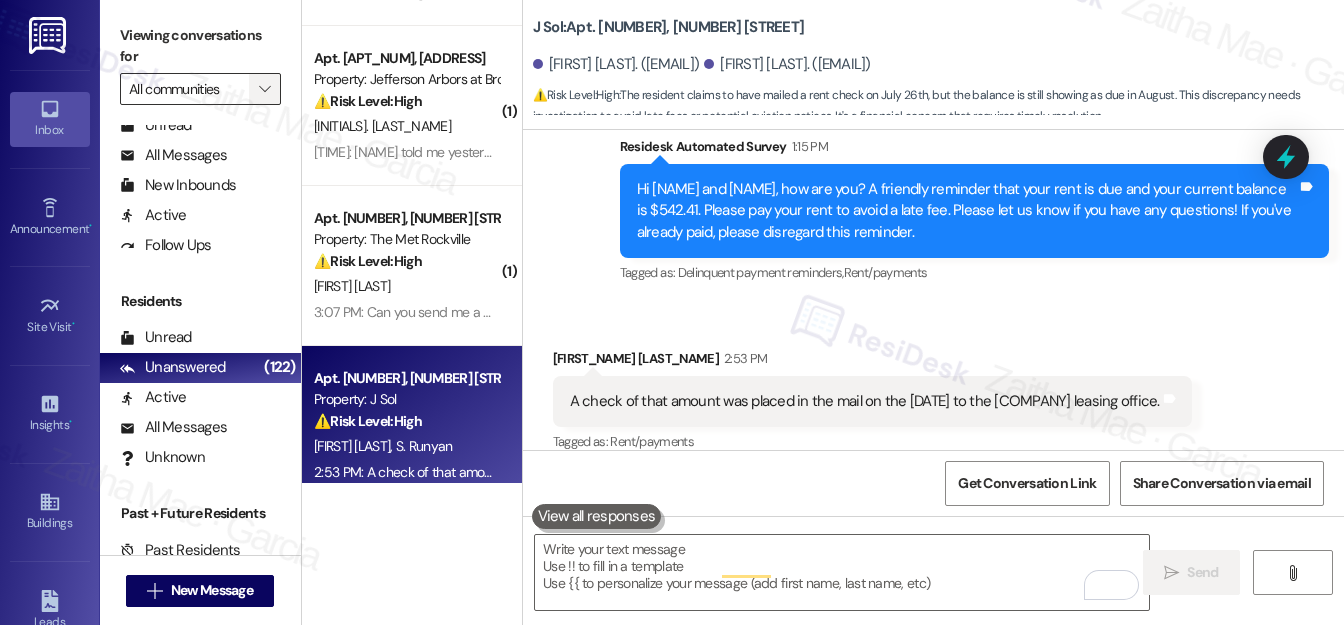 scroll, scrollTop: 1816, scrollLeft: 0, axis: vertical 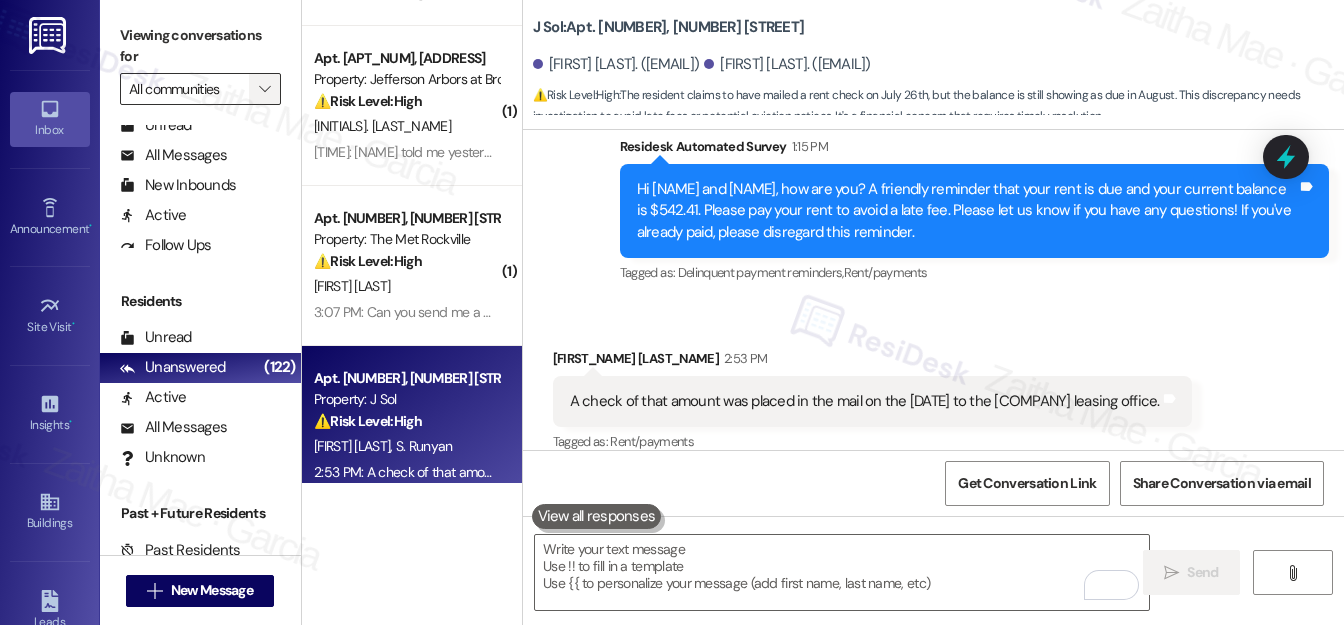 click on "" at bounding box center (264, 89) 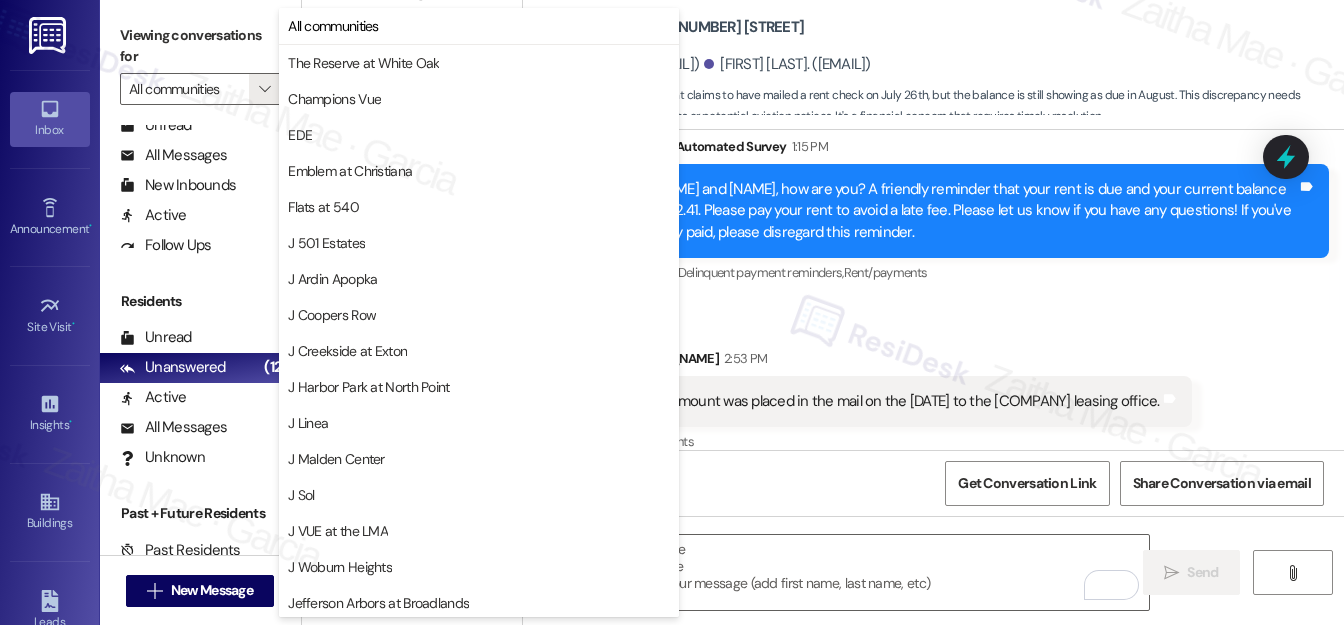 click on "Received via SMS Camryn Runyan 2:53 PM A check of that amount was placed in the mail on the 26th to the J Sol leasing office. Tags and notes Tagged as:   Rent/payments Click to highlight conversations about Rent/payments" at bounding box center (933, 387) 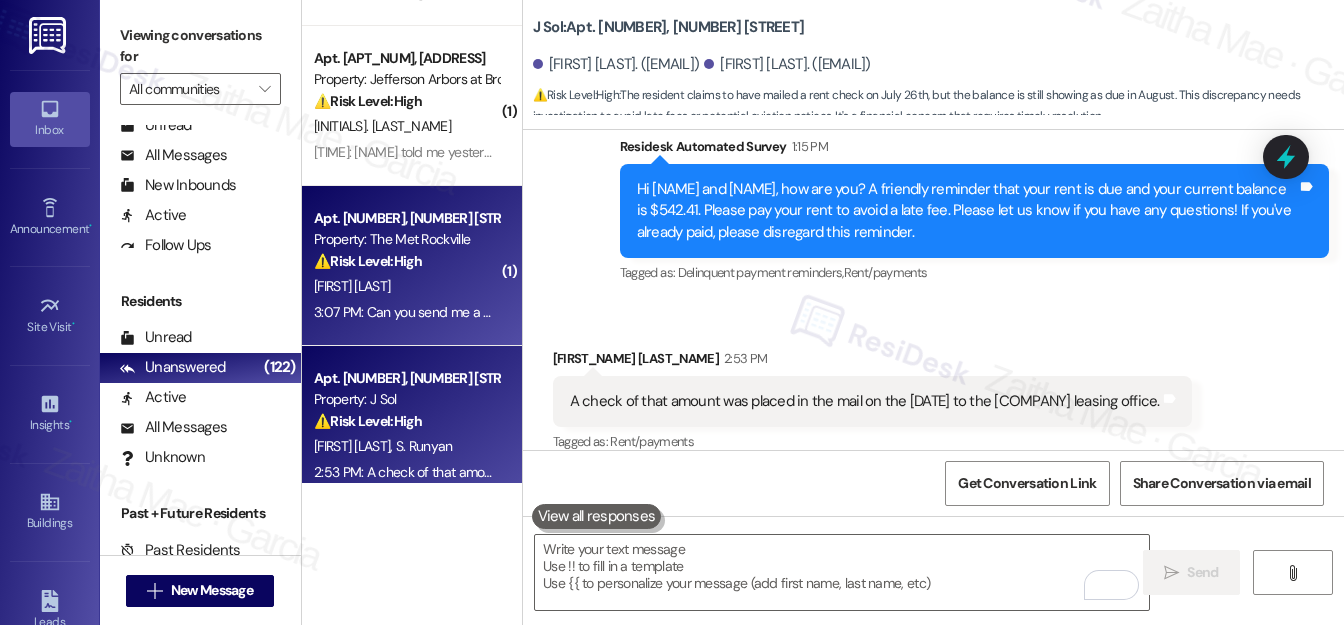 scroll, scrollTop: 545, scrollLeft: 0, axis: vertical 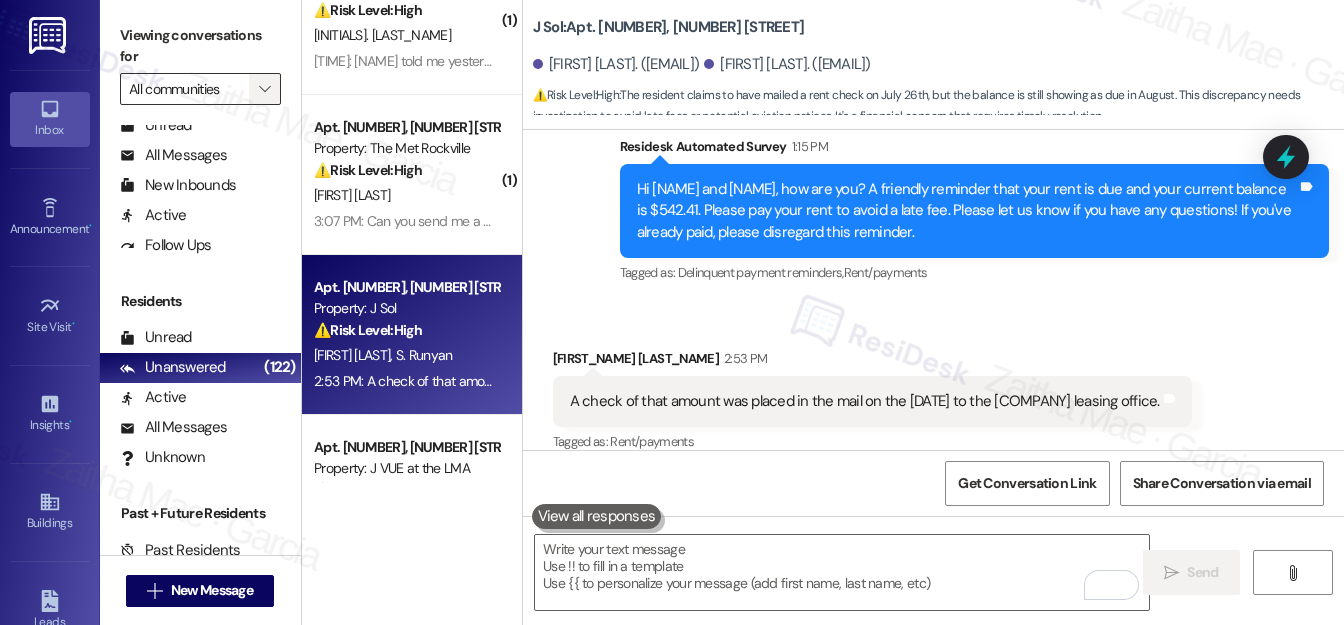 click on "" at bounding box center [265, 89] 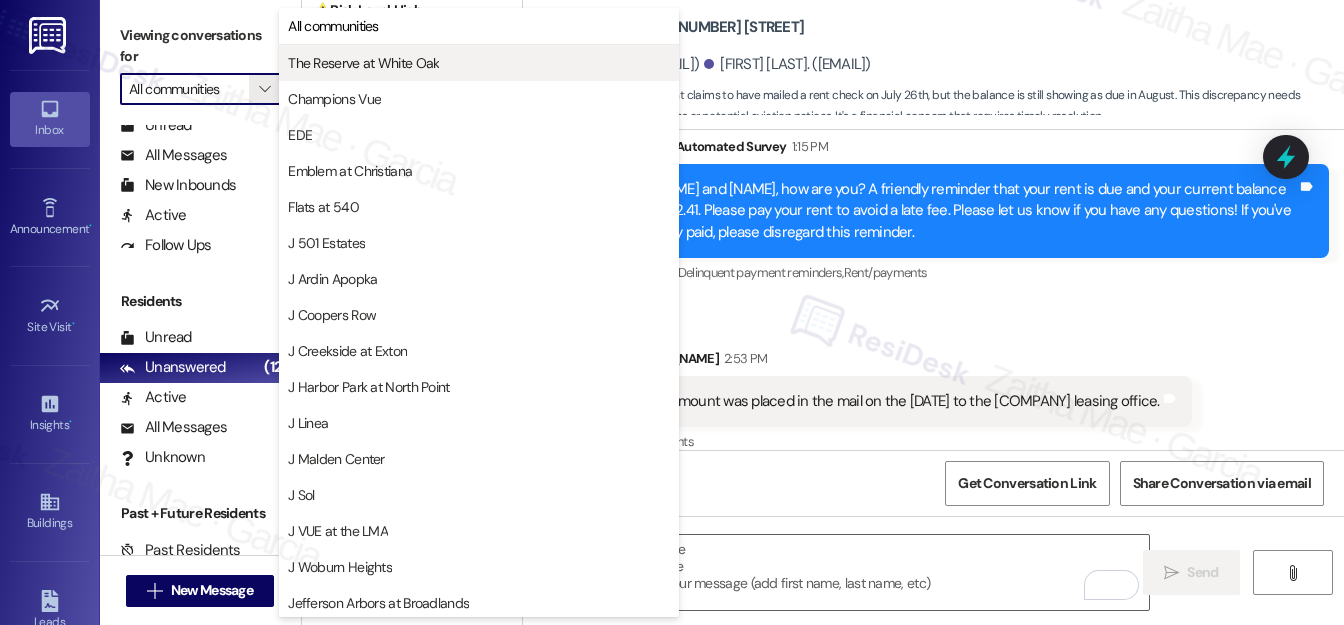 click on "The Reserve at White Oak" at bounding box center [363, 63] 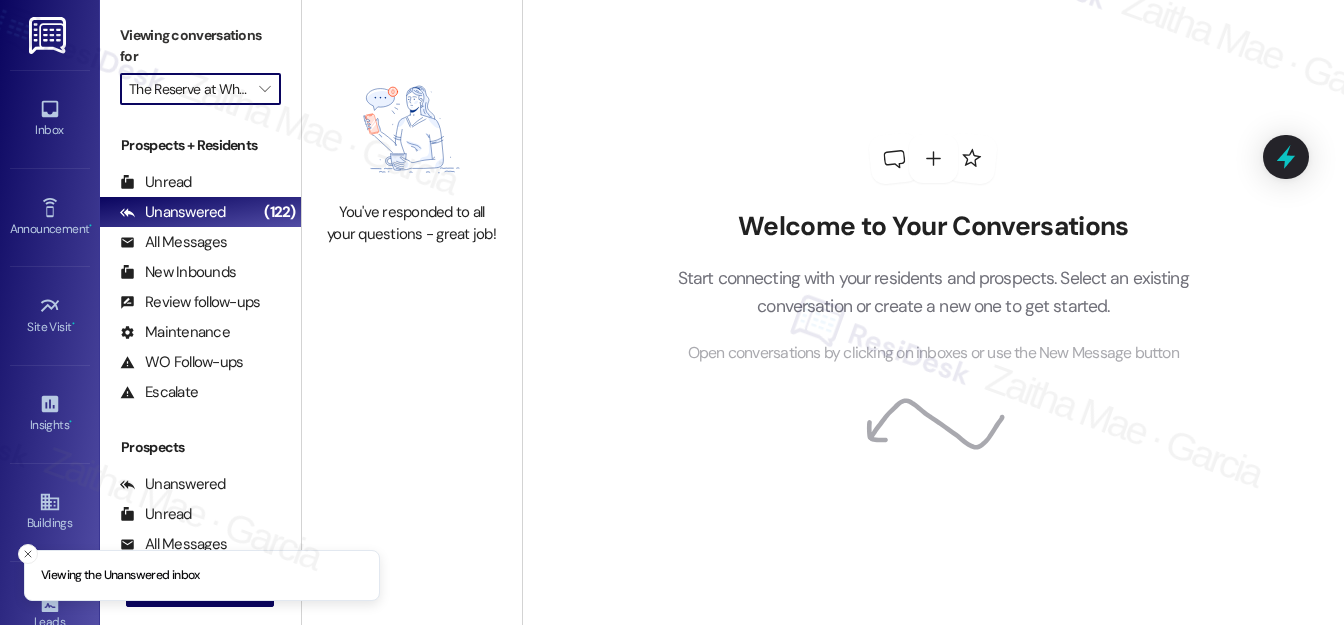 click on "The Reserve at White Oak" at bounding box center (189, 89) 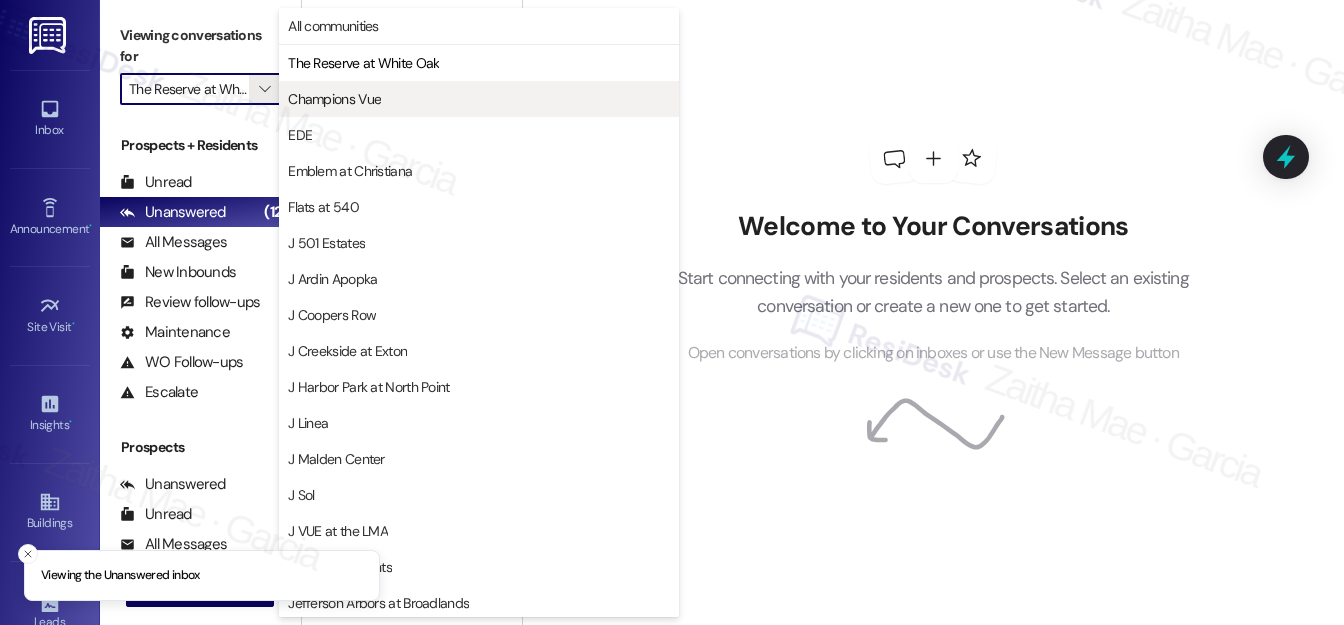 click on "Champions Vue" at bounding box center [479, 99] 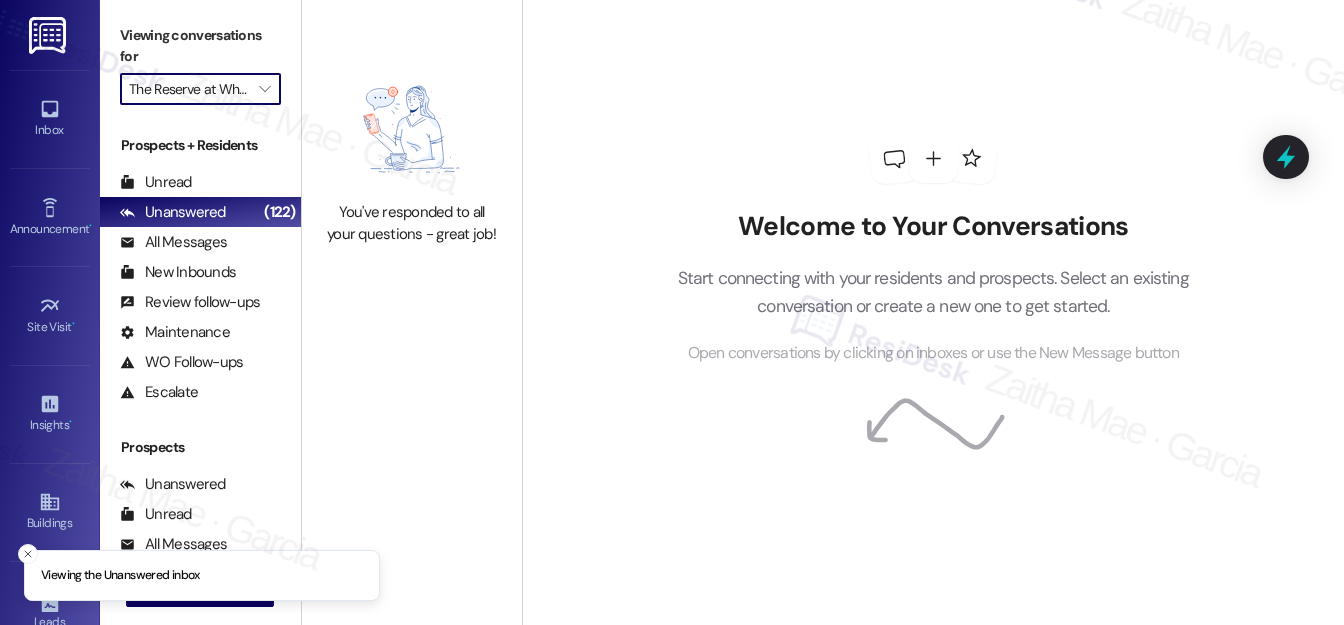 type on "Champions Vue" 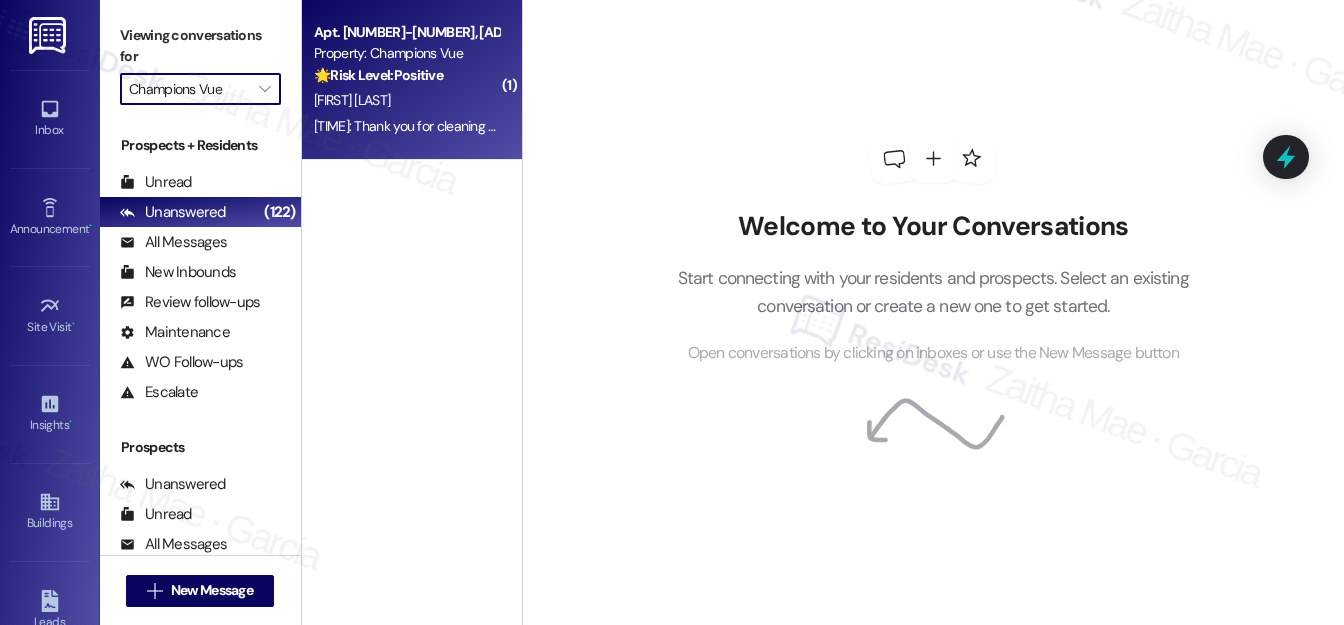 click on "K. Arteaga" at bounding box center (406, 100) 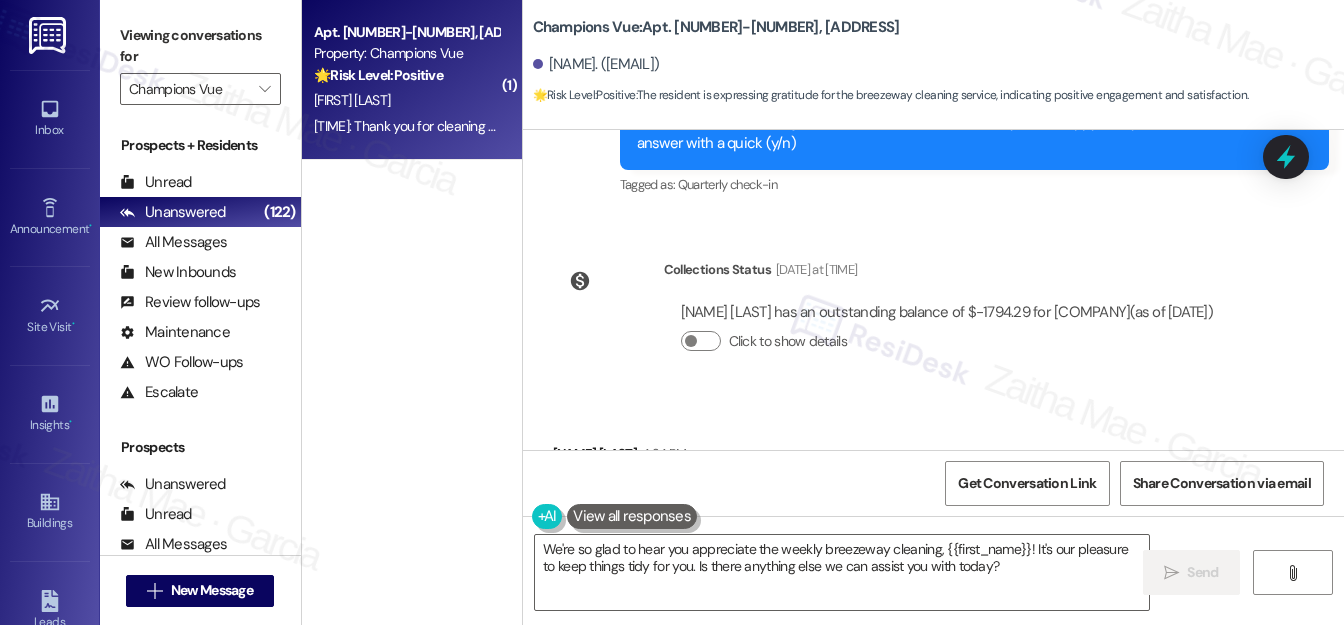 scroll, scrollTop: 1310, scrollLeft: 0, axis: vertical 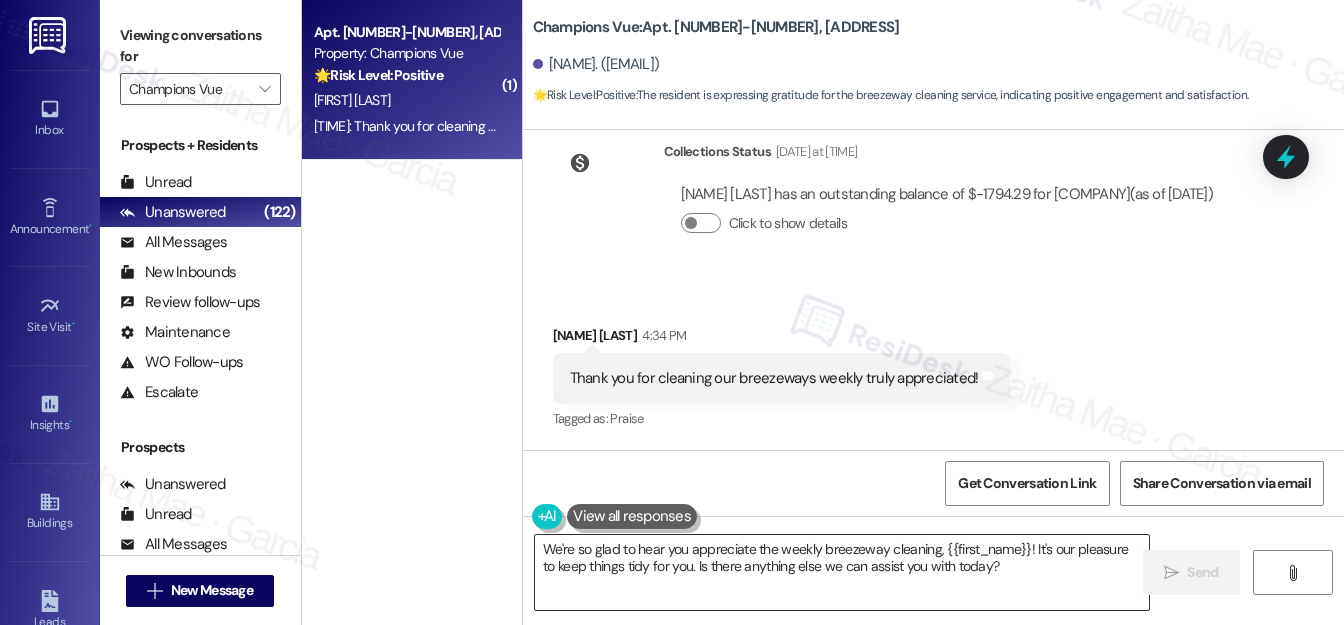 click on "We're so glad to hear you appreciate the weekly breezeway cleaning, {{first_name}}! It's our pleasure to keep things tidy for you. Is there anything else we can assist you with today?" at bounding box center (842, 572) 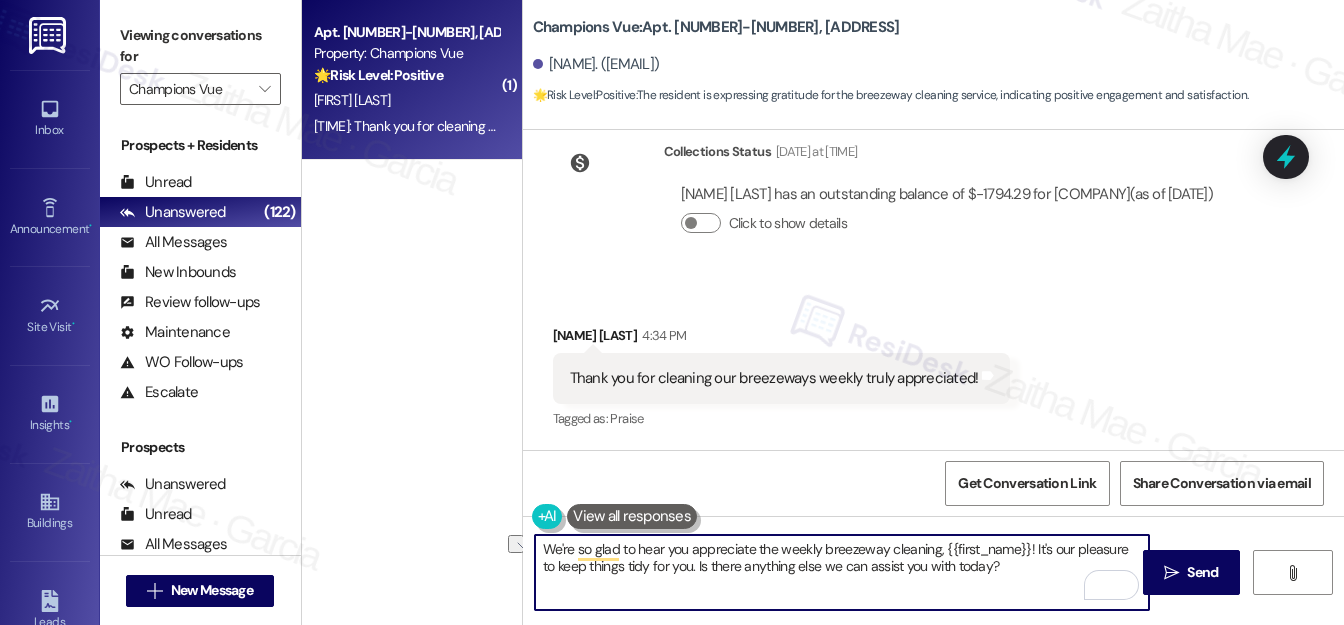 drag, startPoint x: 681, startPoint y: 567, endPoint x: 1008, endPoint y: 564, distance: 327.01376 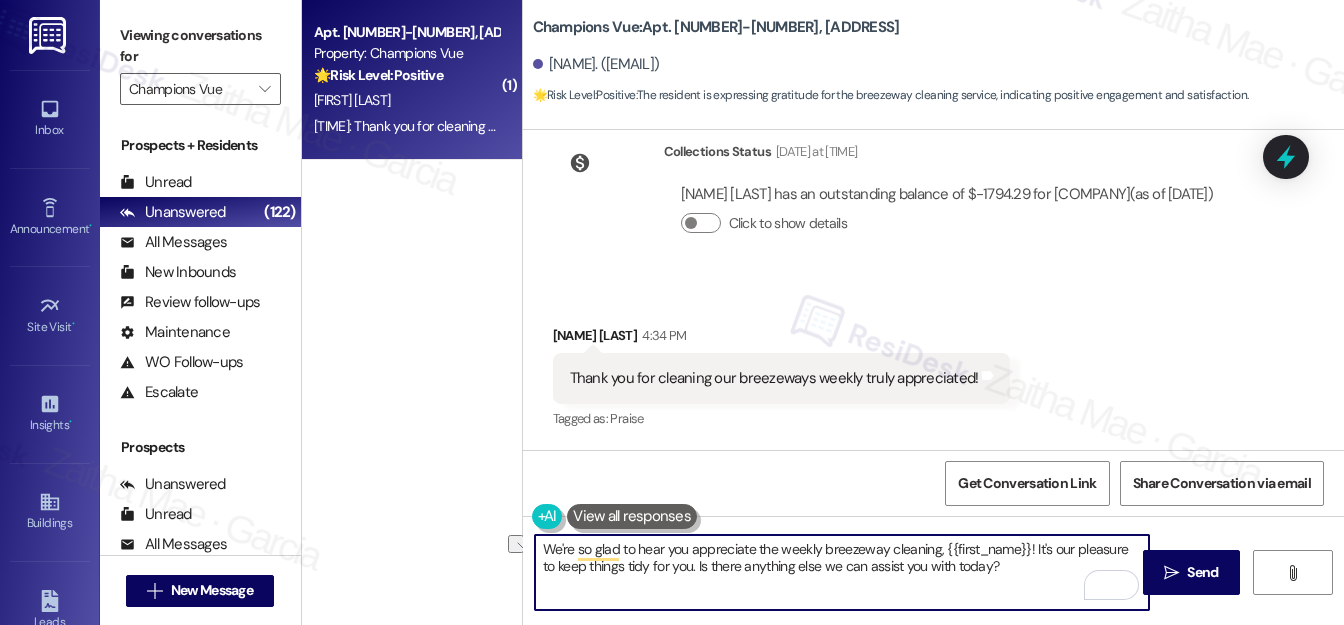 click on "We're so glad to hear you appreciate the weekly breezeway cleaning, {{first_name}}! It's our pleasure to keep things tidy for you. Is there anything else we can assist you with today?" at bounding box center [842, 572] 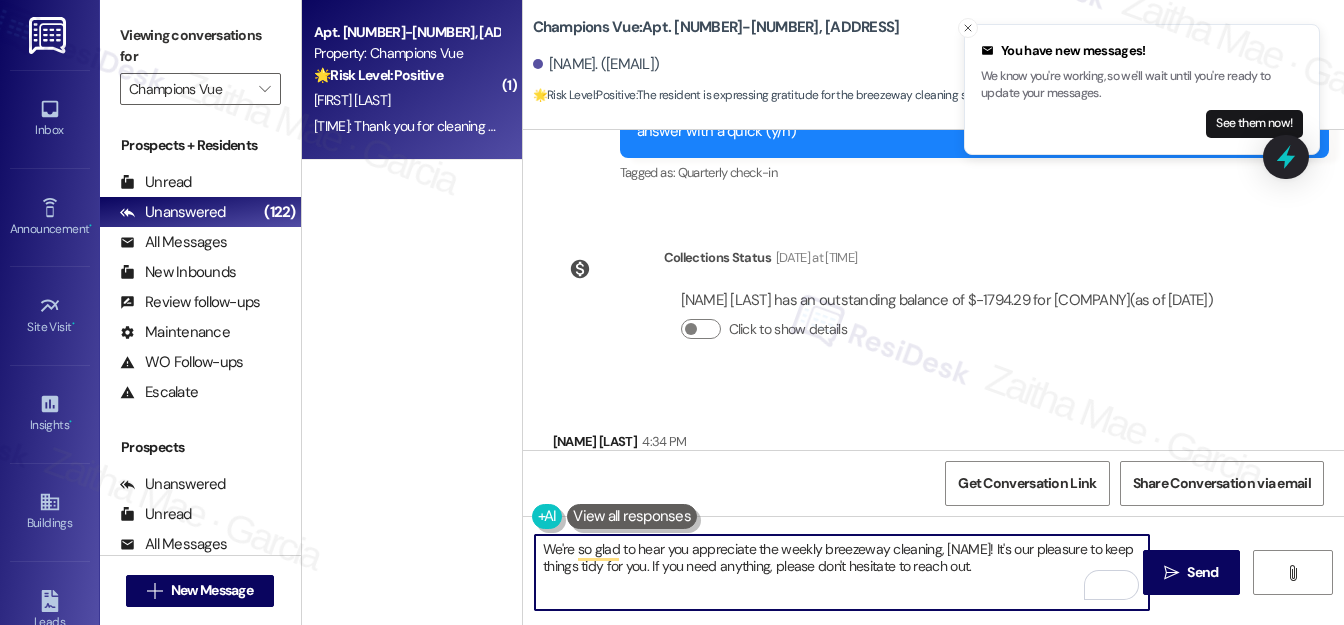 scroll, scrollTop: 1310, scrollLeft: 0, axis: vertical 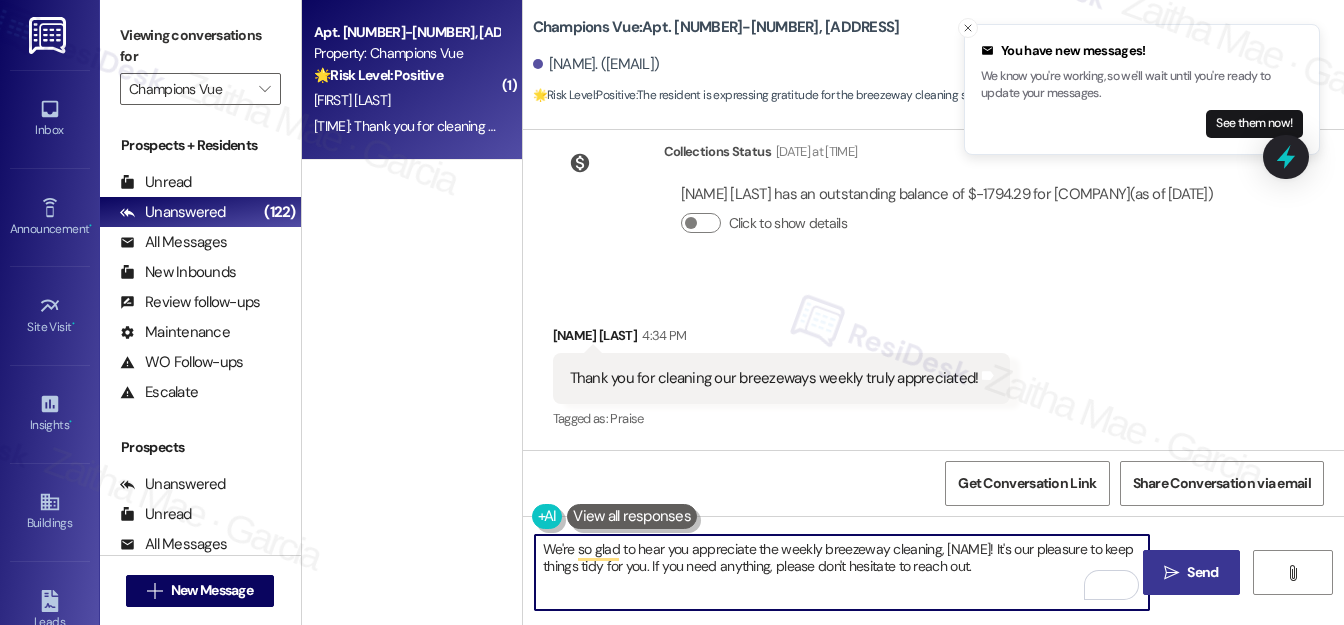 type on "We're so glad to hear you appreciate the weekly breezeway cleaning, {{first_name}}! It's our pleasure to keep things tidy for you. If you need anything, please don't hesitate to reach out." 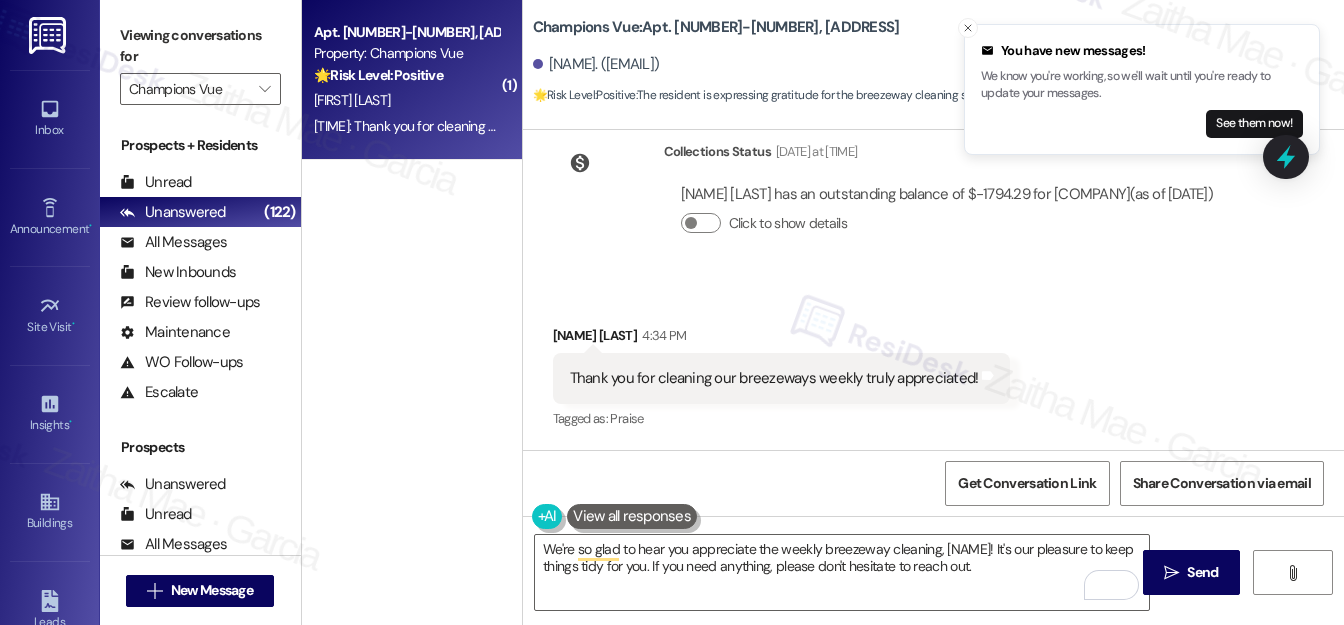 drag, startPoint x: 1184, startPoint y: 569, endPoint x: 1156, endPoint y: 541, distance: 39.59798 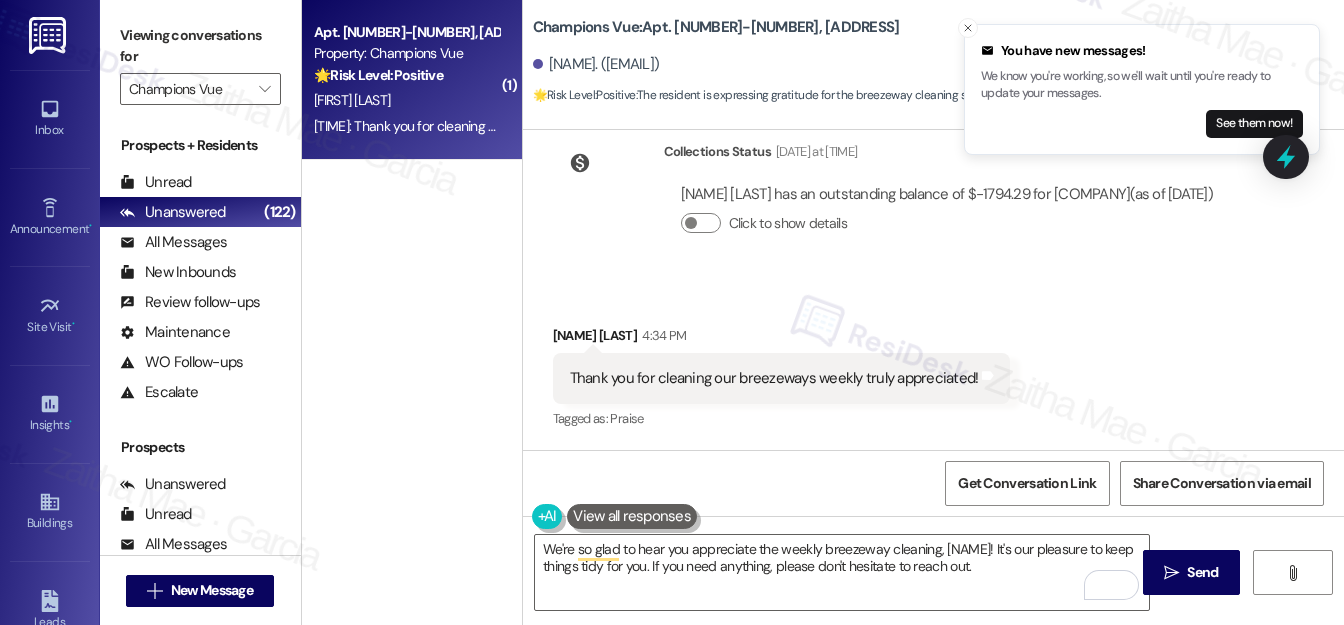 click on "Send" at bounding box center (1202, 572) 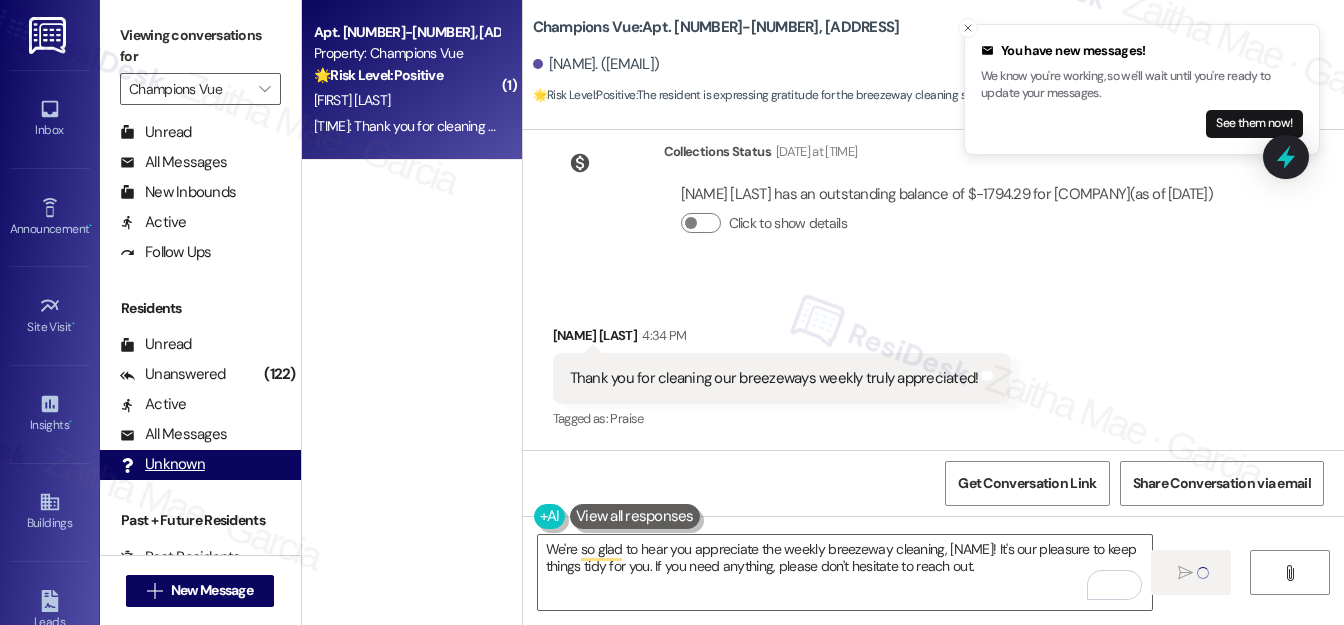 scroll, scrollTop: 389, scrollLeft: 0, axis: vertical 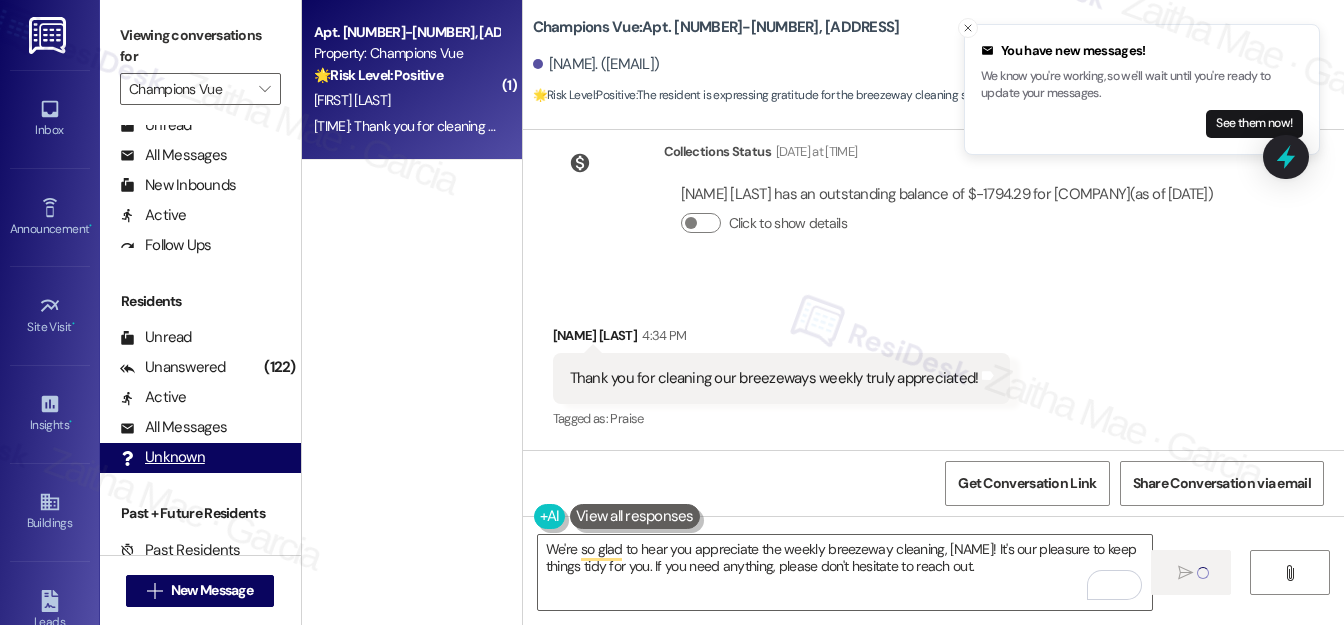 type 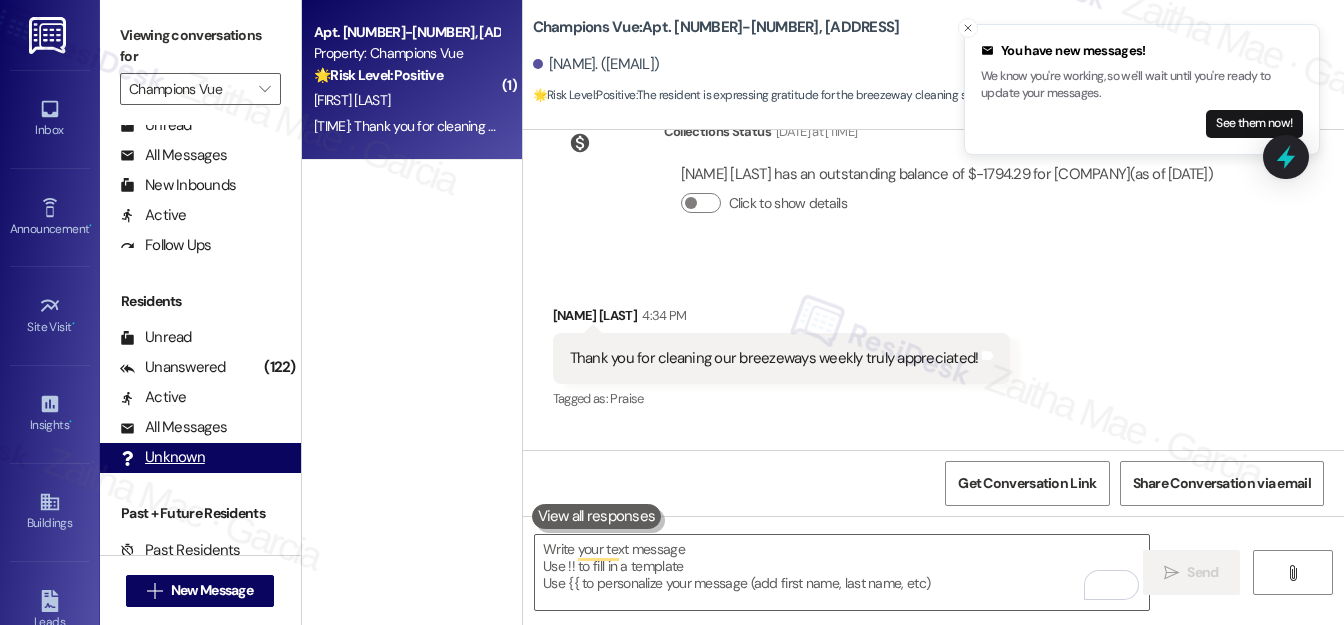 scroll, scrollTop: 1309, scrollLeft: 0, axis: vertical 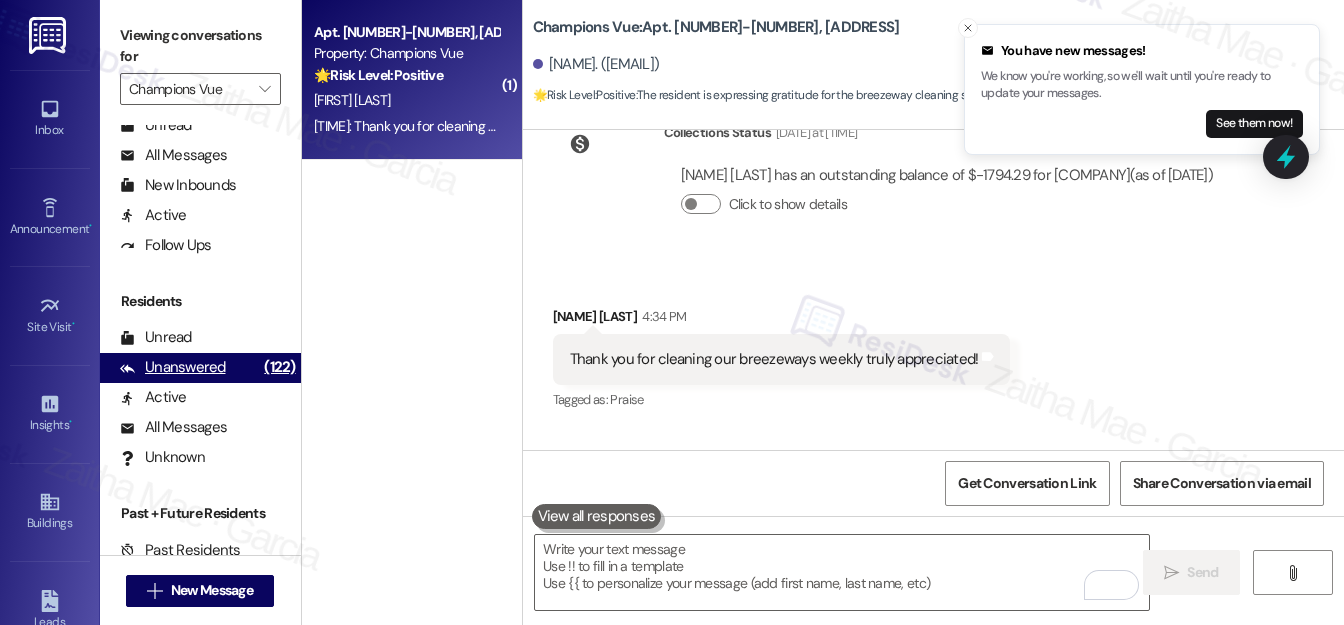 click on "Unanswered" at bounding box center (173, 367) 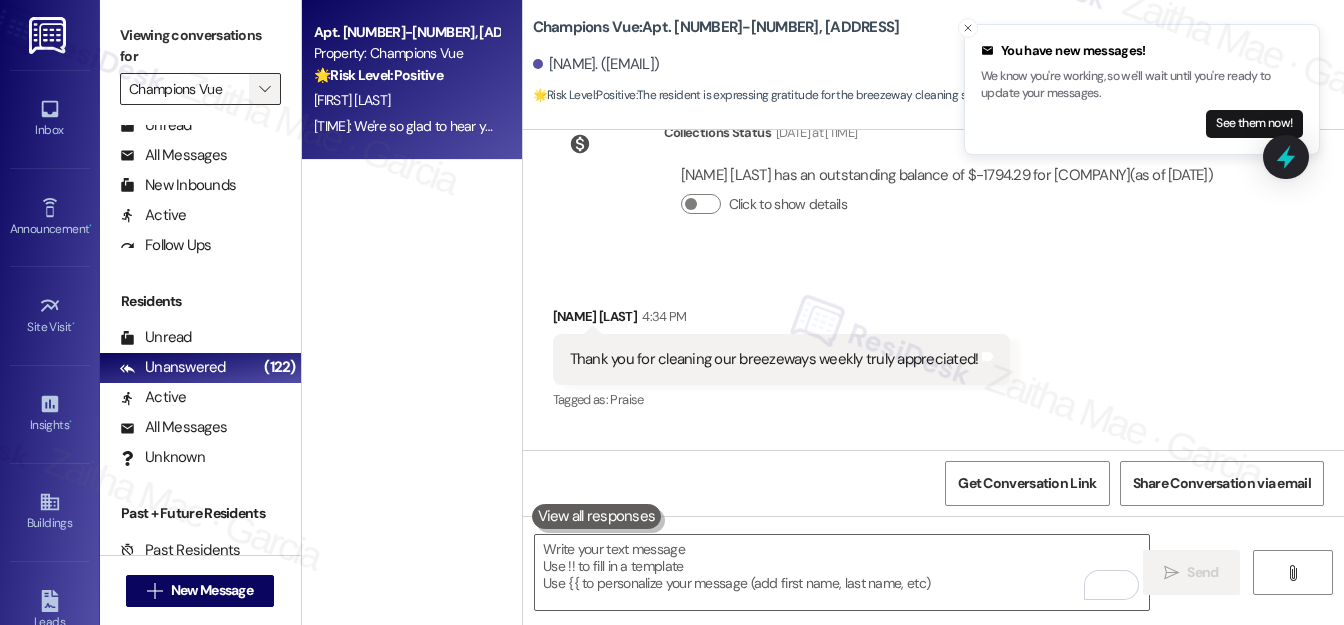 click on "" at bounding box center [265, 89] 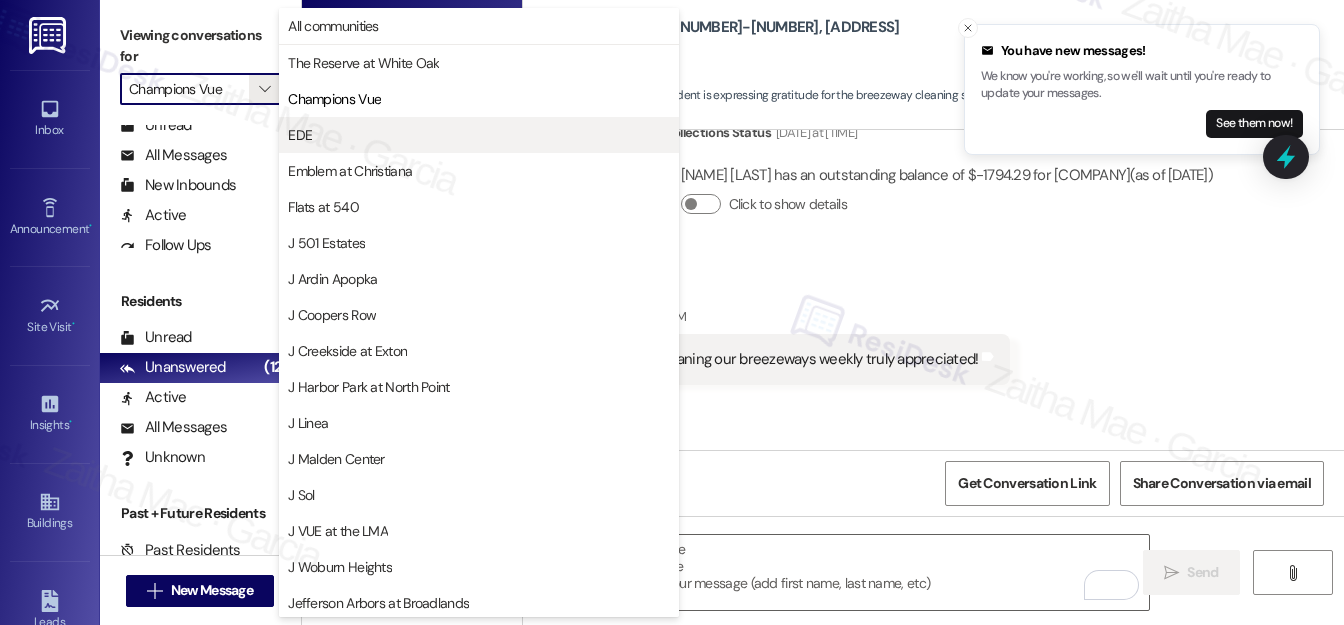 click on "EDE" at bounding box center [479, 135] 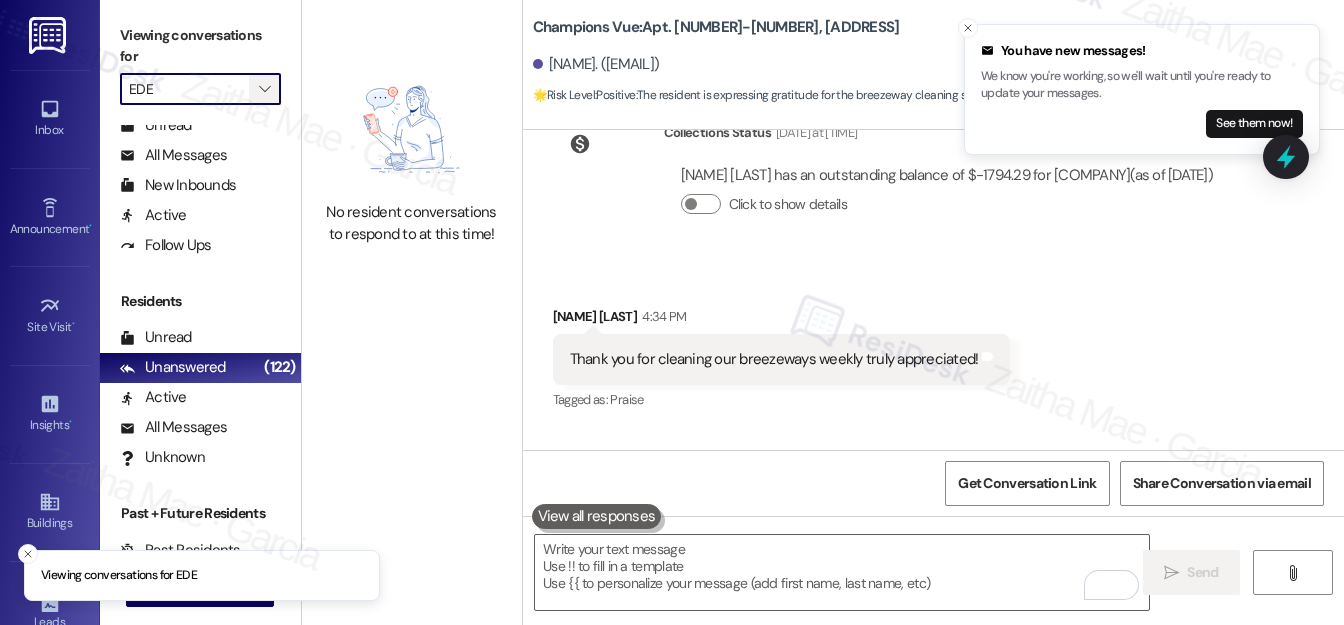 click on "" at bounding box center (264, 89) 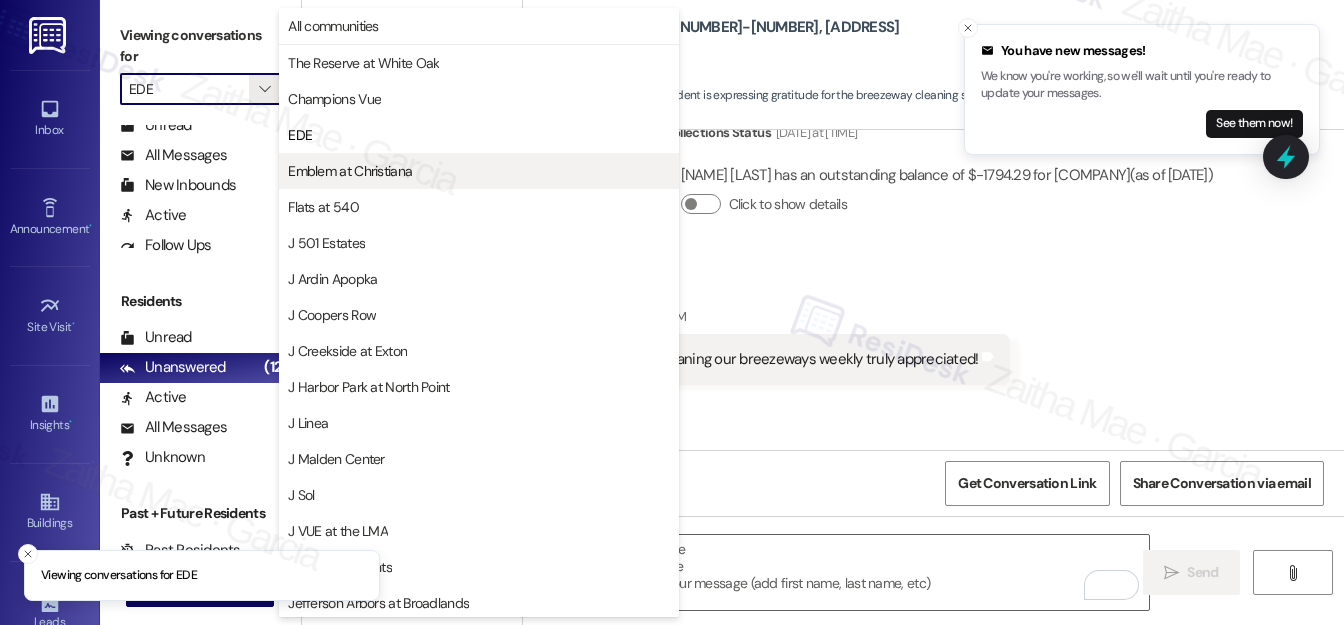 click on "Emblem at Christiana" at bounding box center [350, 171] 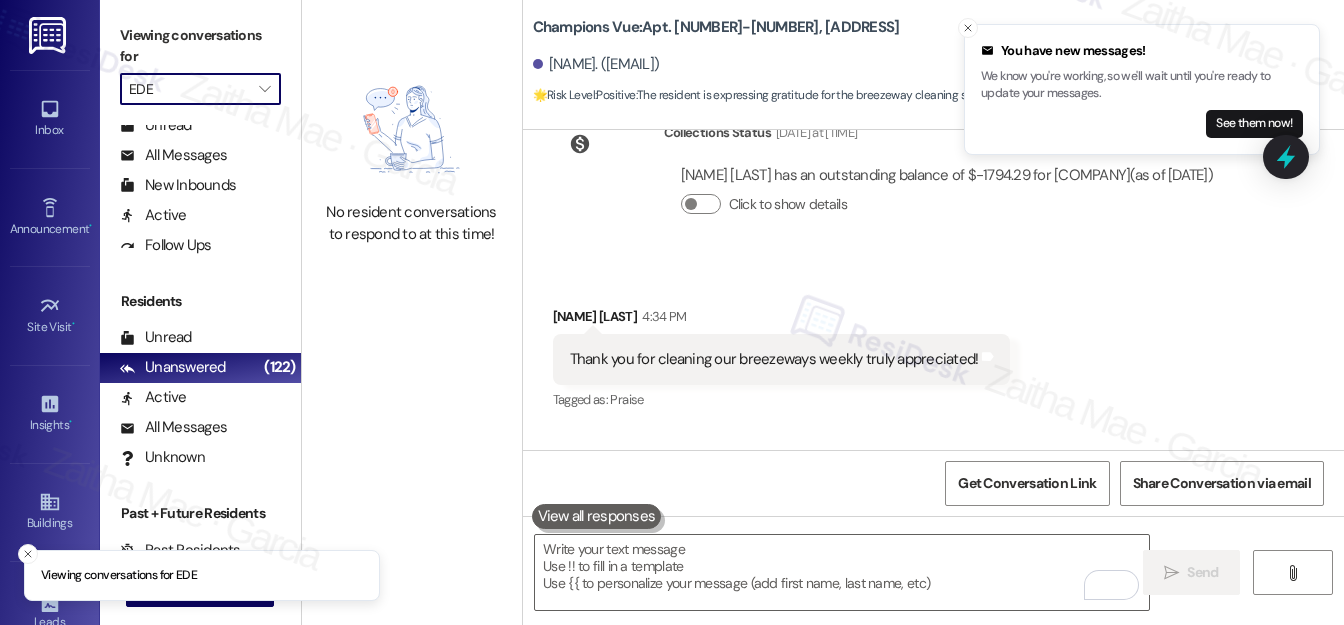 type on "Emblem at Christiana" 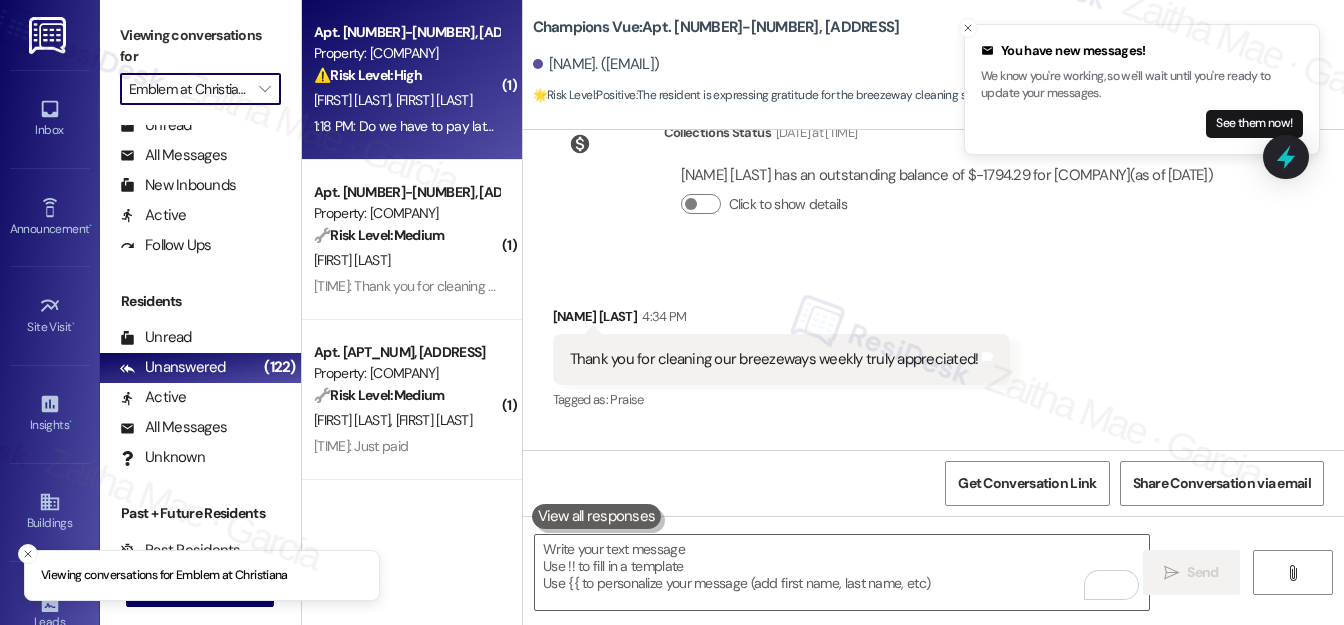 click on "⚠️  Risk Level:  High The resident is asking about late fees, indicating a potential financial concern regarding rent payment. This falls under financial issues and requires timely clarification to avoid further complications." at bounding box center [406, 75] 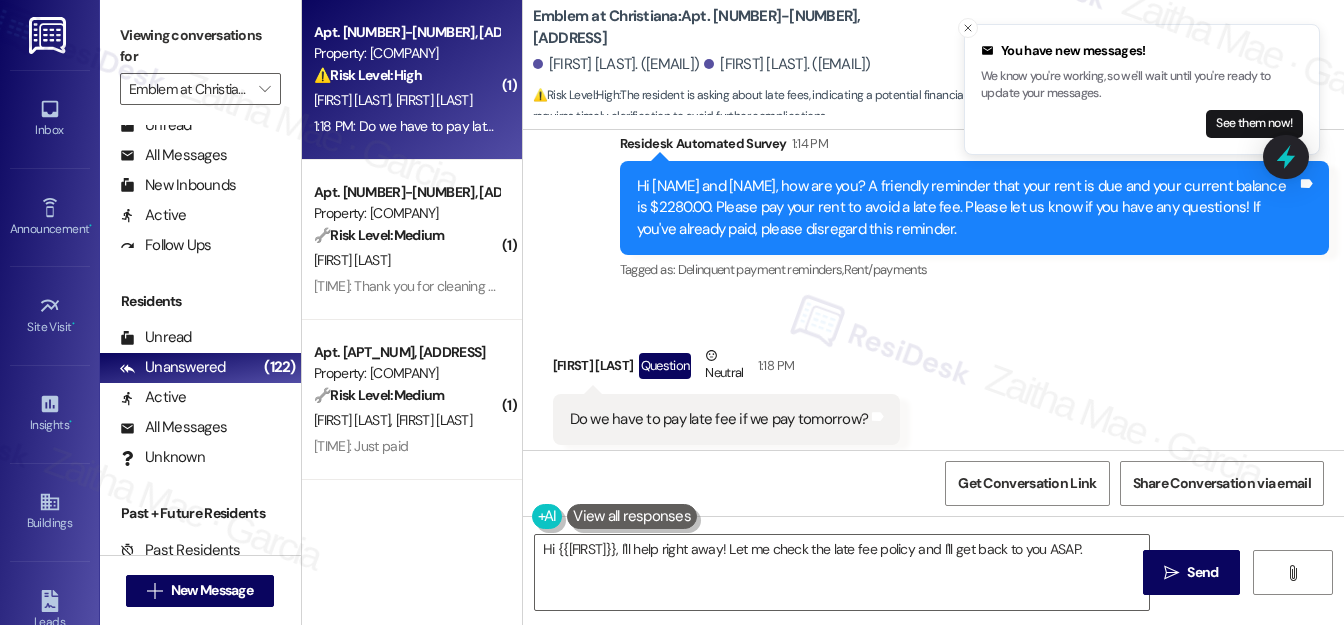 scroll, scrollTop: 801, scrollLeft: 0, axis: vertical 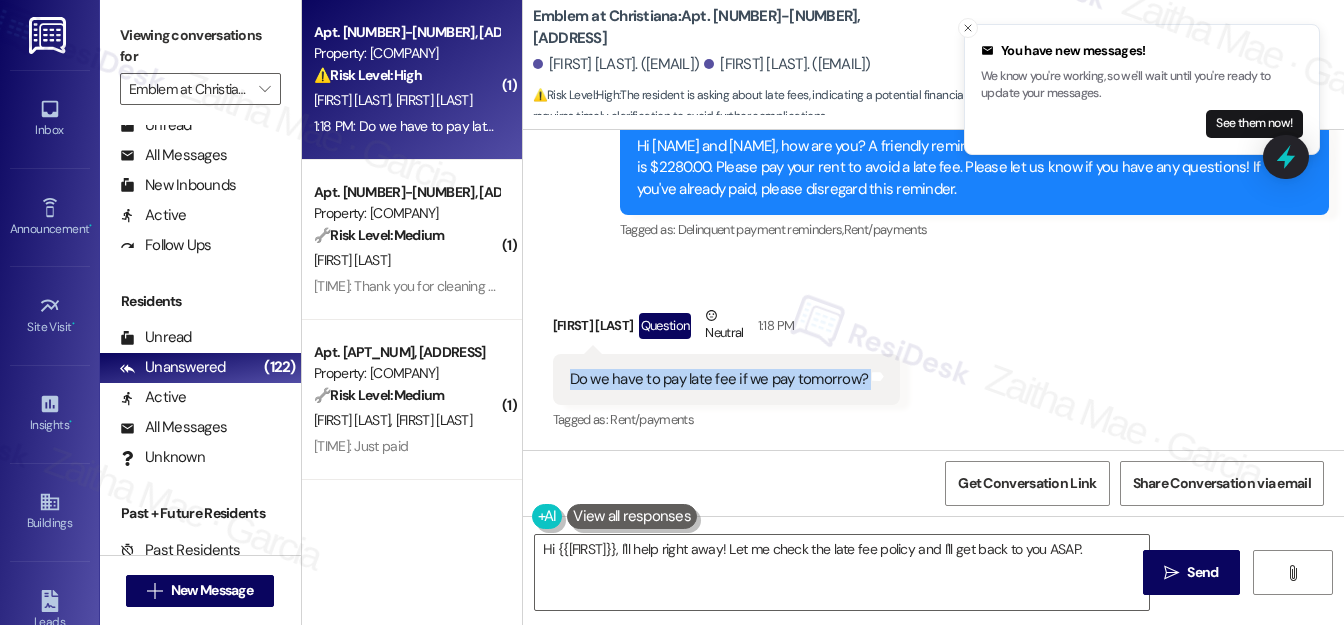 drag, startPoint x: 565, startPoint y: 376, endPoint x: 912, endPoint y: 372, distance: 347.02304 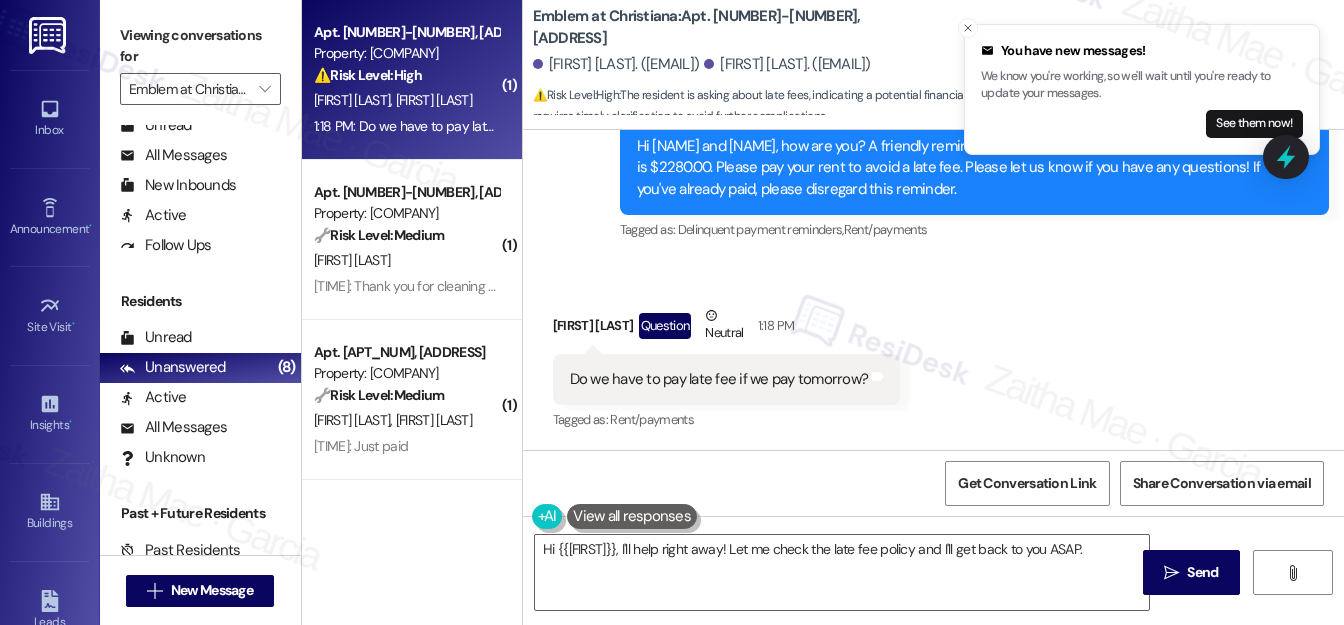 click on "Received via SMS Anand Vaghmar Question   Neutral 1:18 PM Do we have to pay late fee if we pay tomorrow? Tags and notes Tagged as:   Rent/payments Click to highlight conversations about Rent/payments" at bounding box center [933, 355] 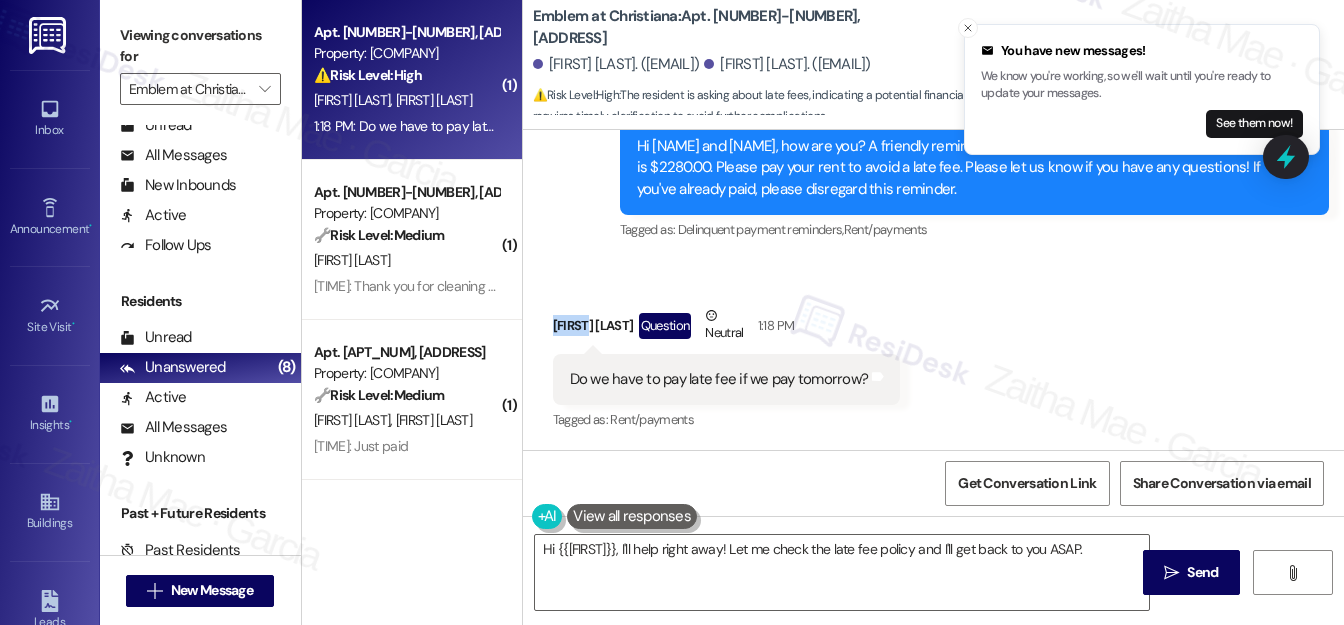 click on "Anand Vaghmar Question   Neutral 1:18 PM" at bounding box center (727, 329) 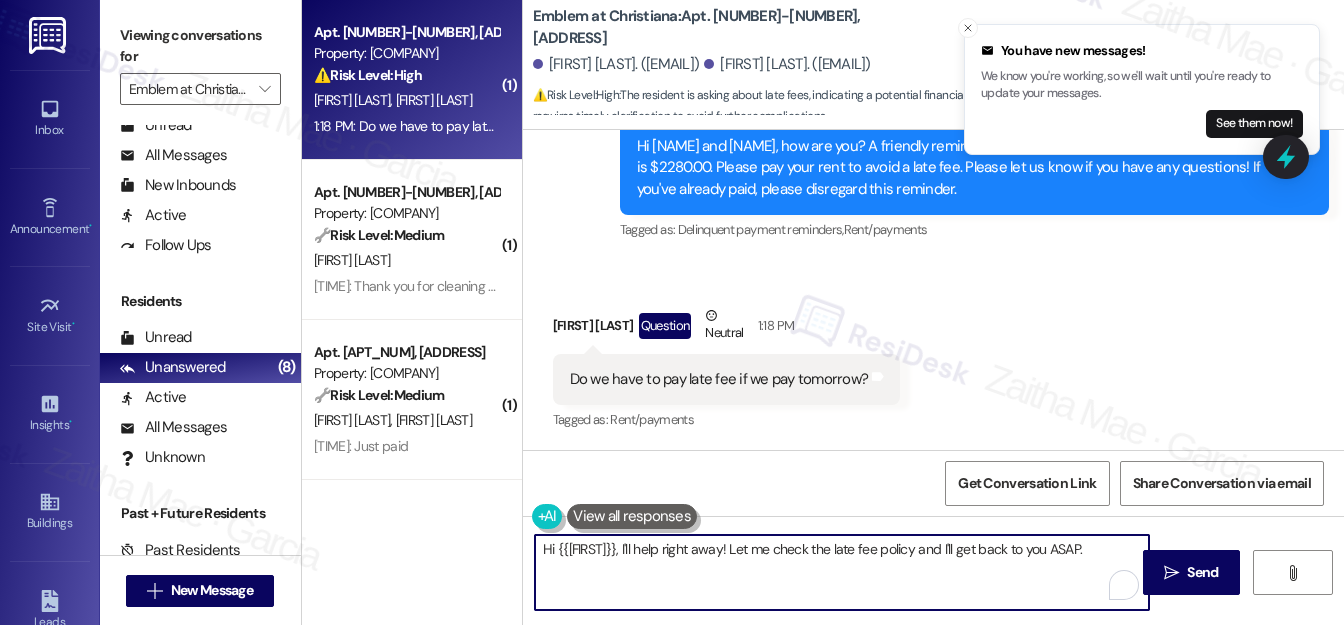 drag, startPoint x: 553, startPoint y: 543, endPoint x: 1106, endPoint y: 562, distance: 553.3263 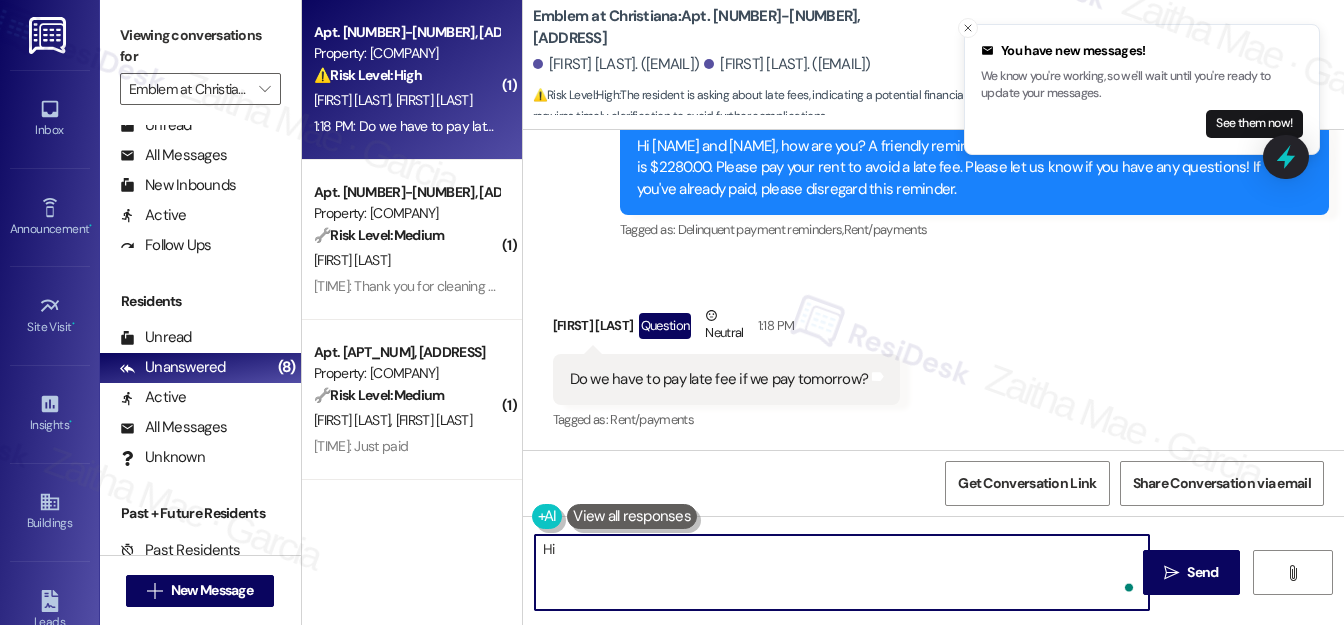 paste on "Anand" 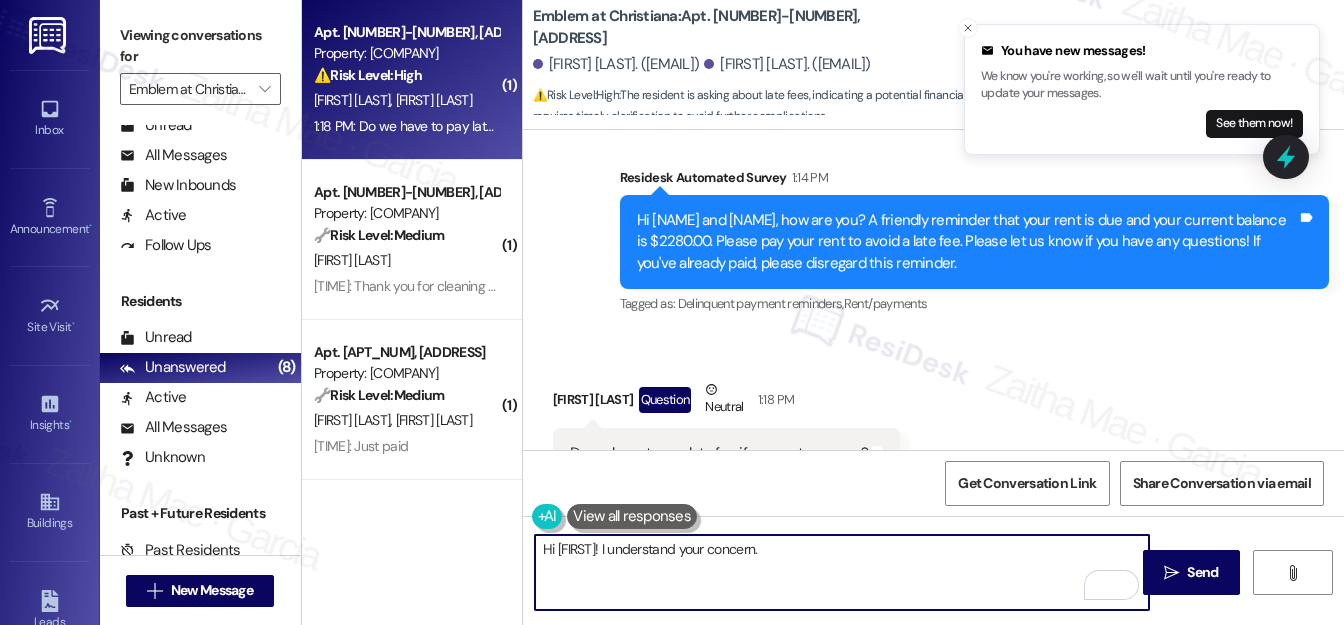scroll, scrollTop: 801, scrollLeft: 0, axis: vertical 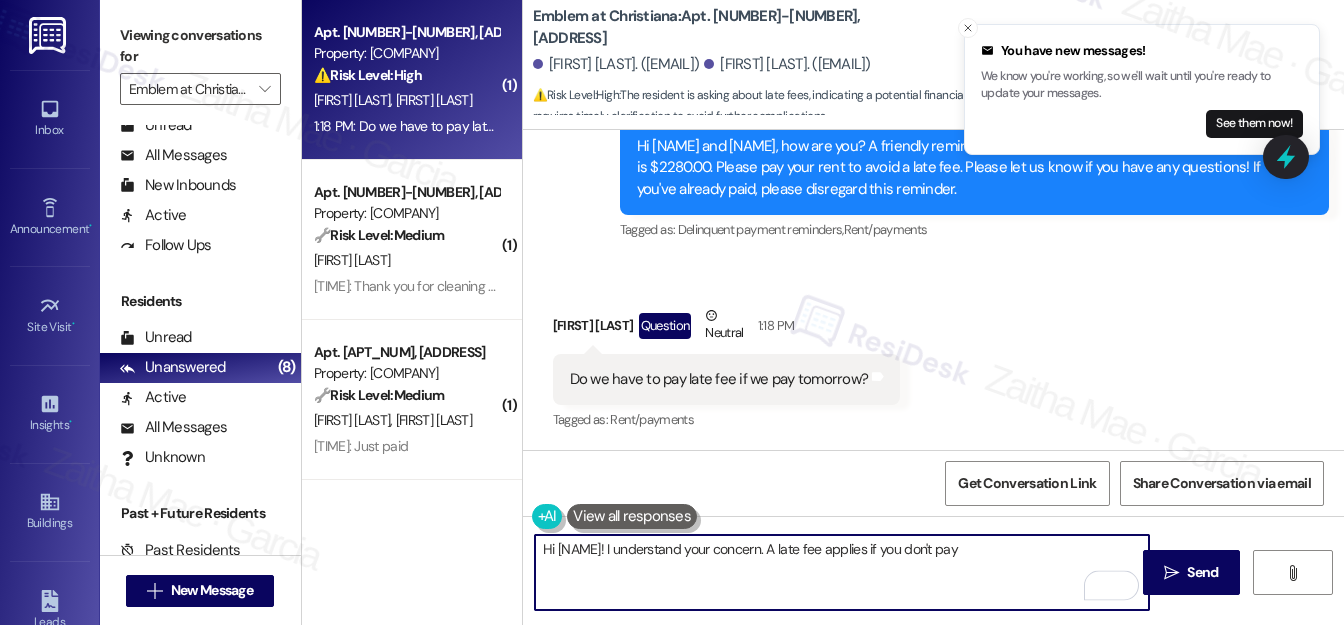 click on "Hi Anand! I understand your concern. A late fee applies if you don't pay" at bounding box center (842, 572) 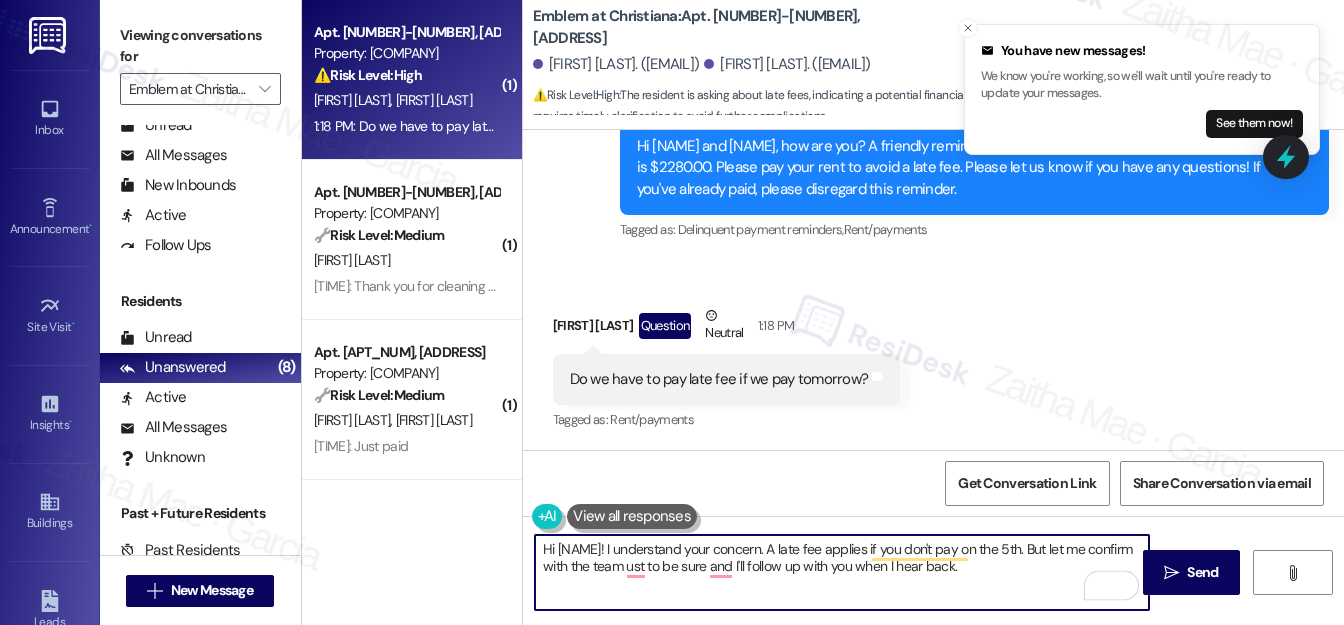 type on "Hi Anand! I understand your concern. A late fee applies if you don't pay on the 5th. But let me confirm with the team ust to be sure and I'll follow up with you when I hear back." 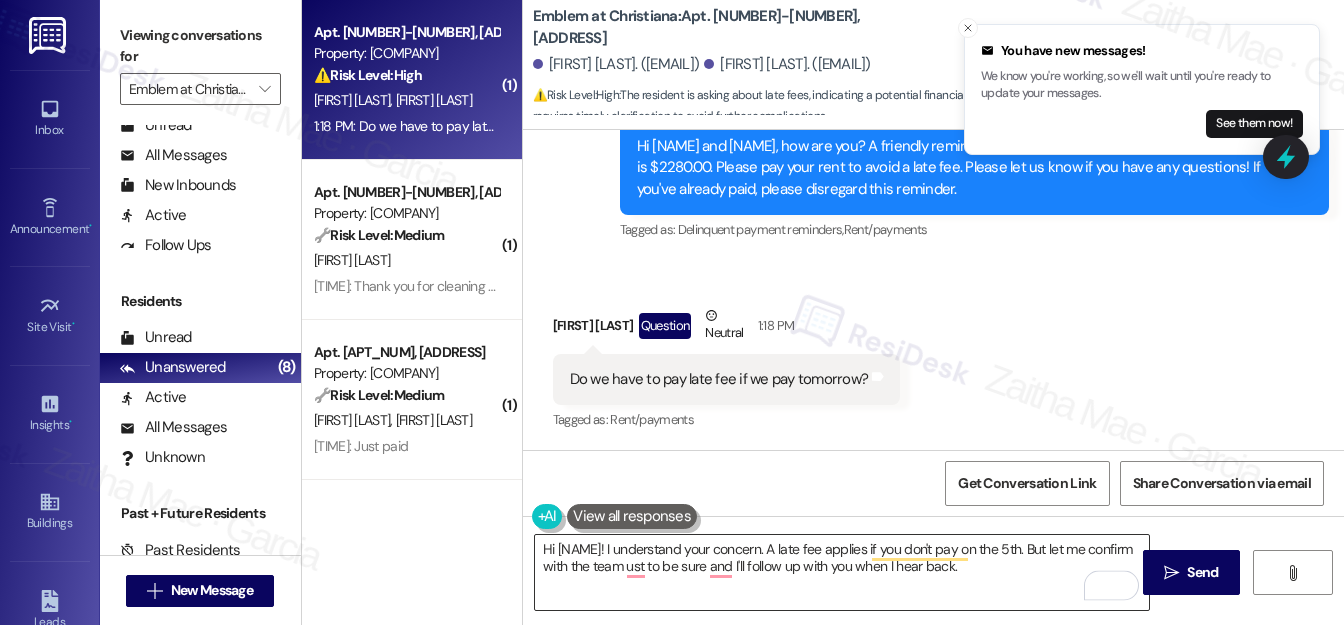 drag, startPoint x: 531, startPoint y: 545, endPoint x: 566, endPoint y: 544, distance: 35.014282 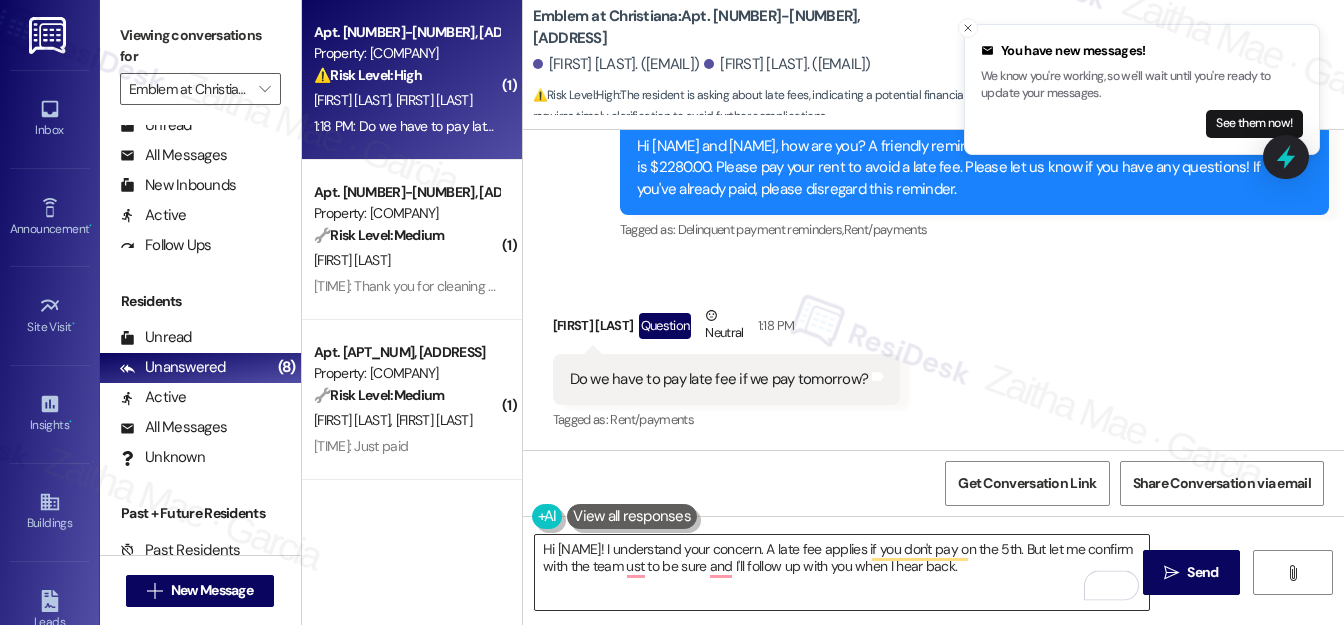 click on "Hi Anand! I understand your concern. A late fee applies if you don't pay on the 5th. But let me confirm with the team ust to be sure and I'll follow up with you when I hear back." at bounding box center (832, 572) 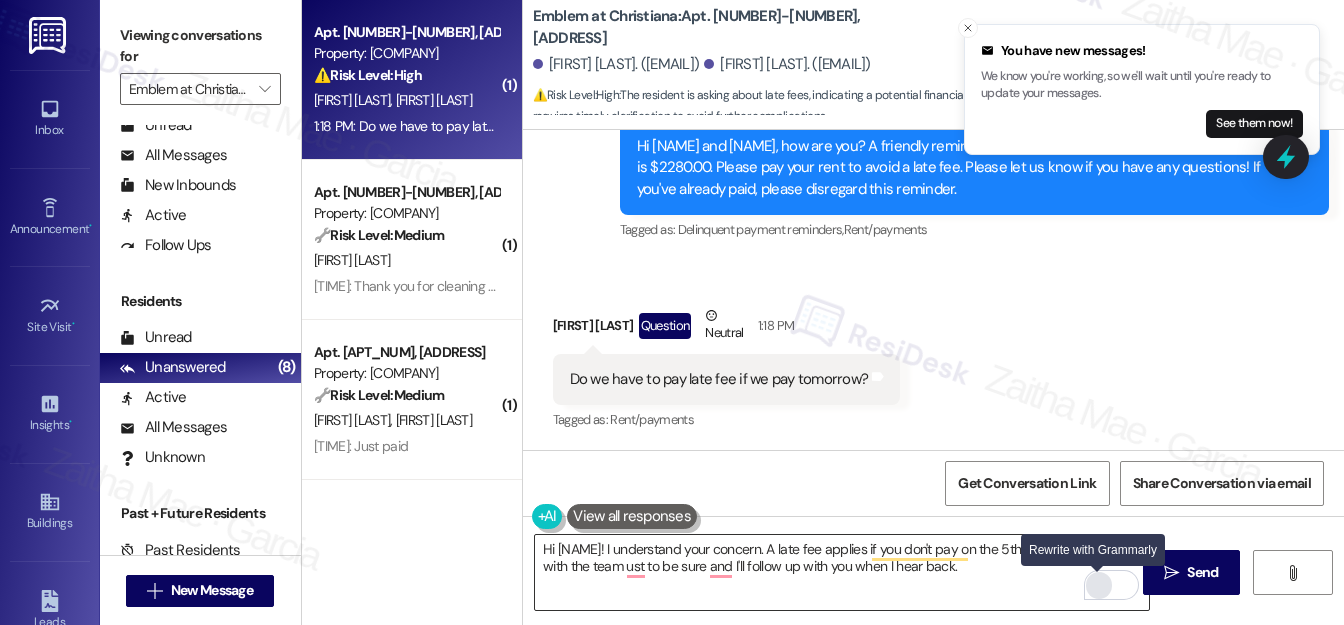 click at bounding box center (1099, 585) 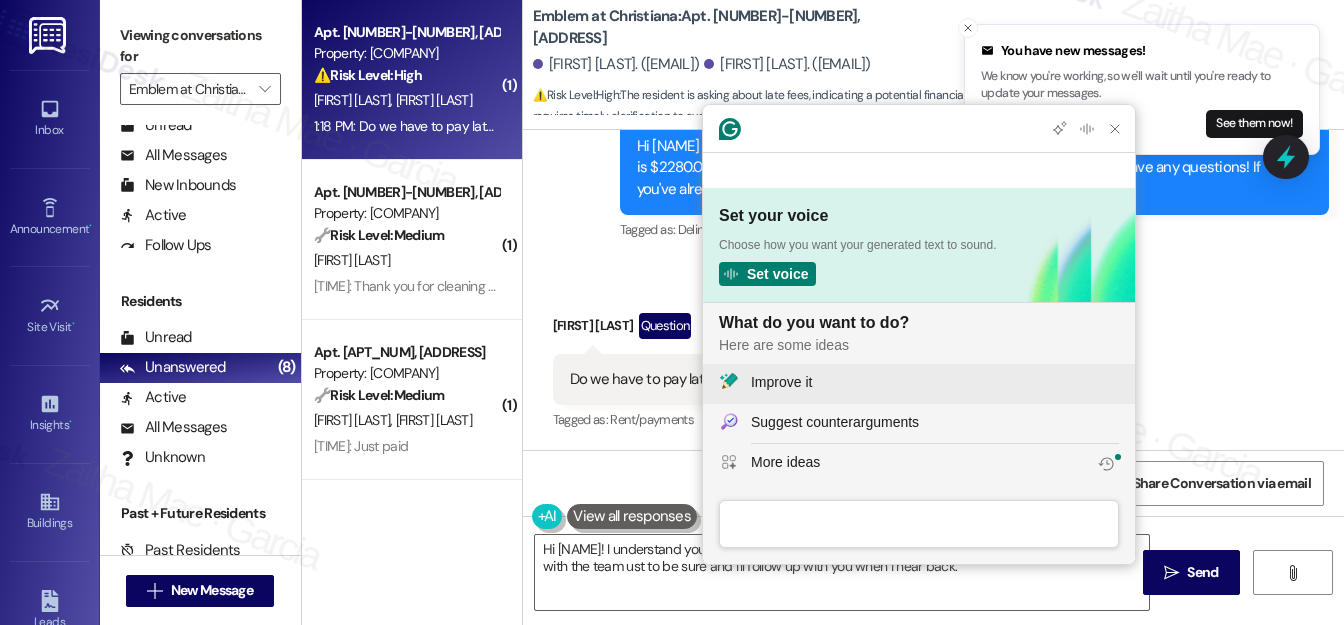 click on "Improve it" 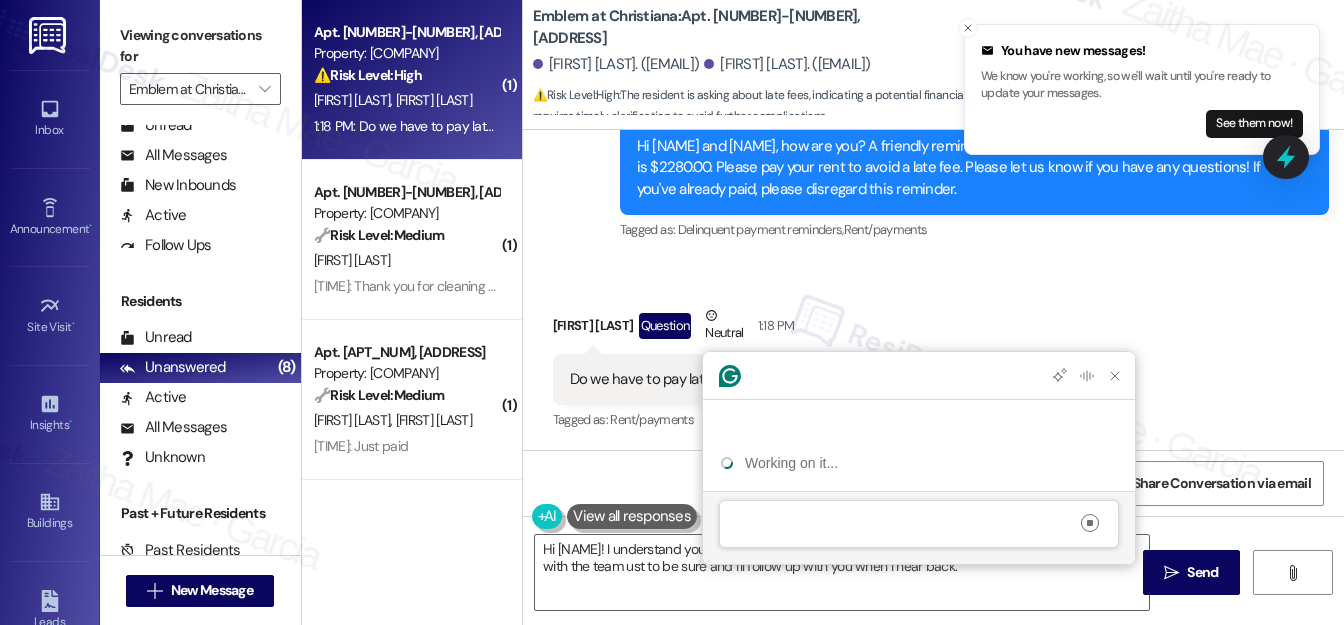 scroll, scrollTop: 0, scrollLeft: 0, axis: both 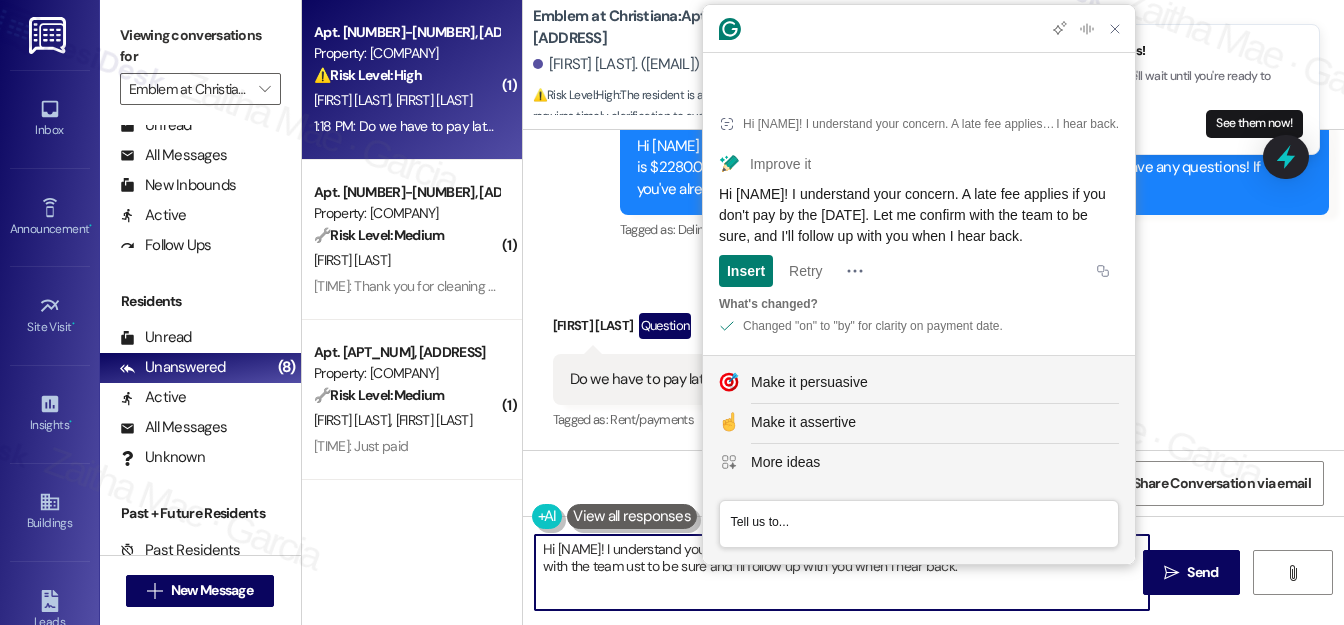 click on "Hi Anand! I understand your concern. A late fee applies if you don't pay on the 5th. But let me confirm with the team ust to be sure and I'll follow up with you when I hear back." at bounding box center [842, 572] 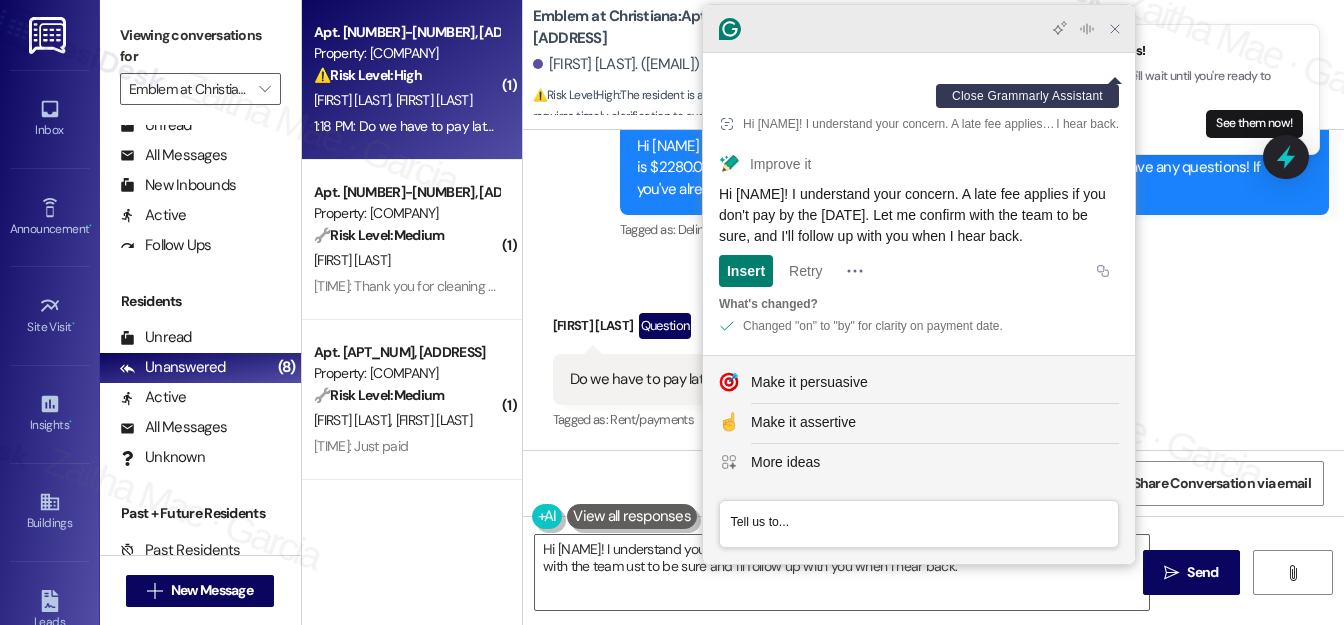 click 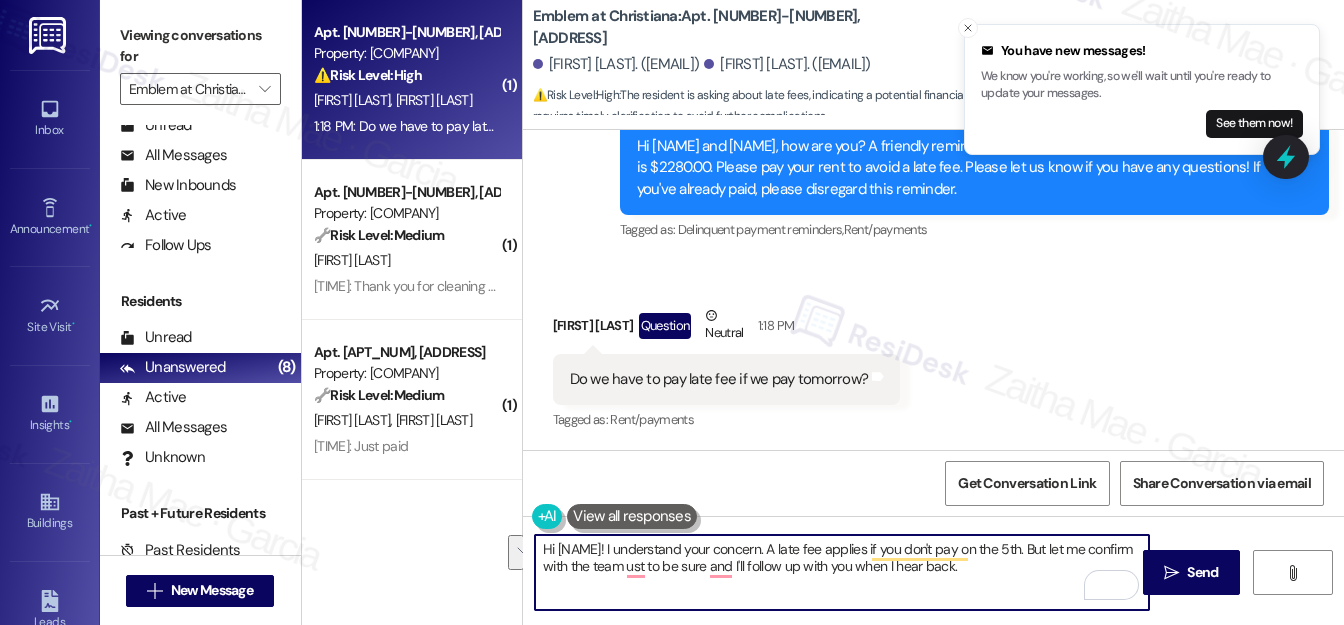 drag, startPoint x: 543, startPoint y: 542, endPoint x: 973, endPoint y: 563, distance: 430.51248 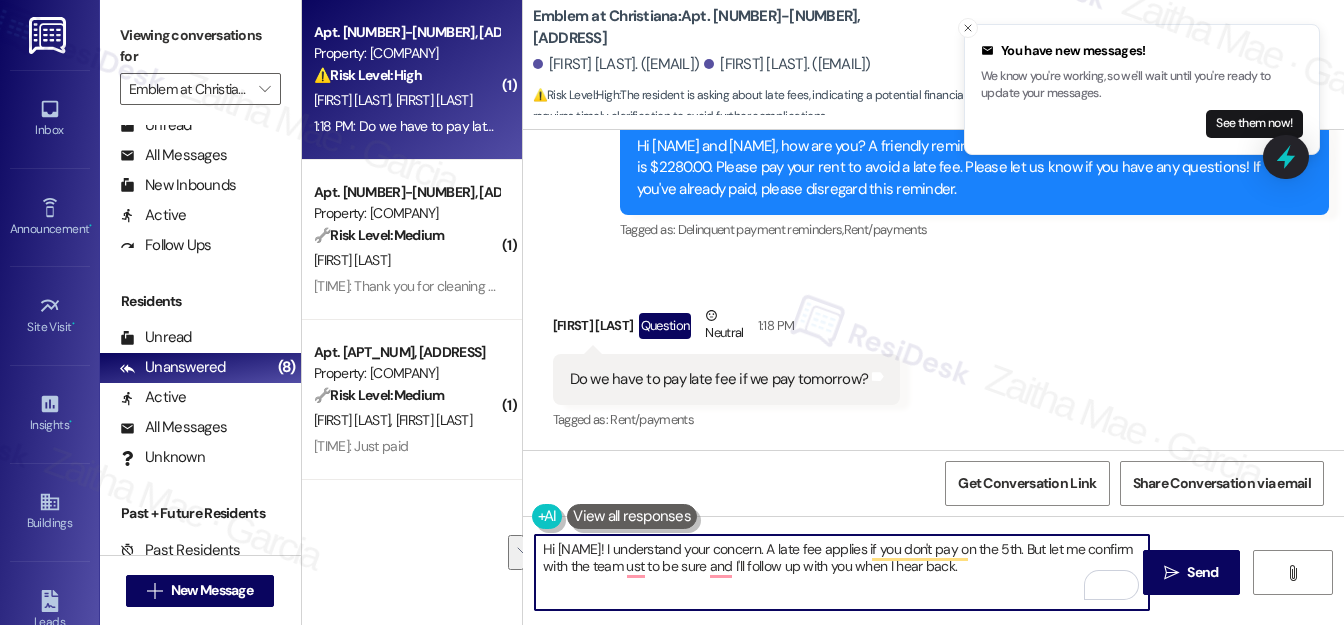 click on "Hi Anand! I understand your concern. A late fee applies if you don't pay on the 5th. But let me confirm with the team ust to be sure and I'll follow up with you when I hear back." at bounding box center (842, 572) 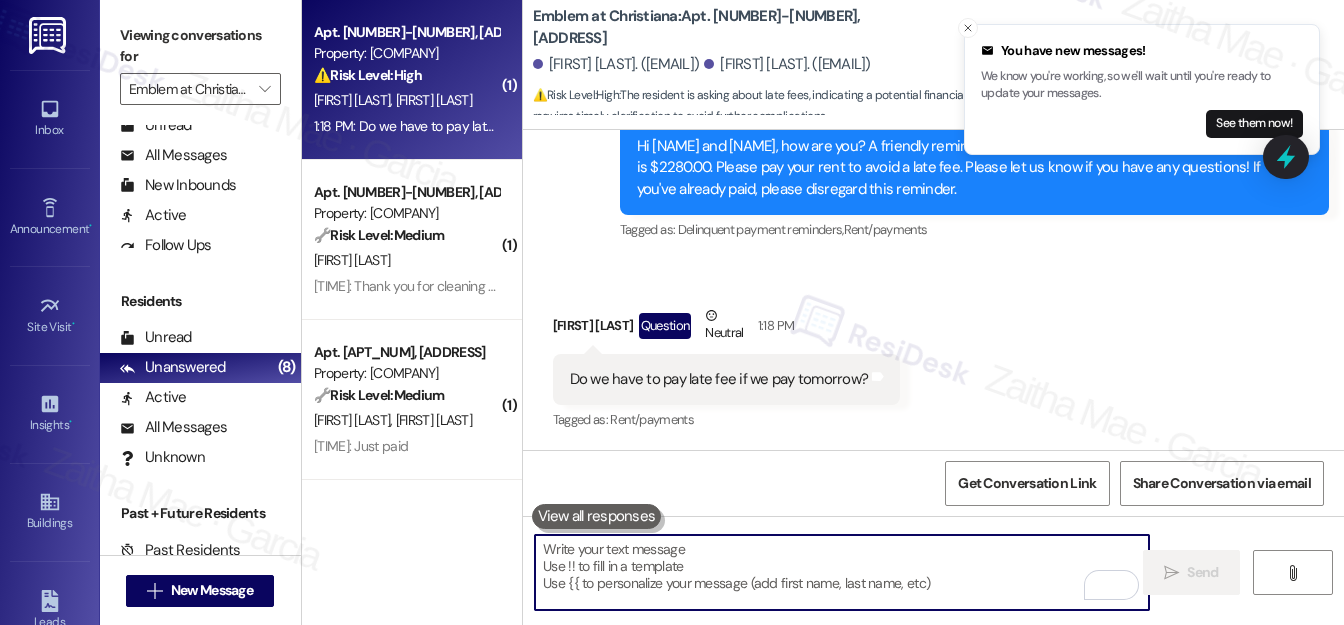 type 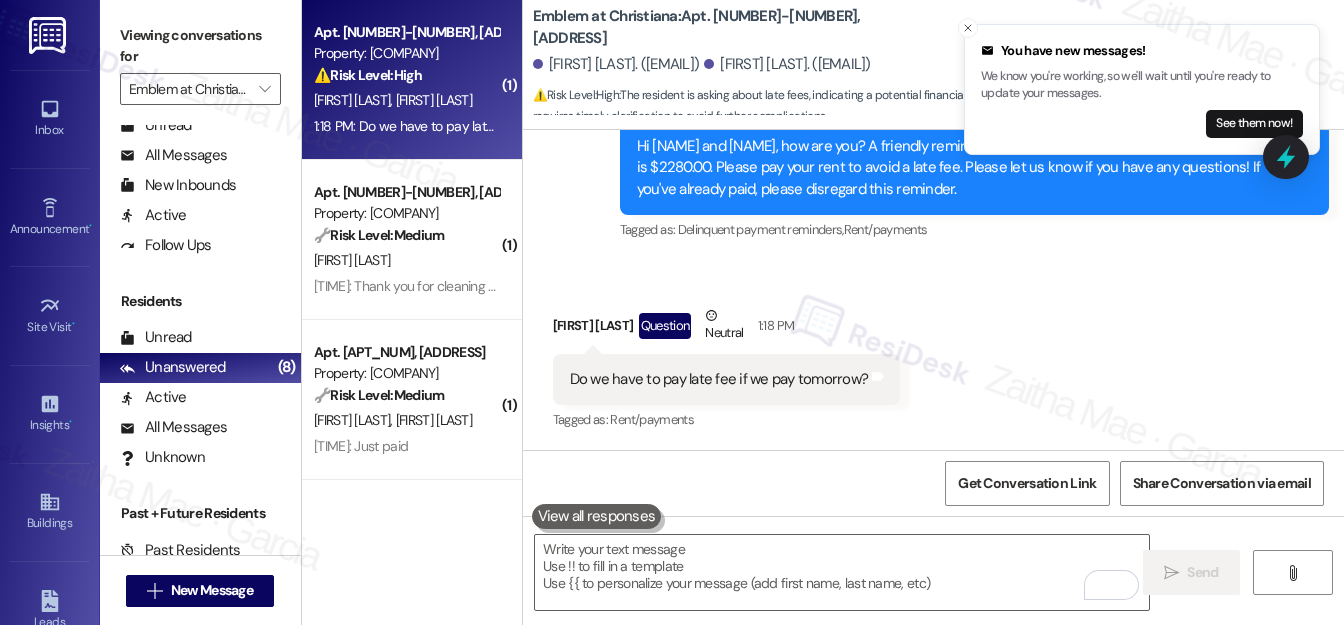 click at bounding box center [597, 516] 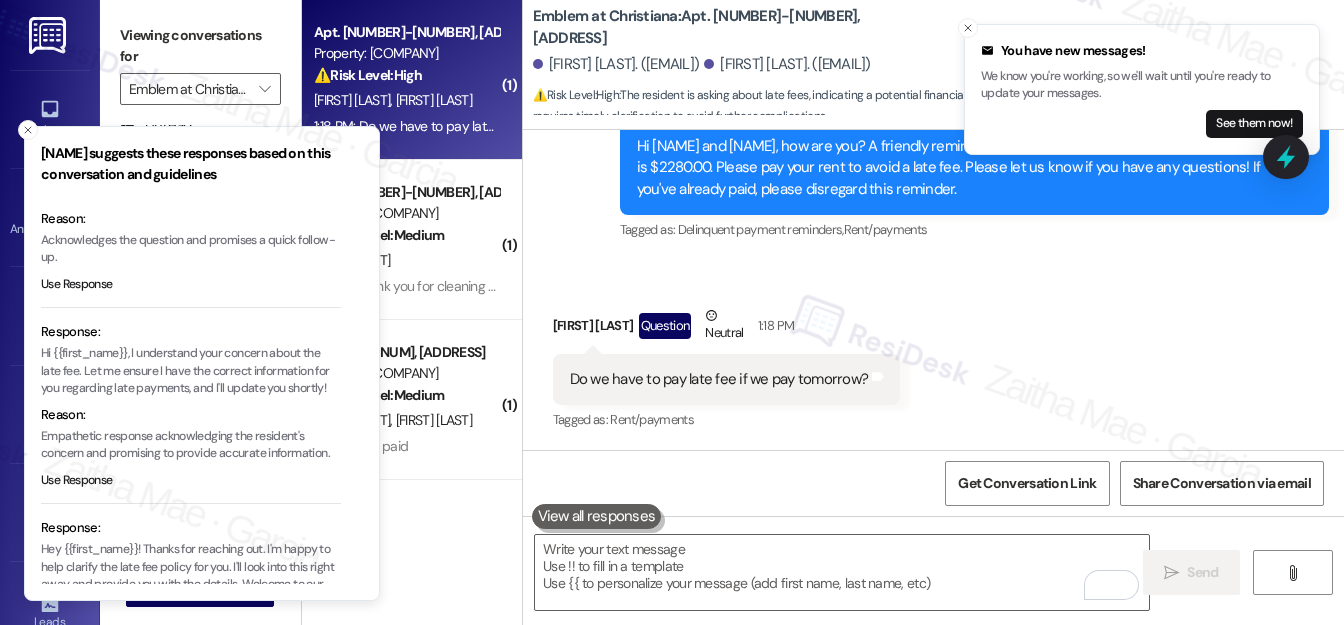 scroll, scrollTop: 90, scrollLeft: 0, axis: vertical 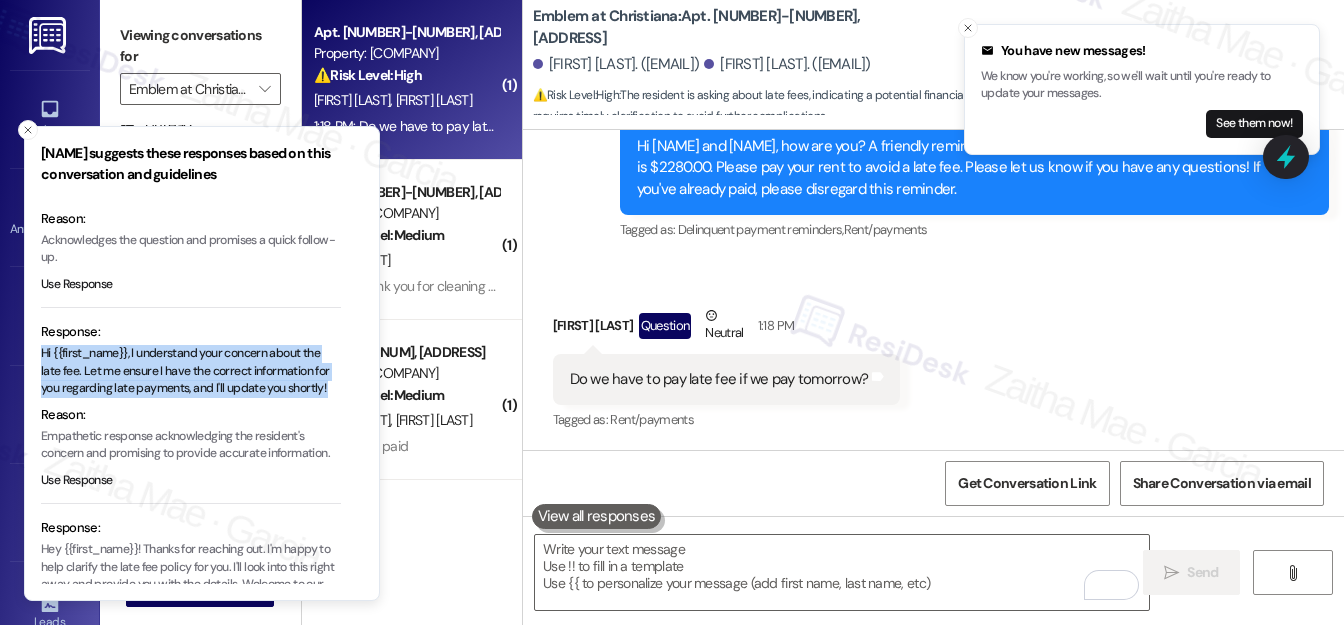 type 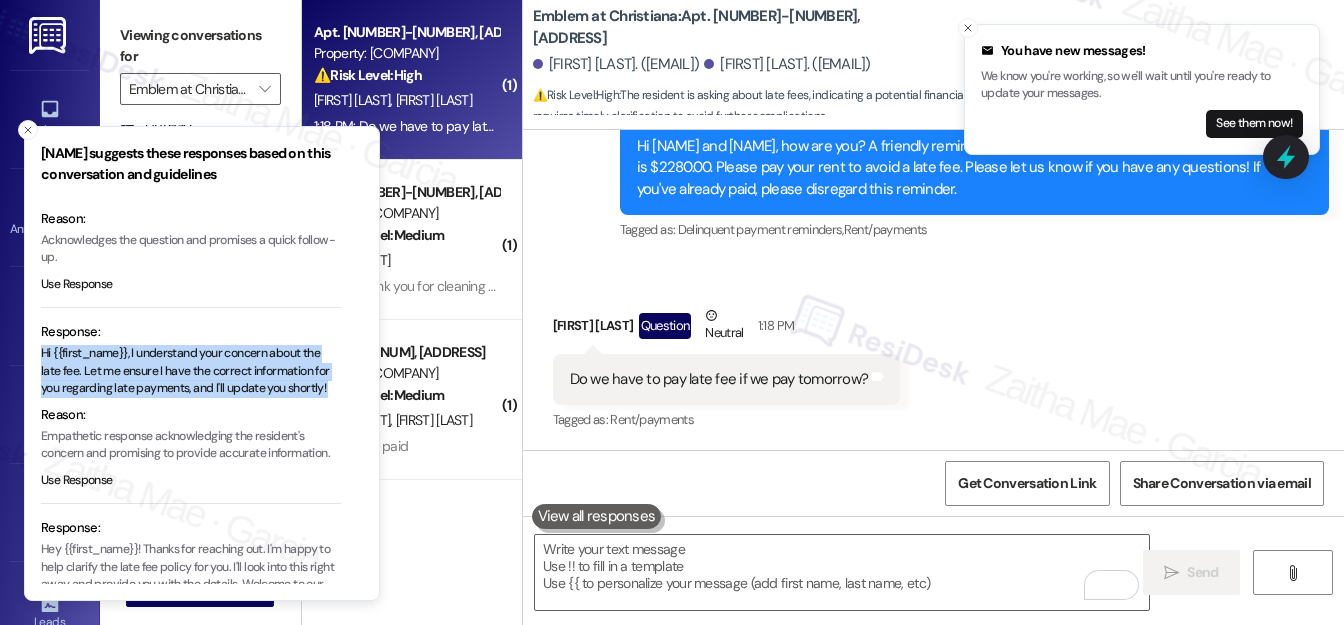 copy on "Hi {{first_name}}, I understand your concern about the late fee. Let me ensure I have the correct information for you regarding late payments, and I'll update you shortly!" 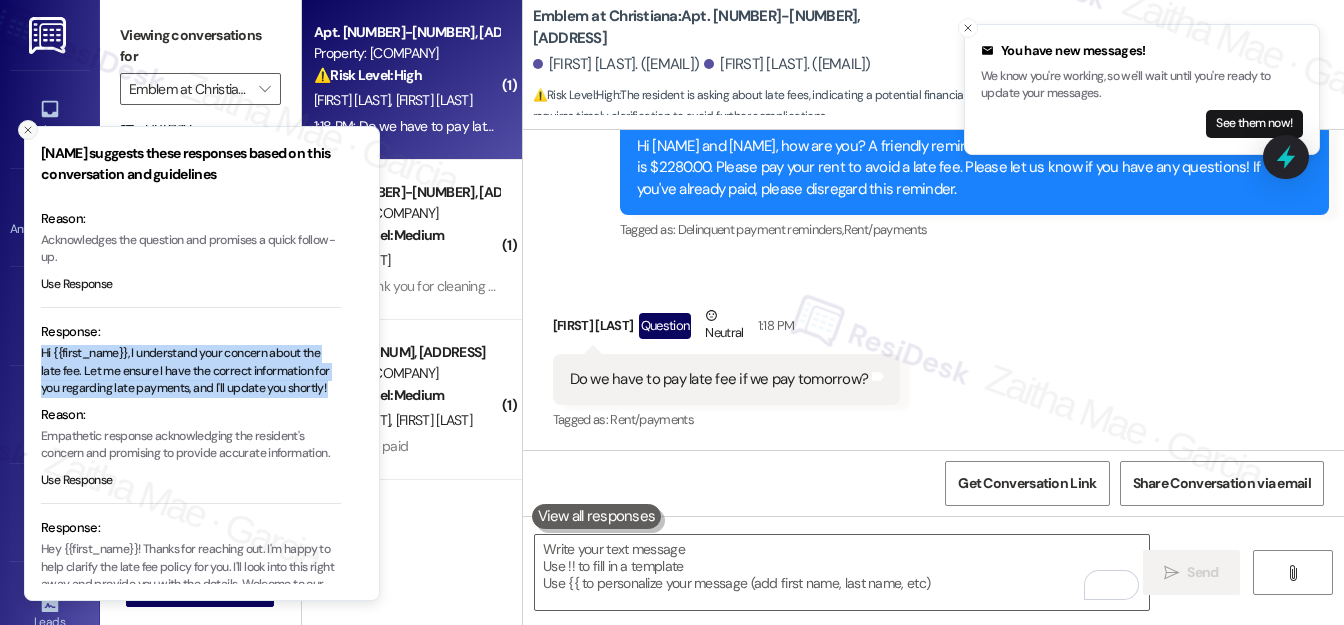 click 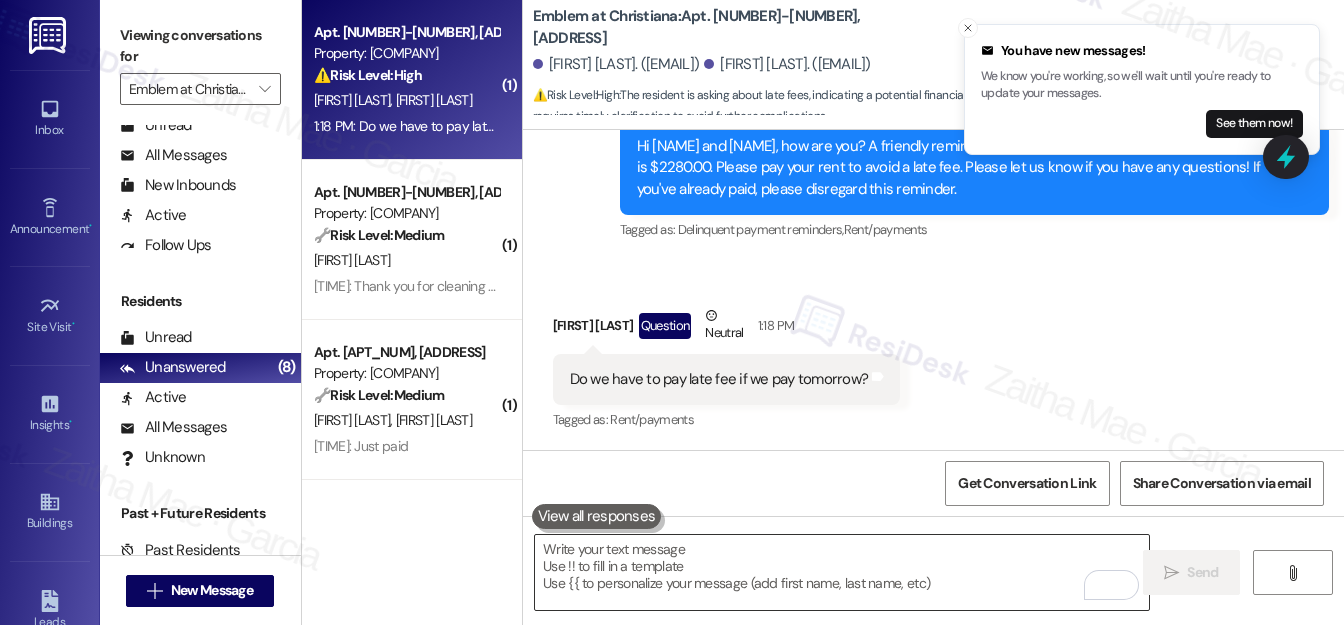 click at bounding box center [842, 572] 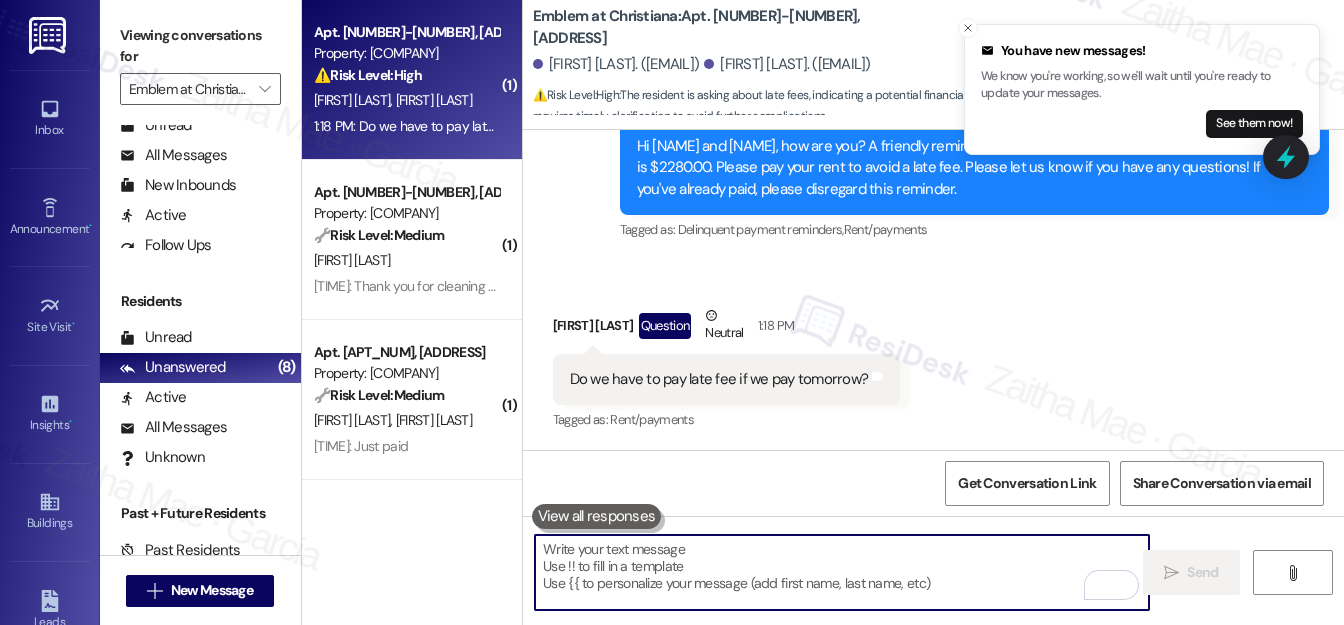 paste on "Hi {{first_name}}, I understand your concern about the late fee. Let me ensure I have the correct information for you regarding late payments, and I'll update you shortly!" 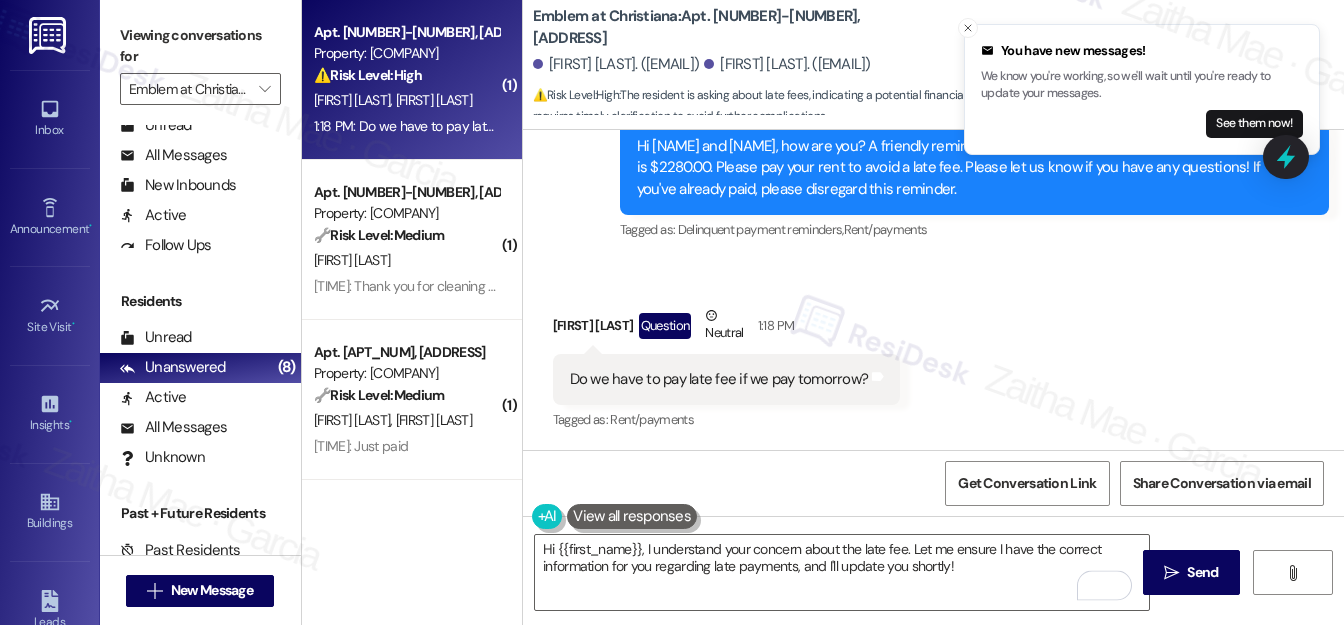click on "Anand Vaghmar Question   Neutral 1:18 PM" at bounding box center [727, 329] 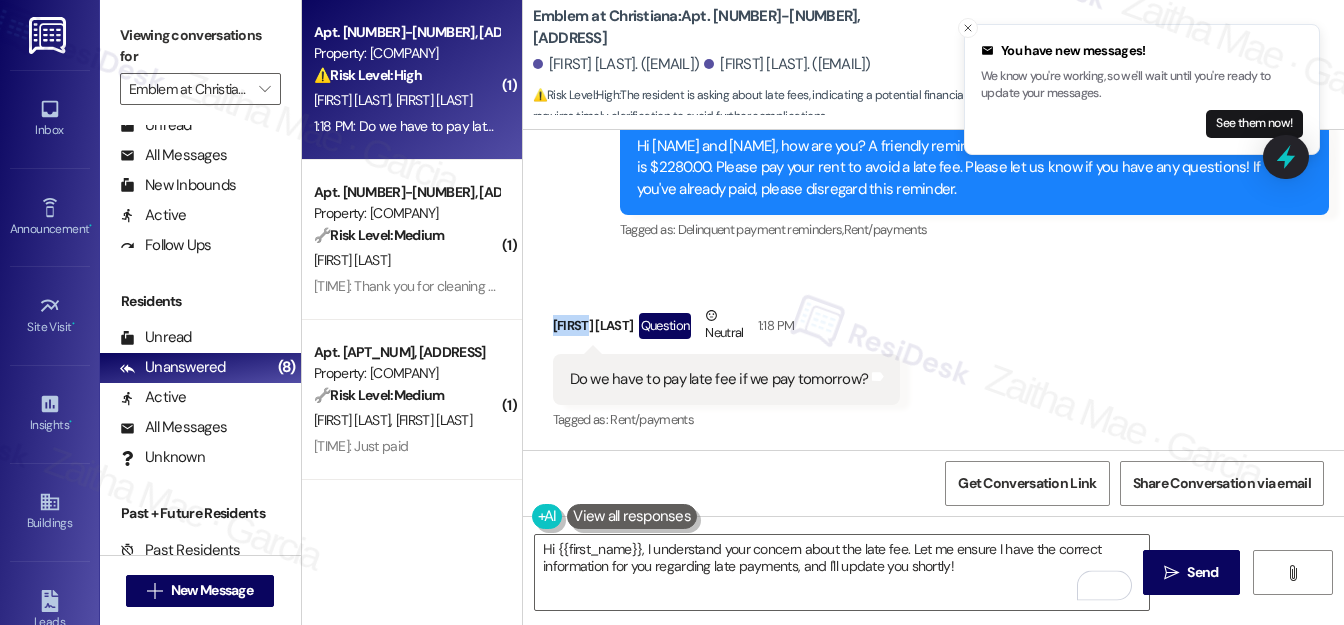 click on "Anand Vaghmar Question   Neutral 1:18 PM" at bounding box center [727, 329] 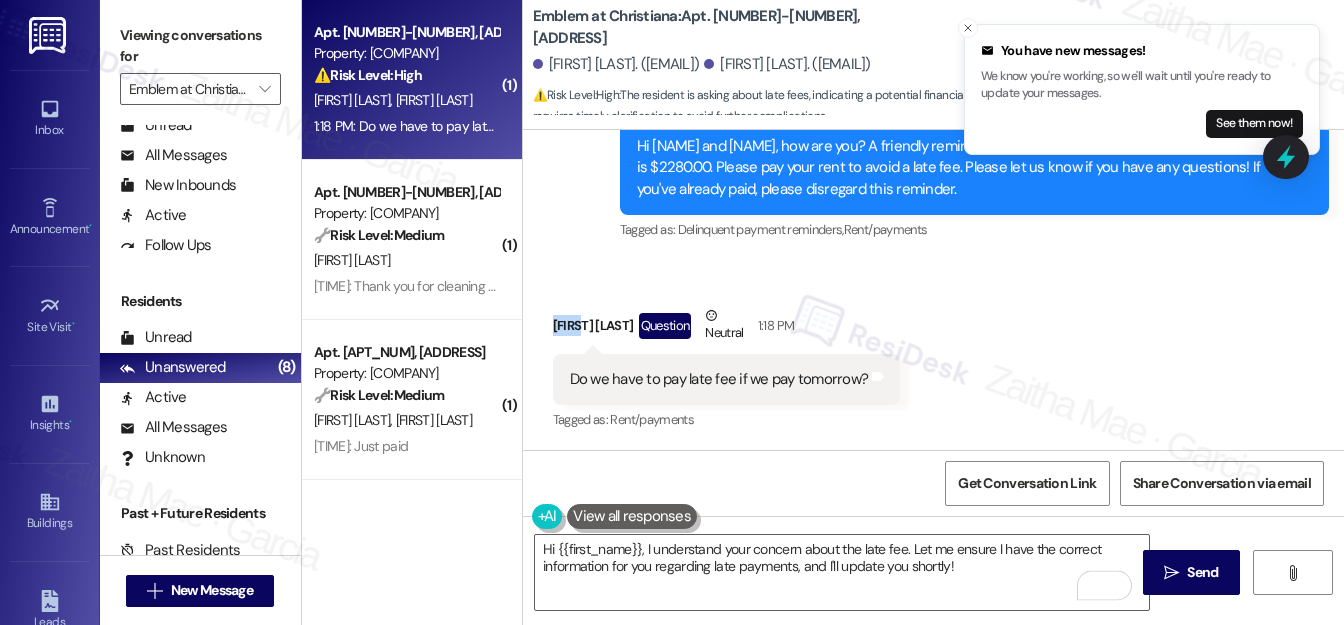 copy on "Anand" 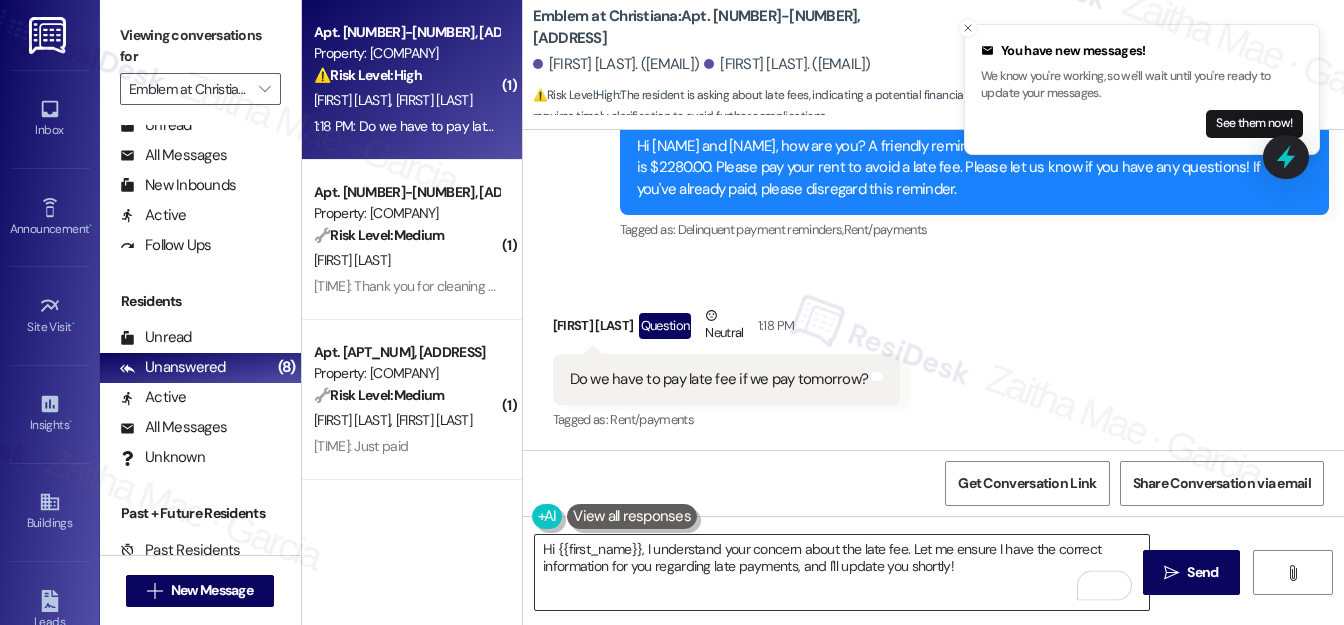 click on "Hi {{first_name}}, I understand your concern about the late fee. Let me ensure I have the correct information for you regarding late payments, and I'll update you shortly!" at bounding box center [842, 572] 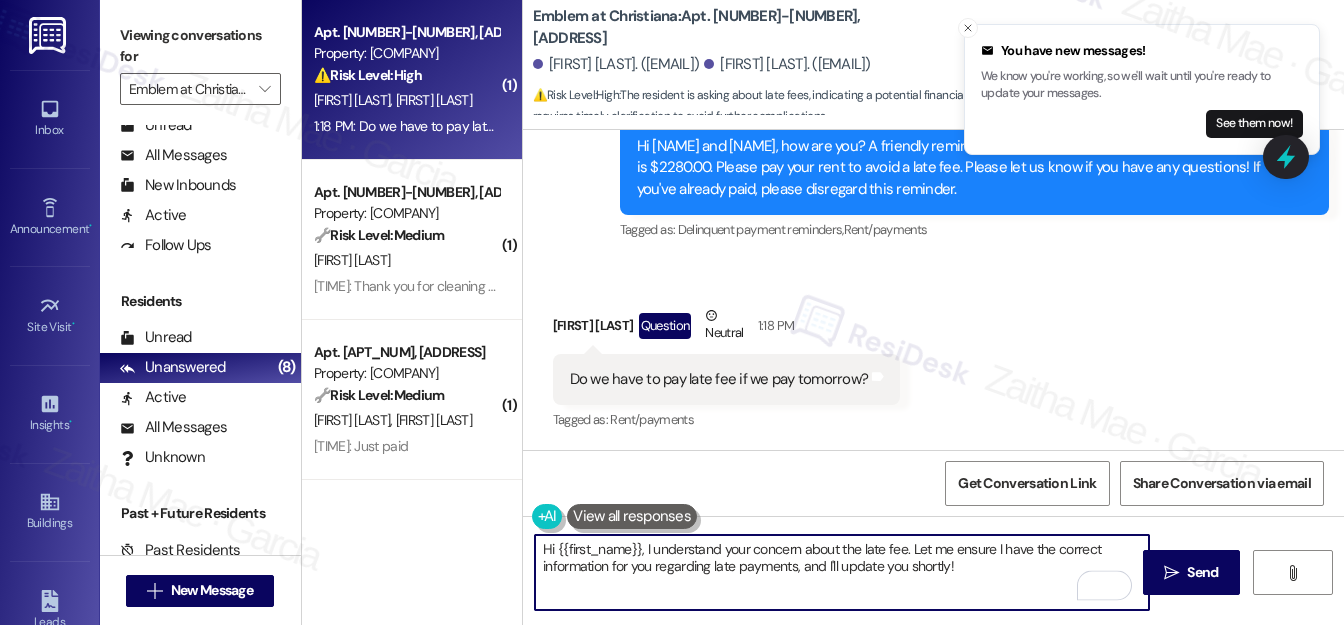 click on "Hi {{first_name}}, I understand your concern about the late fee. Let me ensure I have the correct information for you regarding late payments, and I'll update you shortly!" at bounding box center [842, 572] 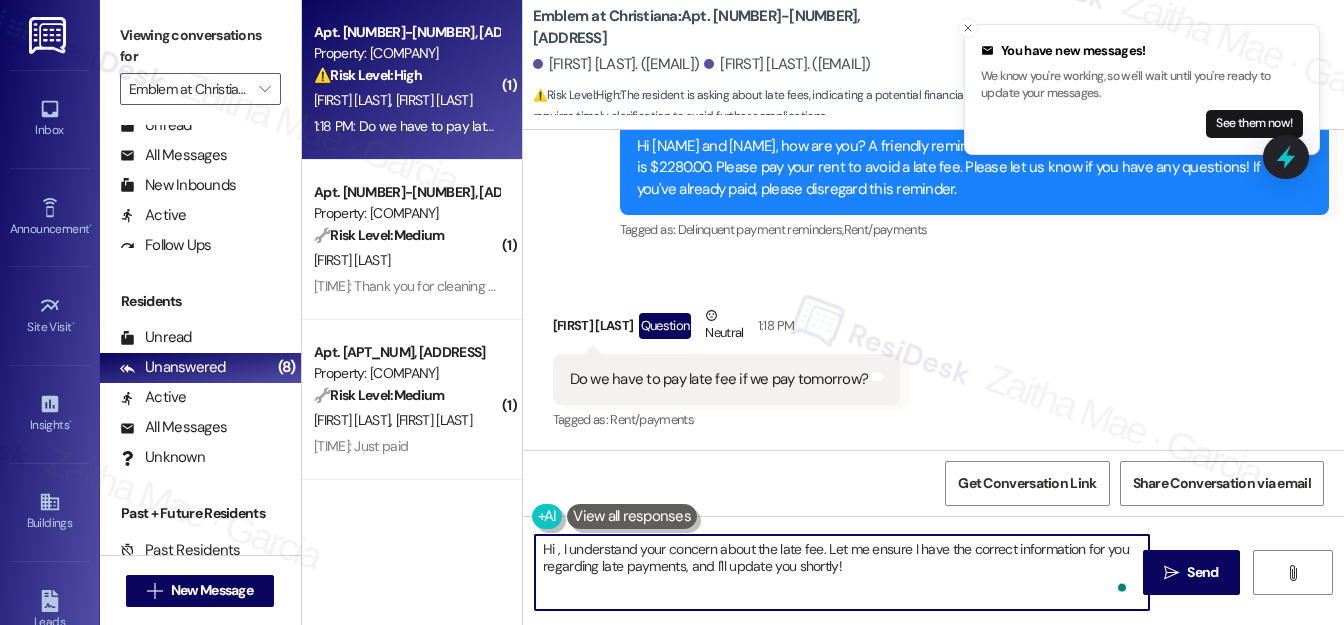paste on "Anand" 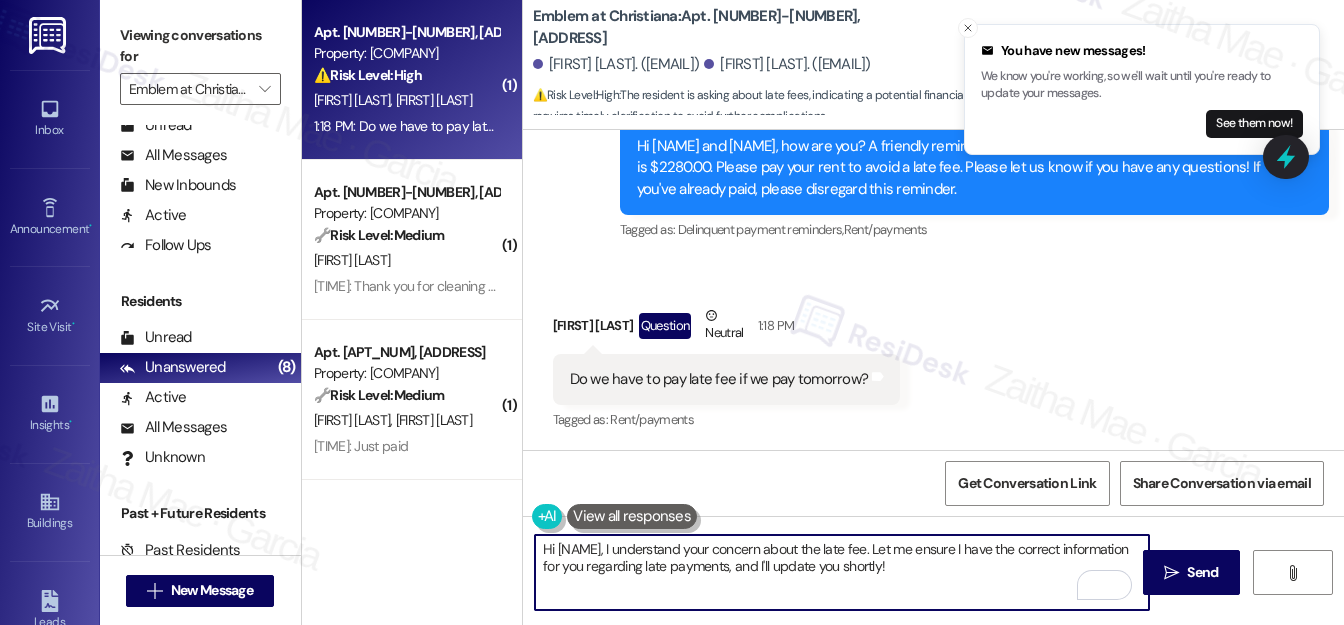 click on "Hi Anand, I understand your concern about the late fee. Let me ensure I have the correct information for you regarding late payments, and I'll update you shortly!" at bounding box center (842, 572) 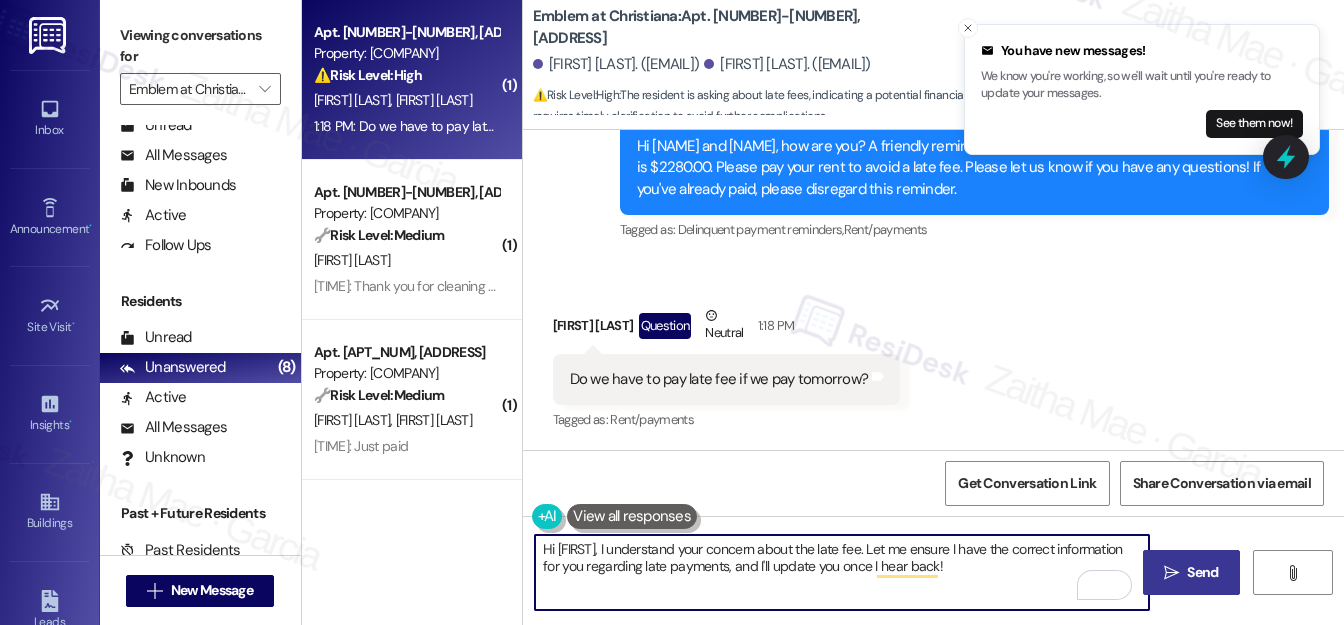 type on "Hi Anand, I understand your concern about the late fee. Let me ensure I have the correct information for you regarding late payments, and I'll update you once I hear back!" 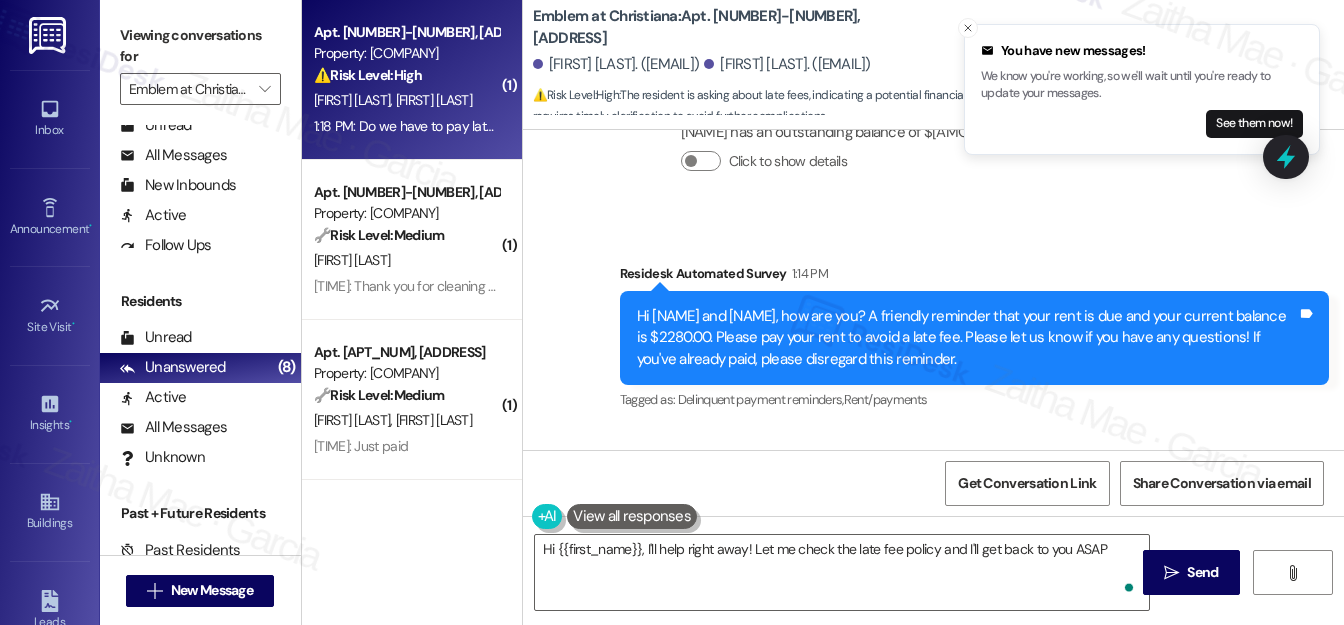 type on "Hi {{first_name}}, I'll help right away! Let me check the late fee policy and I'll get back to you ASAP." 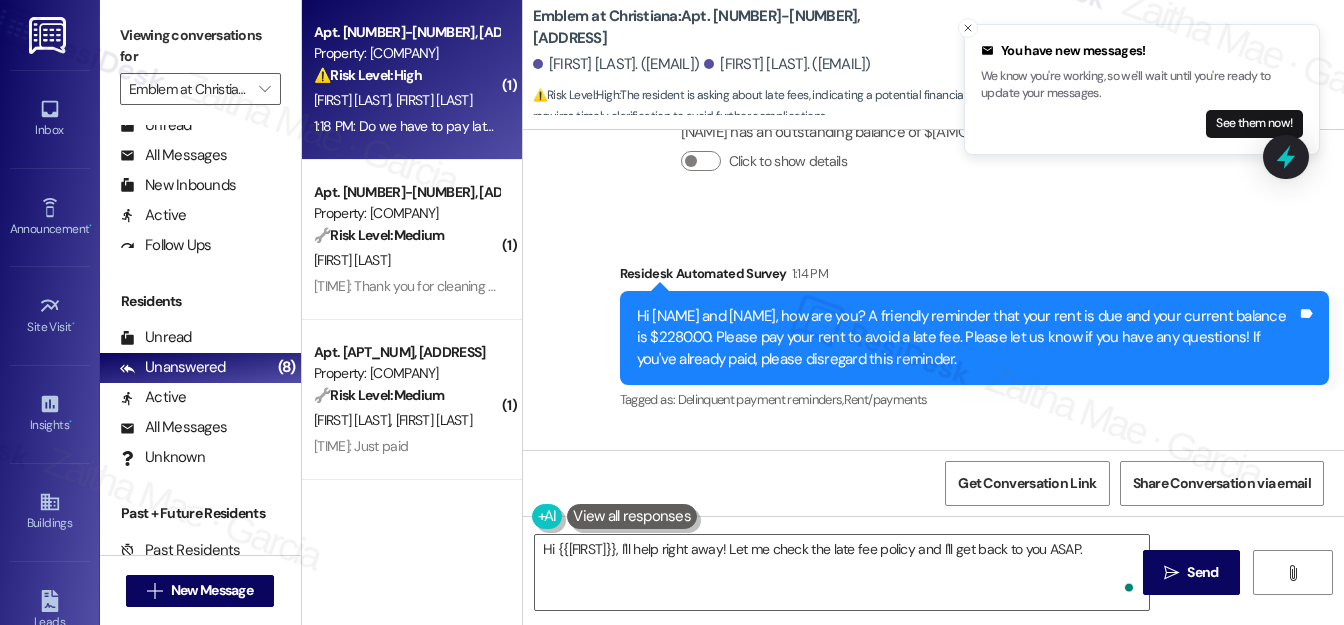 scroll, scrollTop: 962, scrollLeft: 0, axis: vertical 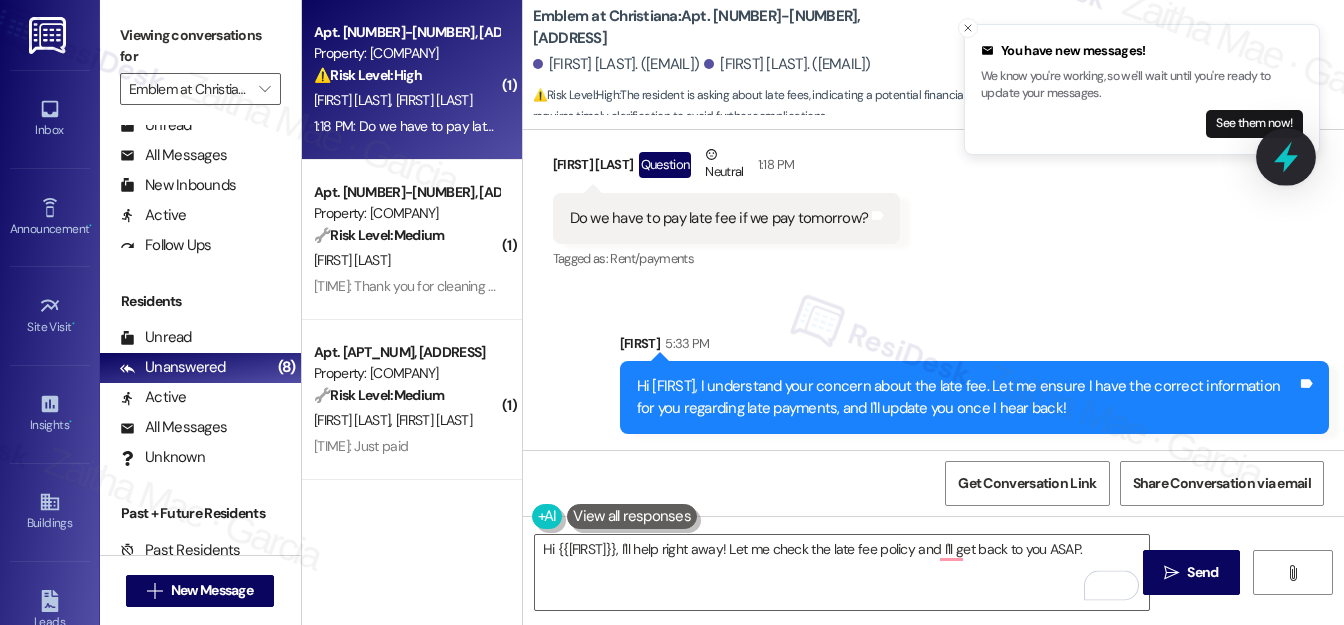 click 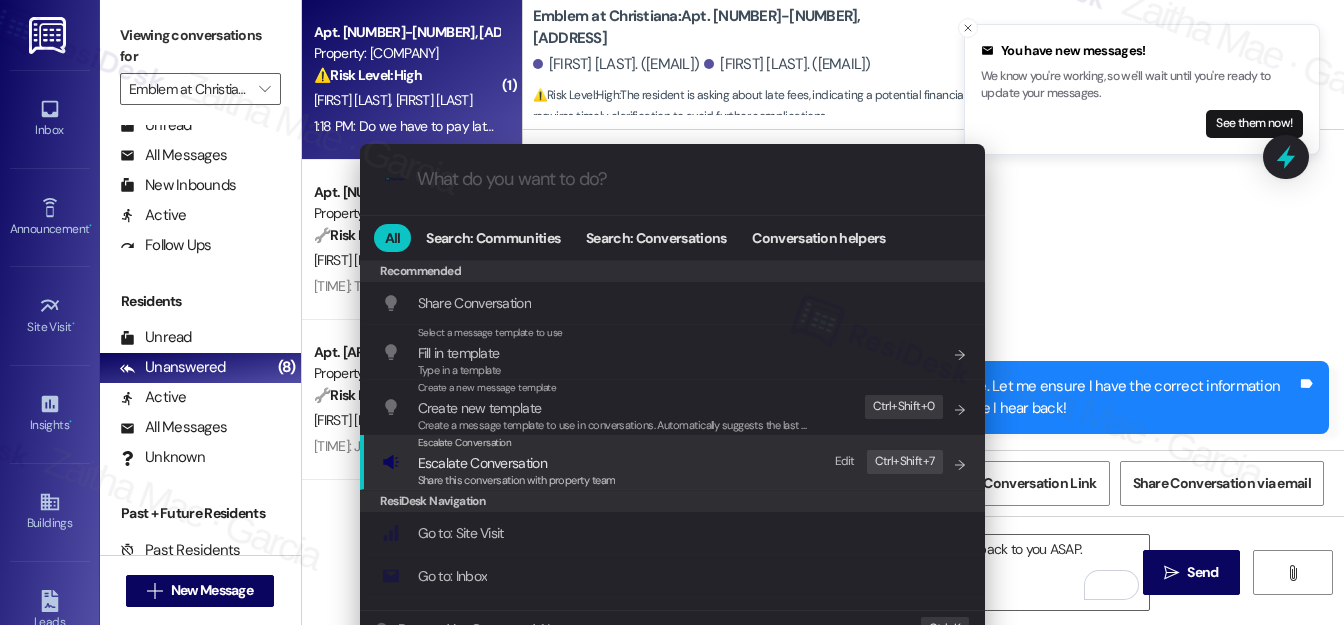 click on "Escalate Conversation" at bounding box center [482, 463] 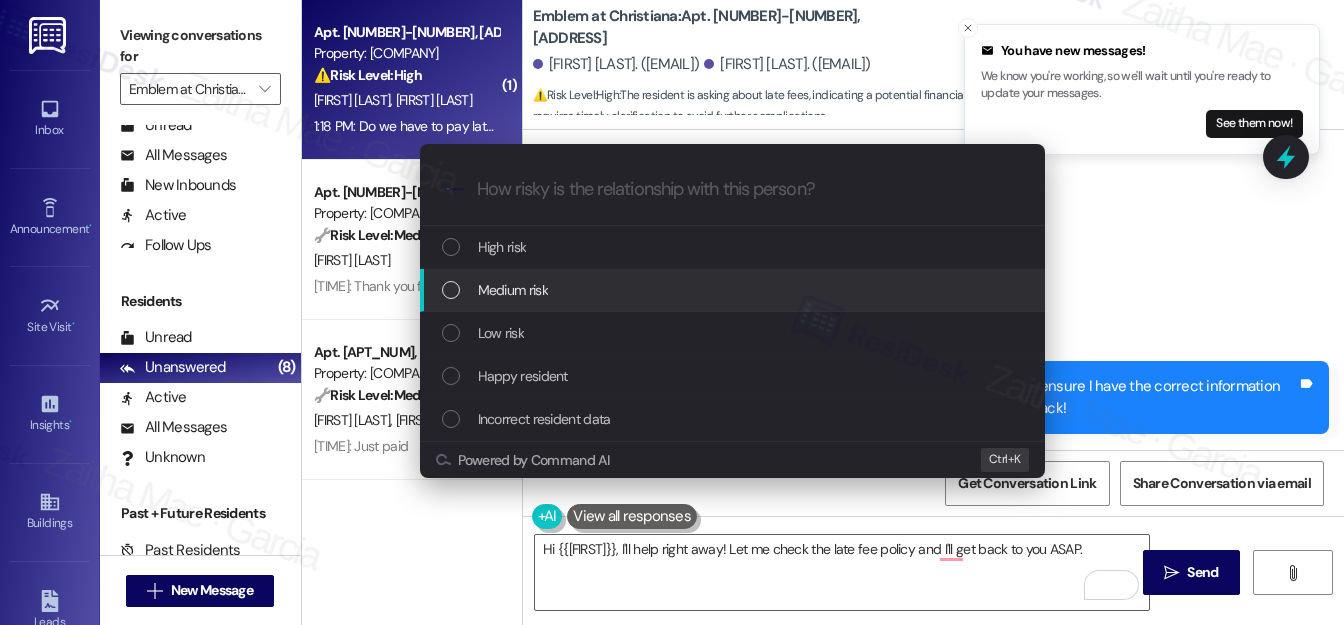 click on "Medium risk" at bounding box center [513, 290] 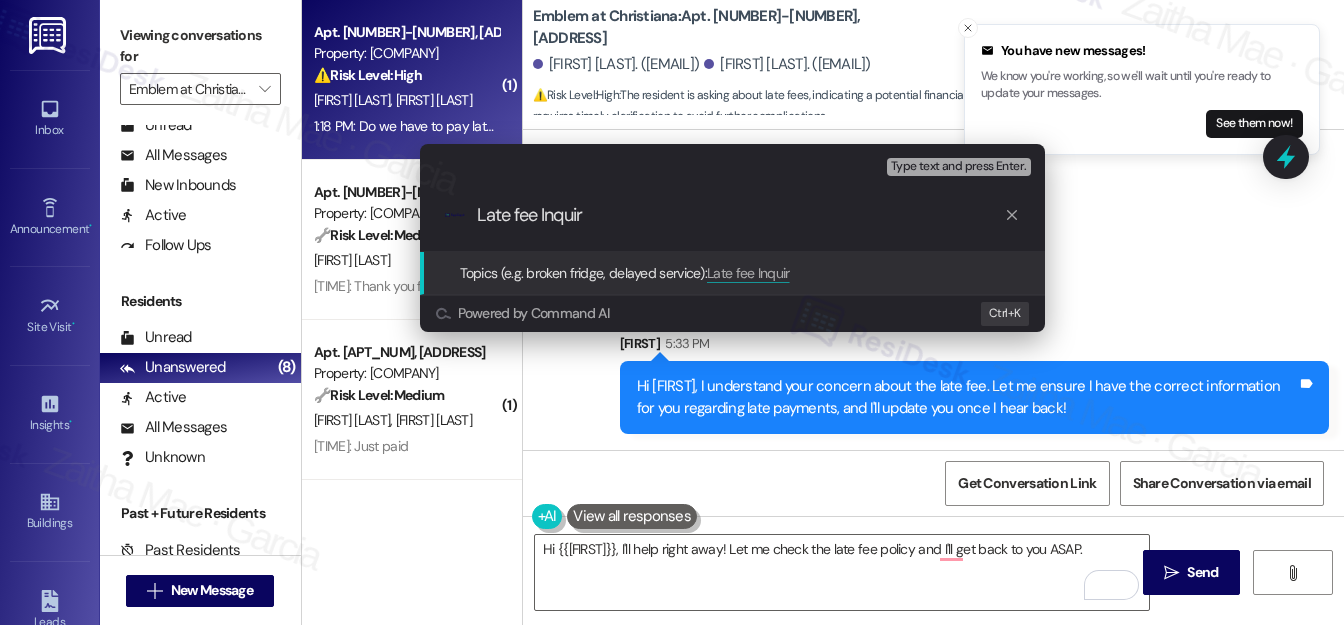 type on "Late fee Inquiry" 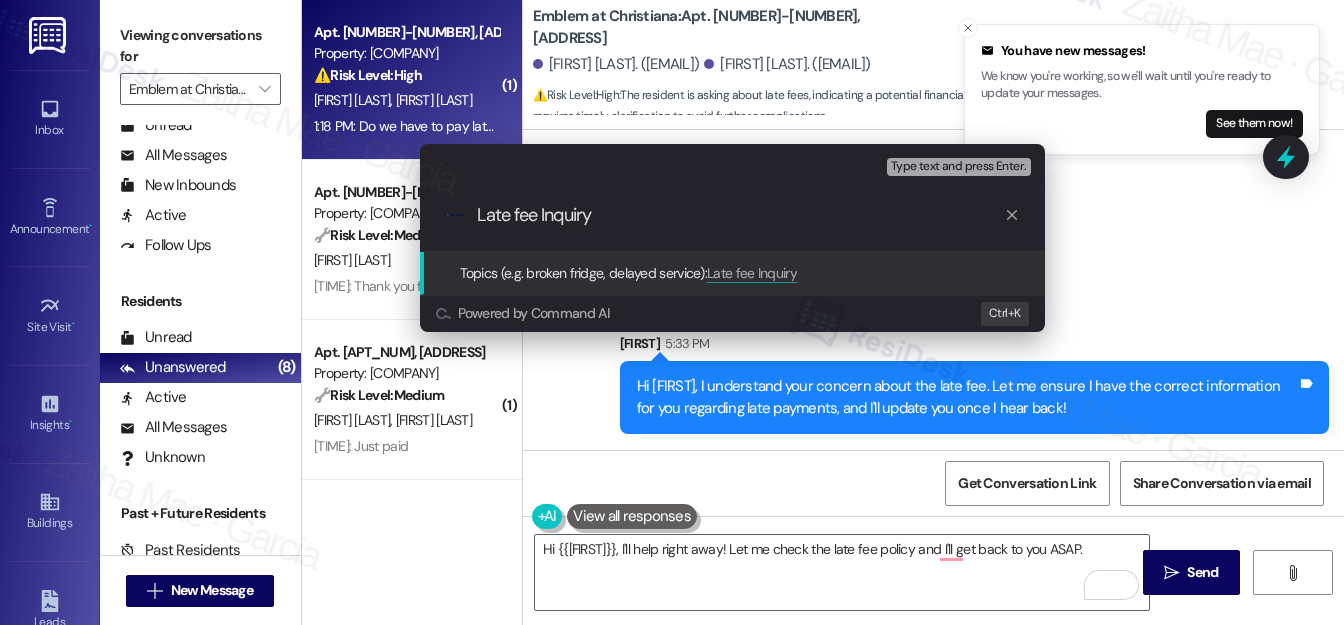 type 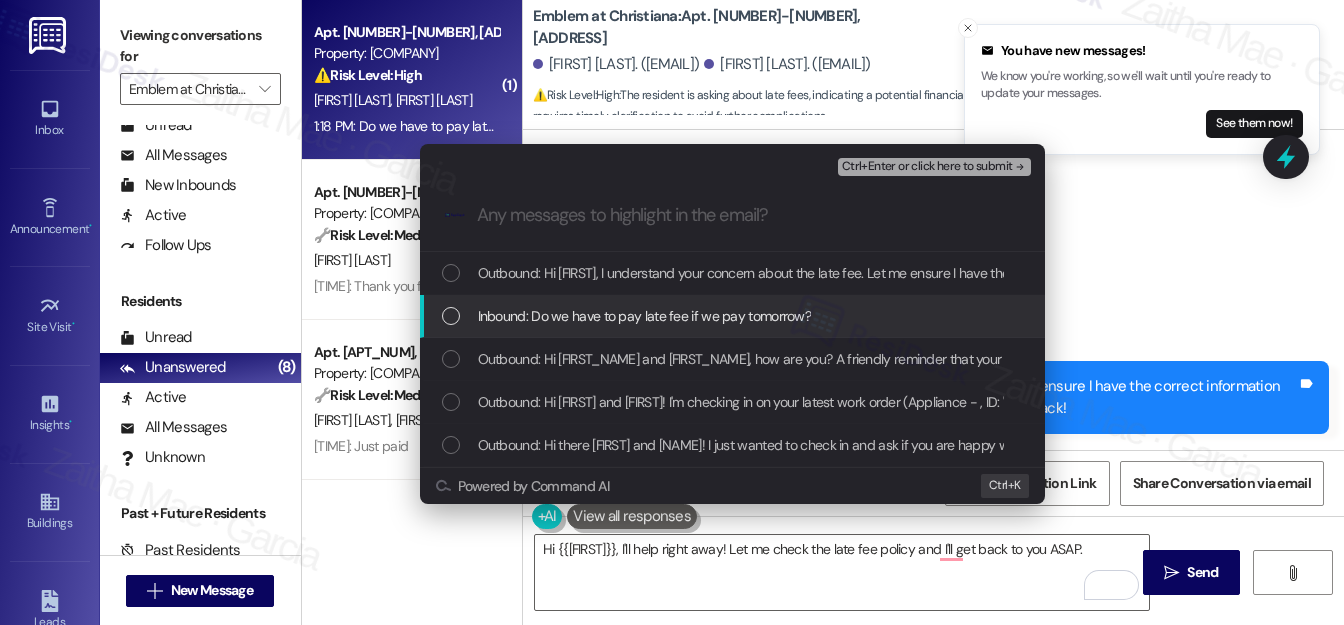 click at bounding box center (451, 316) 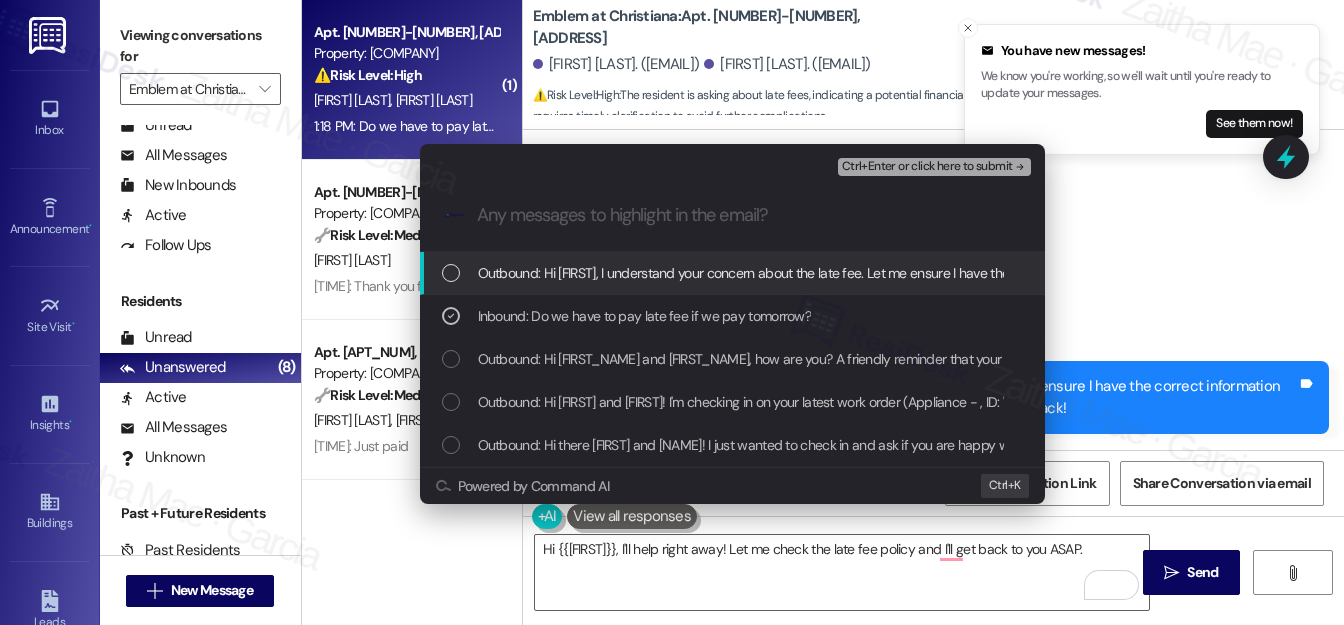 click on "Ctrl+Enter or click here to submit" at bounding box center [927, 167] 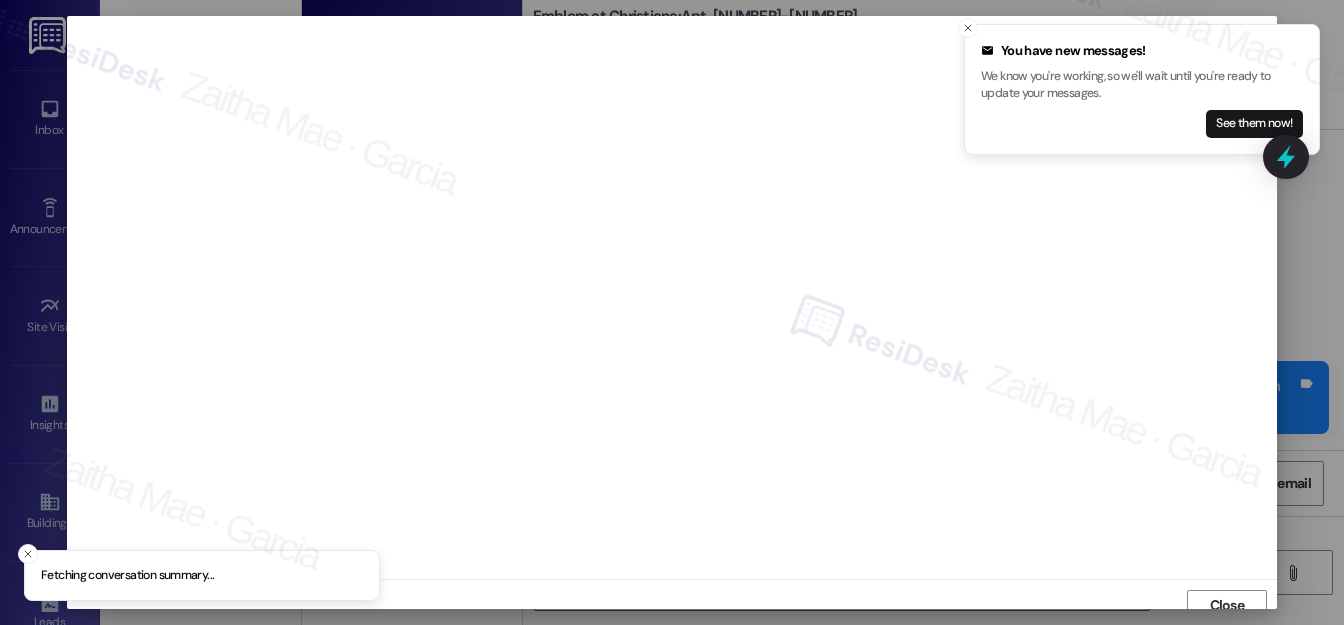 scroll, scrollTop: 12, scrollLeft: 0, axis: vertical 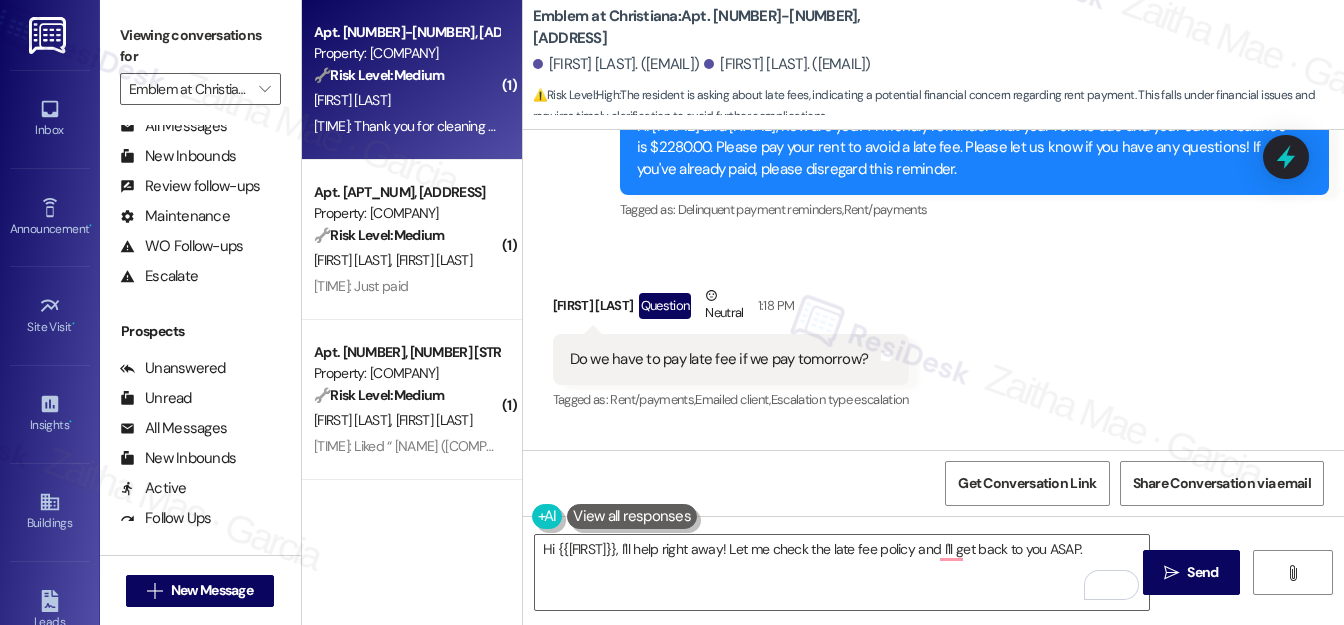 click on "K. Johnson" at bounding box center [406, 100] 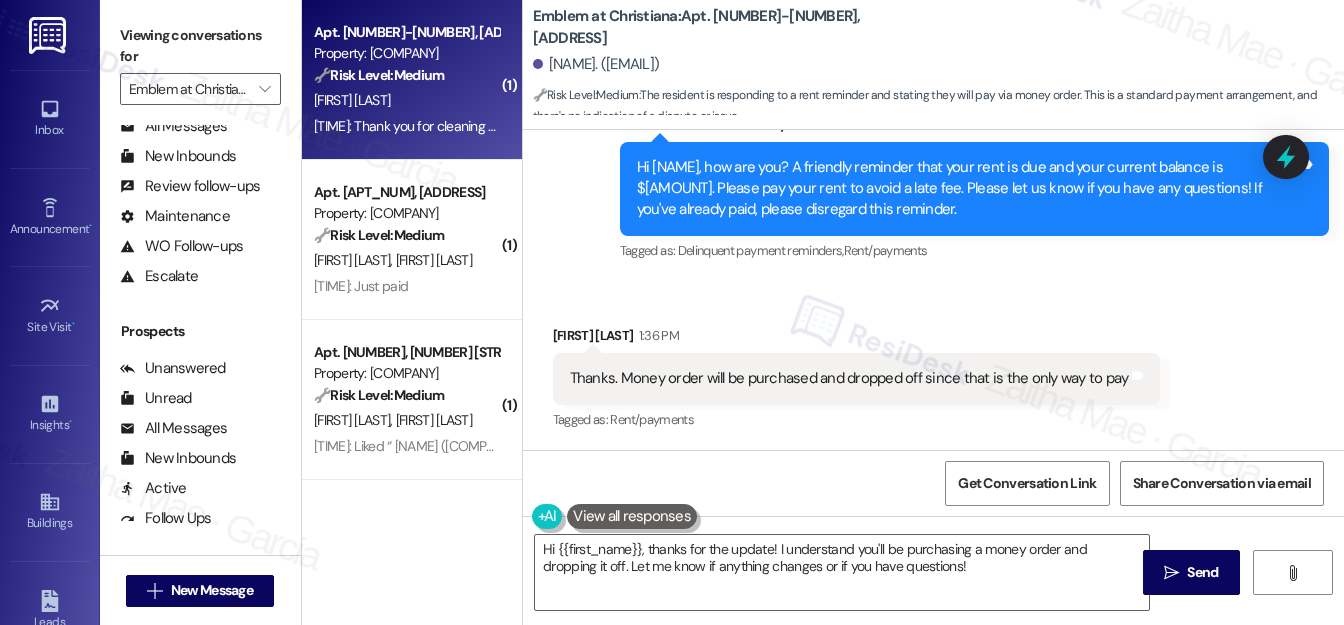 scroll, scrollTop: 11976, scrollLeft: 0, axis: vertical 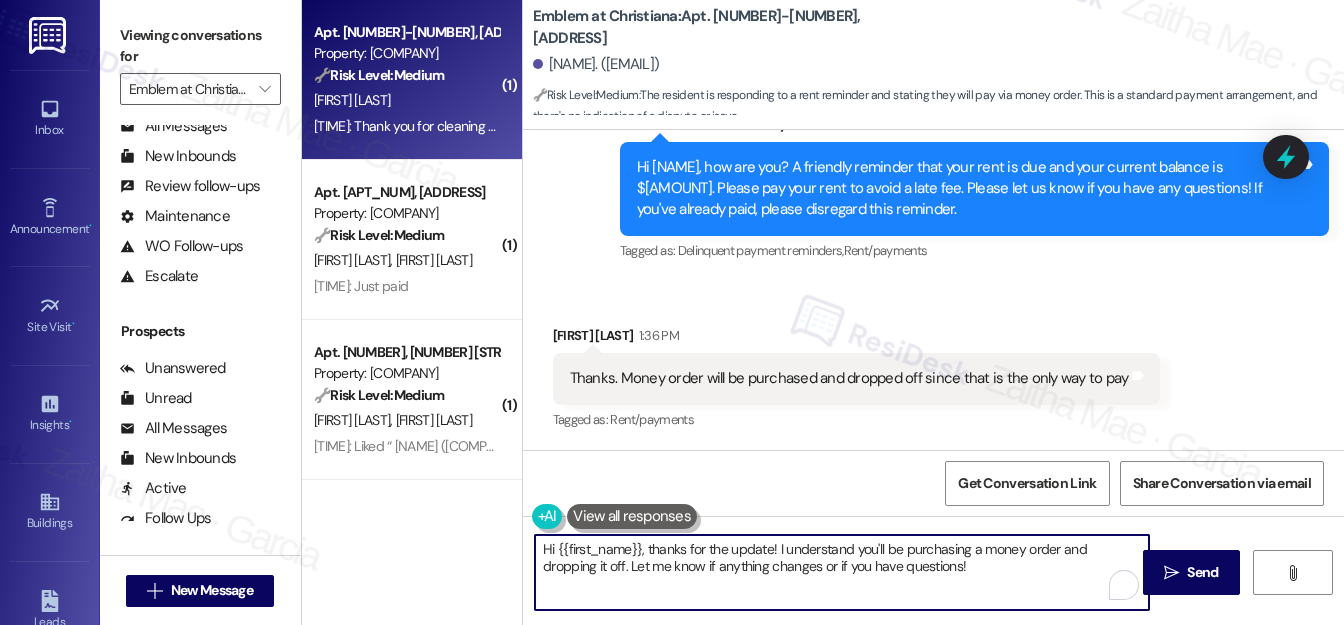 drag, startPoint x: 649, startPoint y: 544, endPoint x: 530, endPoint y: 548, distance: 119.06721 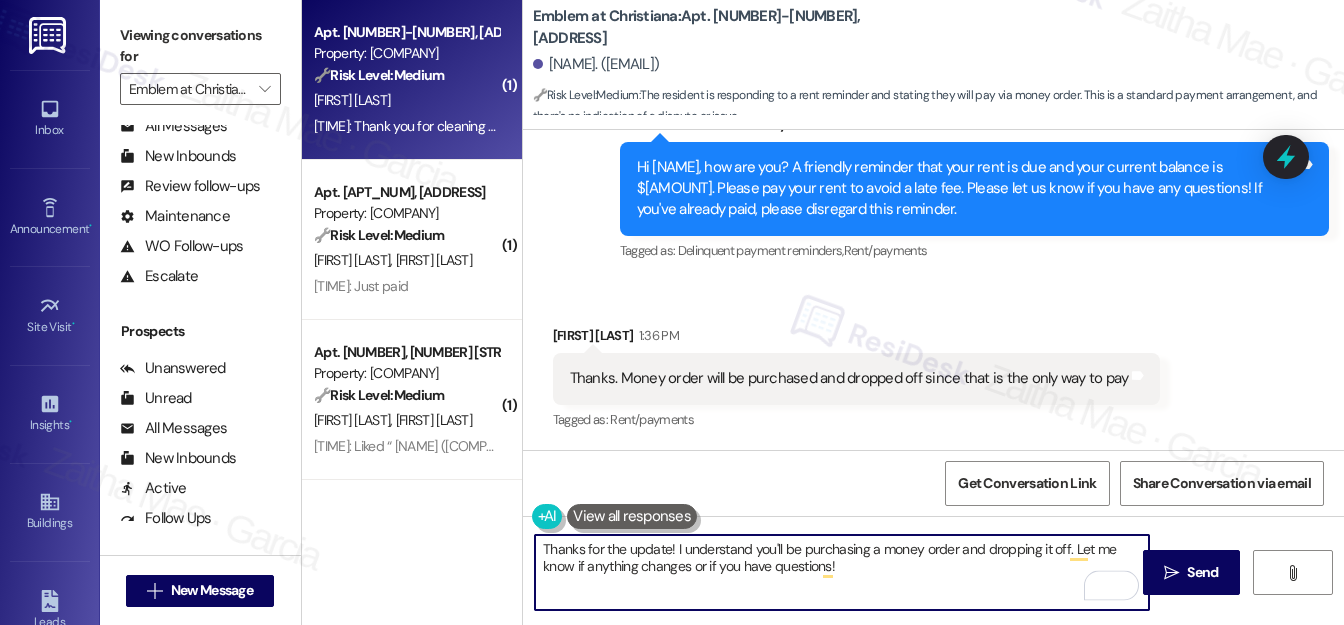 click on "Kymisha Johnson 1:36 PM" at bounding box center (857, 339) 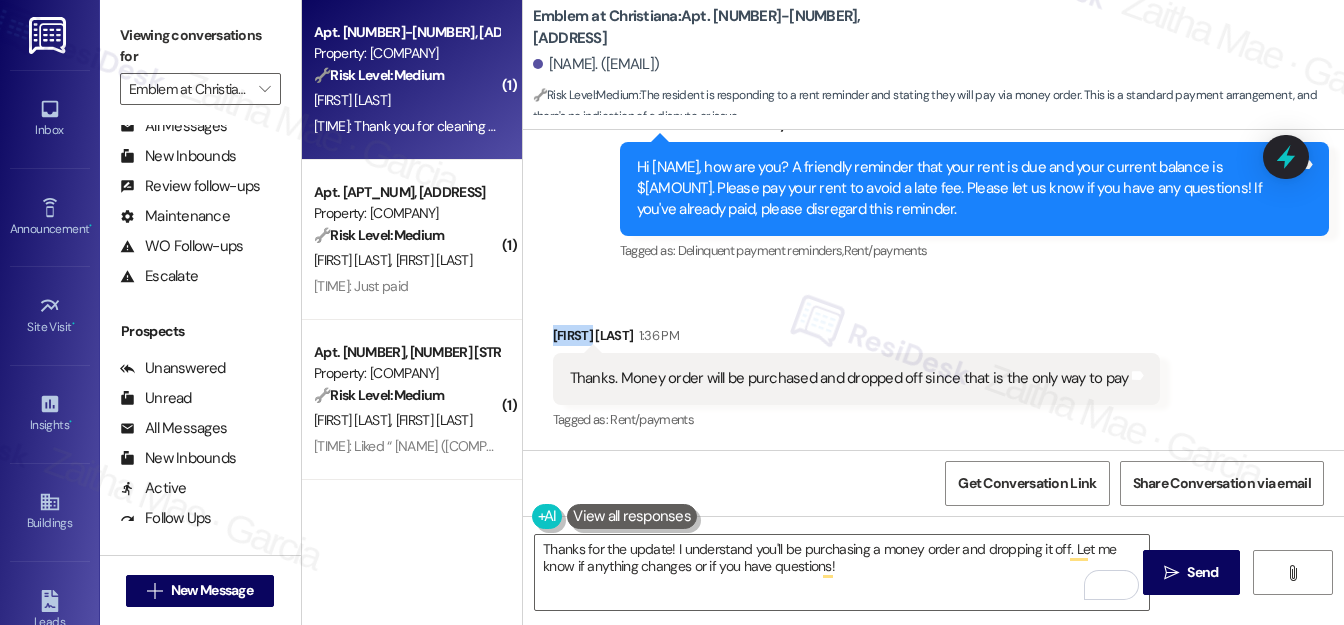 click on "Kymisha Johnson 1:36 PM" at bounding box center (857, 339) 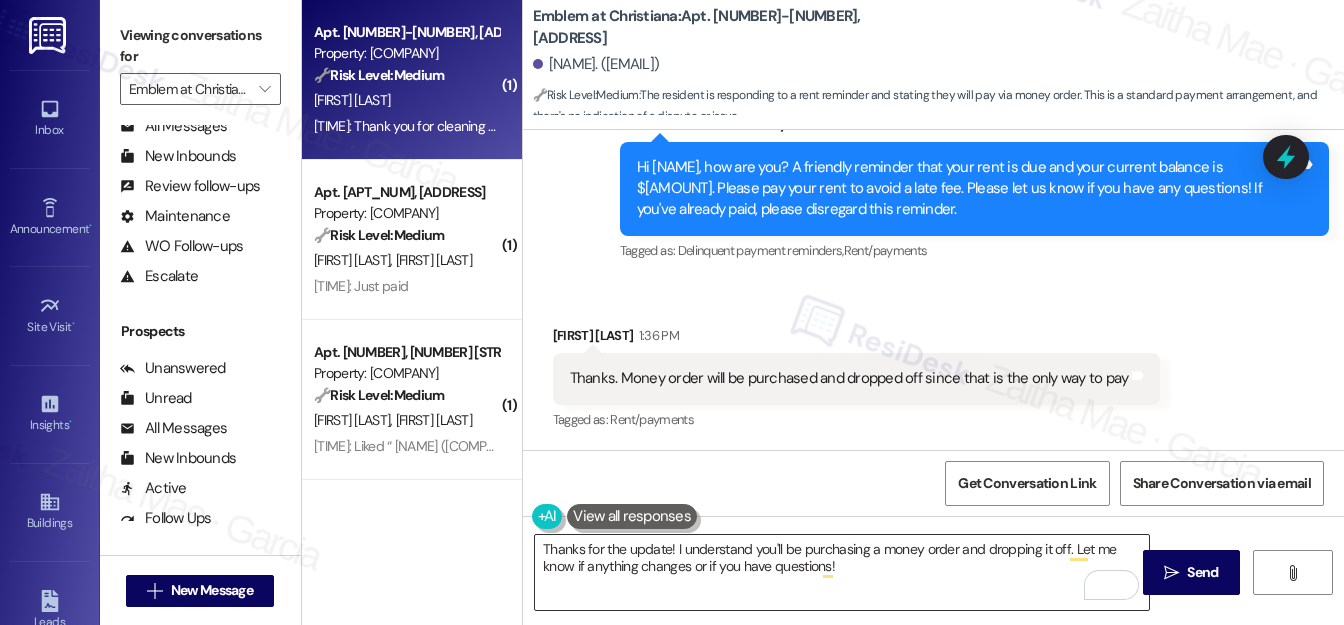 click on "Thanks for the update! I understand you'll be purchasing a money order and dropping it off. Let me know if anything changes or if you have questions!" at bounding box center (842, 572) 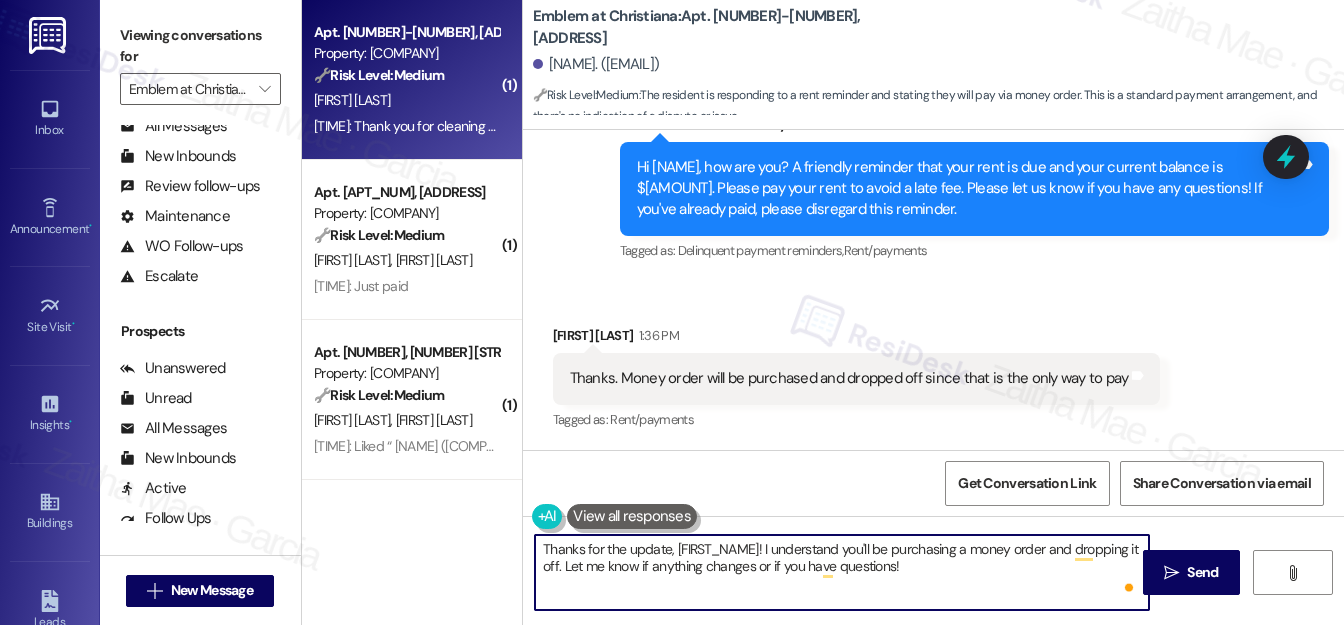 paste on "Kymisha" 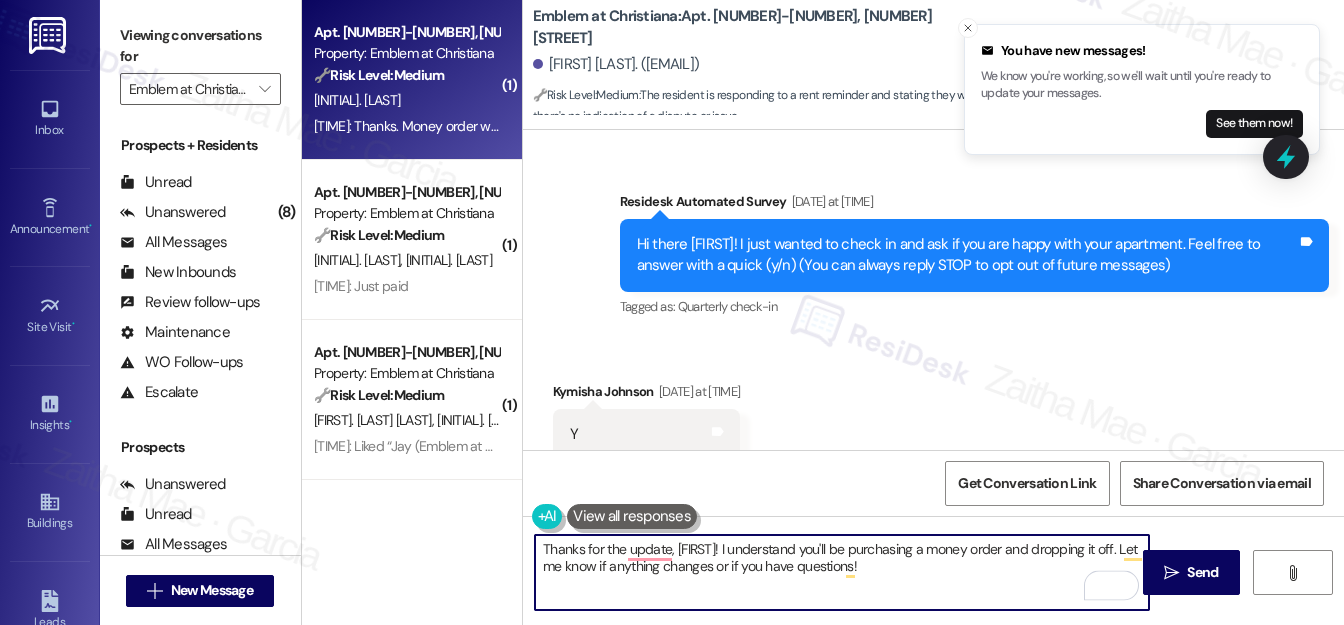 scroll, scrollTop: 0, scrollLeft: 0, axis: both 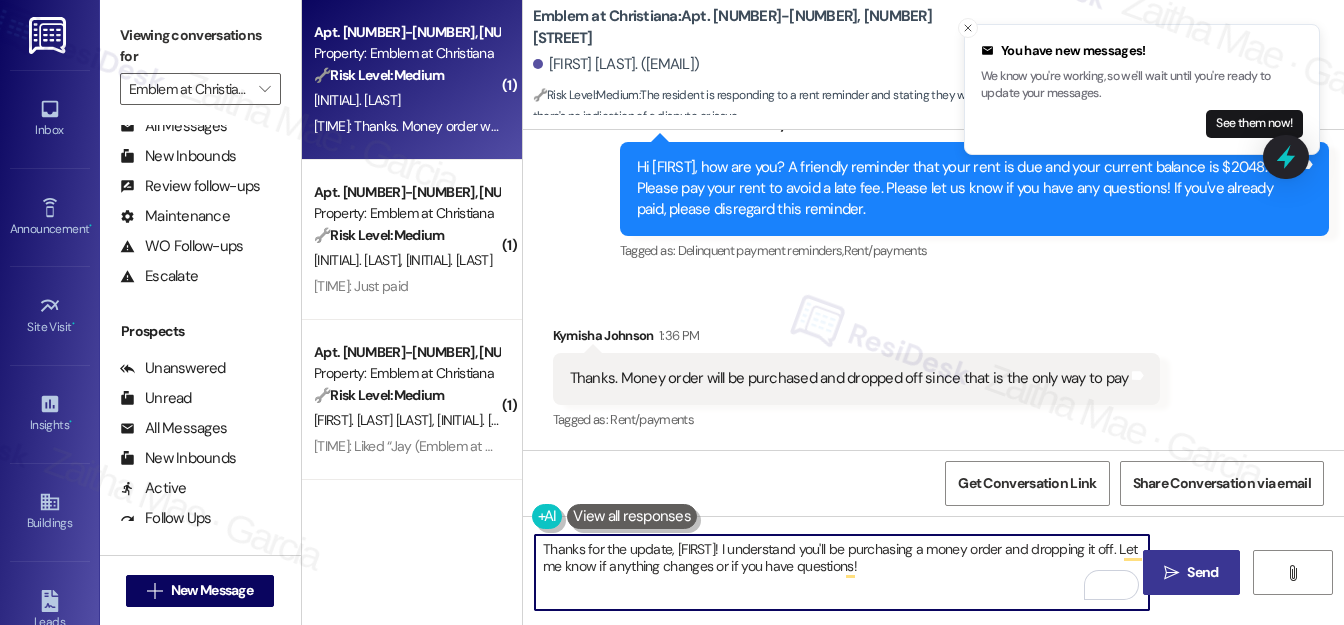 type on "Thanks for the update, [FIRST]! I understand you'll be purchasing a money order and dropping it off. Let me know if anything changes or if you have questions!" 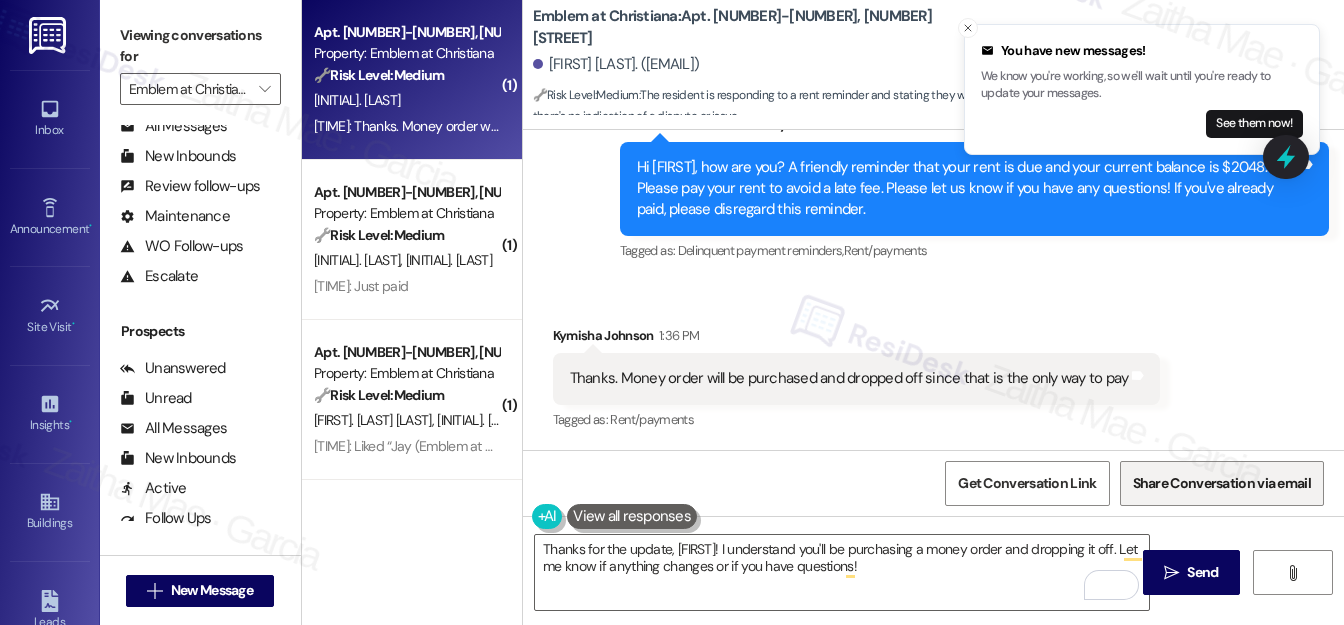 drag, startPoint x: 1197, startPoint y: 569, endPoint x: 1138, endPoint y: 505, distance: 87.04597 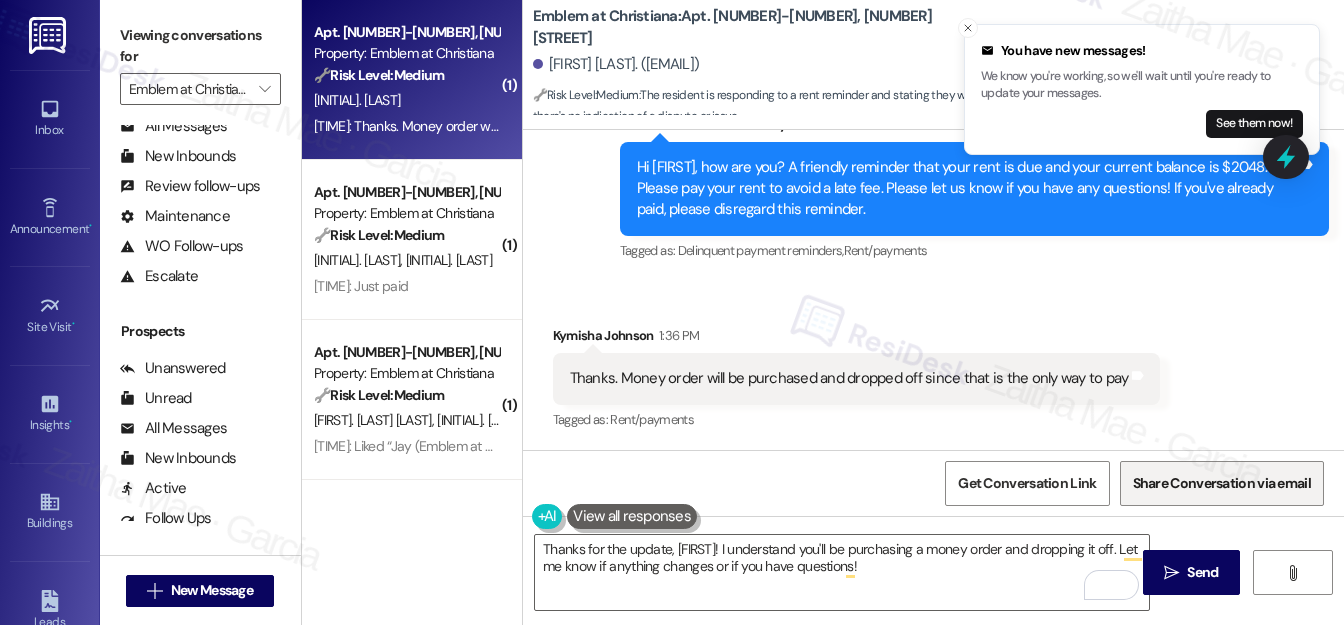 click on "Send" at bounding box center (1202, 572) 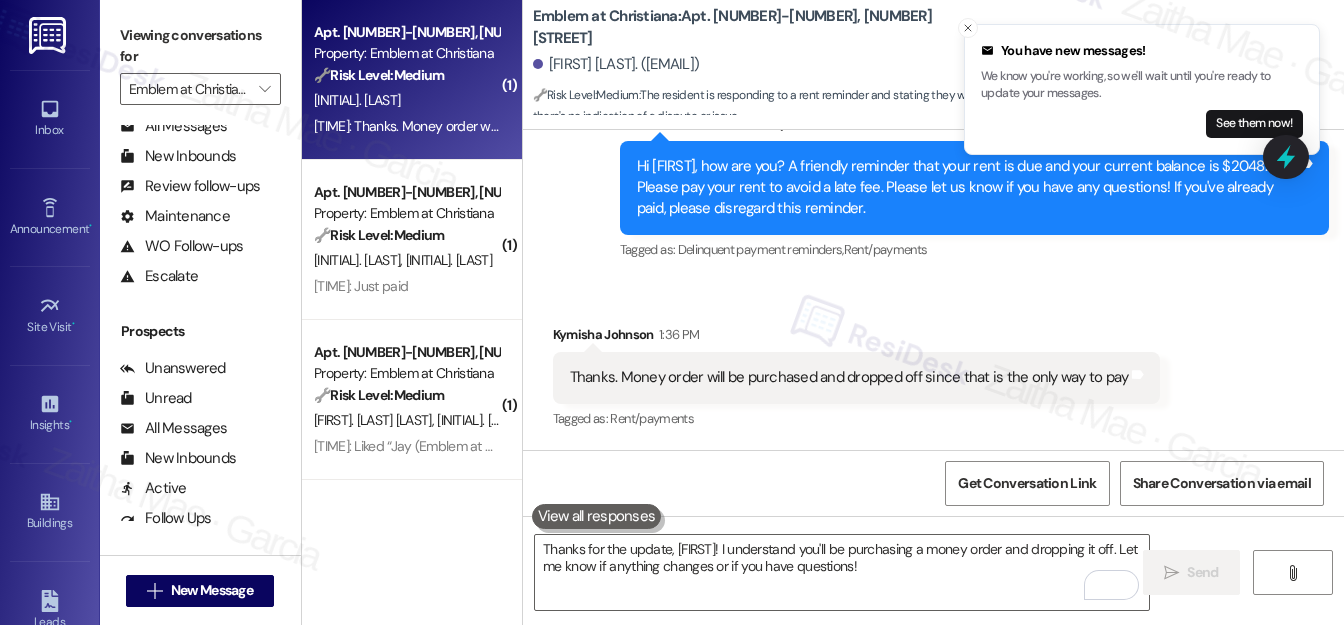 scroll, scrollTop: 11976, scrollLeft: 0, axis: vertical 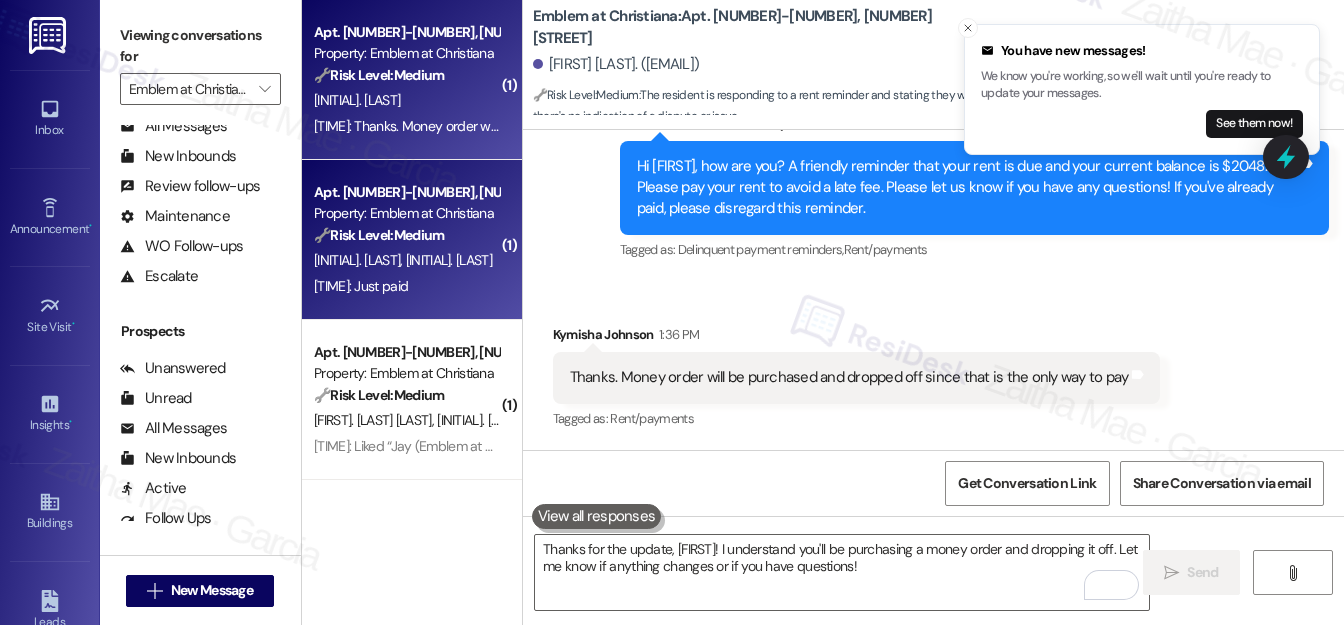 click on "1:33 PM: Just paid  1:33 PM: Just paid" at bounding box center [406, 286] 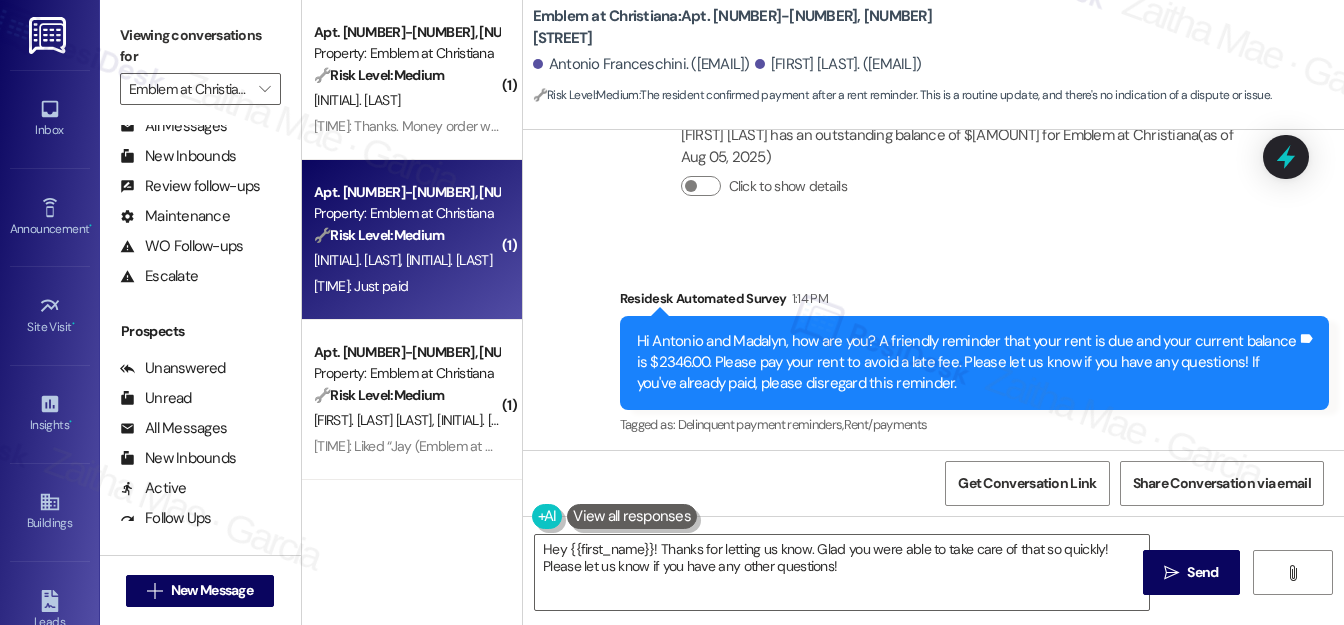 scroll, scrollTop: 1203, scrollLeft: 0, axis: vertical 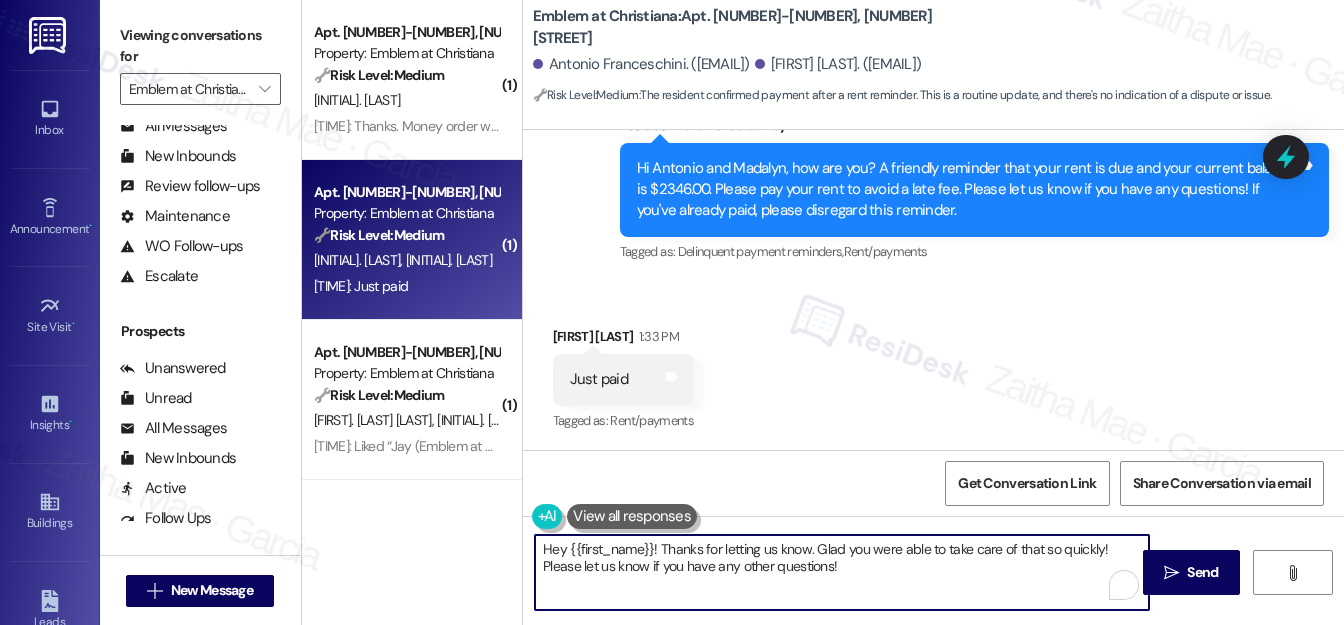 drag, startPoint x: 660, startPoint y: 548, endPoint x: 537, endPoint y: 552, distance: 123.065025 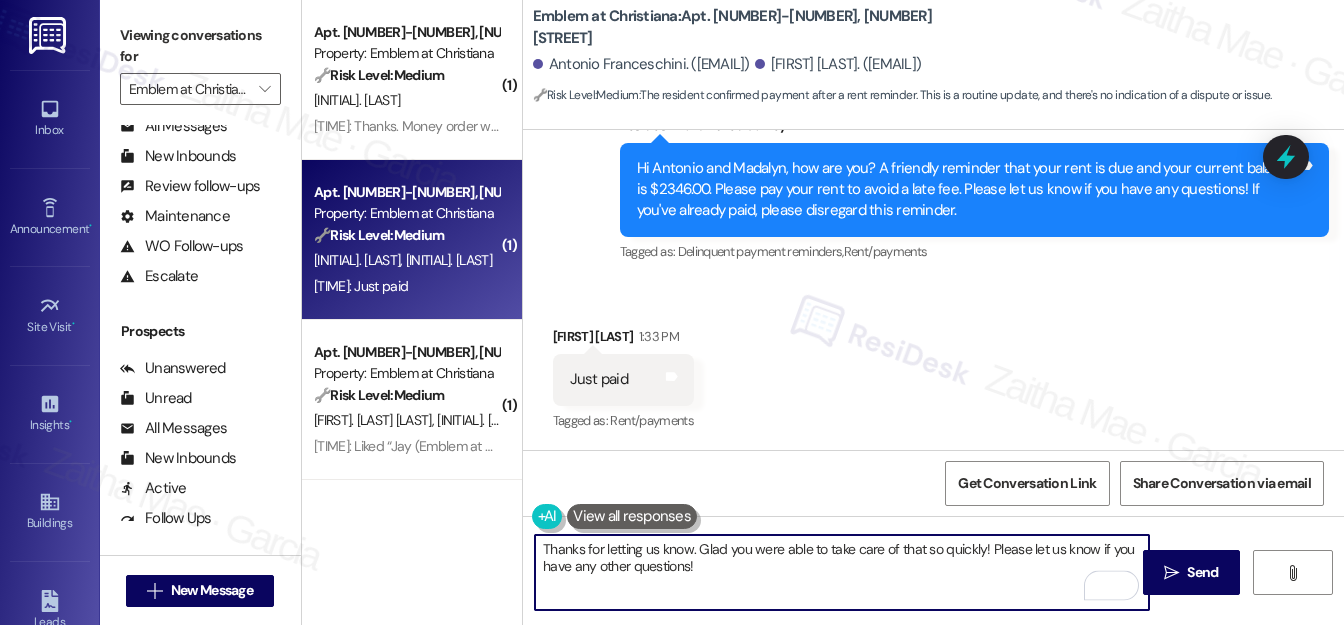 click on "Antonio Franceschini 1:33 PM" at bounding box center (623, 340) 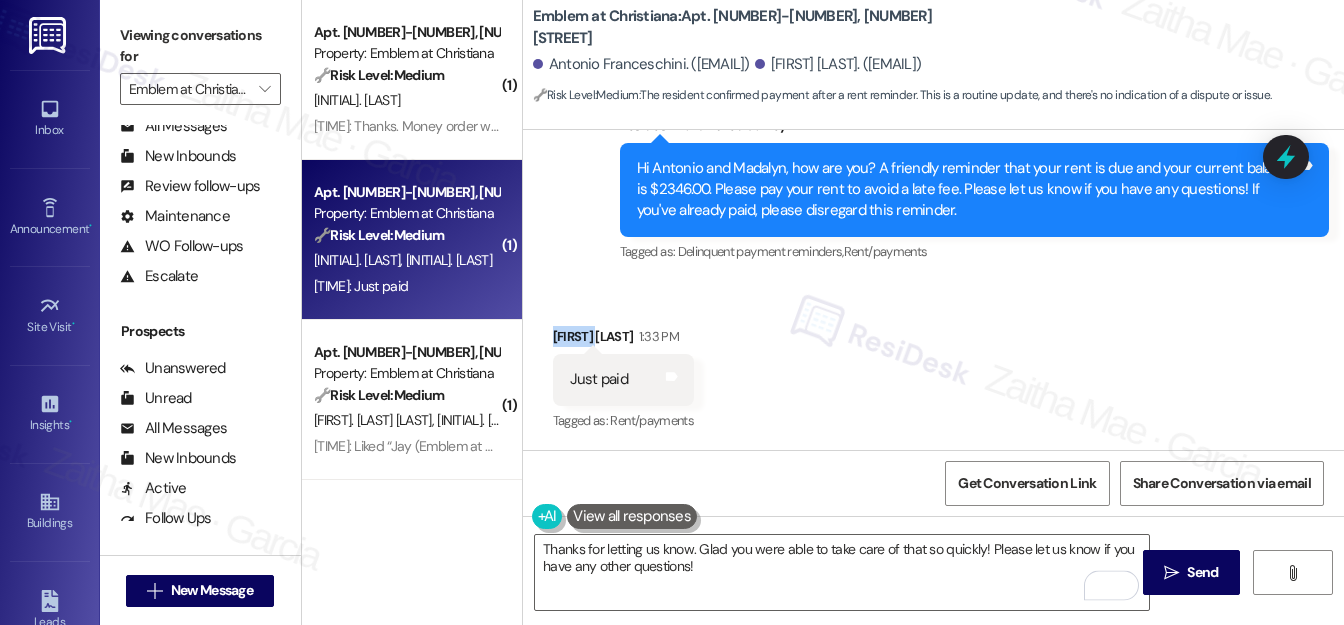 click on "Antonio Franceschini 1:33 PM" at bounding box center (623, 340) 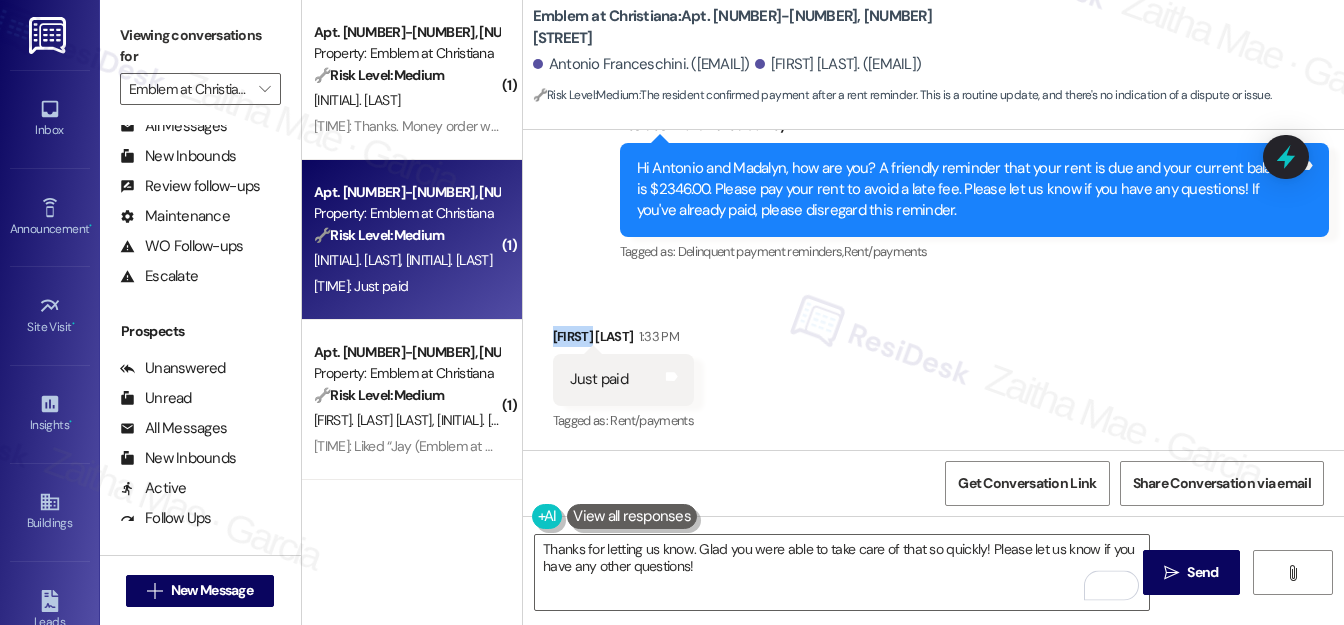copy on "Antonio" 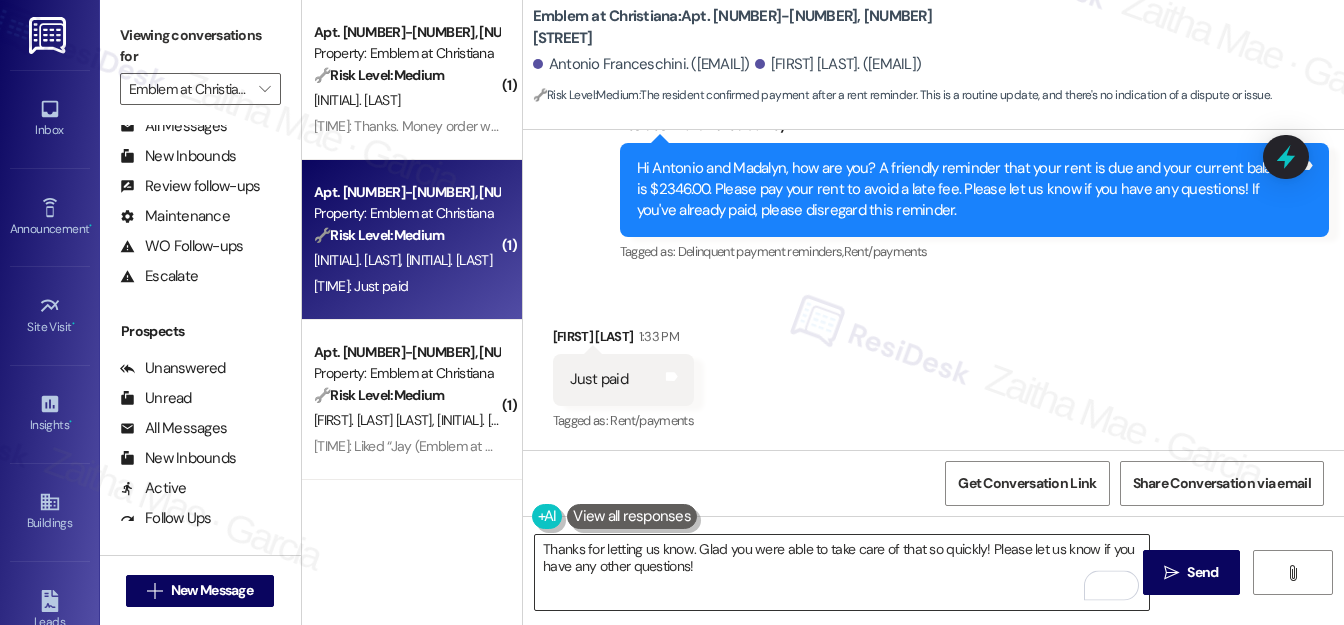 click on "Thanks for letting us know. Glad you were able to take care of that so quickly! Please let us know if you have any other questions!" at bounding box center [842, 572] 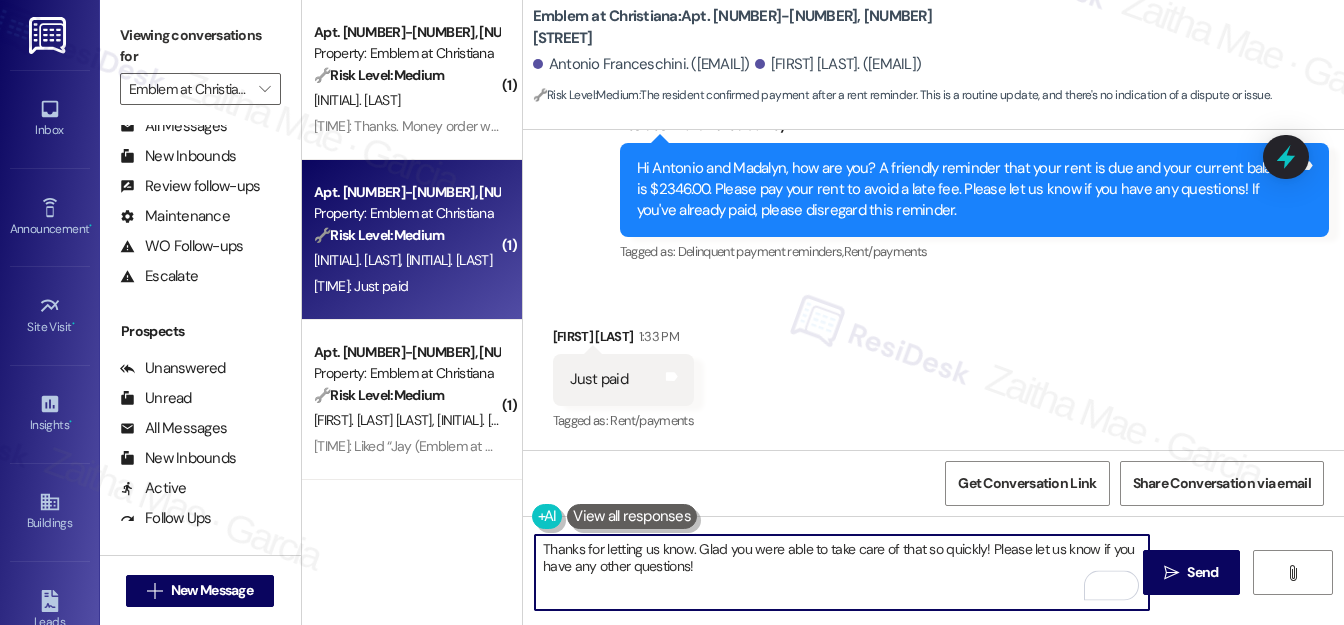 click on "Thanks for letting us know. Glad you were able to take care of that so quickly! Please let us know if you have any other questions!" at bounding box center [842, 572] 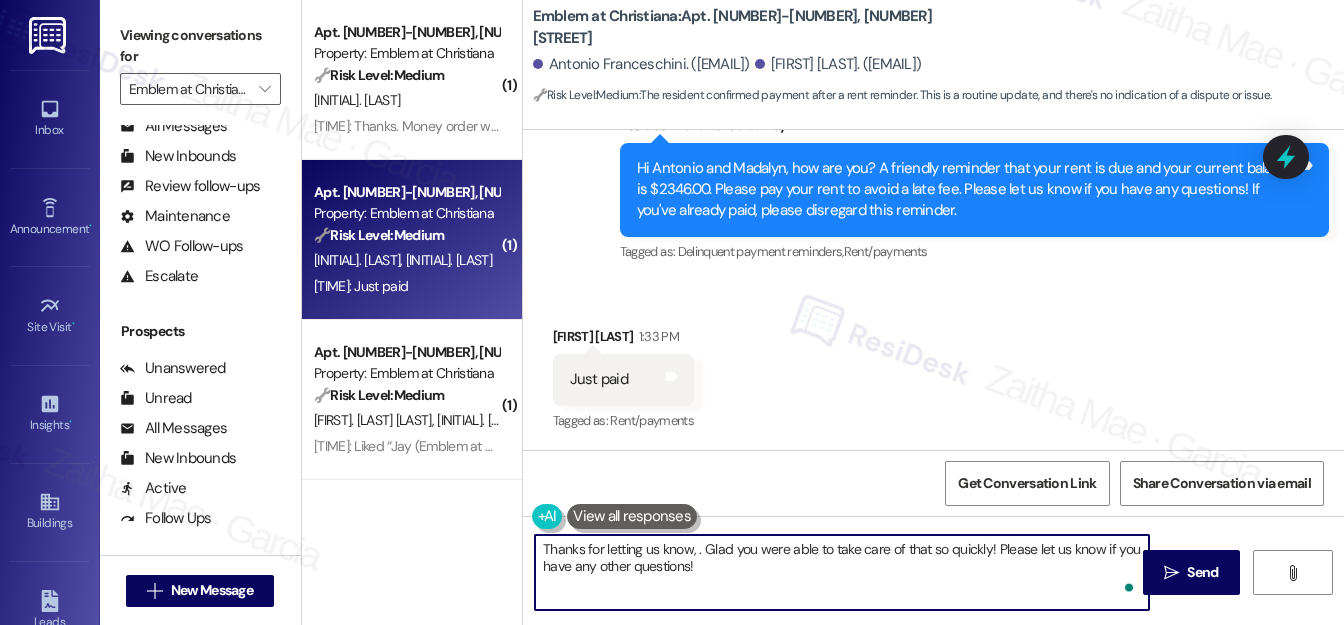 paste on "Antonio" 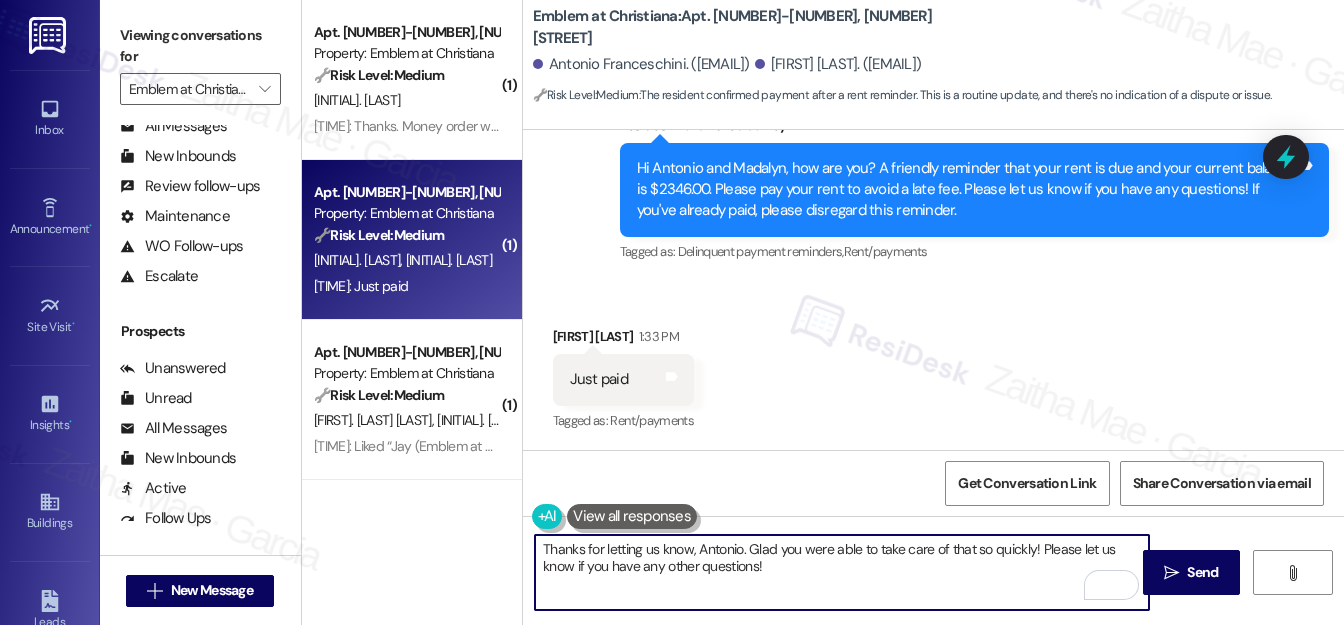 click on "Thanks for letting us know, Antonio. Glad you were able to take care of that so quickly! Please let us know if you have any other questions!" at bounding box center (842, 572) 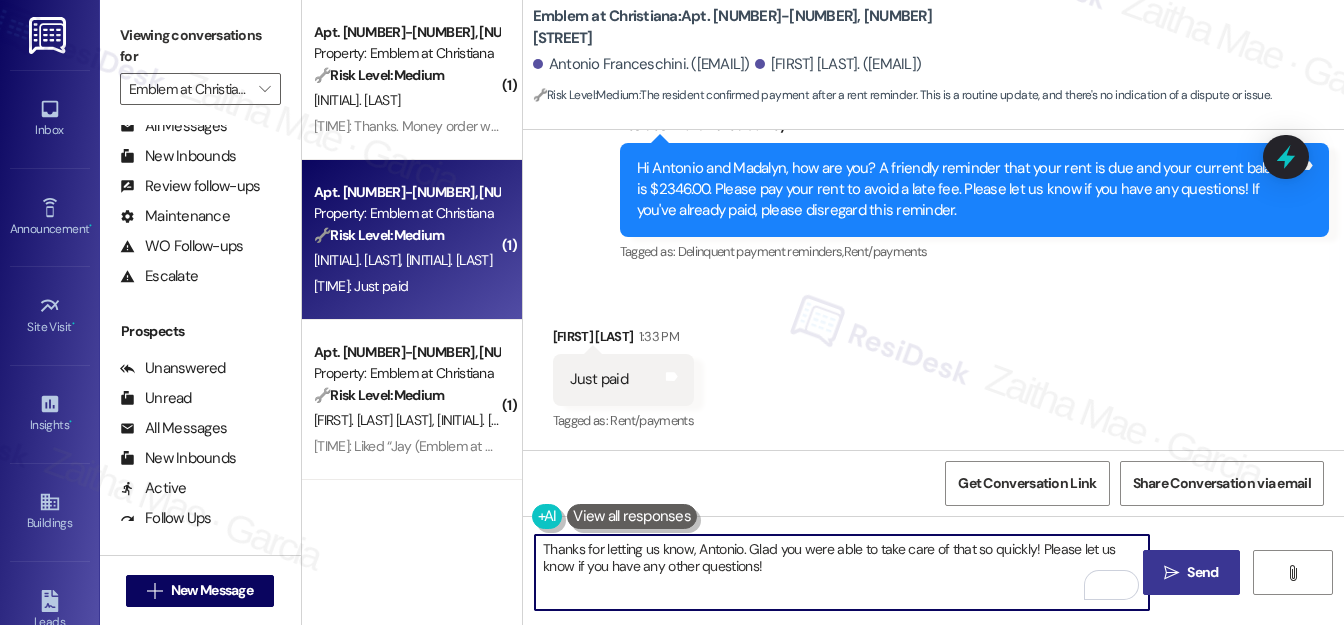 type on "Thanks for letting us know, Antonio. Glad you were able to take care of that so quickly! Please let us know if you have any other questions!" 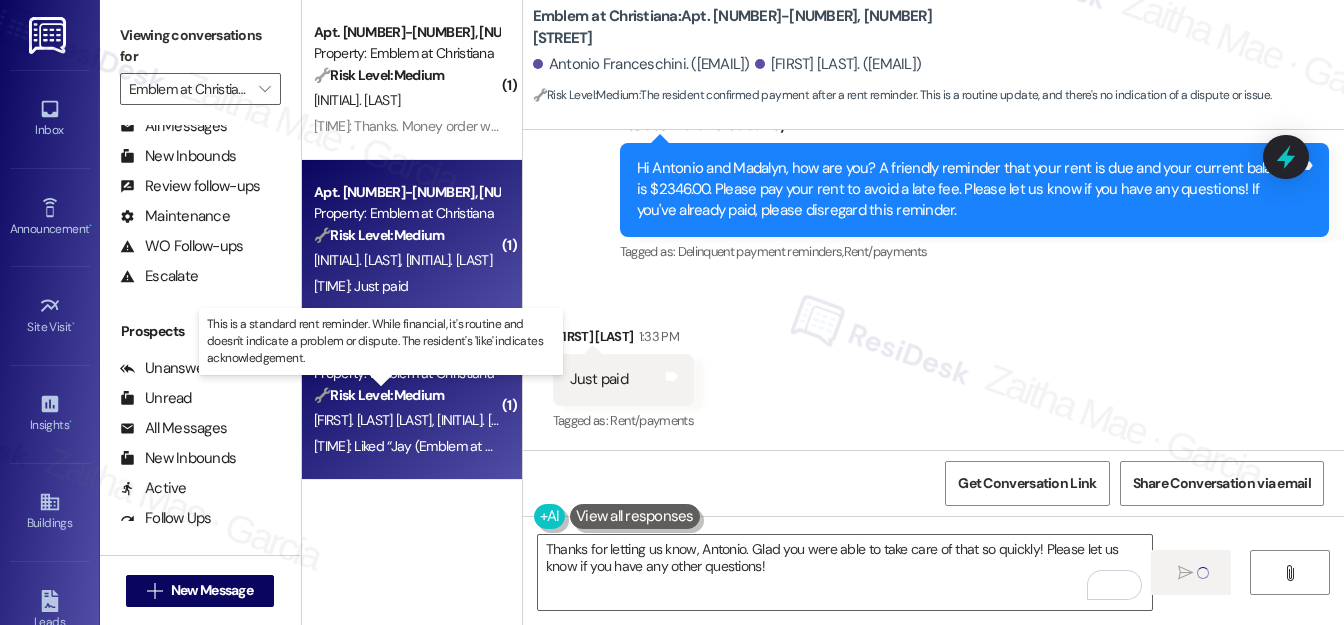 type 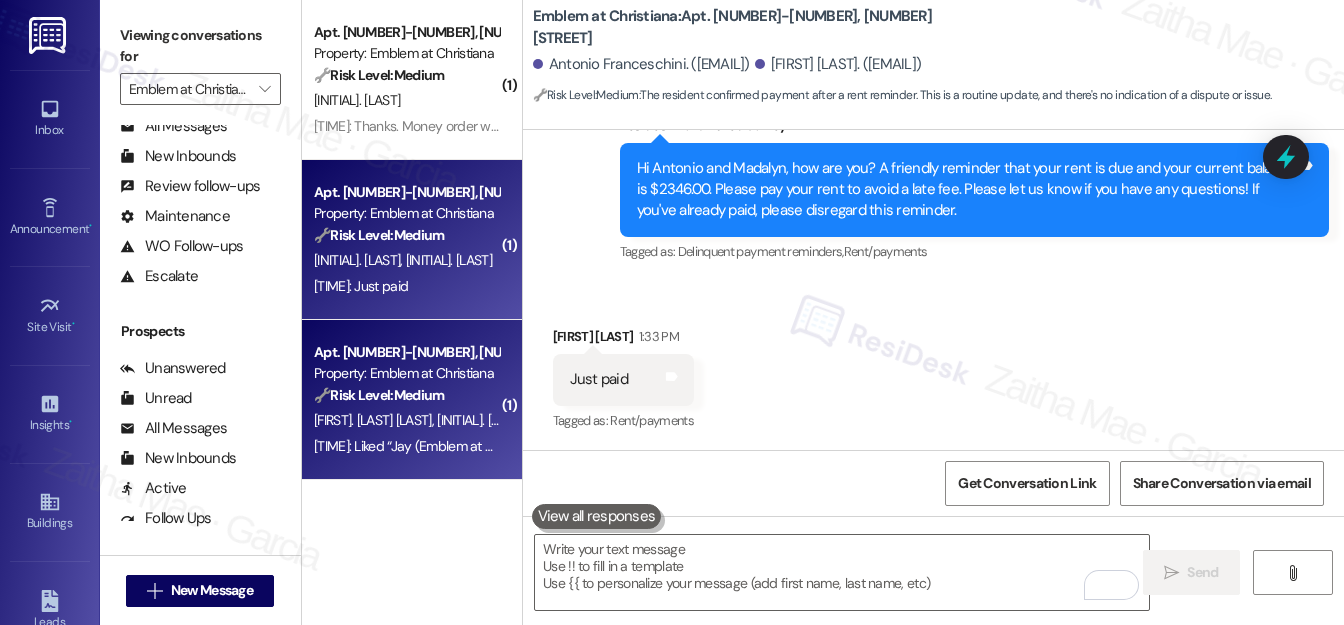 scroll, scrollTop: 90, scrollLeft: 0, axis: vertical 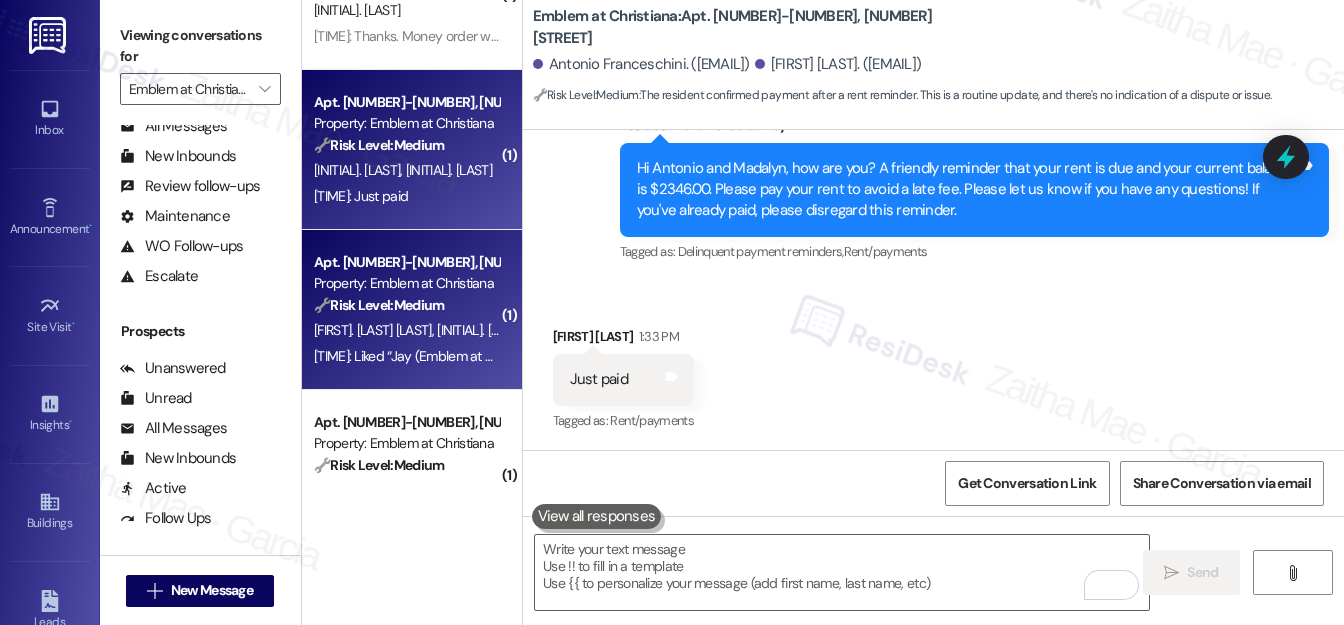 click on "J. S Reyes Olivo J. Andujar Cruzado" at bounding box center [406, 330] 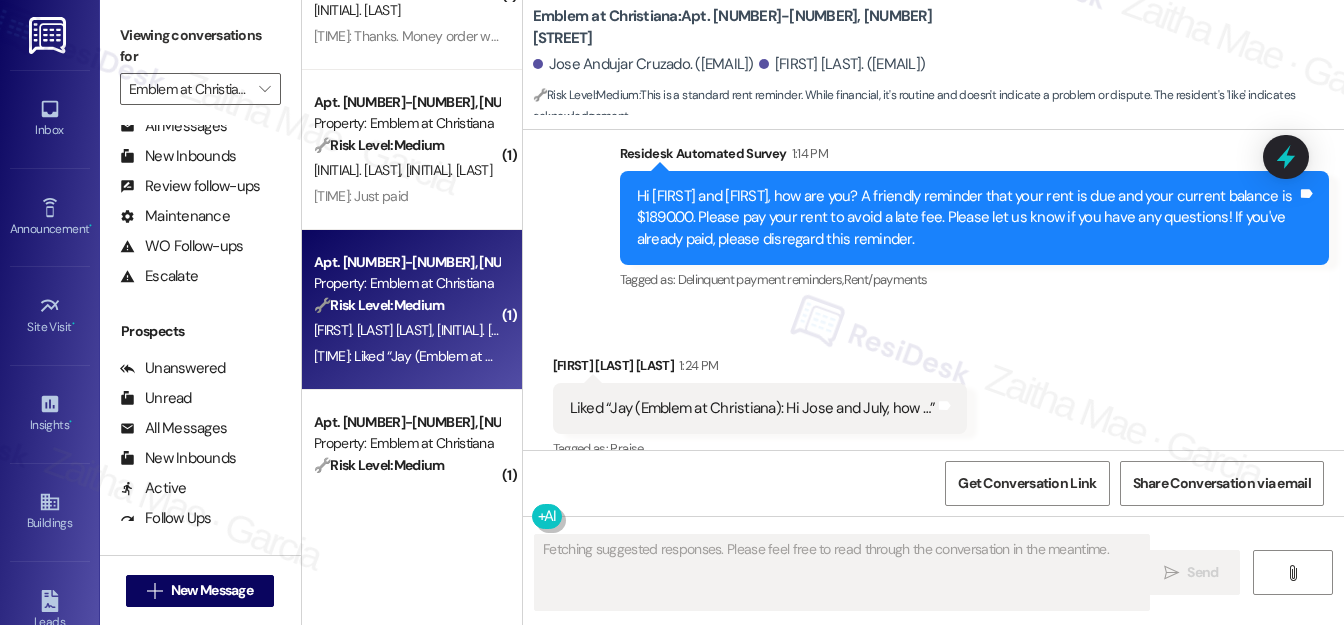 scroll, scrollTop: 1746, scrollLeft: 0, axis: vertical 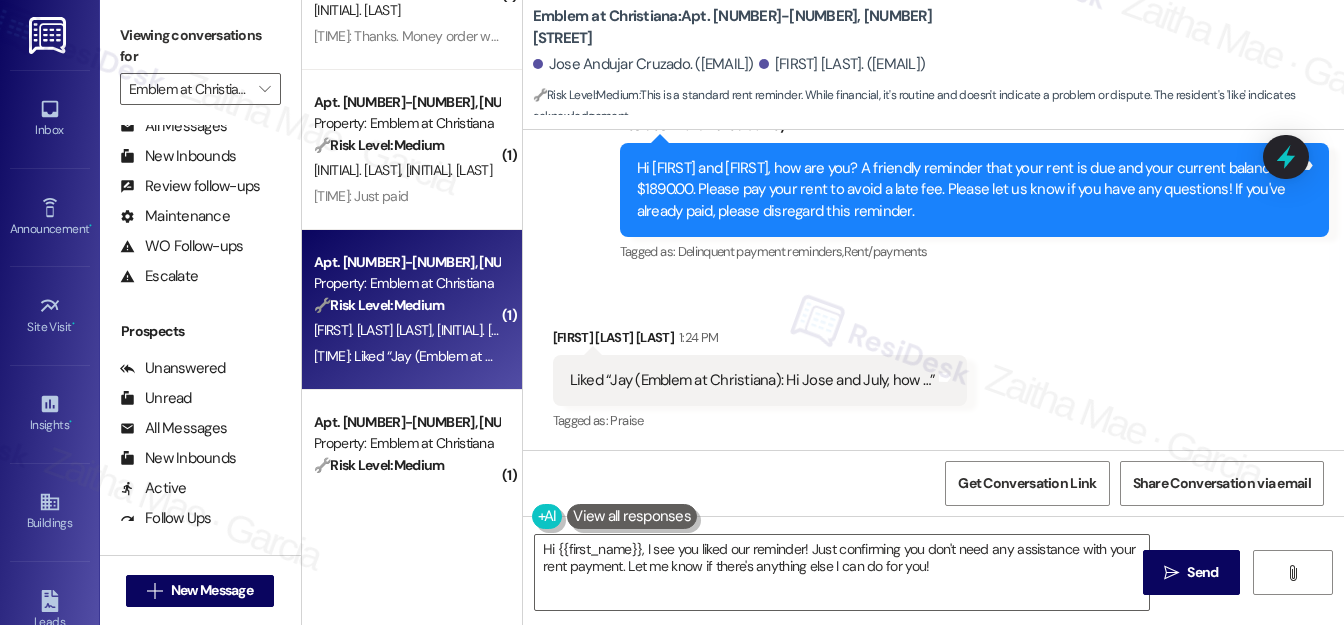click on "Jose Andujar Cruzado 1:24 PM" at bounding box center [760, 341] 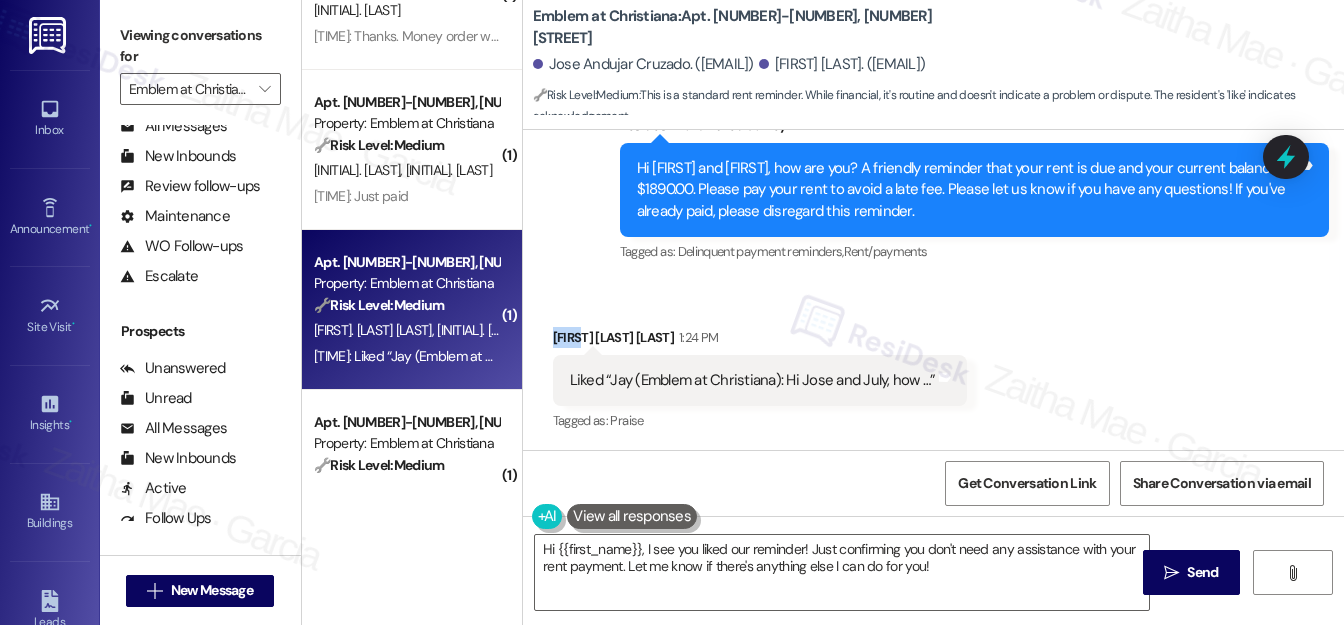 click on "Jose Andujar Cruzado 1:24 PM" at bounding box center (760, 341) 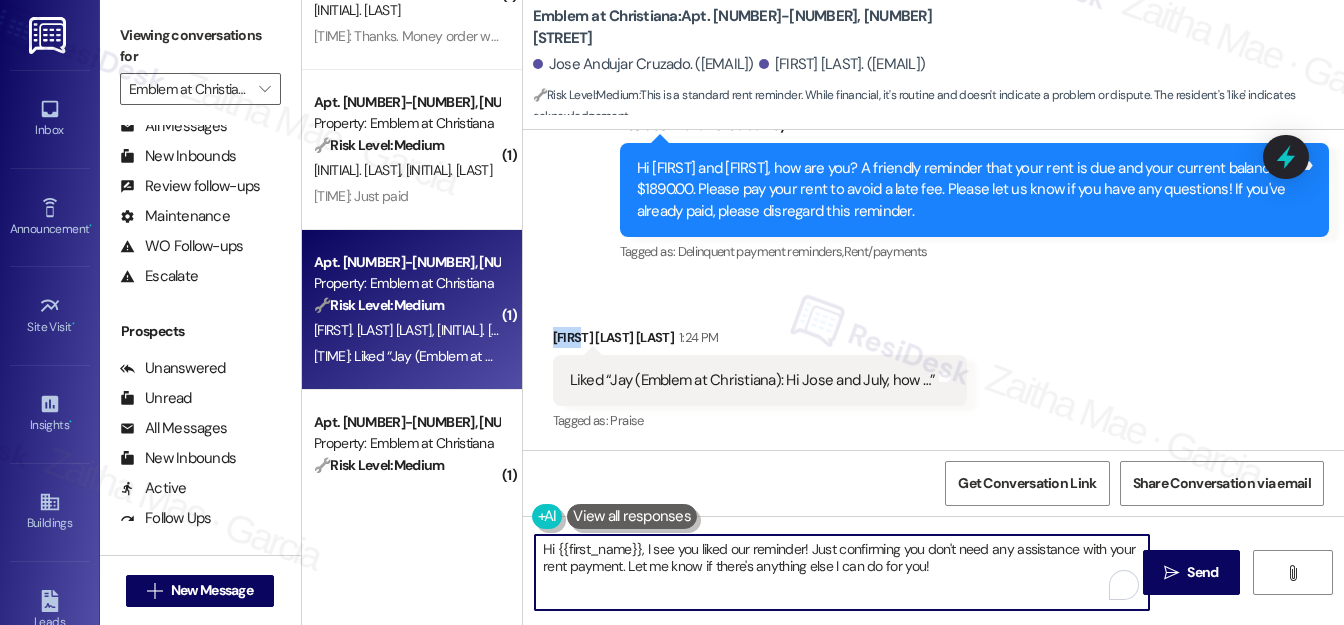 click on "Hi {{first_name}}, I see you liked our reminder! Just confirming you don't need any assistance with your rent payment. Let me know if there's anything else I can do for you!" at bounding box center (842, 572) 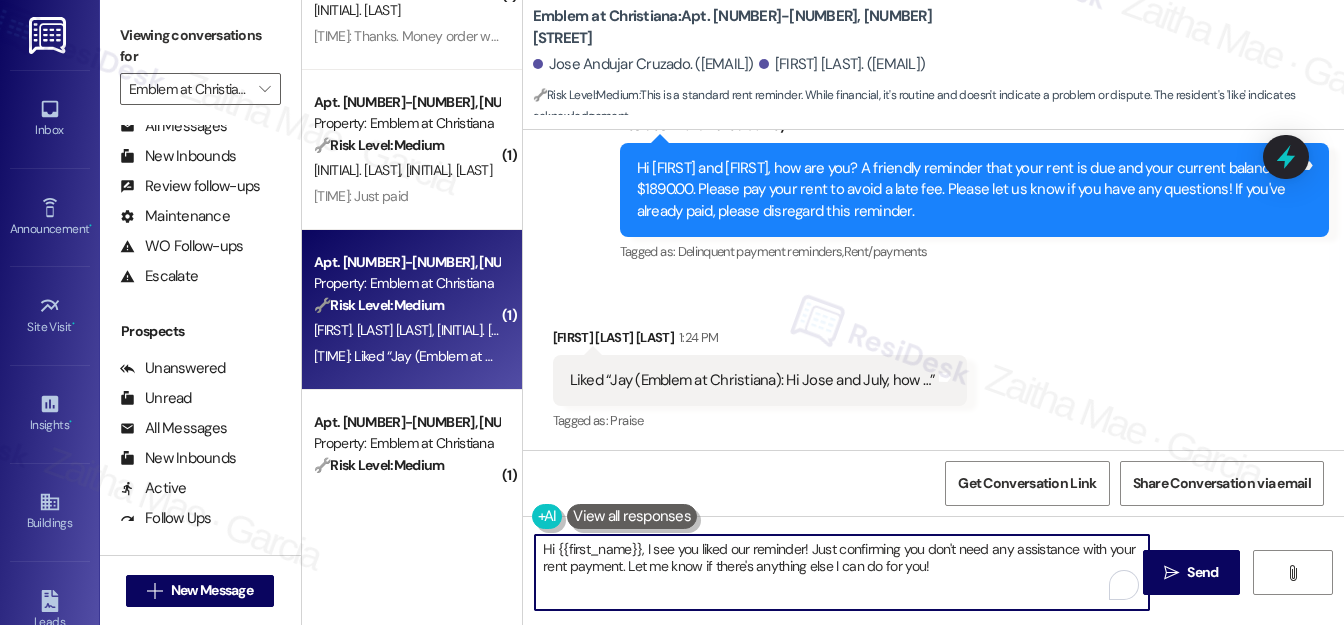 click on "Hi {{first_name}}, I see you liked our reminder! Just confirming you don't need any assistance with your rent payment. Let me know if there's anything else I can do for you!" at bounding box center (842, 572) 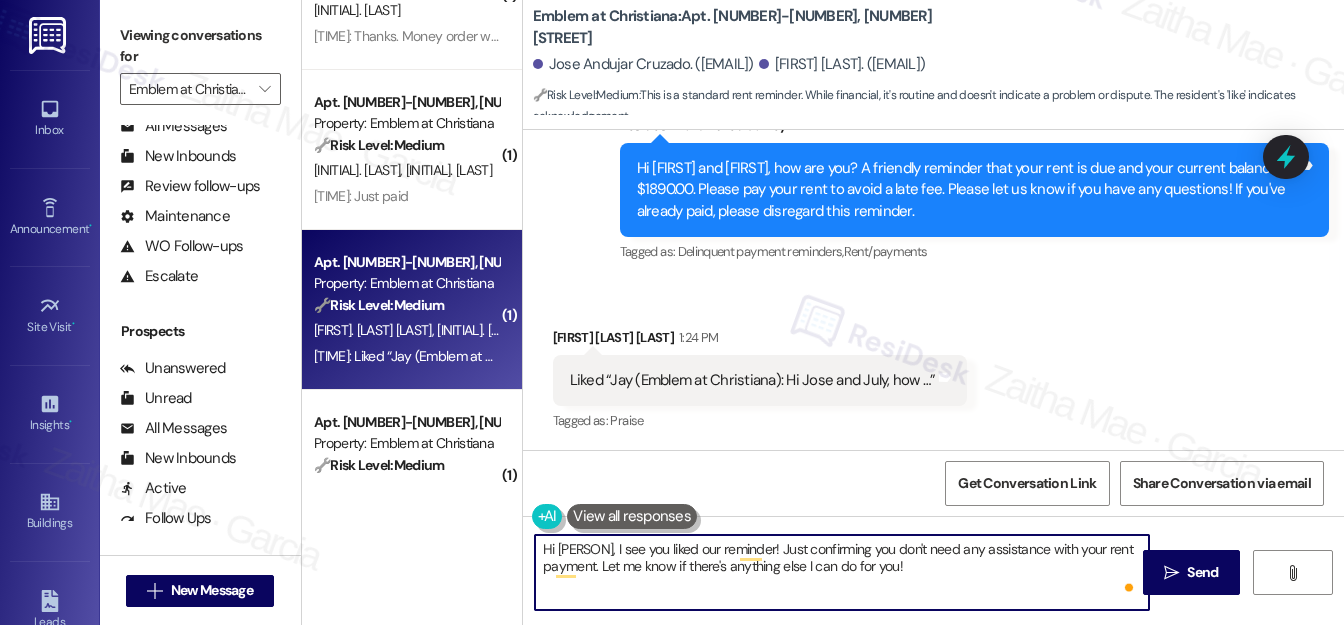 paste on "Jose" 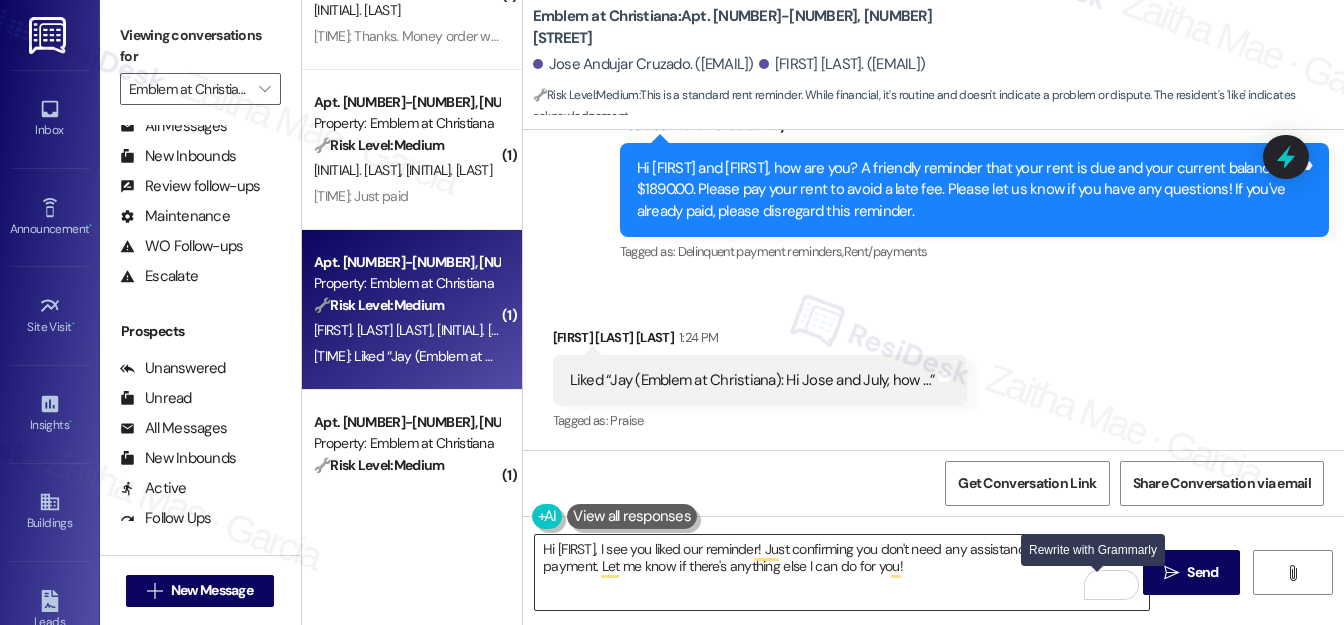 drag, startPoint x: 1095, startPoint y: 581, endPoint x: 1061, endPoint y: 578, distance: 34.132095 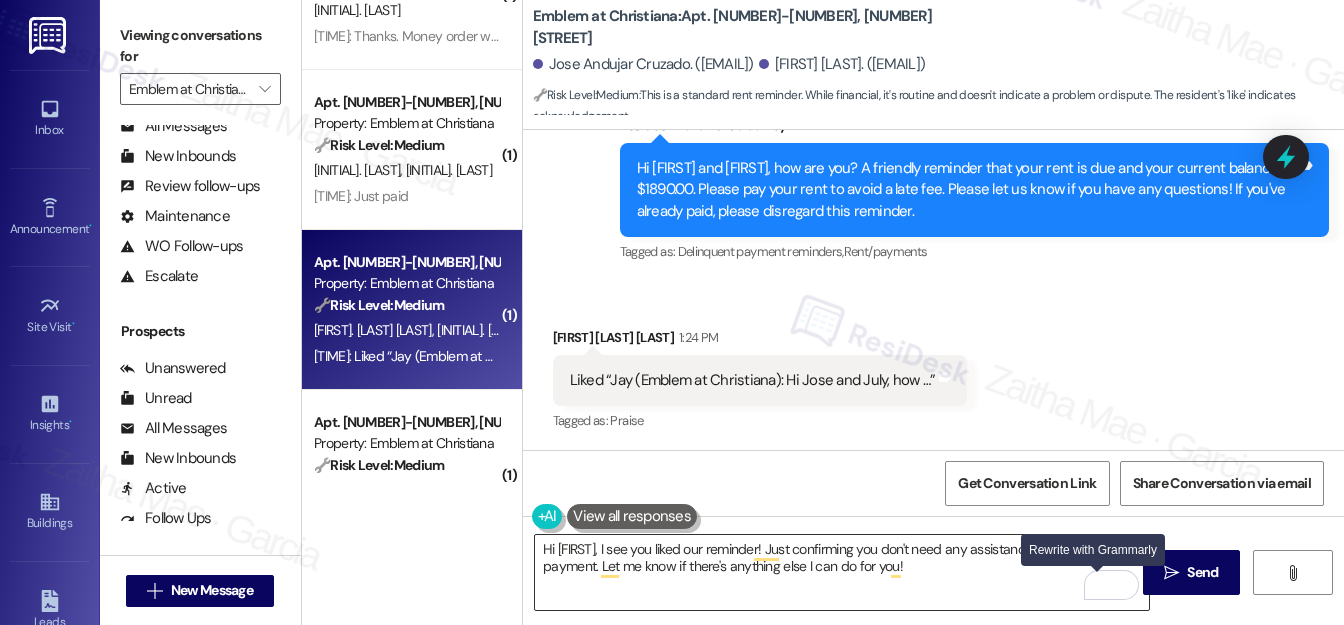 click at bounding box center (1099, 585) 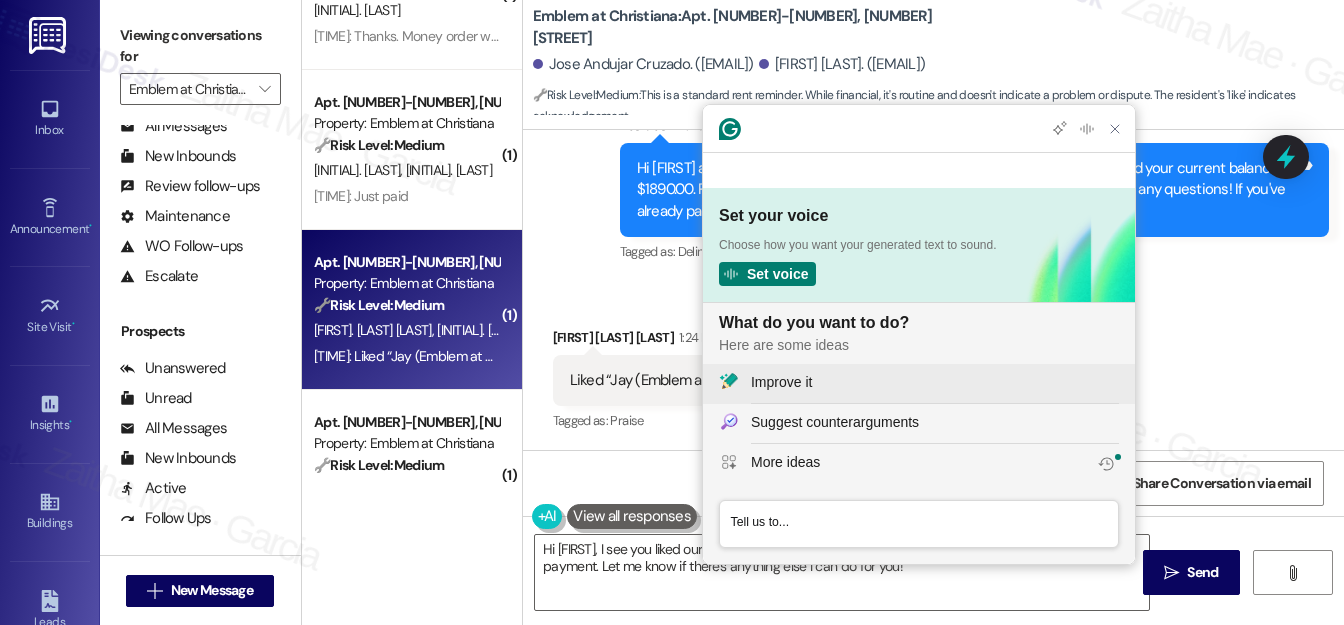 scroll, scrollTop: 0, scrollLeft: 0, axis: both 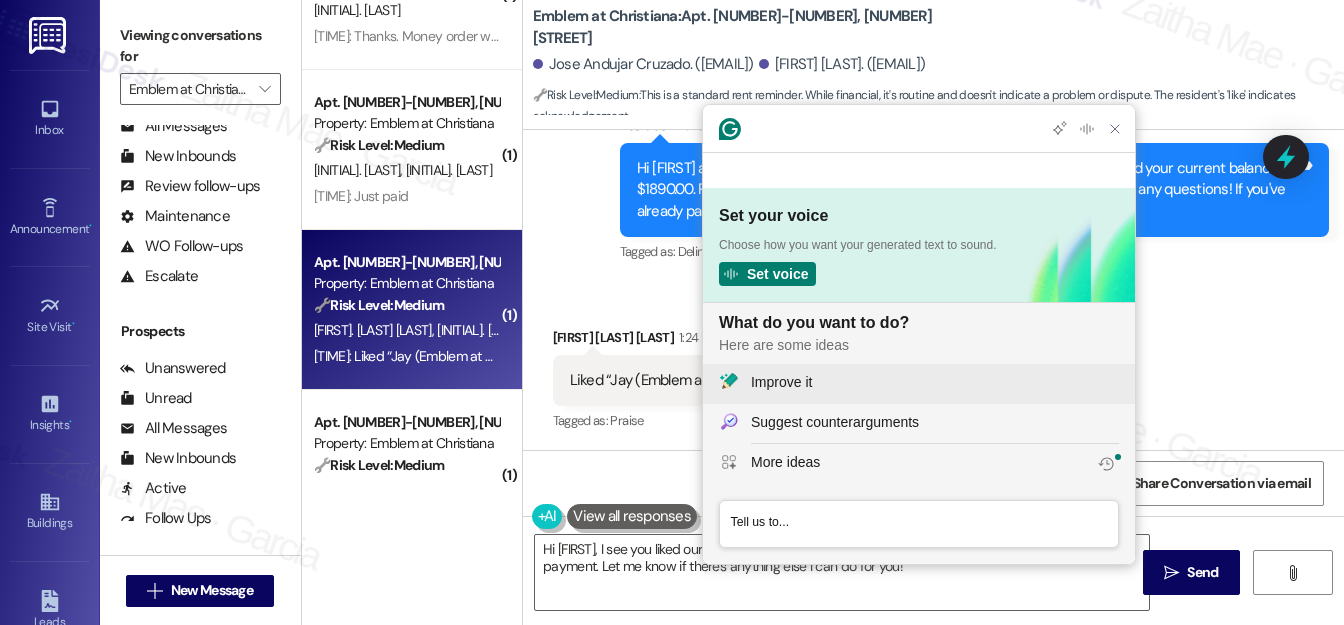 click on "Improve it" 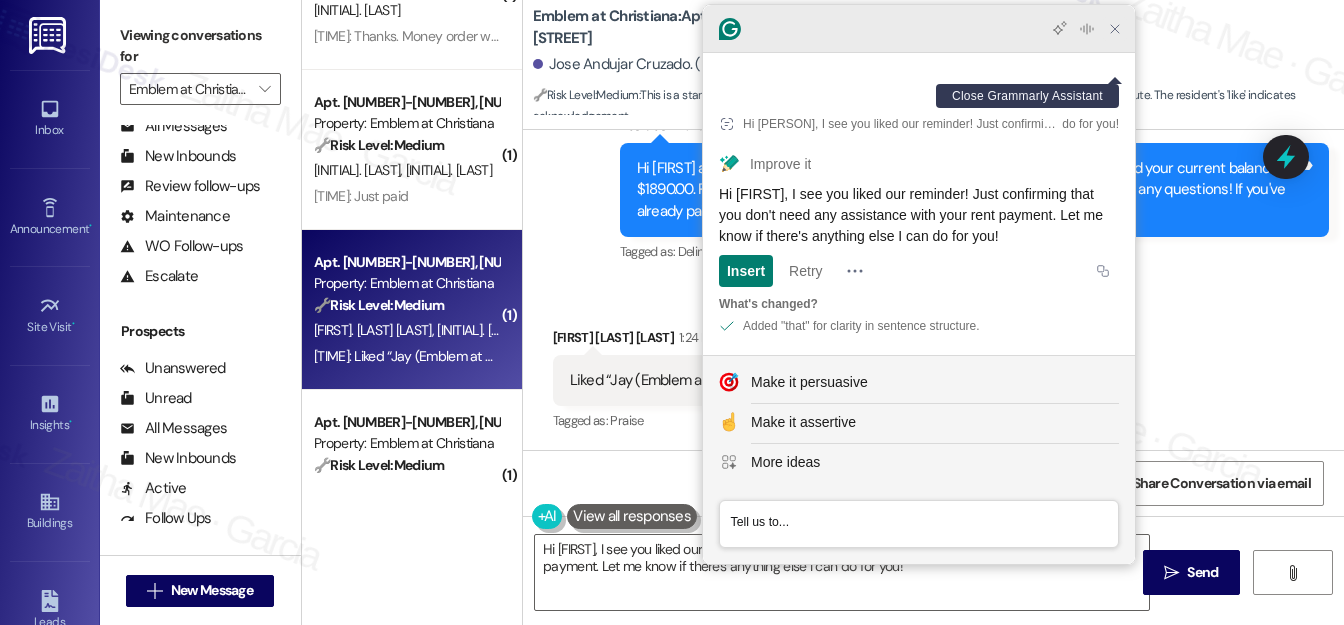 click 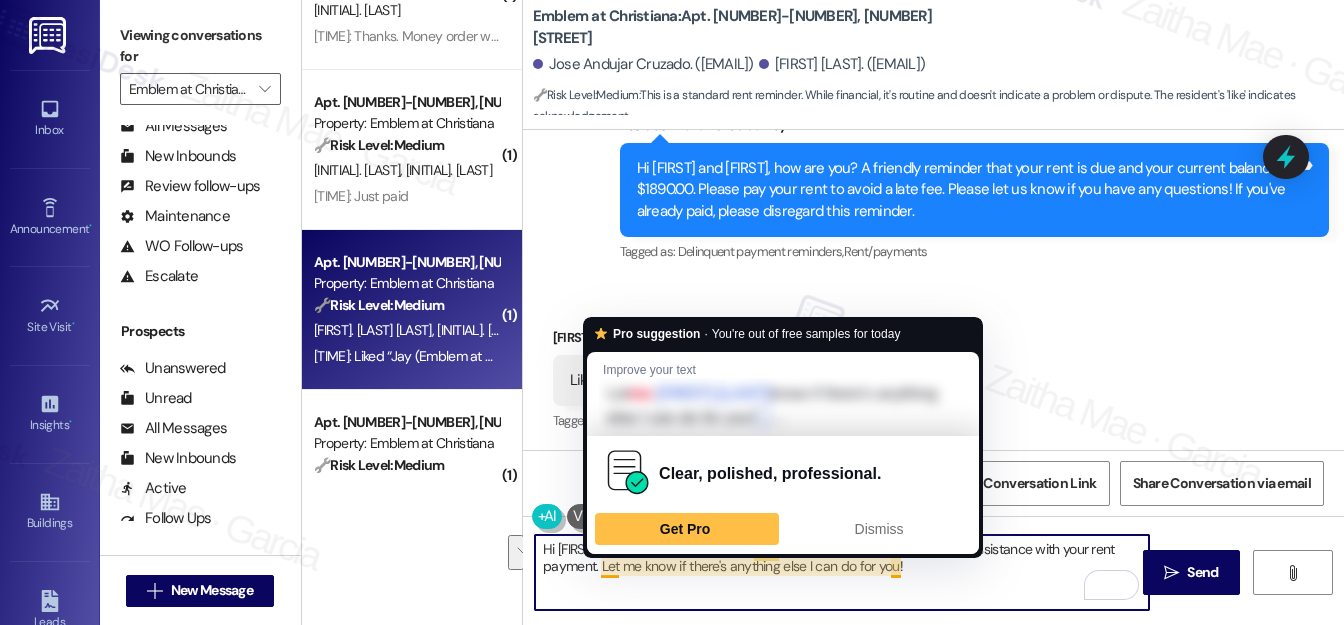 drag, startPoint x: 751, startPoint y: 548, endPoint x: 600, endPoint y: 567, distance: 152.19067 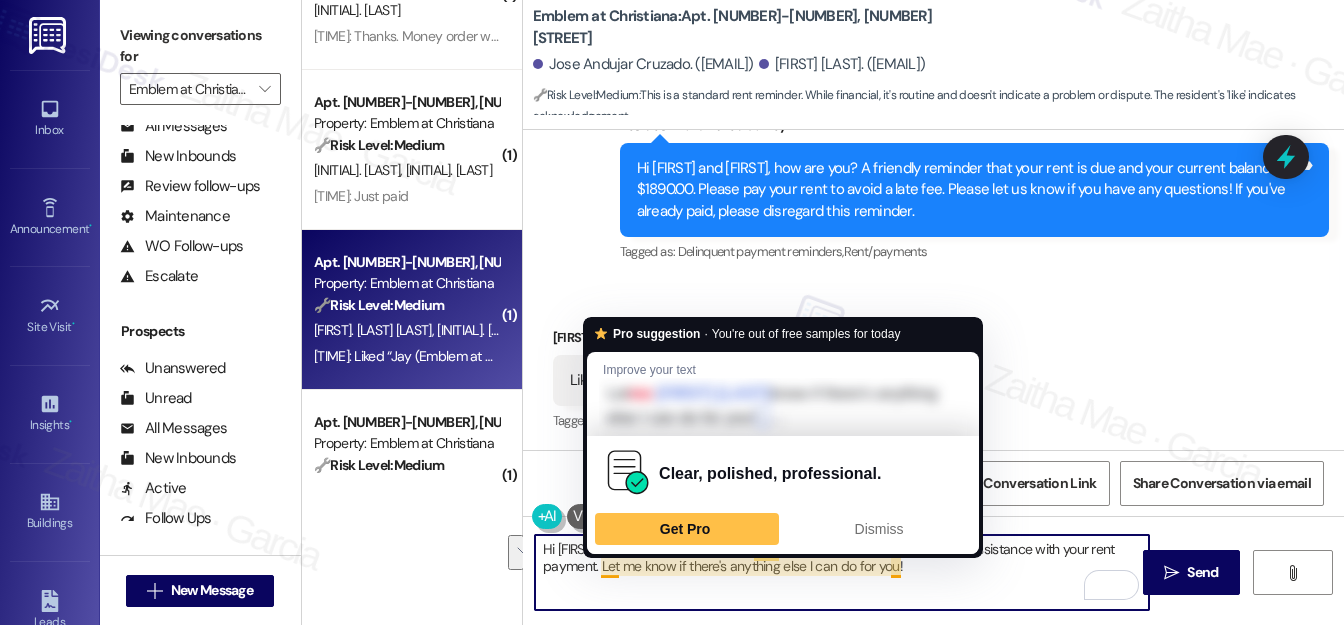 click on "Hi Jose, I see you liked our reminder! Just confirming you don't need any assistance with your rent payment. Let me know if there's anything else I can do for you!" at bounding box center [842, 572] 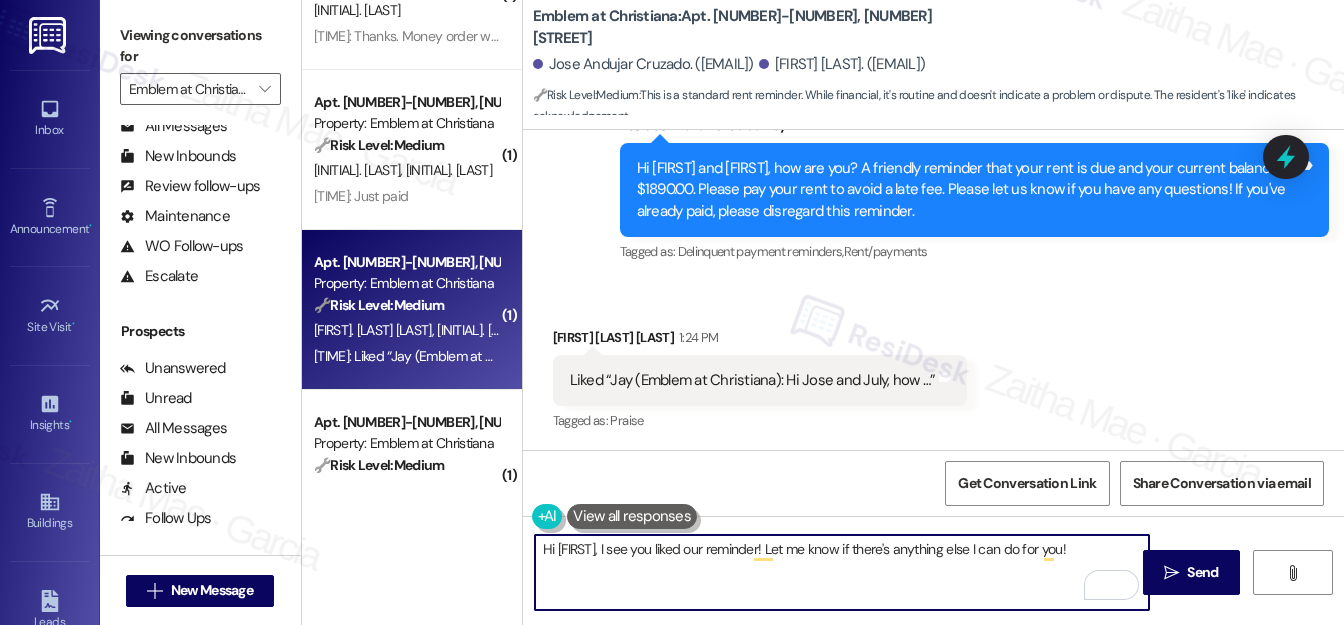 click on "Hi Jose, I see you liked our reminder! Let me know if there's anything else I can do for you!" at bounding box center [842, 572] 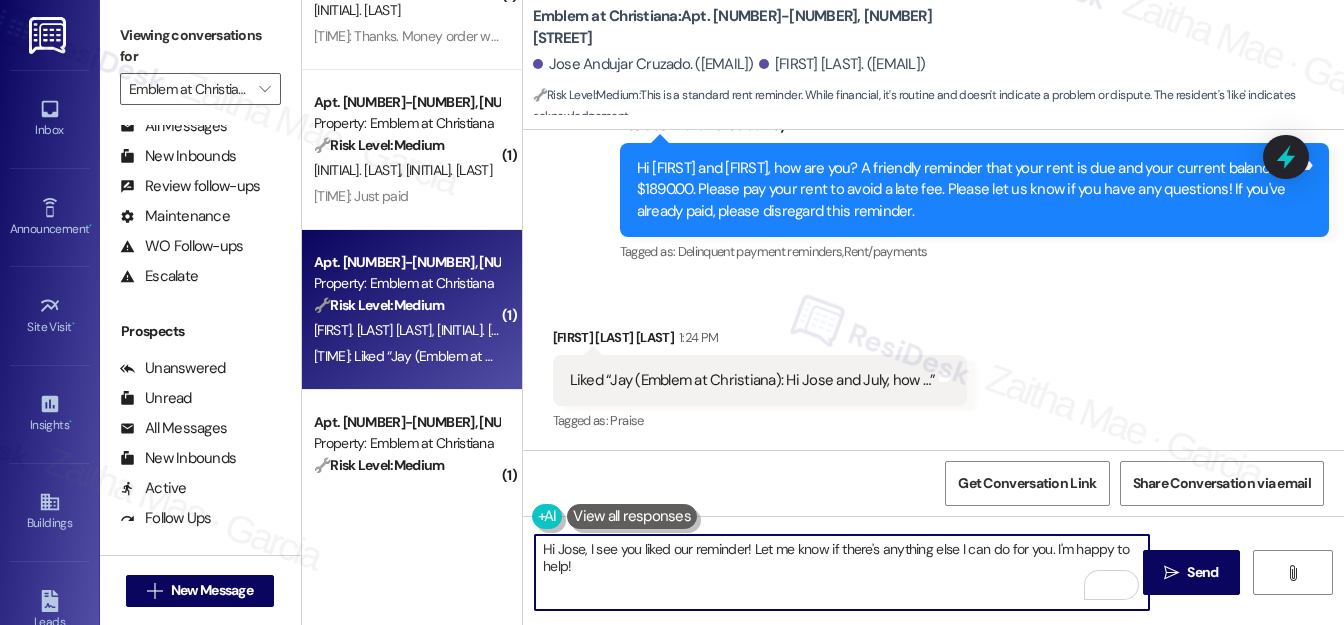 click on "Hi Jose, I see you liked our reminder! Let me know if there's anything else I can do for you. I'm happy to help!" at bounding box center [842, 572] 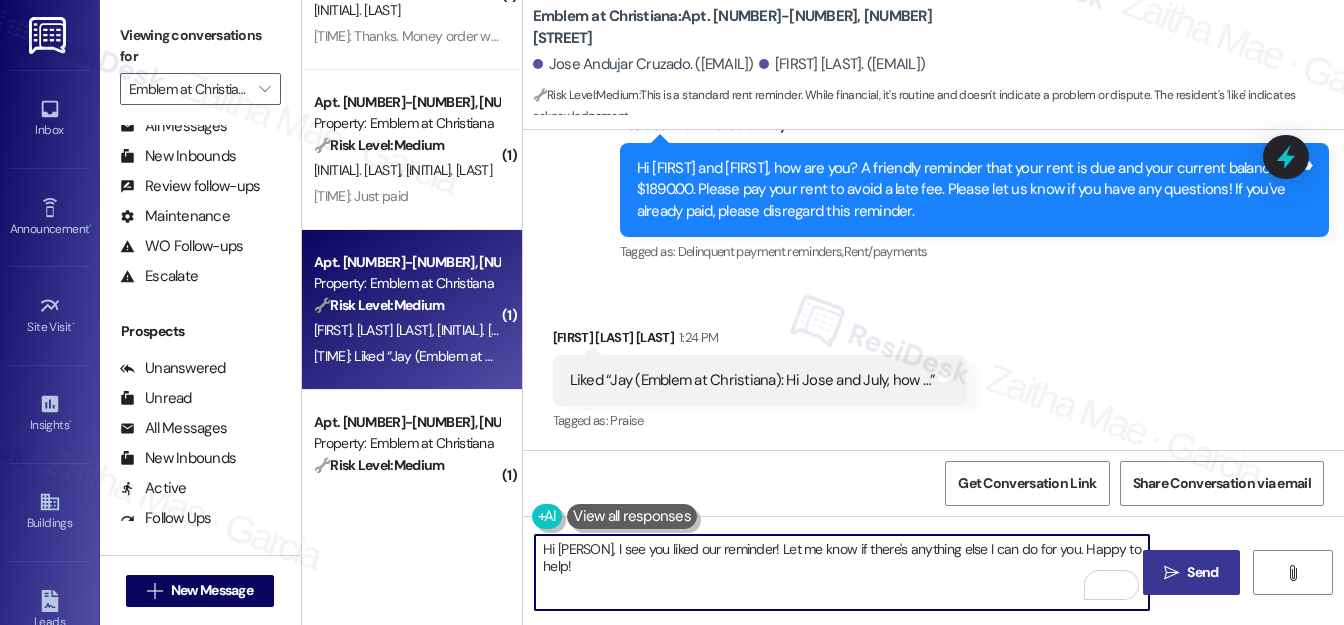 type on "Hi Jose, I see you liked our reminder! Let me know if there's anything else I can do for you. Happy to help!" 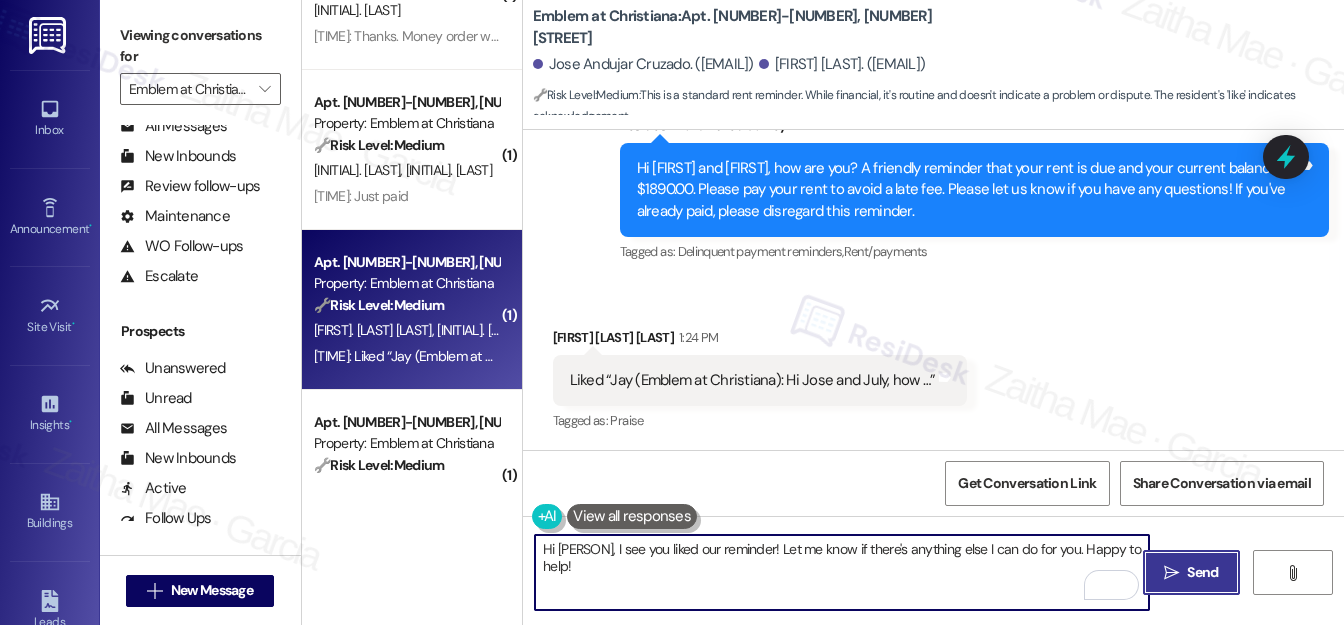 drag, startPoint x: 1198, startPoint y: 564, endPoint x: 1188, endPoint y: 559, distance: 11.18034 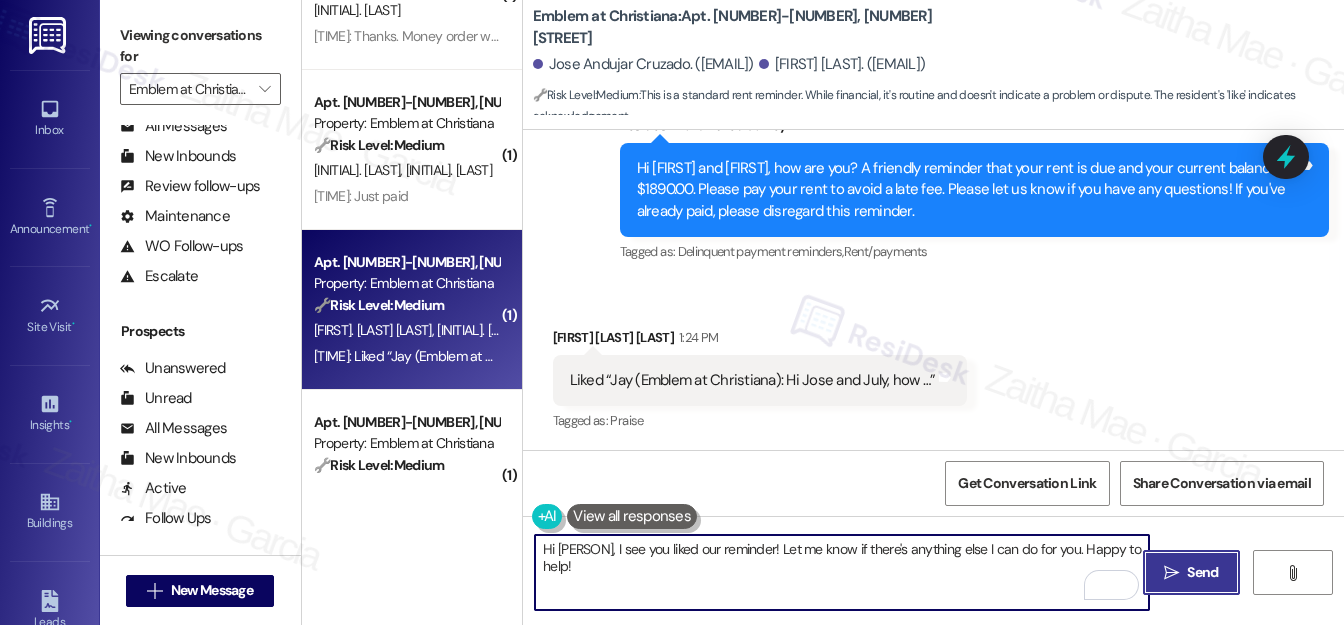 click on "Send" at bounding box center (1202, 572) 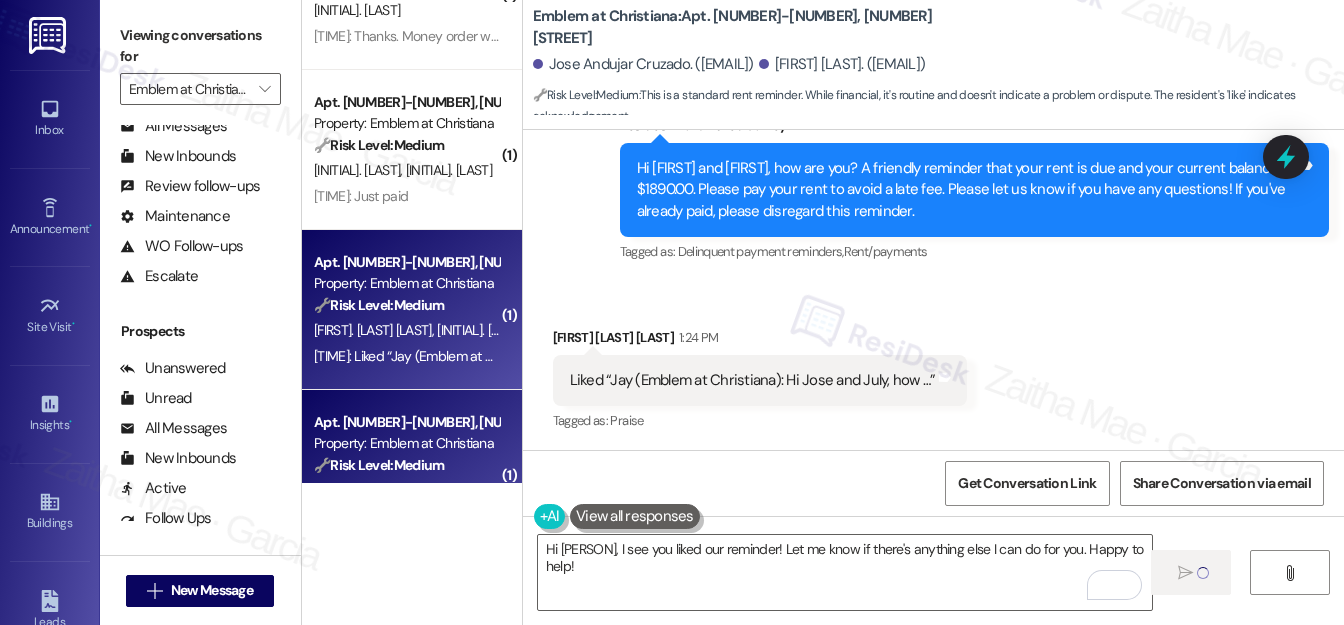 scroll, scrollTop: 181, scrollLeft: 0, axis: vertical 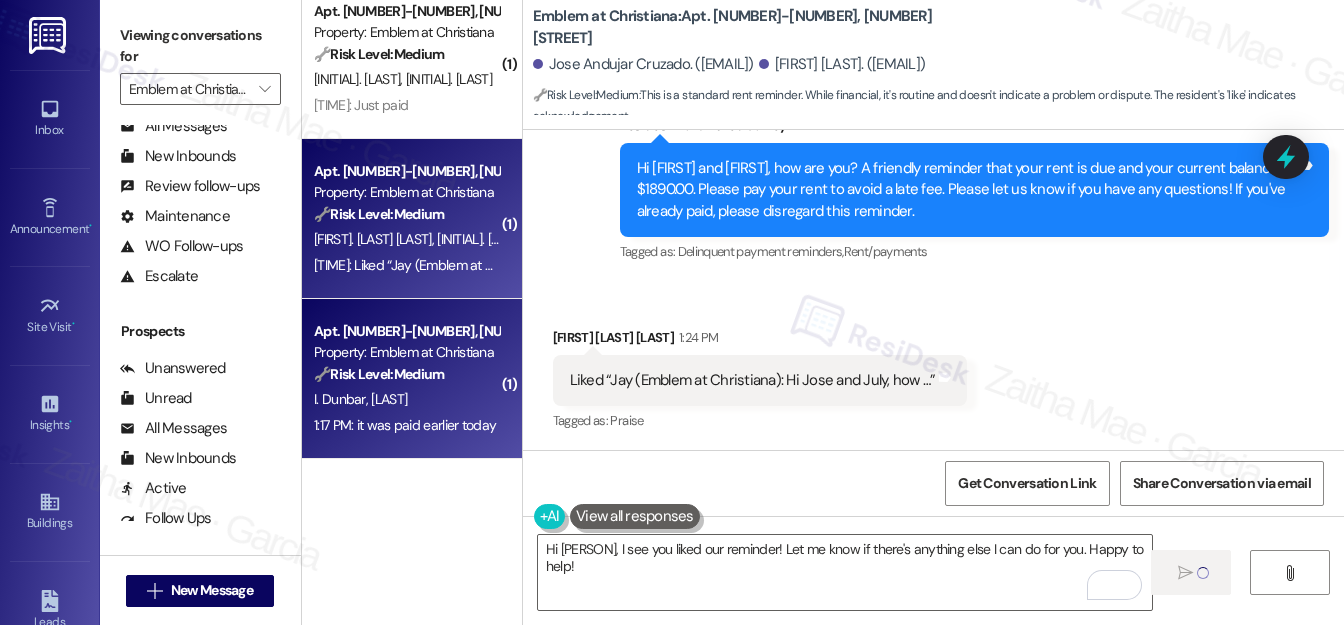 type 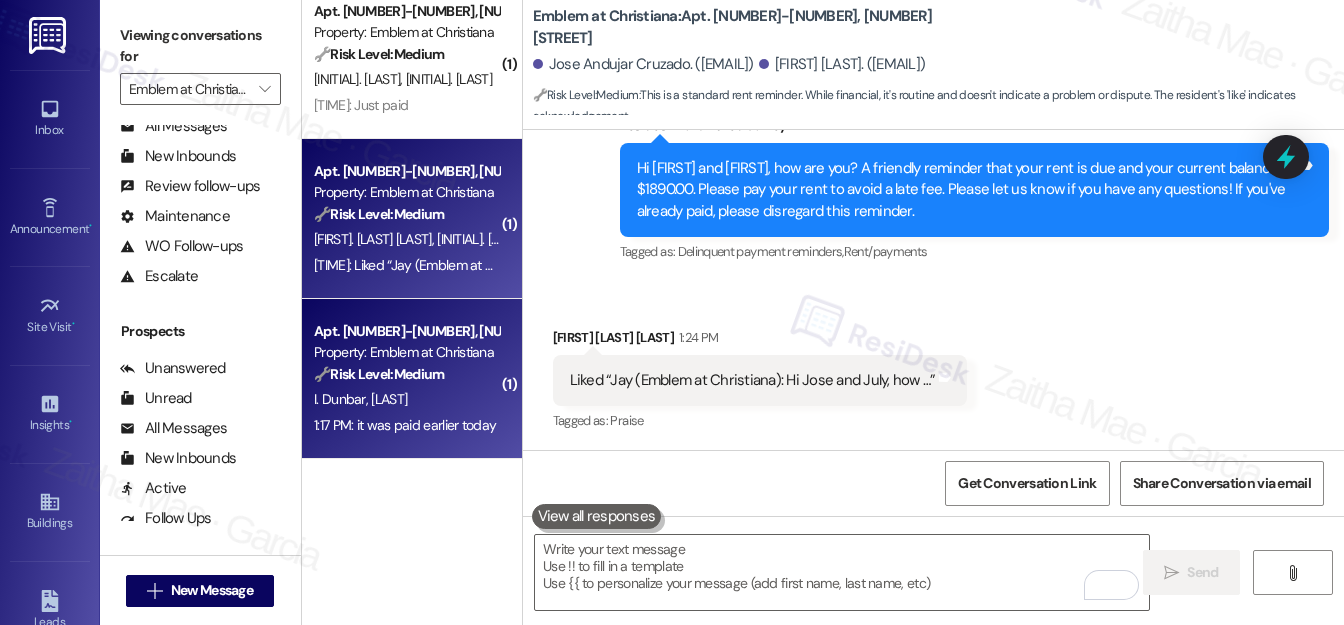 click on "Apt. 1600-211, 1150 Helen Drive Property: Emblem at Christiana 🔧  Risk Level:  Medium The initial message was a standard rent reminder. The resident responded that the rent was paid earlier today. This is a routine payment update and confirmation." at bounding box center (406, 353) 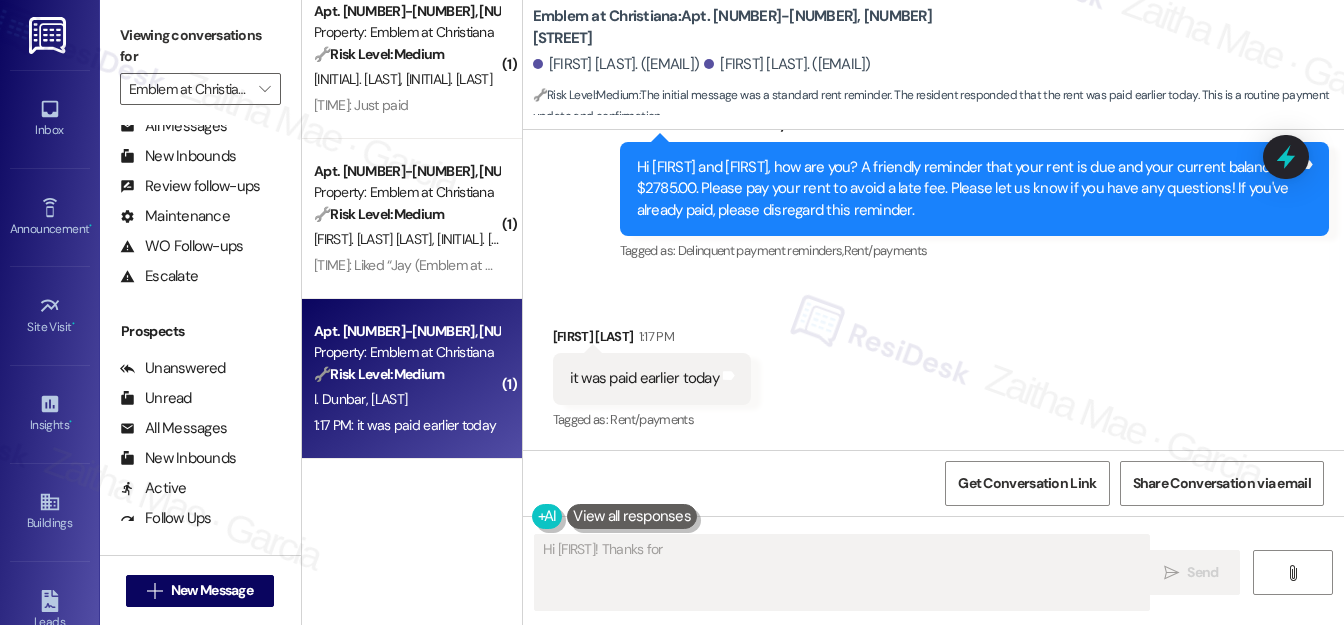 scroll, scrollTop: 1426, scrollLeft: 0, axis: vertical 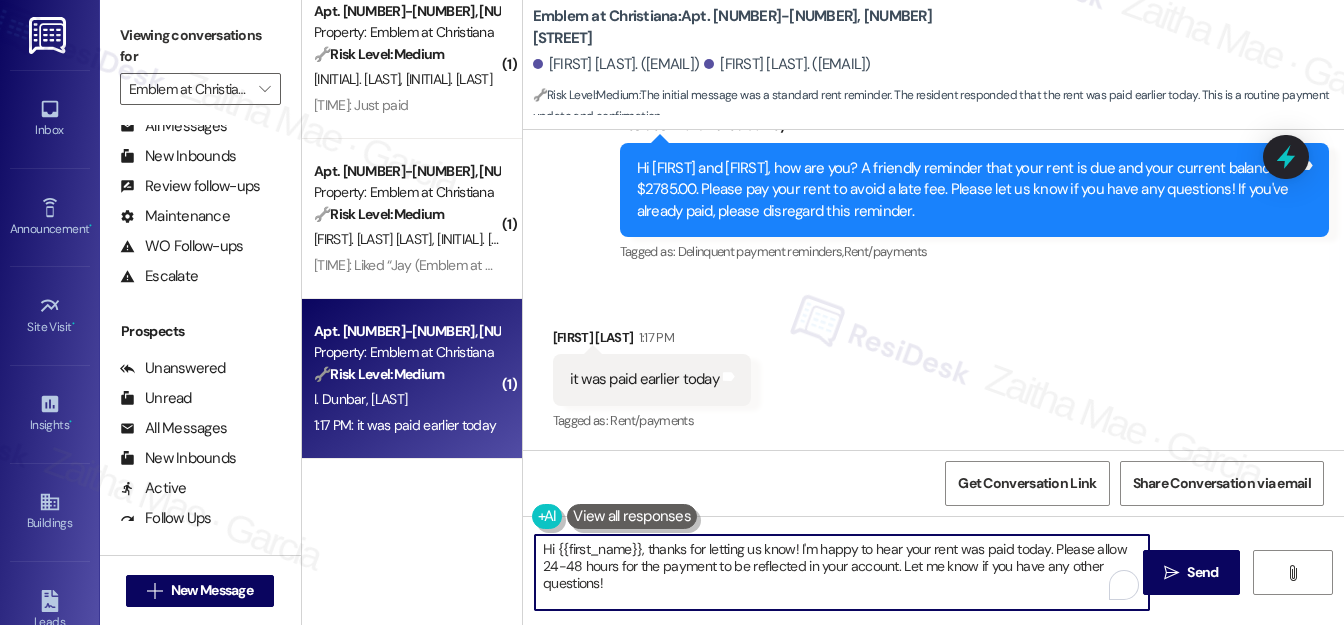 drag, startPoint x: 648, startPoint y: 546, endPoint x: 536, endPoint y: 558, distance: 112.64102 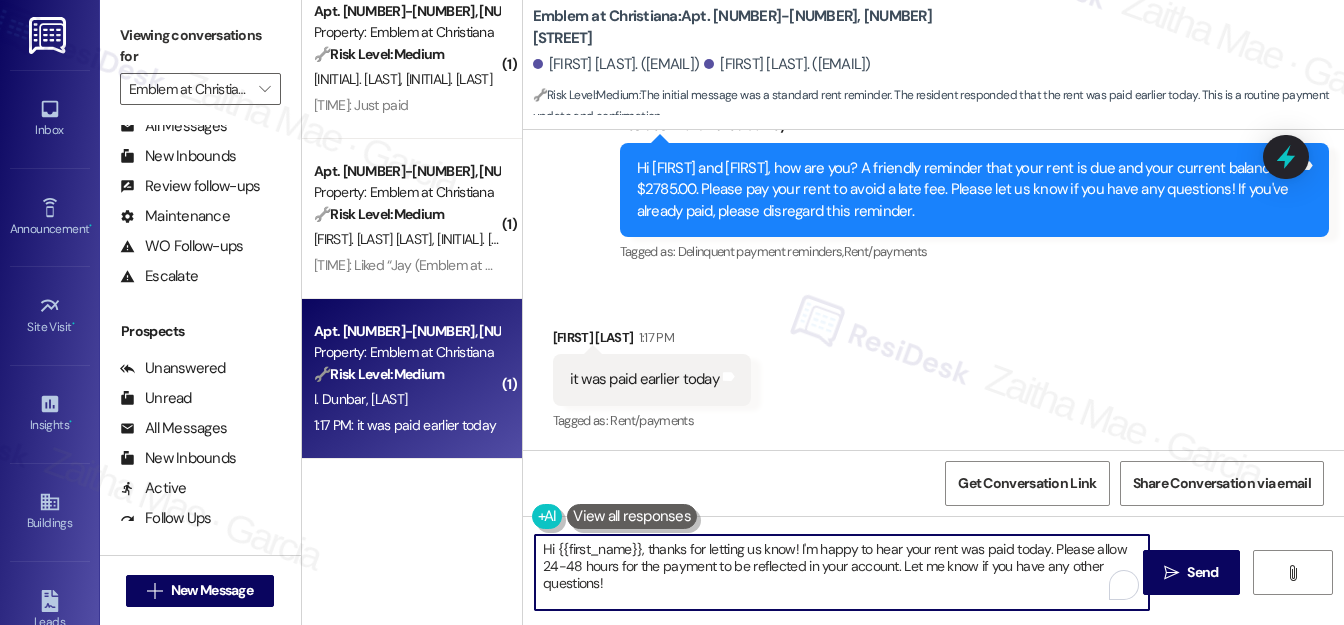 click on "Hi {{first_name}}, thanks for letting us know! I'm happy to hear your rent was paid today. Please allow 24-48 hours for the payment to be reflected in your account. Let me know if you have any other questions!" at bounding box center [842, 572] 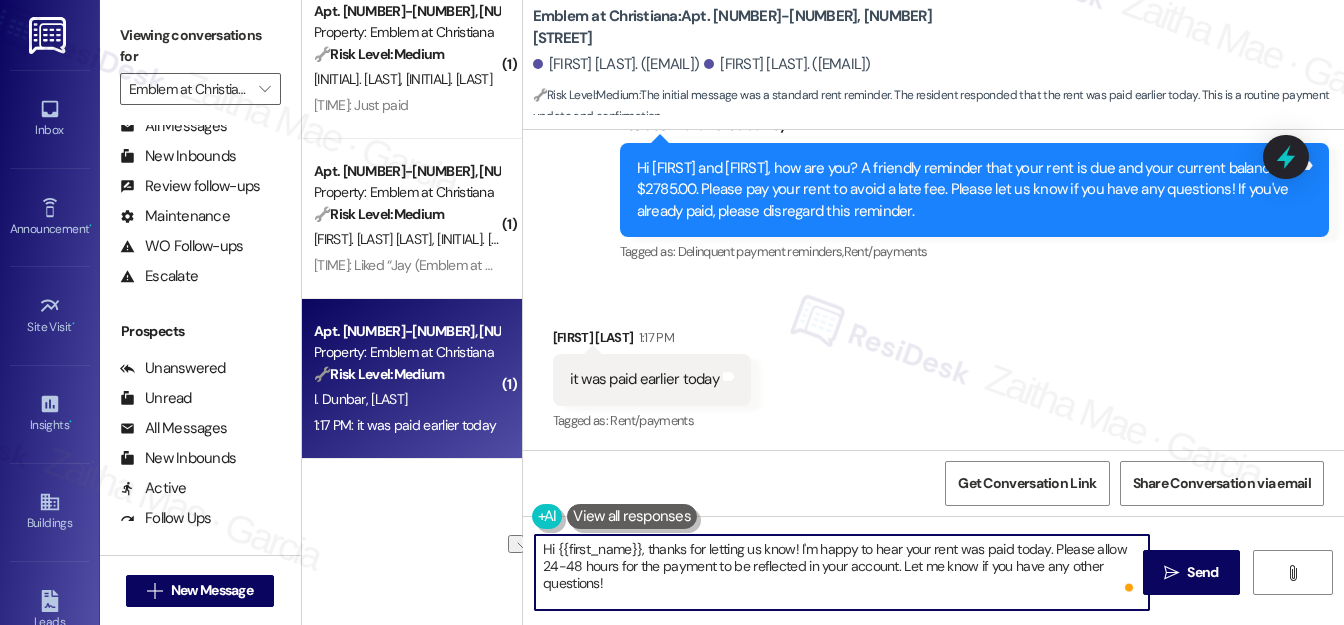 click on "Hi {{first_name}}, thanks for letting us know! I'm happy to hear your rent was paid today. Please allow 24-48 hours for the payment to be reflected in your account. Let me know if you have any other questions!" at bounding box center (842, 572) 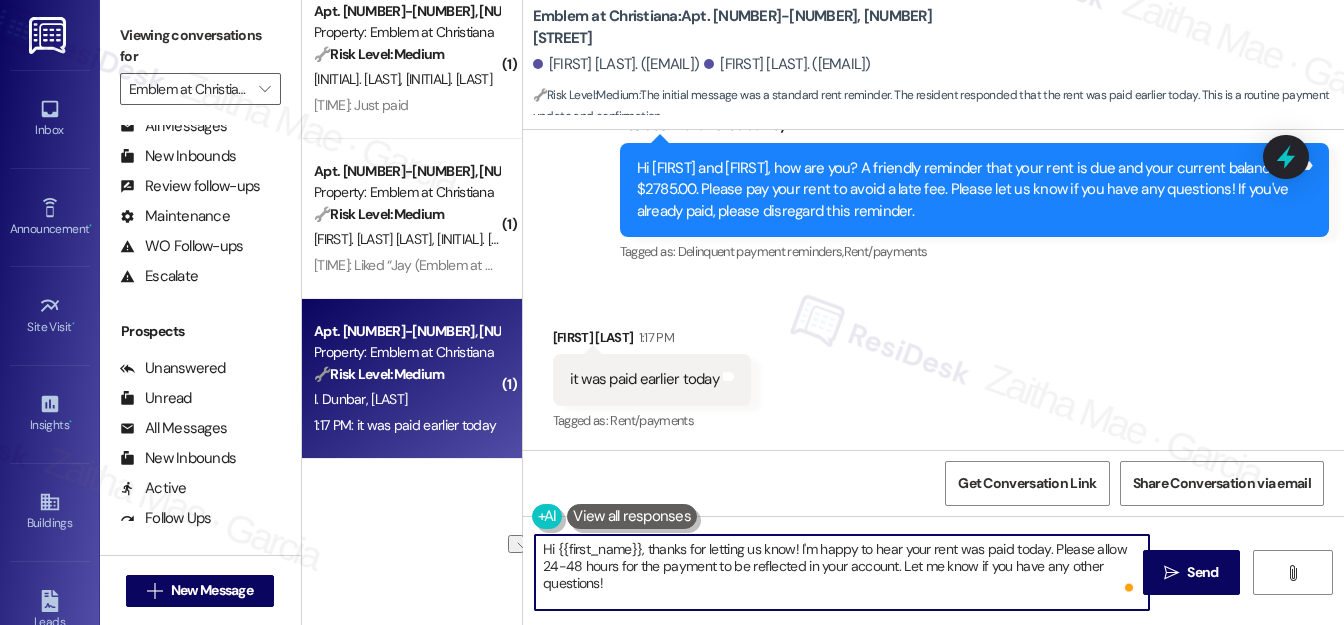 drag, startPoint x: 647, startPoint y: 549, endPoint x: 541, endPoint y: 554, distance: 106.11786 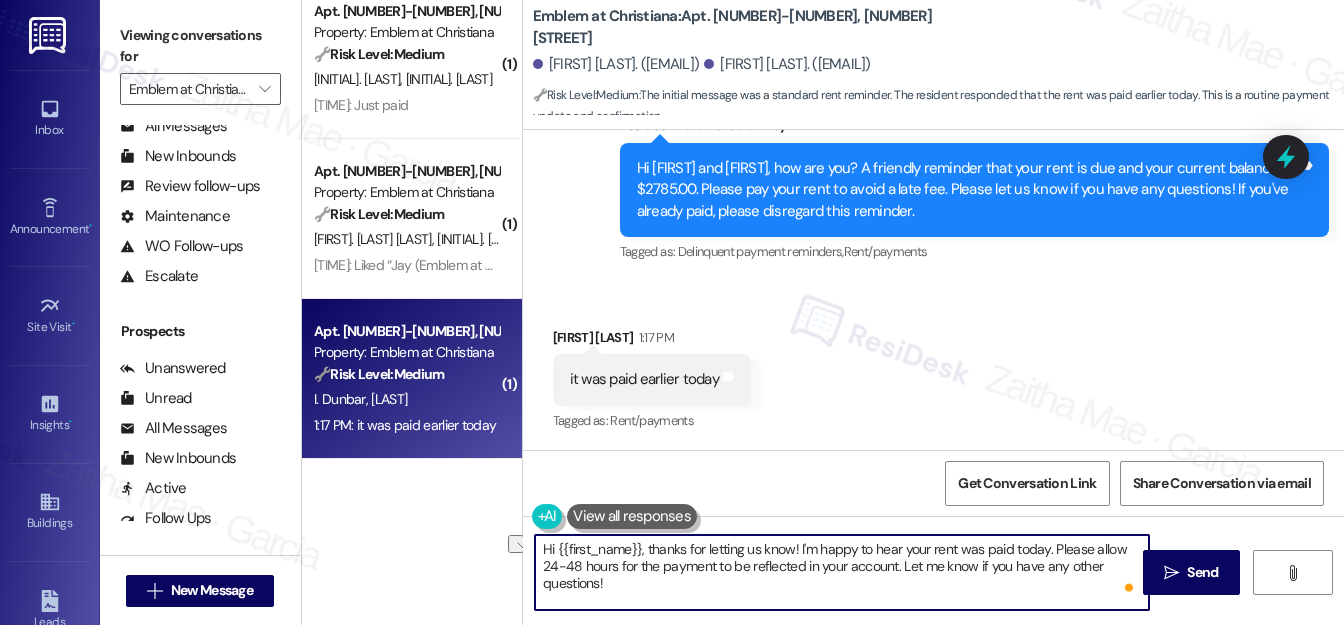 click on "Hi {{first_name}}, thanks for letting us know! I'm happy to hear your rent was paid today. Please allow 24-48 hours for the payment to be reflected in your account. Let me know if you have any other questions!" at bounding box center (842, 572) 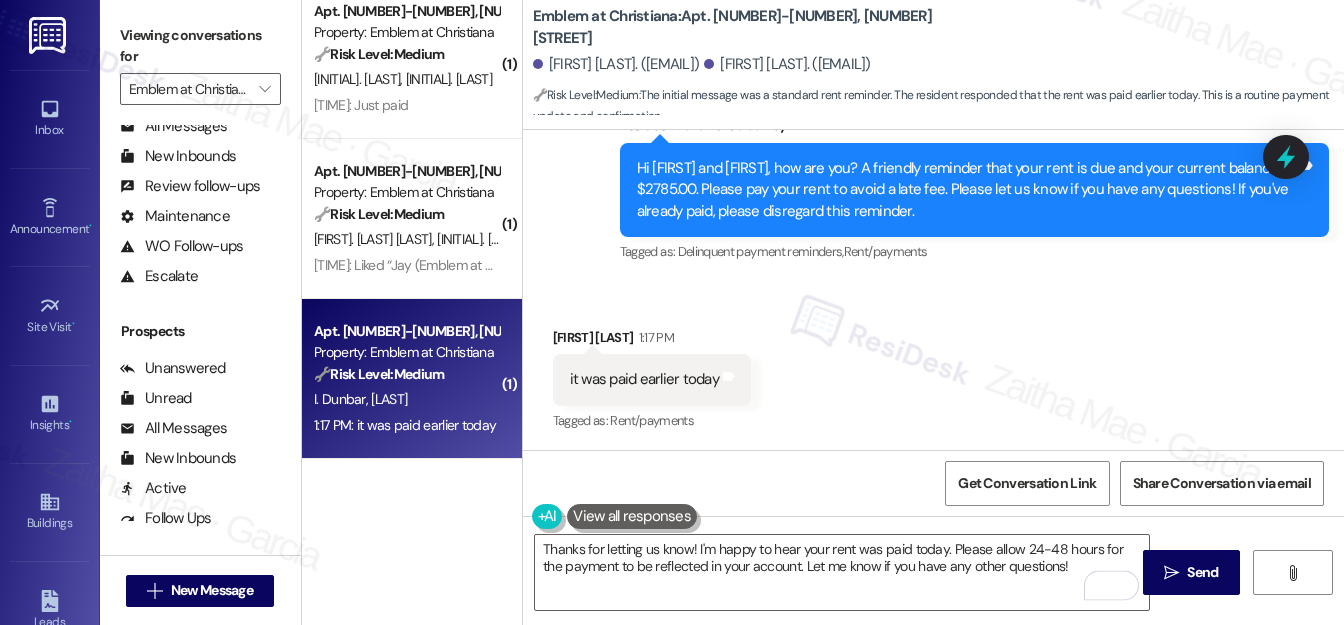 click on "Isaac Dunbar 1:17 PM" at bounding box center (652, 341) 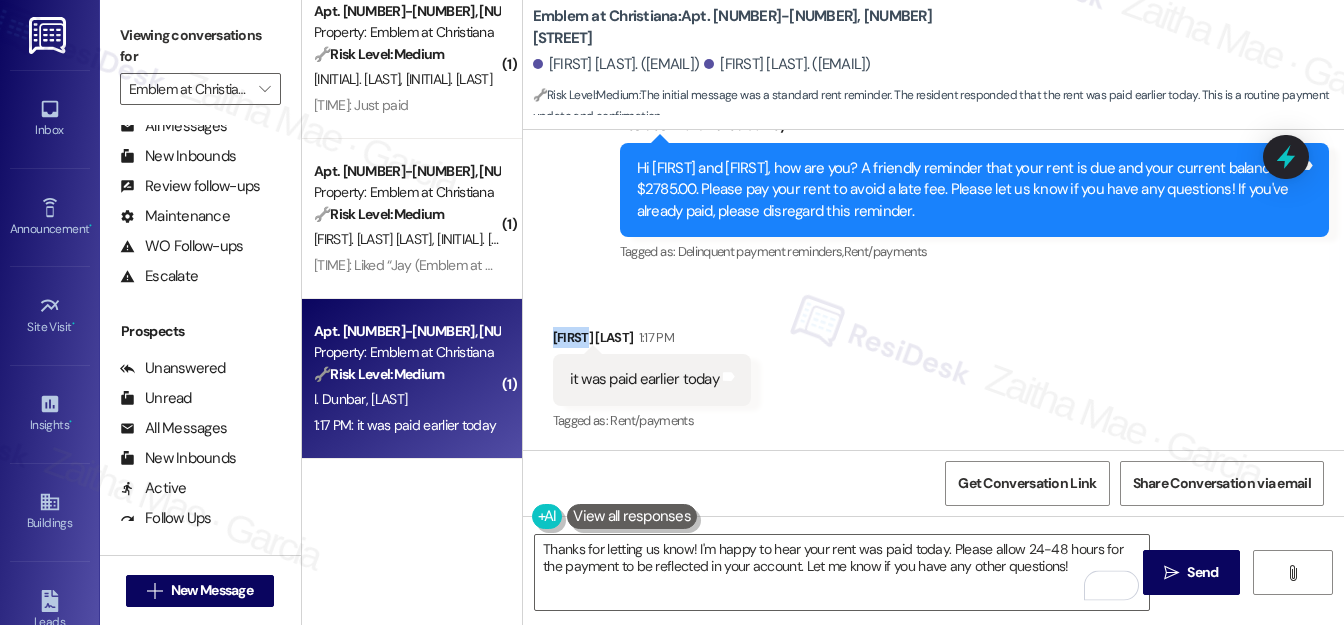click on "Isaac Dunbar 1:17 PM" at bounding box center (652, 341) 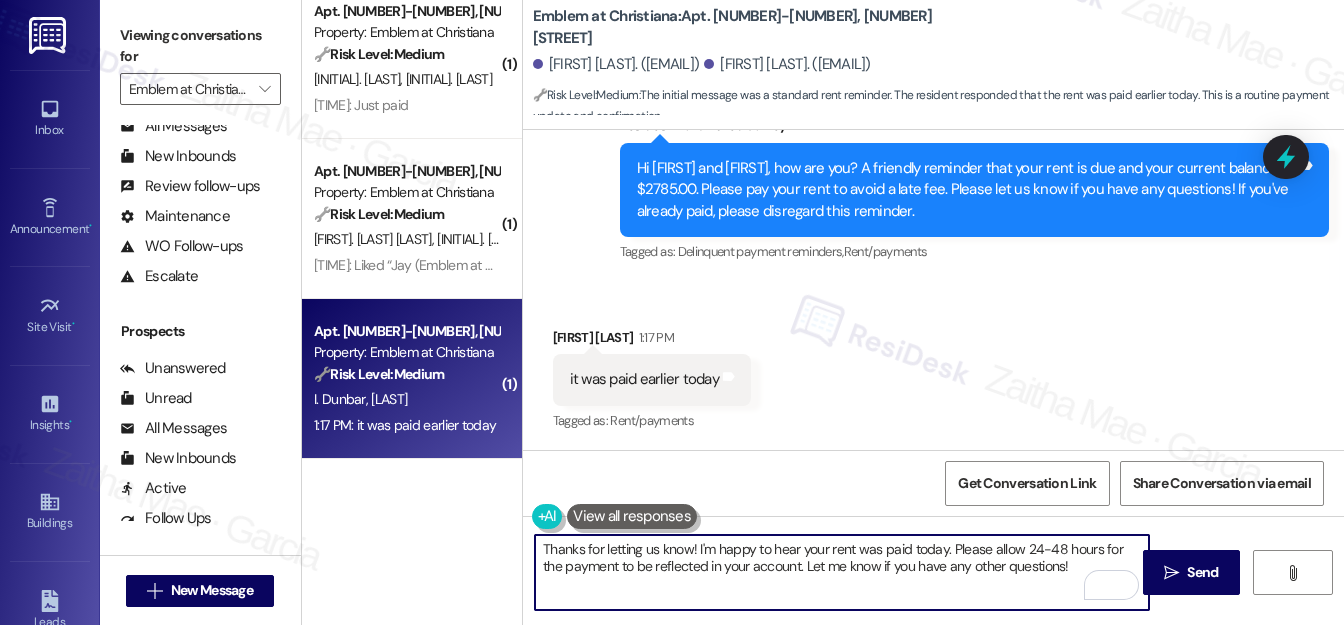 click on "Thanks for letting us know! I'm happy to hear your rent was paid today. Please allow 24-48 hours for the payment to be reflected in your account. Let me know if you have any other questions!" at bounding box center [842, 572] 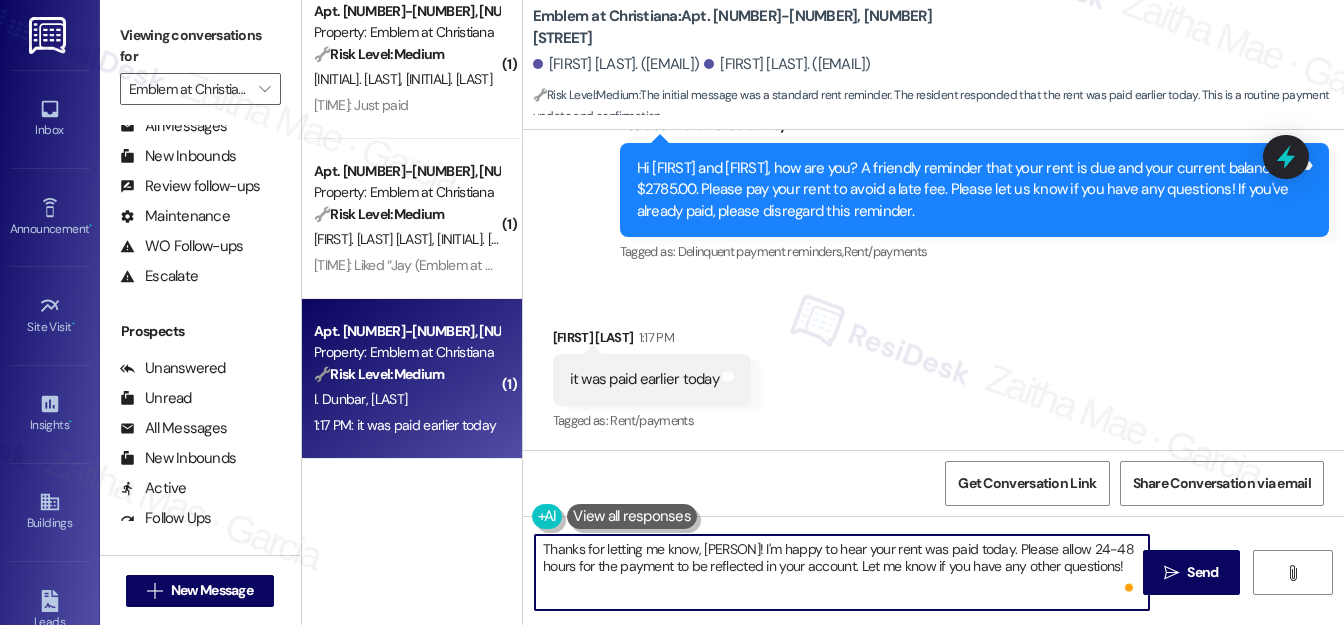 paste on "Isaac" 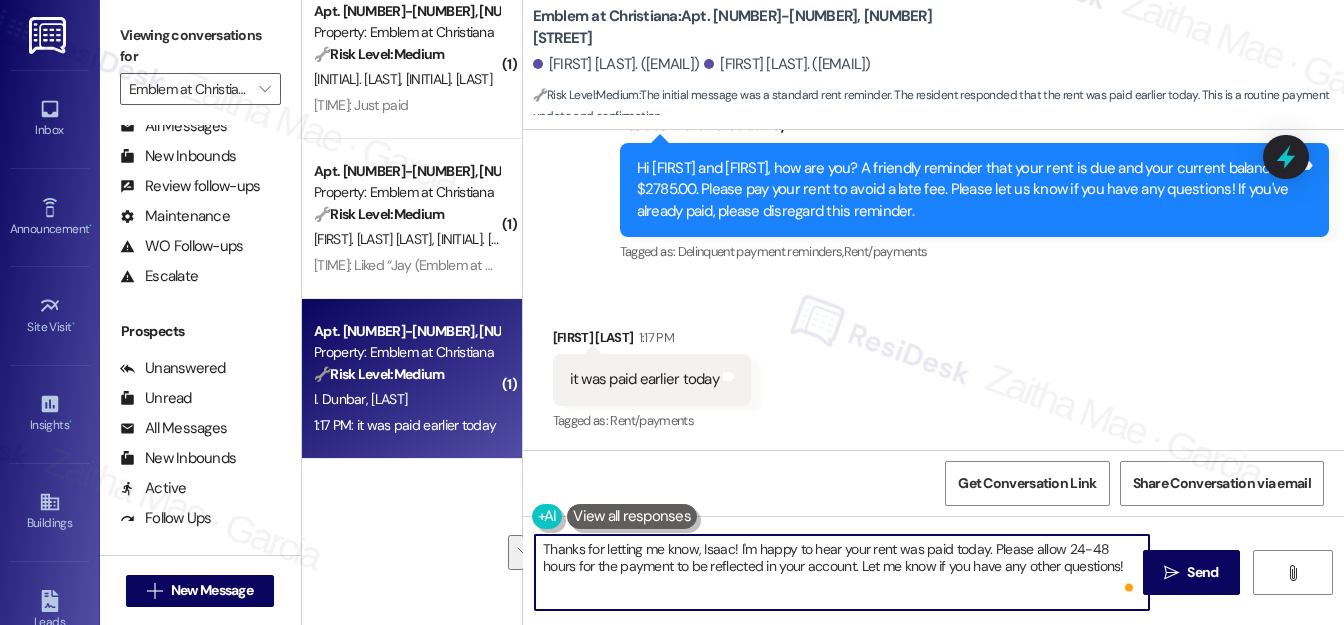 drag, startPoint x: 989, startPoint y: 548, endPoint x: 829, endPoint y: 567, distance: 161.12418 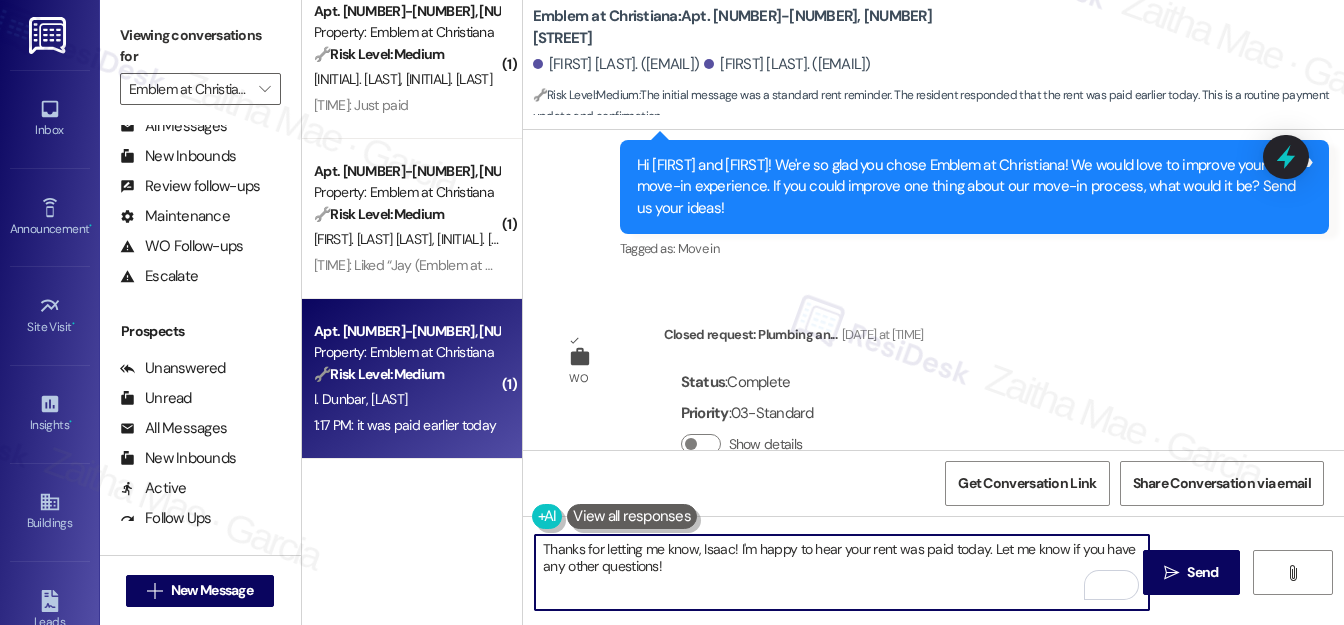 scroll, scrollTop: 1426, scrollLeft: 0, axis: vertical 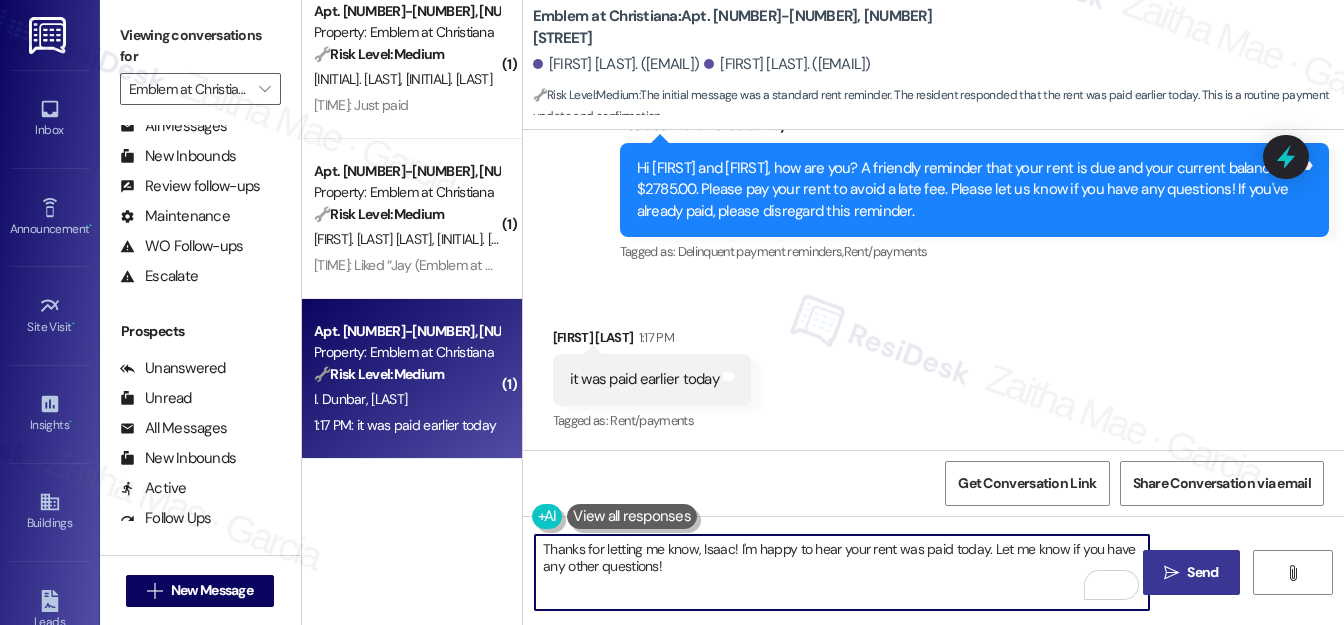 type on "Thanks for letting me know, Isaac! I'm happy to hear your rent was paid today. Let me know if you have any other questions!" 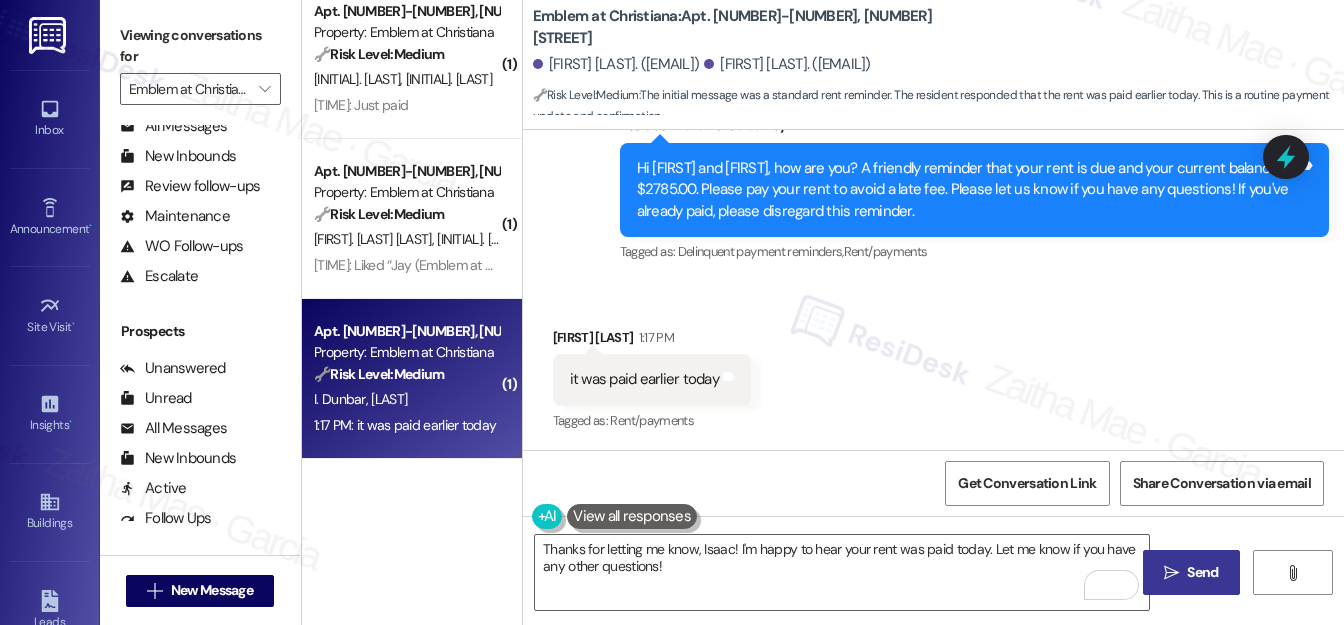 click on "Send" at bounding box center [1202, 572] 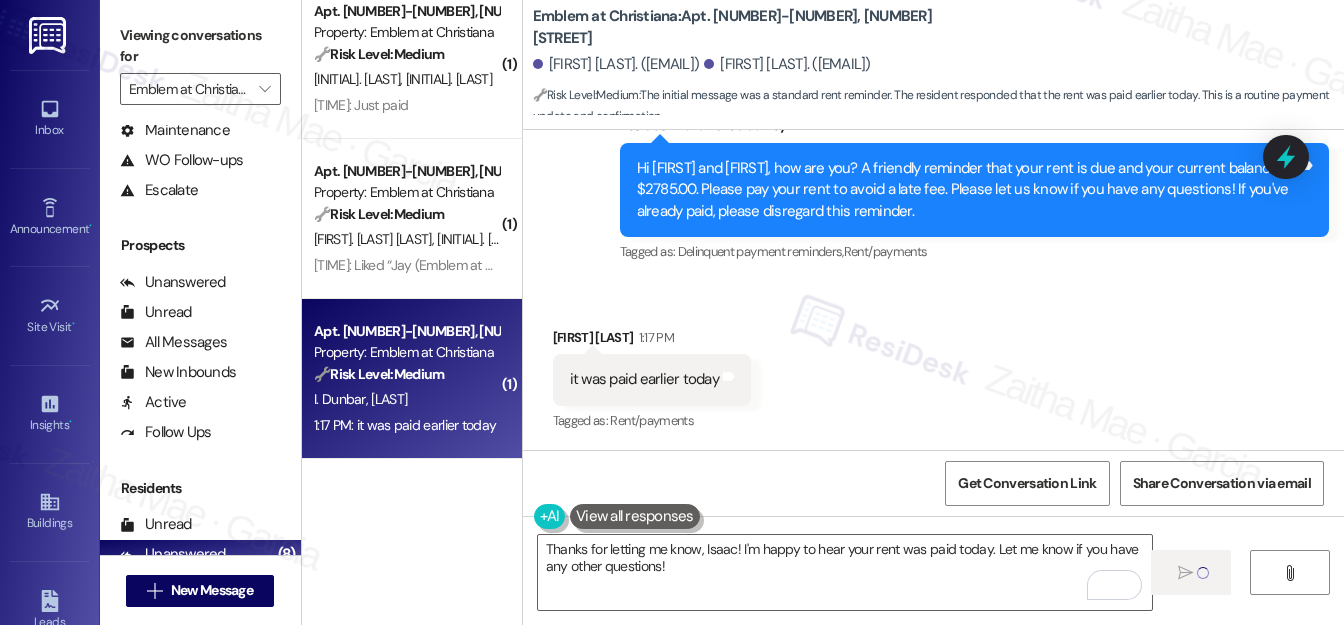 scroll, scrollTop: 389, scrollLeft: 0, axis: vertical 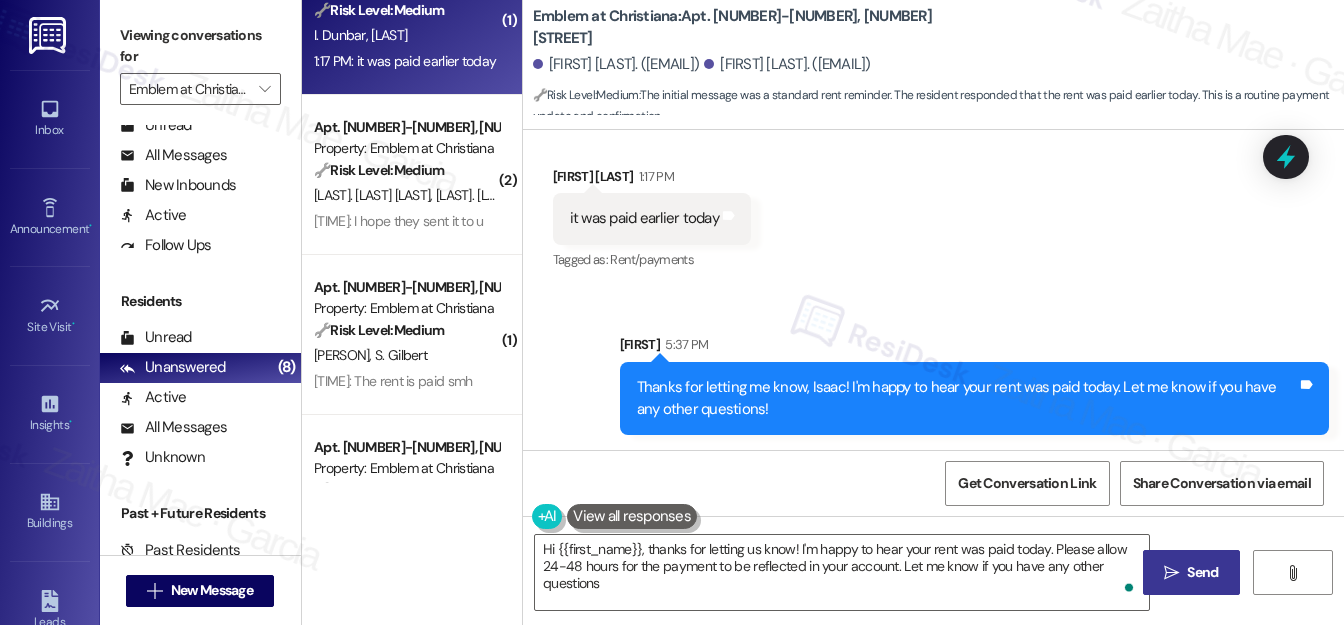 type on "Hi {{first_name}}, thanks for letting us know! I'm happy to hear your rent was paid today. Please allow 24-48 hours for the payment to be reflected in your account. Let me know if you have any other questions!" 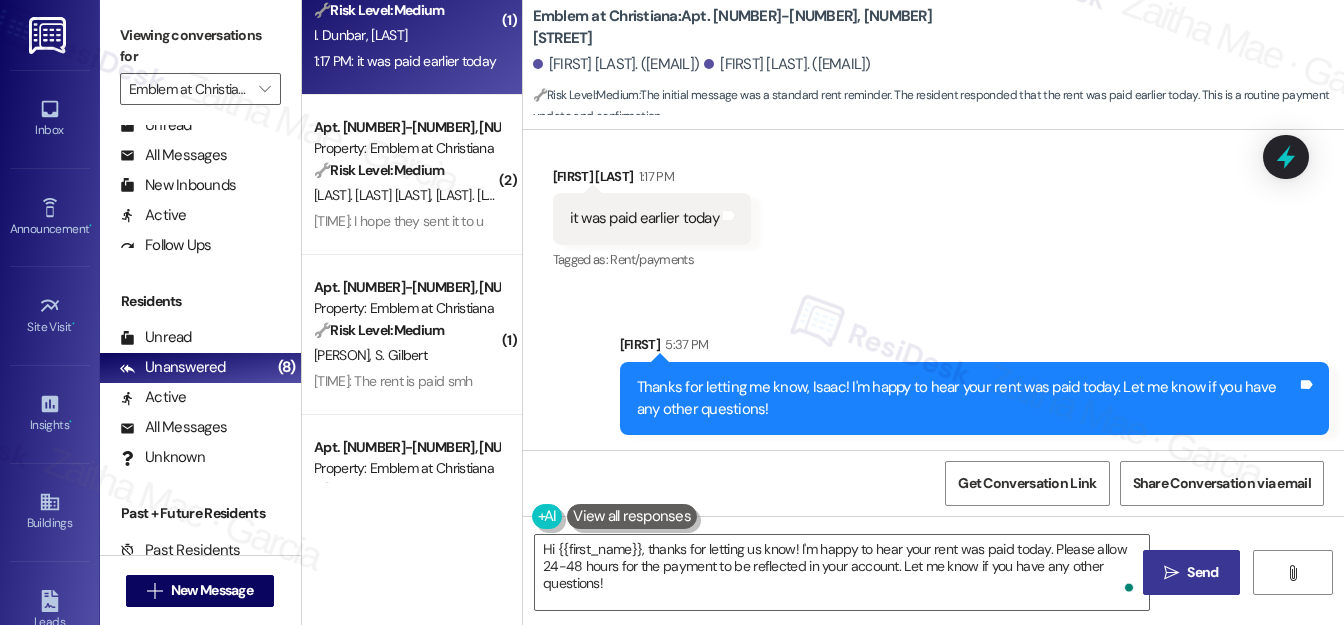 click on "🔧  Risk Level:  Medium The resident is inquiring about confirmation of renter's insurance, likely prompted by a rent reminder. This is a standard compliance check and does not indicate urgency or risk." at bounding box center [406, 170] 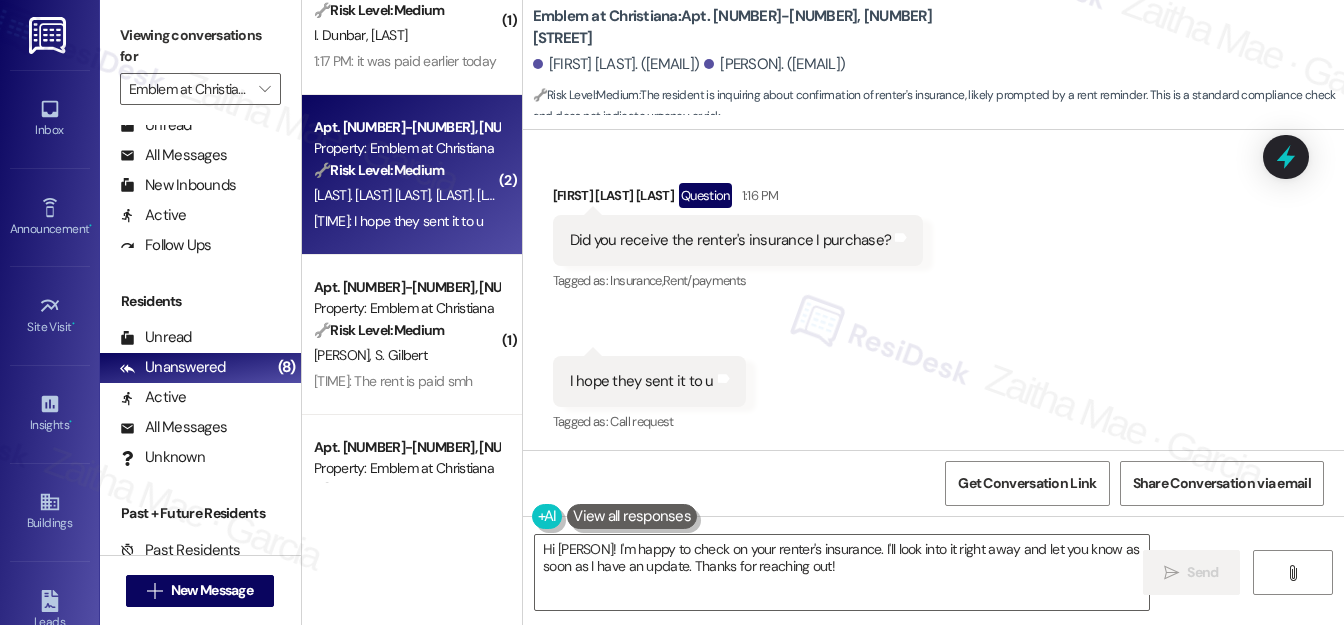 scroll, scrollTop: 1387, scrollLeft: 0, axis: vertical 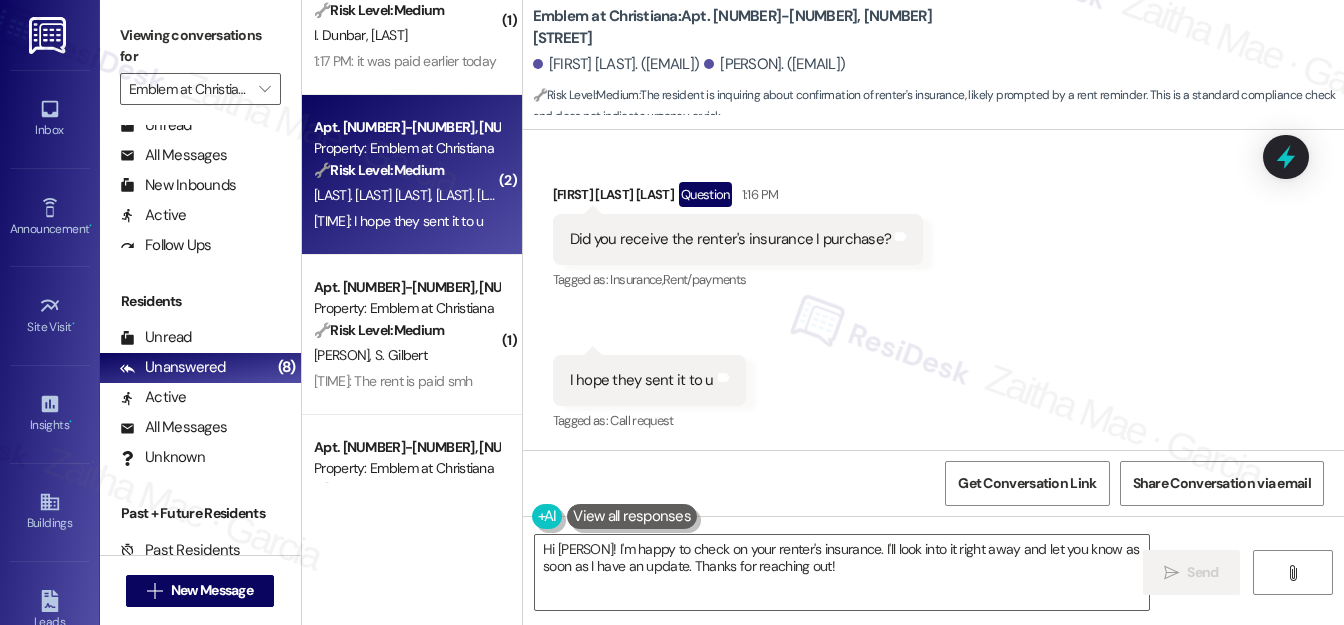 click on "Julie Ann Quezon Question 1:16 PM" at bounding box center (738, 198) 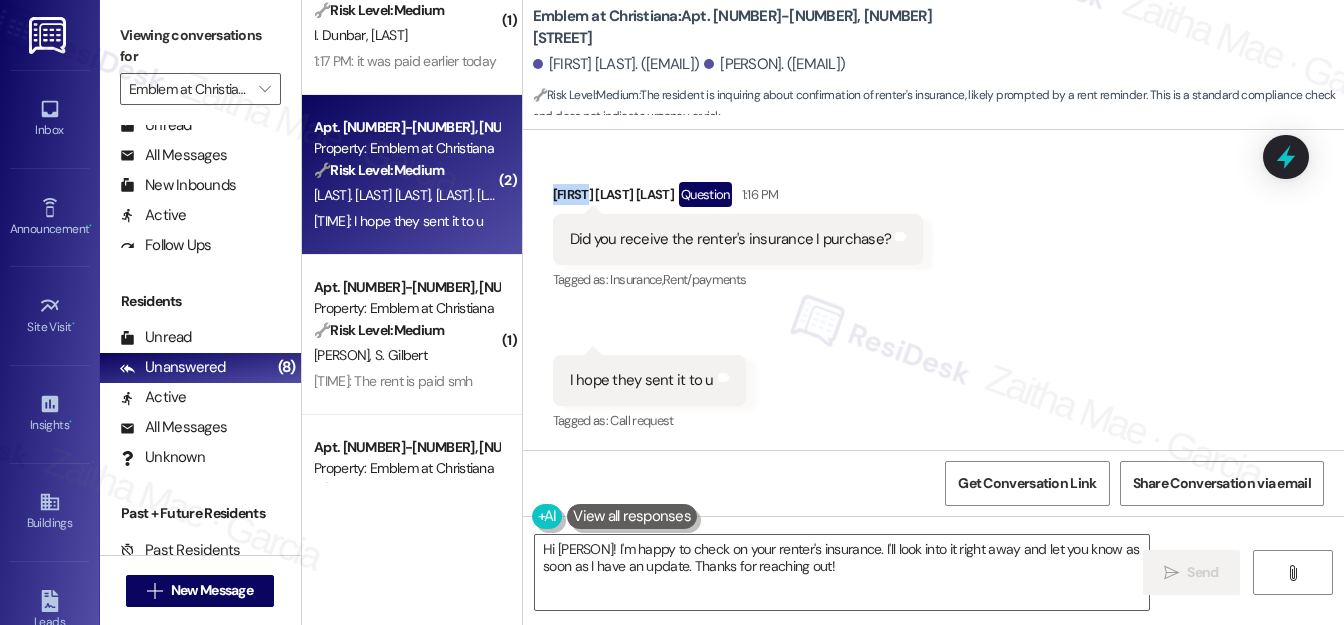 click on "Julie Ann Quezon Question 1:16 PM" at bounding box center (738, 198) 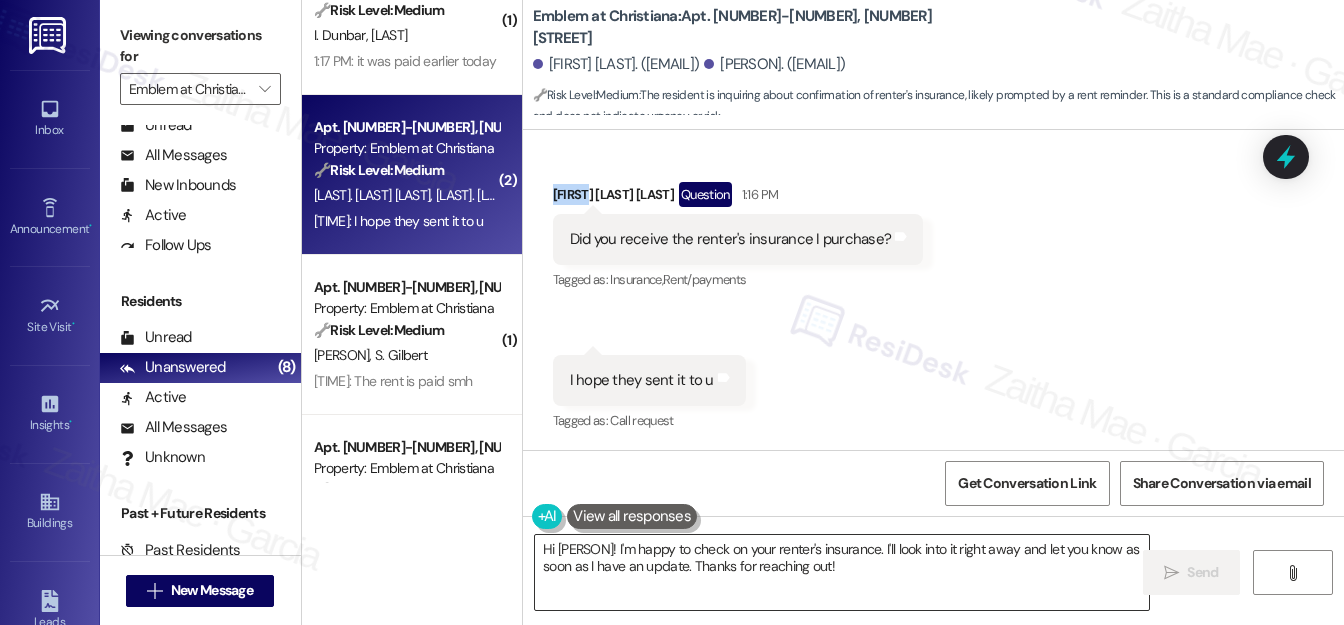 click on "Hi {{first_name}}! I'm happy to check on your renter's insurance. I'll look into it right away and let you know as soon as I have an update. Thanks for reaching out!" at bounding box center [842, 572] 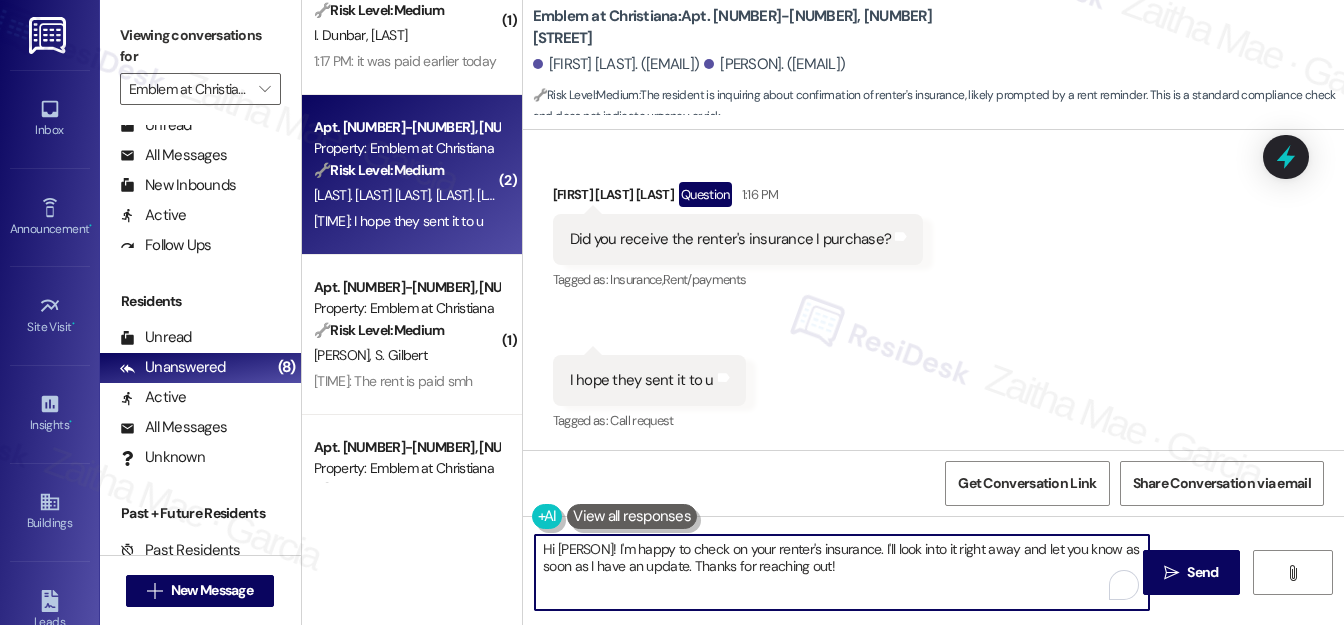 click on "Hi {{first_name}}! I'm happy to check on your renter's insurance. I'll look into it right away and let you know as soon as I have an update. Thanks for reaching out!" at bounding box center [842, 572] 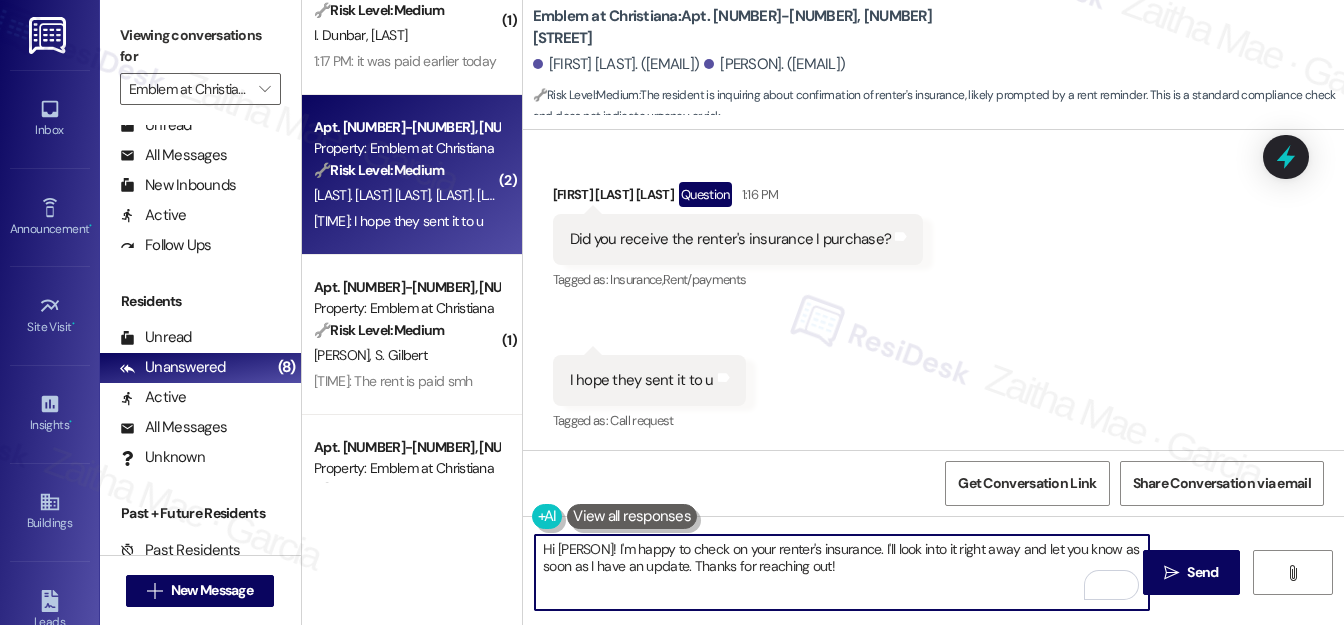 click on "Hi {{first_name}}! I'm happy to check on your renter's insurance. I'll look into it right away and let you know as soon as I have an update. Thanks for reaching out!" at bounding box center (842, 572) 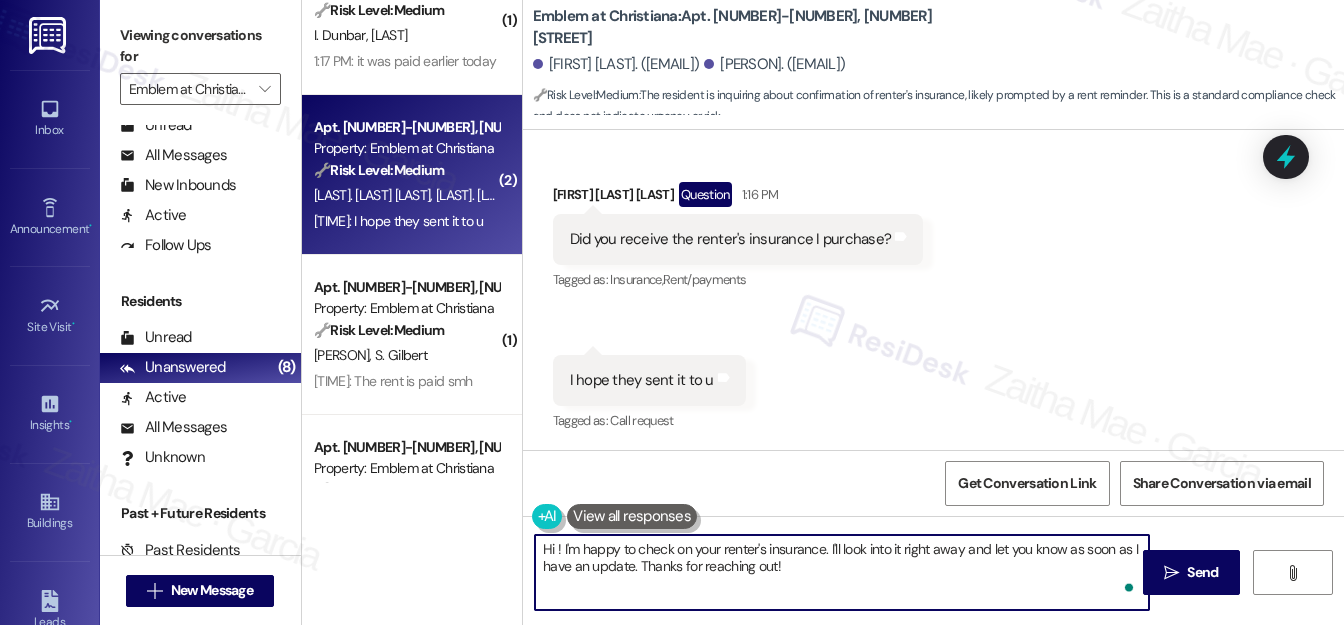 paste on "Julie" 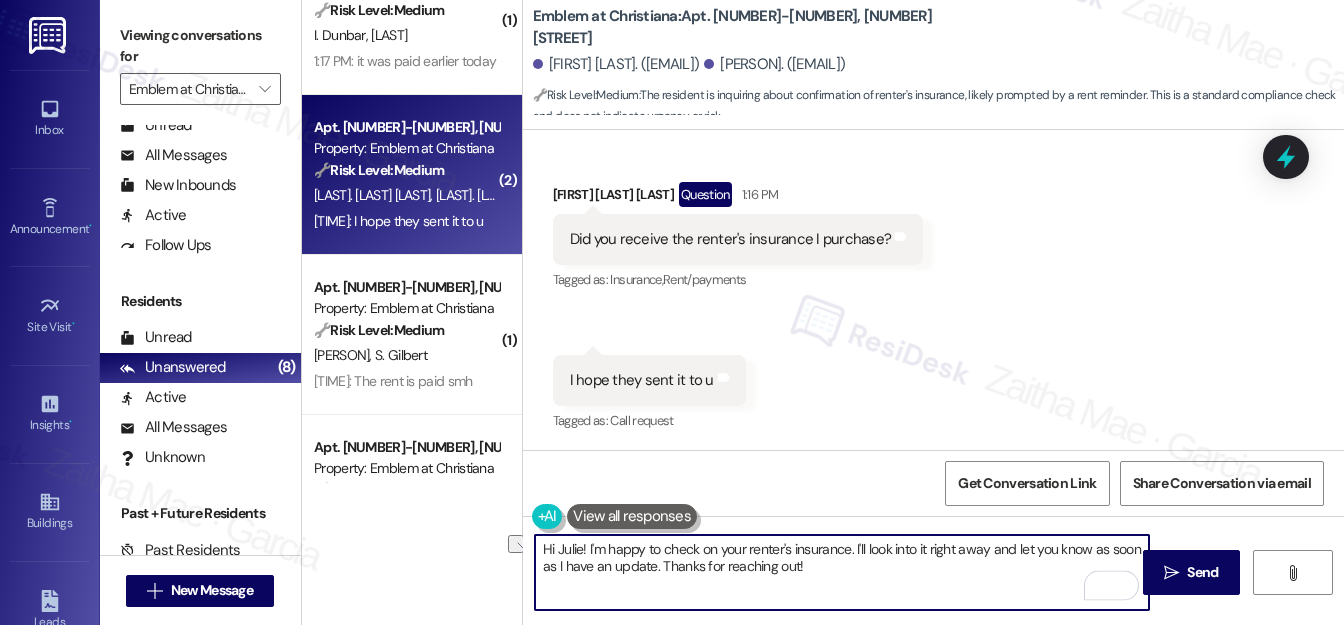 drag, startPoint x: 988, startPoint y: 543, endPoint x: 933, endPoint y: 538, distance: 55.226807 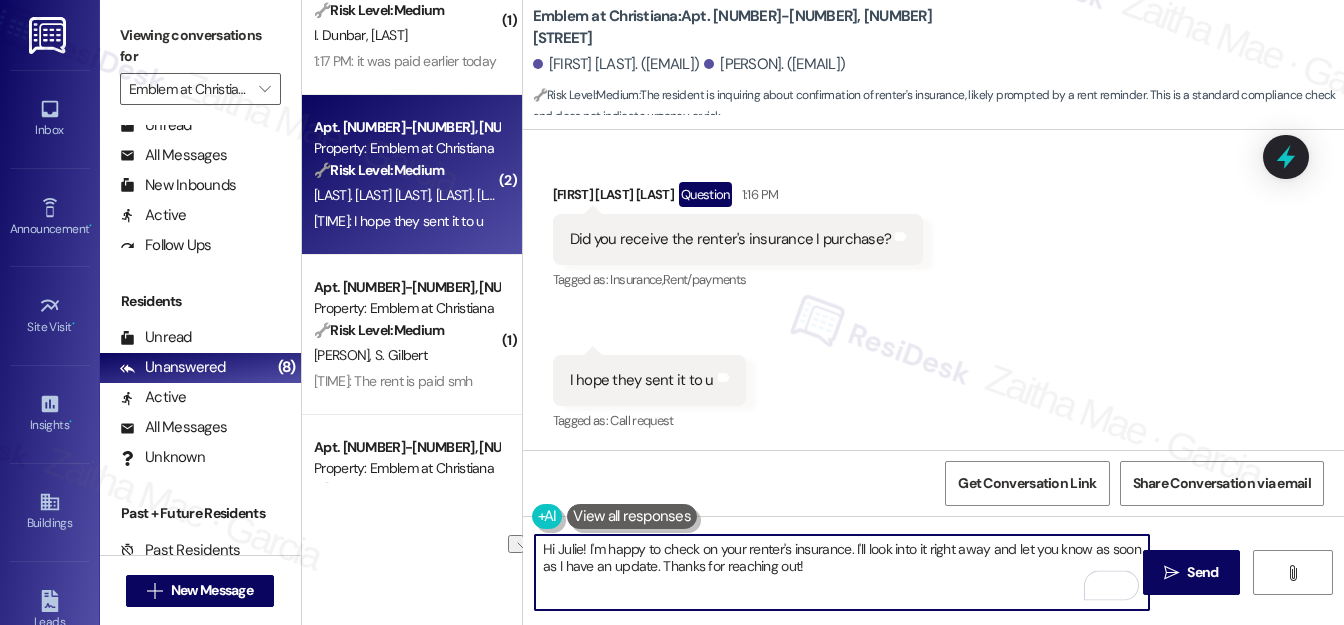 click on "Hi Julie! I'm happy to check on your renter's insurance. I'll look into it right away and let you know as soon as I have an update. Thanks for reaching out!" at bounding box center [842, 572] 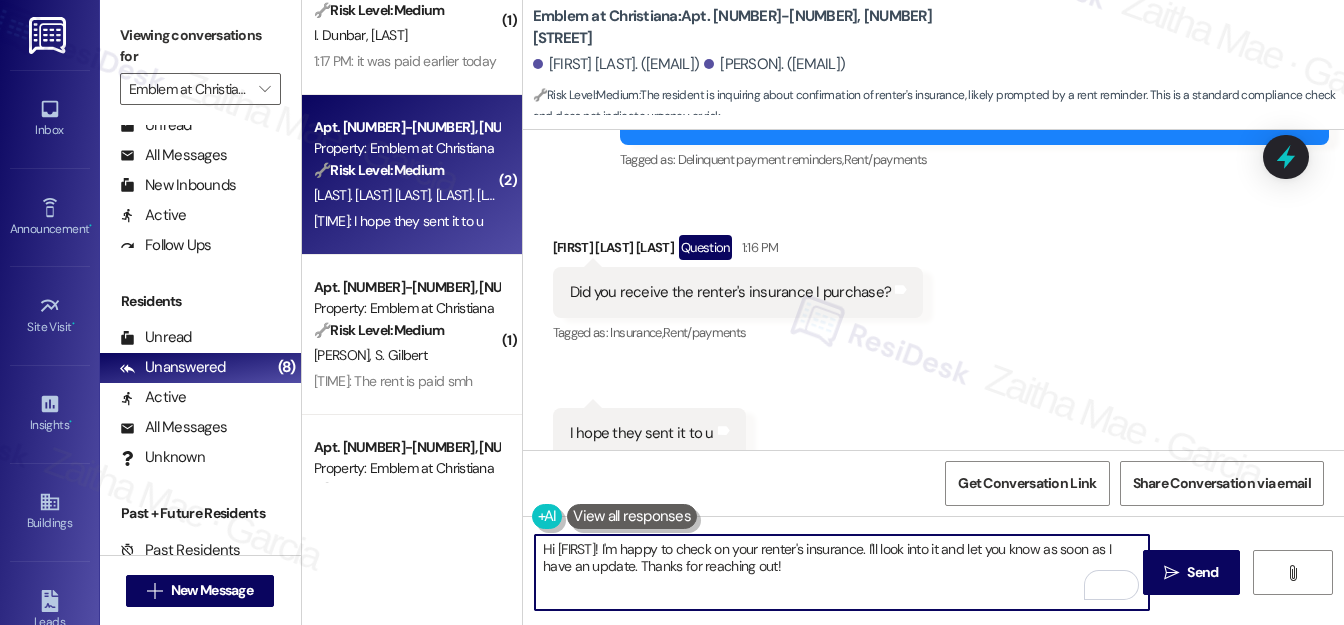 scroll, scrollTop: 1387, scrollLeft: 0, axis: vertical 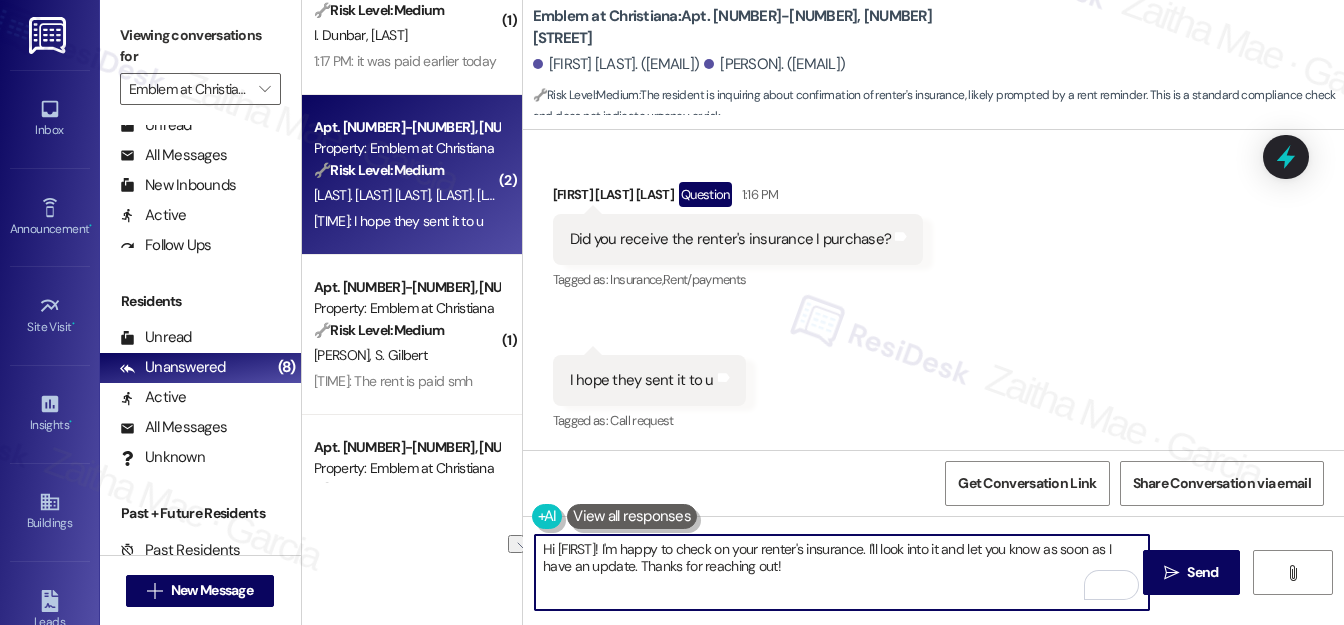 drag, startPoint x: 605, startPoint y: 564, endPoint x: 765, endPoint y: 564, distance: 160 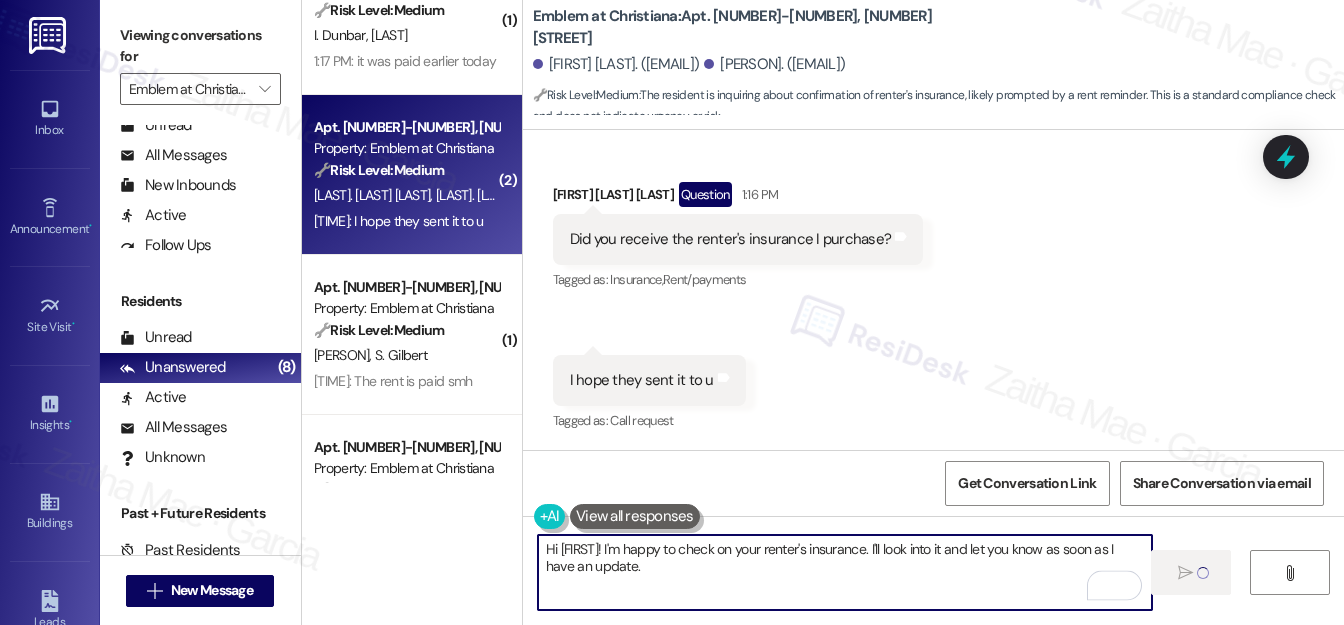 type on "Hi Julie! I'm happy to check on your renter's insurance. I'll look into it and let you know as soon as I have an update." 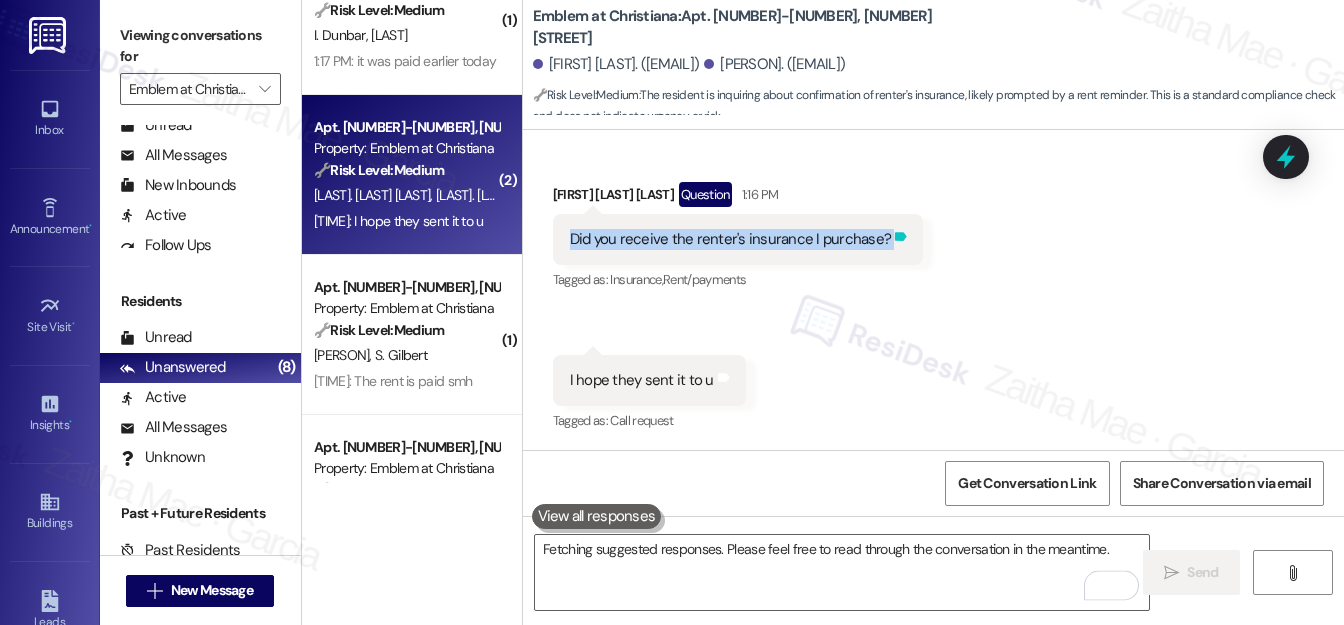 scroll, scrollTop: 1386, scrollLeft: 0, axis: vertical 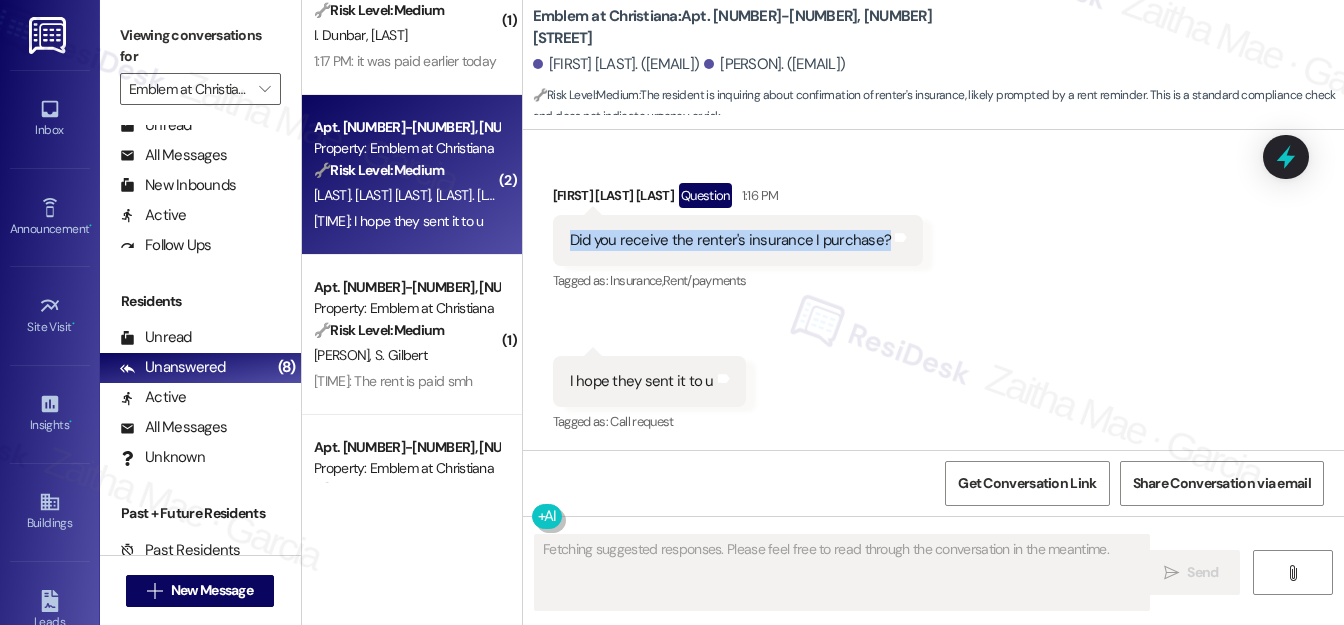 drag, startPoint x: 564, startPoint y: 239, endPoint x: 872, endPoint y: 256, distance: 308.4688 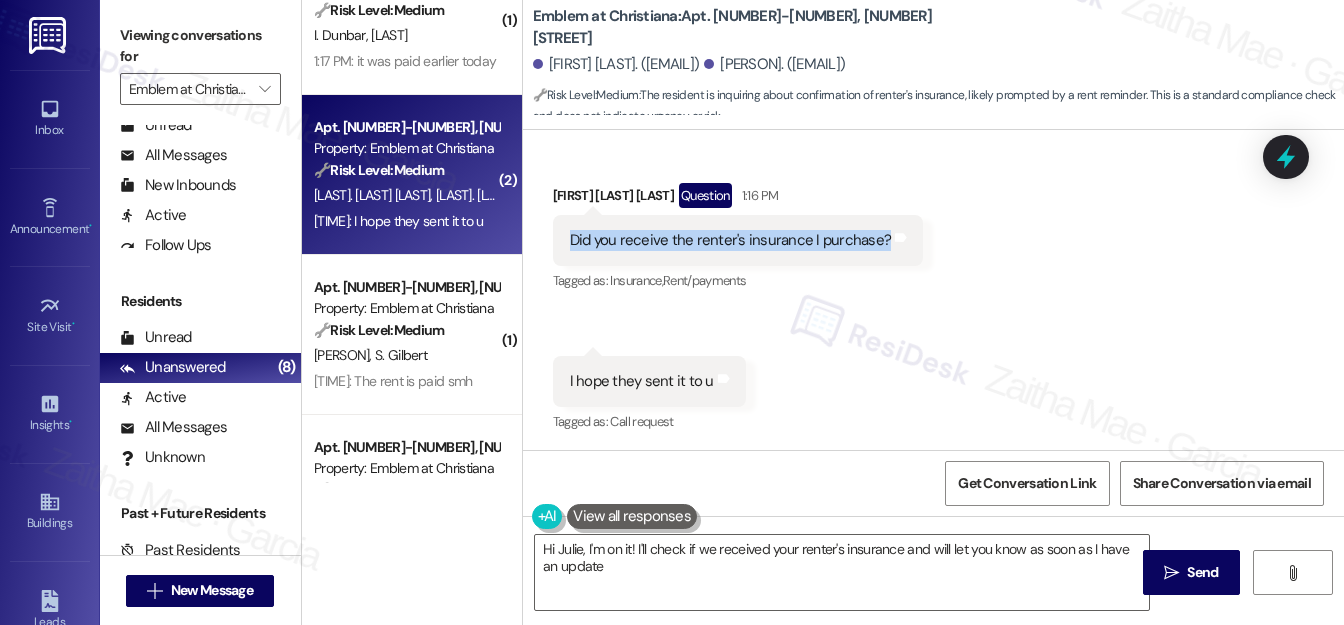 type on "Hi Julie, I'm on it! I'll check if we received your renter's insurance and will let you know as soon as I have an update." 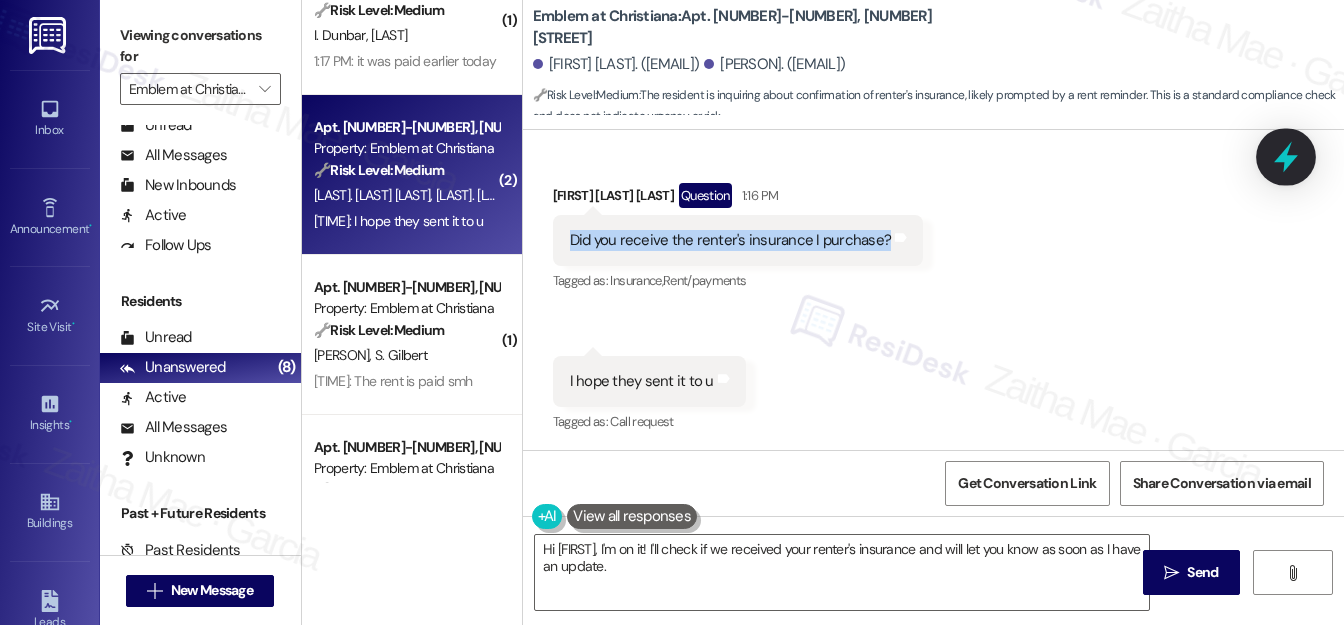 click 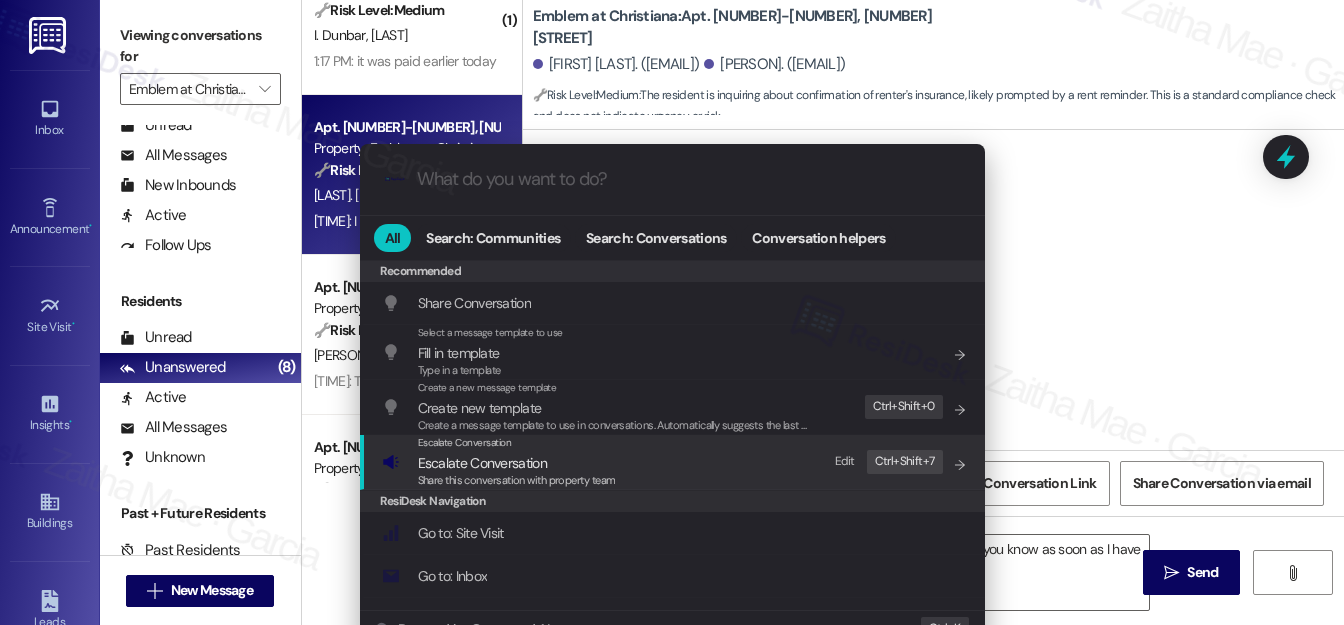 click on "Escalate Conversation" at bounding box center [482, 463] 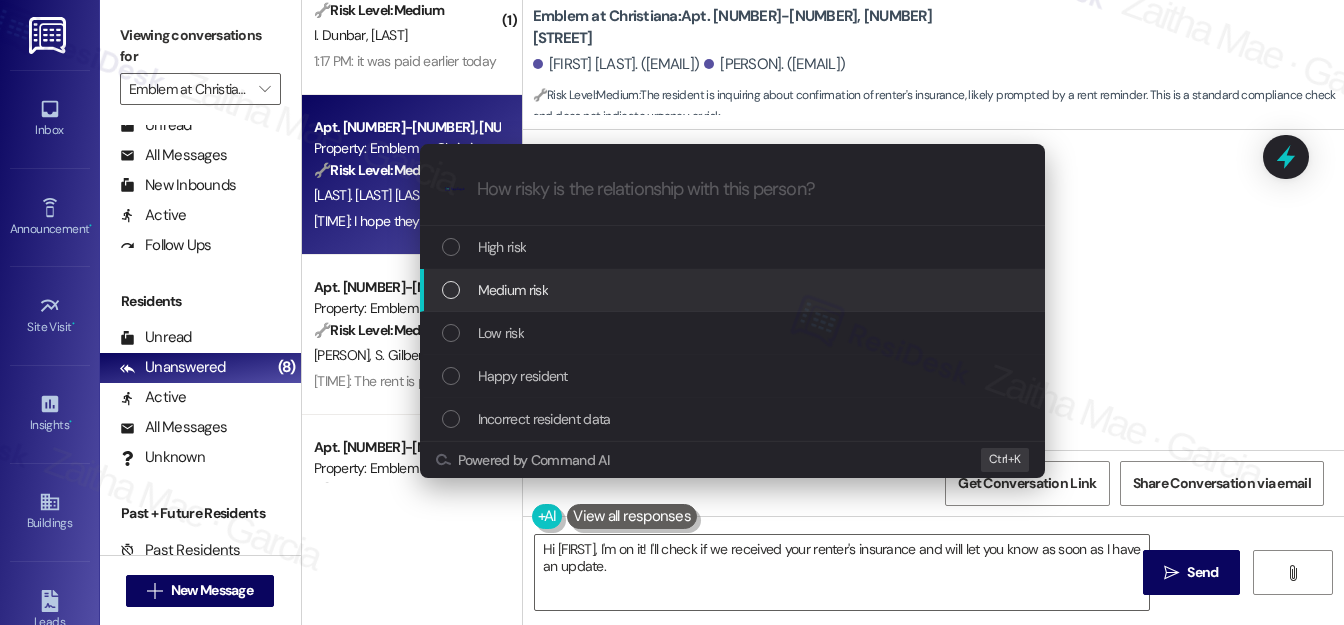 click on "Medium risk" at bounding box center (513, 290) 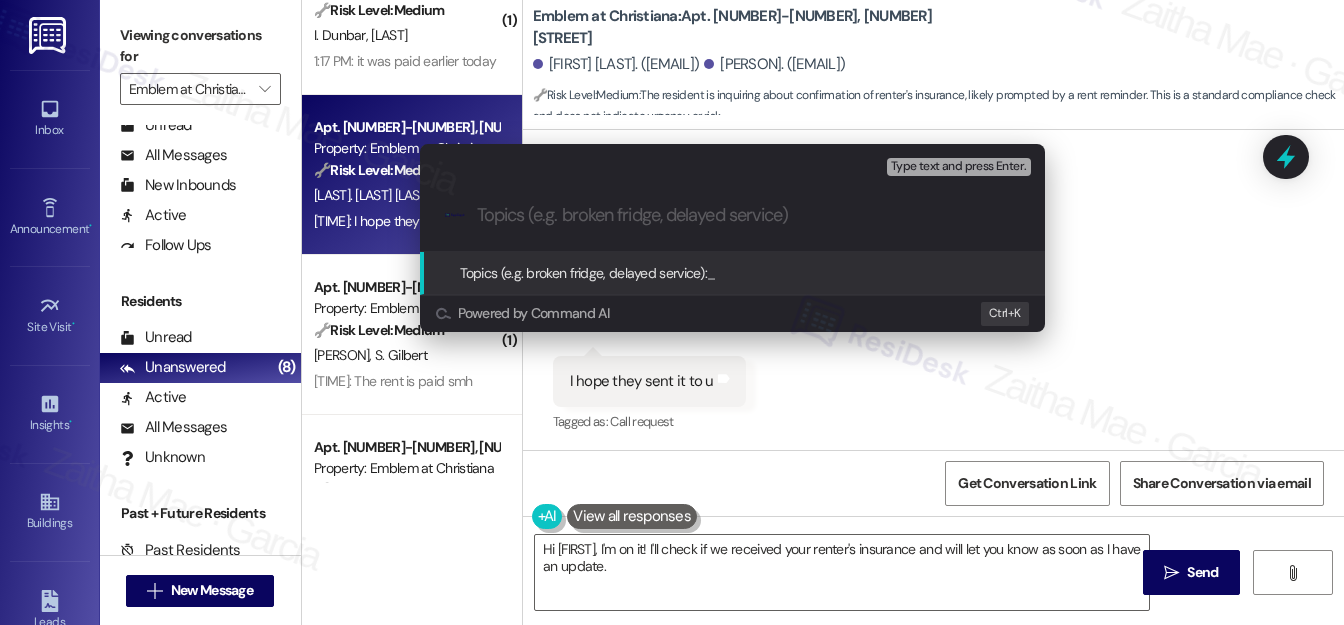paste on "Confirmation of Renter's Insurance Receipt" 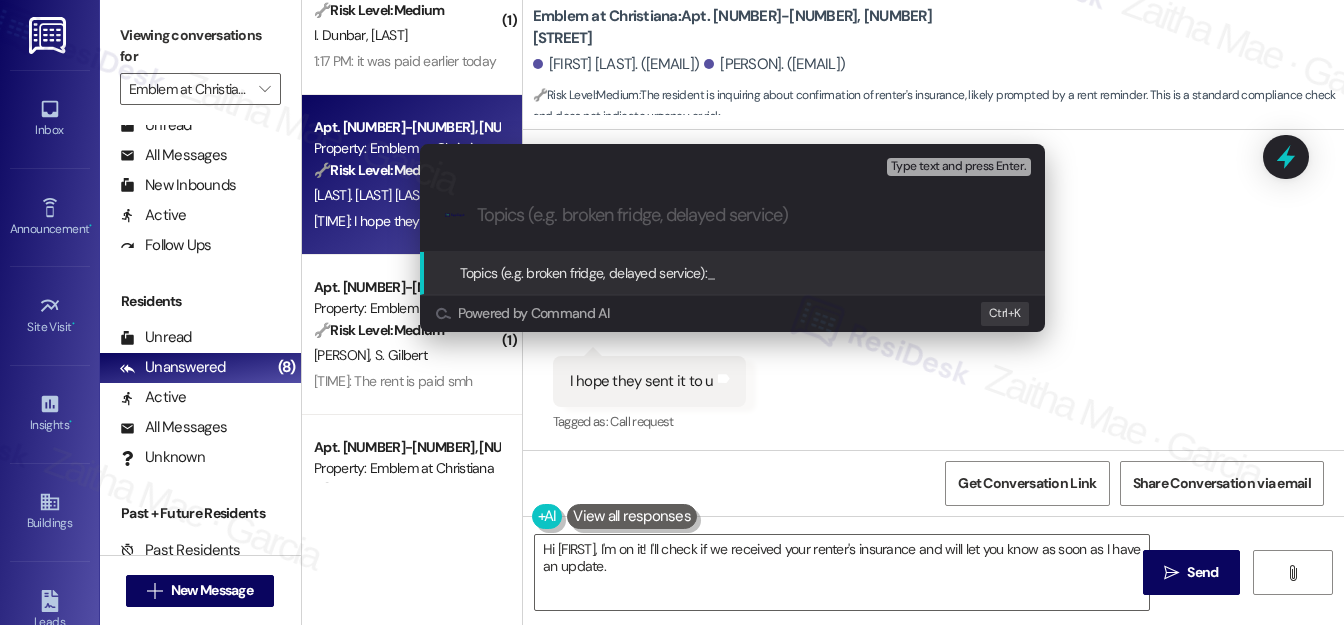 type on "Confirmation of Renter's Insurance Receipt" 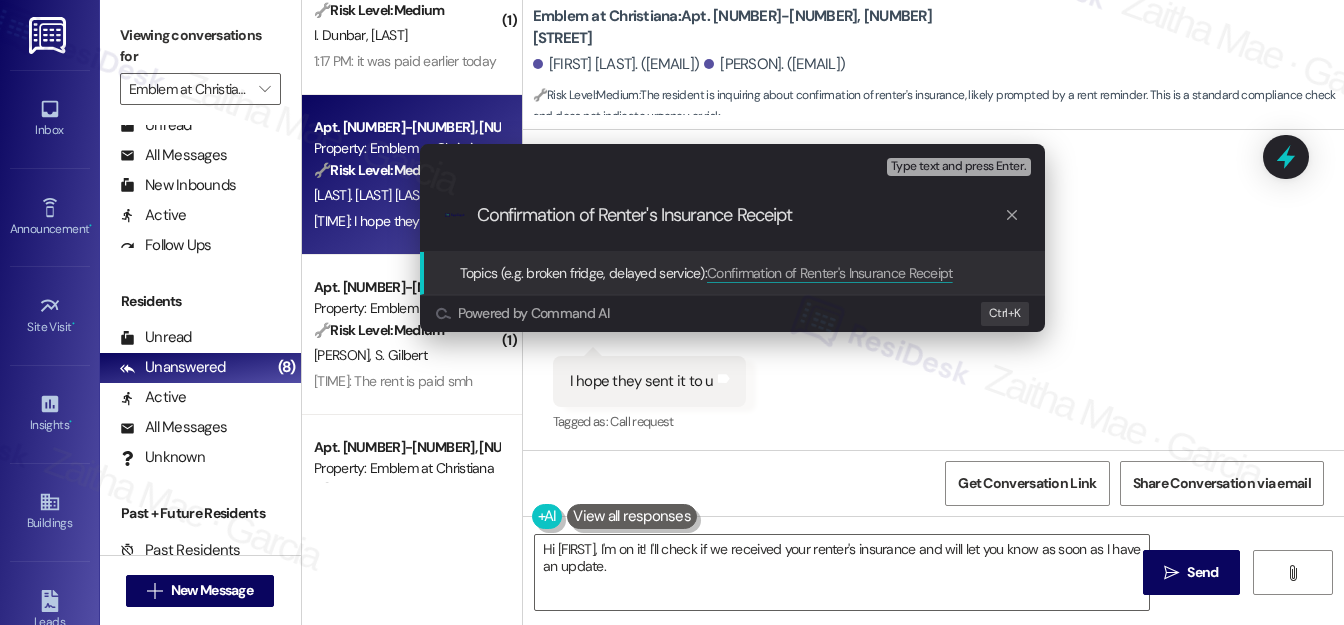 type 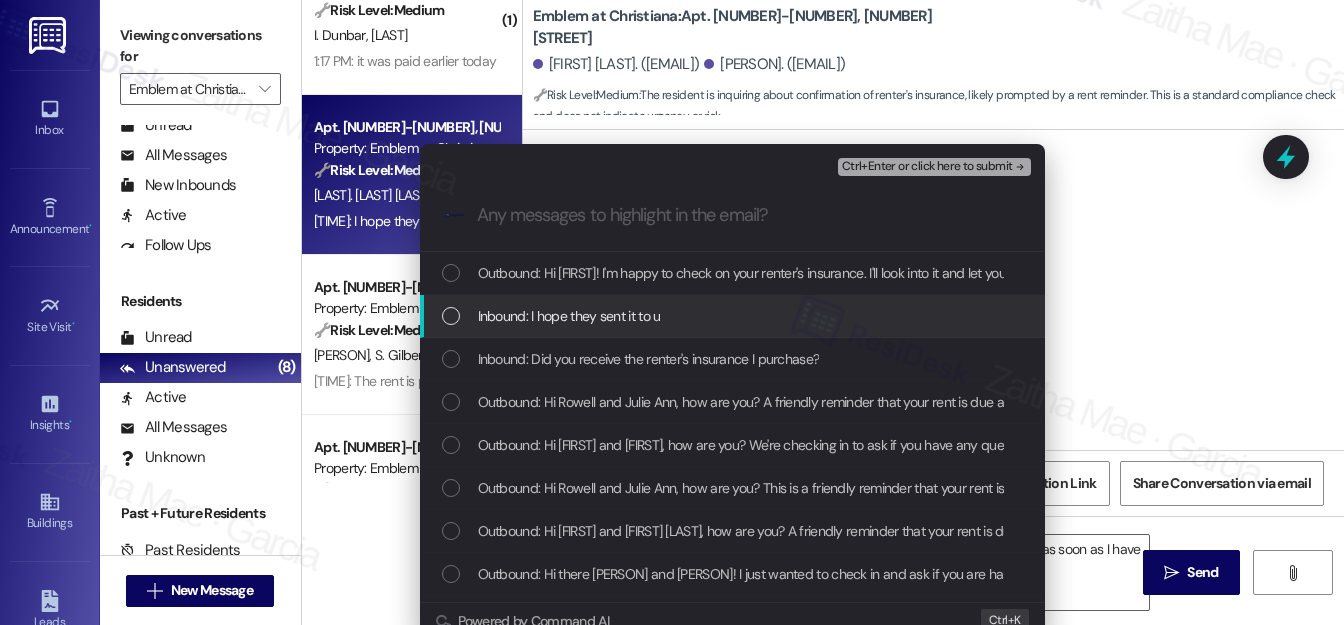 click at bounding box center (451, 316) 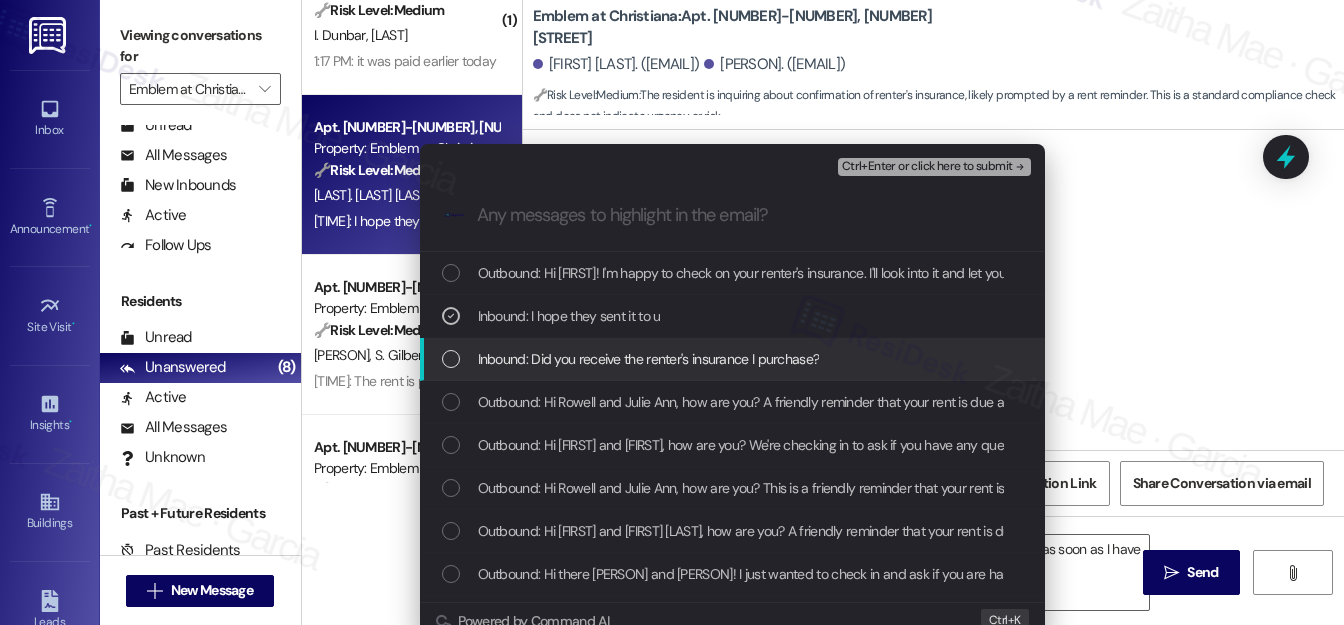 click at bounding box center [451, 359] 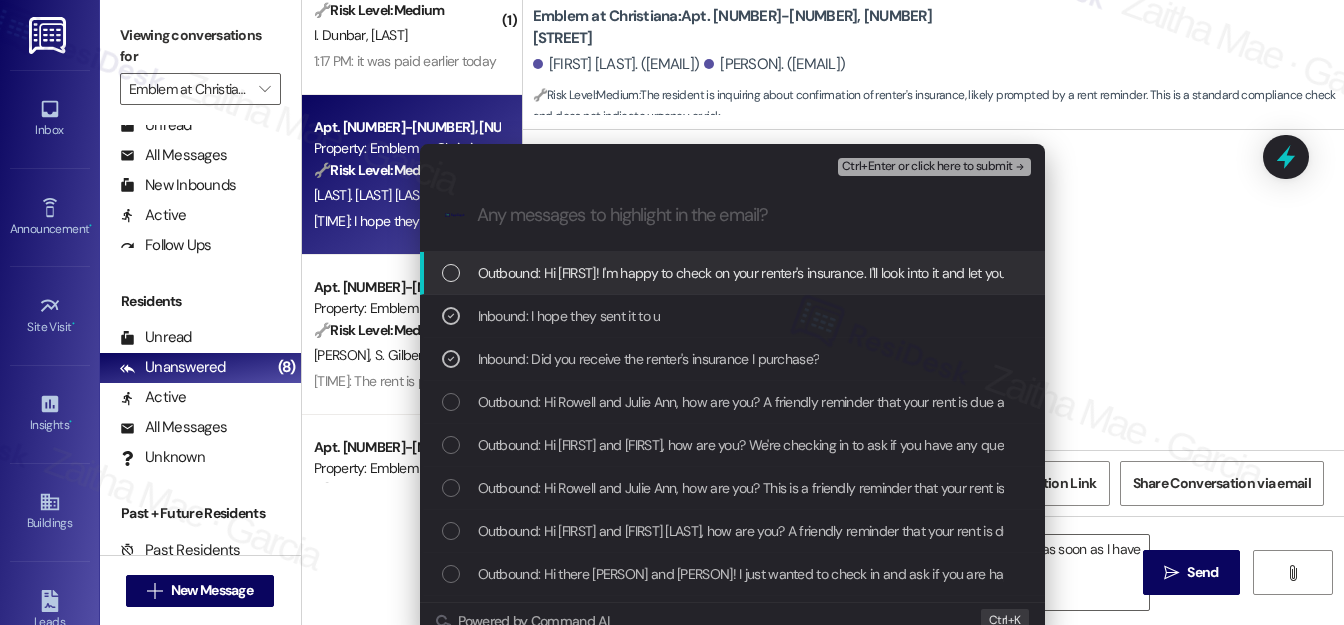 click on "Ctrl+Enter or click here to submit" at bounding box center [927, 167] 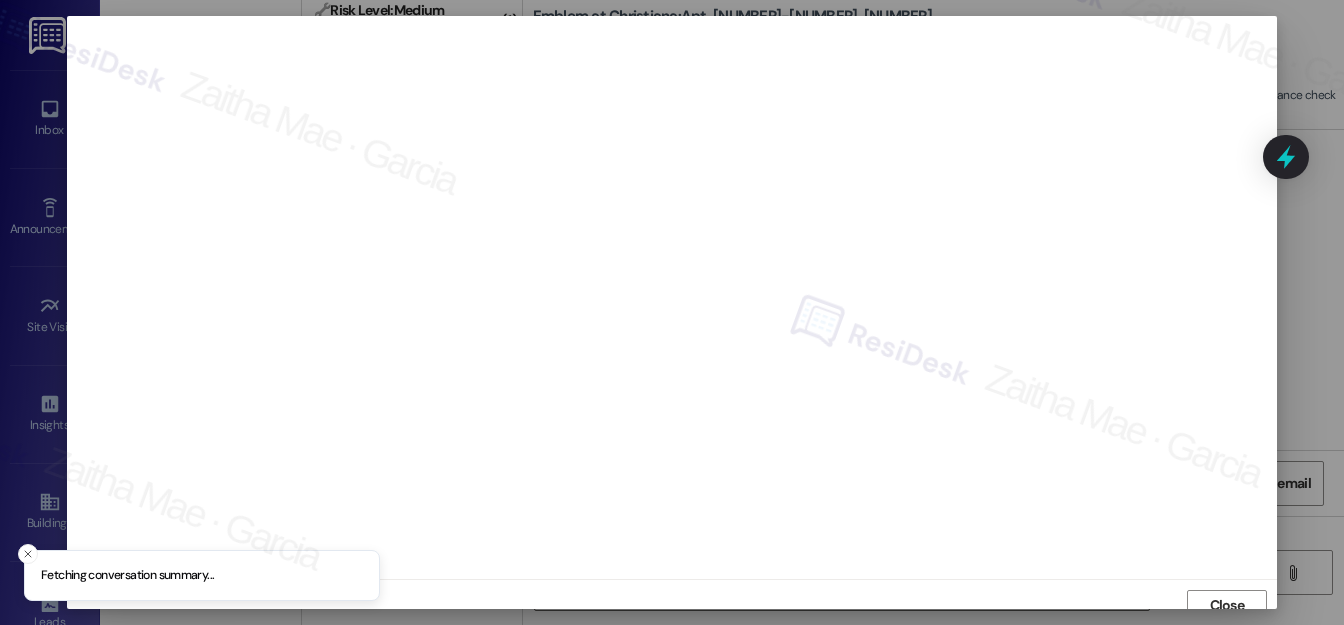 scroll, scrollTop: 12, scrollLeft: 0, axis: vertical 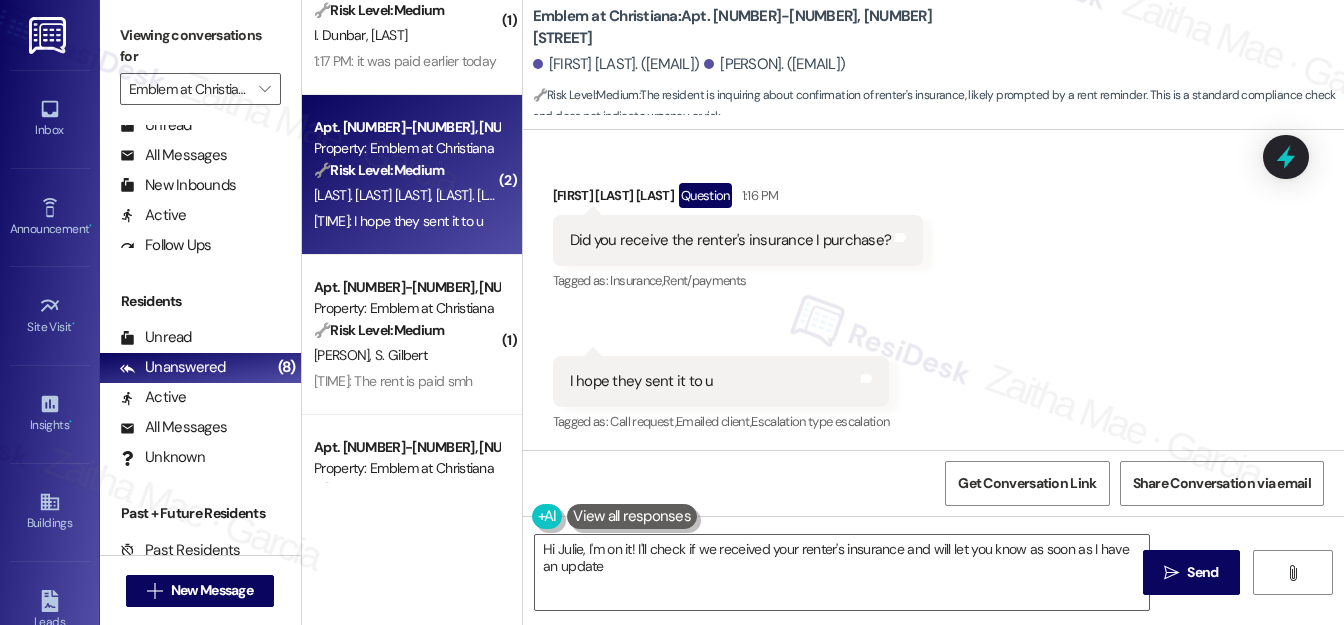 type on "Hi Julie, I'm on it! I'll check if we received your renter's insurance and will let you know as soon as I have an update." 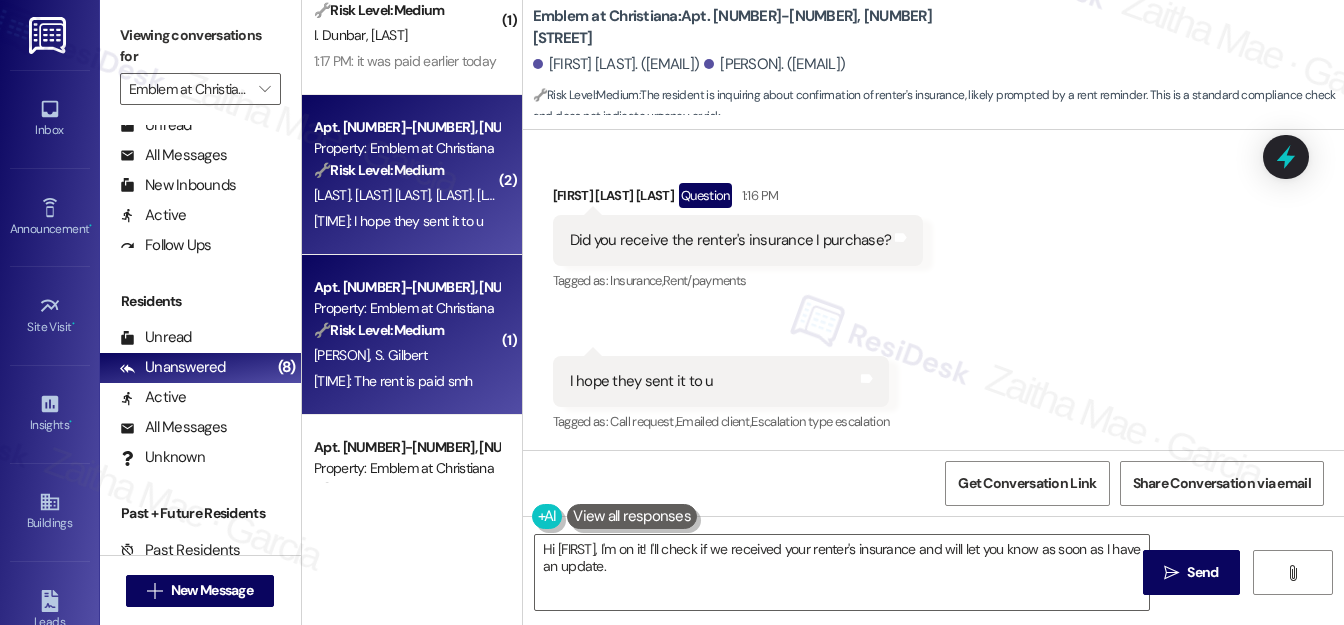 click on "🔧  Risk Level:  Medium Resident confirms rent payment in response to a reminder. No indication of a dispute or issue." at bounding box center [406, 330] 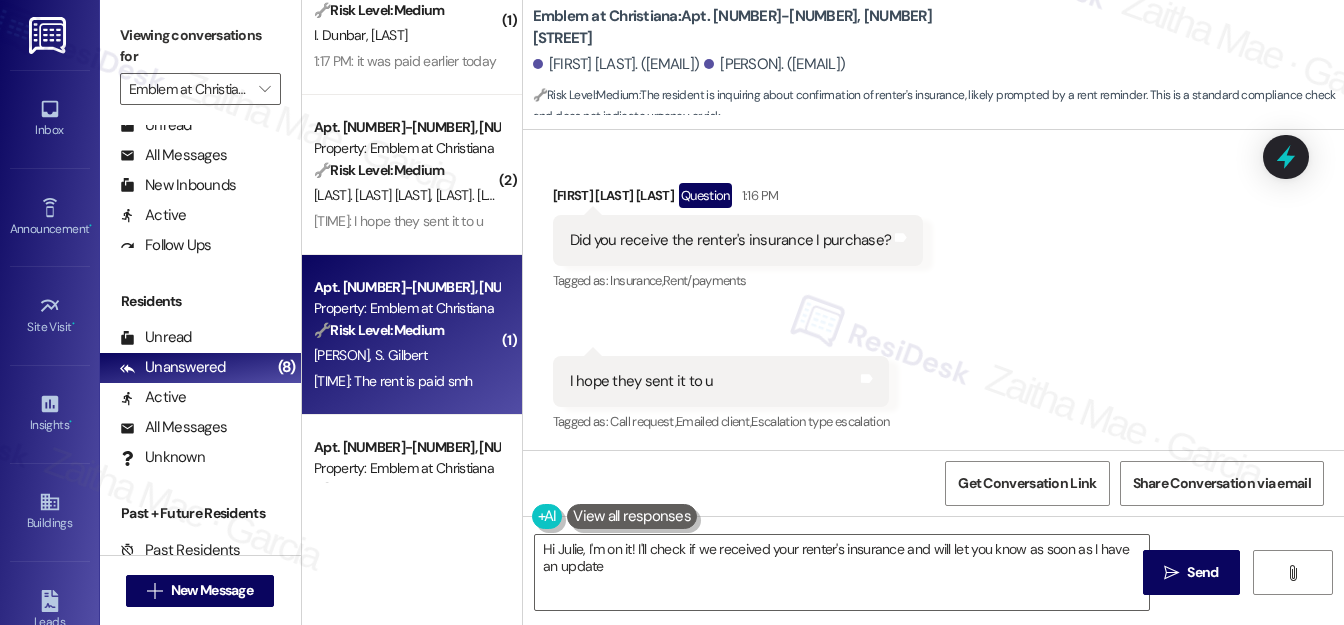 type on "Hi Julie, I'm on it! I'll check if we received your renter's insurance and will let you know as soon as I have an update." 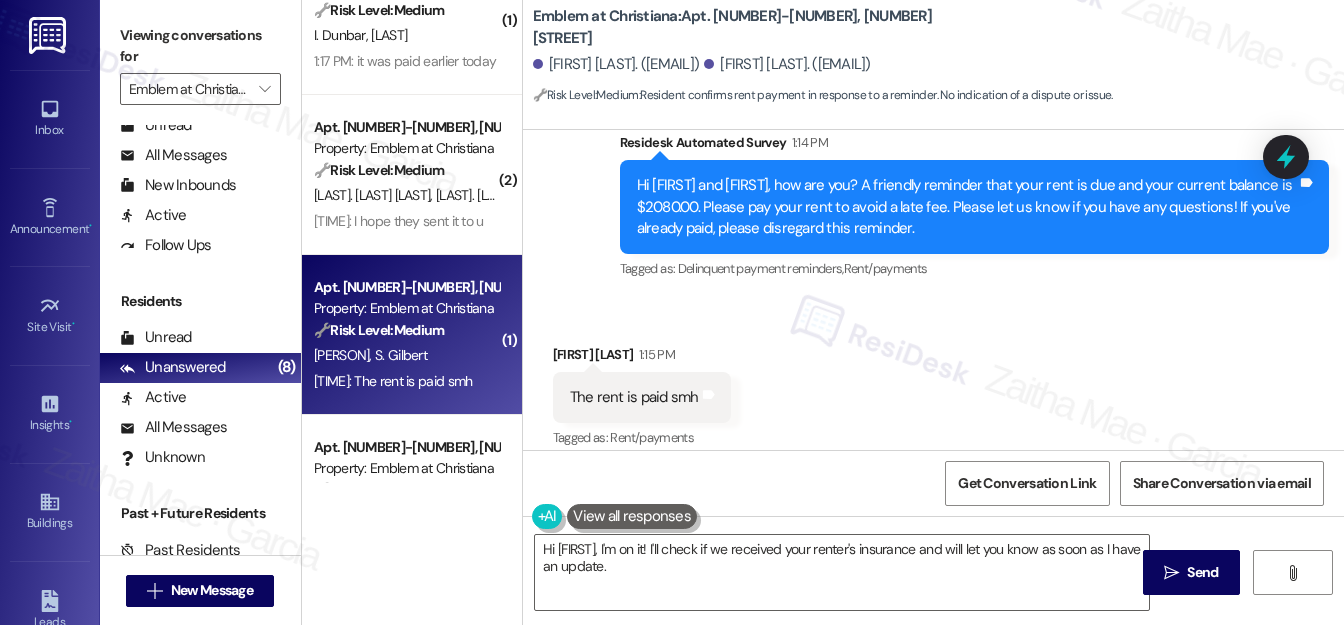 scroll, scrollTop: 2491, scrollLeft: 0, axis: vertical 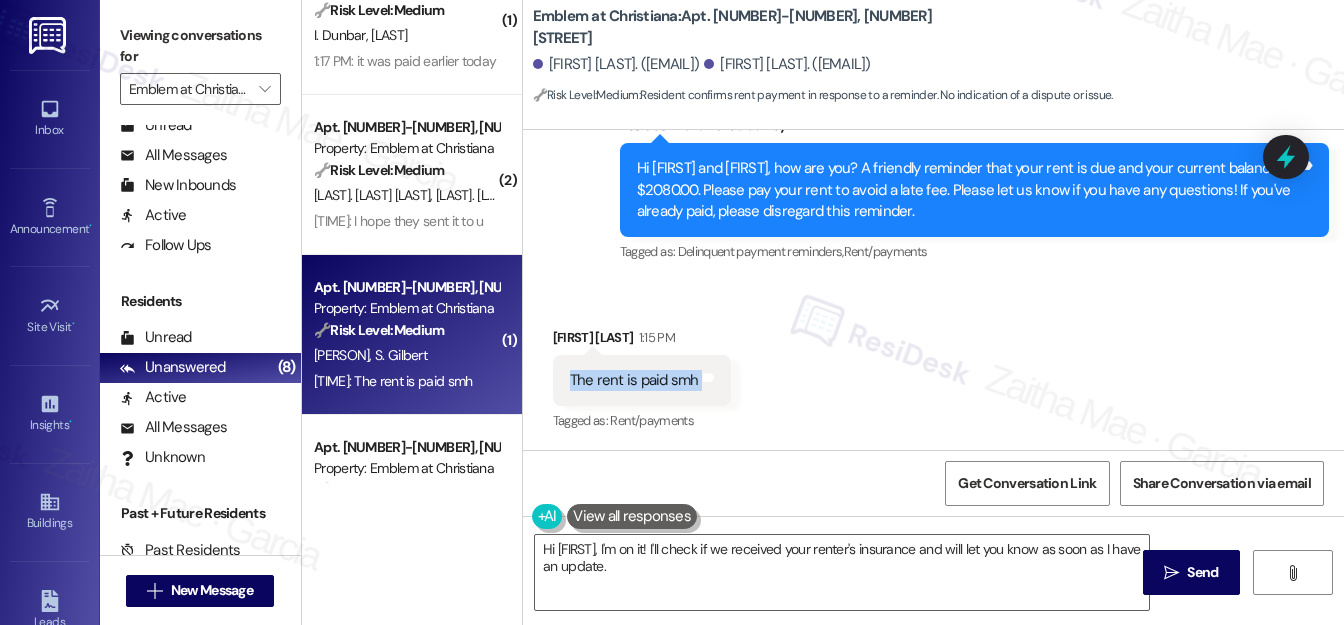 drag, startPoint x: 562, startPoint y: 379, endPoint x: 699, endPoint y: 396, distance: 138.05072 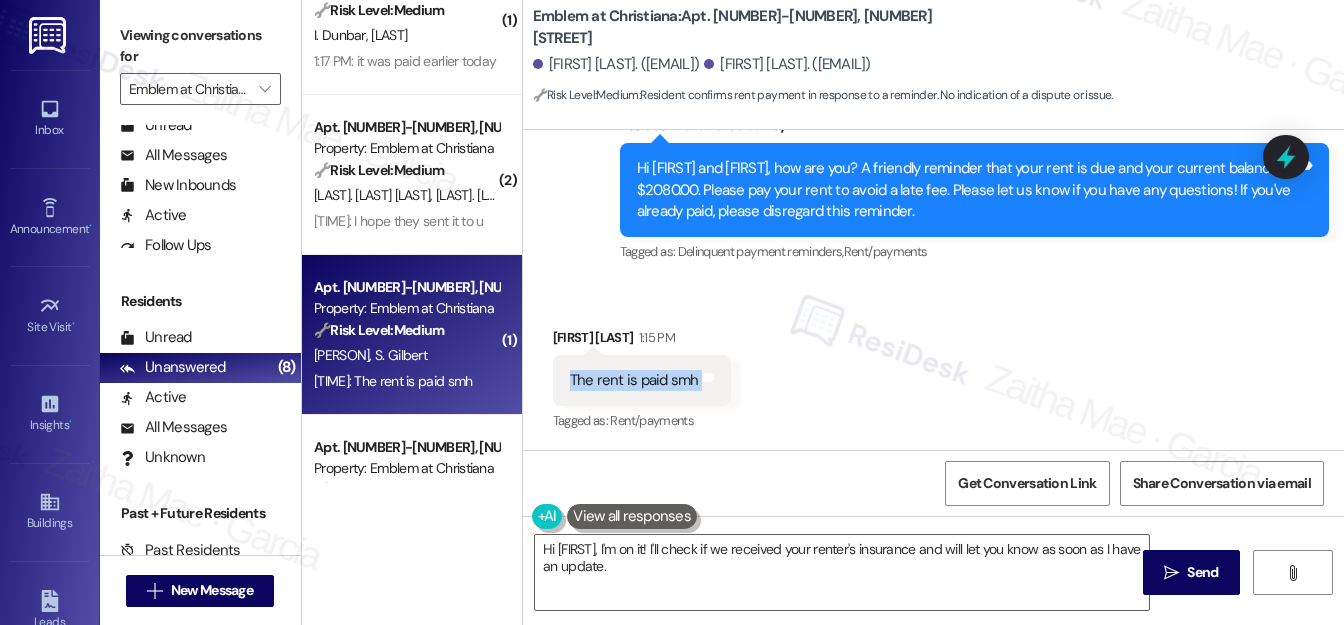 click on "The rent is paid smh  Tags and notes" at bounding box center (642, 380) 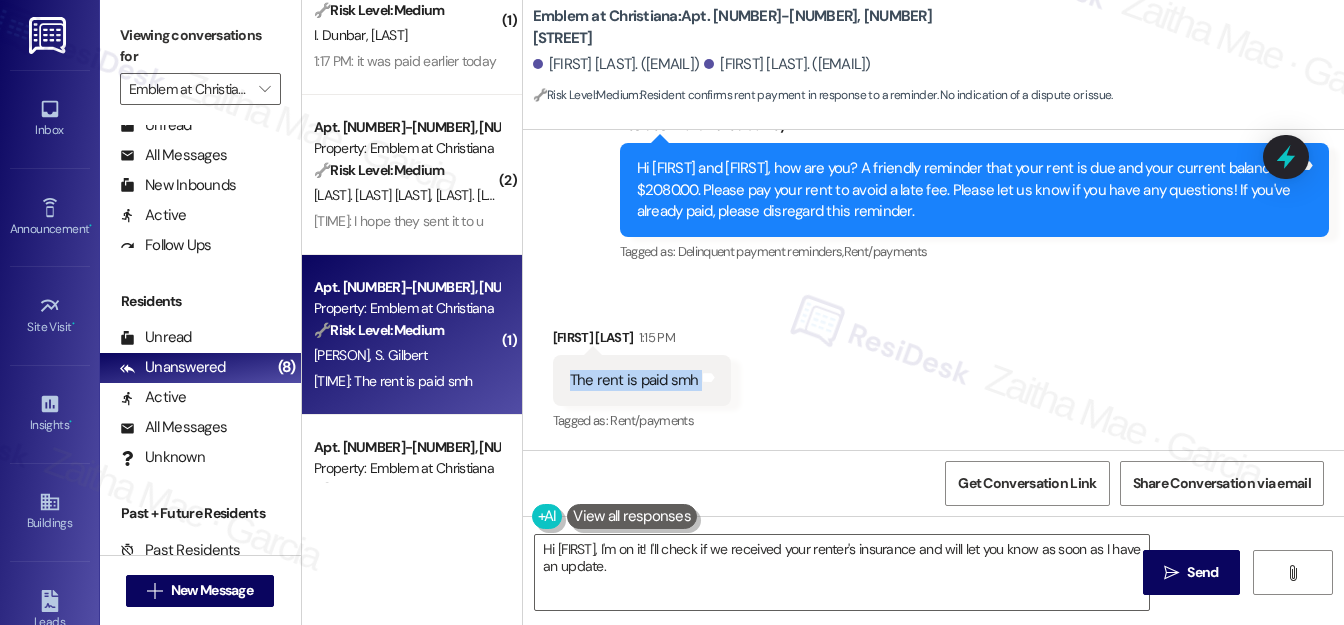 copy on "The rent is paid smh  Tags and notes" 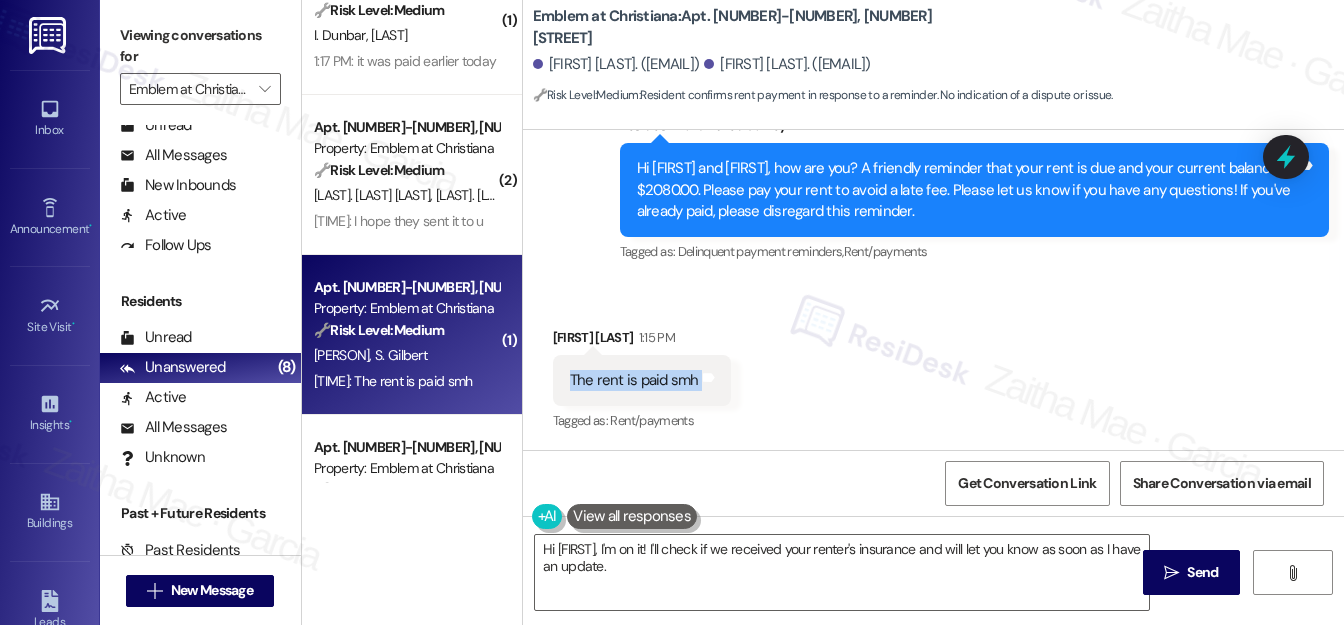 click on "Received via SMS Torquoise Georges 1:15 PM The rent is paid smh  Tags and notes Tagged as:   Rent/payments Click to highlight conversations about Rent/payments" at bounding box center [933, 366] 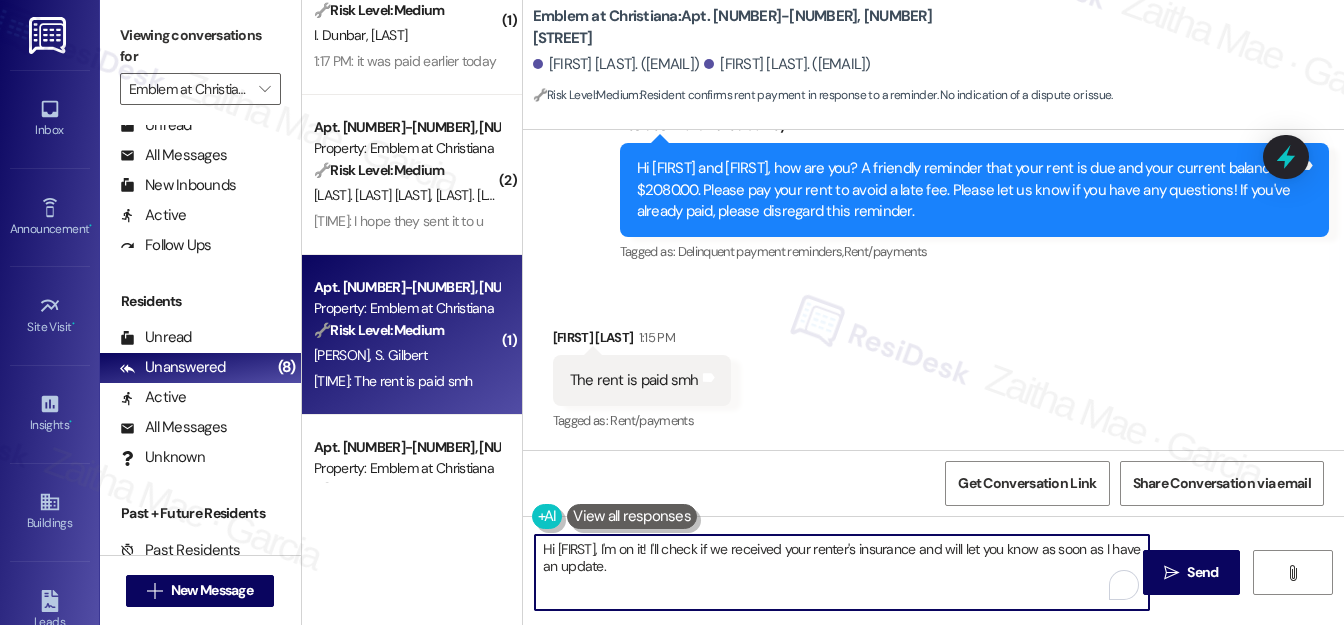 drag, startPoint x: 544, startPoint y: 547, endPoint x: 628, endPoint y: 570, distance: 87.0919 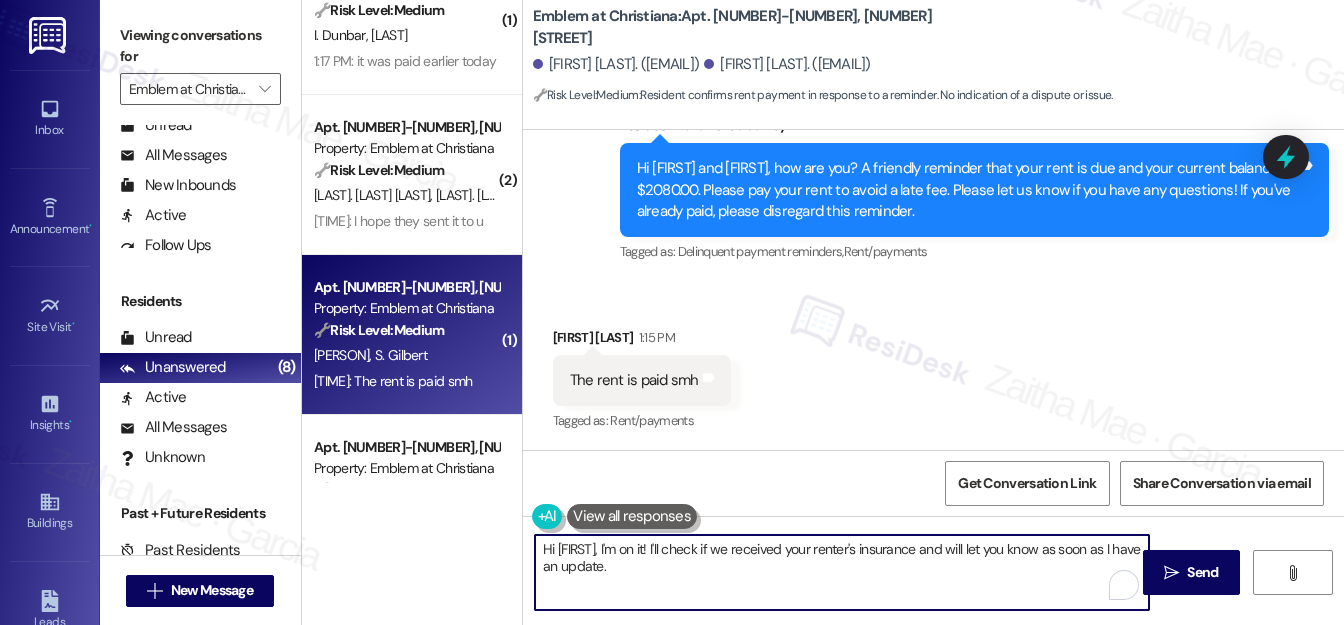 click on "Hi Julie, I'm on it! I'll check if we received your renter's insurance and will let you know as soon as I have an update." at bounding box center (842, 572) 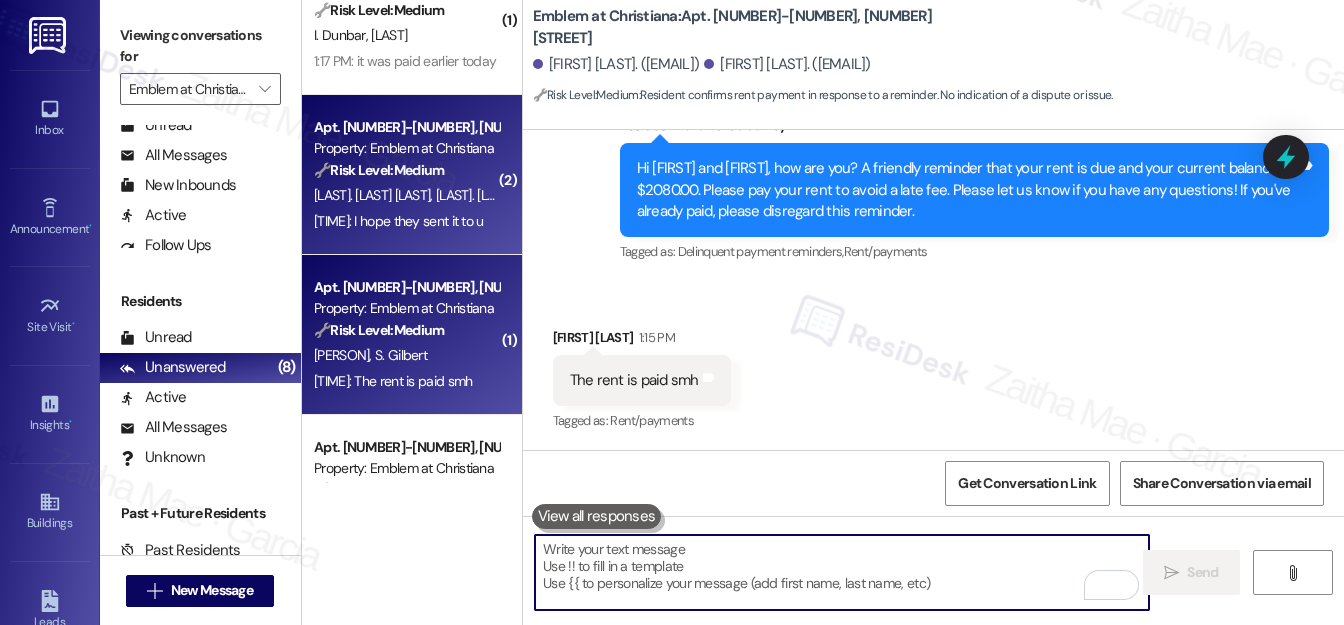 type 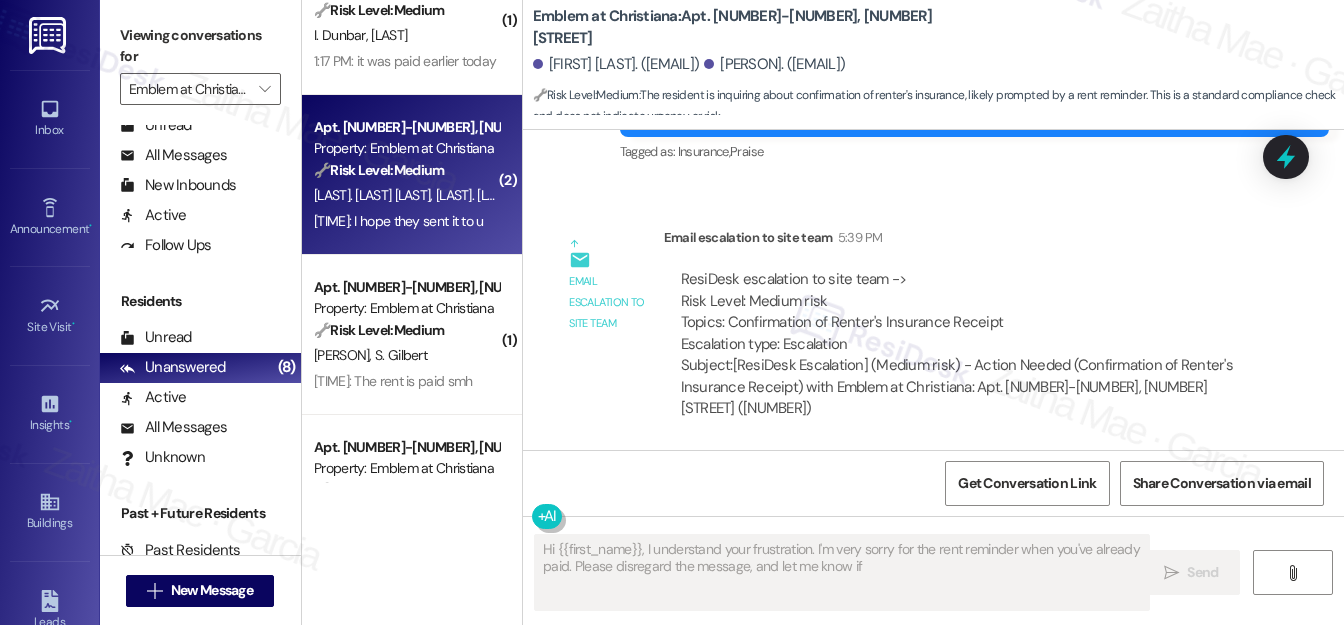 scroll, scrollTop: 1824, scrollLeft: 0, axis: vertical 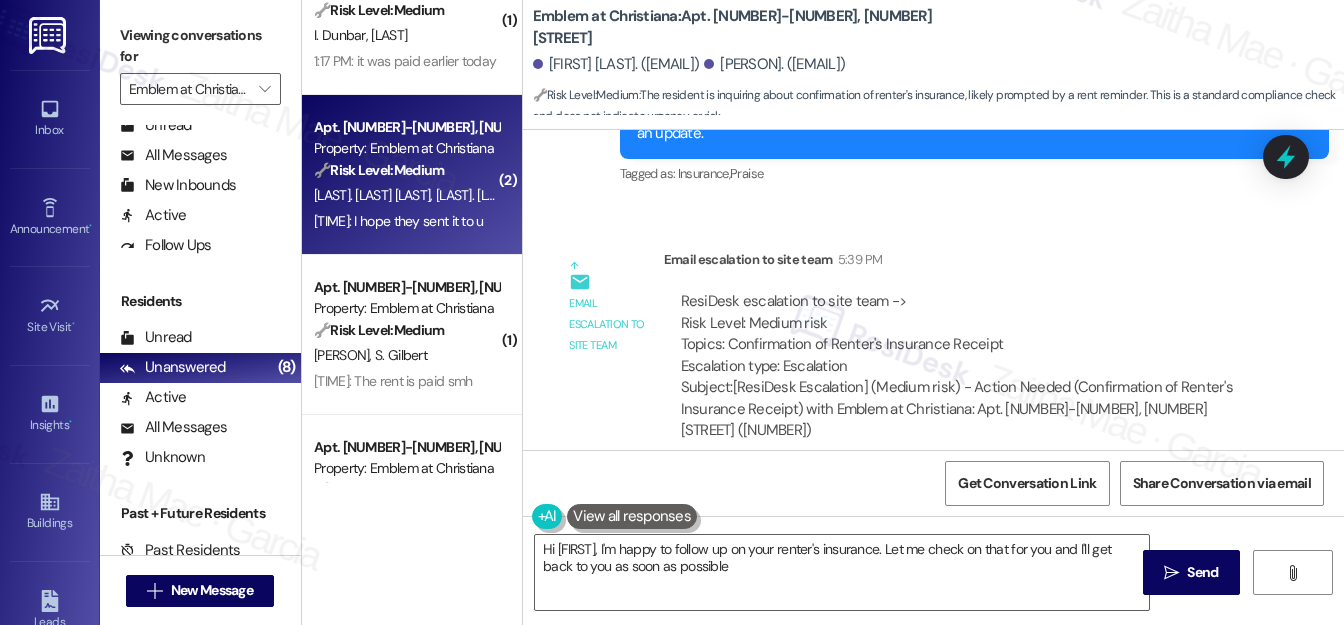 type on "Hi Julie, I'm happy to follow up on your renter's insurance. Let me check on that for you and I'll get back to you as soon as possible!" 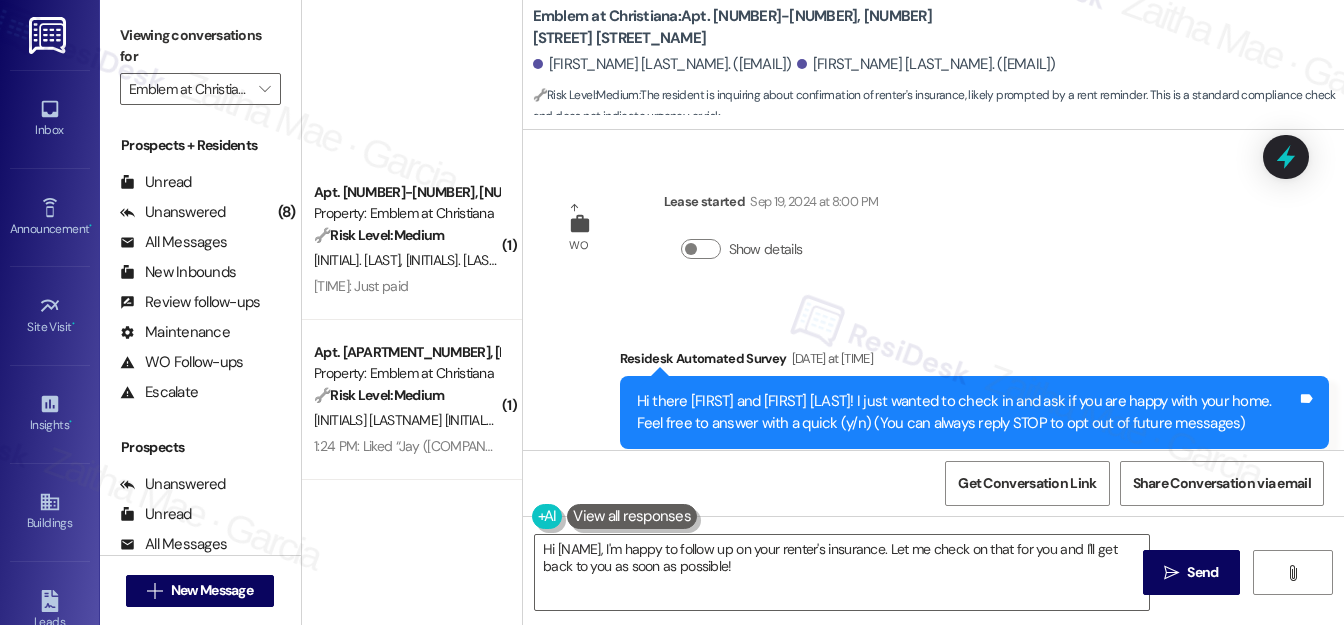scroll, scrollTop: 0, scrollLeft: 0, axis: both 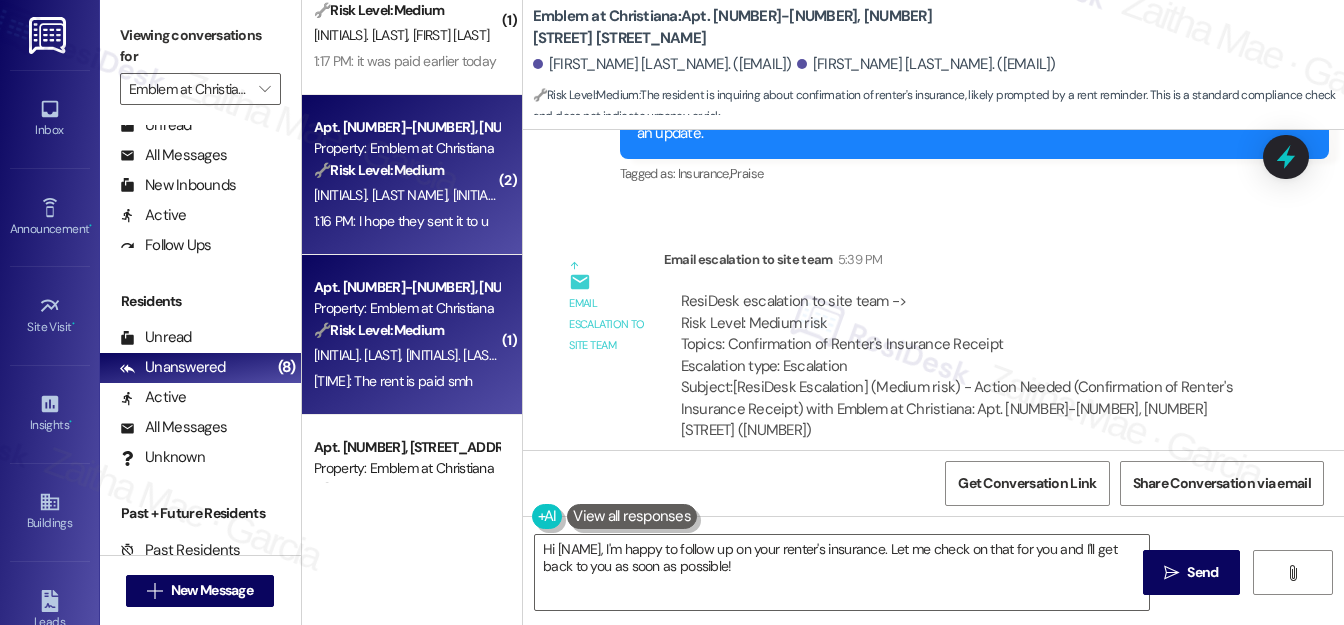 click on "T. Georges S. Gilbert" at bounding box center (406, 355) 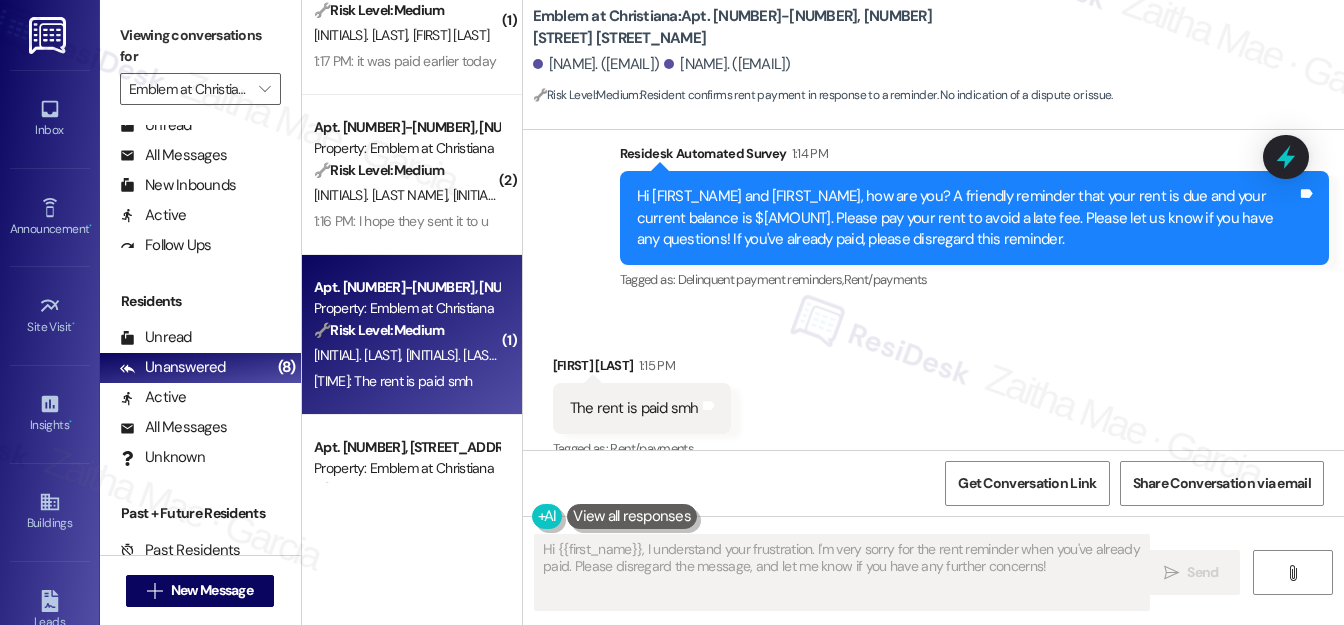 scroll, scrollTop: 2491, scrollLeft: 0, axis: vertical 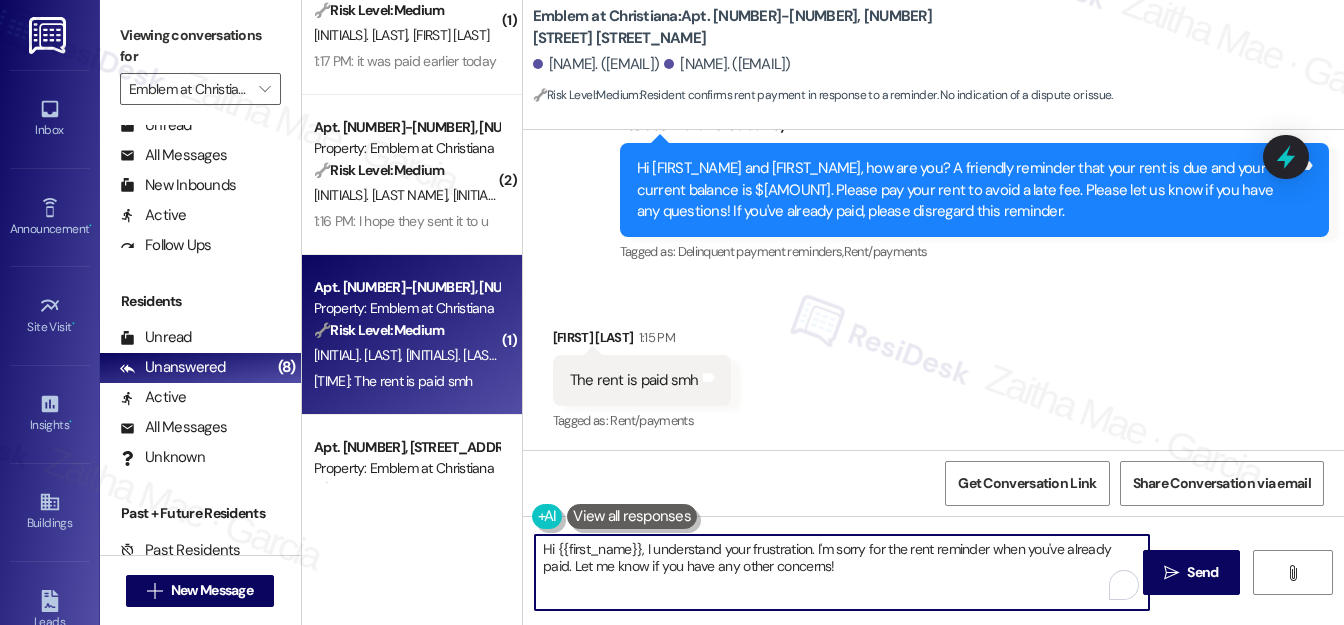 drag, startPoint x: 542, startPoint y: 549, endPoint x: 818, endPoint y: 574, distance: 277.12994 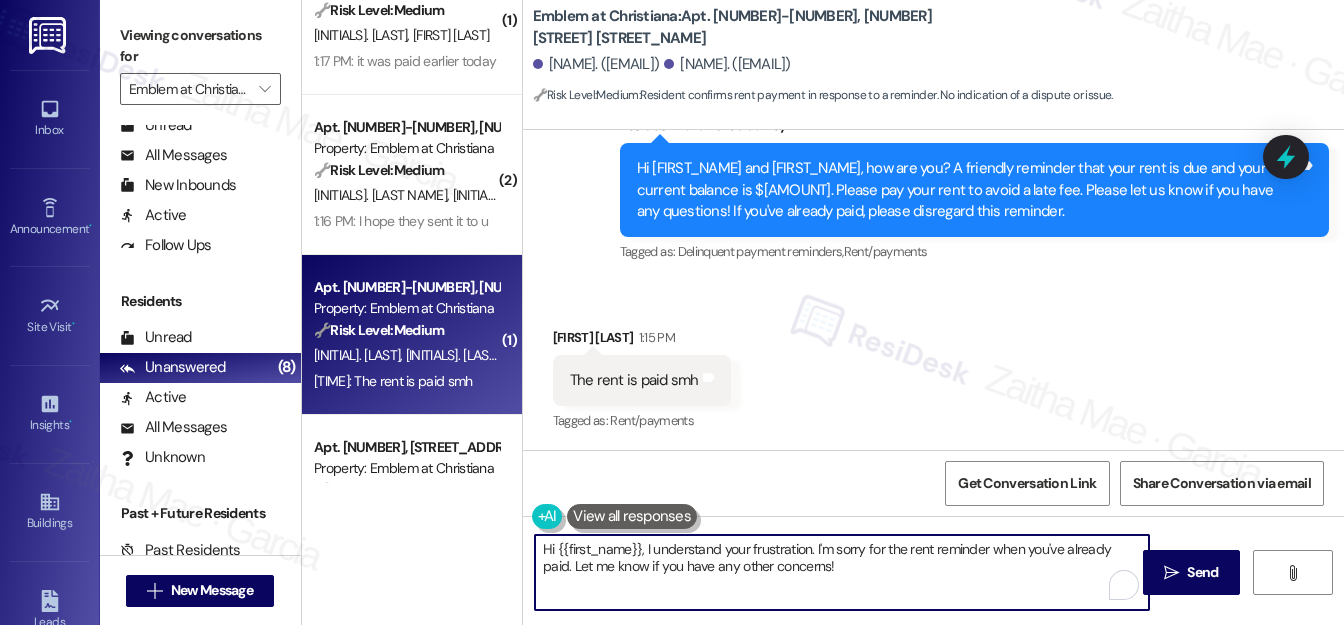 click on "Hi {{first_name}}, I understand your frustration. I'm sorry for the rent reminder when you've already paid. Let me know if you have any other concerns!" at bounding box center [842, 572] 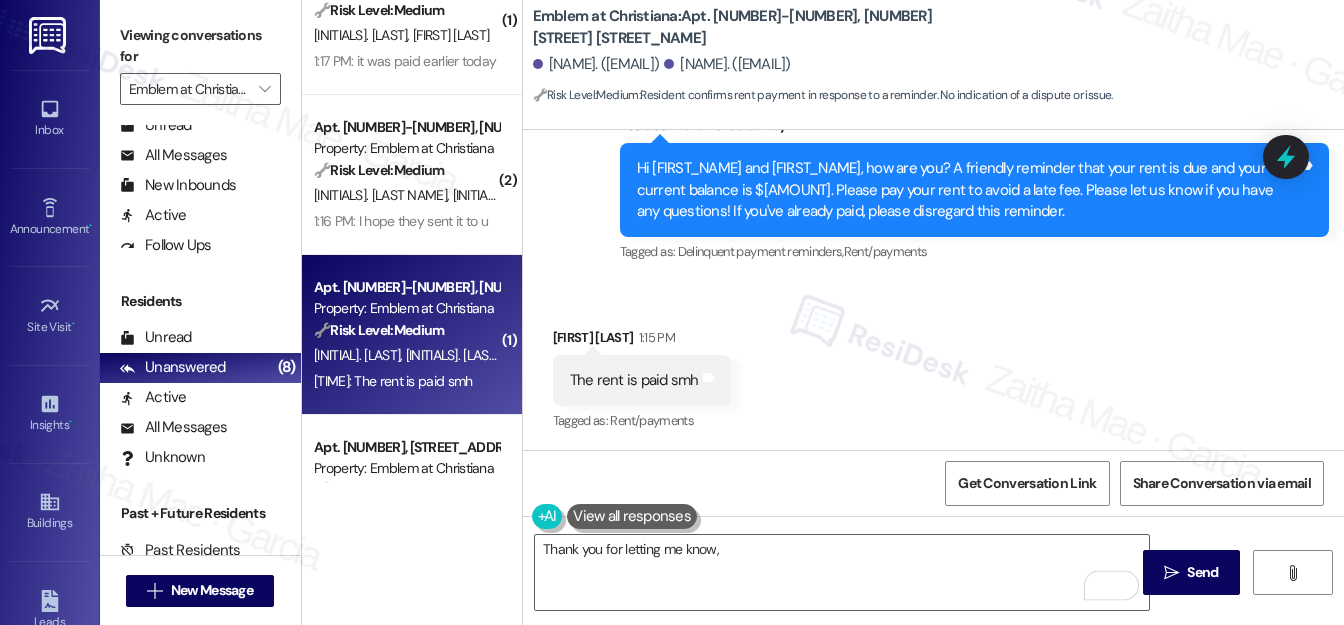 click on "Torquoise Georges 1:15 PM" at bounding box center [642, 341] 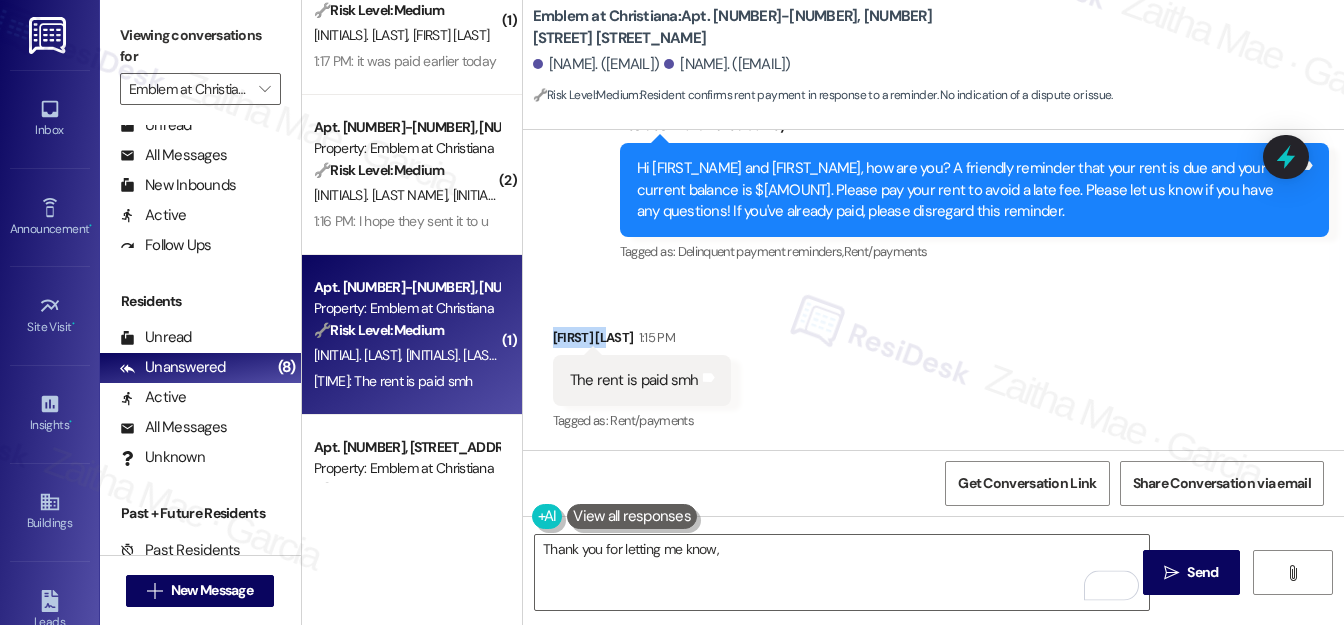 click on "Torquoise Georges 1:15 PM" at bounding box center (642, 341) 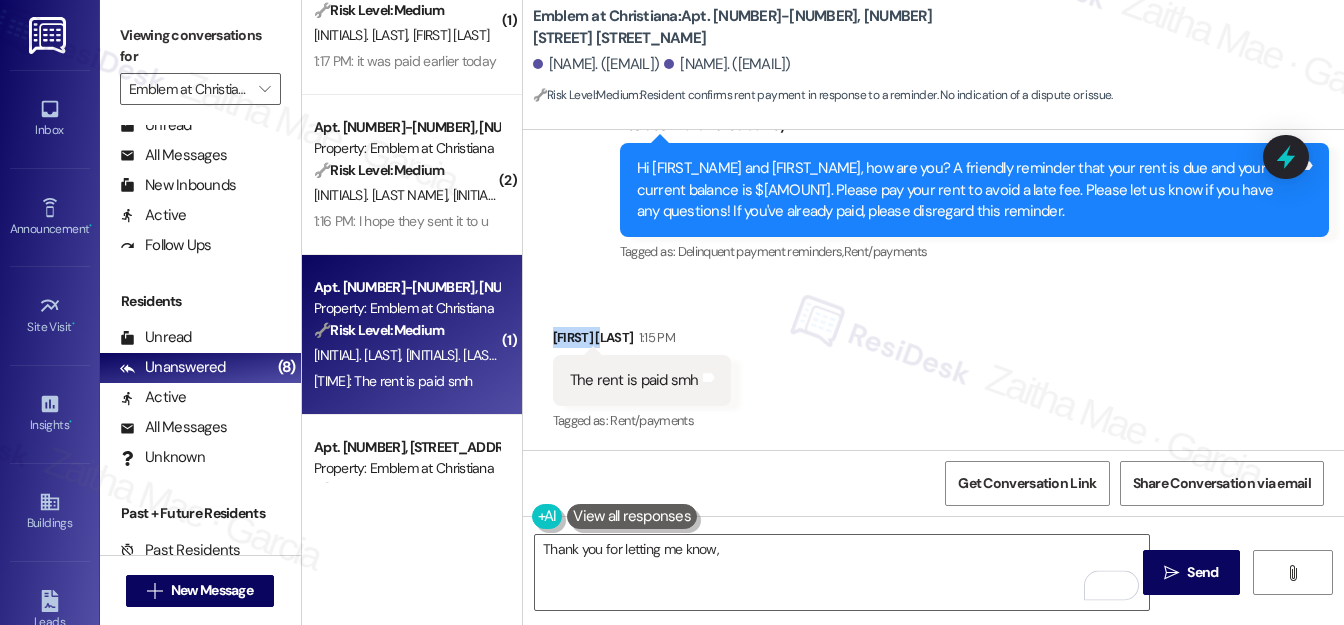 copy on "Torquoise" 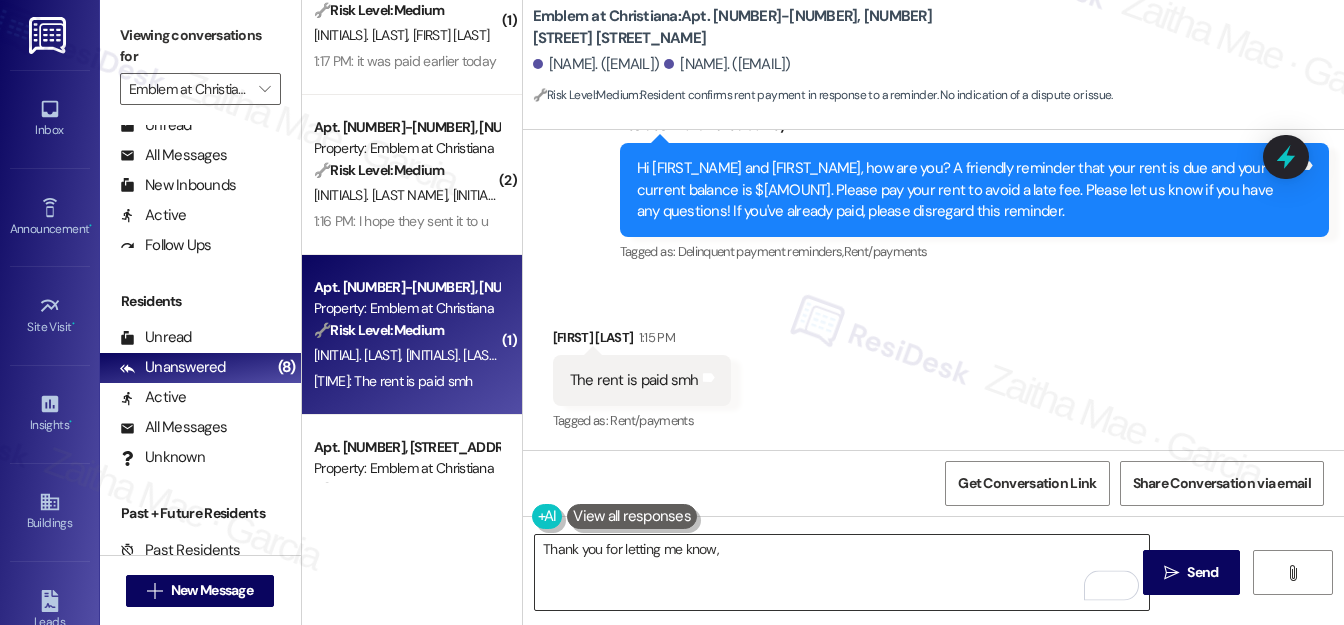 click on "Thank you for letting me know," at bounding box center [842, 572] 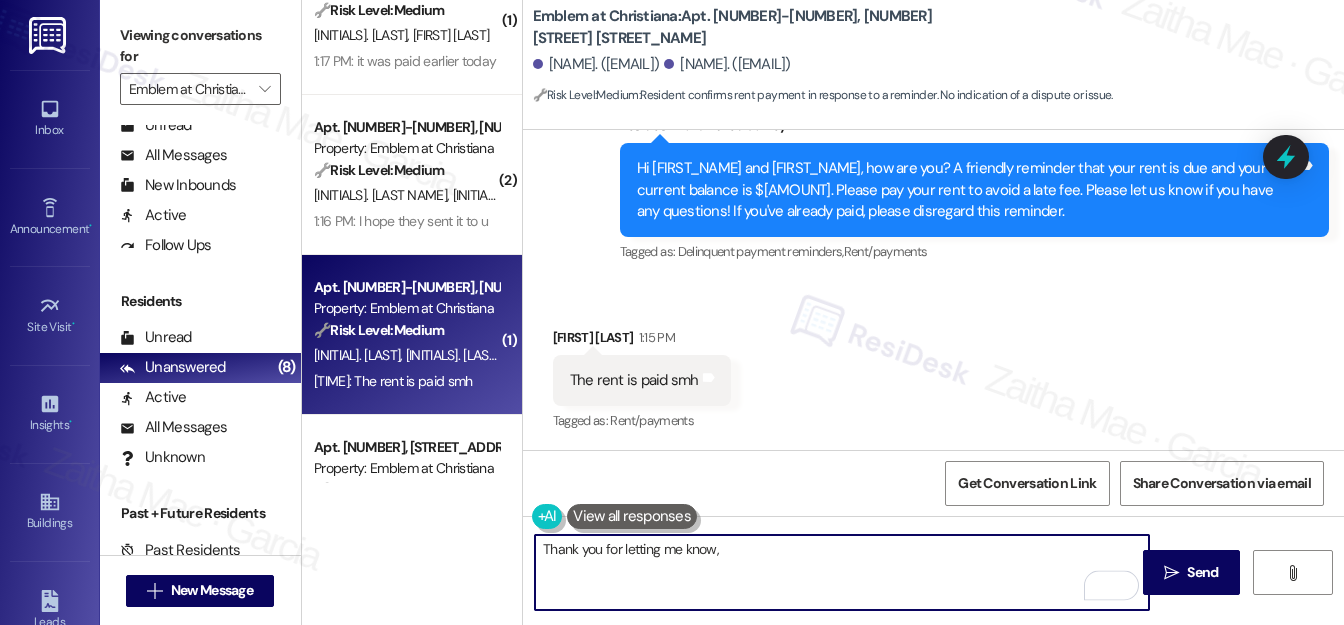 paste on "Torquoise" 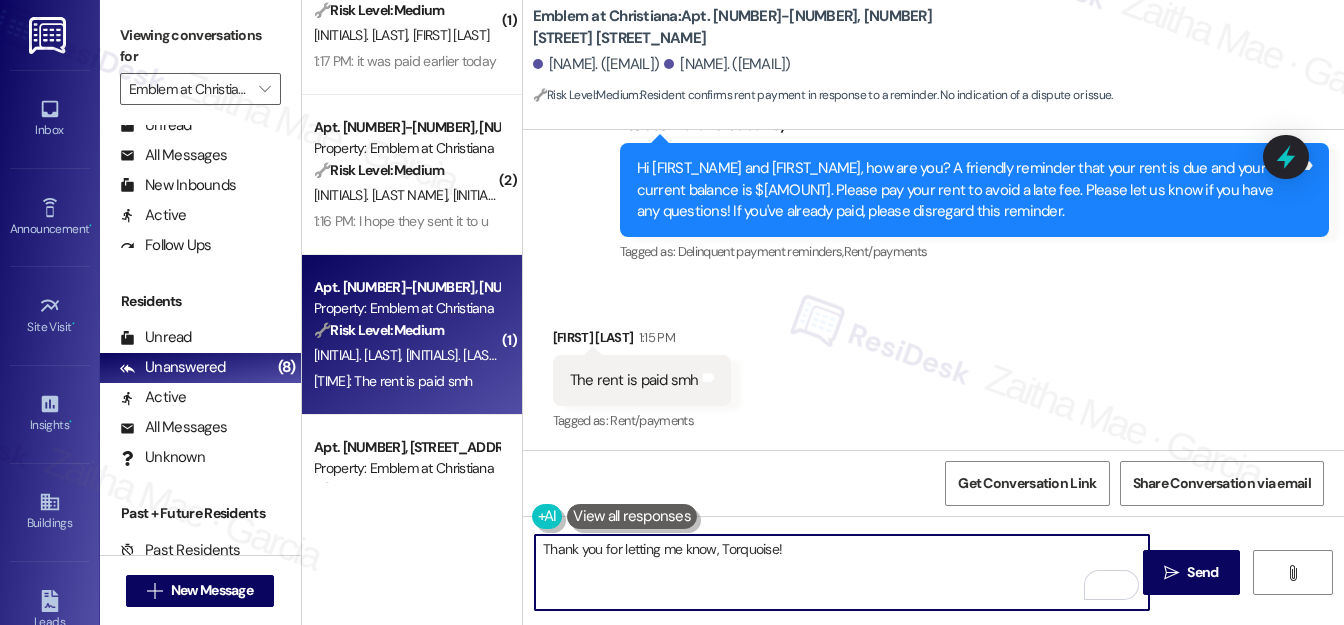 paste on "I understand how frustrating it can be to receive rent reminders after you’ve already made your payment. Please know that the automated message is sent to all residents as a friendly reminder to help avoid late fees. If you’ve already paid, you can simply disregard the message." 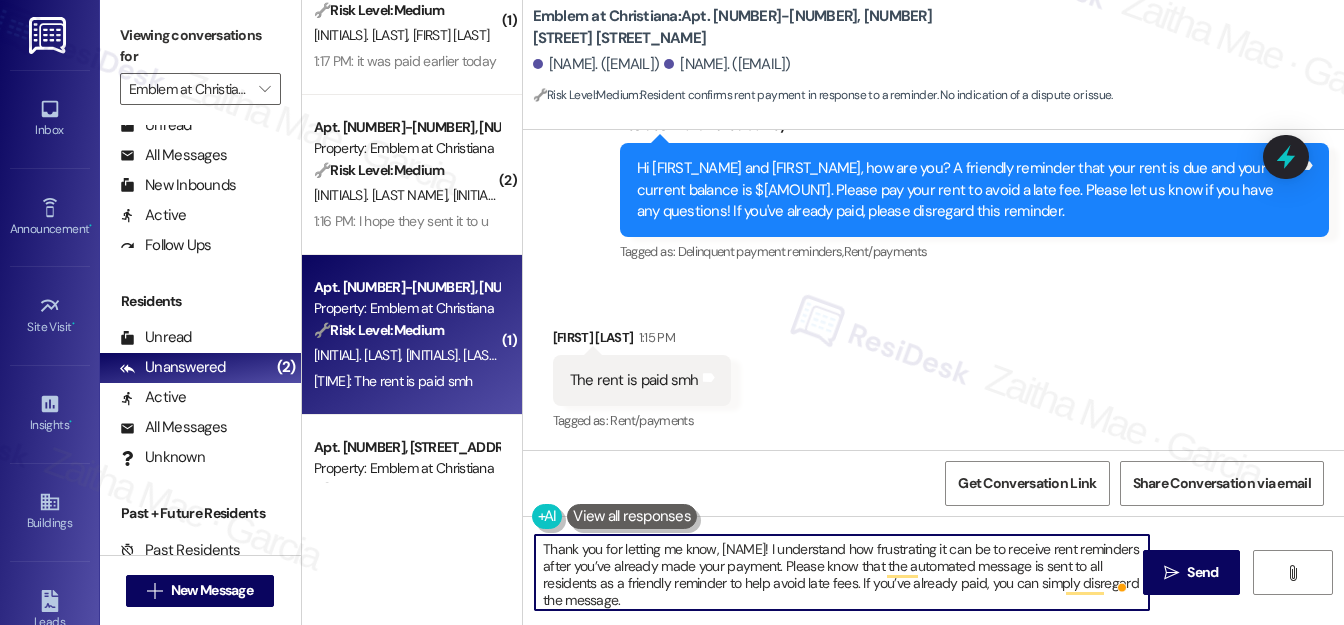 type on "Thank you for letting me know, Torquoise! I understand how frustrating it can be to receive rent reminders after you’ve already made your payment. Please know that the automated message is sent to all residents as a friendly reminder to help avoid late fees. If you’ve already paid, you can simply disregard the message." 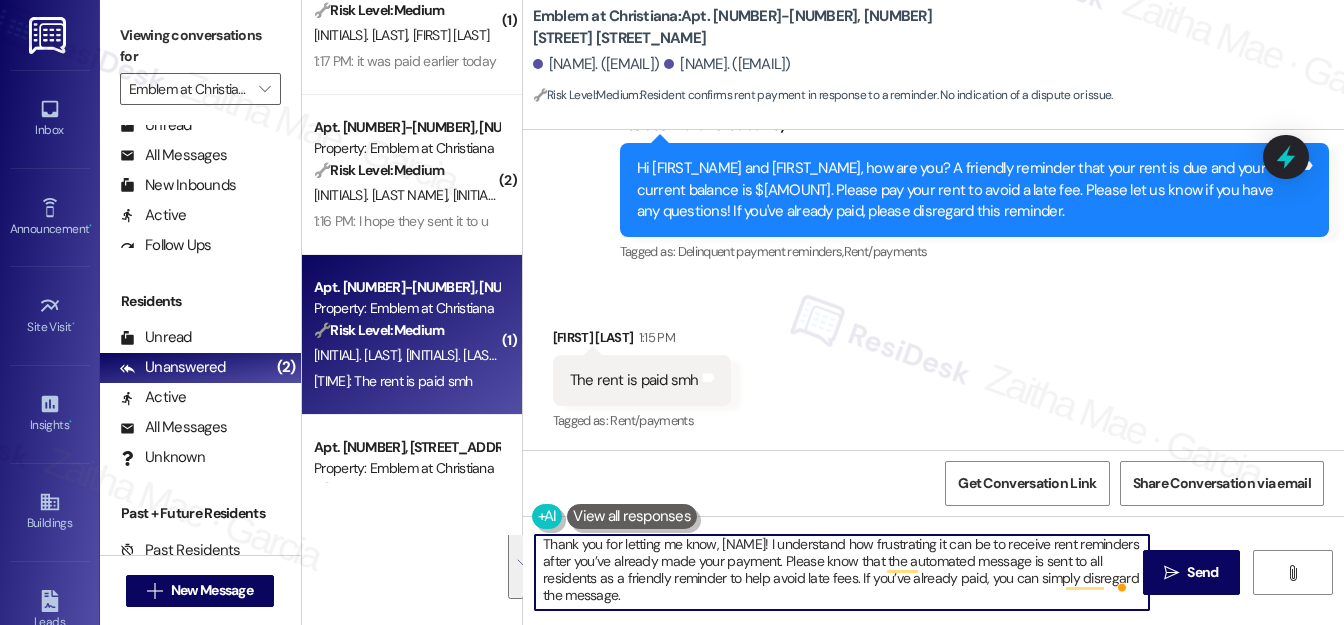 drag, startPoint x: 543, startPoint y: 548, endPoint x: 715, endPoint y: 604, distance: 180.8867 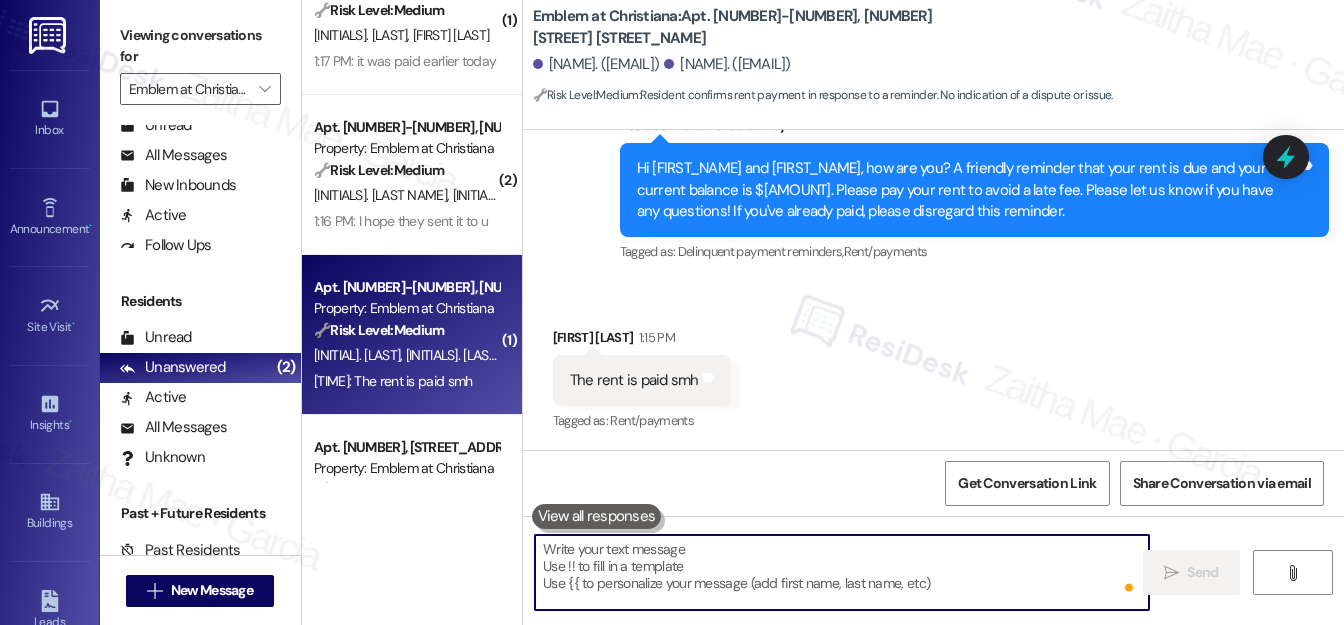 scroll, scrollTop: 0, scrollLeft: 0, axis: both 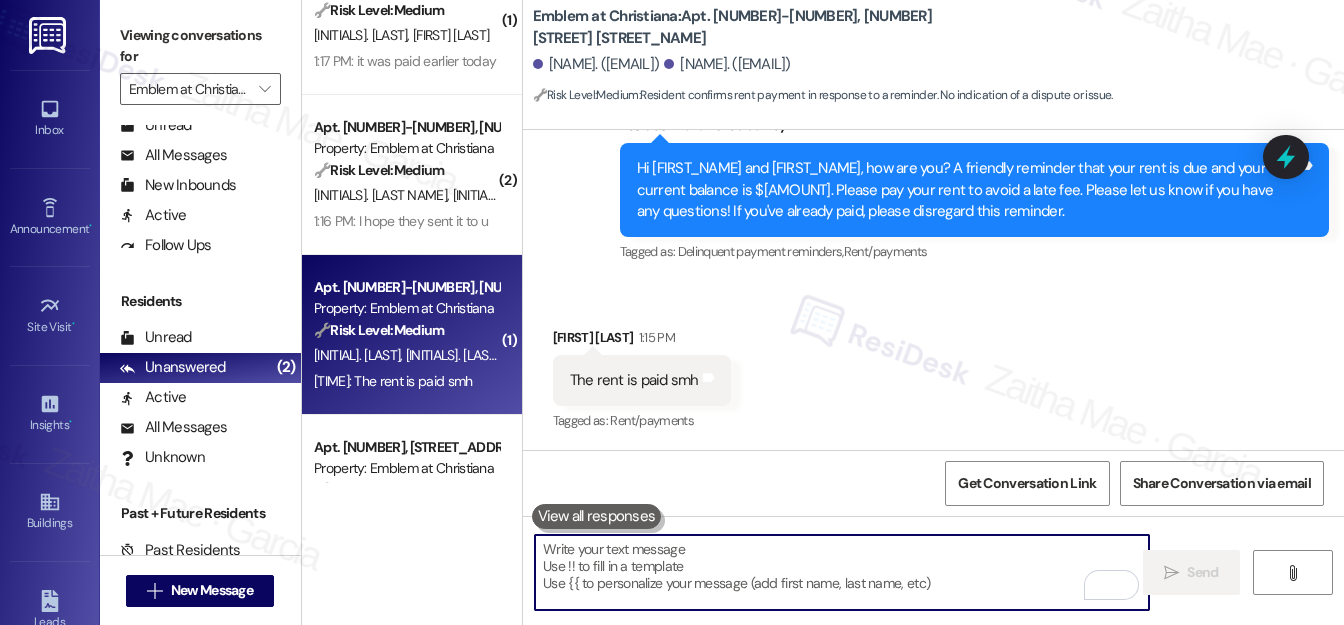 paste on "Thanks for confirming!  I'm glad to hear your rent has been taken care of." 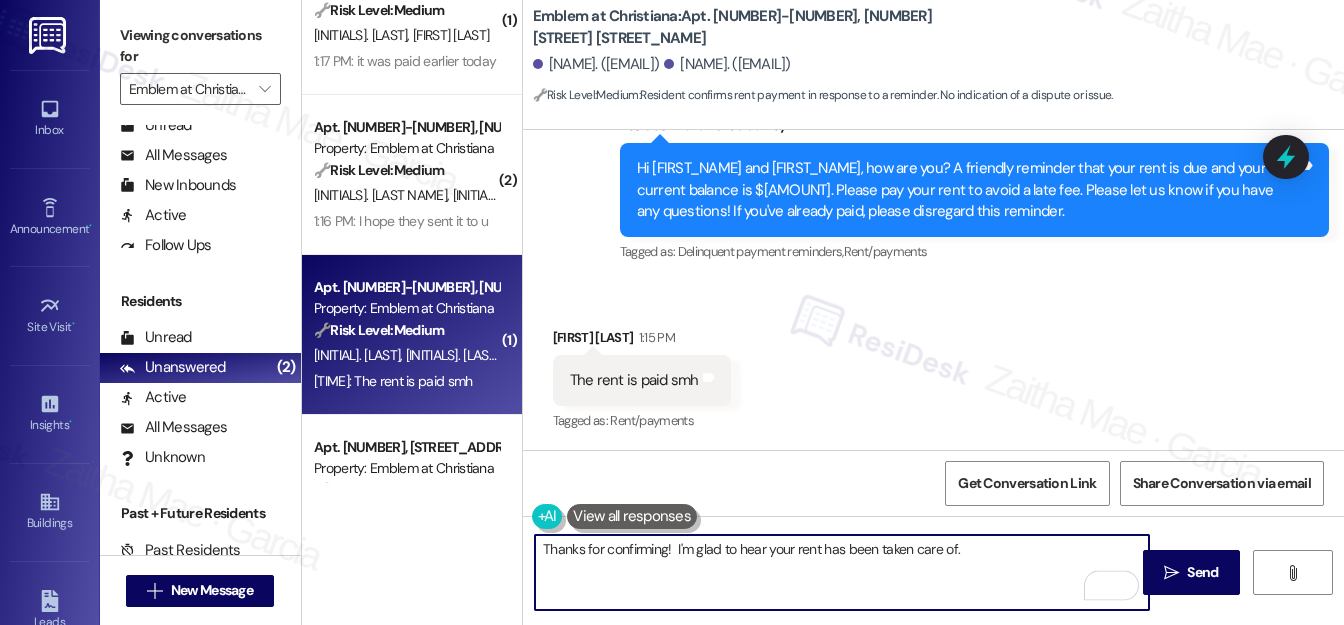 click on "Torquoise Georges 1:15 PM" at bounding box center (642, 341) 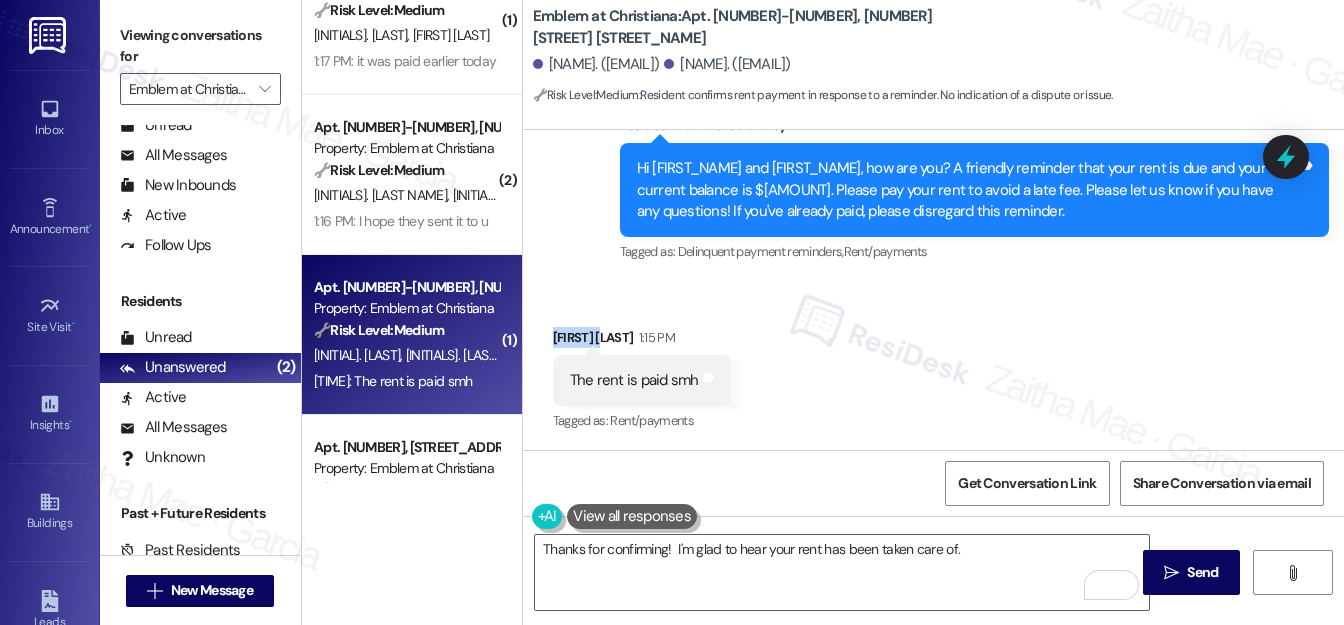 click on "Torquoise Georges 1:15 PM" at bounding box center [642, 341] 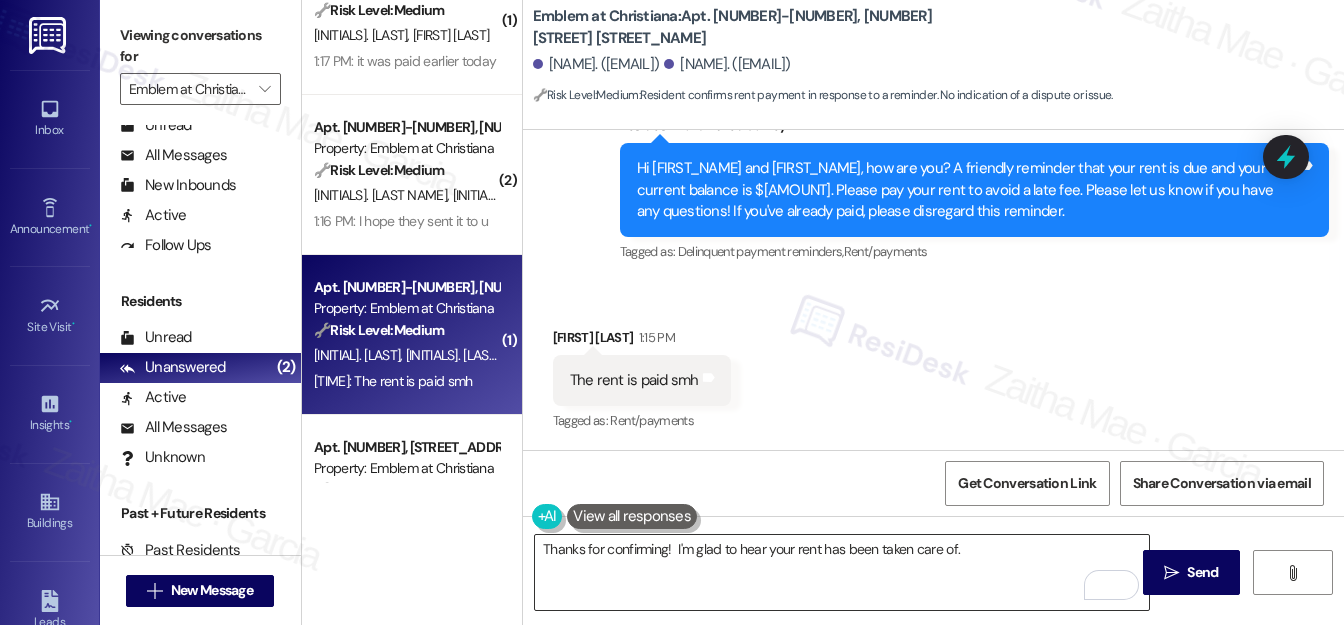 click on "Thanks for confirming!  I'm glad to hear your rent has been taken care of." at bounding box center [842, 572] 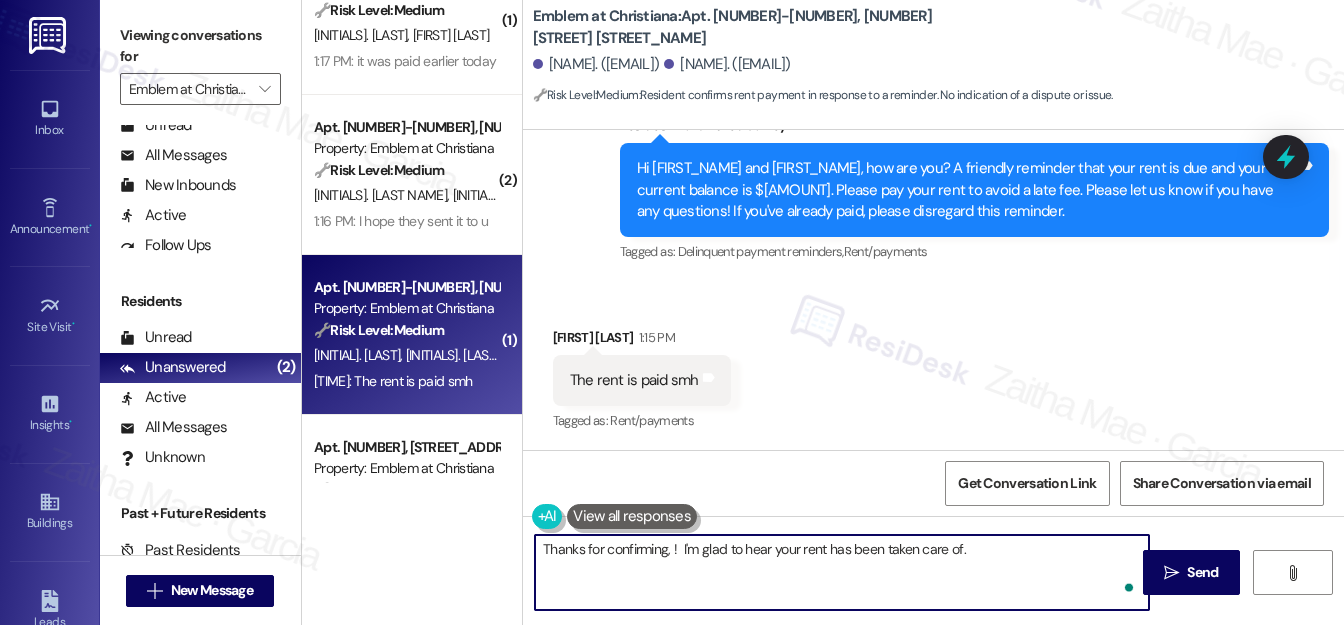 paste on "Torquoise" 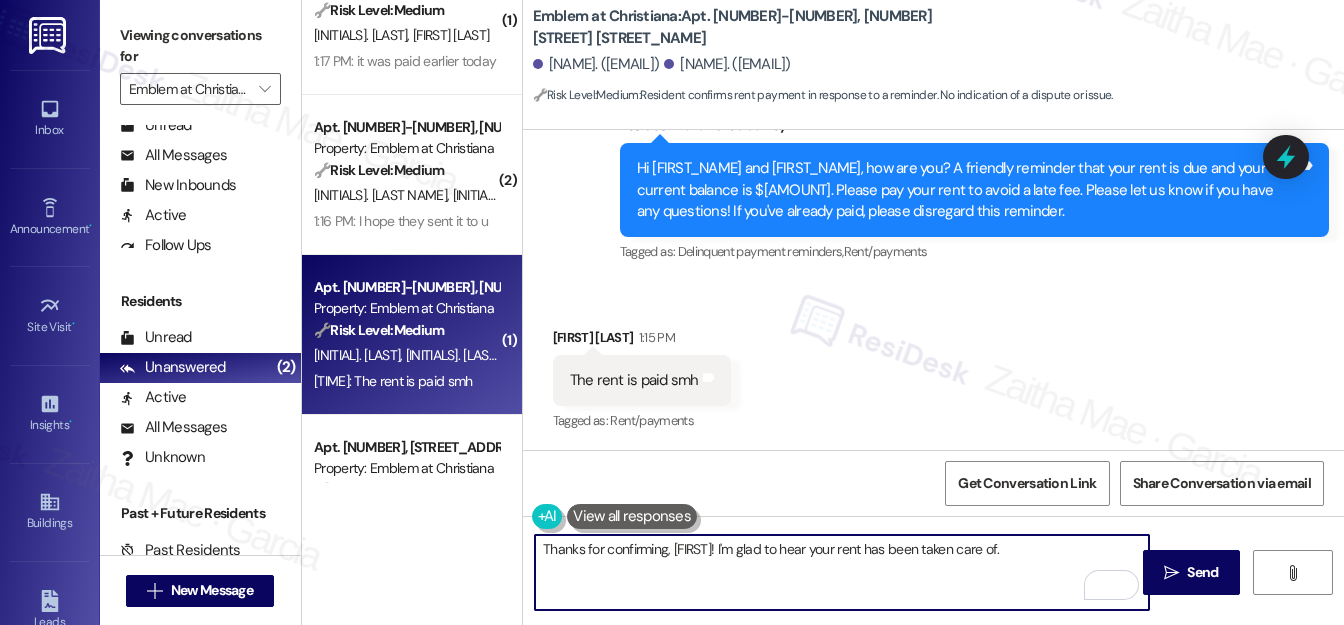click on "Thanks for confirming, Torquoise!  I'm glad to hear your rent has been taken care of." at bounding box center (842, 572) 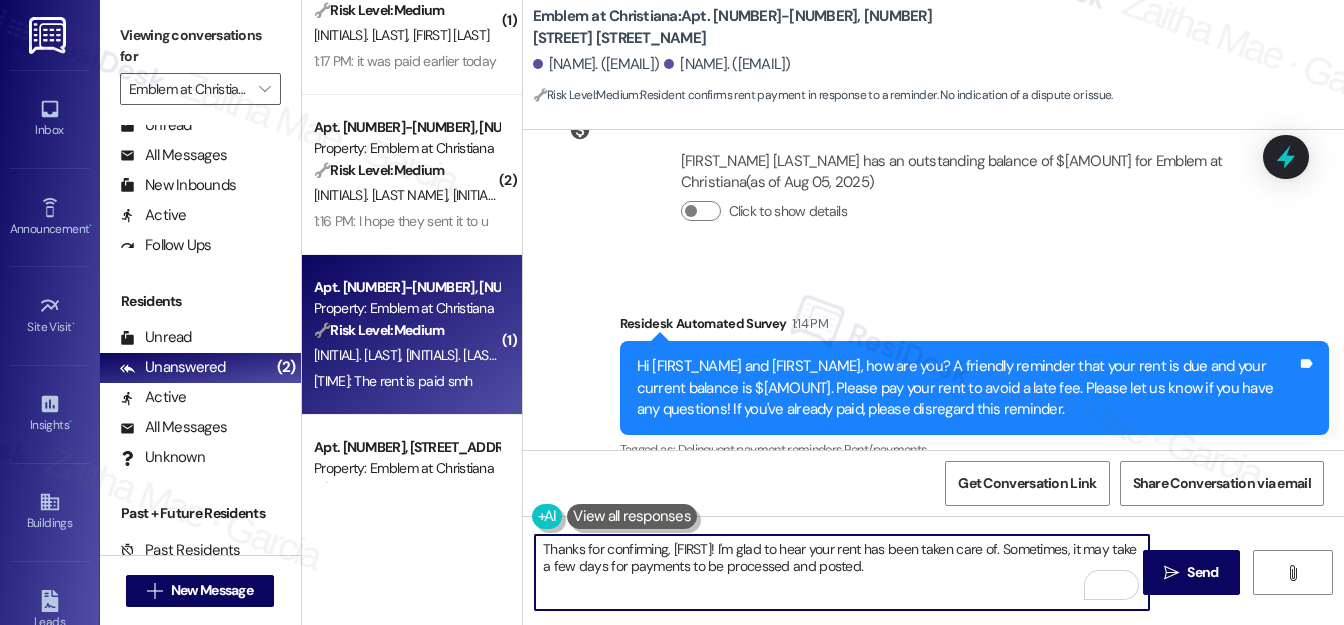 scroll, scrollTop: 2492, scrollLeft: 0, axis: vertical 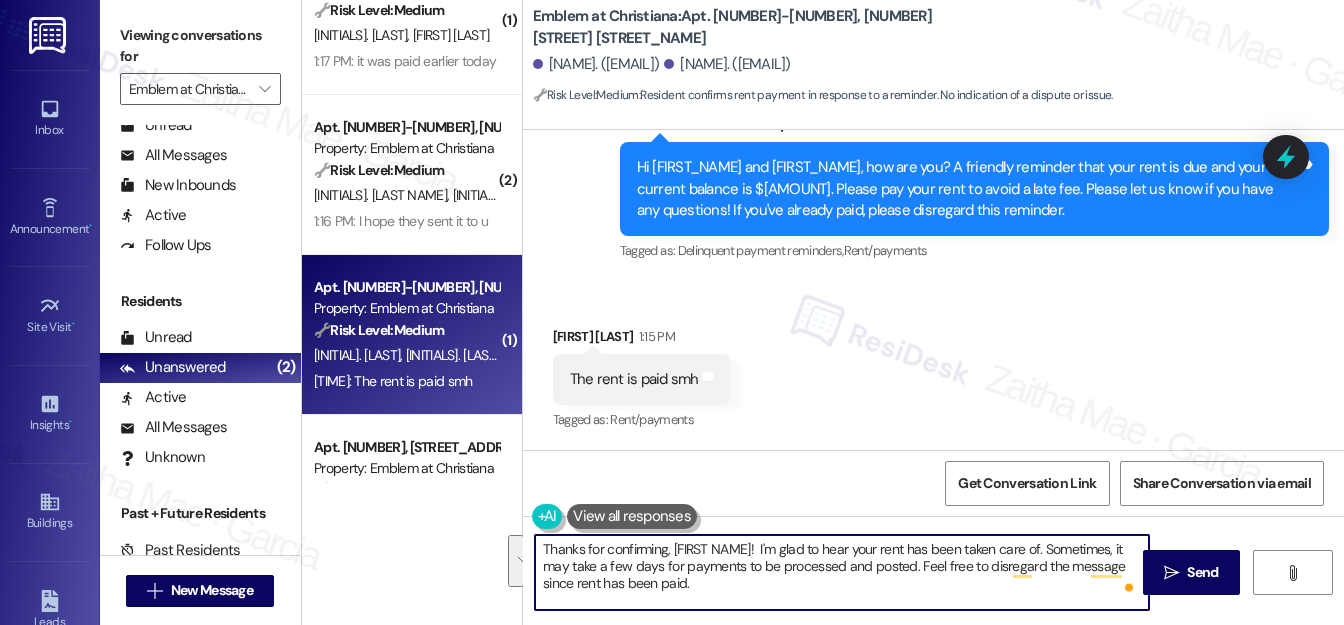 drag, startPoint x: 539, startPoint y: 547, endPoint x: 697, endPoint y: 588, distance: 163.23296 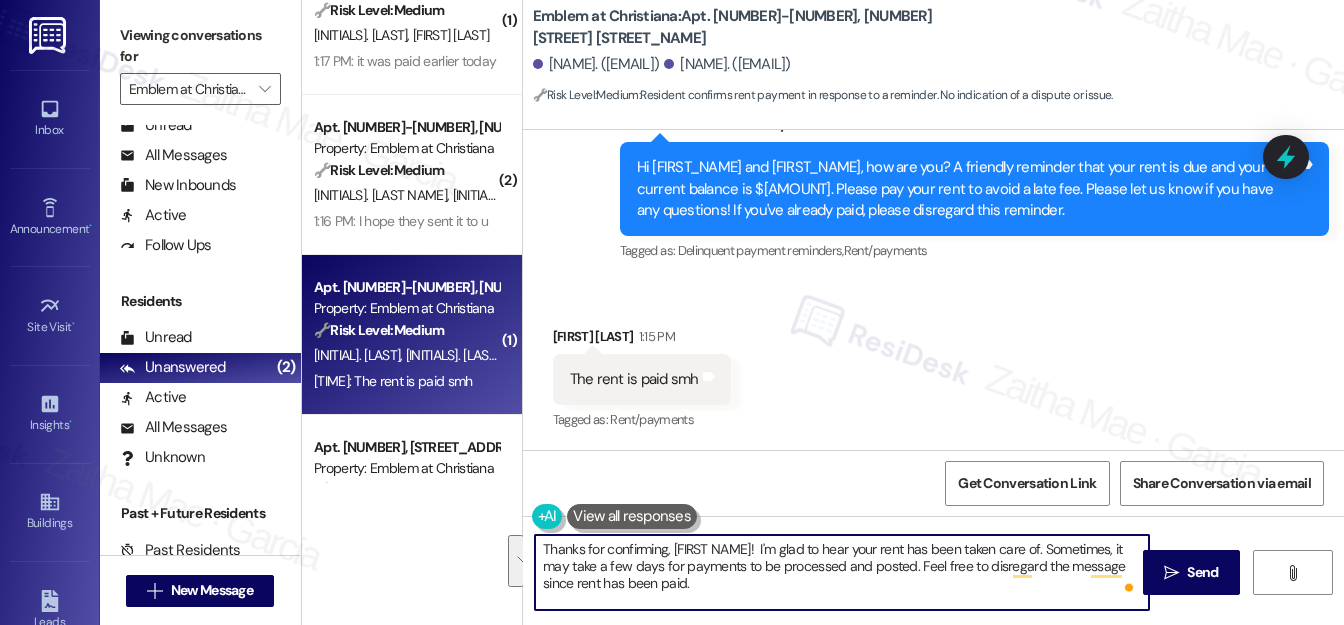 click on "Thanks for confirming, Torquoise!  I'm glad to hear your rent has been taken care of. Sometimes, it may take a few days for payments to be processed and posted. Feel free to disregard the message since rent has been paid." at bounding box center [842, 572] 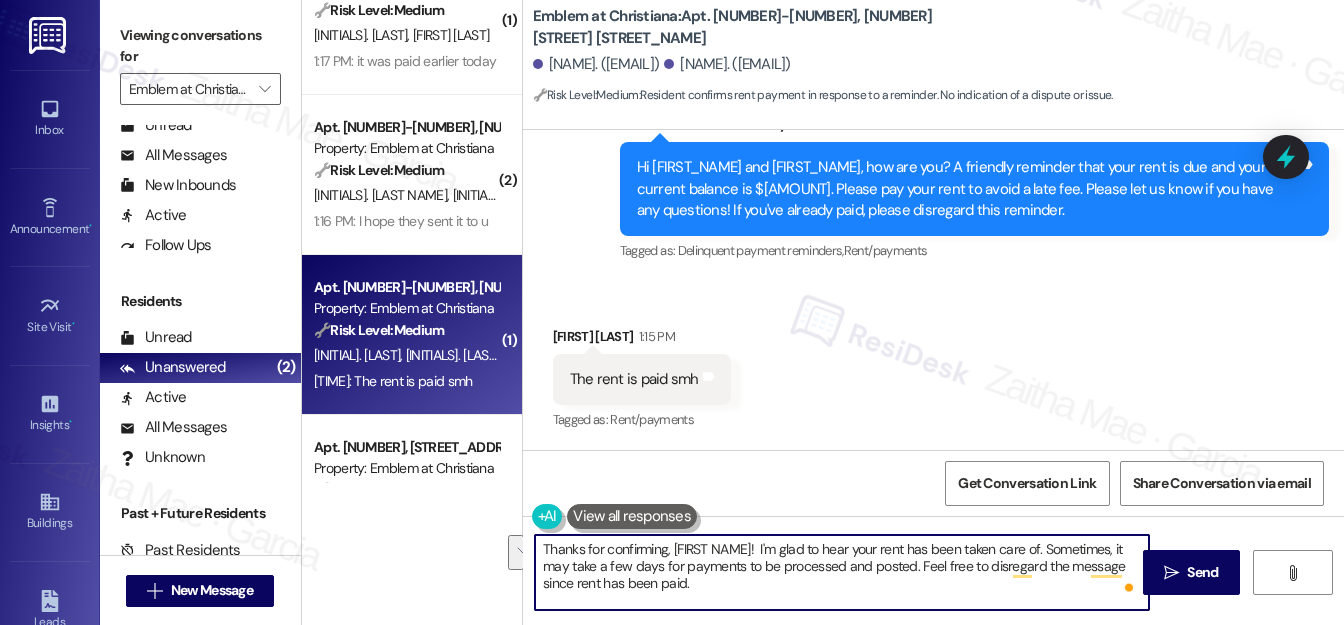 drag, startPoint x: 884, startPoint y: 566, endPoint x: 896, endPoint y: 584, distance: 21.633308 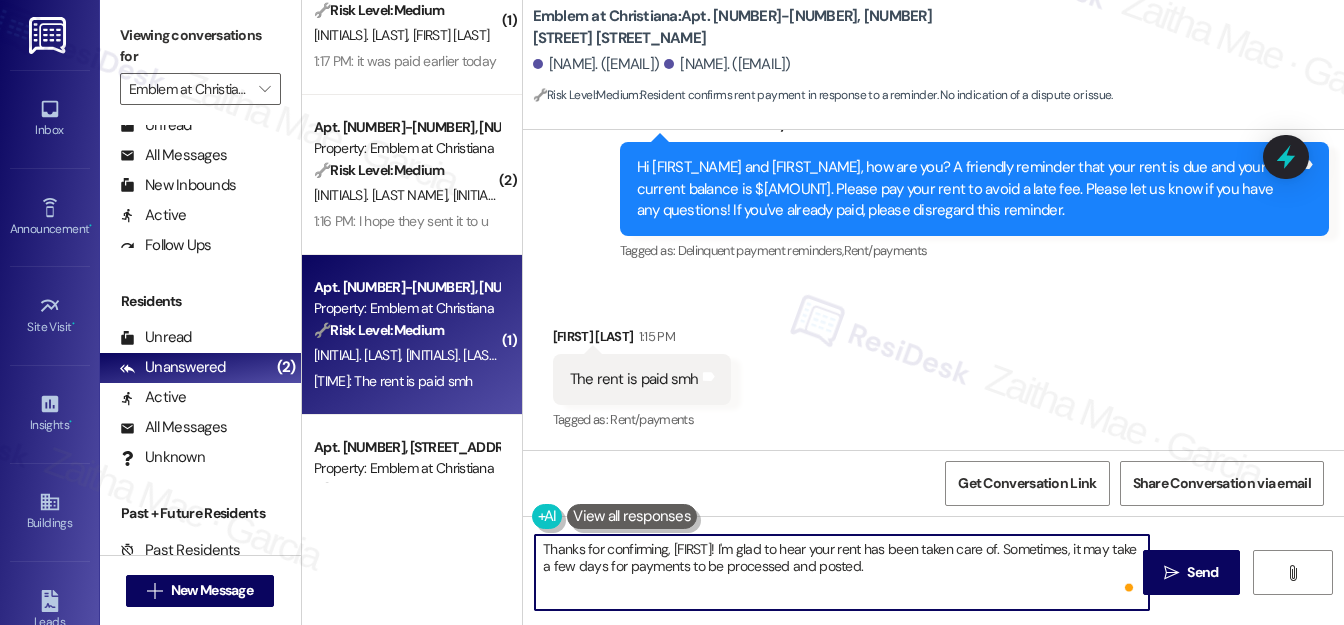 paste on "If you've already made the payment, feel free to disregard the previous message." 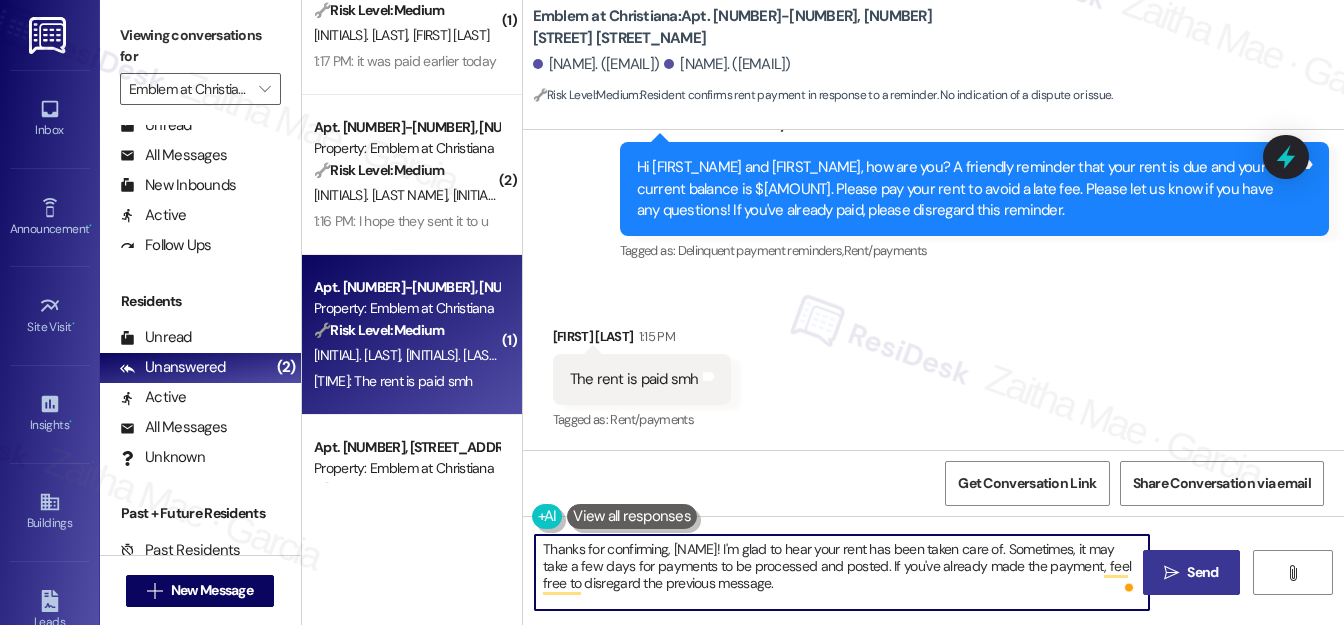type on "Thanks for confirming, Torquoise!  I'm glad to hear your rent has been taken care of. Sometimes, it may take a few days for payments to be processed and posted.  If you've already made the payment, feel free to disregard the previous message." 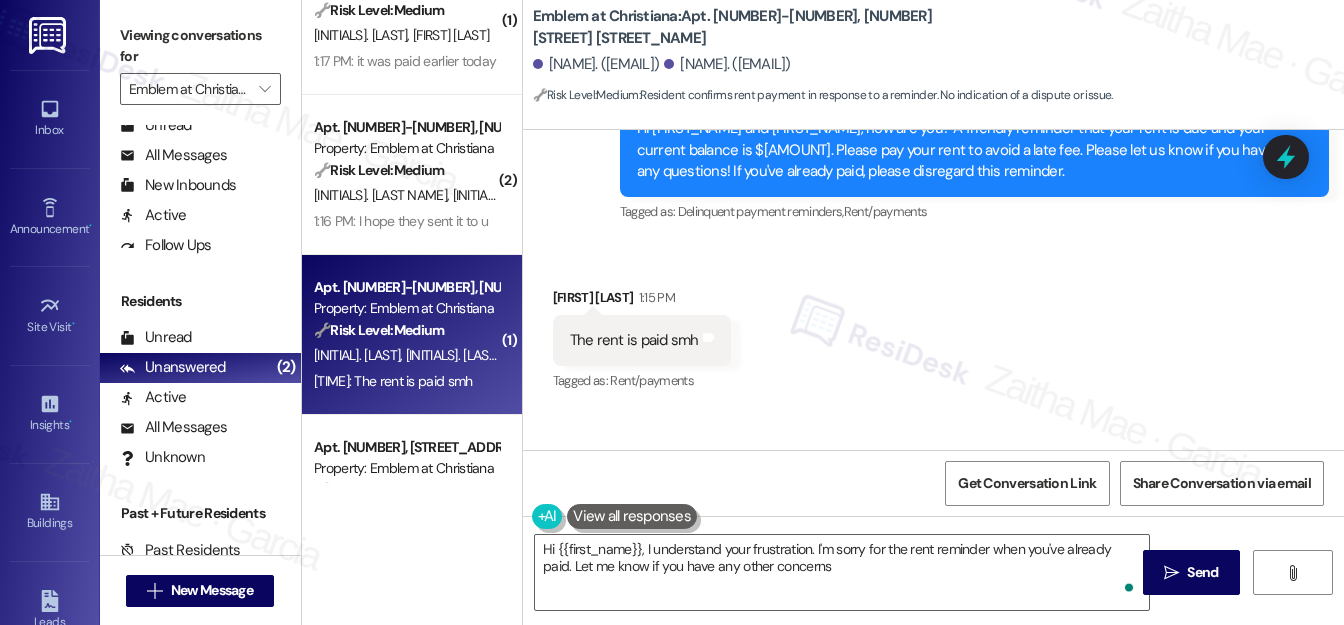 type on "Hi {{first_name}}, I understand your frustration. I'm sorry for the rent reminder when you've already paid. Let me know if you have any other concerns!" 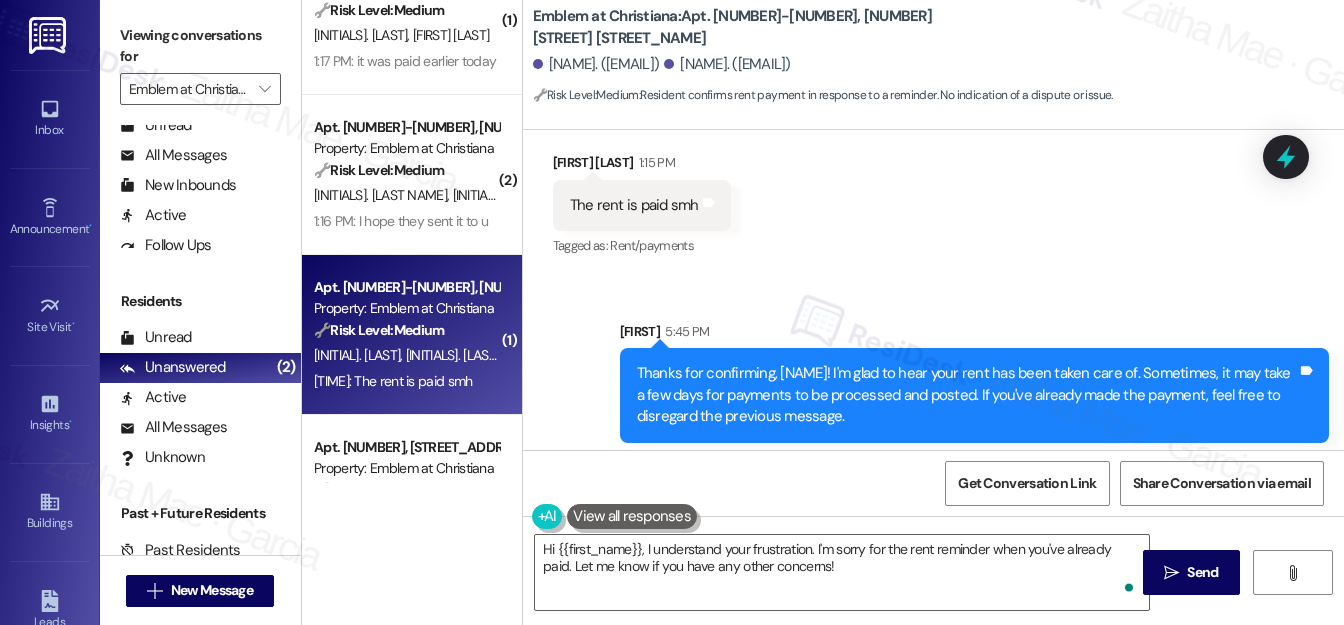 scroll, scrollTop: 2674, scrollLeft: 0, axis: vertical 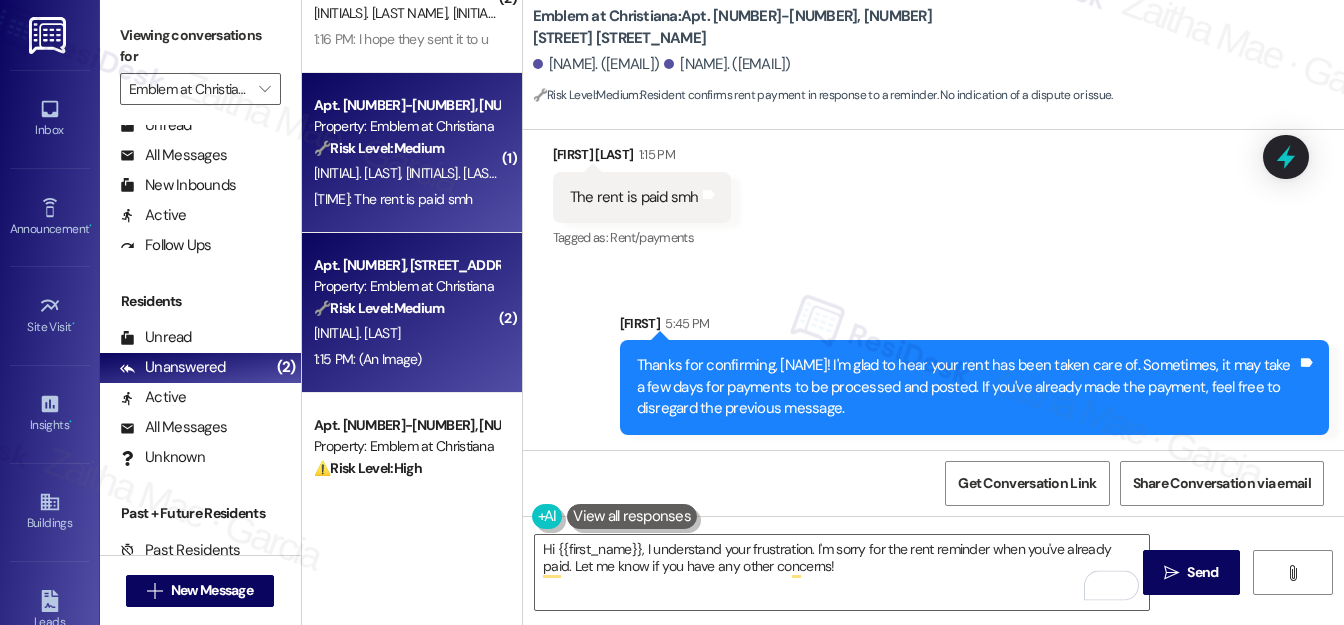 click on "M. Dantonio" at bounding box center [406, 333] 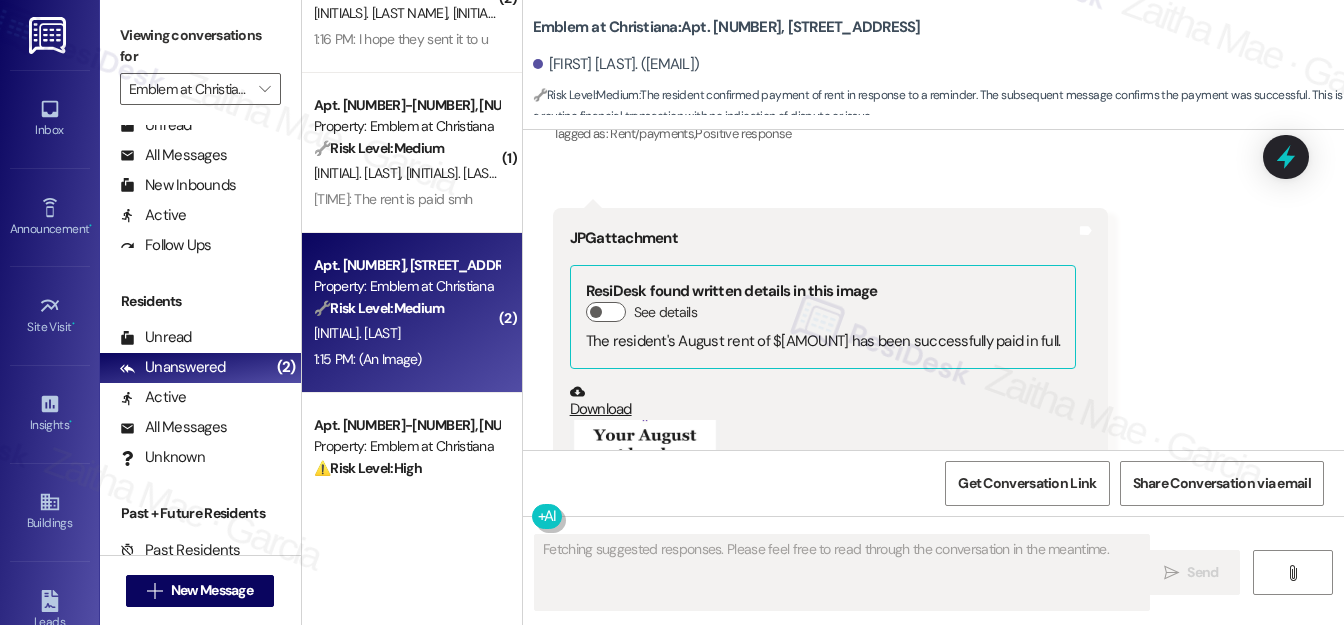 scroll, scrollTop: 7339, scrollLeft: 0, axis: vertical 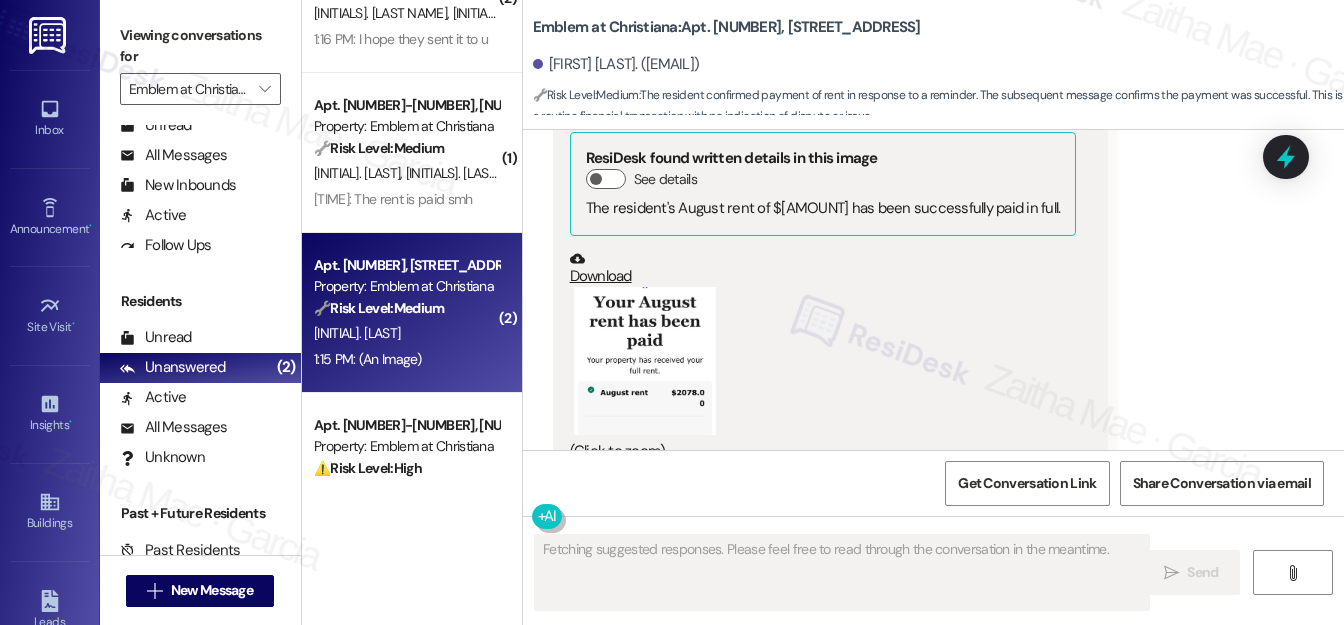 click at bounding box center (645, 360) 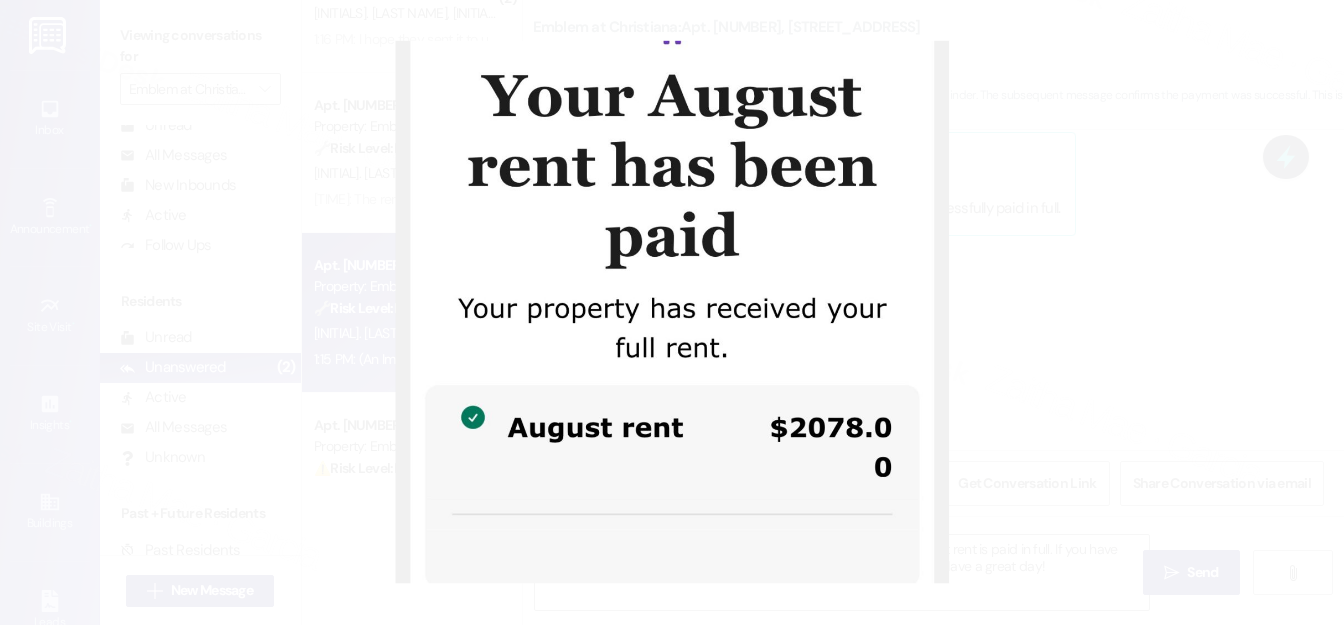 click at bounding box center [672, 312] 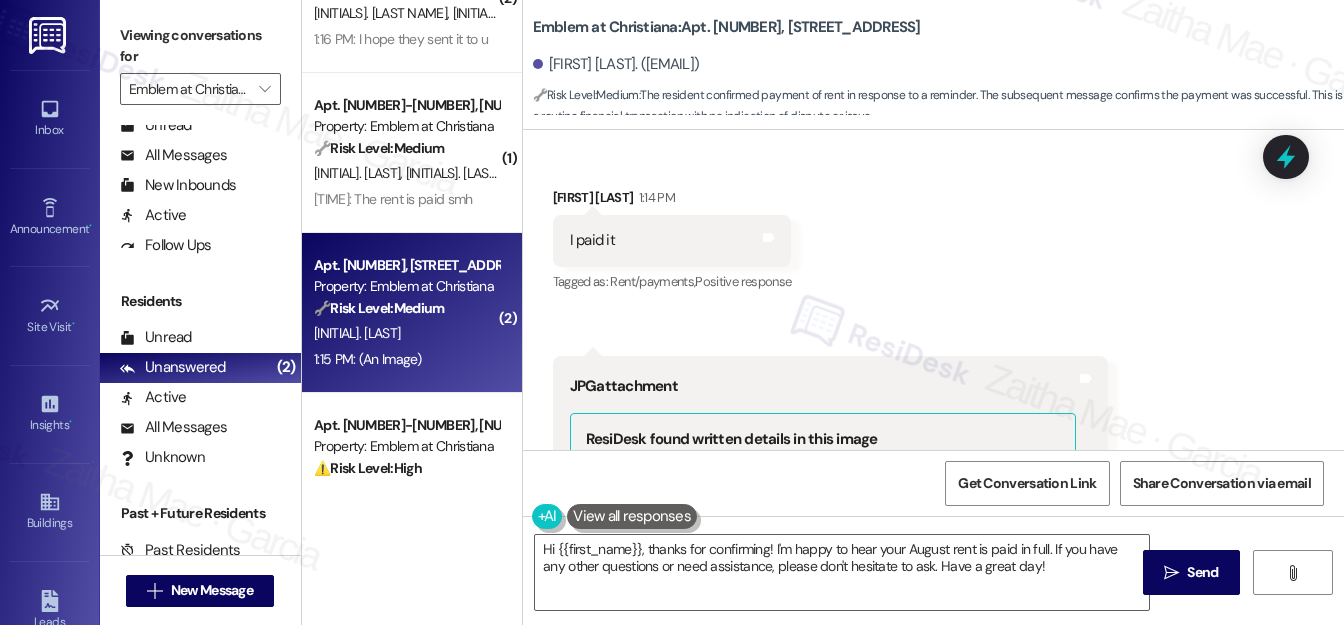 scroll, scrollTop: 7066, scrollLeft: 0, axis: vertical 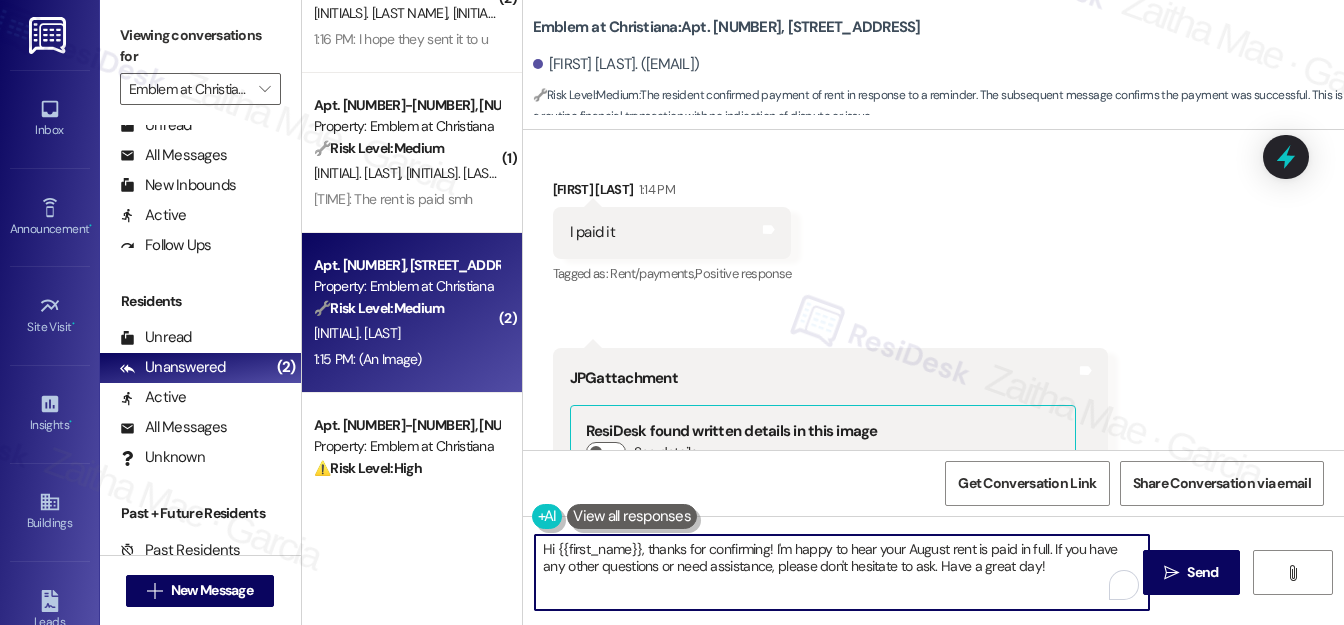 drag, startPoint x: 650, startPoint y: 546, endPoint x: 518, endPoint y: 555, distance: 132.30646 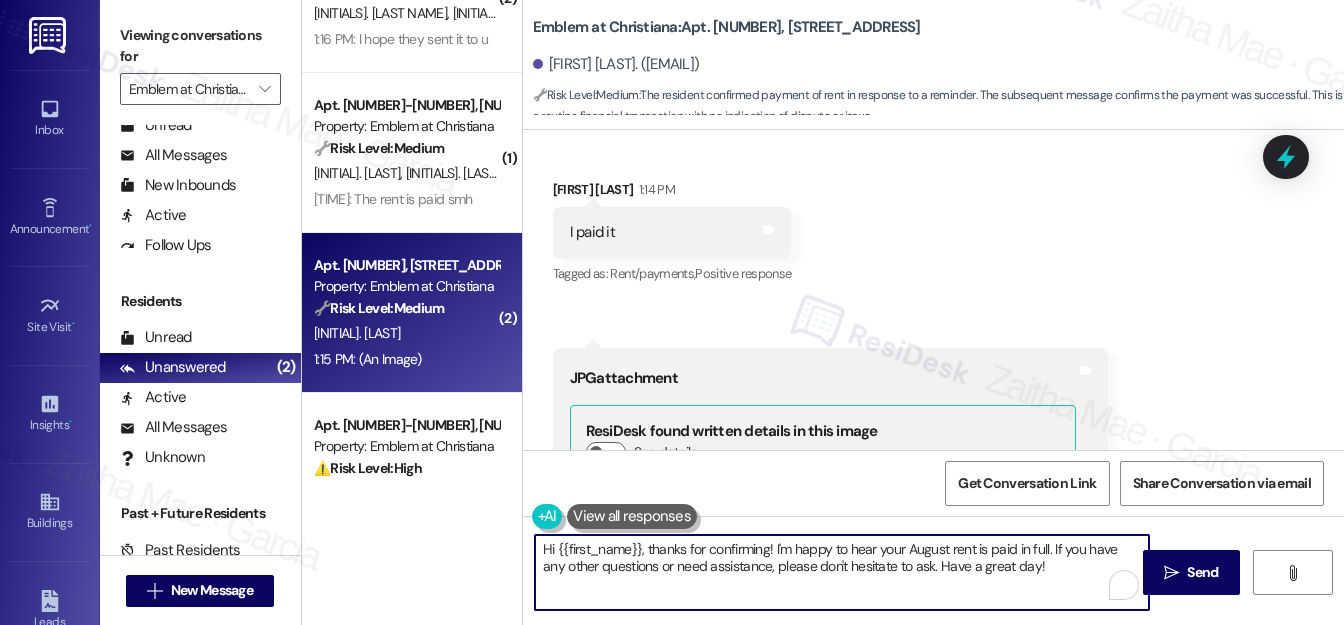 click on "( 1 ) Apt. 1700-301, 1150 Helen Drive Property: Emblem at Christiana 🔧  Risk Level:  Medium This is a standard rent reminder. While financial, it's routine and doesn't indicate a problem or dispute. The resident's 'like' indicates acknowledgement. J. S Reyes Olivo J. Andujar Cruzado 1:24 PM: Liked “Jay (Emblem at Christiana): Hi Jose and July, how …” 1:24 PM: Liked “Jay (Emblem at Christiana): Hi Jose and July, how …” ( 1 ) Apt. 1600-211, 1150 Helen Drive Property: Emblem at Christiana 🔧  Risk Level:  Medium The initial message was a standard rent reminder. The resident responded that the rent was paid earlier today. This is a routine payment update and confirmation. I. Dunbar R. Caputi 1:17 PM: it was paid earlier today 1:17 PM: it was paid earlier today ( 2 ) Apt. 1200-108, 1150 Helen Drive Property: Emblem at Christiana 🔧  Risk Level:  Medium J. Quezon R. Quezon 1:16 PM: I hope they sent it to u 1:16 PM: I hope they sent it to u ( 1 ) Apt. 1200-208, 1150 Helen Drive 🔧  Risk Level:" at bounding box center (823, 312) 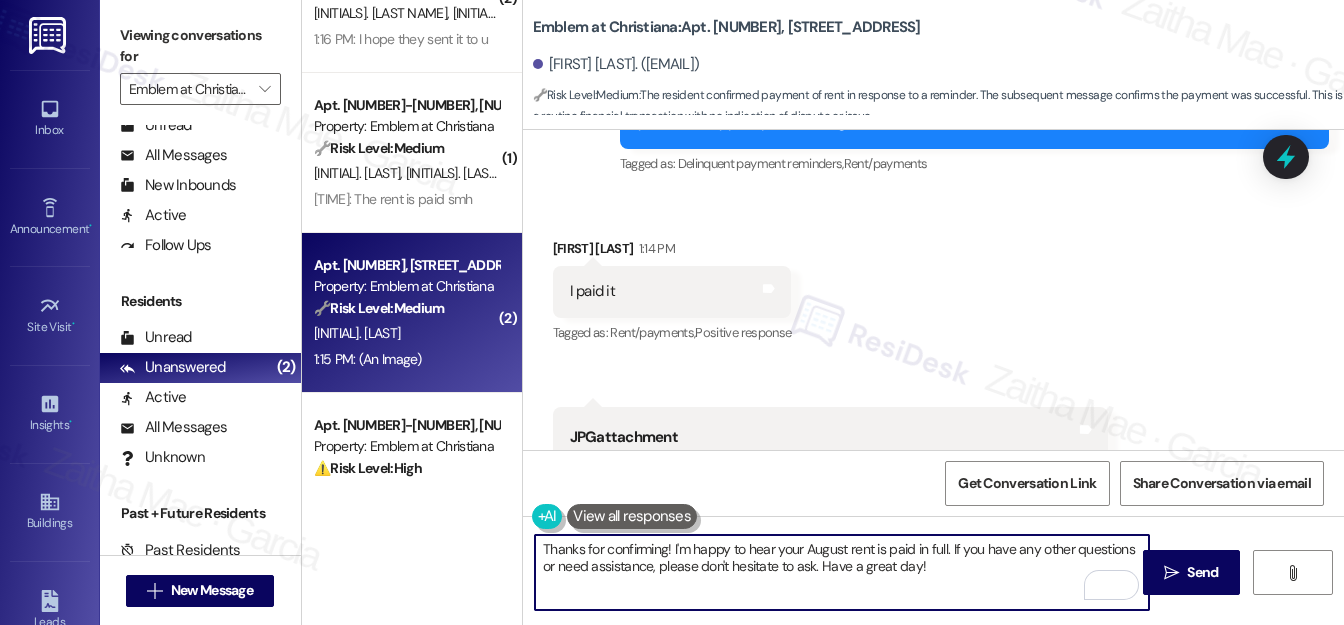 scroll, scrollTop: 6976, scrollLeft: 0, axis: vertical 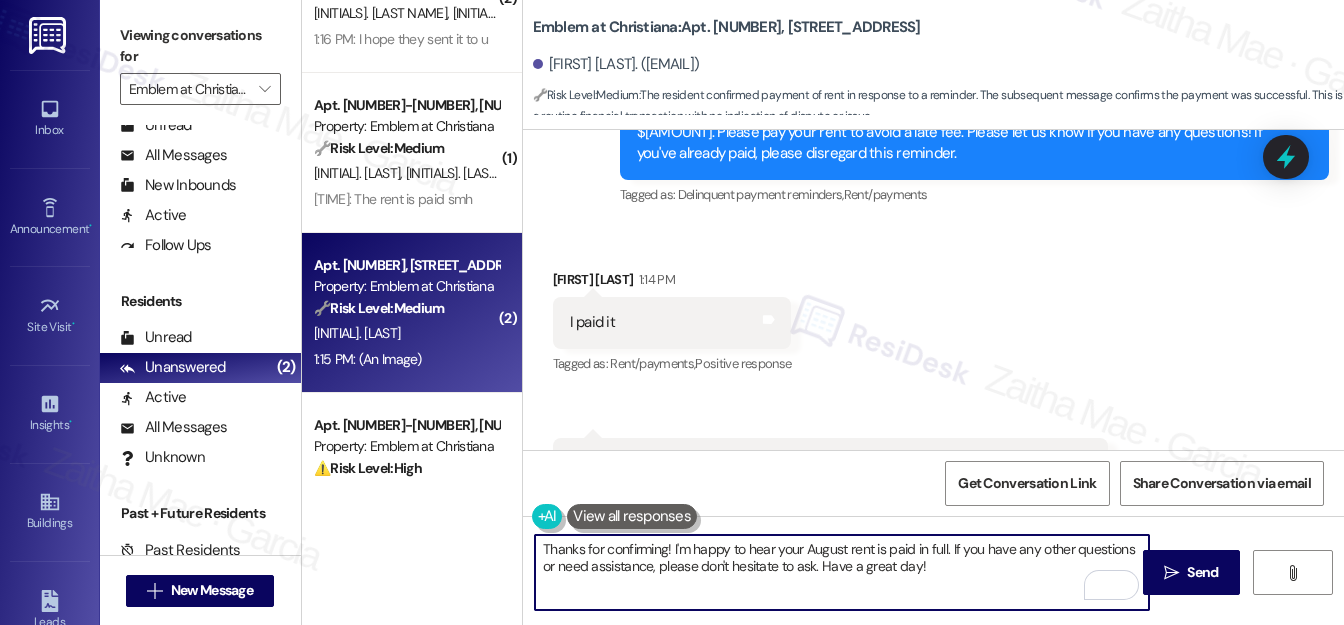 click on "Matthew Dantonio 1:14 PM" at bounding box center [672, 283] 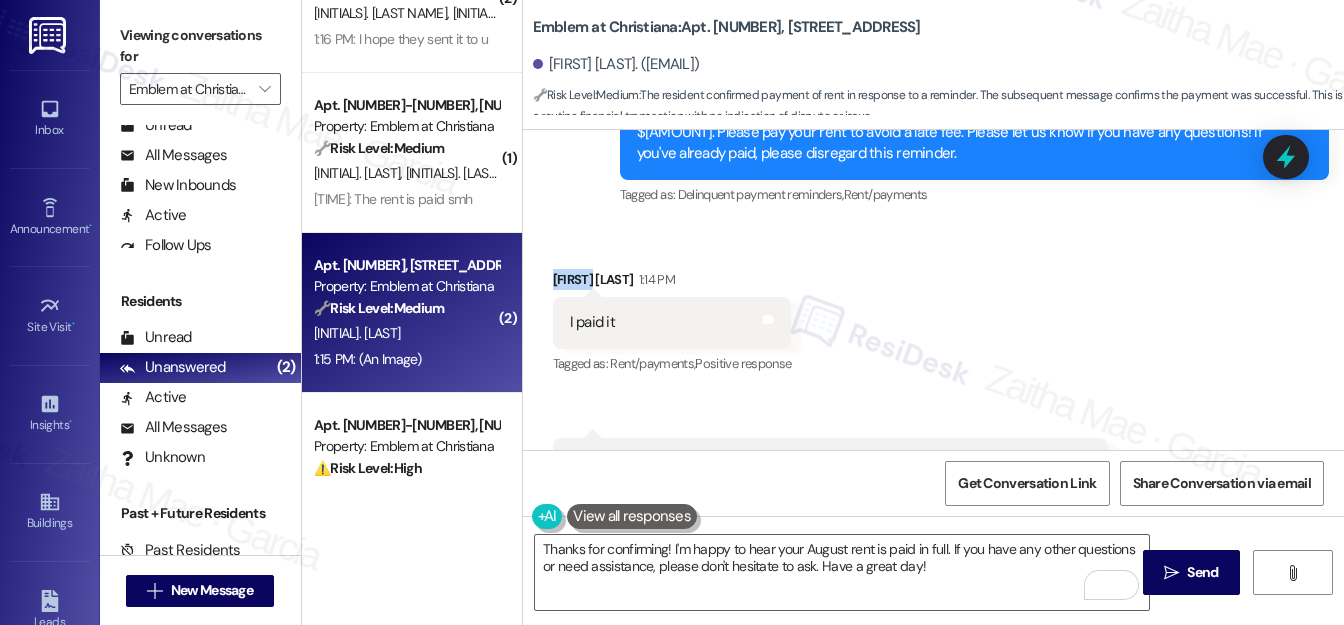 click on "Matthew Dantonio 1:14 PM" at bounding box center [672, 283] 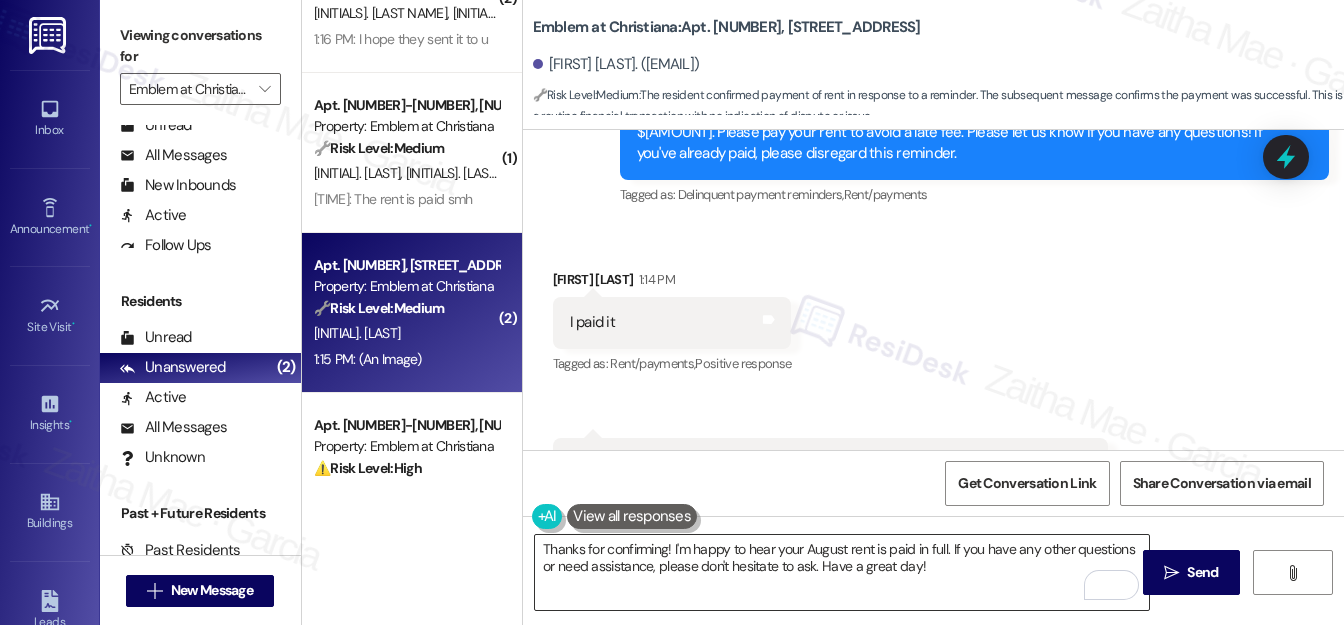click on "Thanks for confirming! I'm happy to hear your August rent is paid in full. If you have any other questions or need assistance, please don't hesitate to ask. Have a great day!" at bounding box center [842, 572] 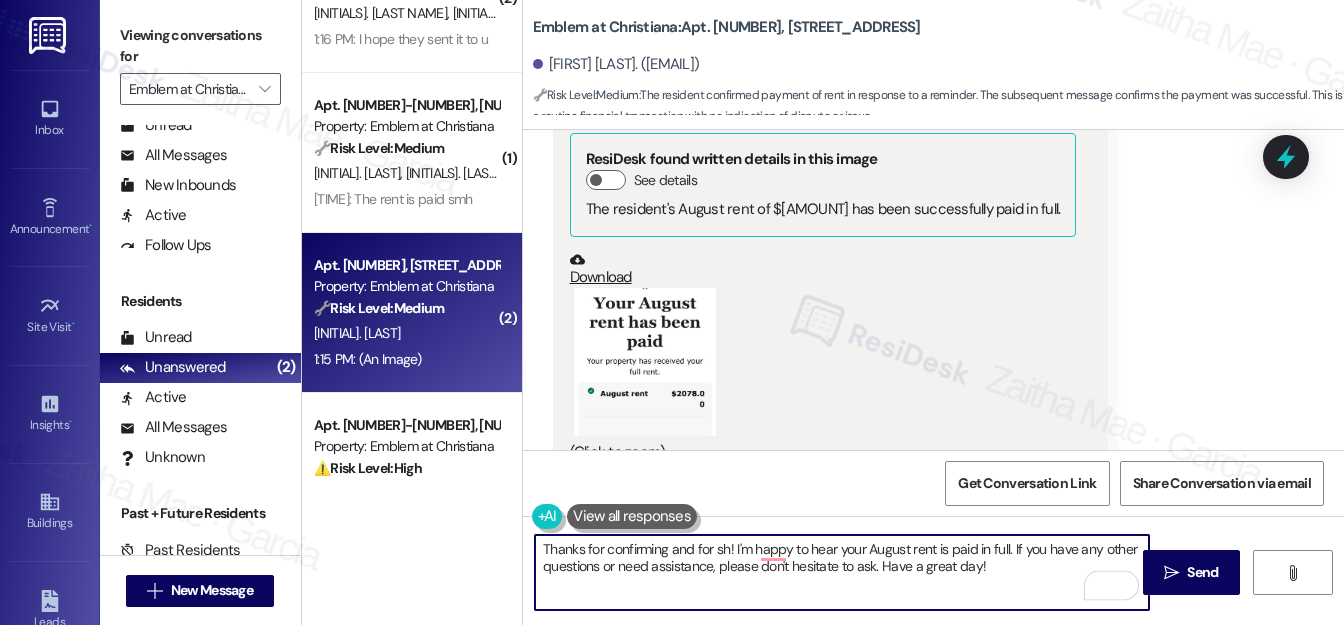 scroll, scrollTop: 7339, scrollLeft: 0, axis: vertical 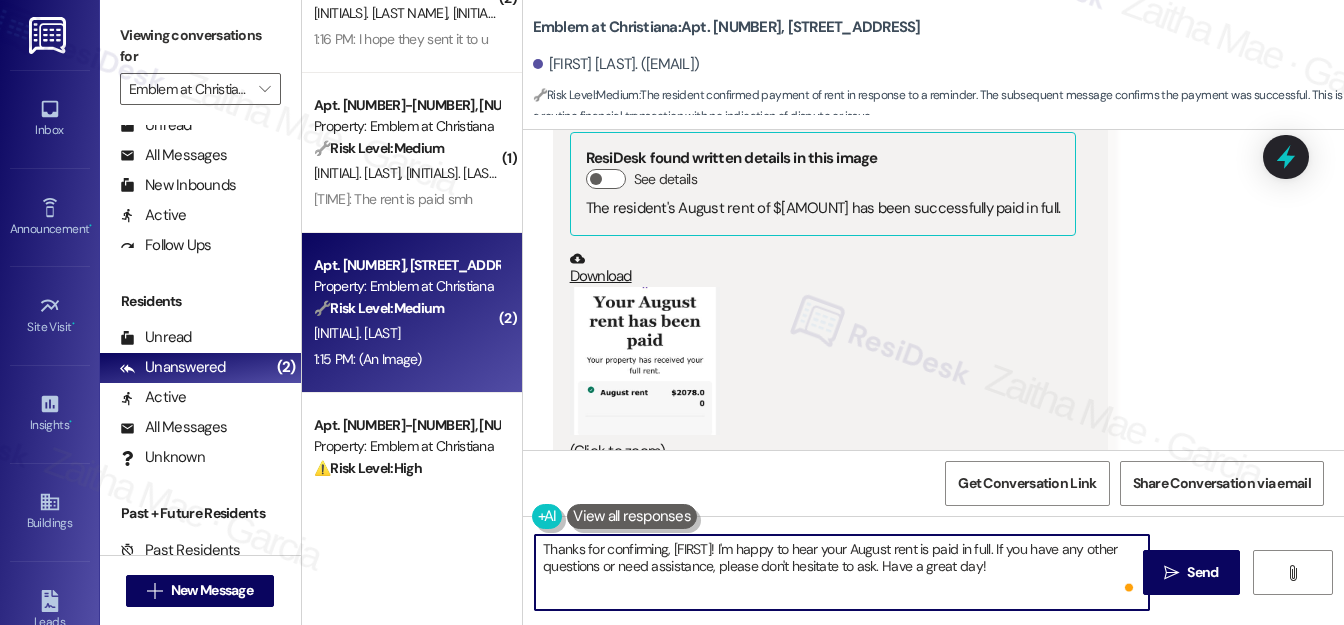 paste on "Matthew" 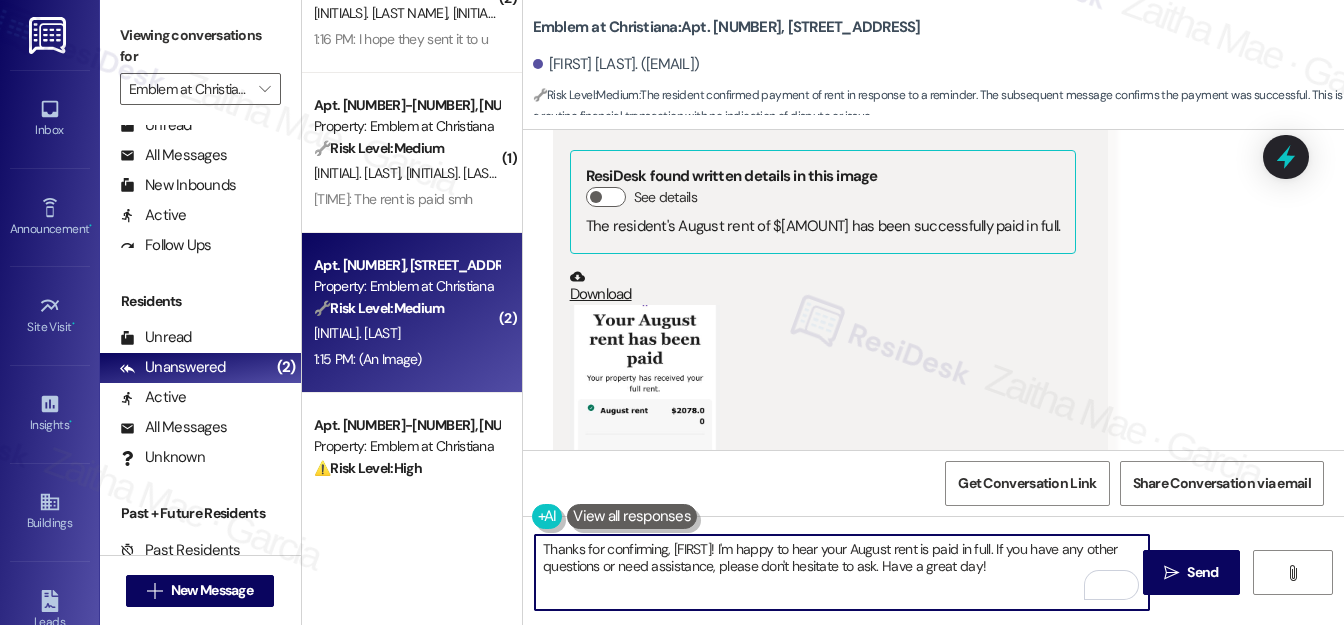 scroll, scrollTop: 7339, scrollLeft: 0, axis: vertical 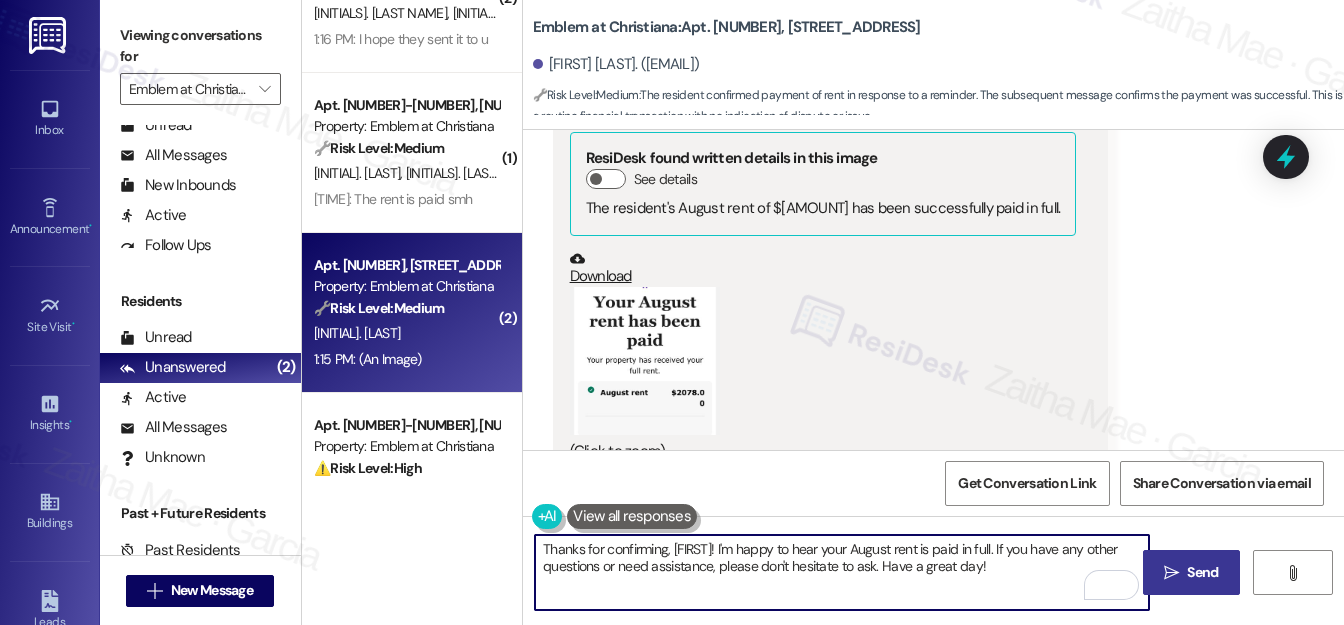 type on "Thanks for confirming, Matthew! I'm happy to hear your August rent is paid in full. If you have any other questions or need assistance, please don't hesitate to ask. Have a great day!" 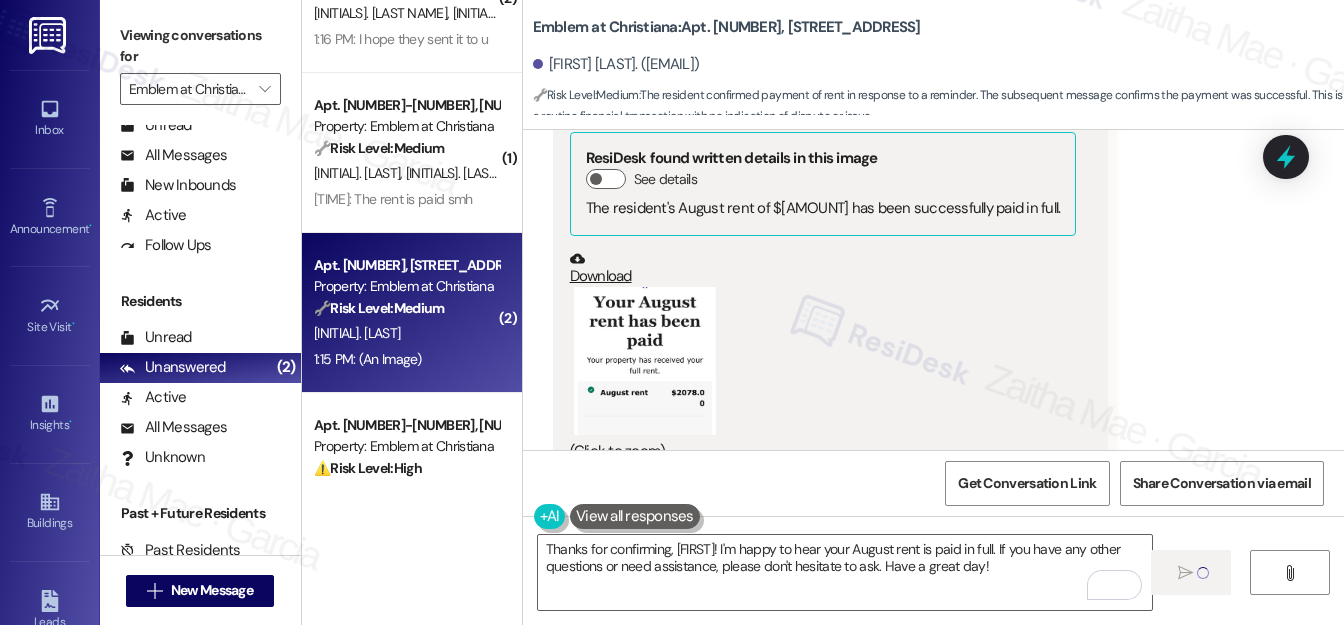 type 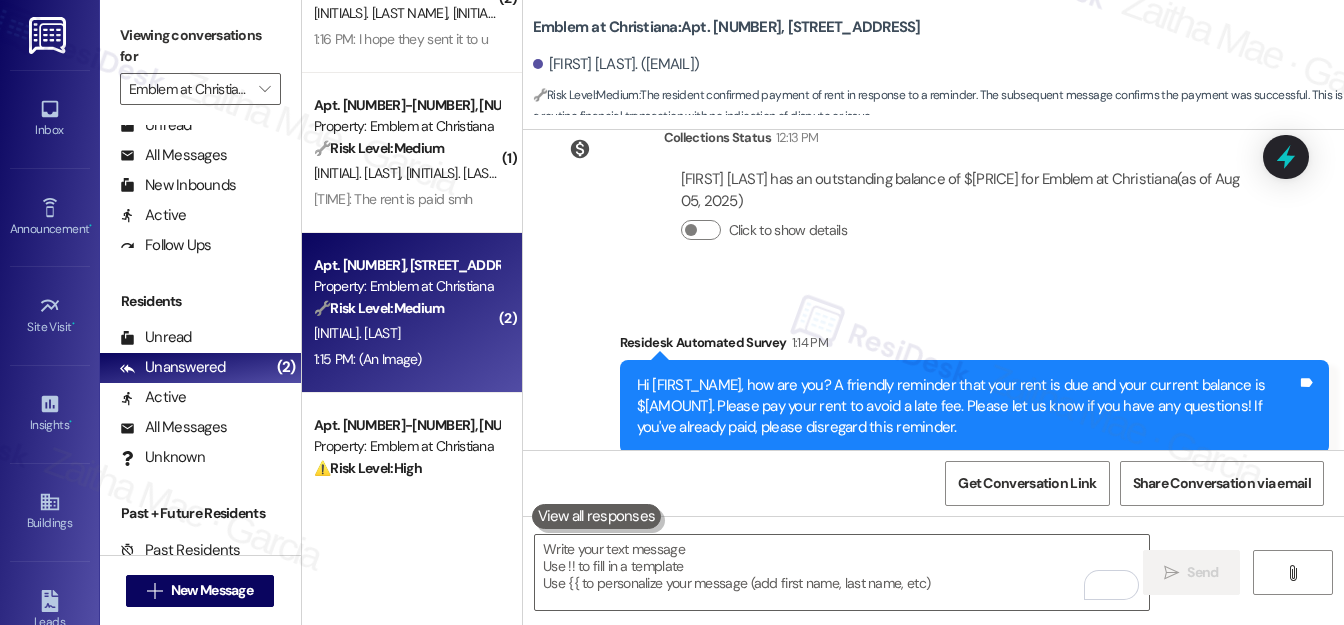 scroll, scrollTop: 6611, scrollLeft: 0, axis: vertical 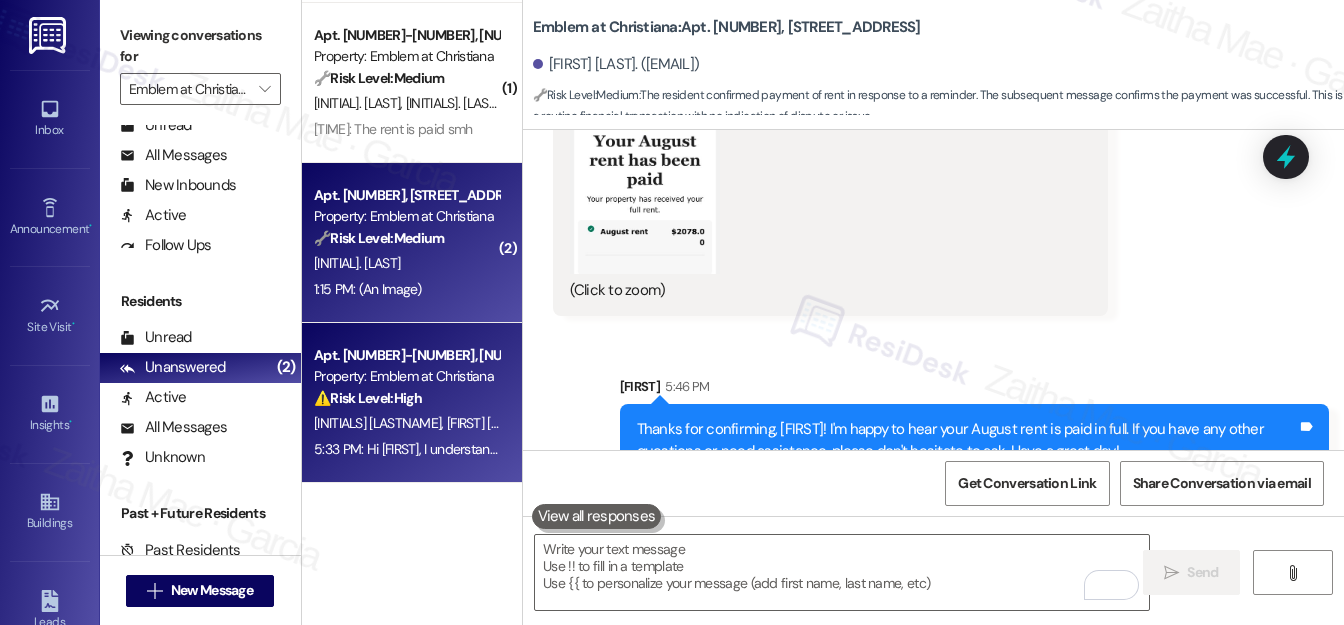 click on "A. Vaghmar J. Darji" at bounding box center (406, 423) 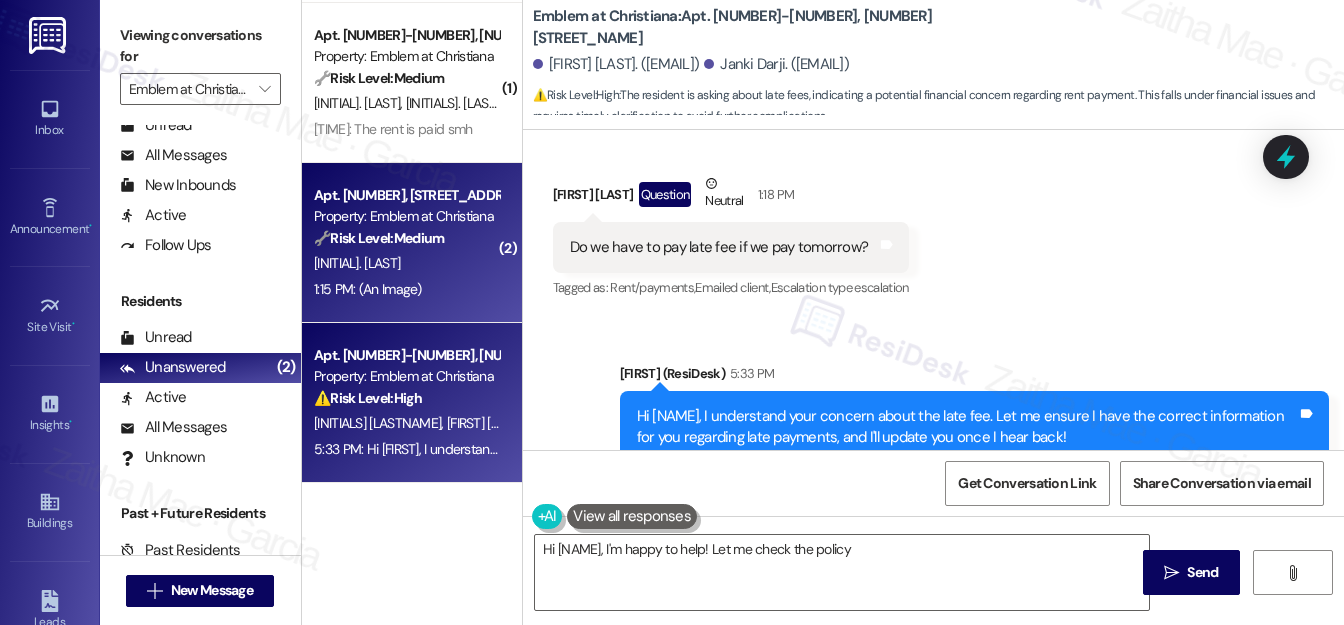 scroll, scrollTop: 874, scrollLeft: 0, axis: vertical 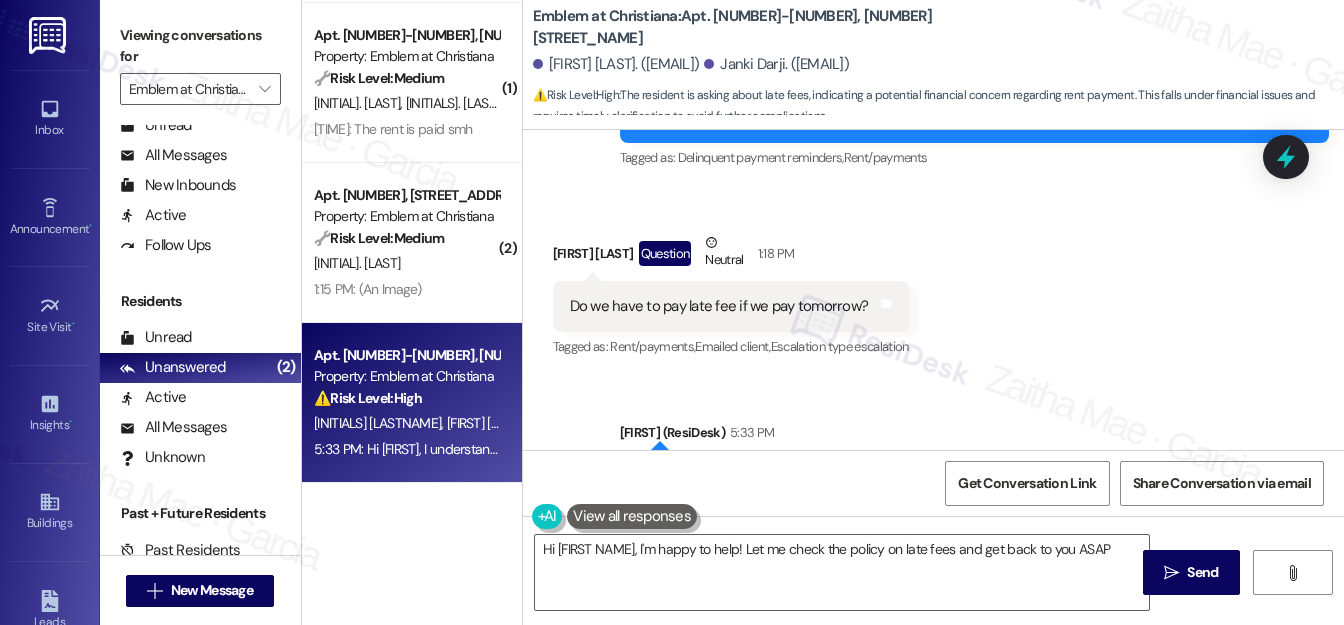 type on "Hi Anand, I'm happy to help! Let me check the policy on late fees and get back to you ASAP." 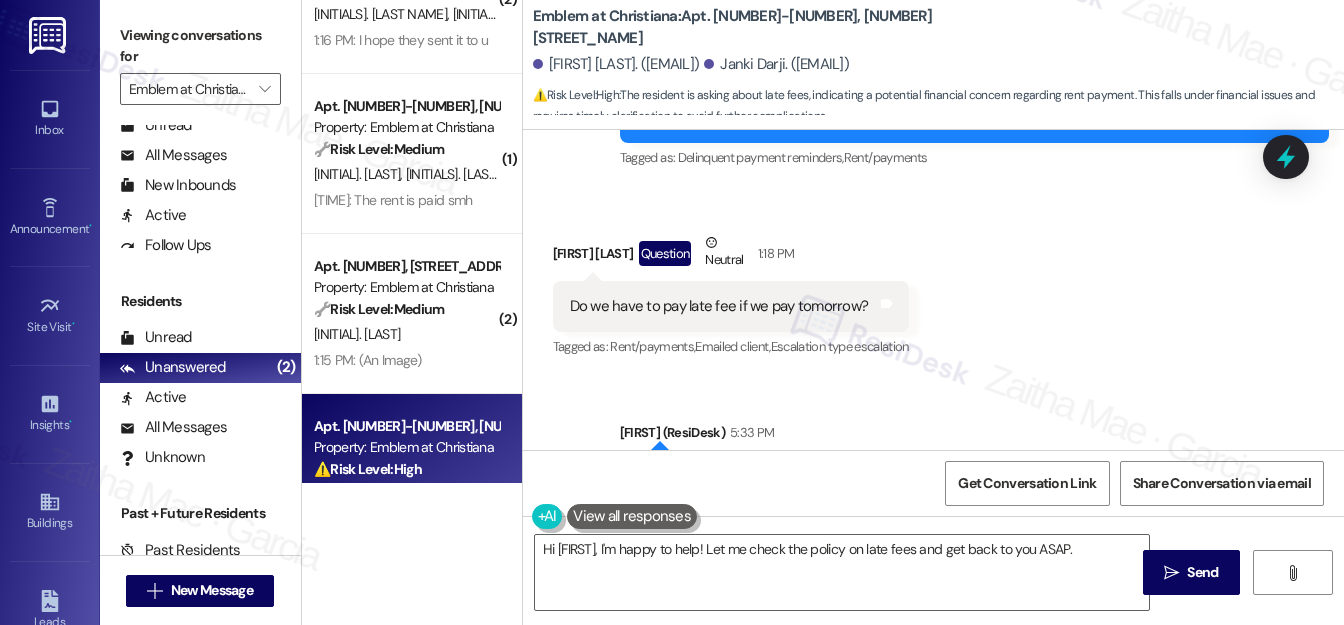 scroll, scrollTop: 524, scrollLeft: 0, axis: vertical 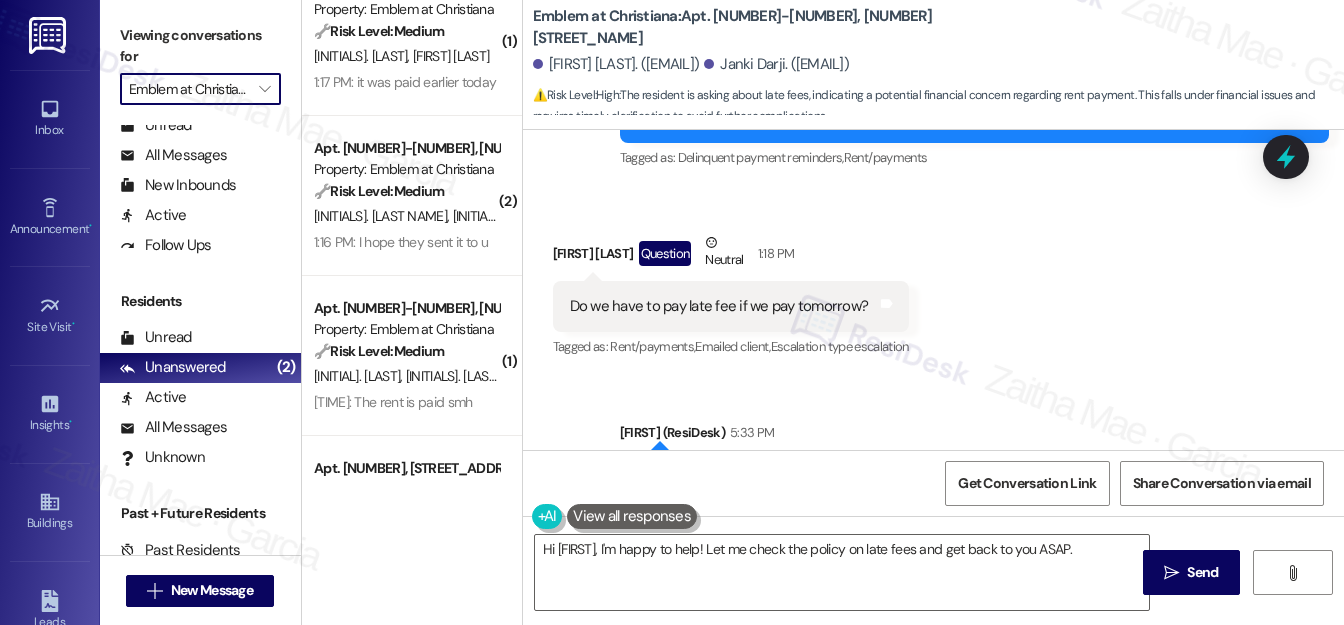 click on "Emblem at Christiana" at bounding box center [189, 89] 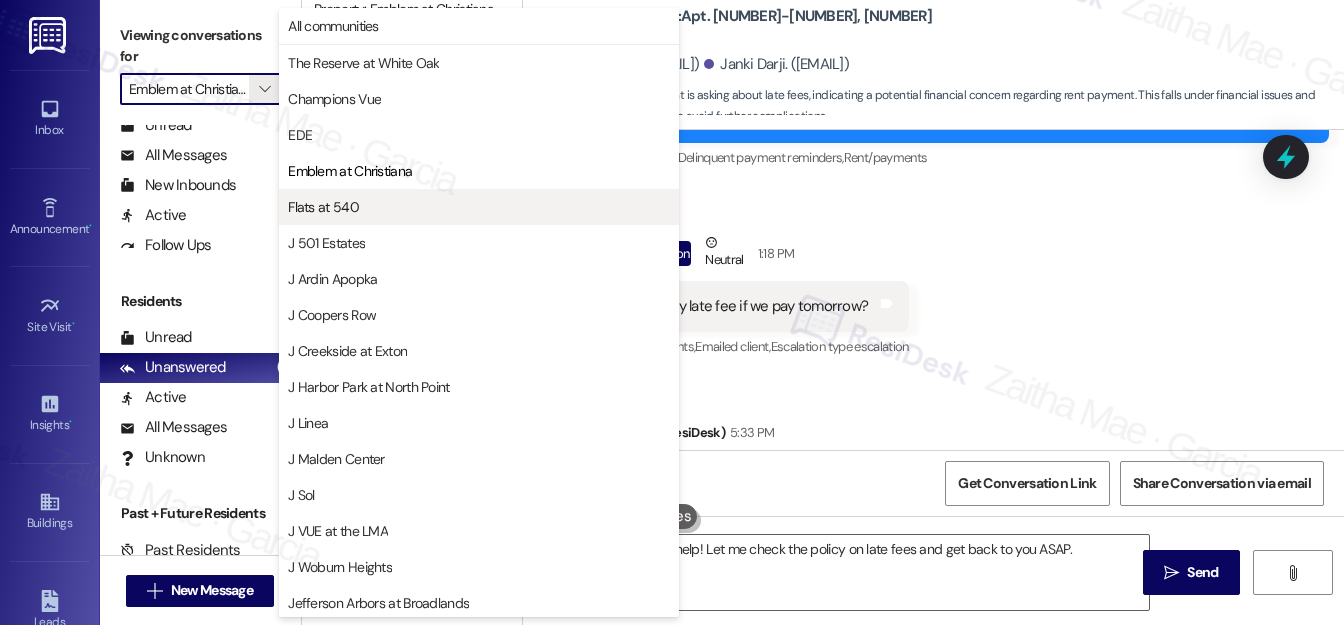 click on "Flats at 540" at bounding box center (323, 207) 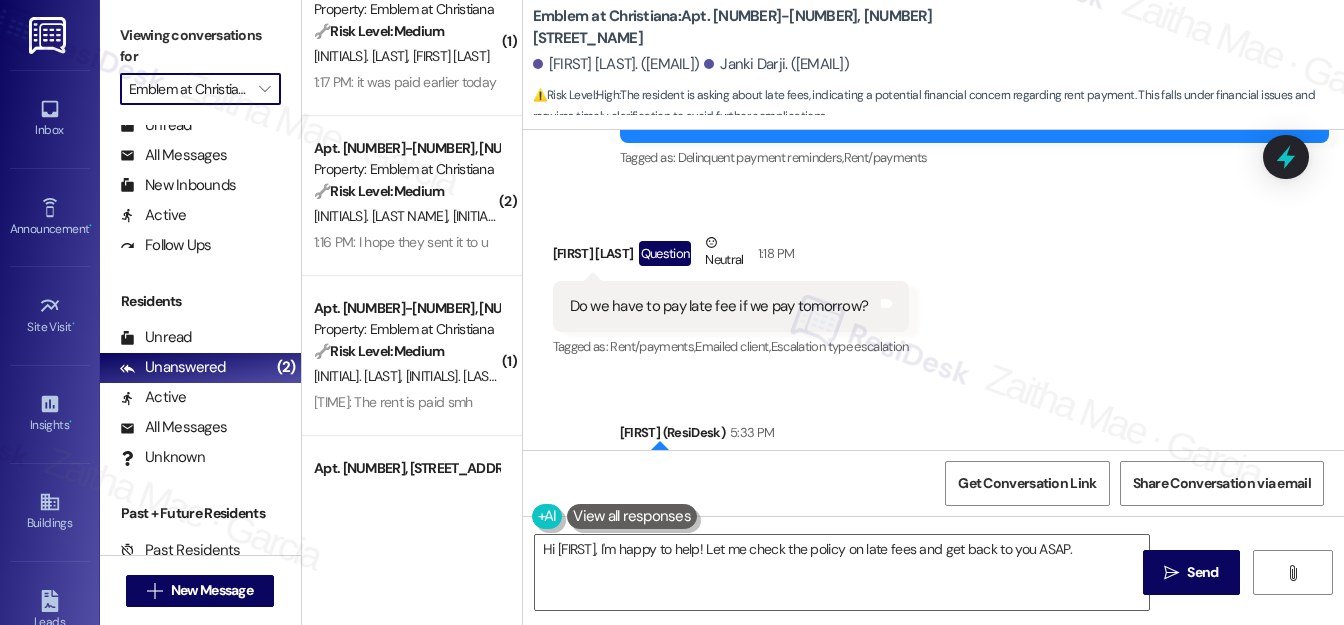 type on "Flats at 540" 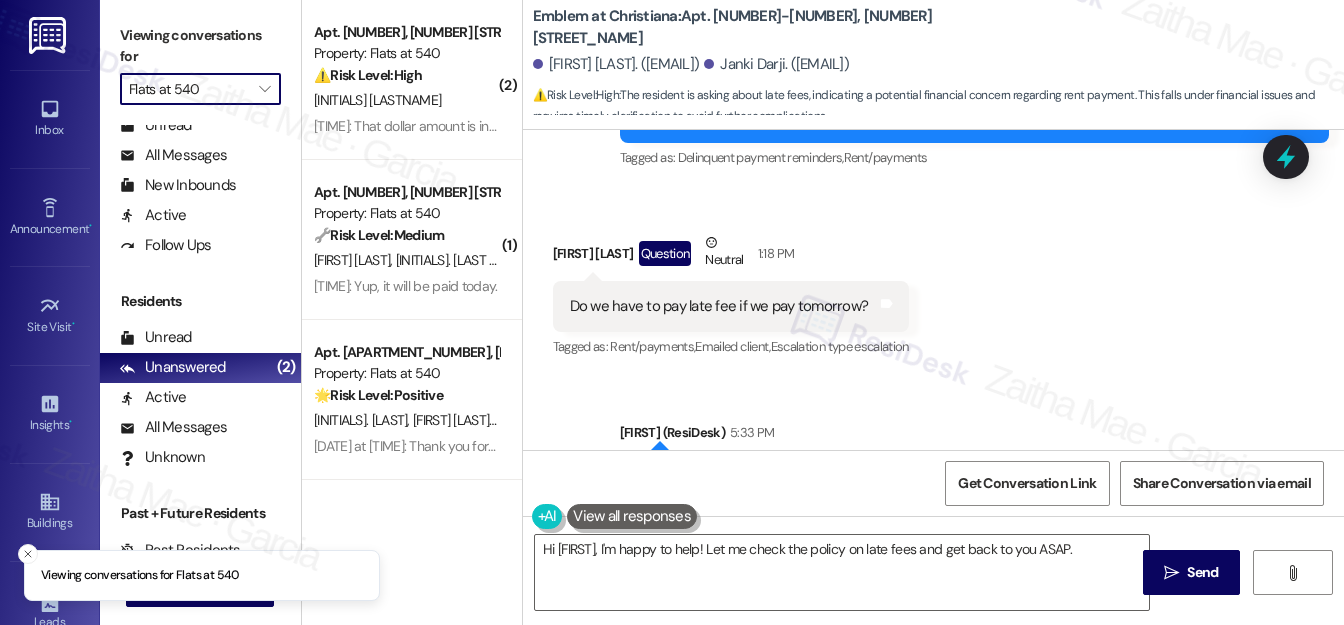 scroll, scrollTop: 0, scrollLeft: 0, axis: both 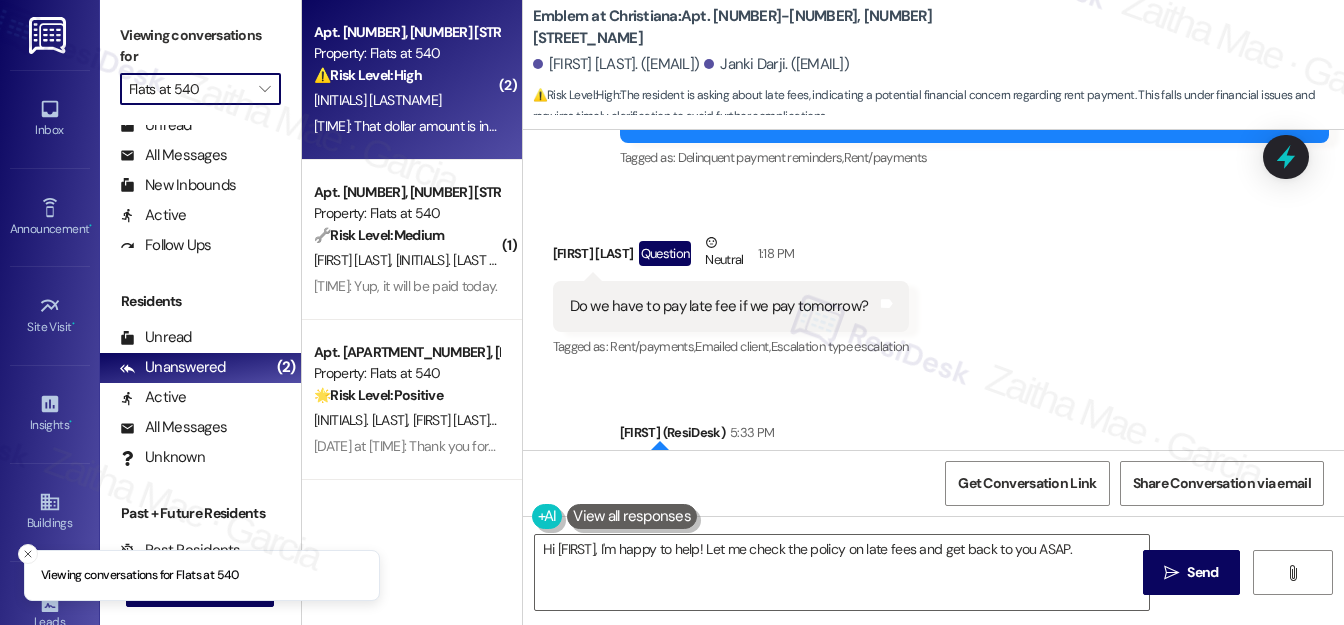 click on "⚠️  Risk Level:  High The resident is disputing the rent amount in the reminder message. Financial concerns and disputes require a Tier 2 response." at bounding box center [406, 75] 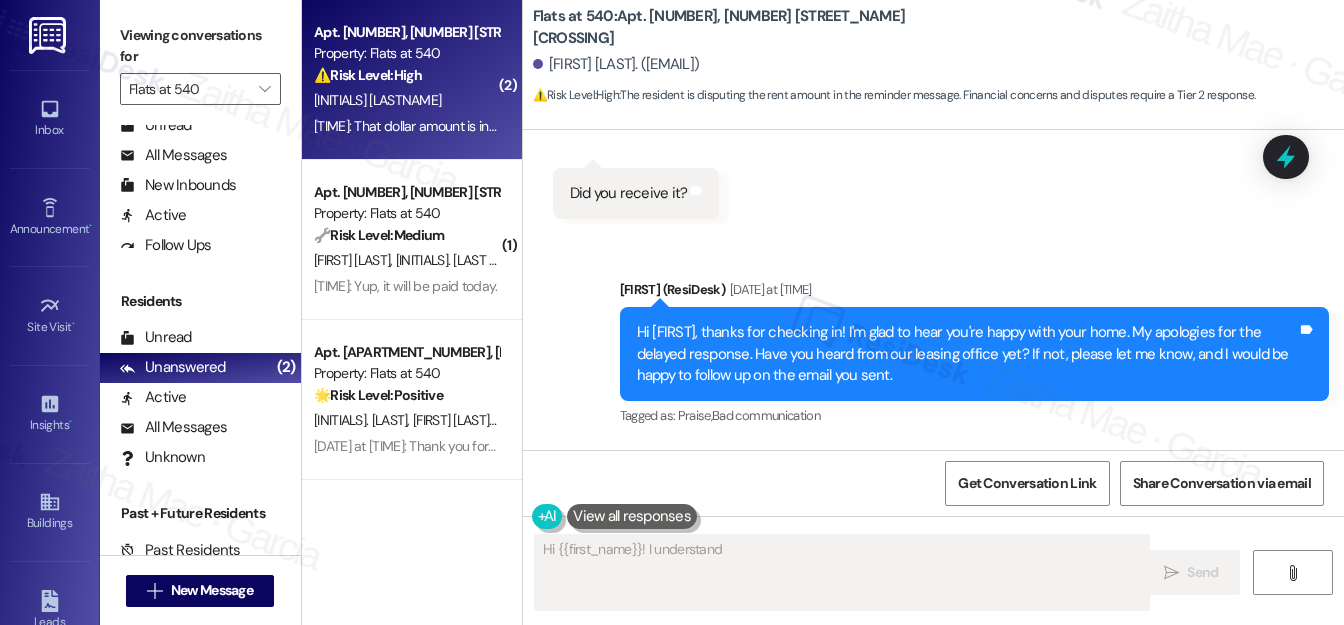 scroll, scrollTop: 800, scrollLeft: 0, axis: vertical 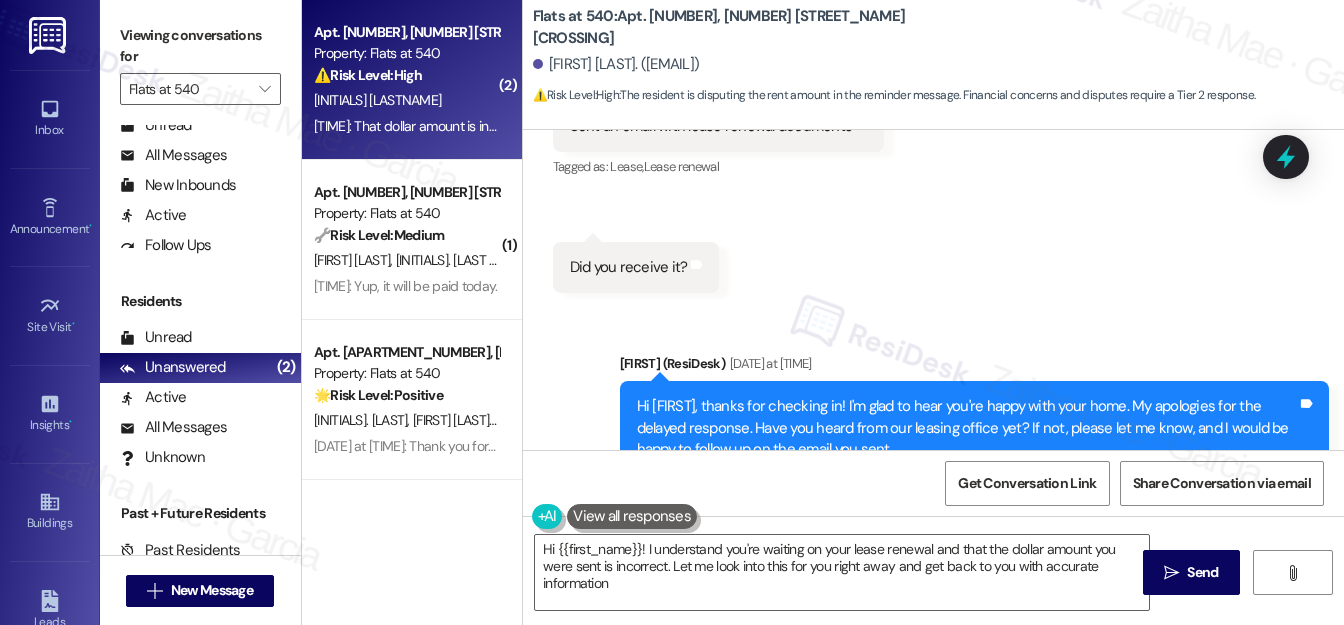 type on "Hi {{first_name}}! I understand you're waiting on your lease renewal and that the dollar amount you were sent is incorrect. Let me look into this for you right away and get back to you with accurate information." 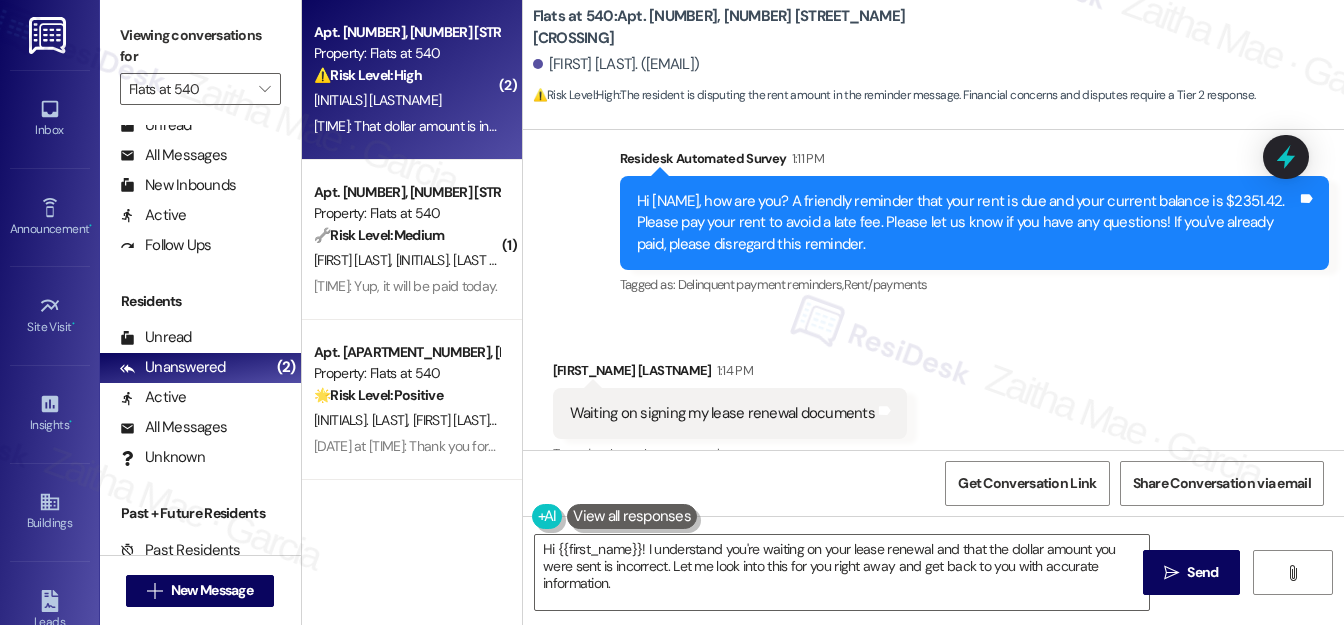 scroll, scrollTop: 1626, scrollLeft: 0, axis: vertical 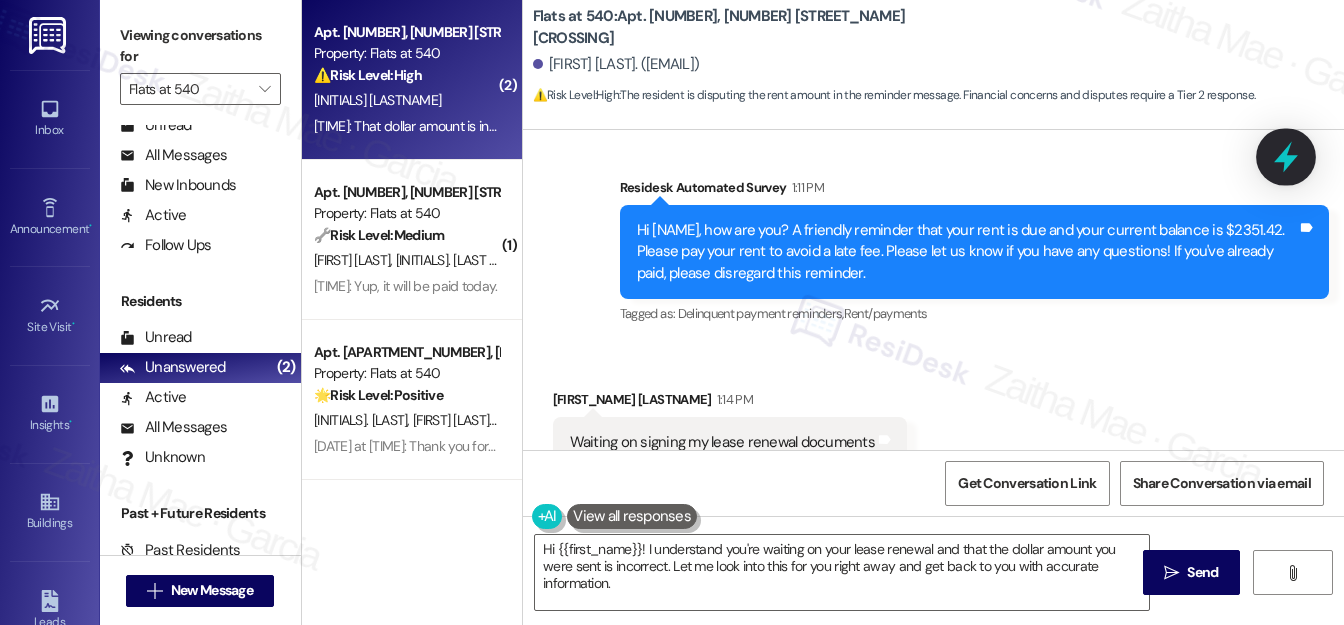 click 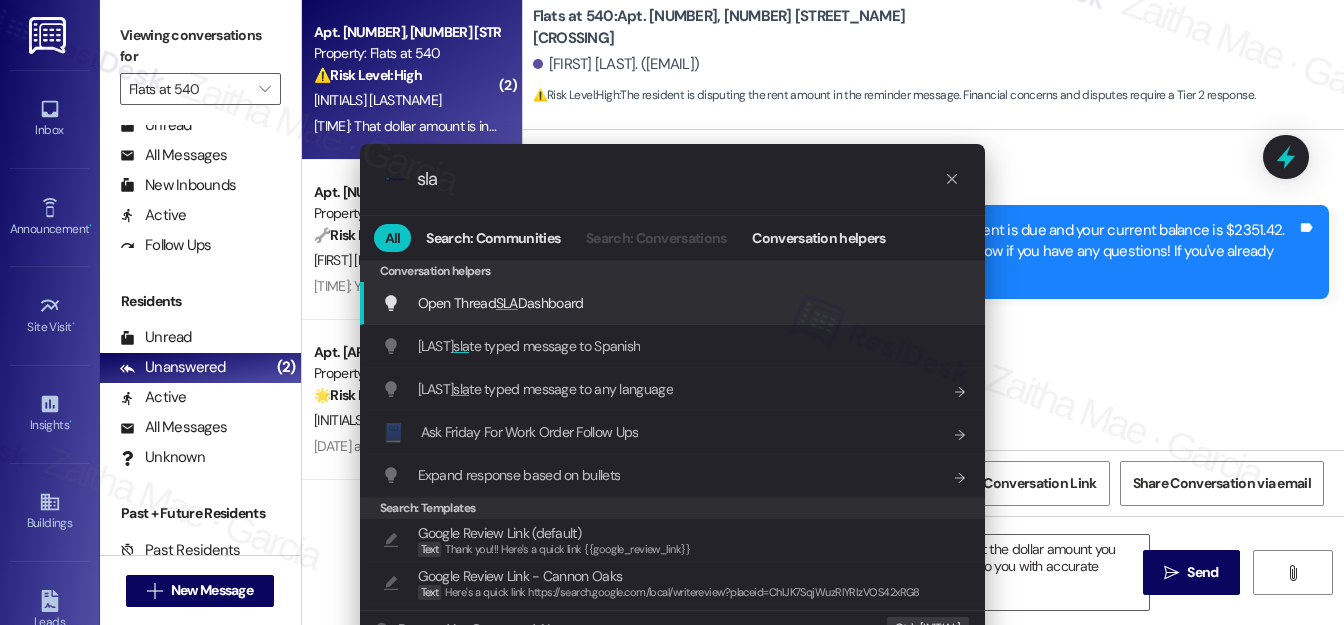 type on "sla" 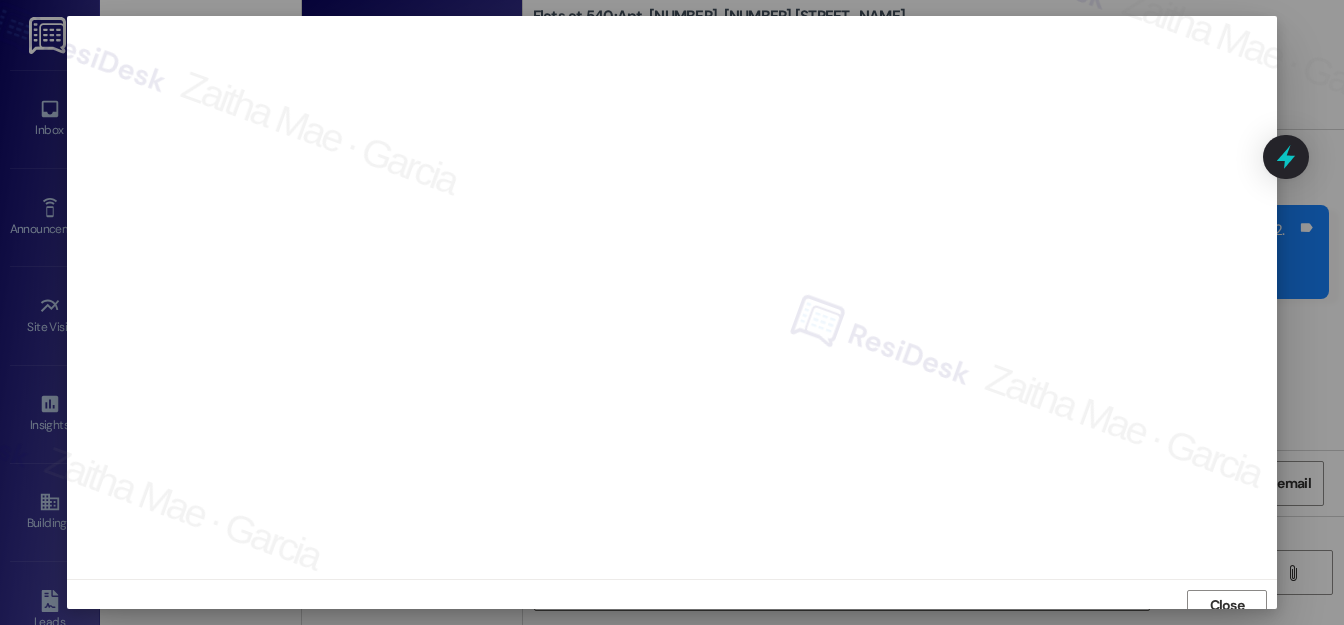 scroll, scrollTop: 12, scrollLeft: 0, axis: vertical 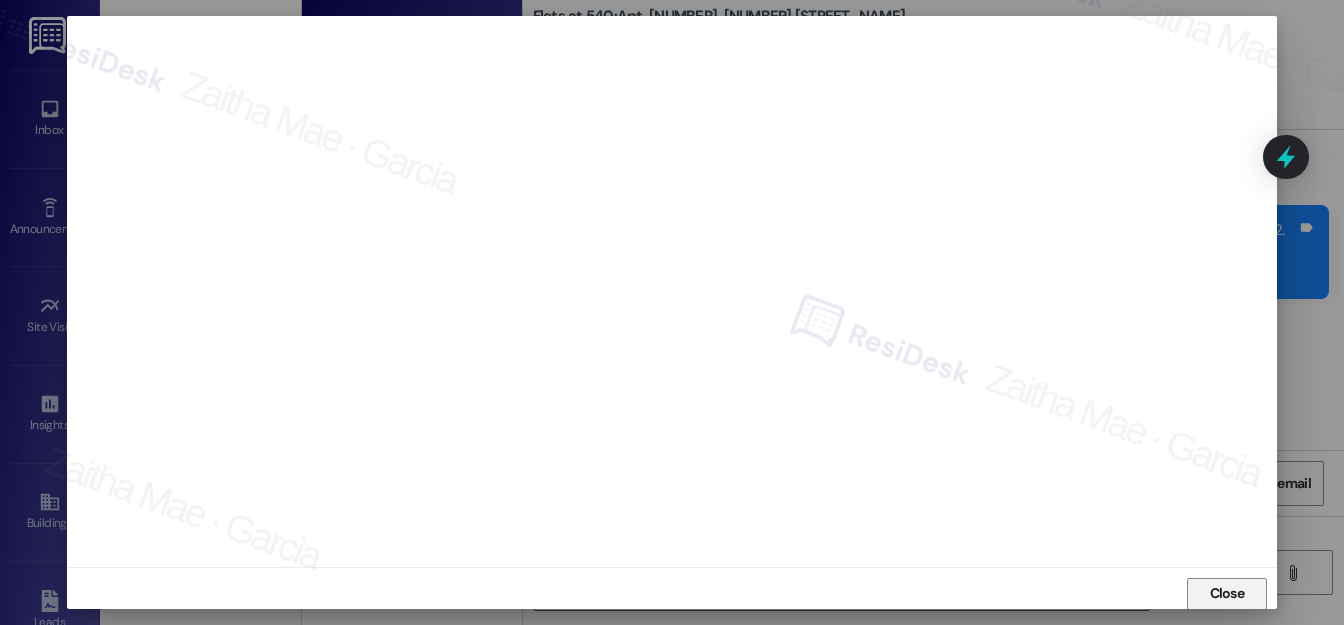 click on "Close" at bounding box center (1227, 593) 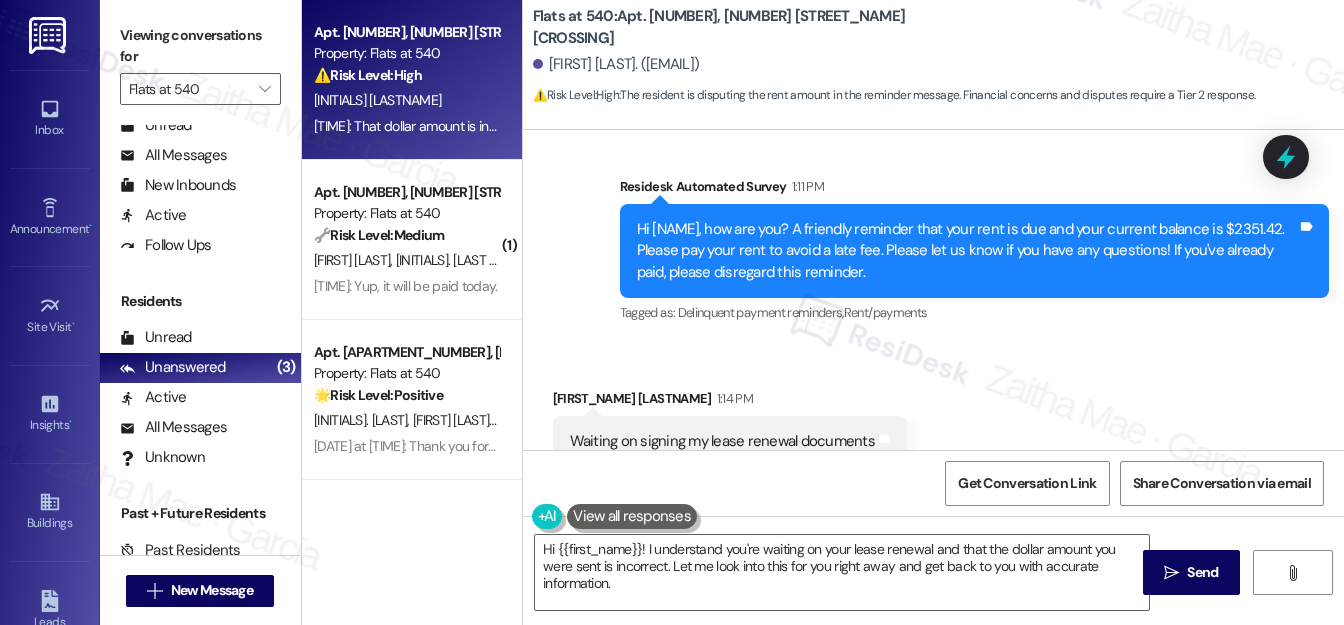 scroll, scrollTop: 1626, scrollLeft: 0, axis: vertical 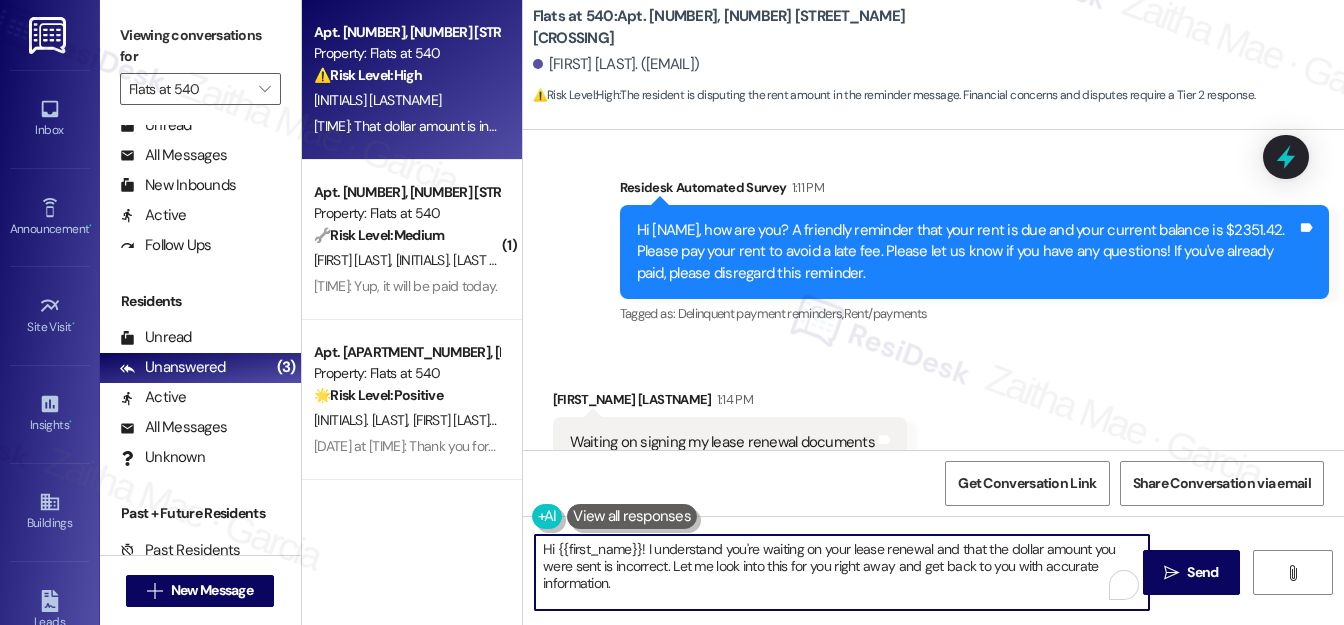 drag, startPoint x: 642, startPoint y: 548, endPoint x: 536, endPoint y: 548, distance: 106 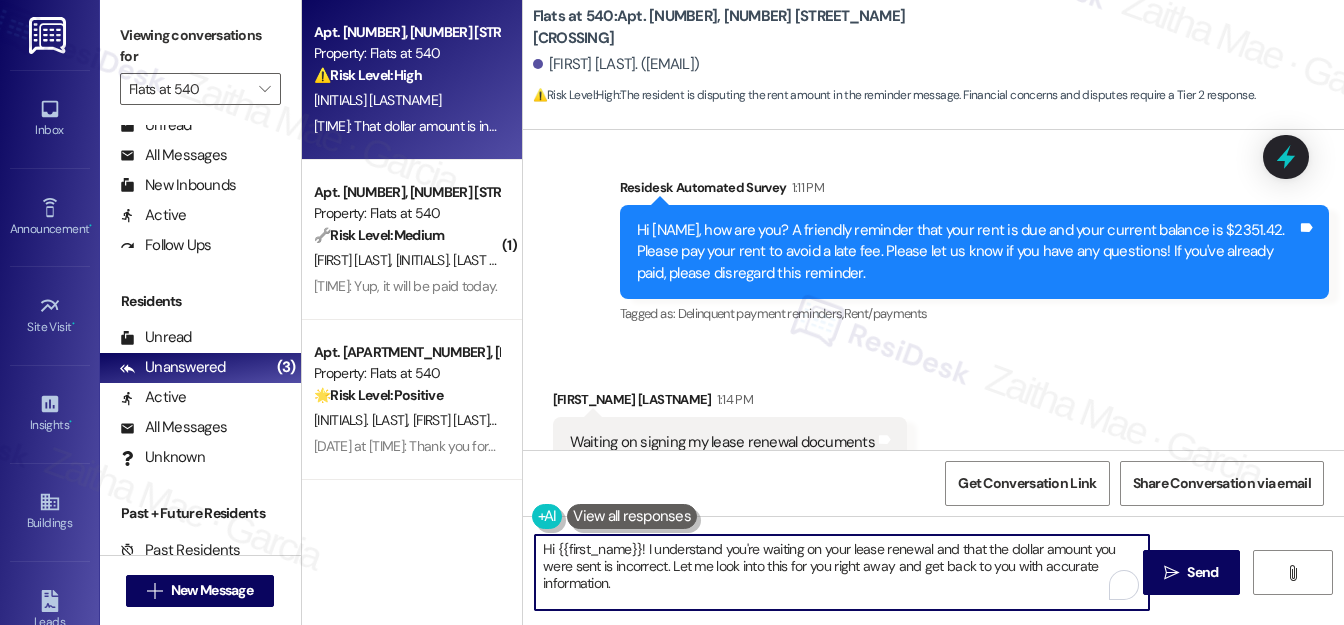 click on "Hi {{first_name}}! I understand you're waiting on your lease renewal and that the dollar amount you were sent is incorrect. Let me look into this for you right away and get back to you with accurate information." at bounding box center [842, 572] 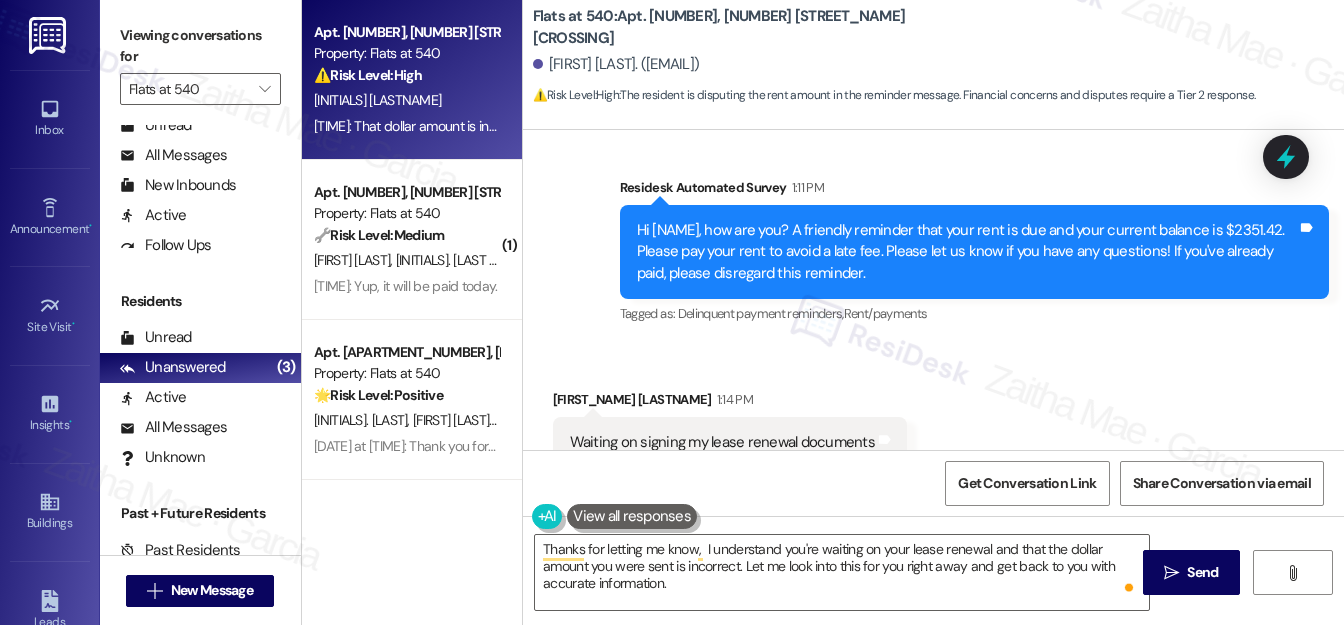 click on "Elaiah Dharumandiran 1:14 PM" at bounding box center (730, 403) 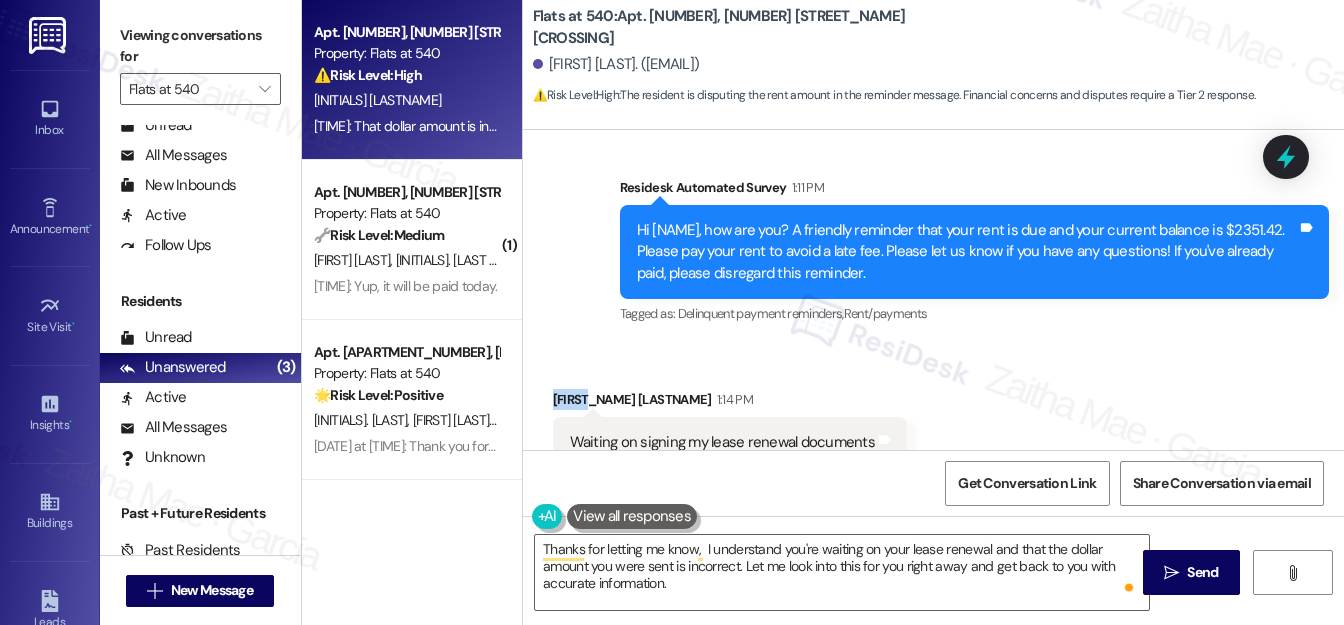 click on "Elaiah Dharumandiran 1:14 PM" at bounding box center [730, 403] 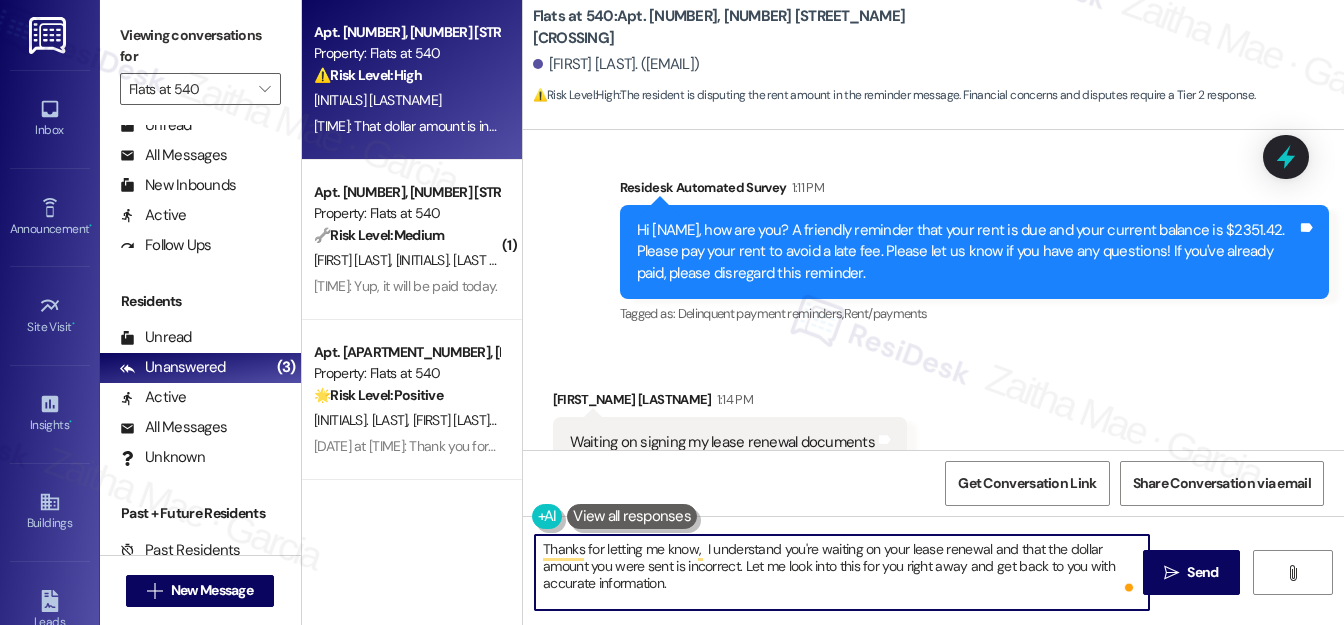 click on "Thanks for letting me know,  I understand you're waiting on your lease renewal and that the dollar amount you were sent is incorrect. Let me look into this for you right away and get back to you with accurate information." at bounding box center [842, 572] 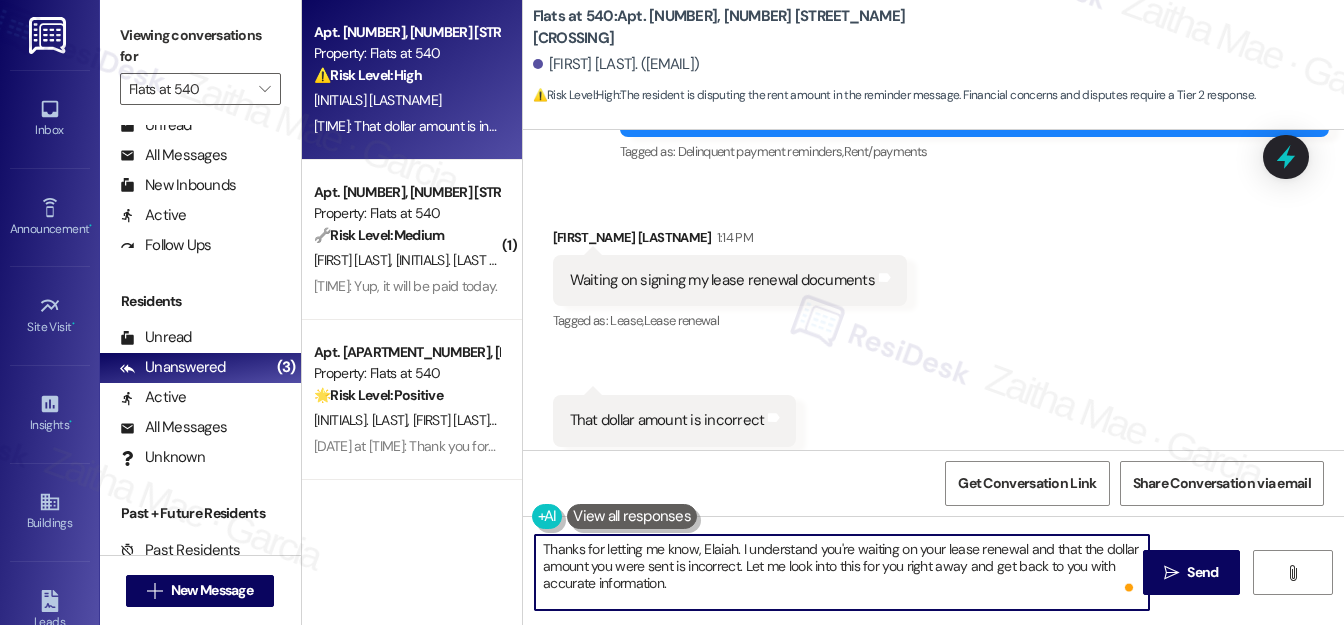 scroll, scrollTop: 1808, scrollLeft: 0, axis: vertical 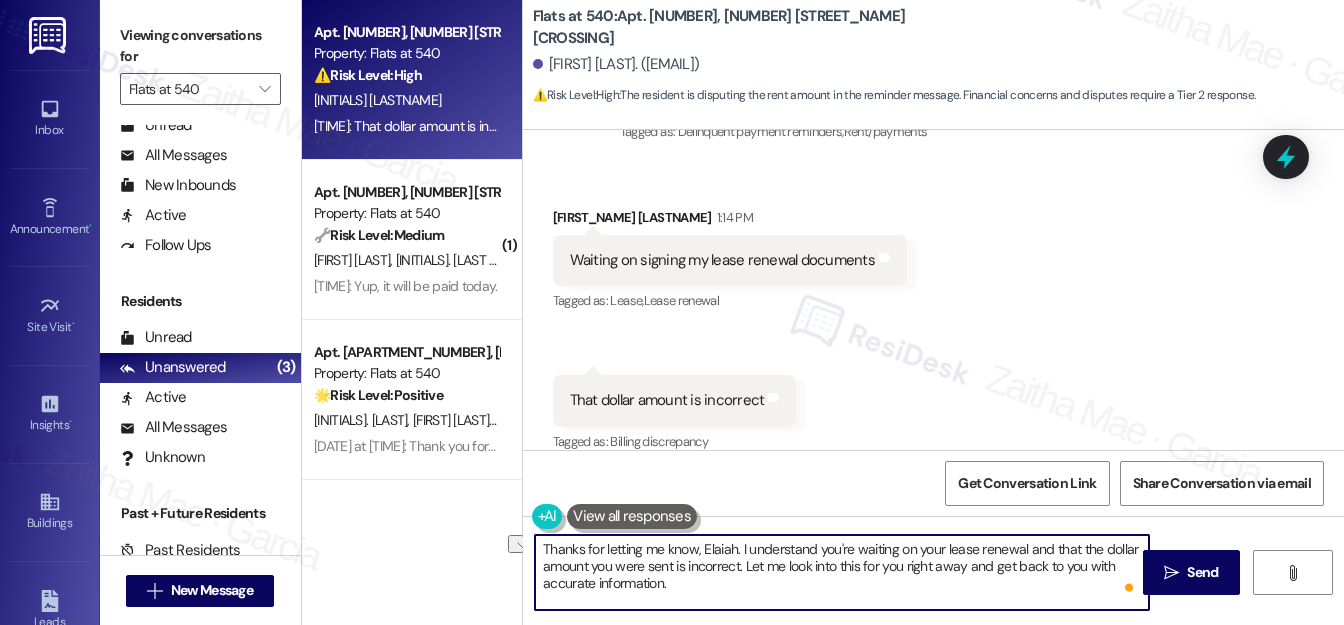 drag, startPoint x: 673, startPoint y: 564, endPoint x: 597, endPoint y: 561, distance: 76.05919 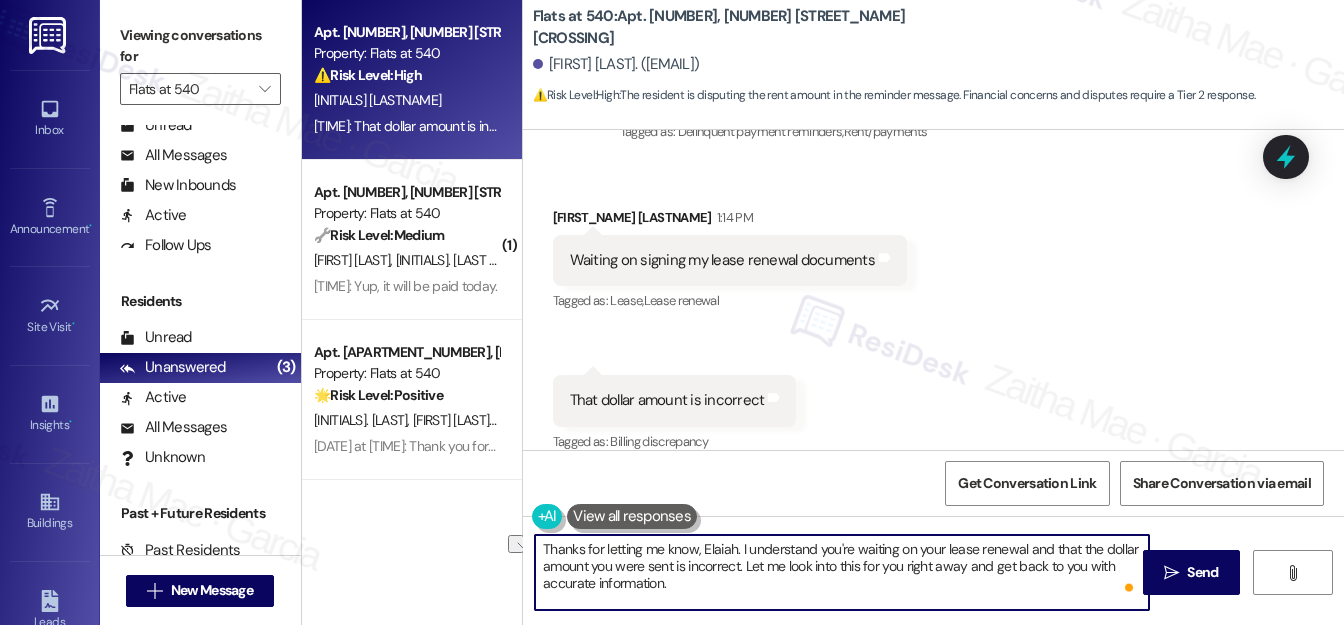 click on "Thanks for letting me know, Elaiah. I understand you're waiting on your lease renewal and that the dollar amount you were sent is incorrect. Let me look into this for you right away and get back to you with accurate information." at bounding box center (842, 572) 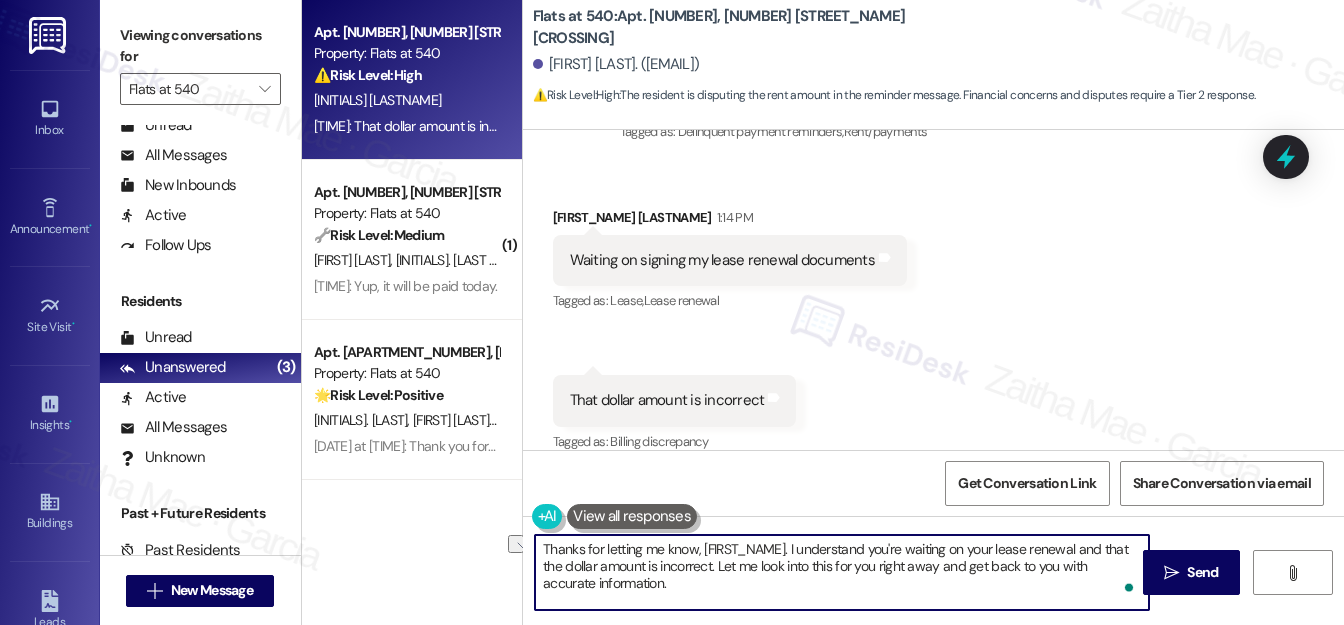 drag, startPoint x: 860, startPoint y: 566, endPoint x: 823, endPoint y: 561, distance: 37.336308 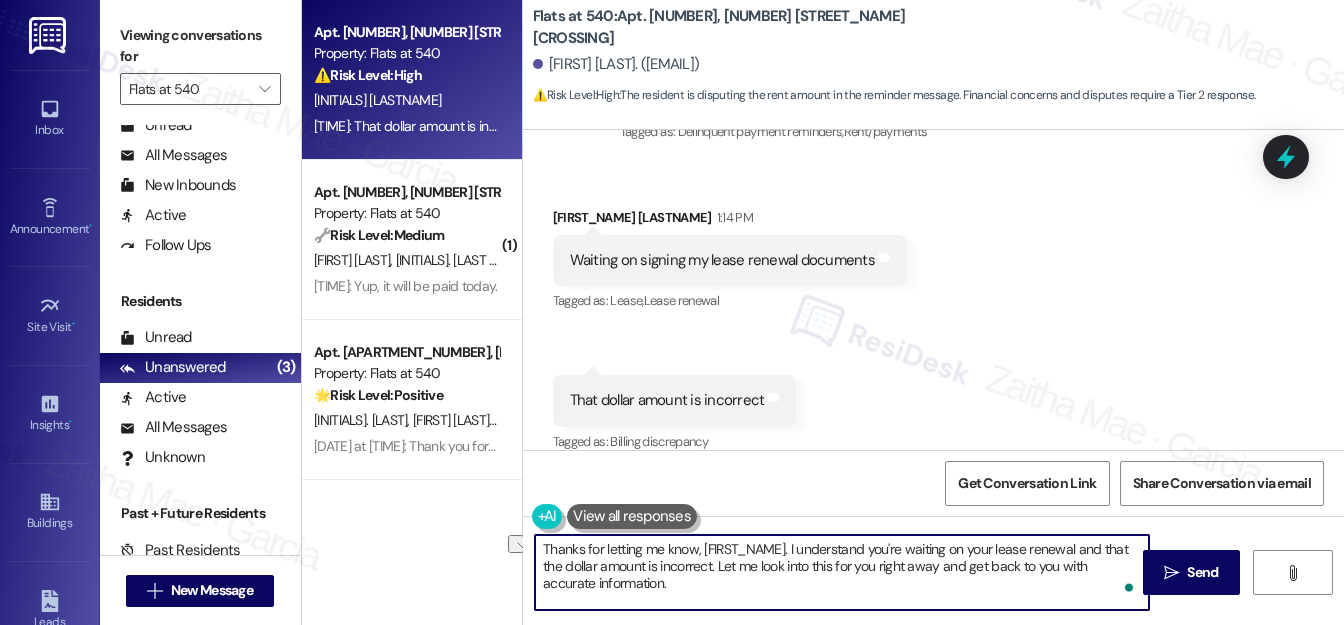 click on "Thanks for letting me know, Elaiah. I understand you're waiting on your lease renewal and that the dollar amount is incorrect. Let me look into this for you right away and get back to you with accurate information." at bounding box center [842, 572] 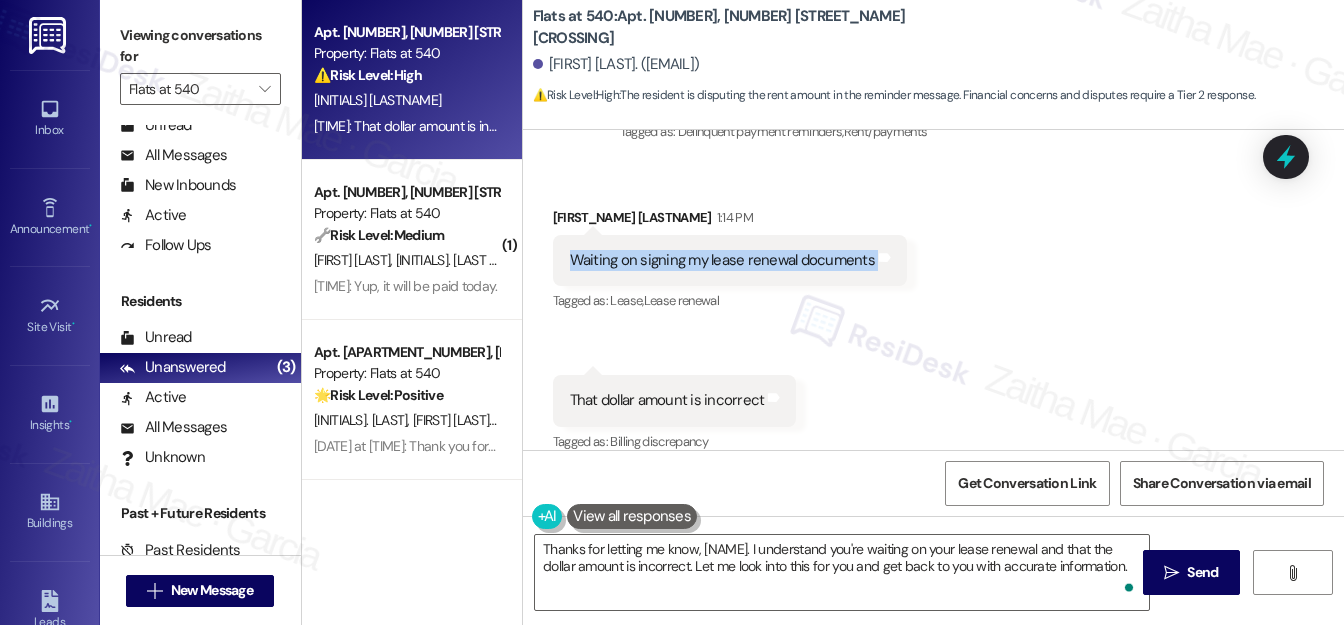drag, startPoint x: 560, startPoint y: 236, endPoint x: 885, endPoint y: 245, distance: 325.1246 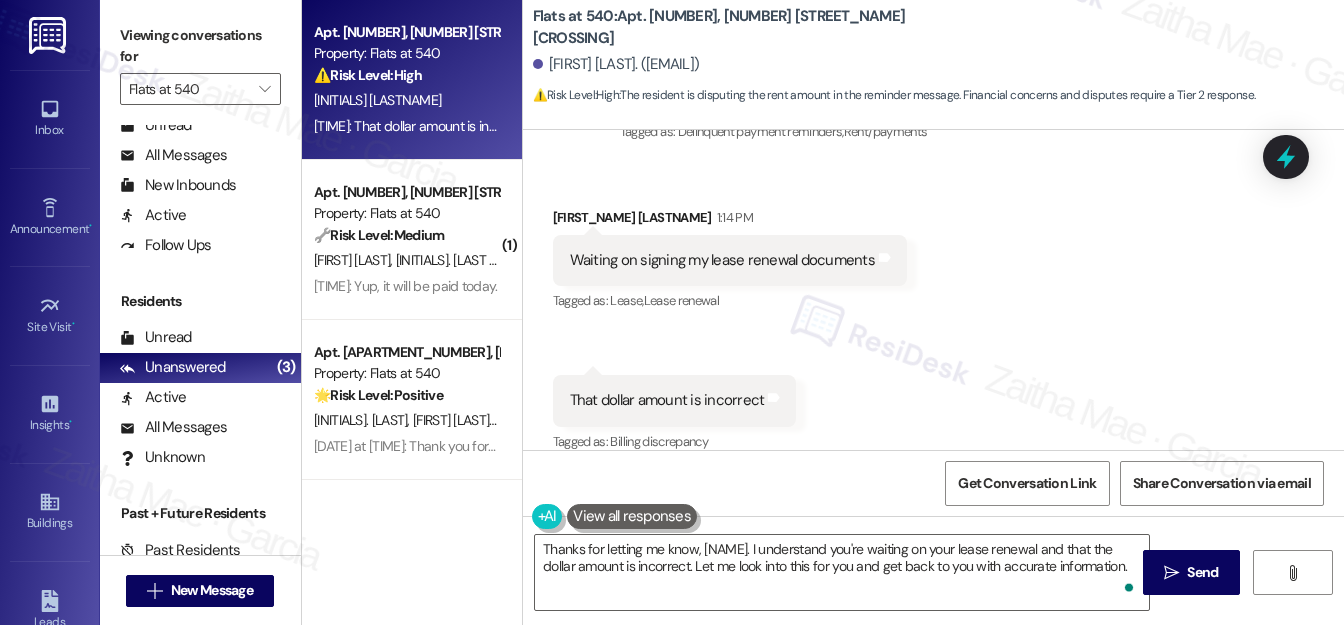 click on "Received via SMS Elaiah Dharumandiran 1:14 PM Waiting on signing my lease renewal documents  Tags and notes Tagged as:   Lease ,  Click to highlight conversations about Lease Lease renewal Click to highlight conversations about Lease renewal Received via SMS 1:14 PM Elaiah Dharumandiran 1:14 PM That dollar amount is incorrect  Tags and notes Tagged as:   Billing discrepancy Click to highlight conversations about Billing discrepancy" at bounding box center (933, 317) 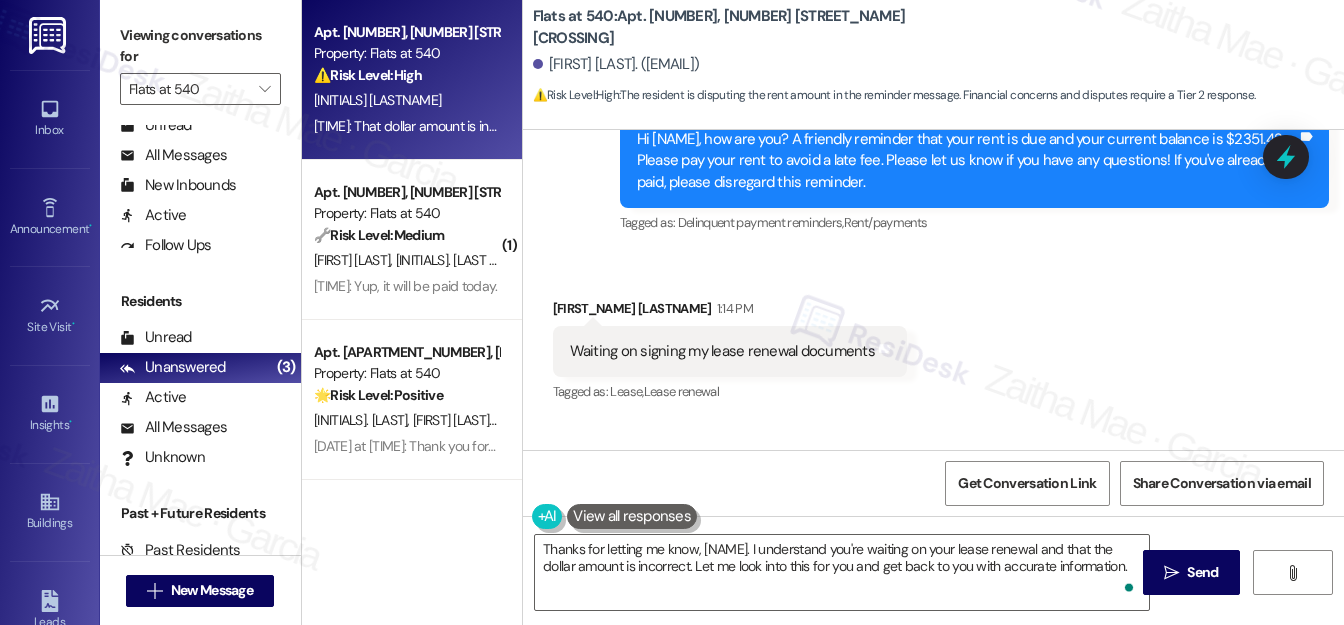 scroll, scrollTop: 1808, scrollLeft: 0, axis: vertical 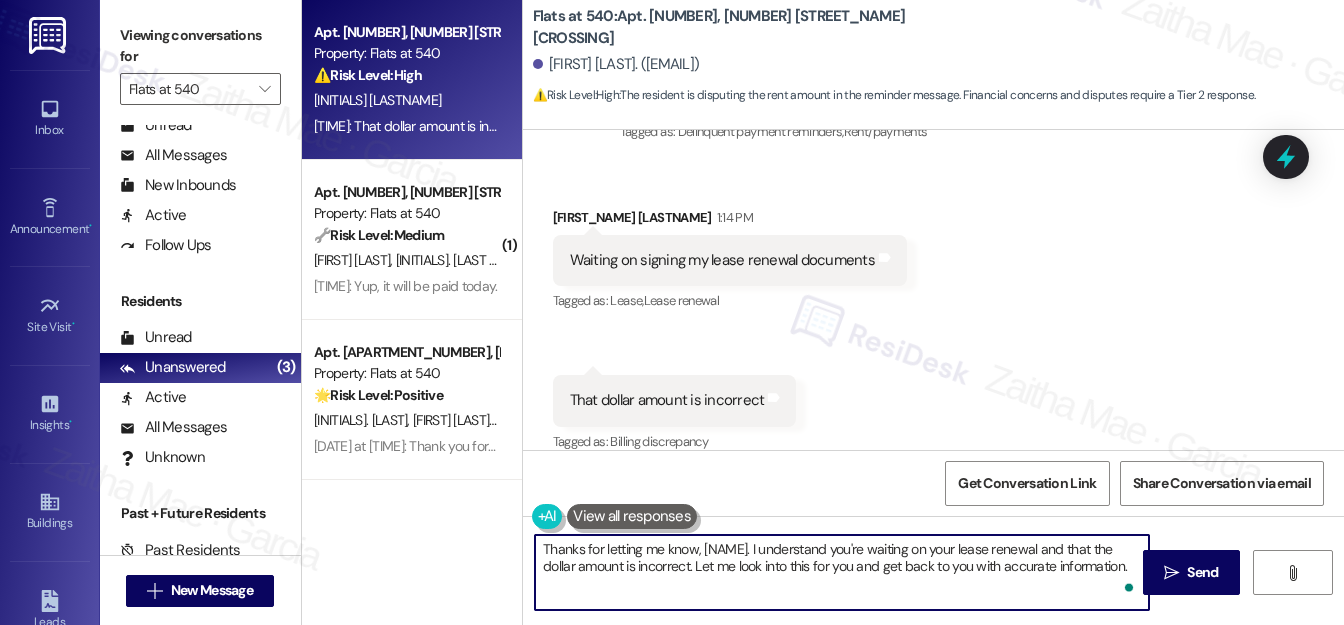 click on "Thanks for letting me know, Elaiah. I understand you're waiting on your lease renewal and that the dollar amount is incorrect. Let me look into this for you and get back to you with accurate information." at bounding box center [842, 572] 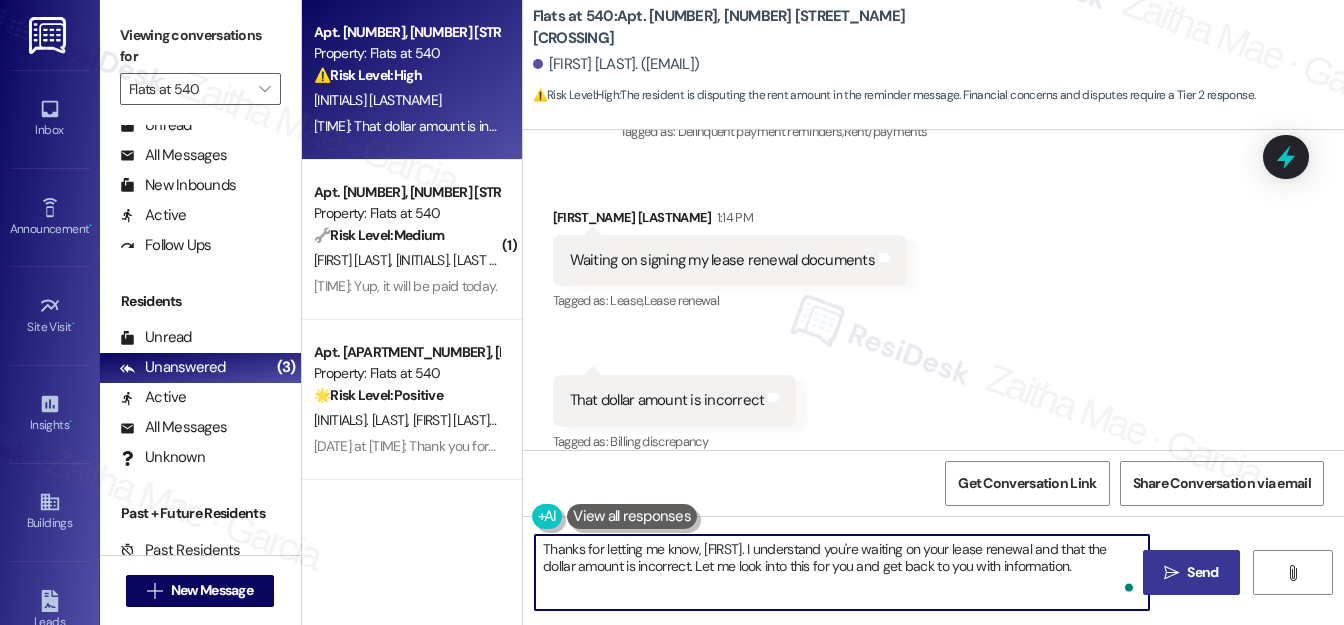 type on "Thanks for letting me know, Elaiah. I understand you're waiting on your lease renewal and that the dollar amount is incorrect. Let me look into this for you and get back to you once I have more information." 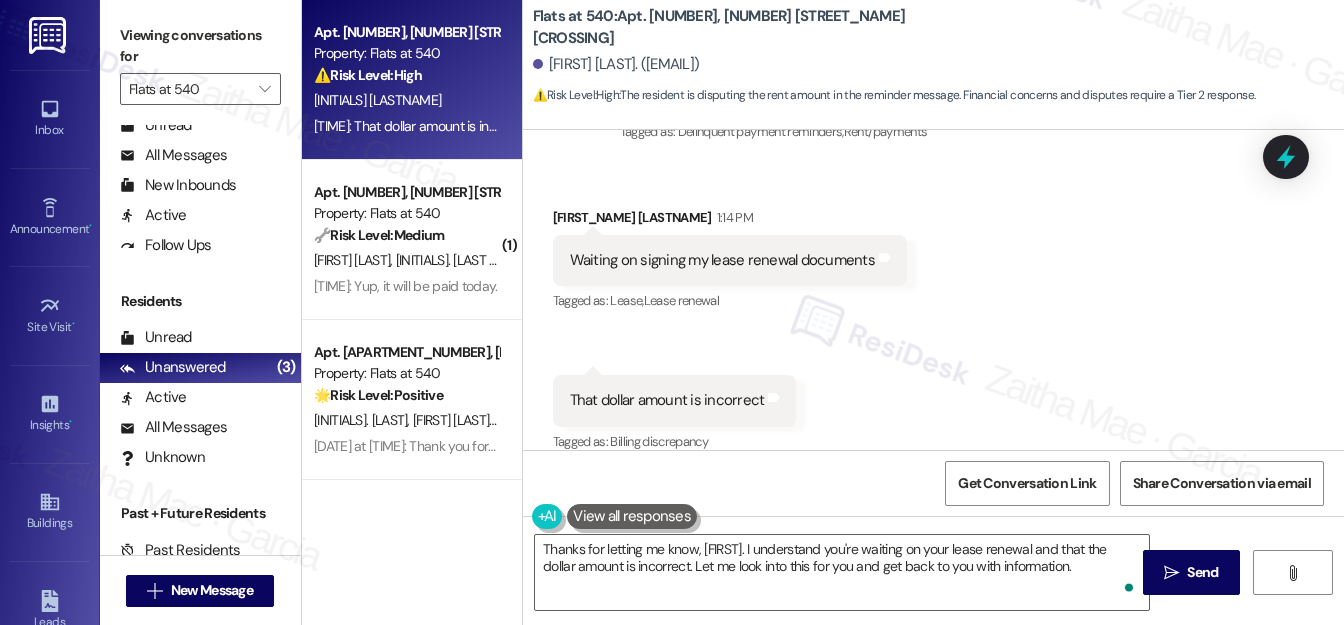 drag, startPoint x: 1194, startPoint y: 574, endPoint x: 1167, endPoint y: 526, distance: 55.072678 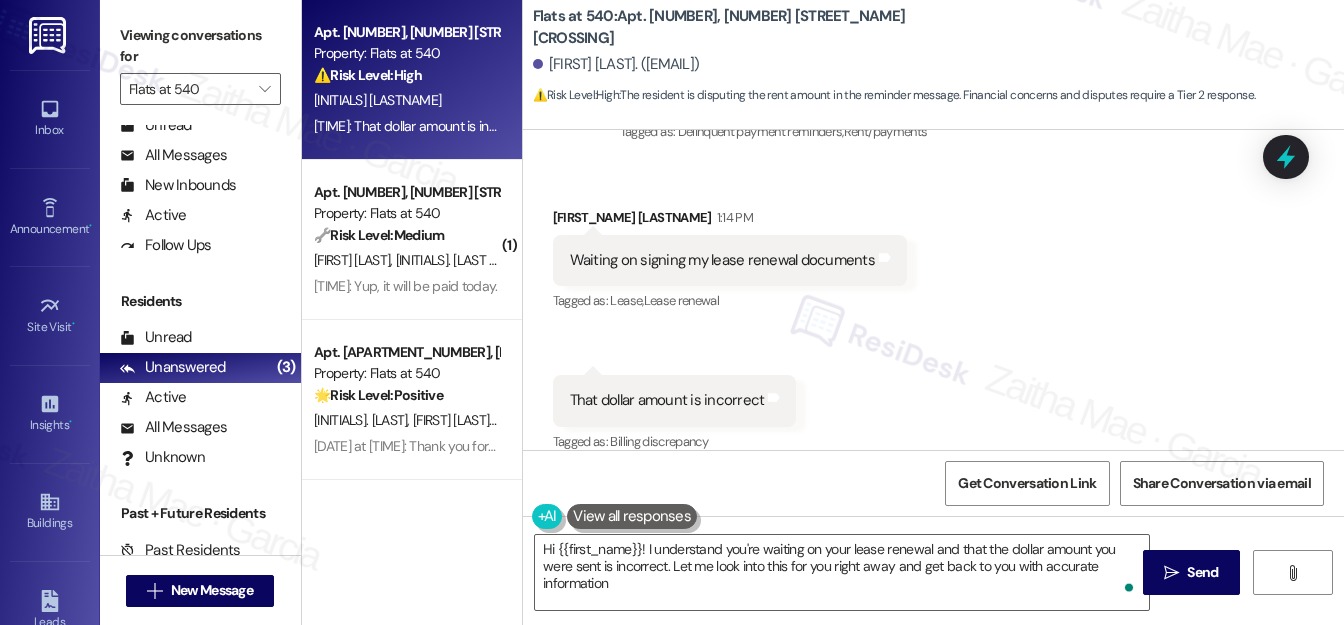 type on "Hi {{first_name}}! I understand you're waiting on your lease renewal and that the dollar amount you were sent is incorrect. Let me look into this for you right away and get back to you with accurate information." 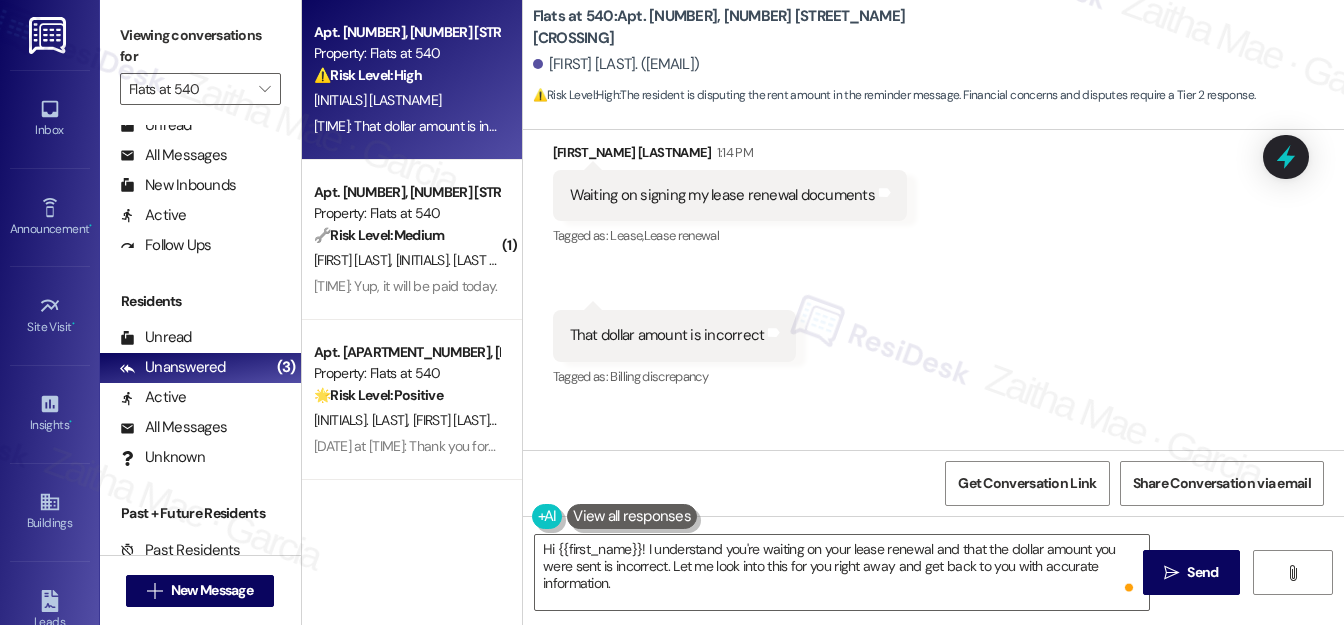 scroll, scrollTop: 1969, scrollLeft: 0, axis: vertical 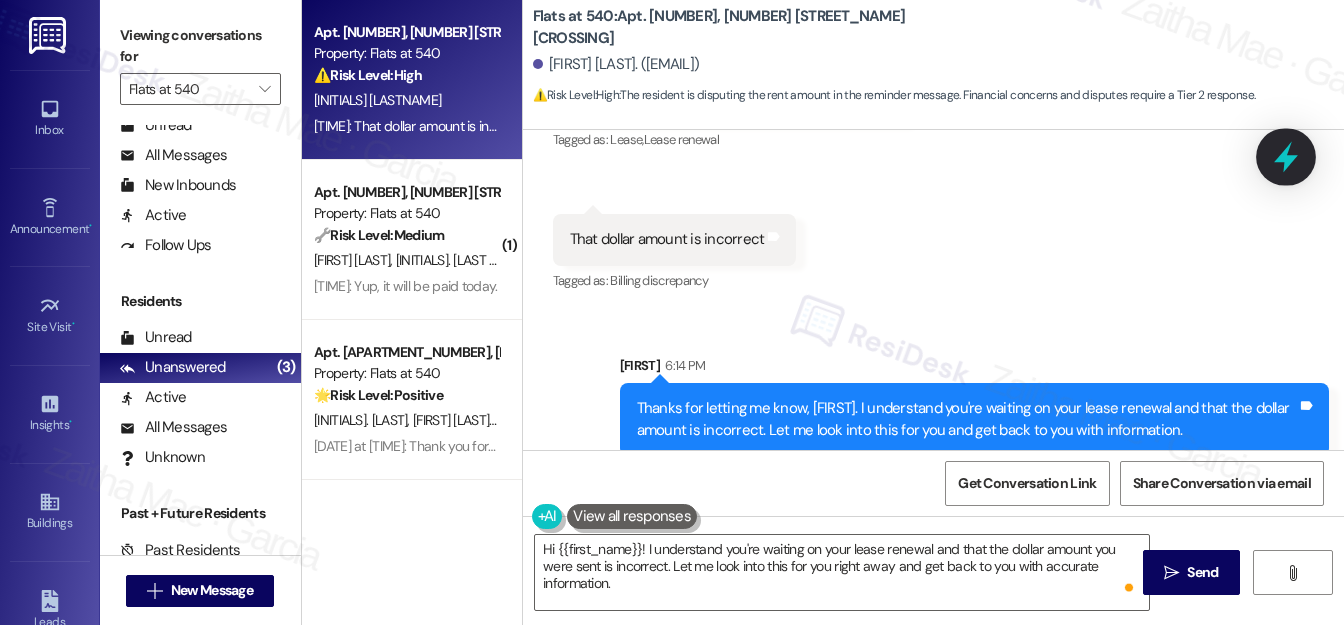click 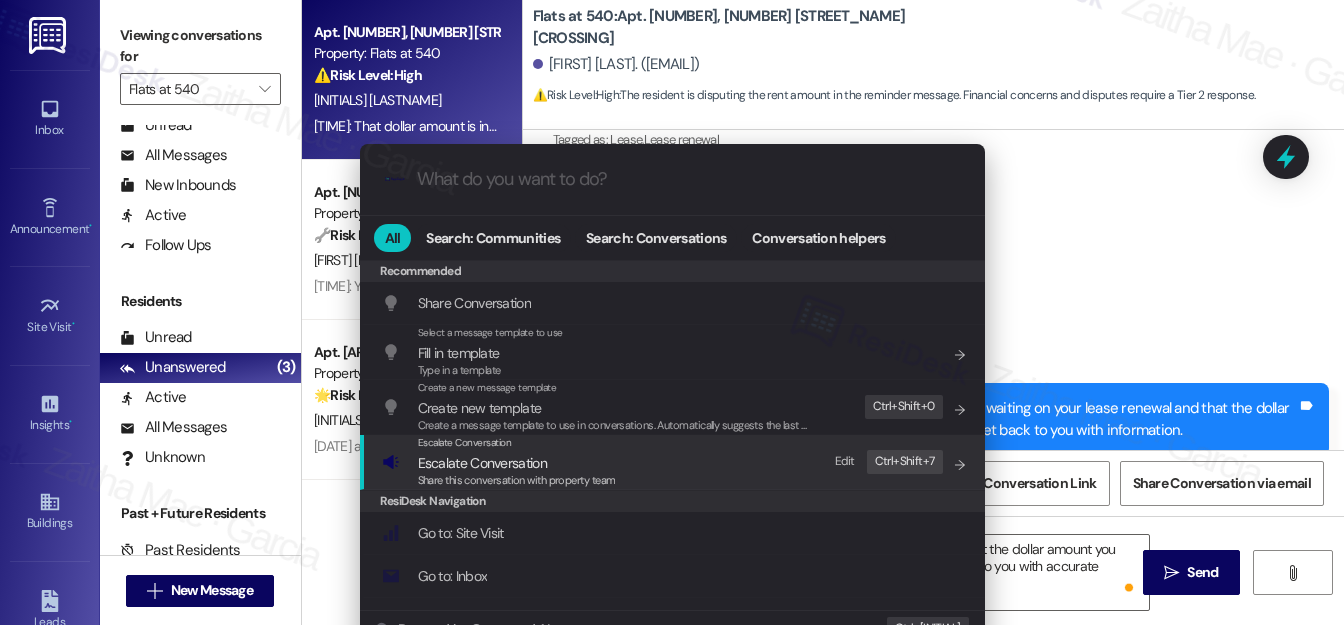 click on "Escalate Conversation" at bounding box center [482, 463] 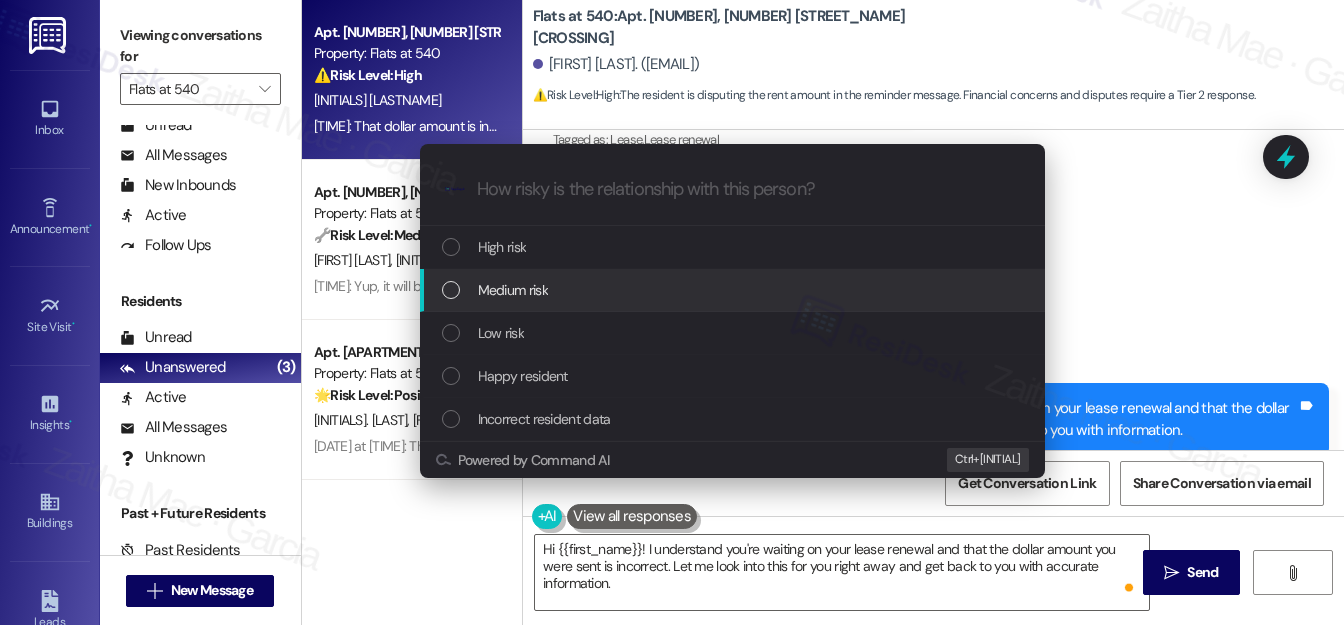 click on "Medium risk" at bounding box center (734, 290) 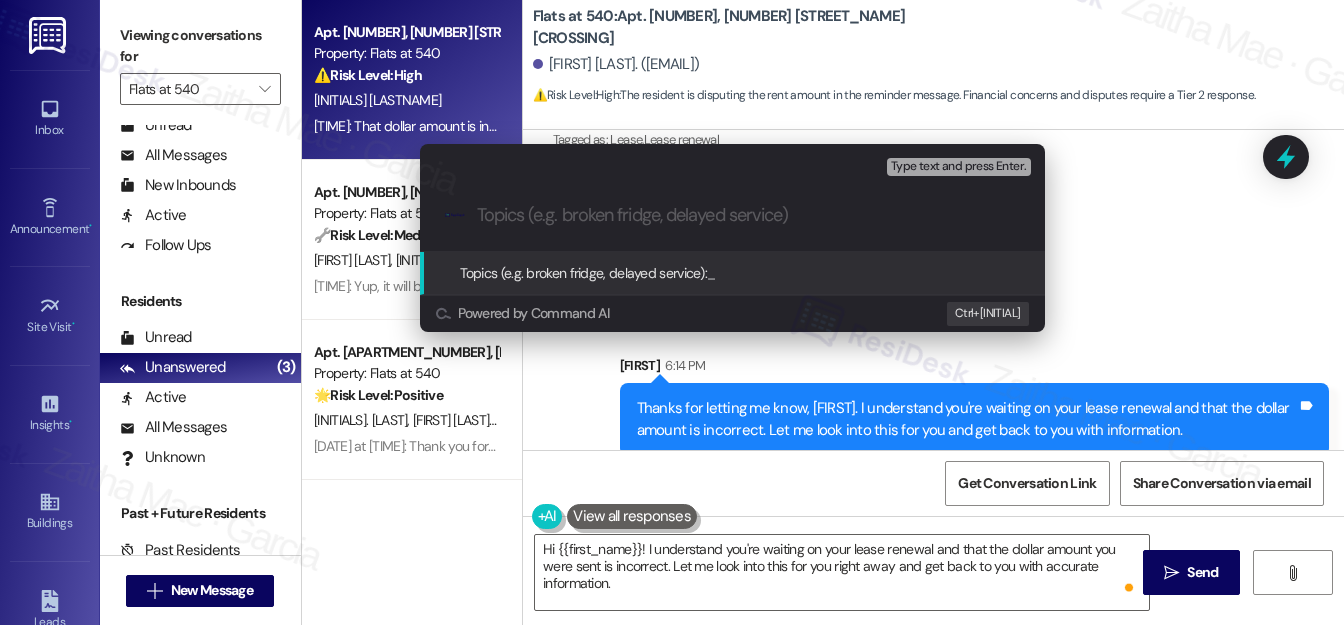 paste on "Pending Lease Renewal Signature" 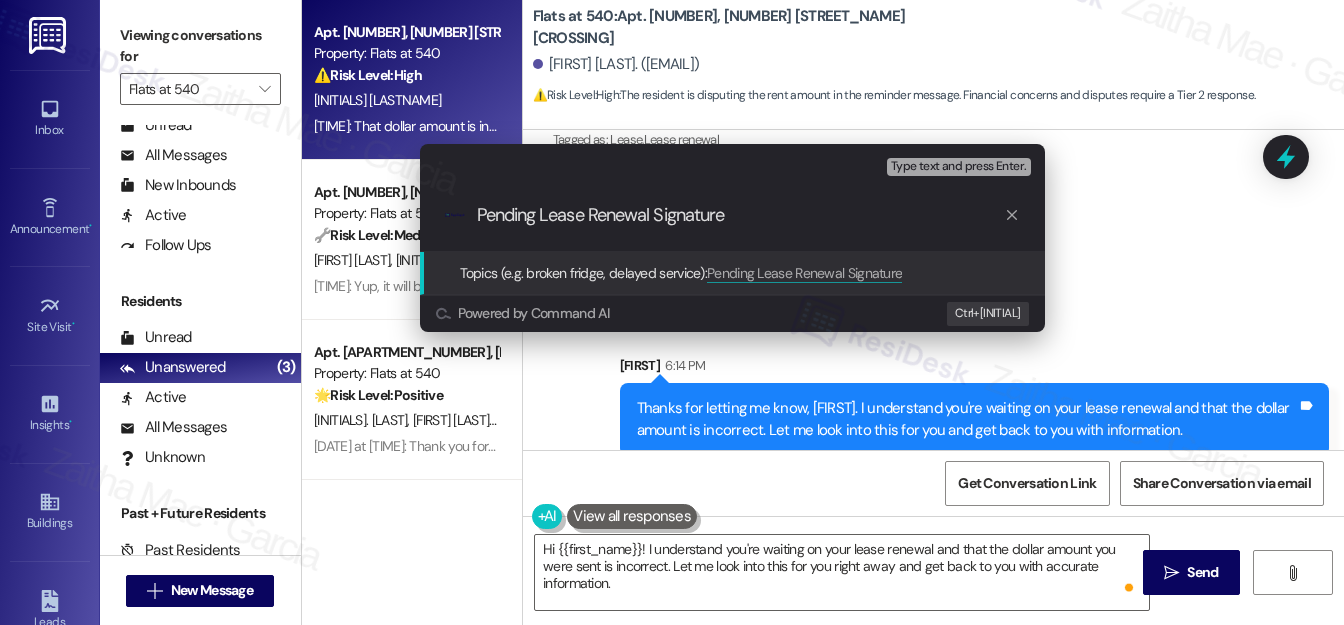 type 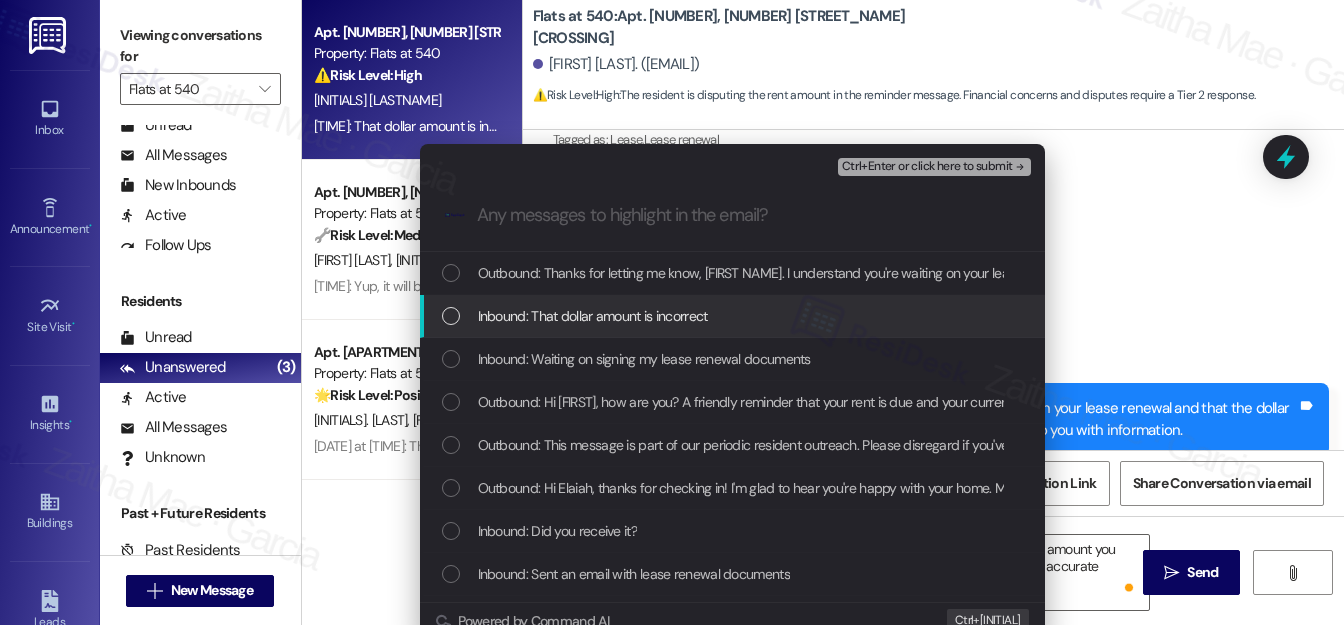 click at bounding box center [451, 316] 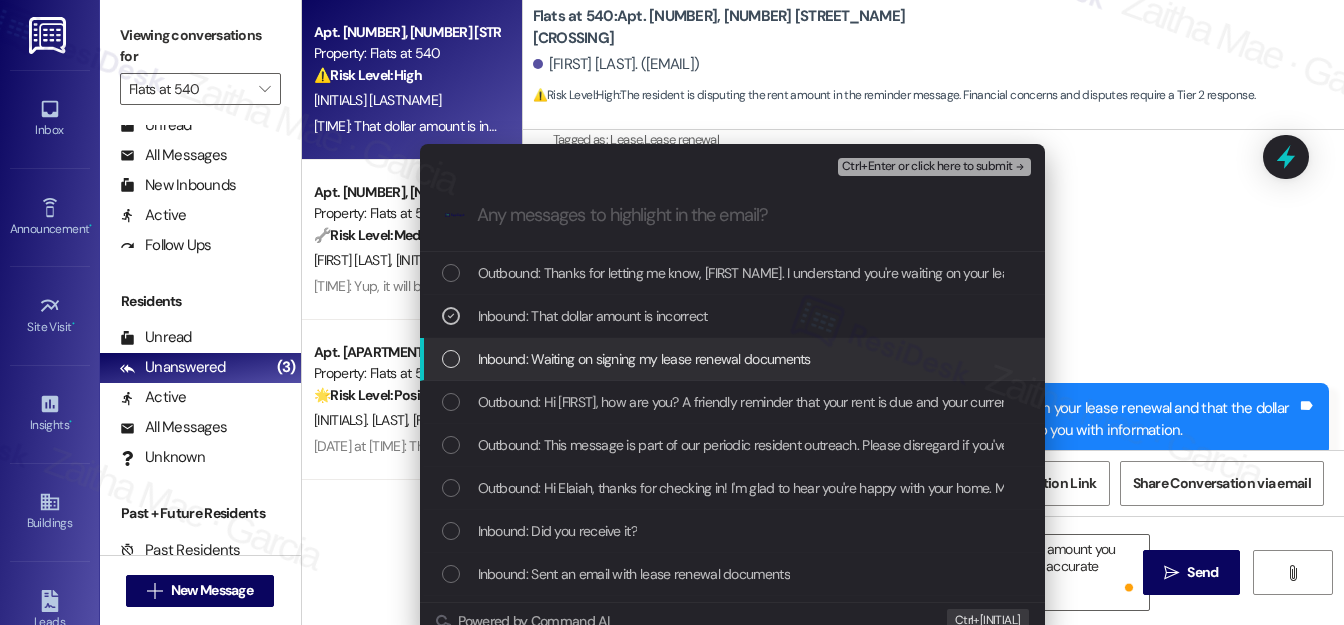 click at bounding box center (451, 359) 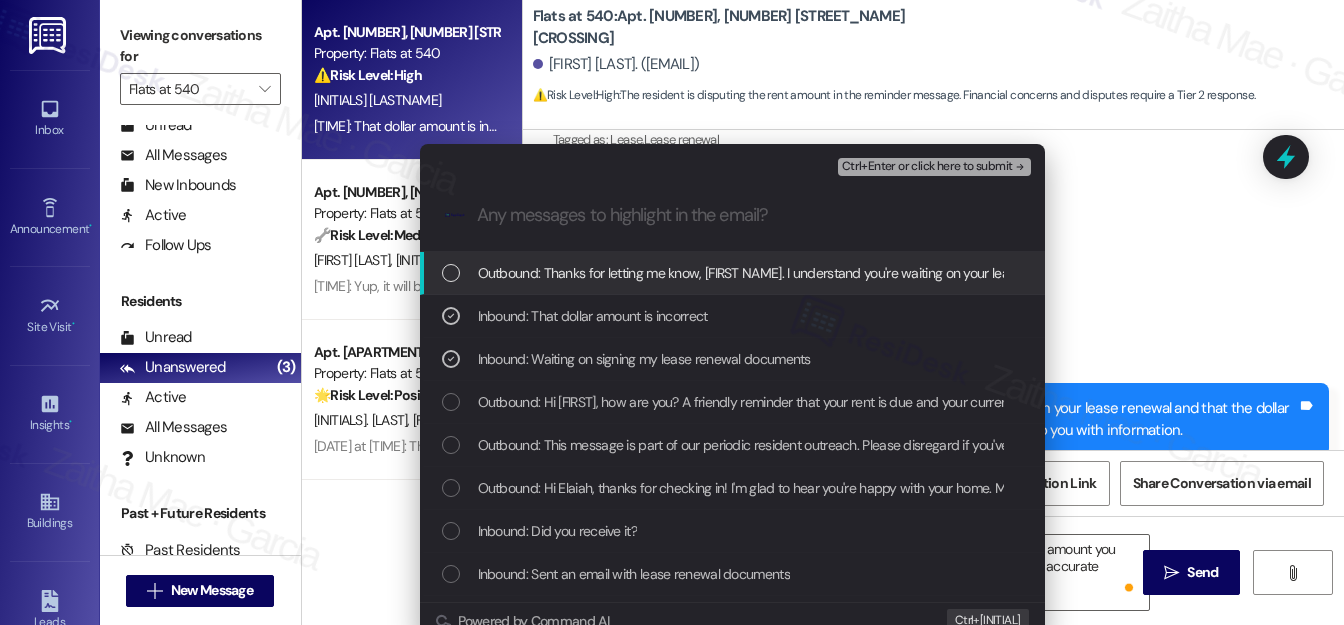 click on "Ctrl+Enter or click here to submit" at bounding box center (927, 167) 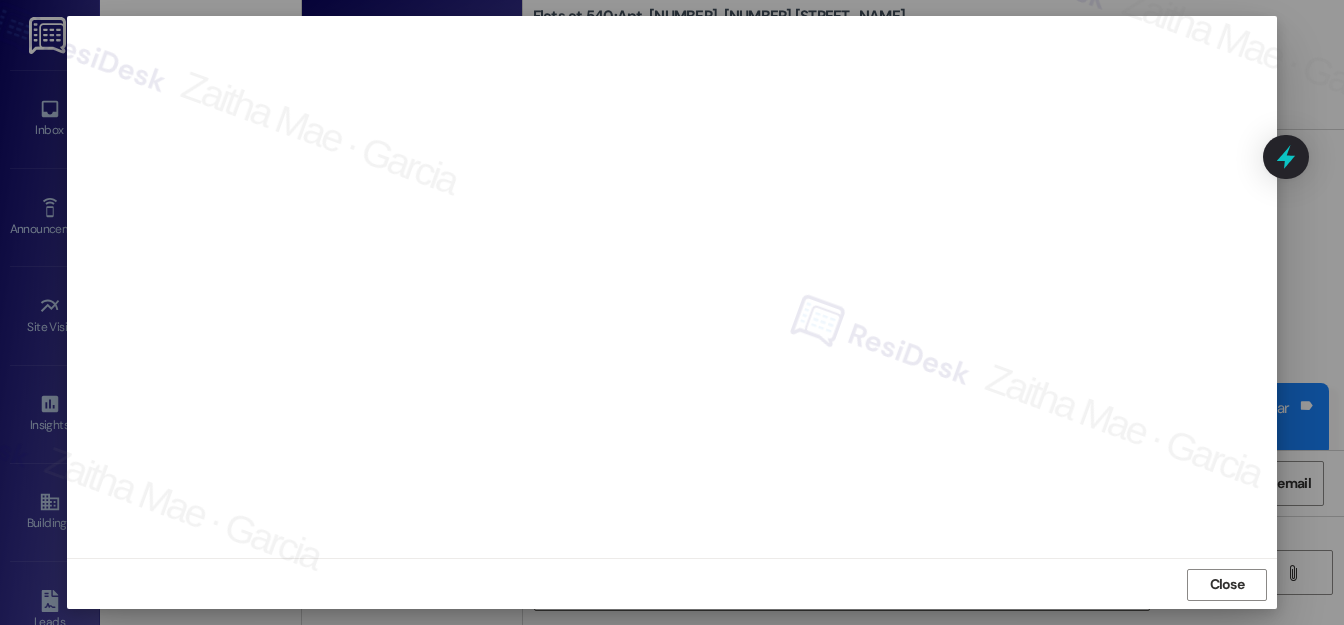 scroll, scrollTop: 22, scrollLeft: 0, axis: vertical 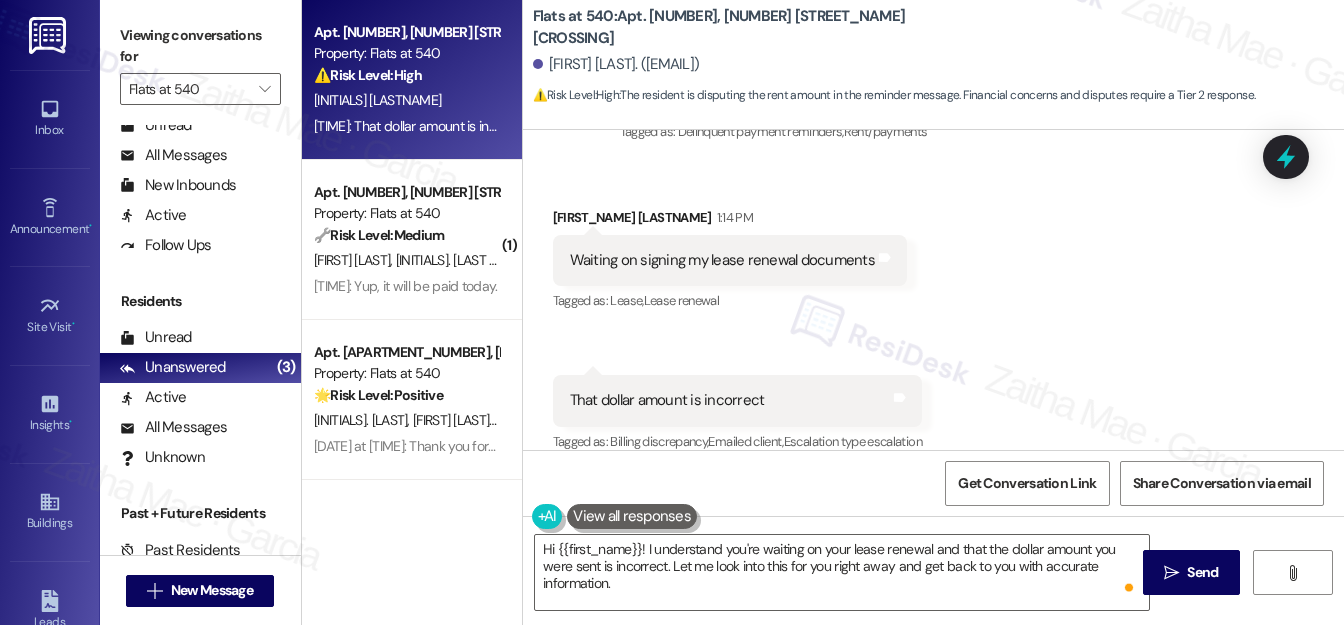 click on "P. Rigsbee I. Kruger" at bounding box center (406, 260) 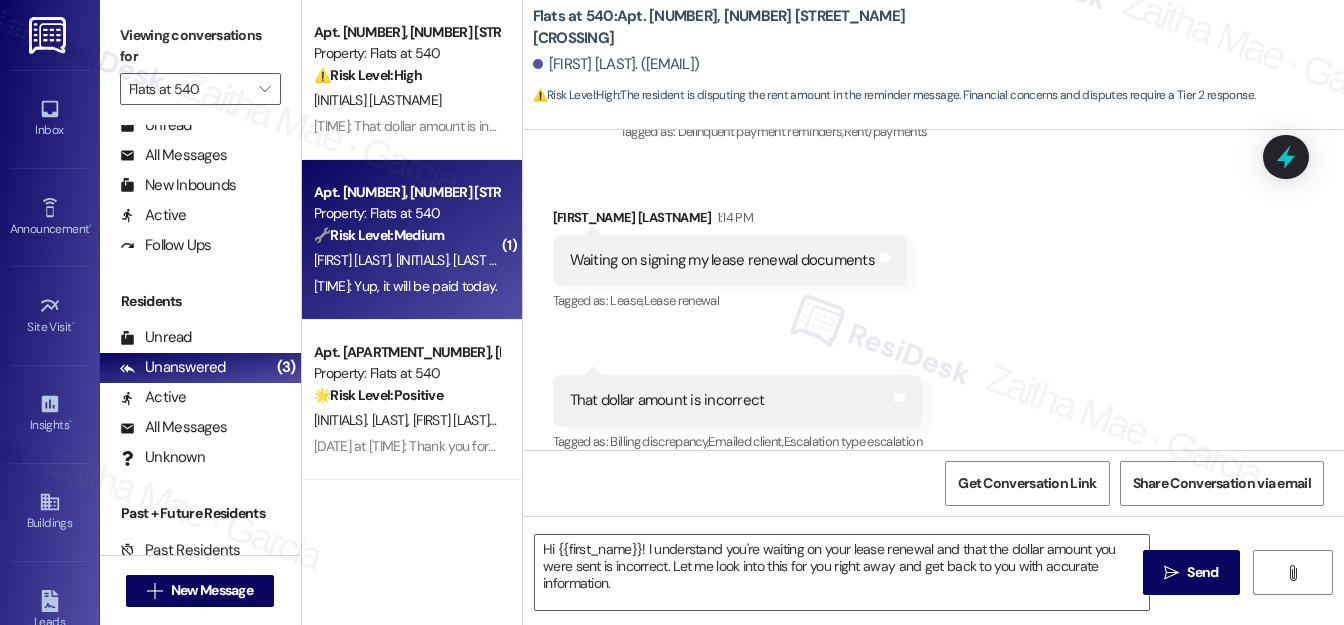 type on "Fetching suggested responses. Please feel free to read through the conversation in the meantime." 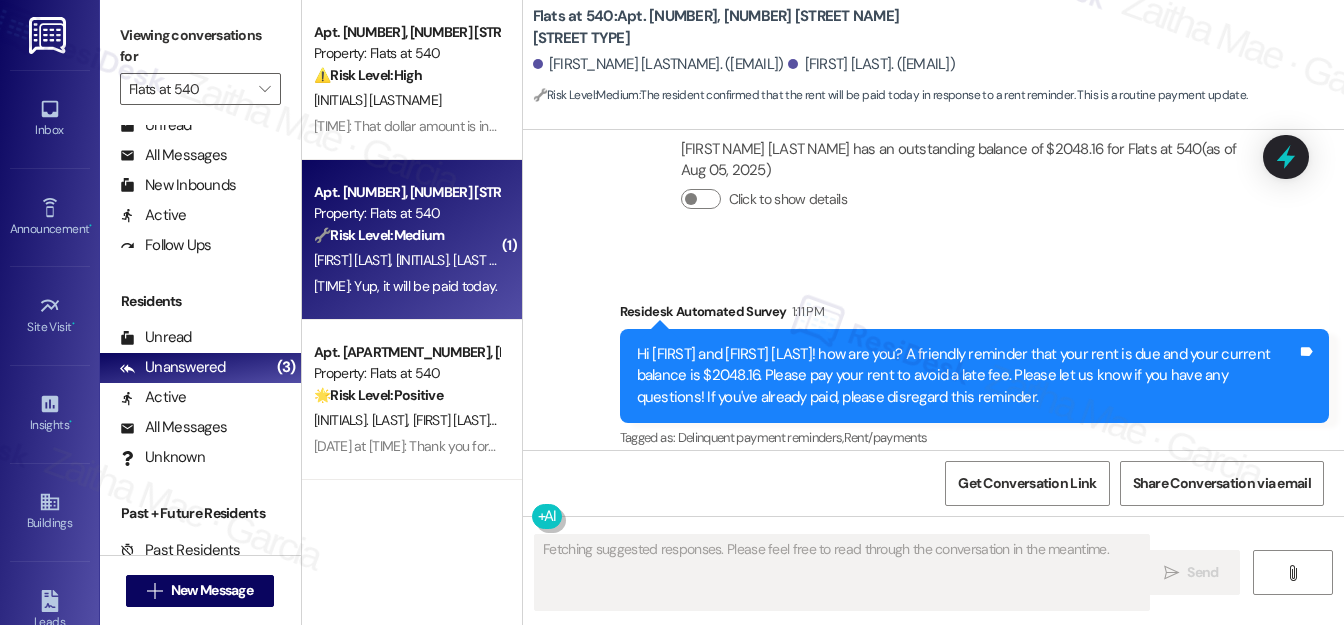 scroll, scrollTop: 1073, scrollLeft: 0, axis: vertical 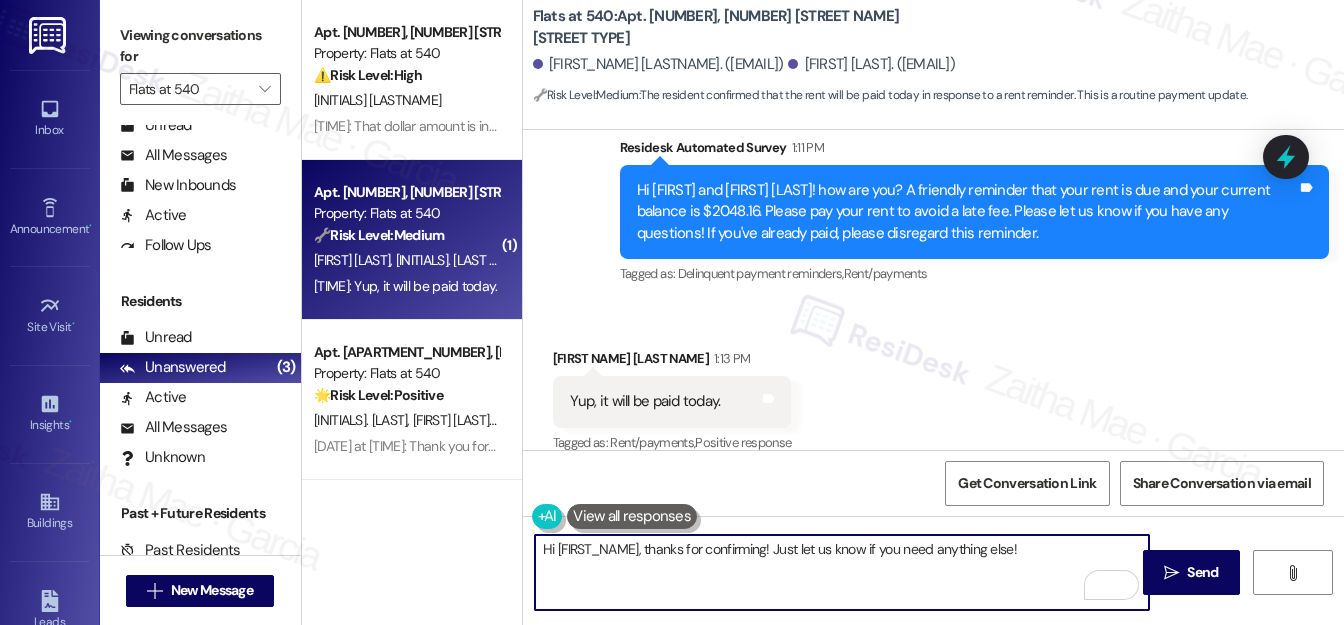 drag, startPoint x: 648, startPoint y: 547, endPoint x: 534, endPoint y: 546, distance: 114.00439 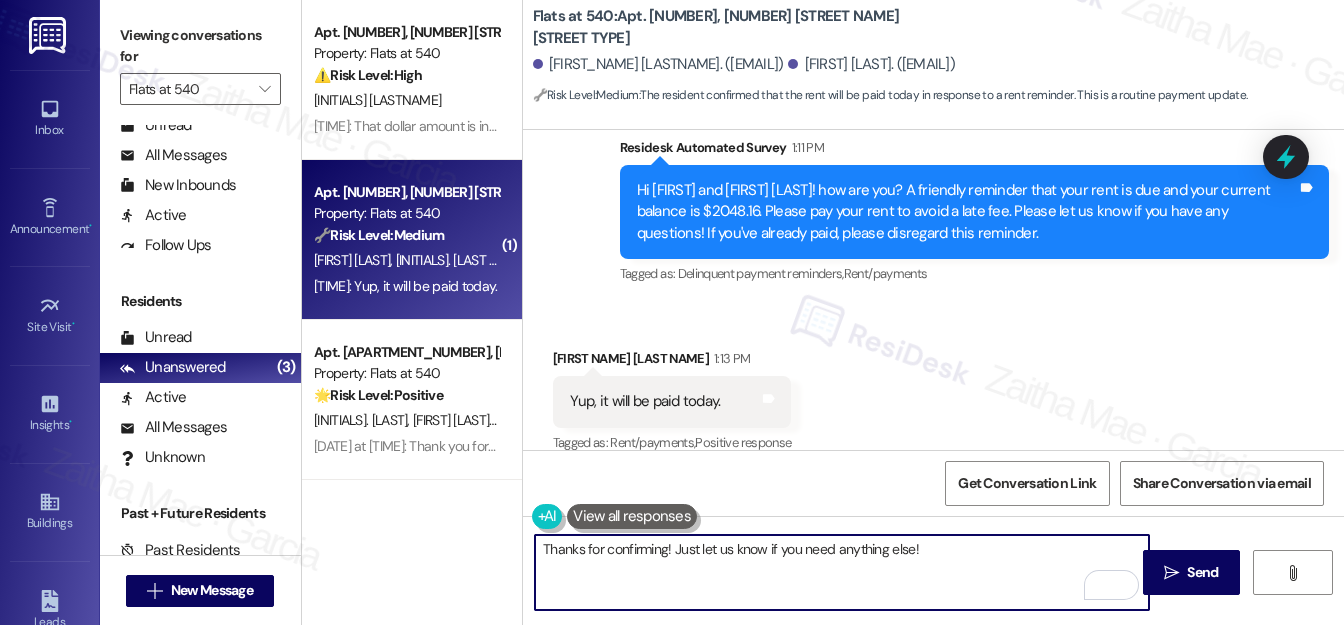 click on "Isaac Kruger 1:13 PM" at bounding box center (672, 362) 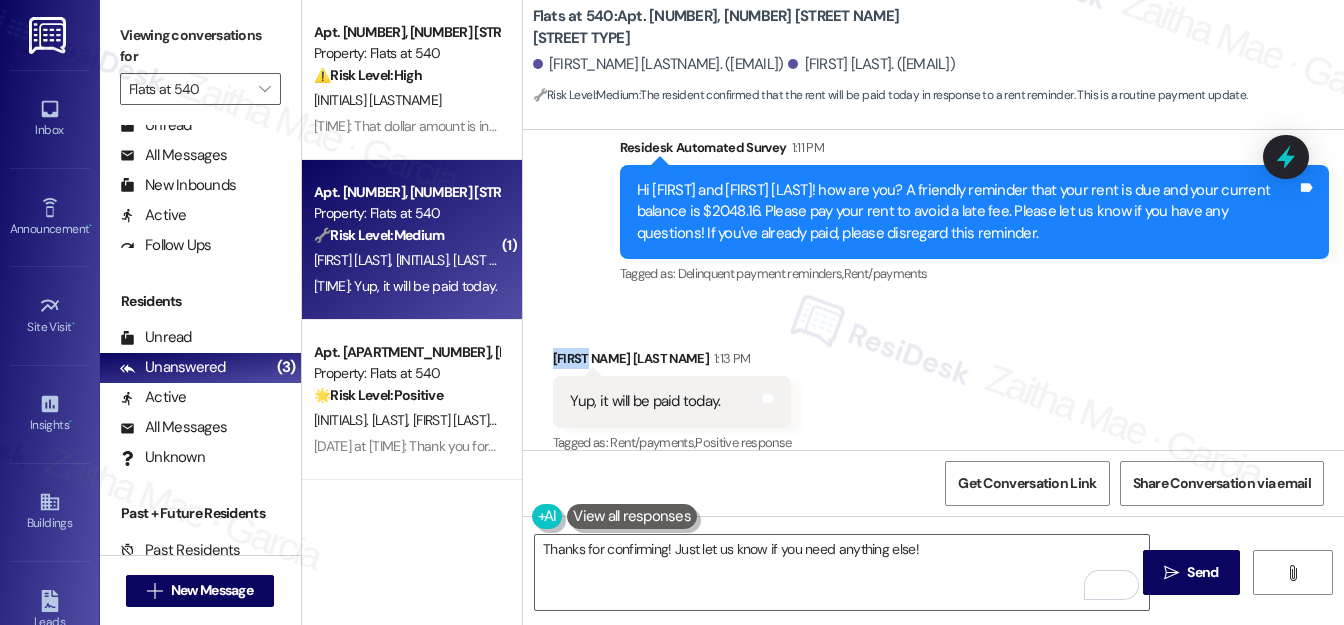 click on "Isaac Kruger 1:13 PM" at bounding box center [672, 362] 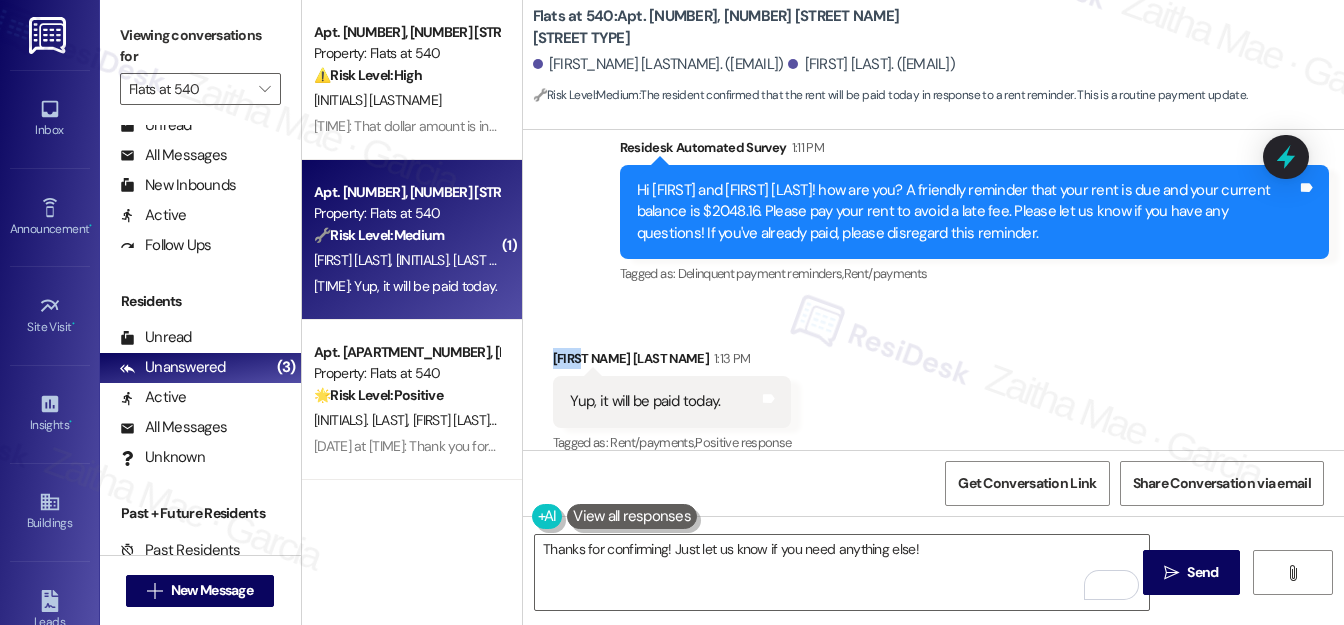copy on "Isaac" 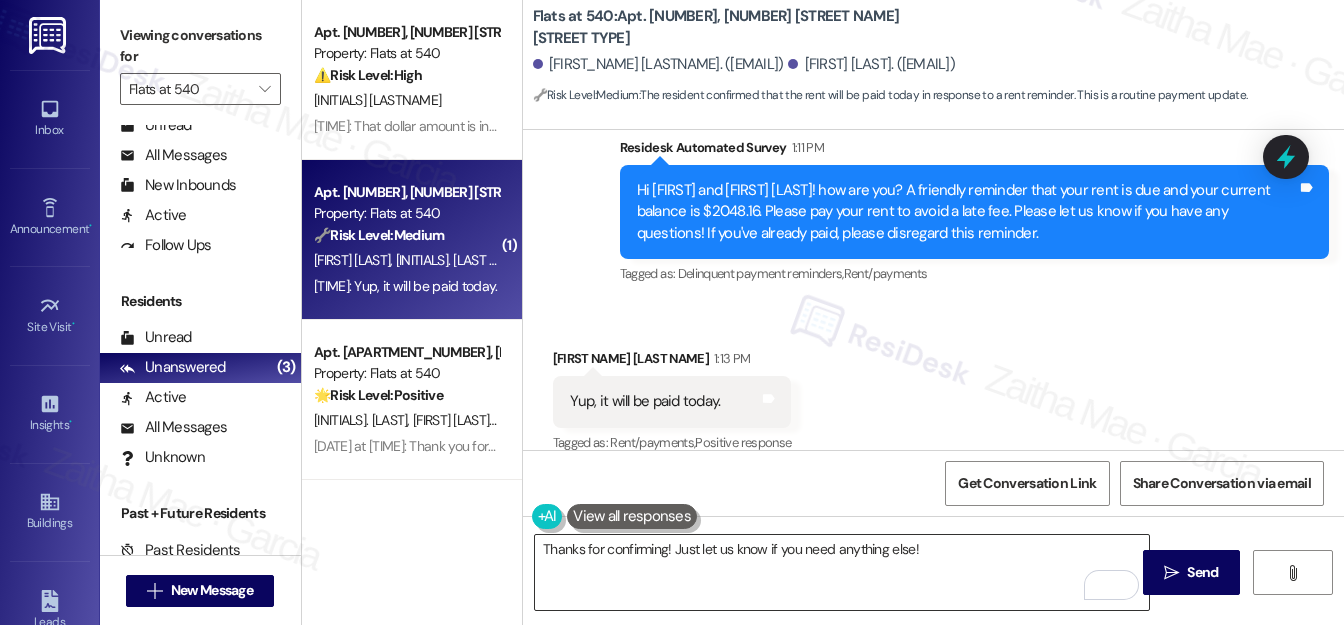 click on "Thanks for confirming! Just let us know if you need anything else!" at bounding box center (842, 572) 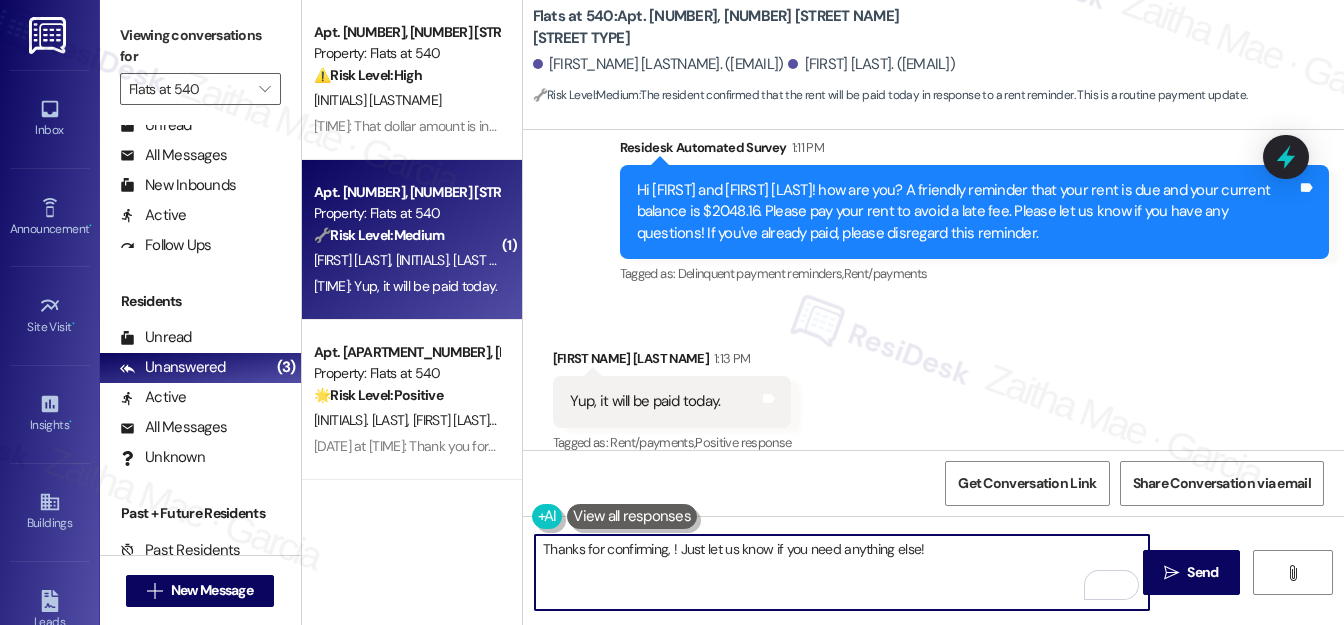 paste on "Isaac" 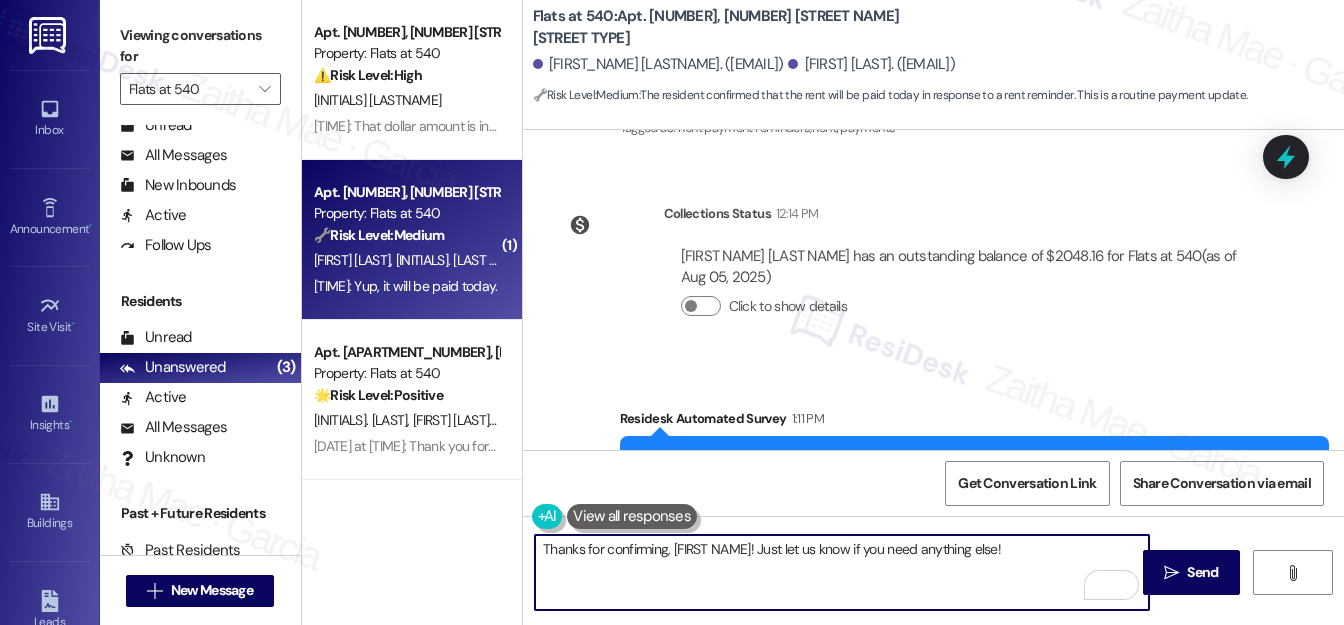 scroll, scrollTop: 1074, scrollLeft: 0, axis: vertical 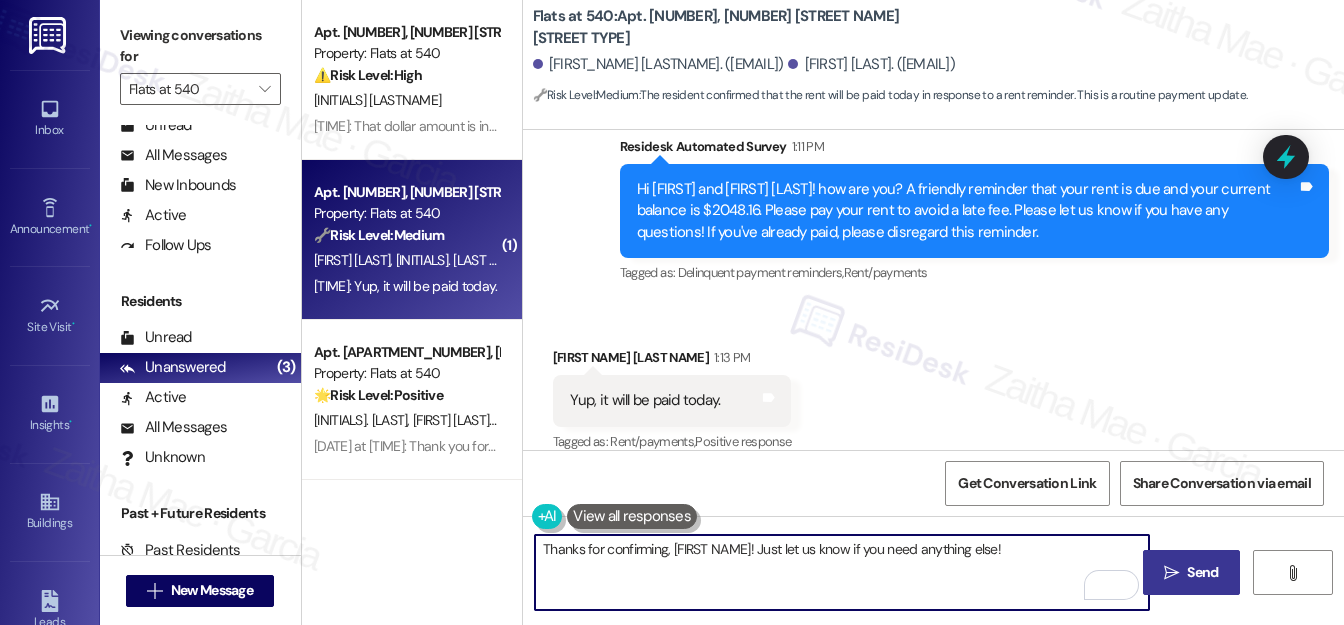 type on "Thanks for confirming, Isaac! Just let us know if you need anything else!" 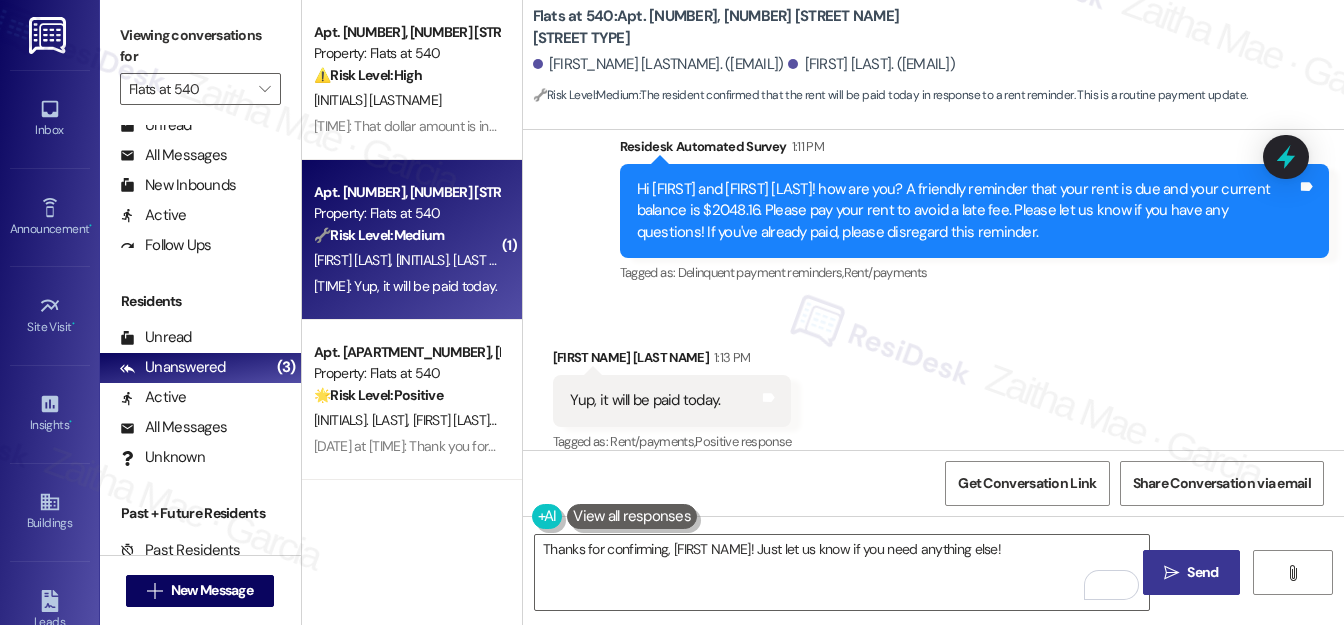 click on "Send" at bounding box center (1202, 572) 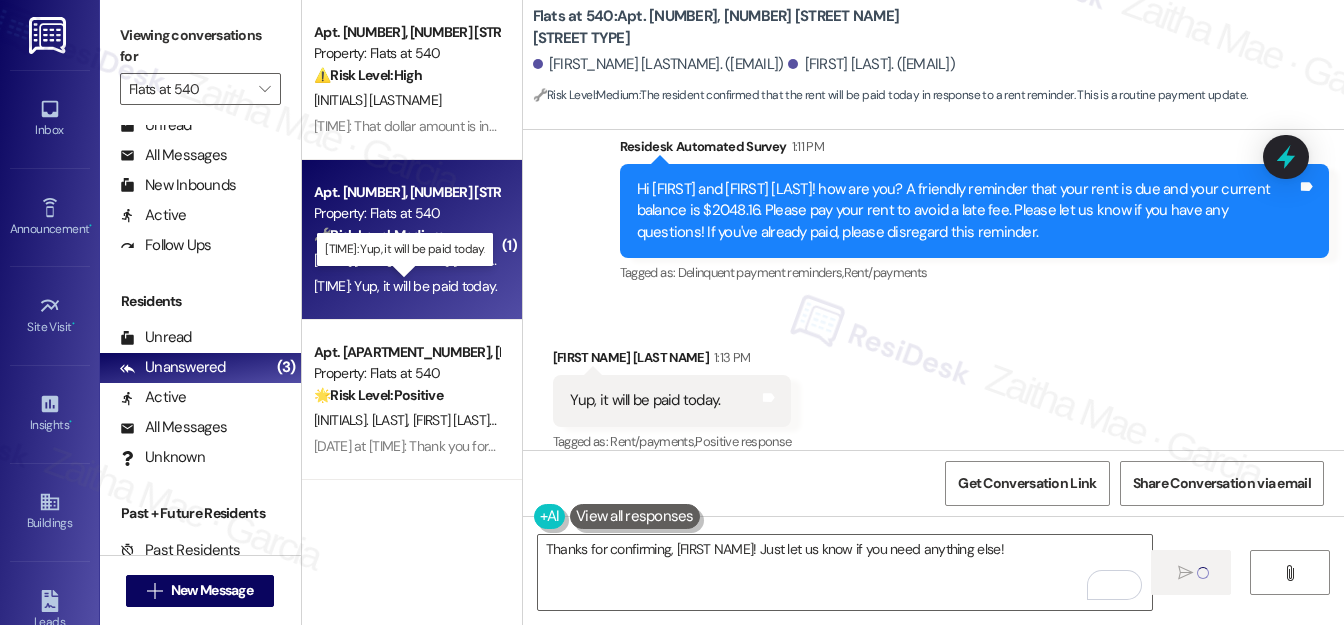 type 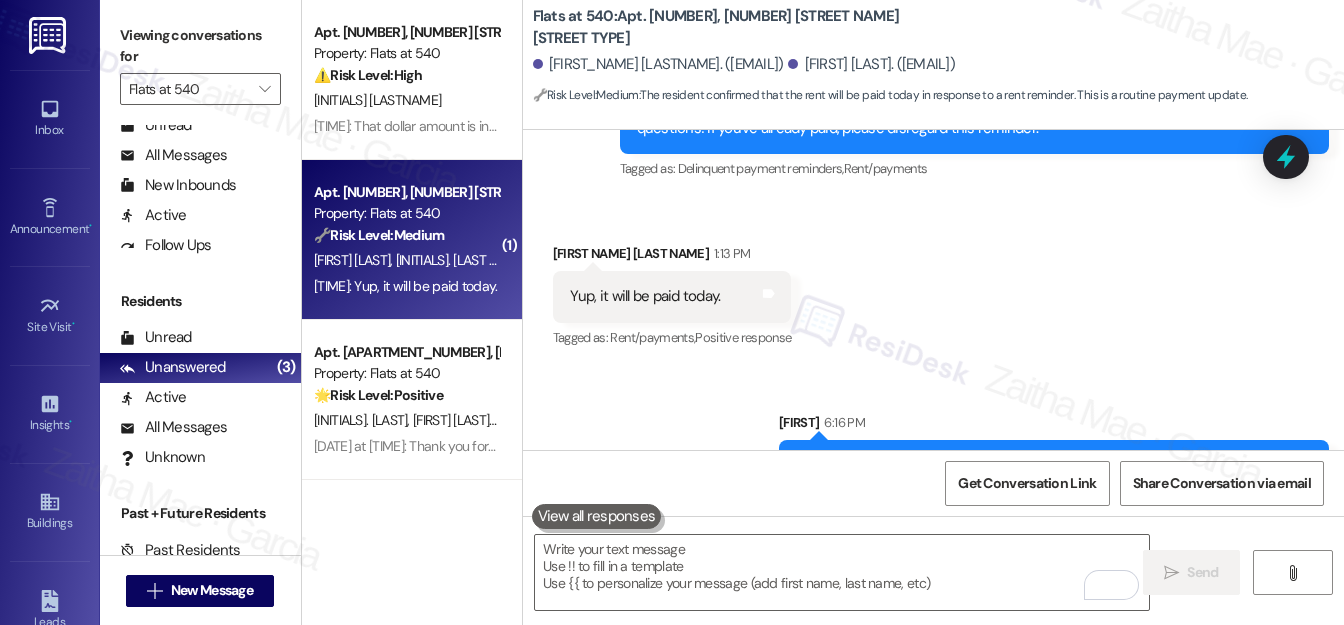 scroll, scrollTop: 1213, scrollLeft: 0, axis: vertical 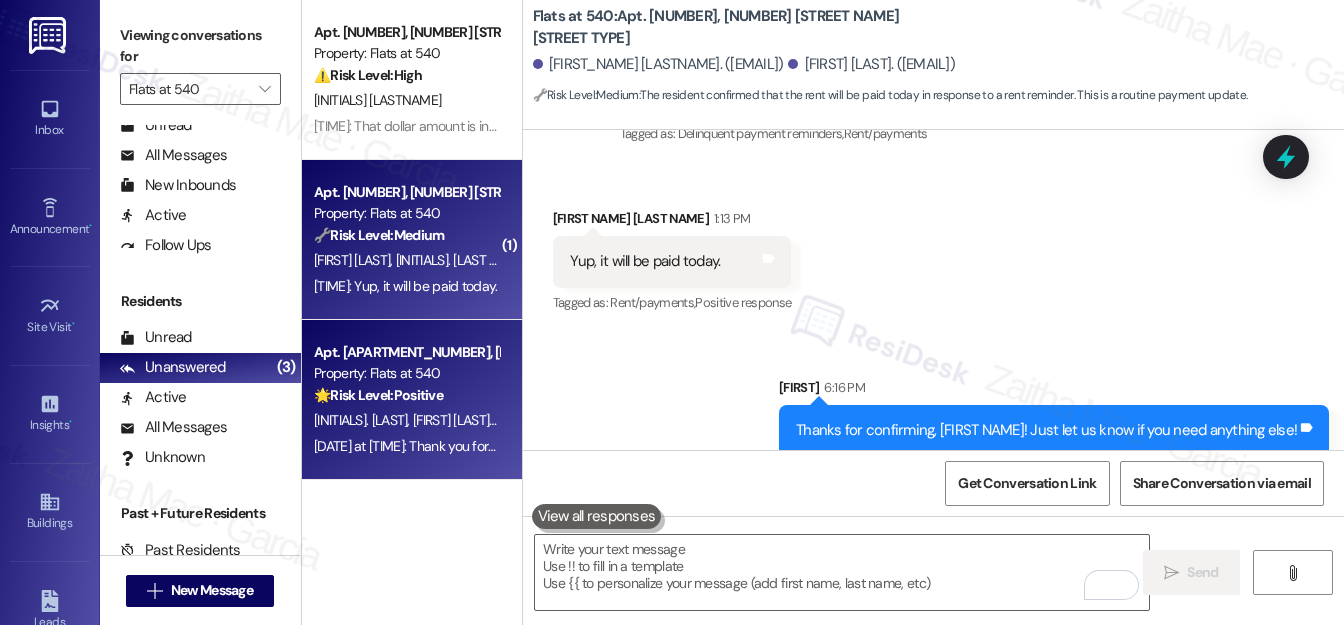 click on "🌟  Risk Level:  Positive The resident responded positively to a friendly reminder about rent payment options. This indicates positive engagement and an opportunity for relationship building." at bounding box center [406, 395] 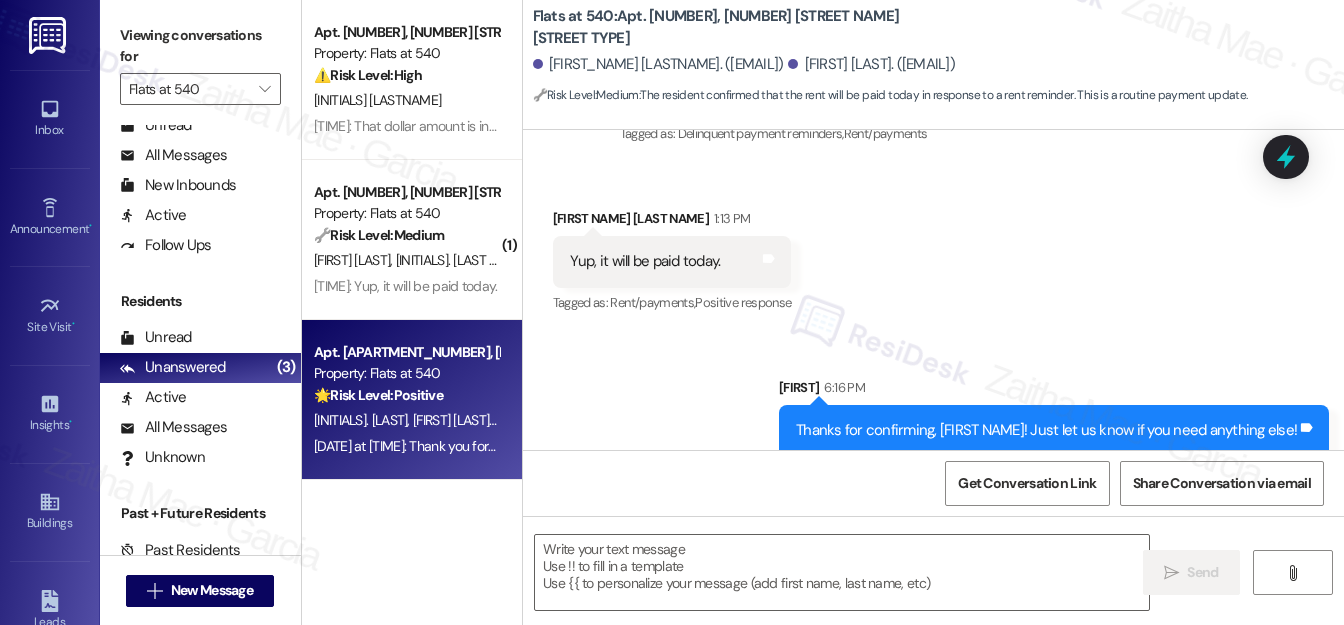 type on "Fetching suggested responses. Please feel free to read through the conversation in the meantime." 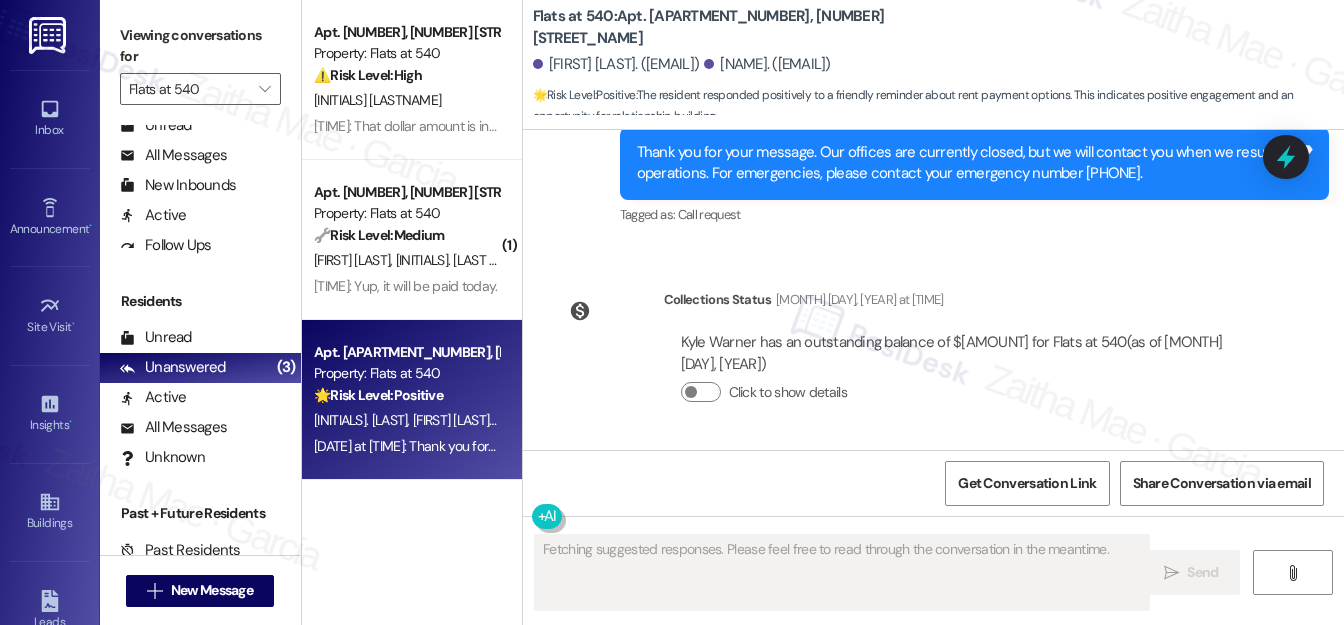scroll, scrollTop: 658, scrollLeft: 0, axis: vertical 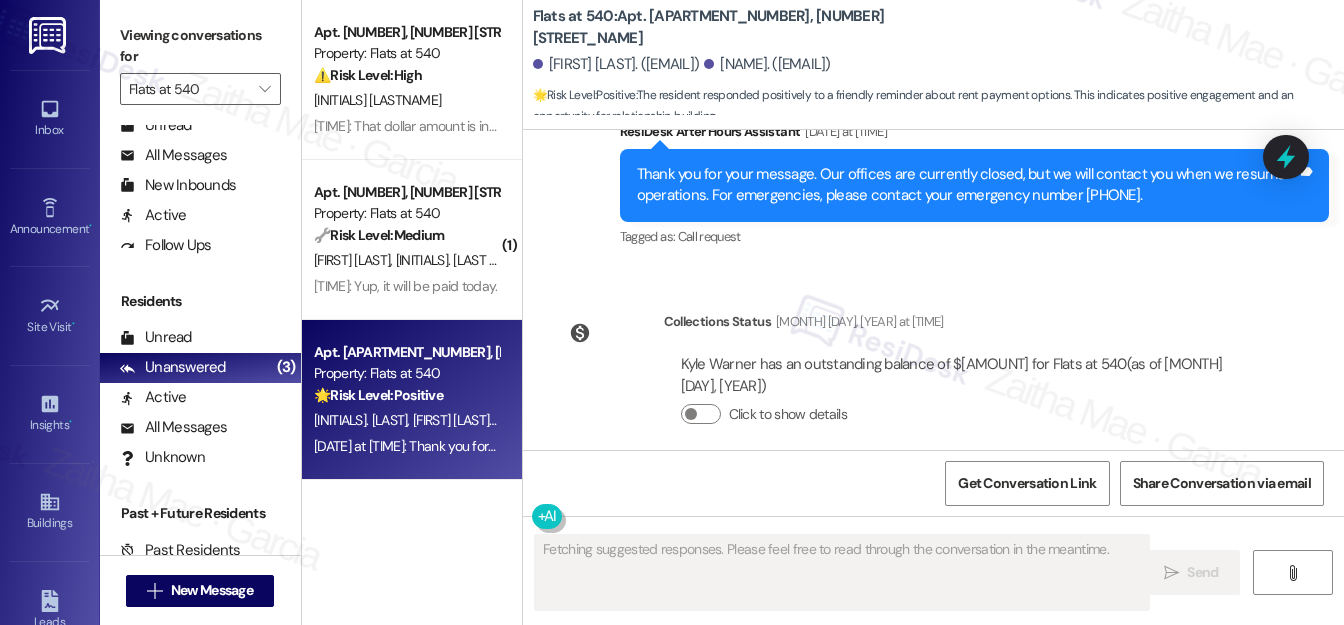 type 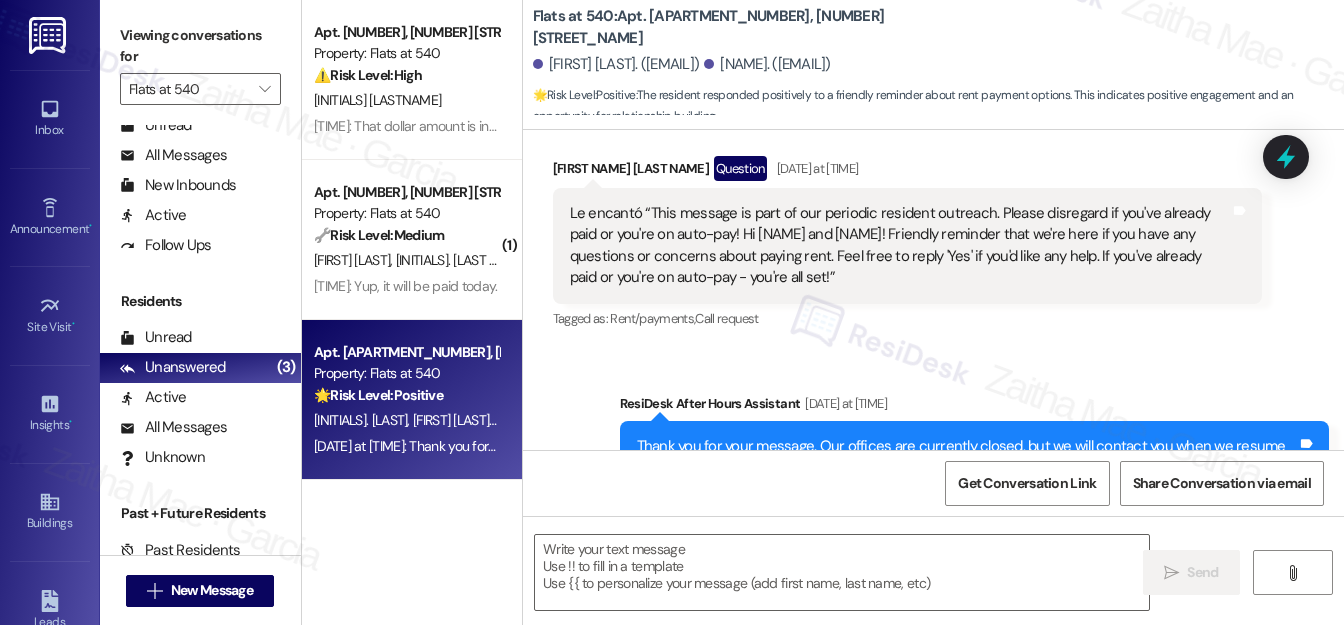 scroll, scrollTop: 295, scrollLeft: 0, axis: vertical 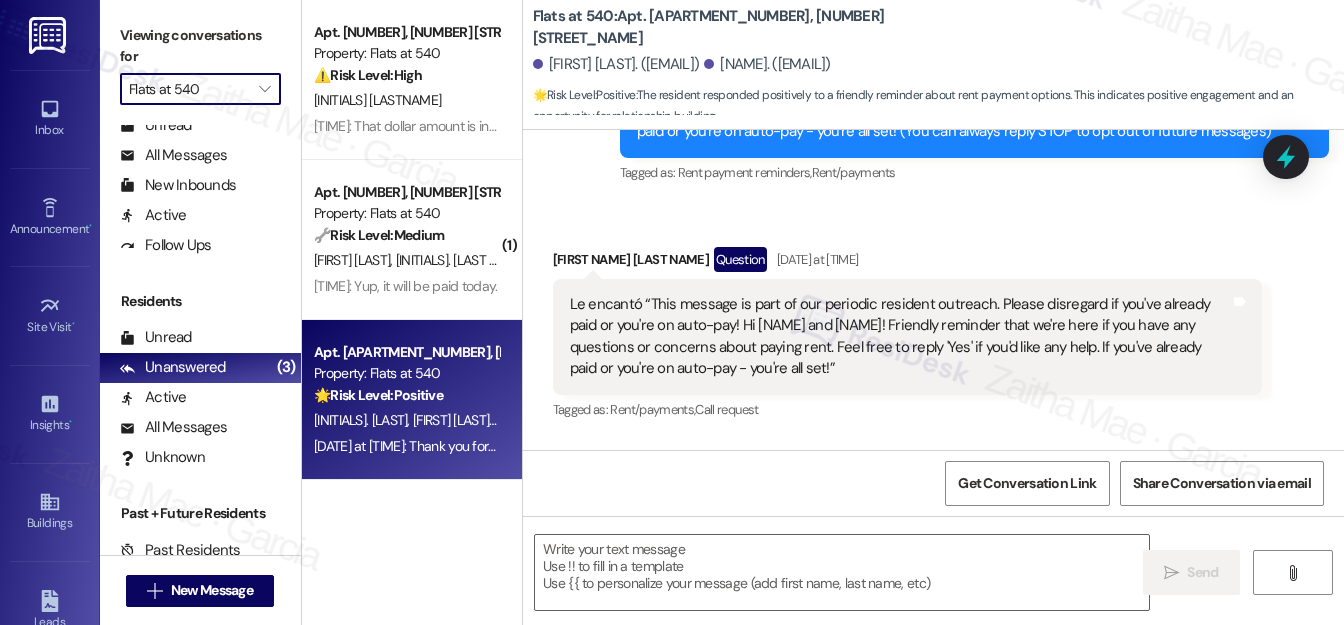 click on "Flats at 540" at bounding box center (189, 89) 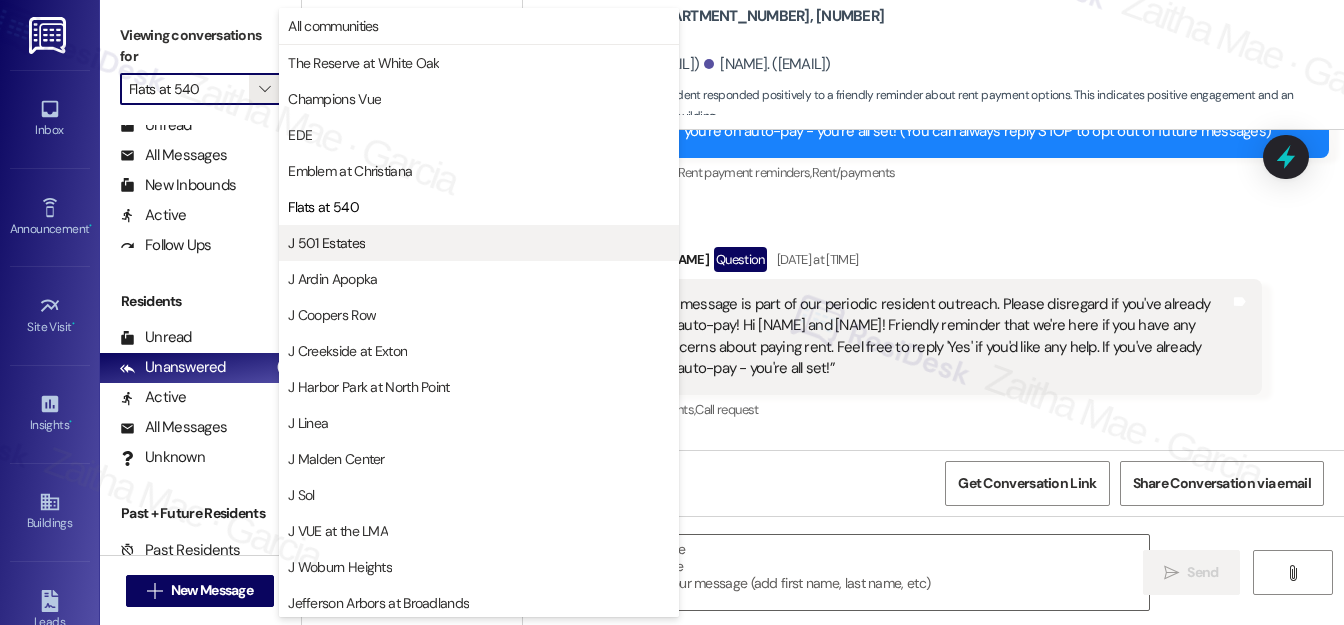 click on "J 501 Estates" at bounding box center [326, 243] 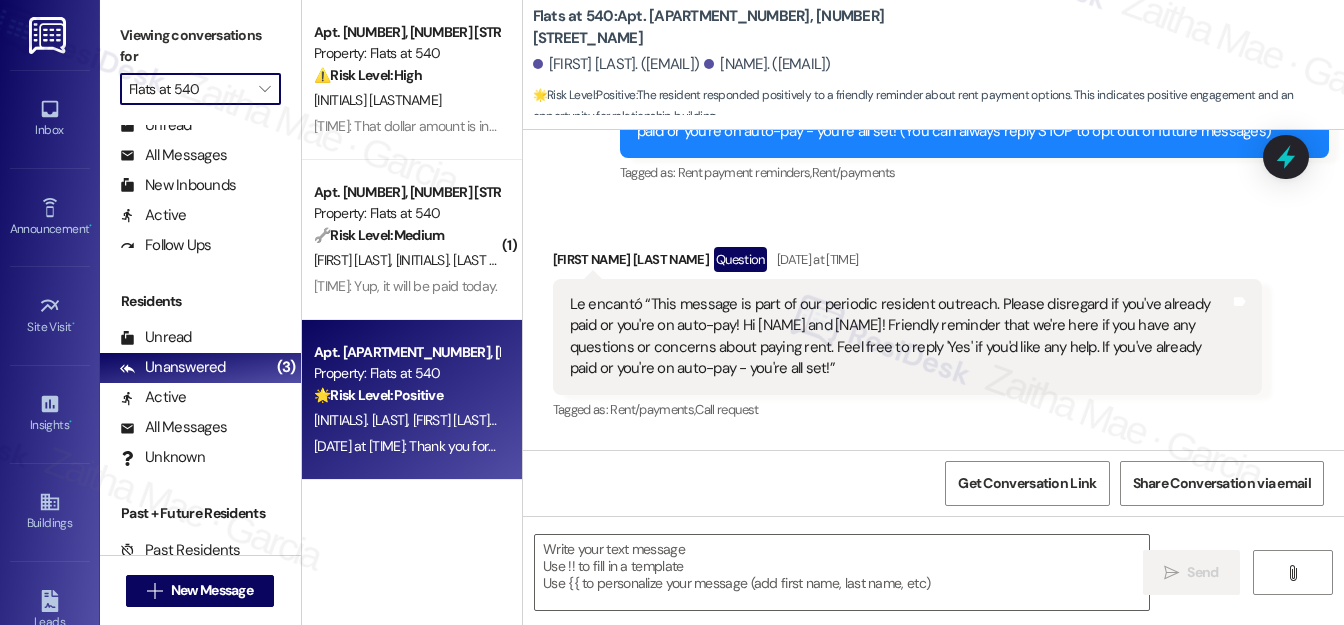 type on "J 501 Estates" 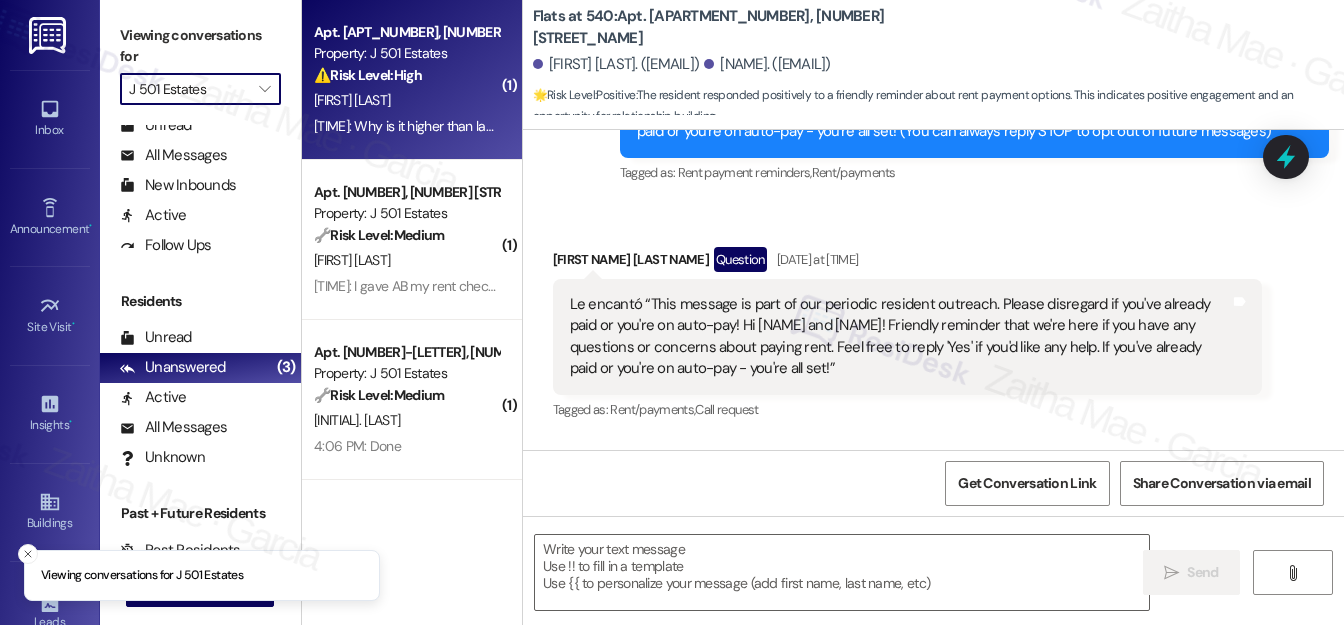 click on "1:08 PM: Why is it higher than last month? 1:08 PM: Why is it higher than last month?" at bounding box center (428, 126) 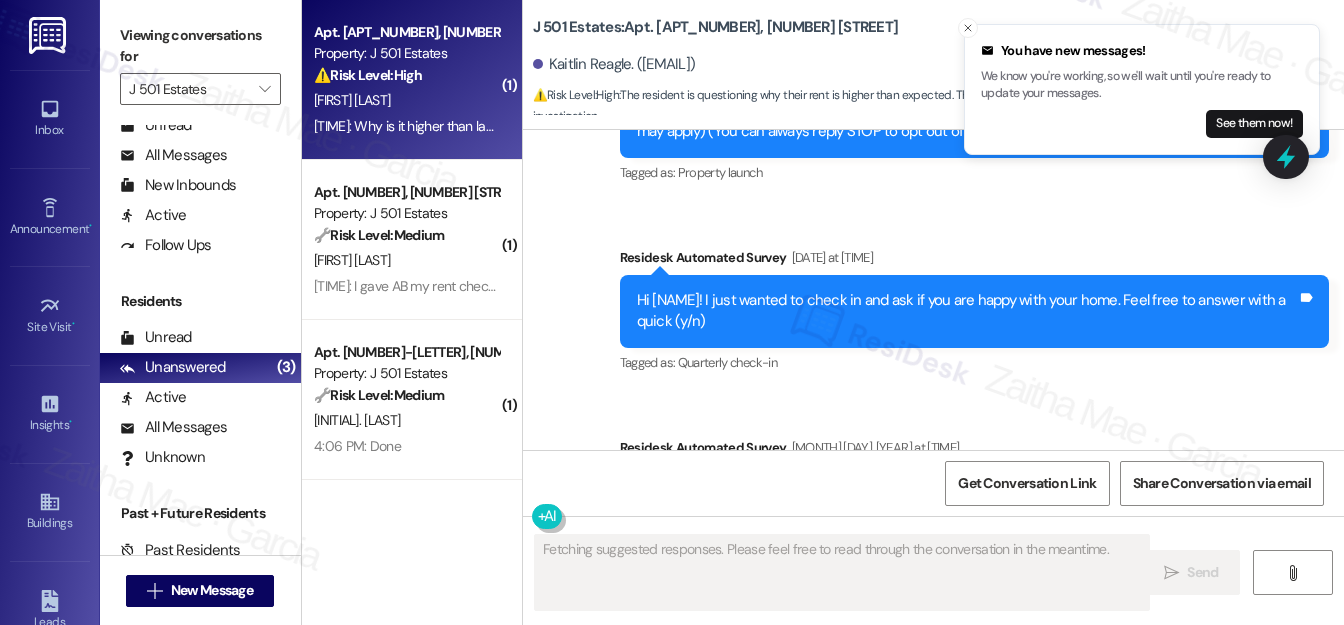 scroll, scrollTop: 283, scrollLeft: 0, axis: vertical 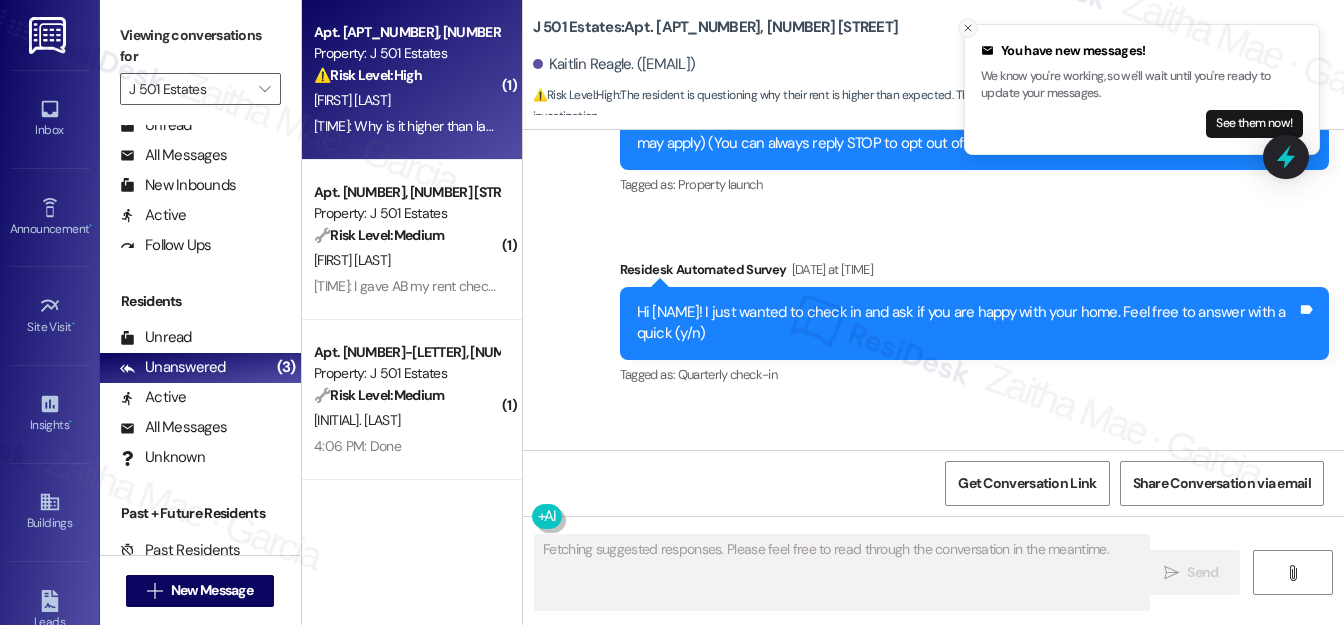click 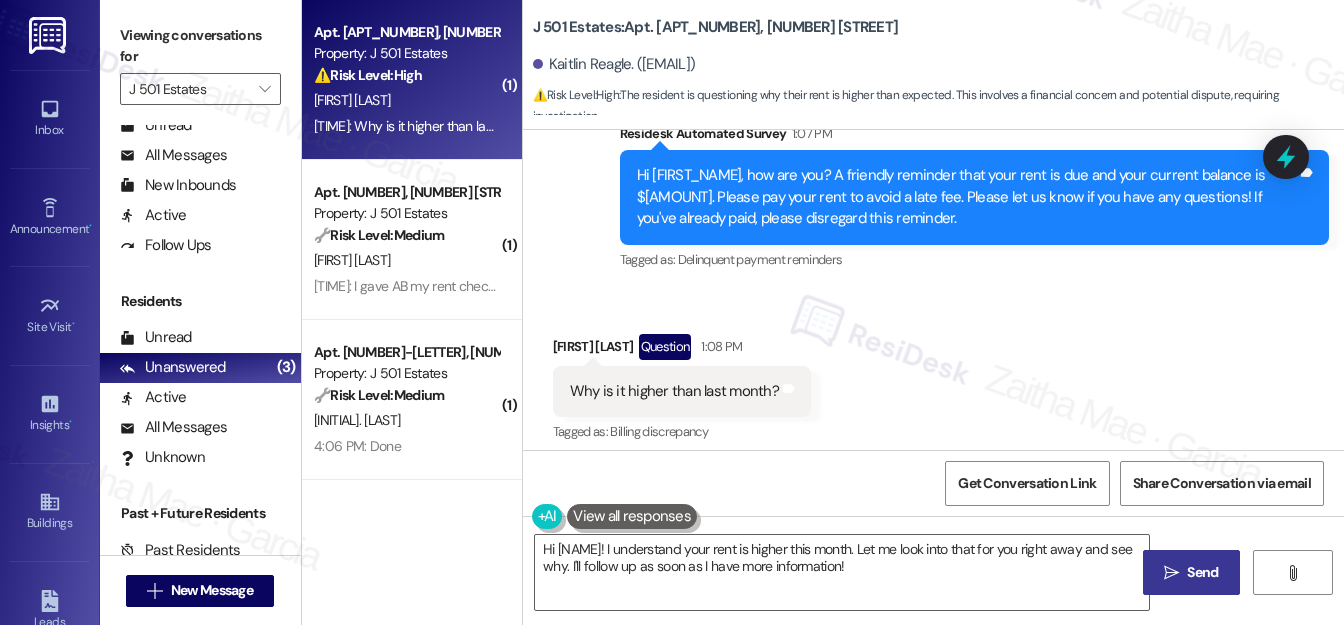 scroll, scrollTop: 1017, scrollLeft: 0, axis: vertical 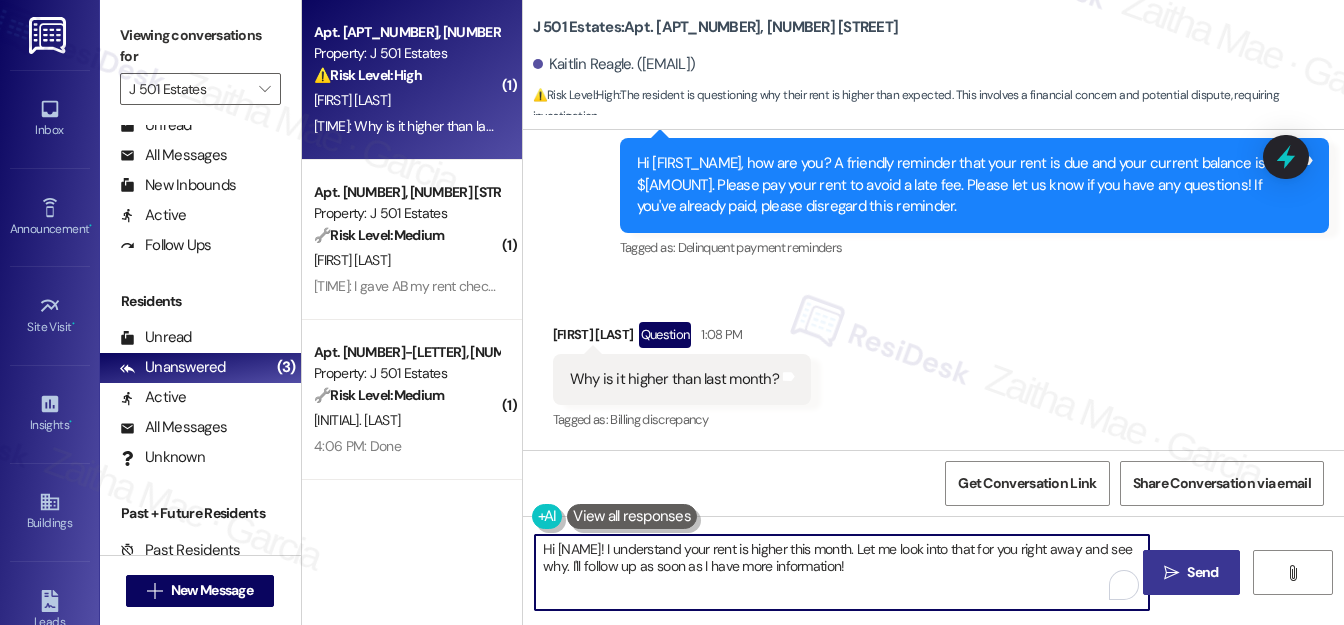 drag, startPoint x: 1070, startPoint y: 548, endPoint x: 1019, endPoint y: 544, distance: 51.156624 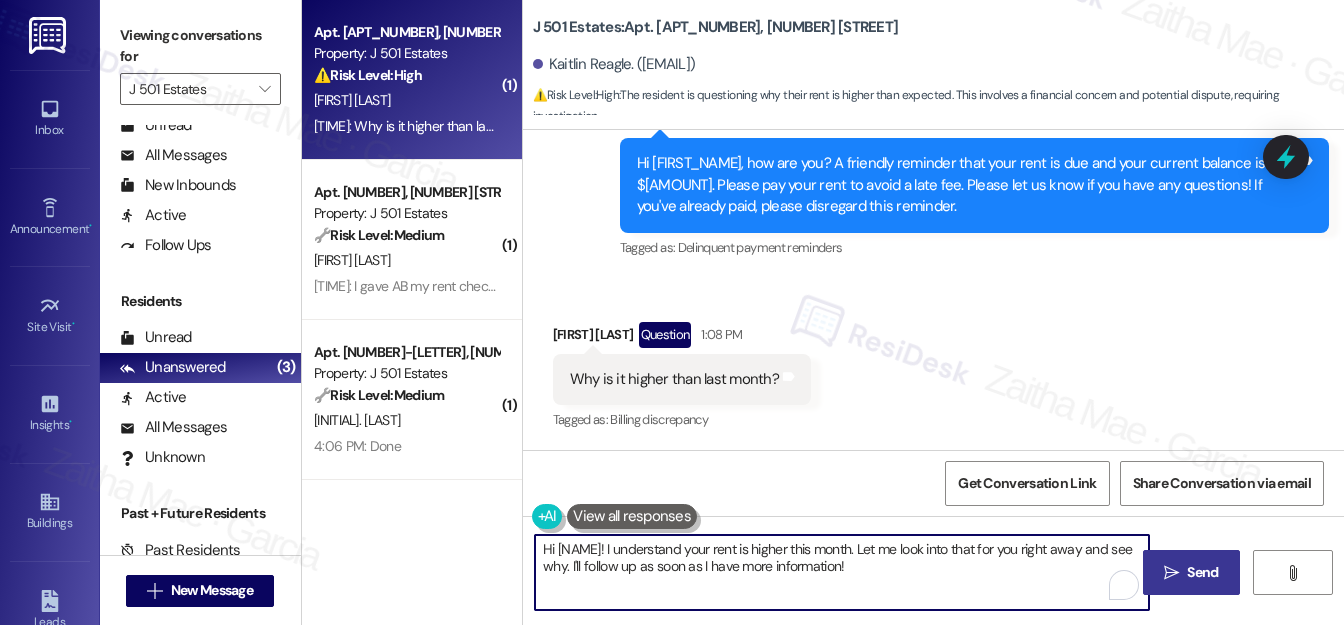 click on "Hi Kaitlin! I understand your rent is higher this month. Let me look into that for you right away and see why. I'll follow up as soon as I have more information!" at bounding box center [842, 572] 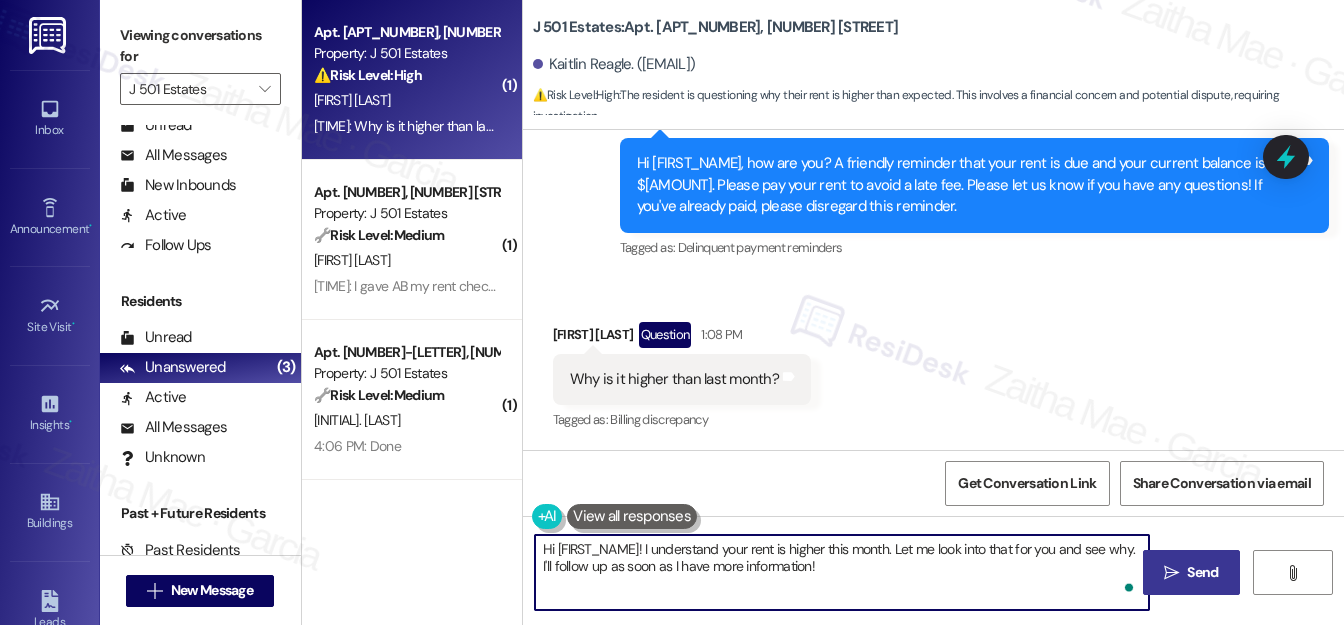 type on "Hi [FIRST]! I understand your rent is higher this month. Let me look into that for you and see why. I'll follow up as soon as I have more information!" 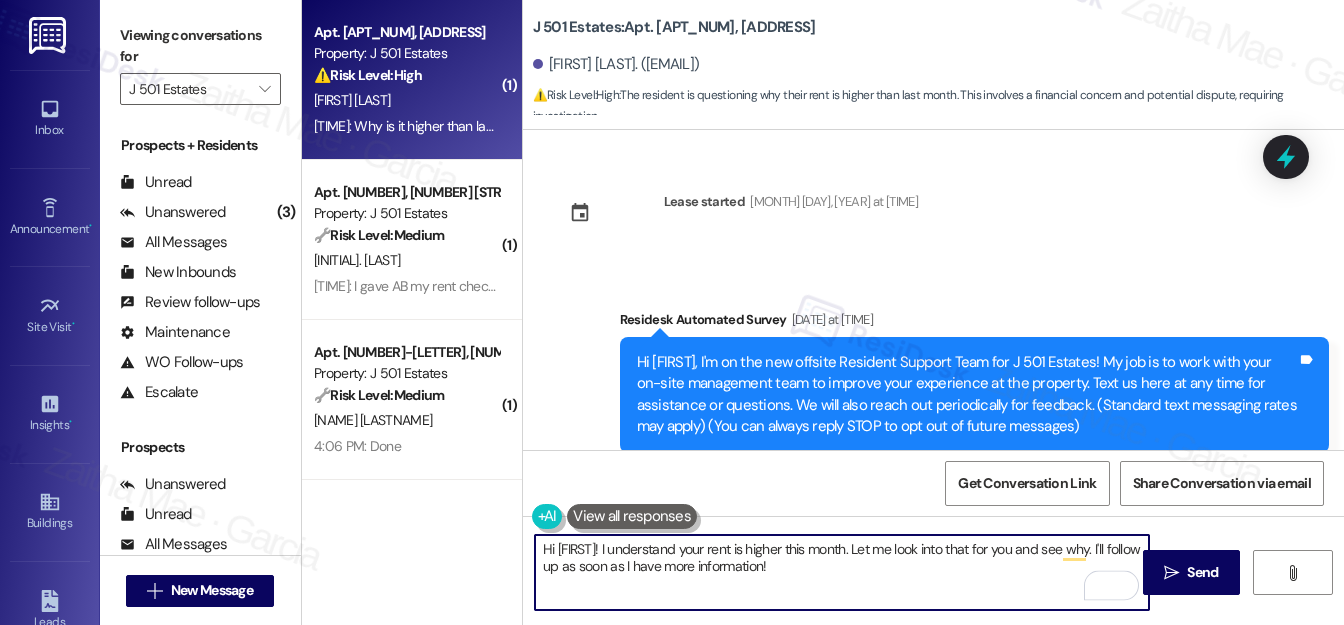 scroll, scrollTop: 0, scrollLeft: 0, axis: both 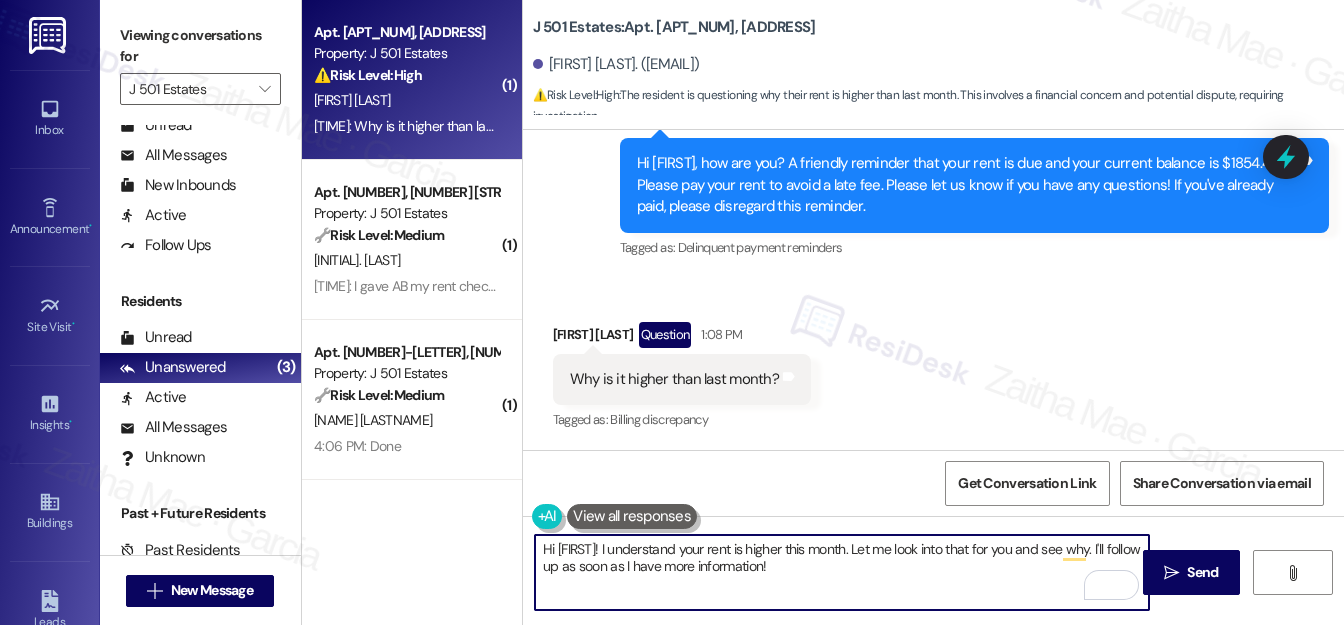 click on "Hi [FIRST]! I understand your rent is higher this month. Let me look into that for you and see why. I'll follow up as soon as I have more information!" at bounding box center (842, 572) 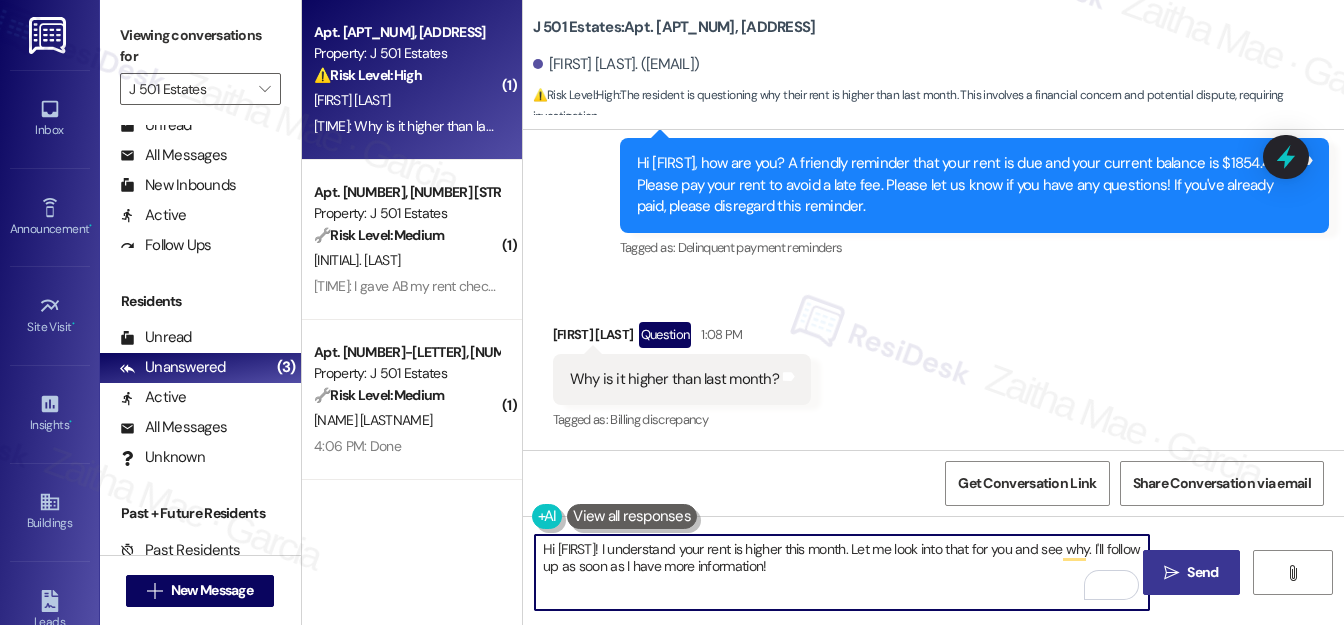 type on "Hi [FIRST]! I understand your rent is higher this month. Let me look into that for you and see why. I'll follow up as soon as I have more information!" 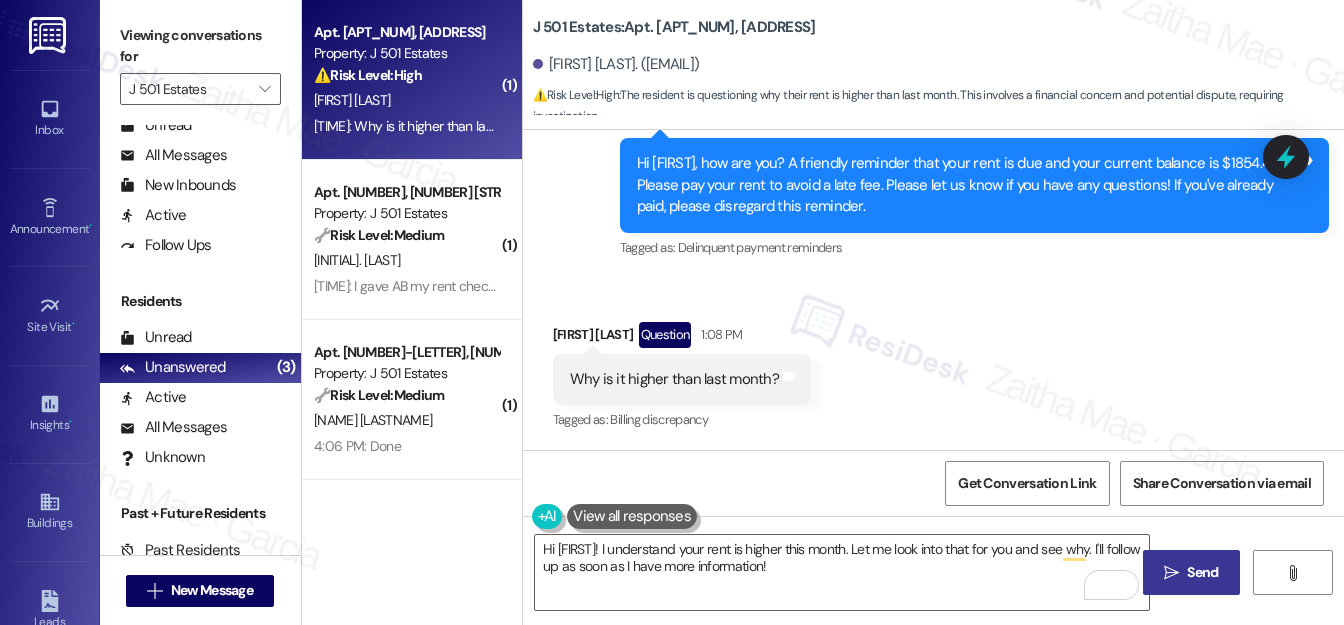click on "Send" at bounding box center [1202, 572] 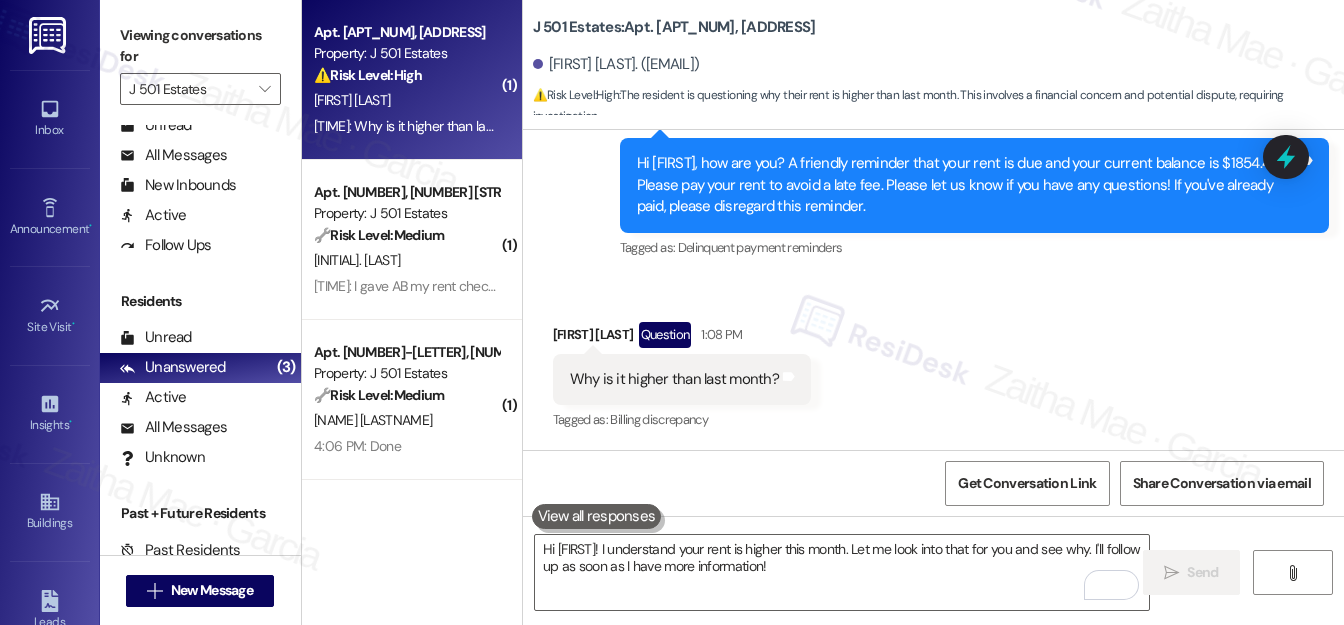 scroll, scrollTop: 1016, scrollLeft: 0, axis: vertical 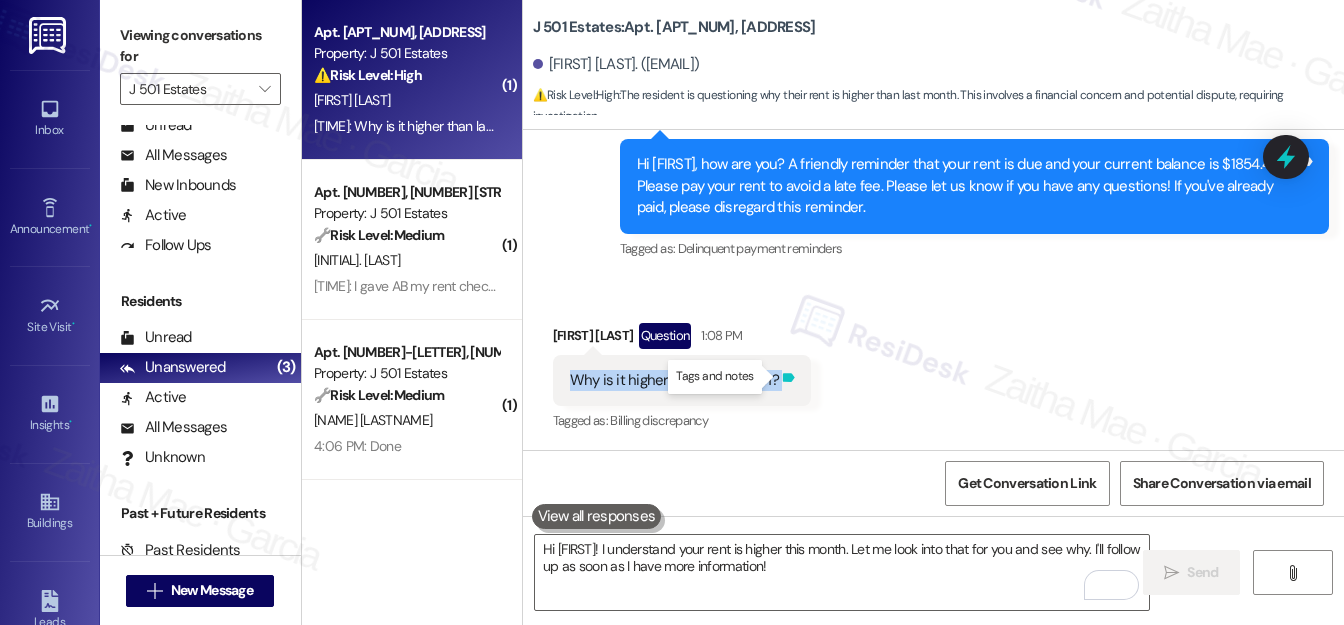 drag, startPoint x: 563, startPoint y: 377, endPoint x: 775, endPoint y: 374, distance: 212.02122 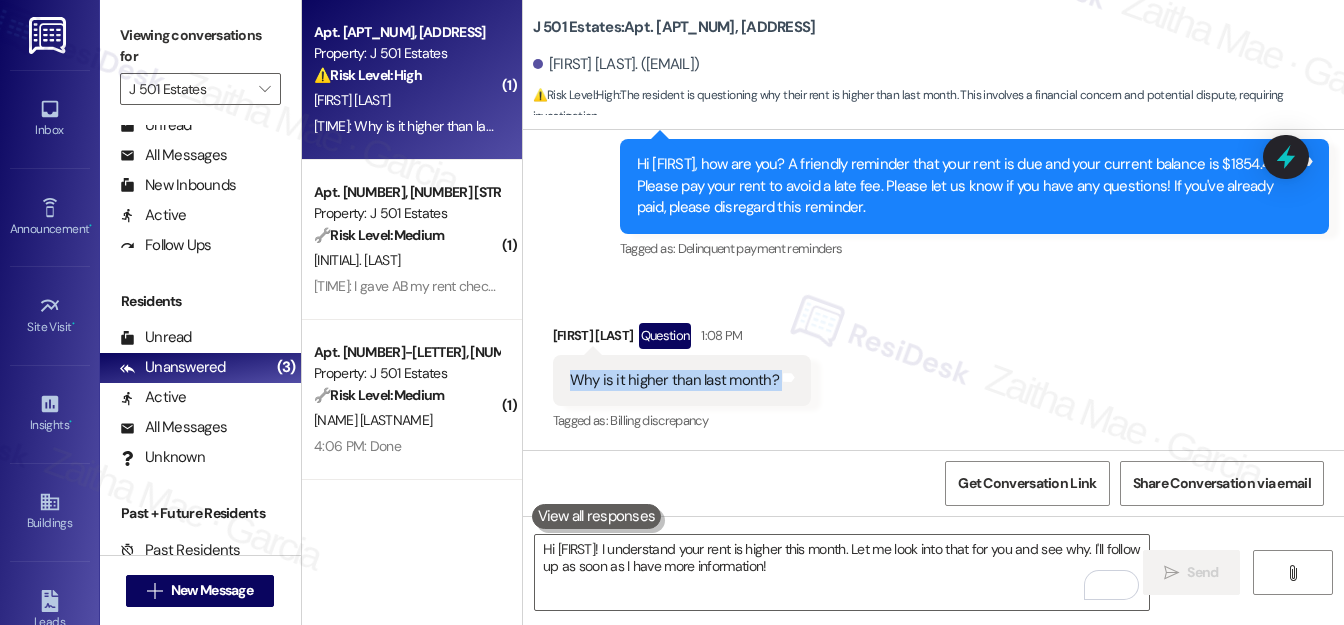 copy on "Why is it higher than last month? Tags and notes" 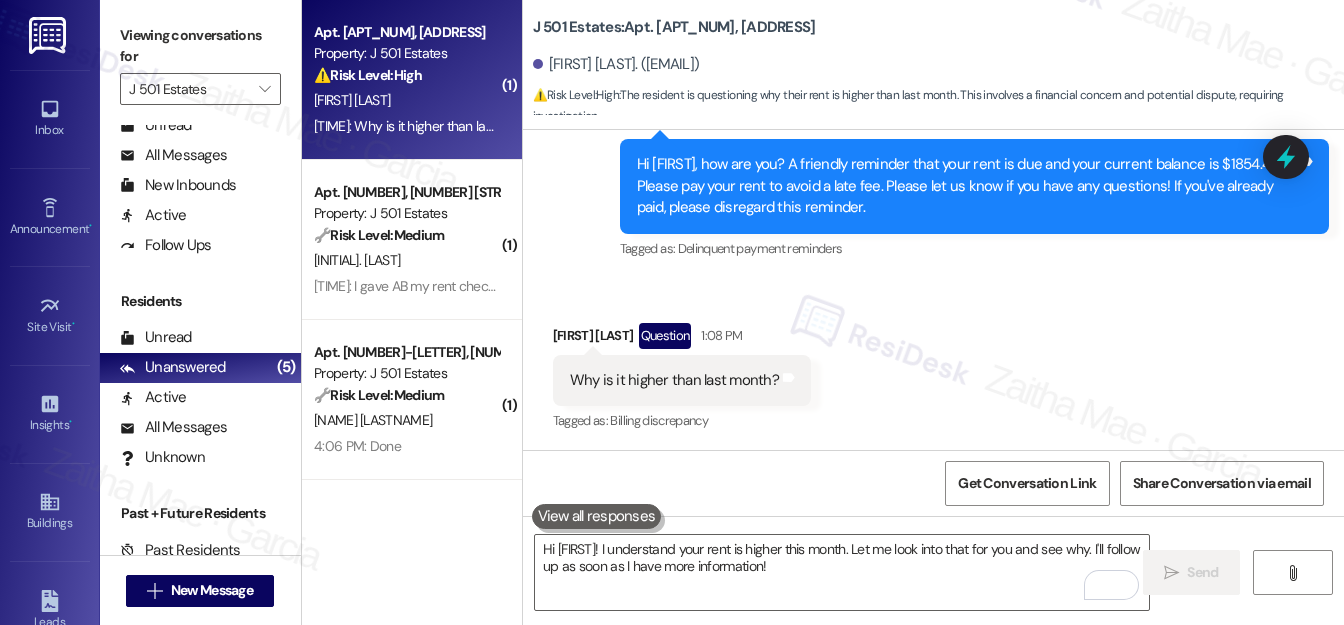 click on "Received via SMS Kaitlin Reagle Question 1:08 PM Why is it higher than last month? Tags and notes Tagged as:   Billing discrepancy Click to highlight conversations about Billing discrepancy" at bounding box center (933, 364) 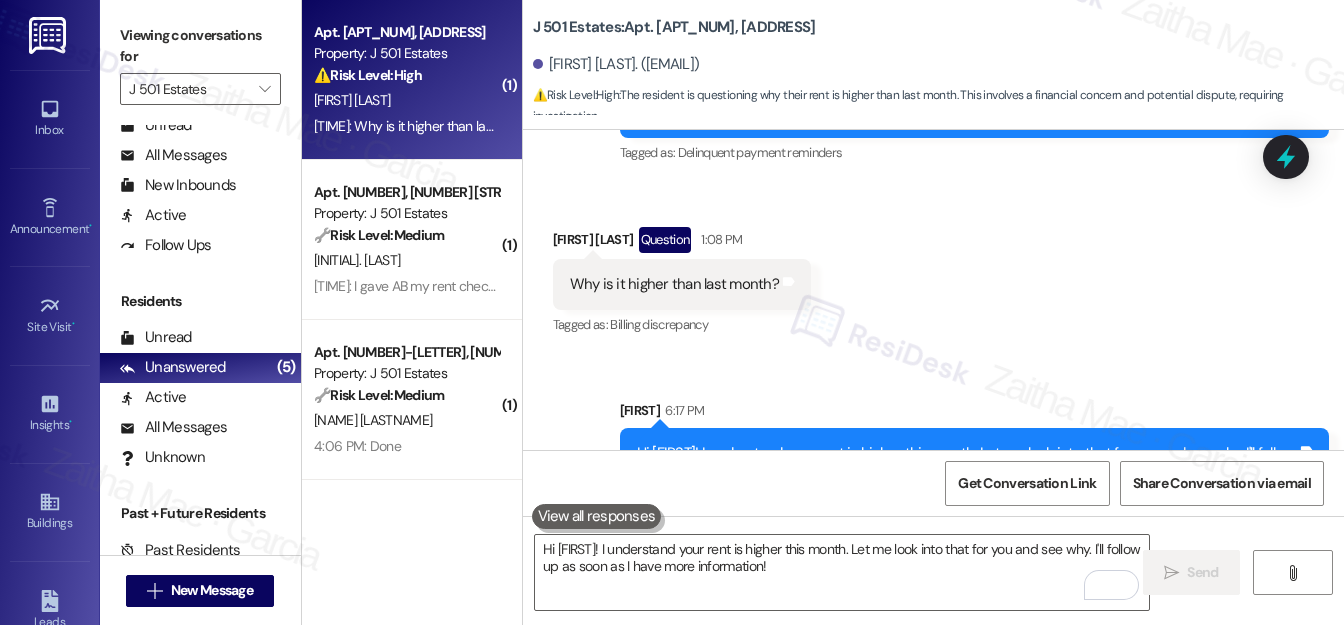 scroll, scrollTop: 1178, scrollLeft: 0, axis: vertical 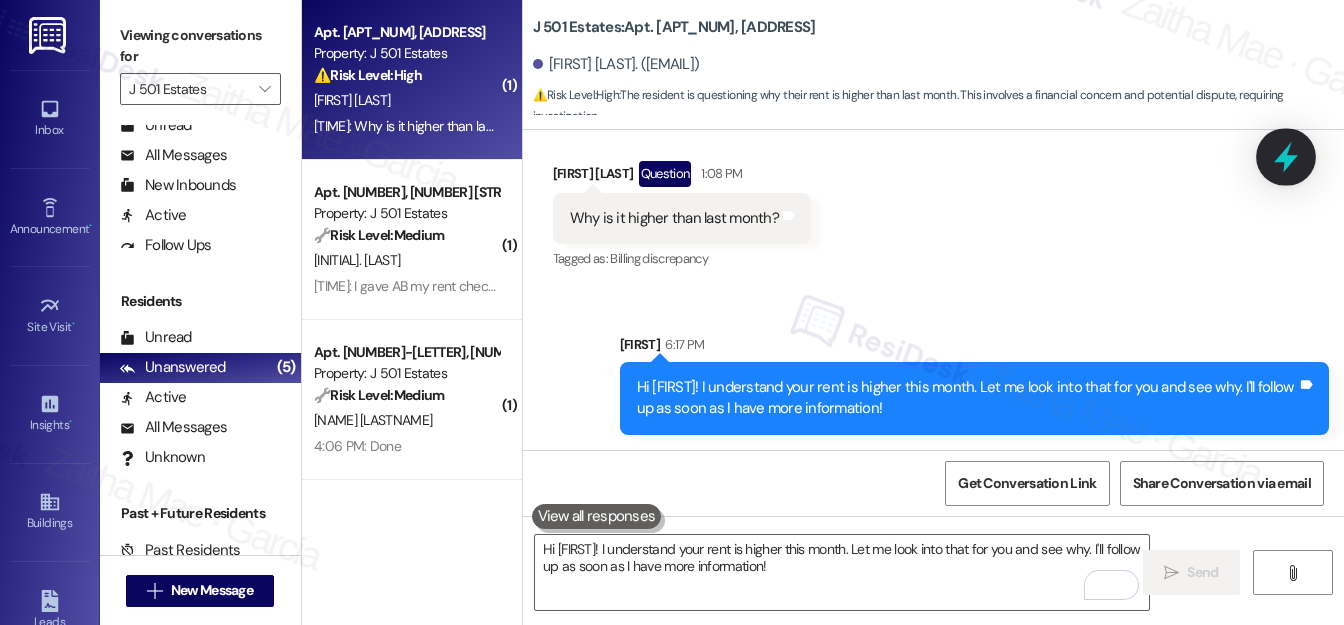 click 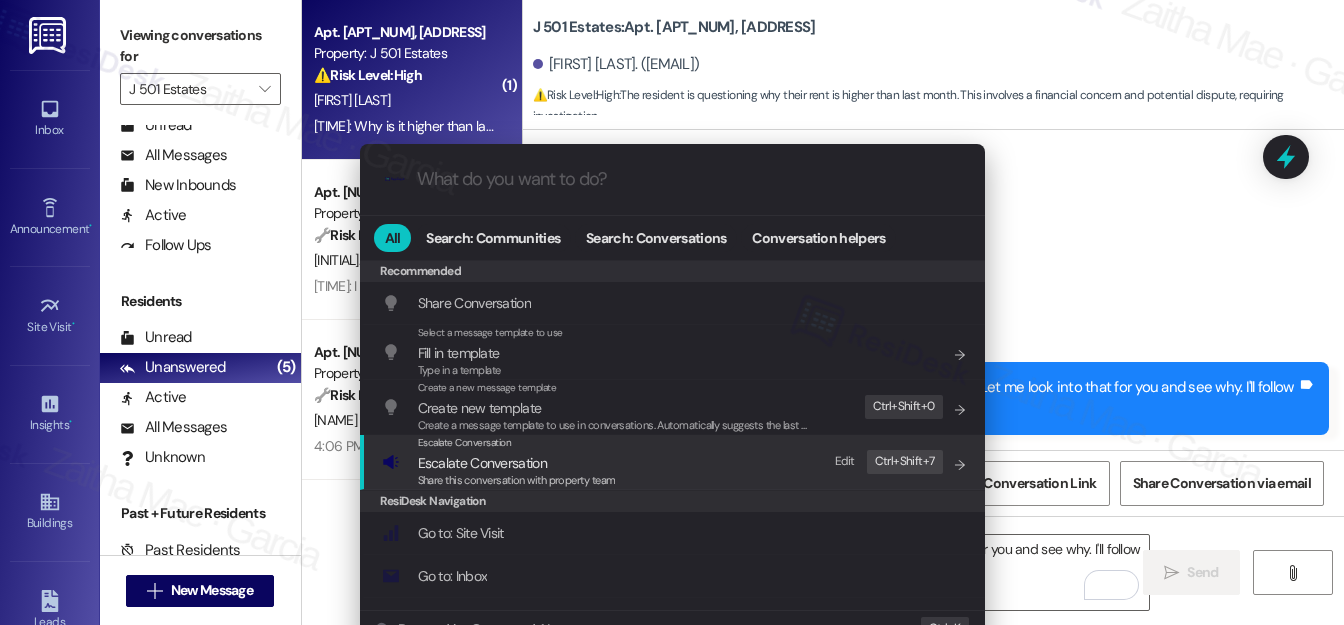 click on "Escalate Conversation" at bounding box center [482, 463] 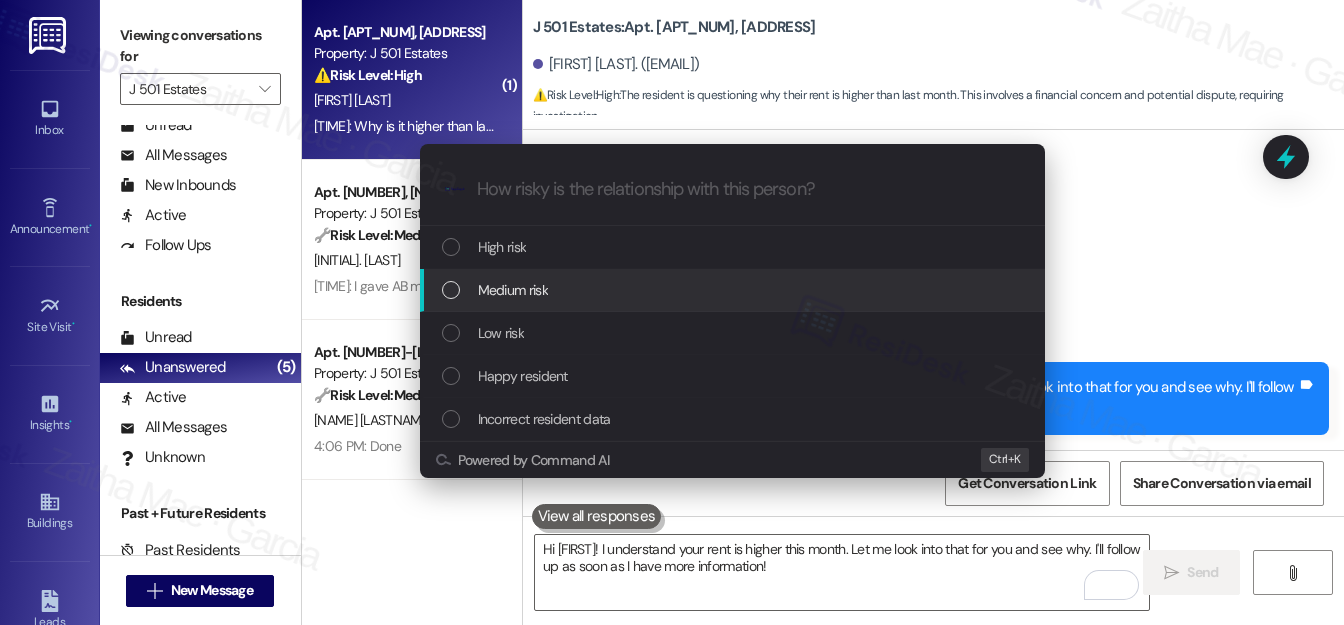 click on "Medium risk" at bounding box center (513, 290) 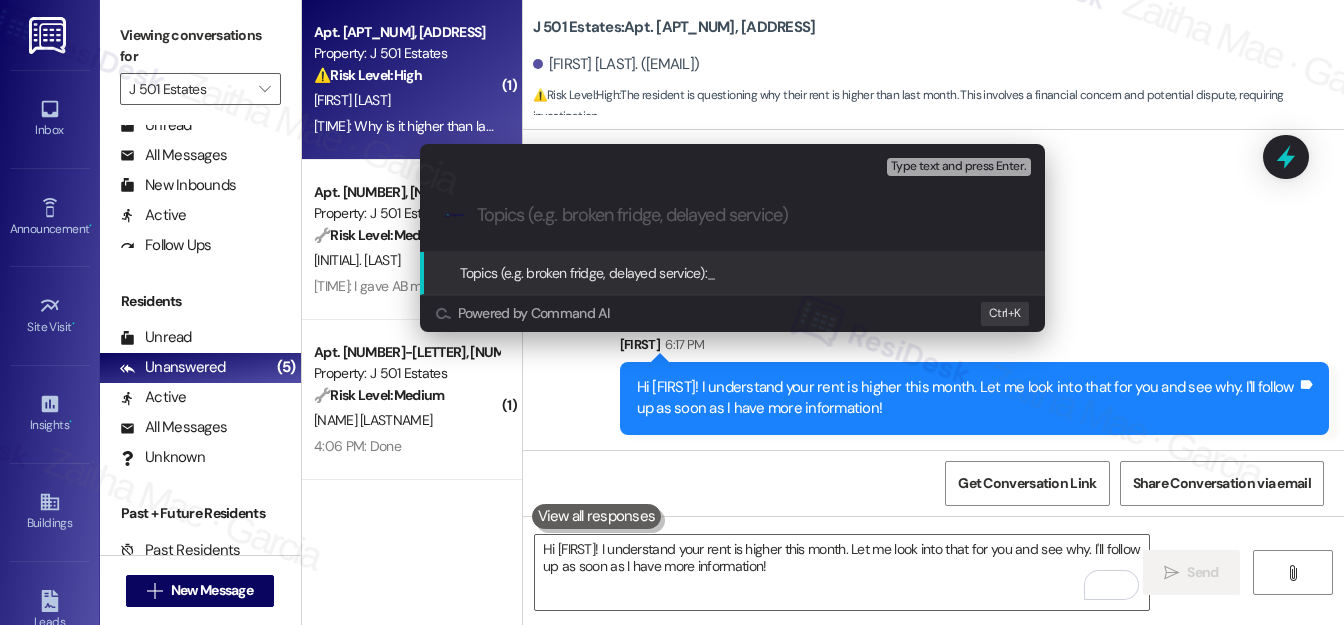 paste on "Increased Charges" 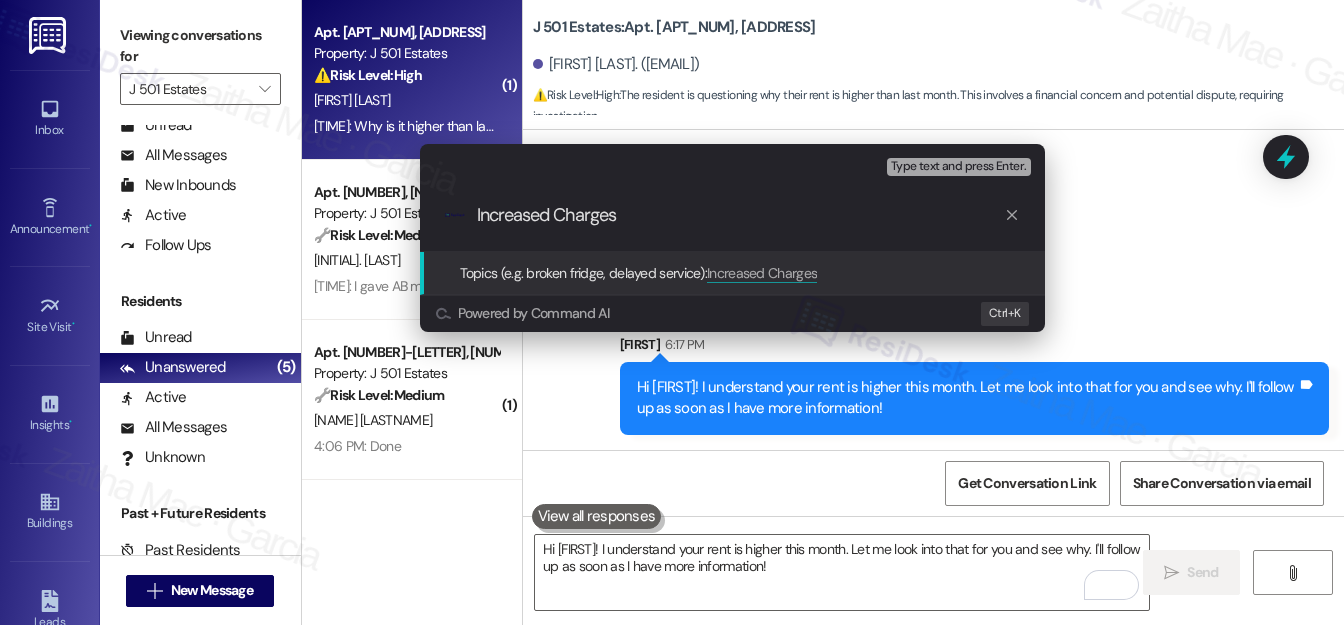 drag, startPoint x: 476, startPoint y: 216, endPoint x: 812, endPoint y: 201, distance: 336.33466 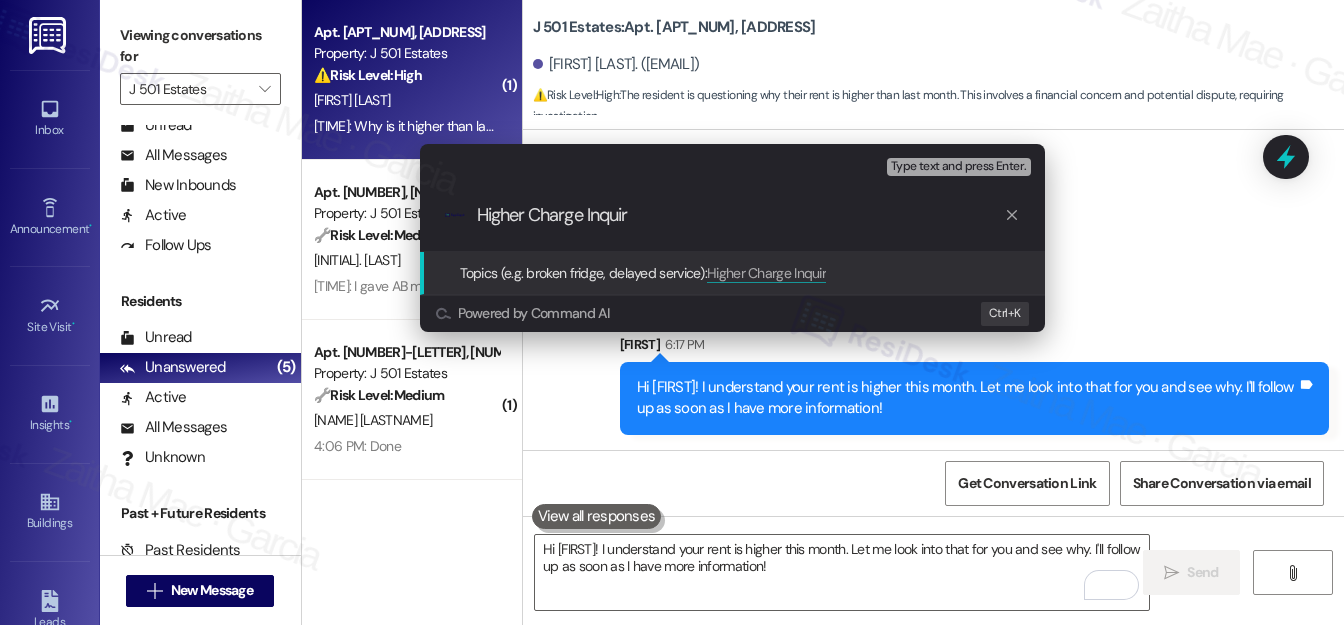 type on "Higher Charge Inquiry" 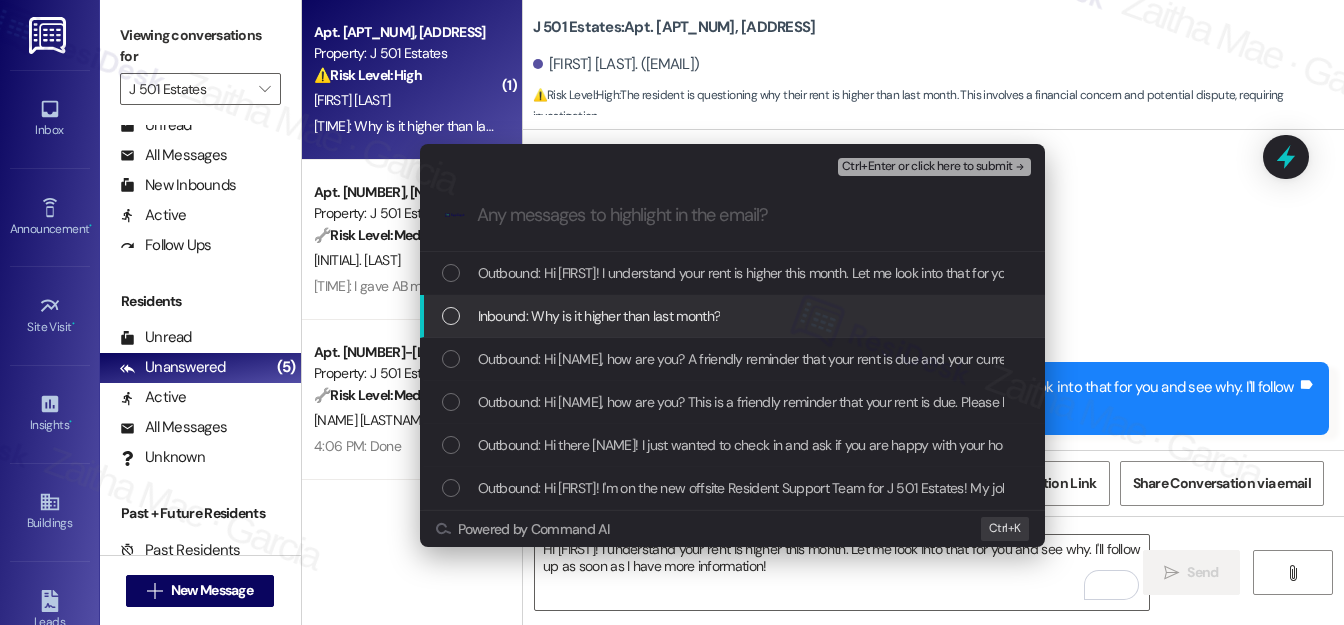 type 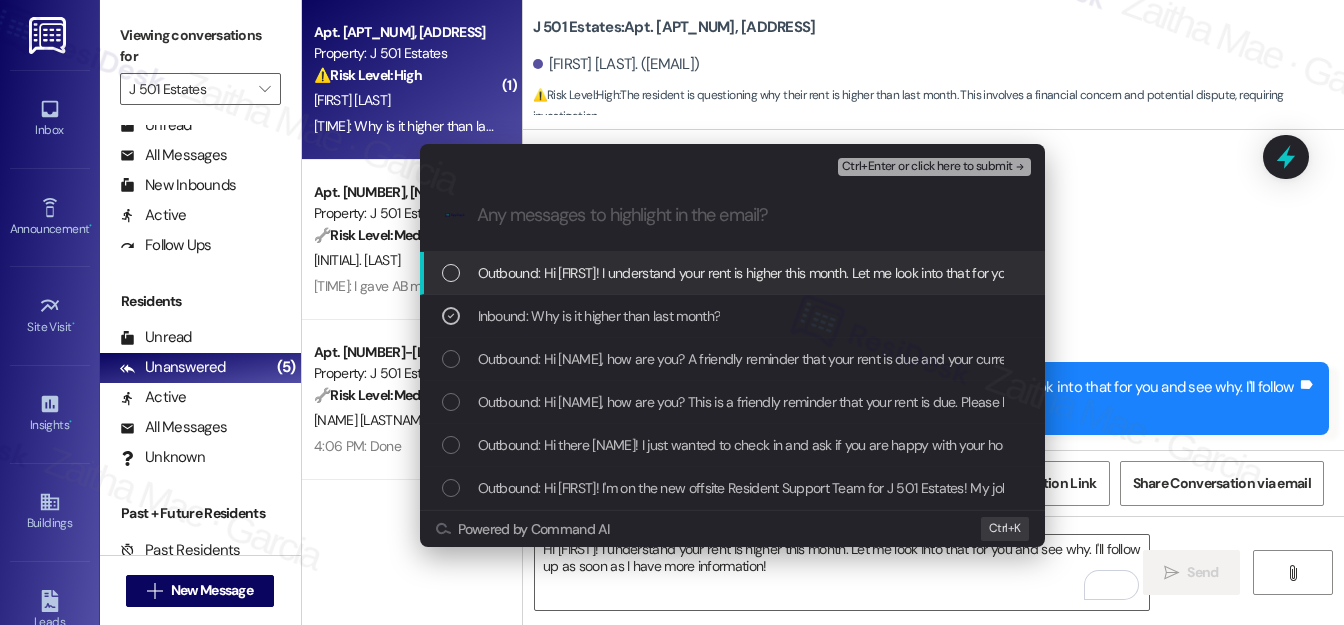 click on "Ctrl+Enter or click here to submit" at bounding box center [927, 167] 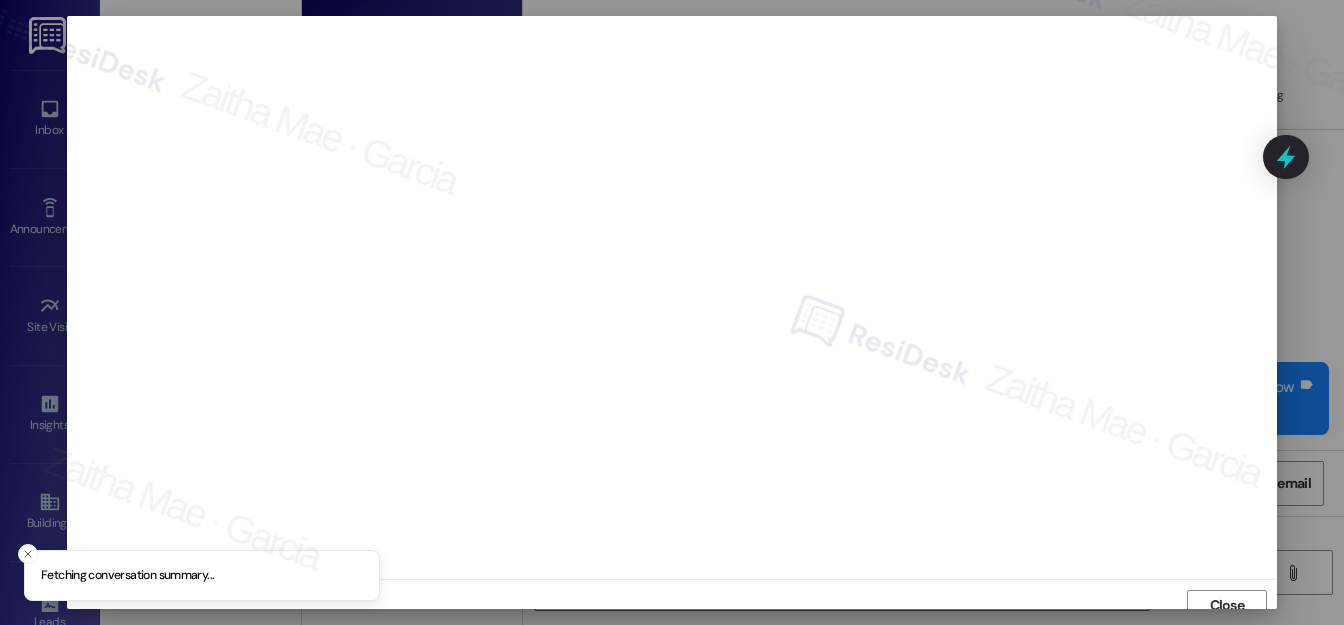 scroll, scrollTop: 12, scrollLeft: 0, axis: vertical 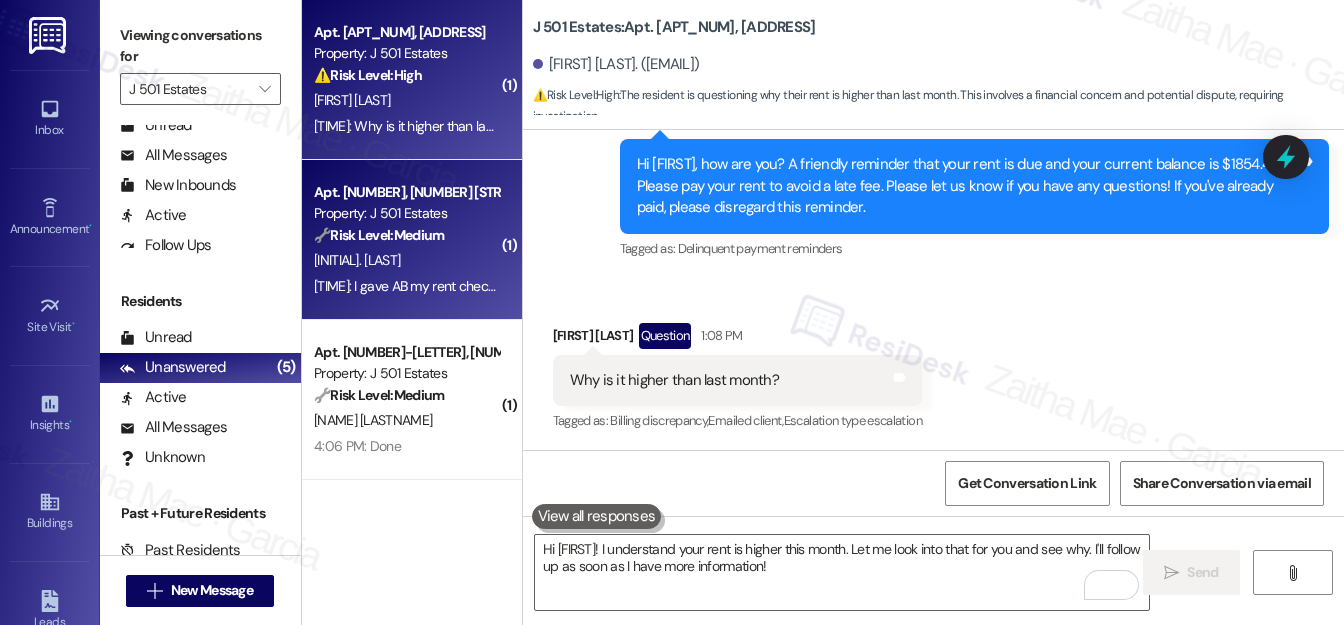 click on "B. Simpson" at bounding box center [406, 260] 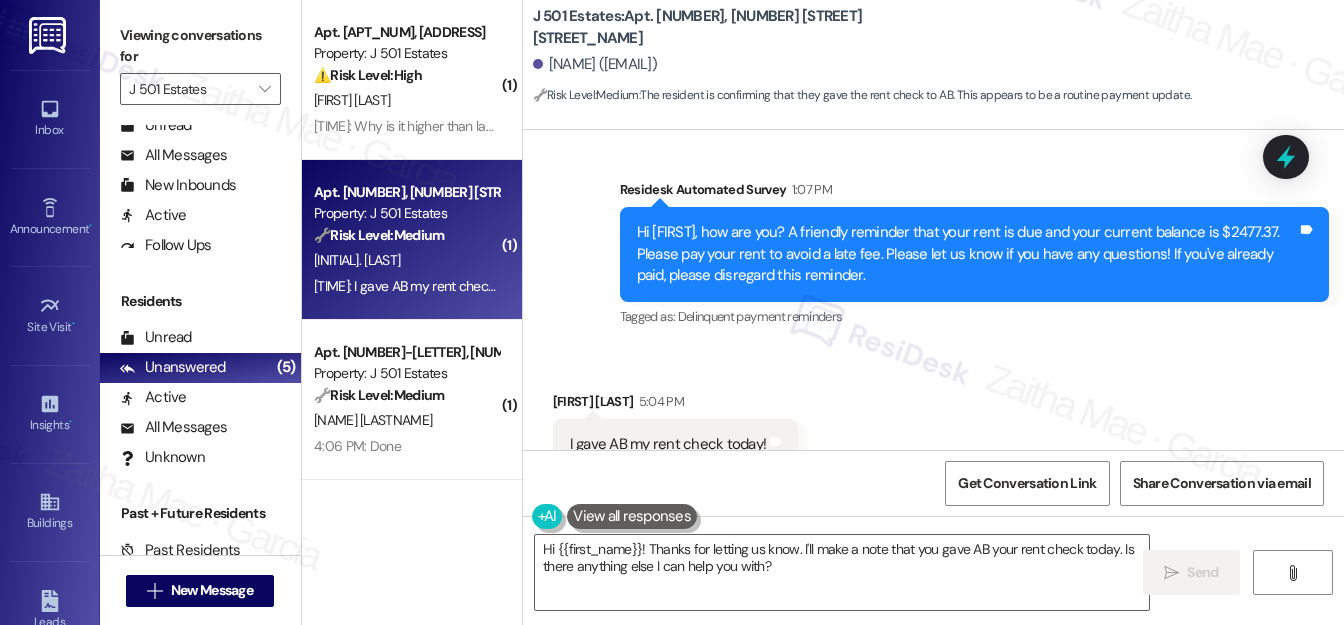scroll, scrollTop: 2250, scrollLeft: 0, axis: vertical 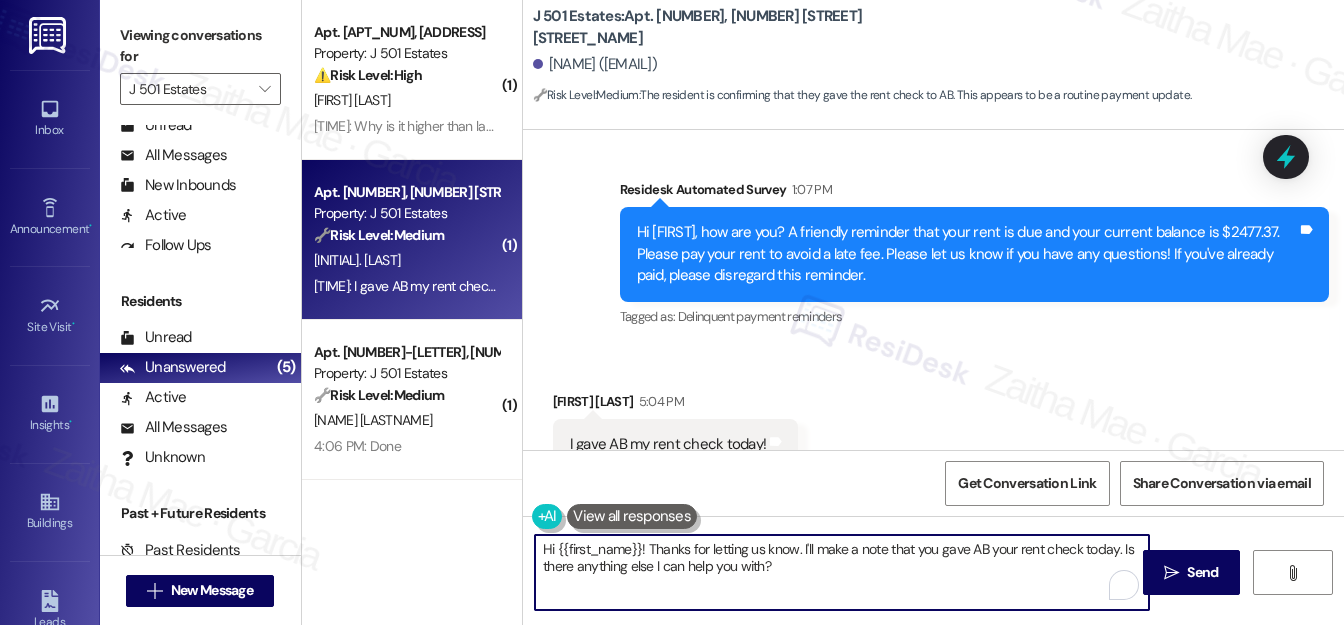 drag, startPoint x: 645, startPoint y: 546, endPoint x: 532, endPoint y: 548, distance: 113.0177 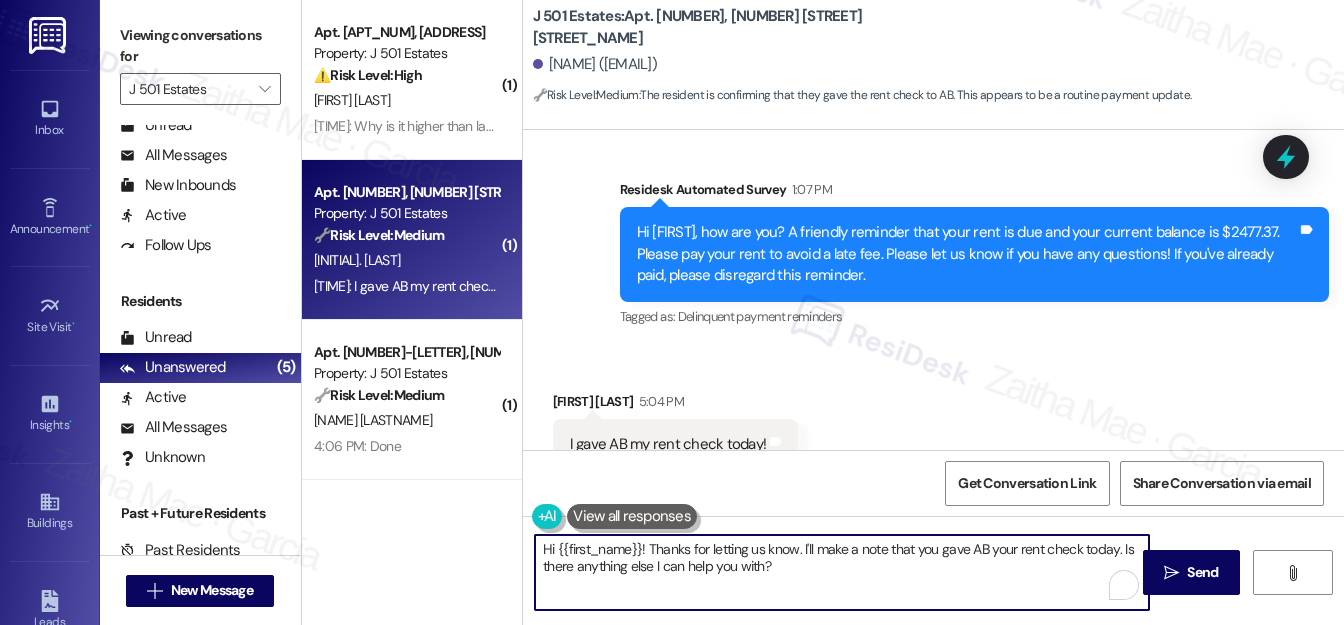 click on "Hi {{first_name}}! Thanks for letting us know. I'll make a note that you gave AB your rent check today. Is there anything else I can help you with?" at bounding box center [842, 572] 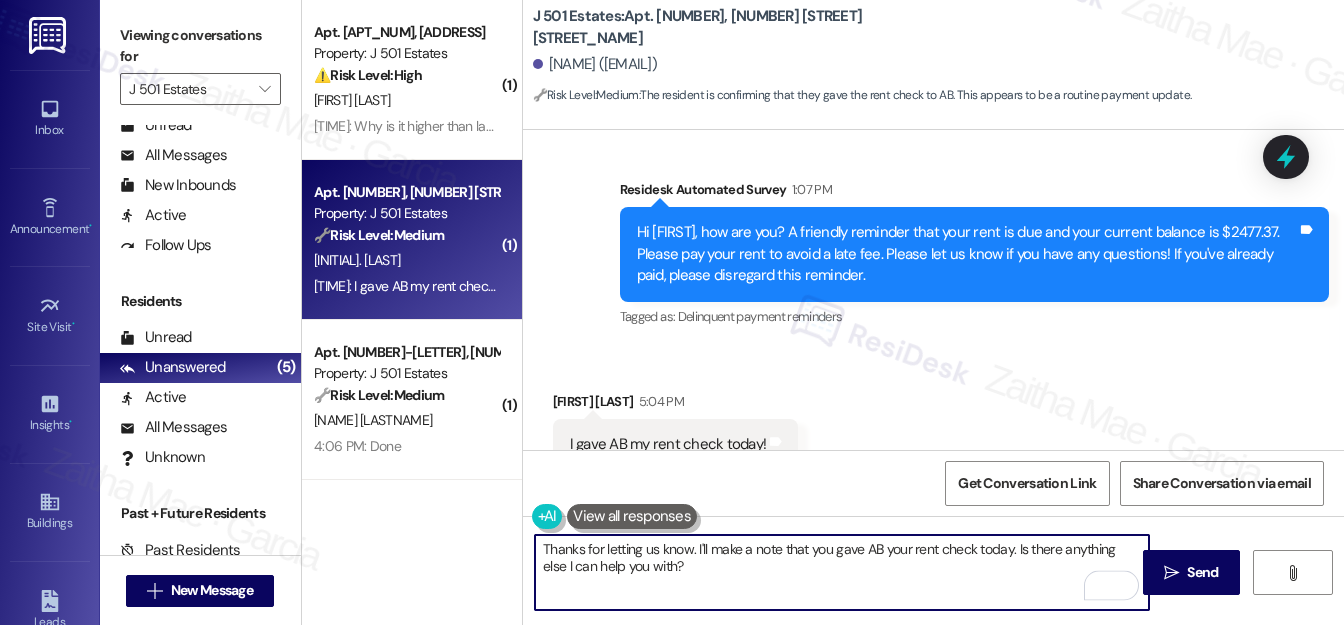 click on "Brennetta Simpson 5:04 PM" at bounding box center [676, 405] 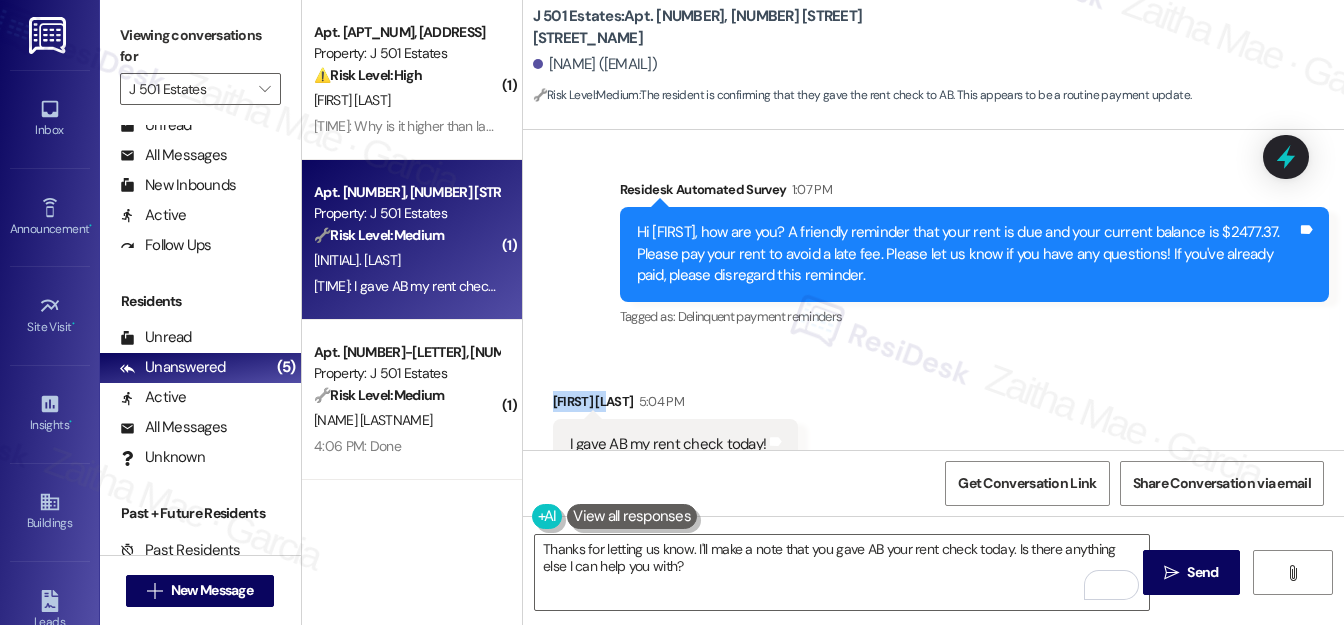 click on "Brennetta Simpson 5:04 PM" at bounding box center (676, 405) 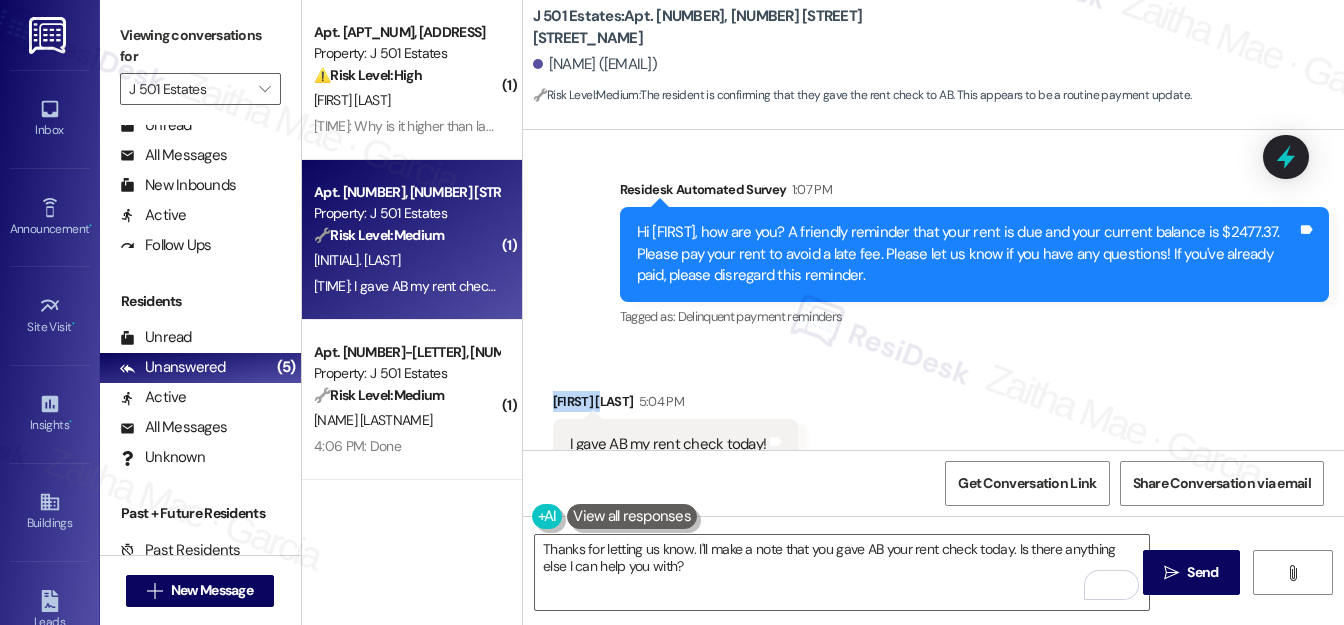 copy on "Brennetta" 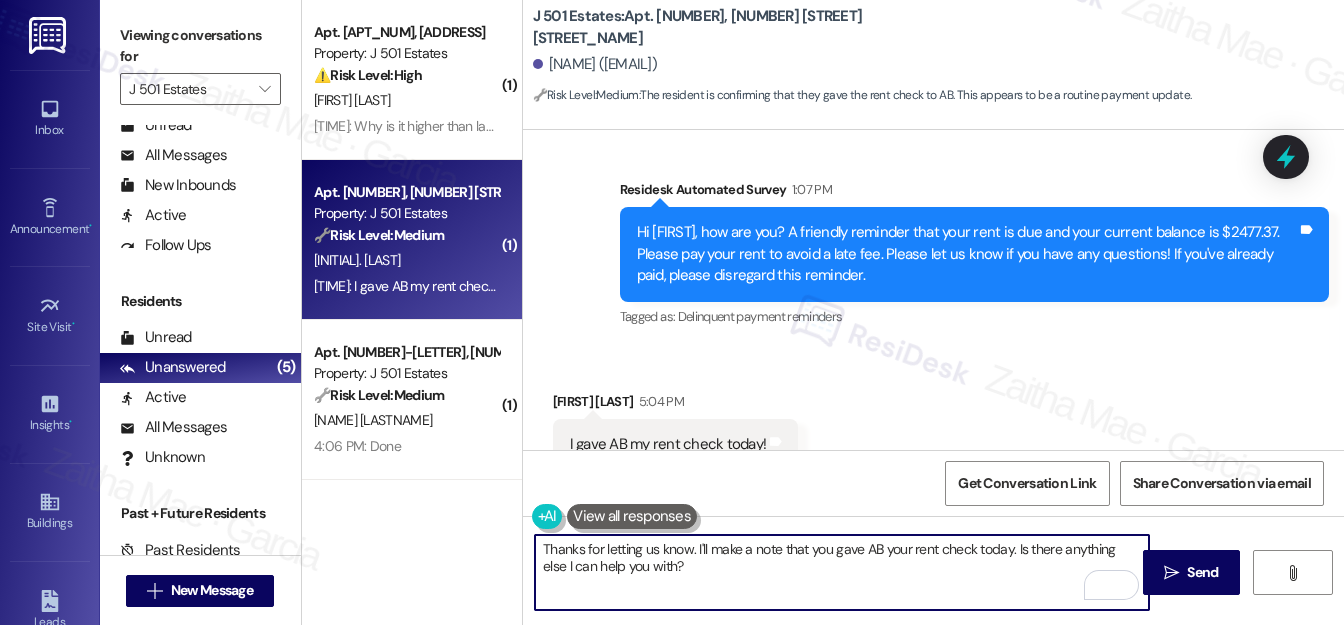 click on "Thanks for letting us know. I'll make a note that you gave AB your rent check today. Is there anything else I can help you with?" at bounding box center [842, 572] 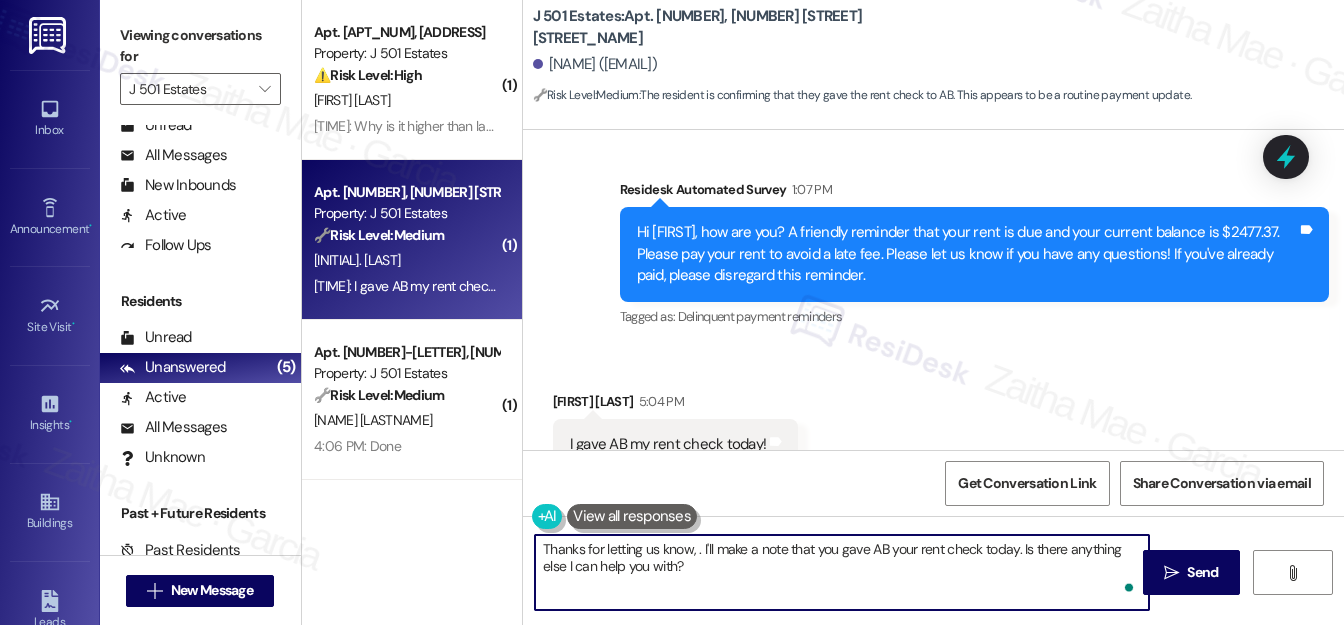 paste on "Brennetta" 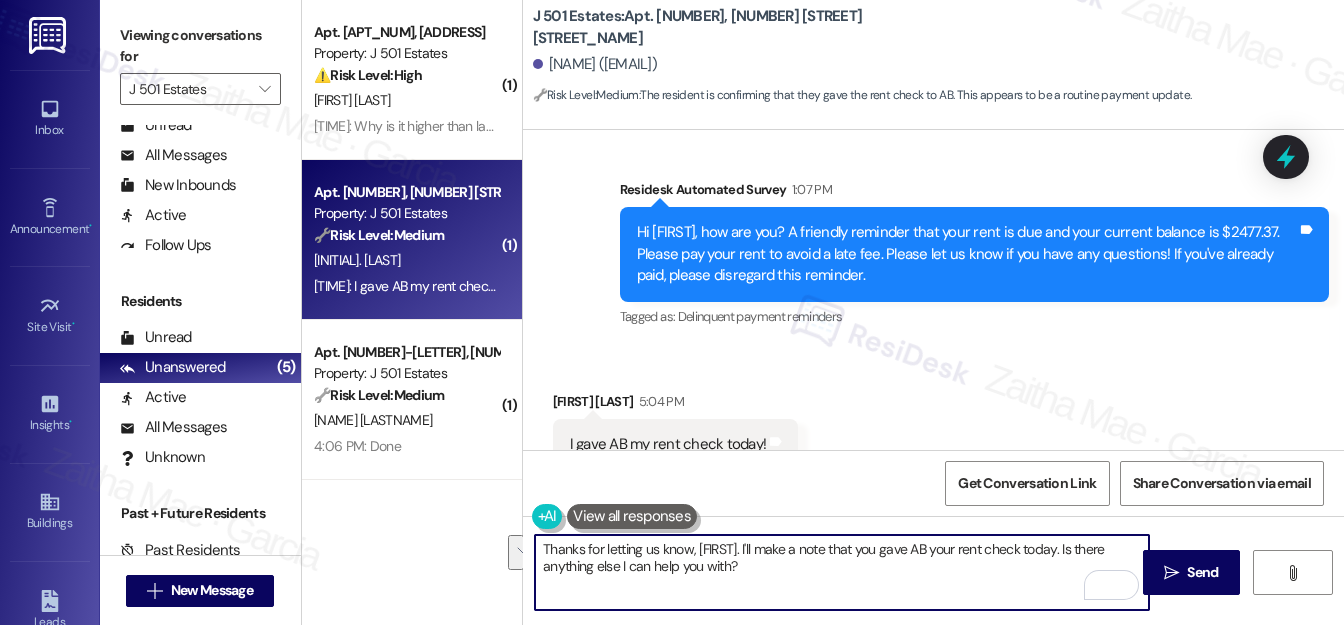drag, startPoint x: 1077, startPoint y: 546, endPoint x: 1077, endPoint y: 574, distance: 28 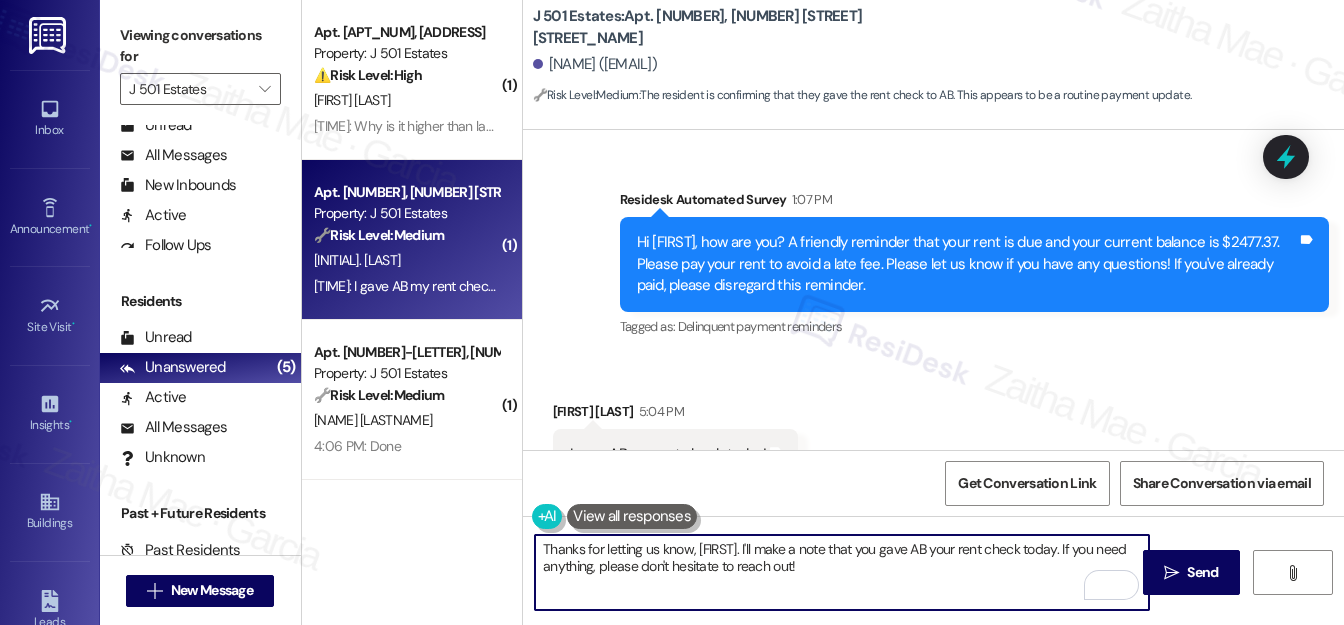 scroll, scrollTop: 2250, scrollLeft: 0, axis: vertical 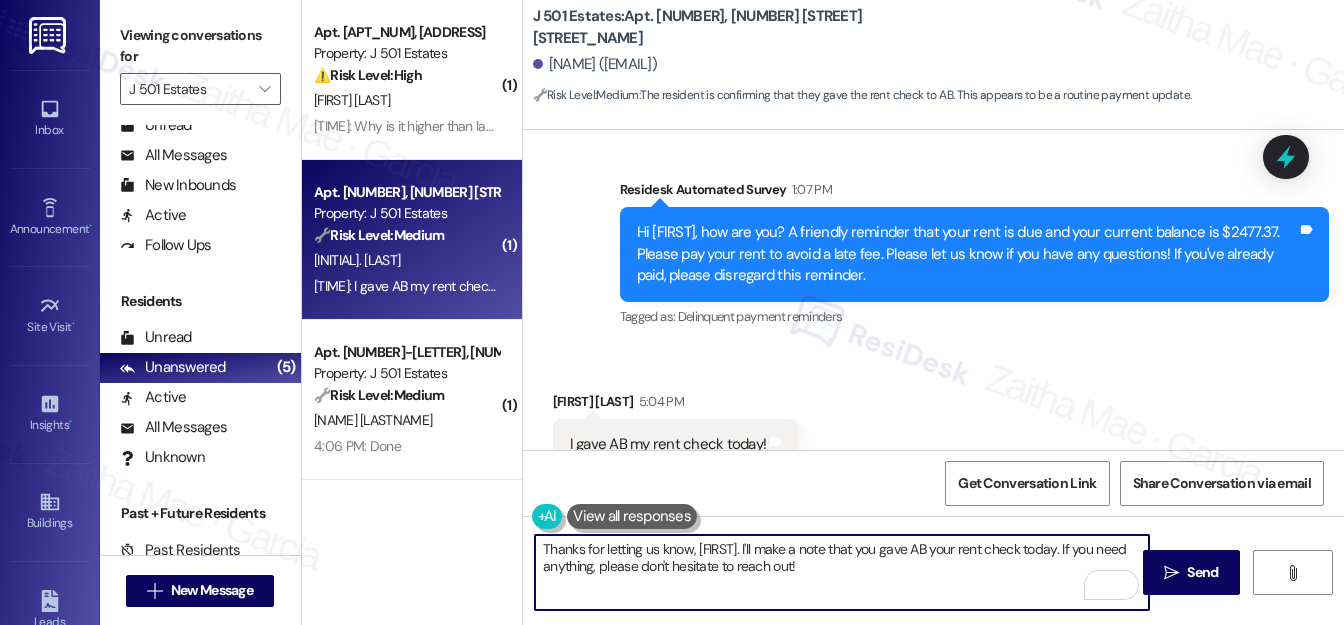 click on "Thanks for letting us know, Brennetta. I'll make a note that you gave AB your rent check today. If you need anything, please don't hesitate to reach out!" at bounding box center [842, 572] 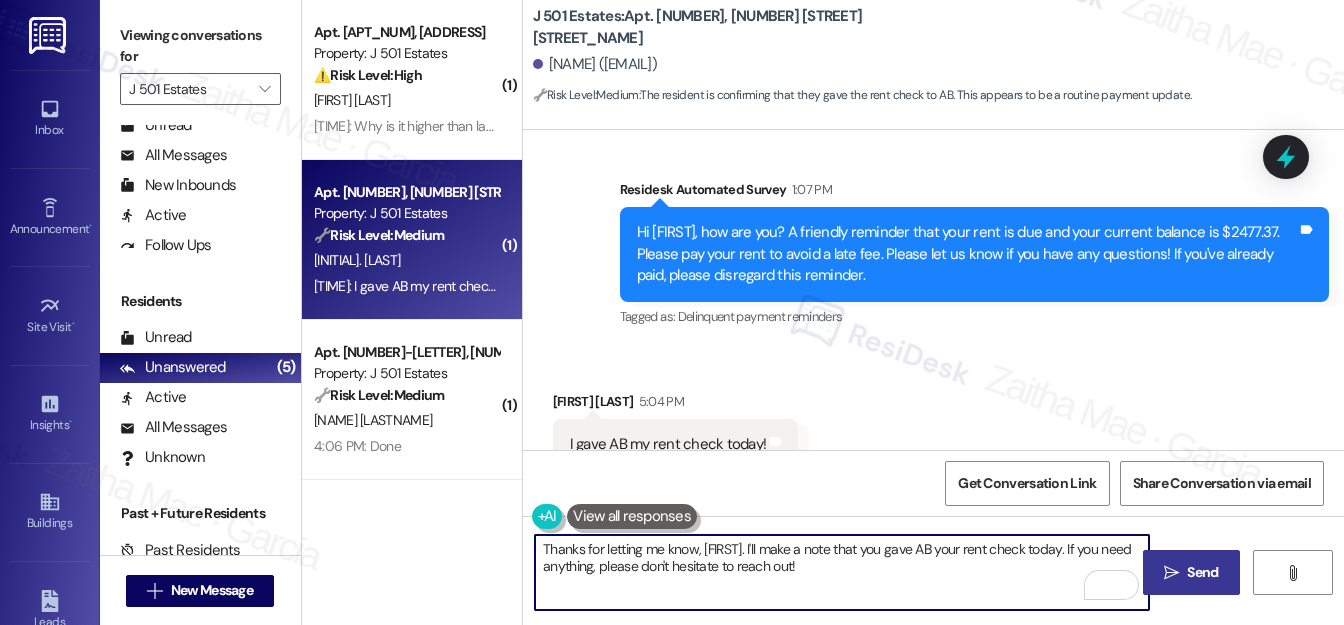 type on "Thanks for letting me know, Brennetta. I'll make a note that you gave AB your rent check today. If you need anything, please don't hesitate to reach out!" 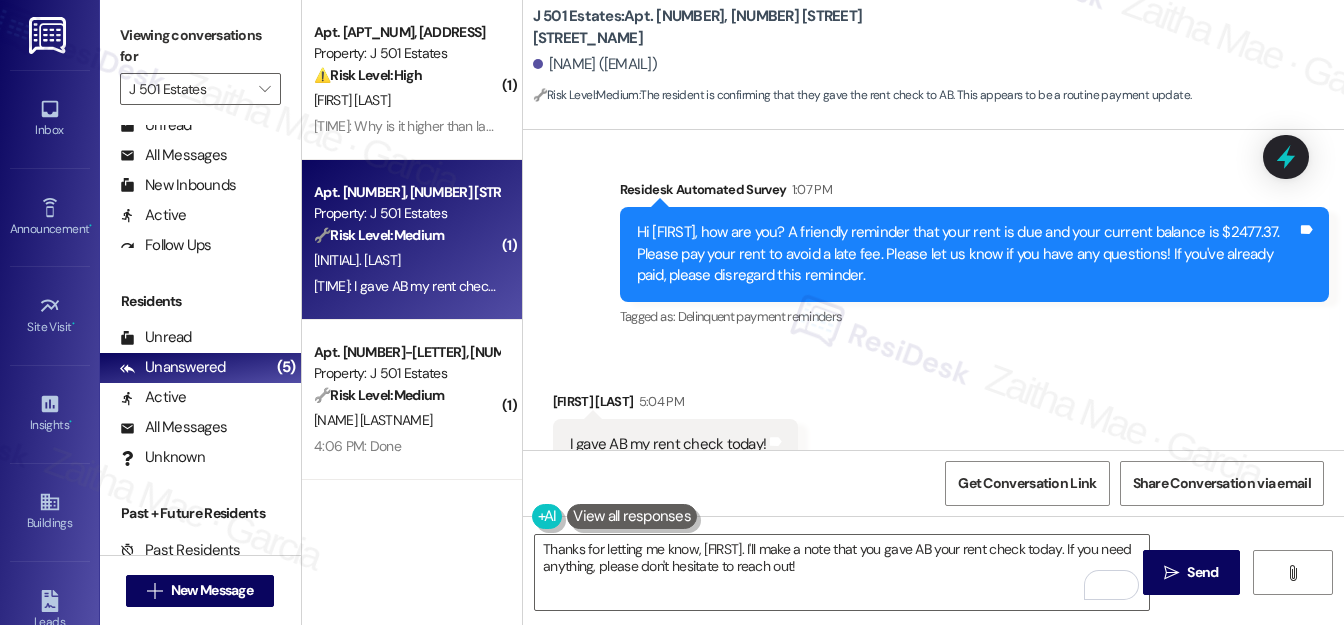 drag, startPoint x: 1205, startPoint y: 557, endPoint x: 1125, endPoint y: 509, distance: 93.29523 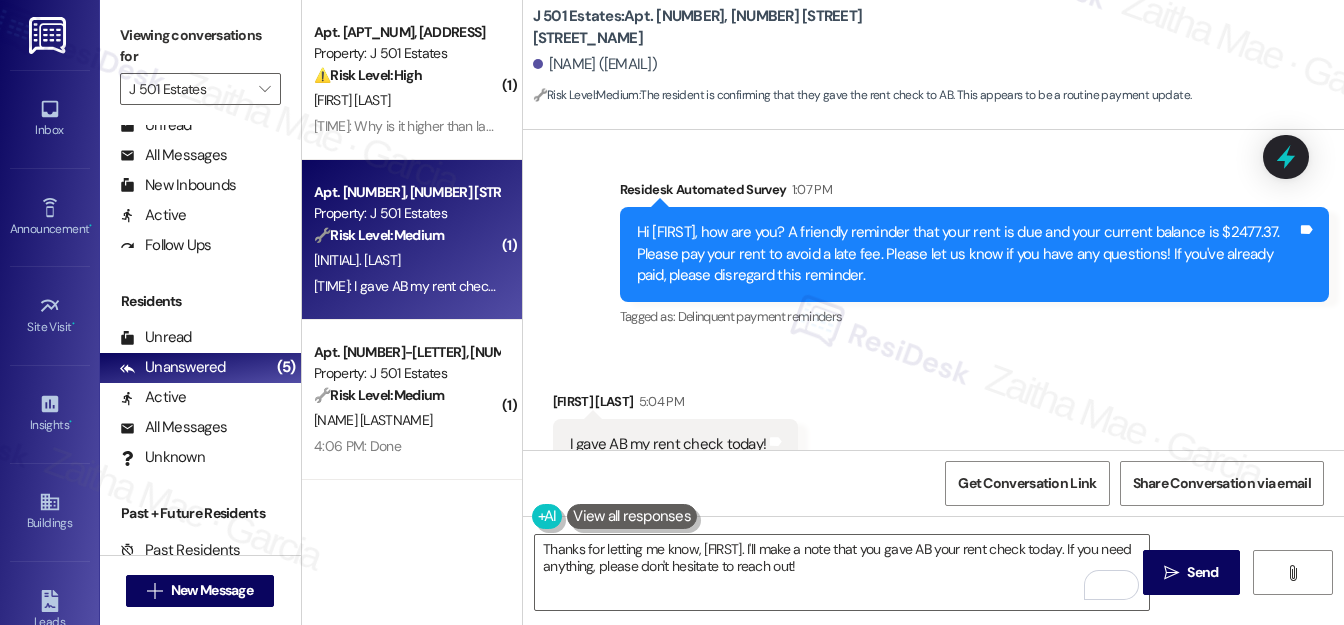 click on " Send" at bounding box center [1191, 572] 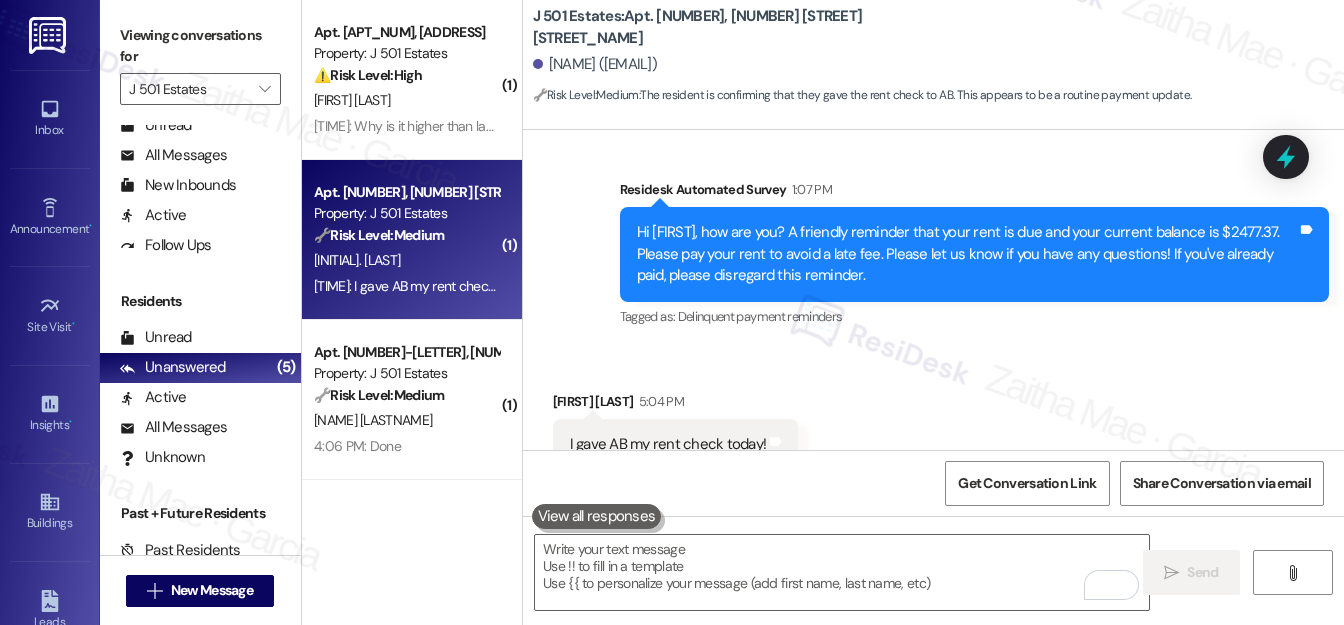 type on "Fetching suggested responses. Please feel free to read through the conversation in the meantime." 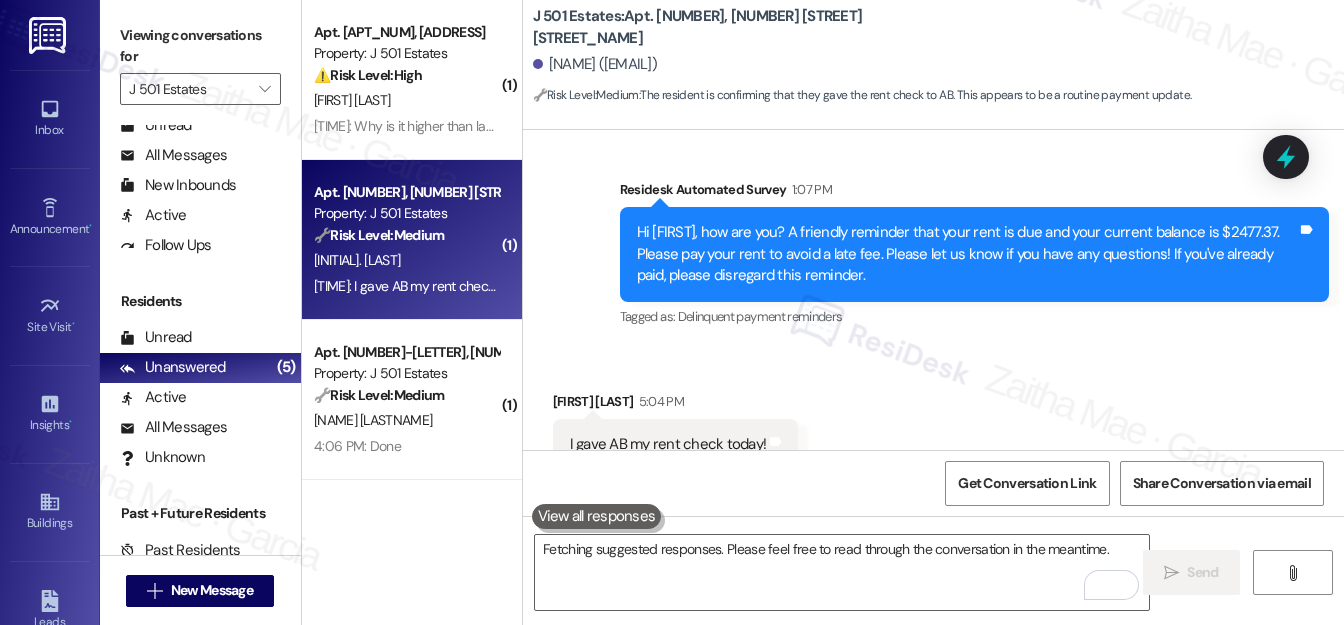 scroll, scrollTop: 2250, scrollLeft: 0, axis: vertical 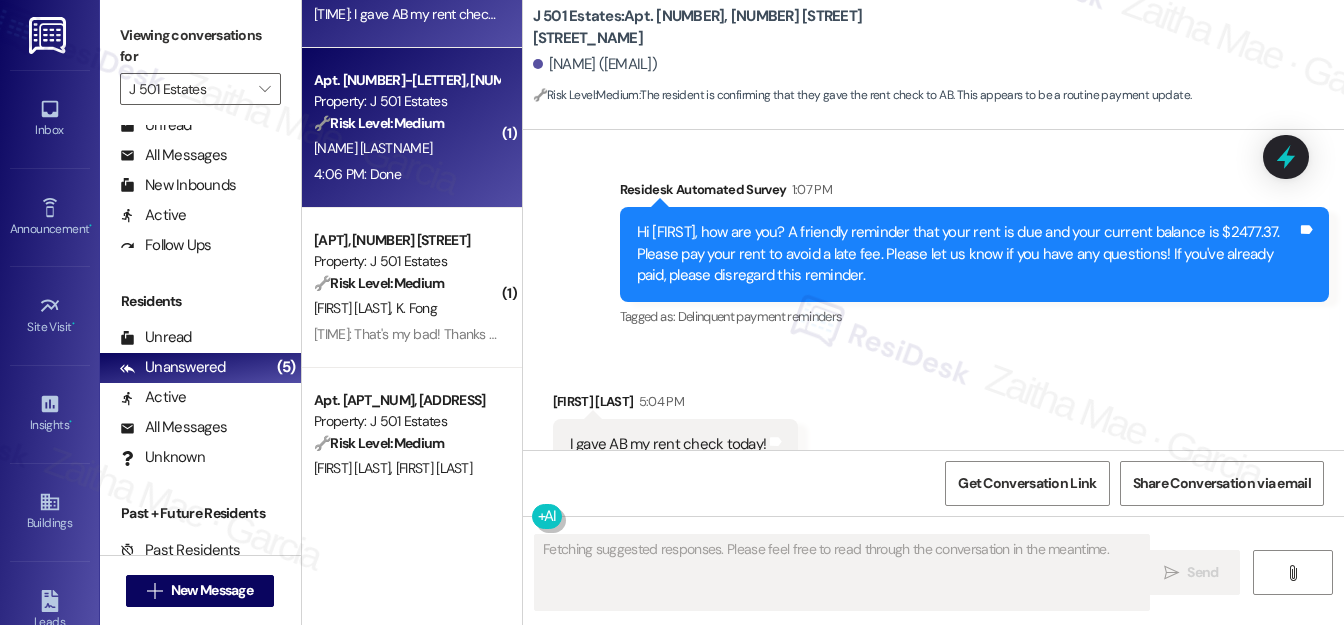 click on "4:06 PM: Done 4:06 PM: Done" at bounding box center [406, 174] 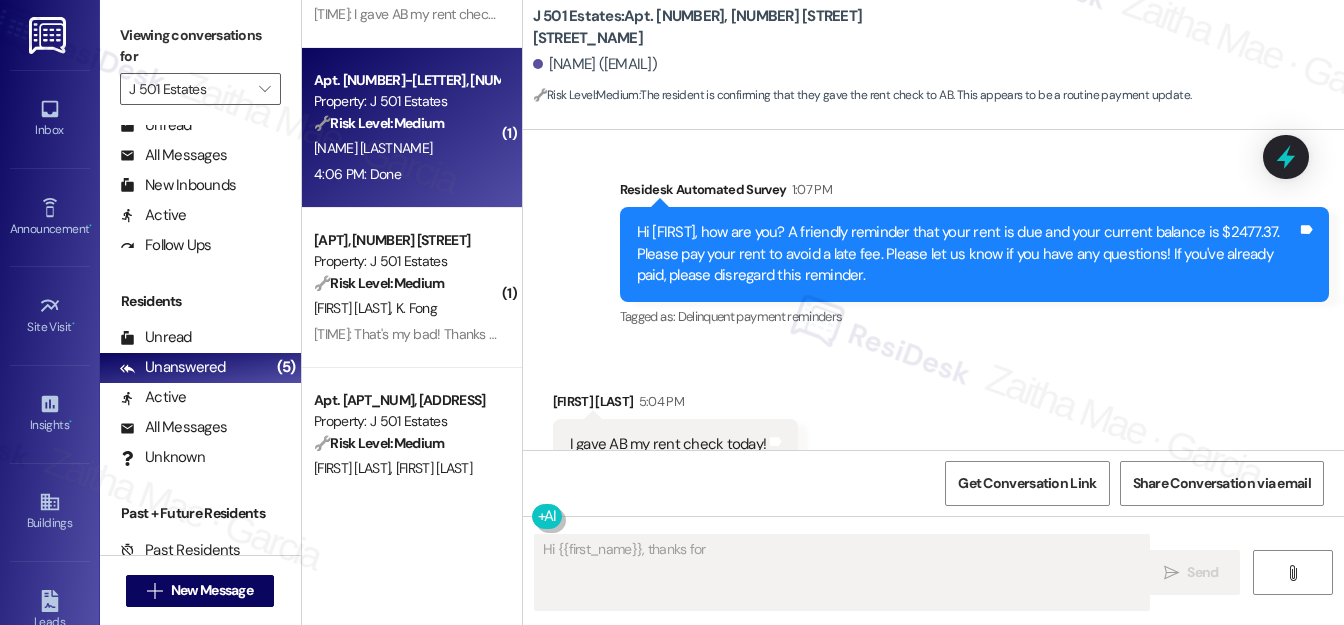 scroll, scrollTop: 626, scrollLeft: 0, axis: vertical 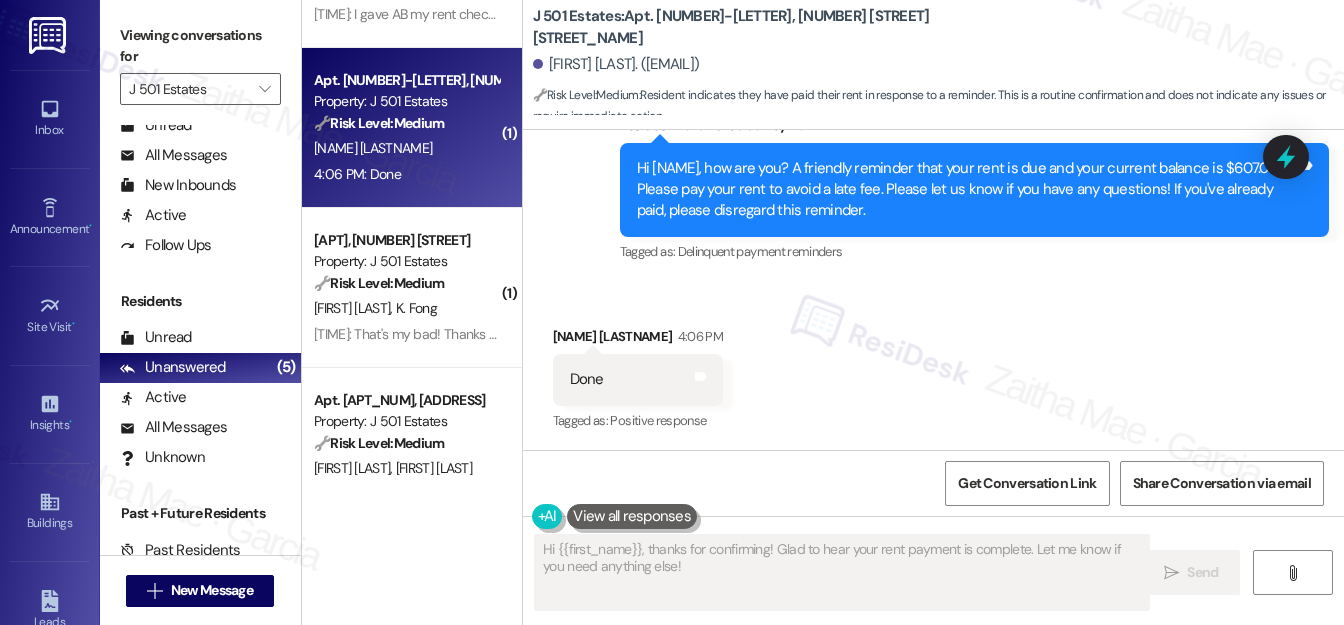 click on "Angelia Culbreth 4:06 PM" at bounding box center [638, 340] 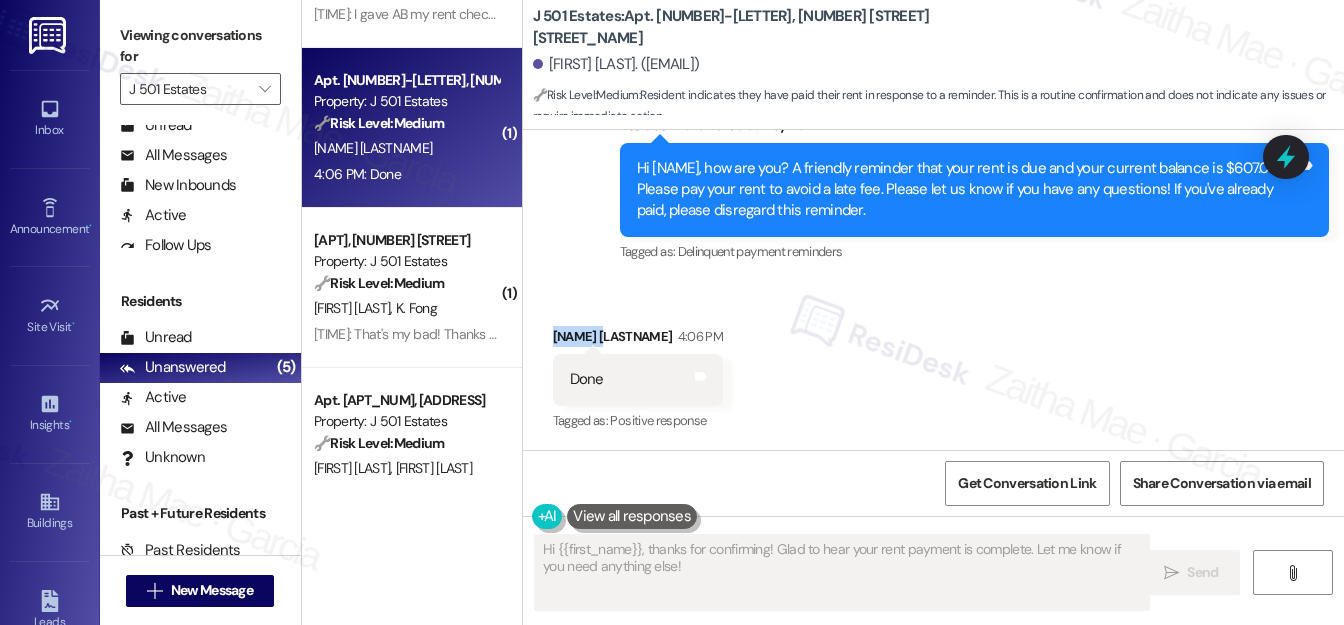 click on "Angelia Culbreth 4:06 PM" at bounding box center [638, 340] 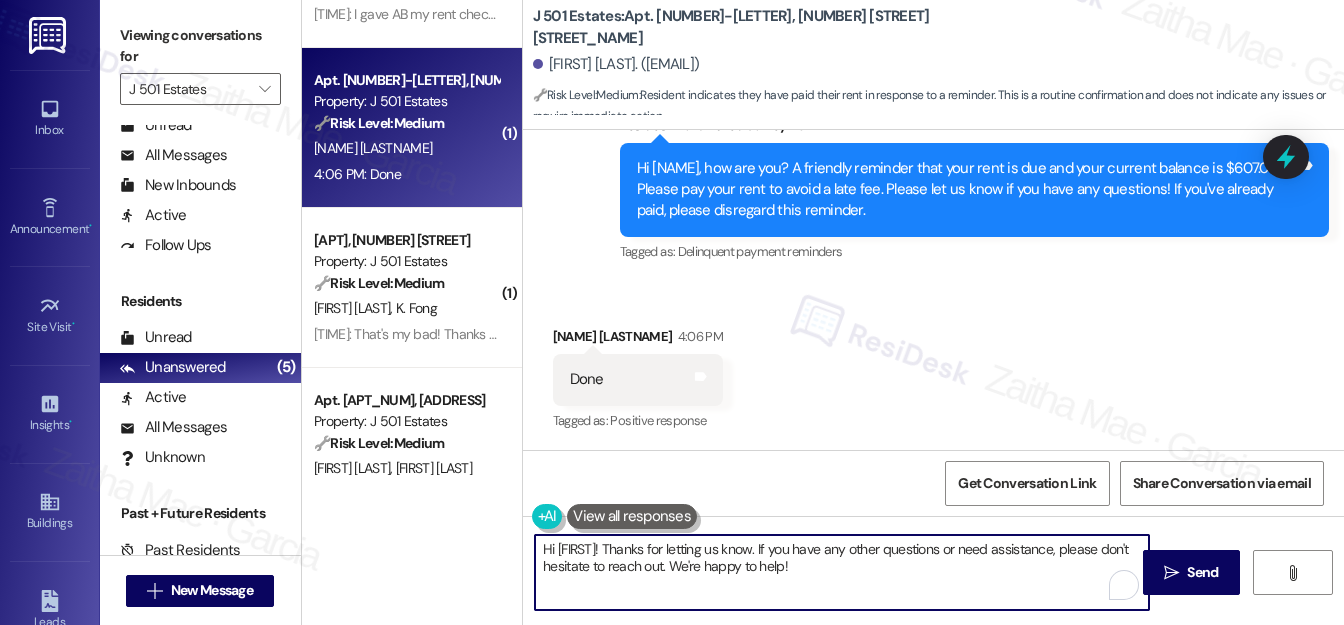 drag, startPoint x: 647, startPoint y: 543, endPoint x: 522, endPoint y: 552, distance: 125.32358 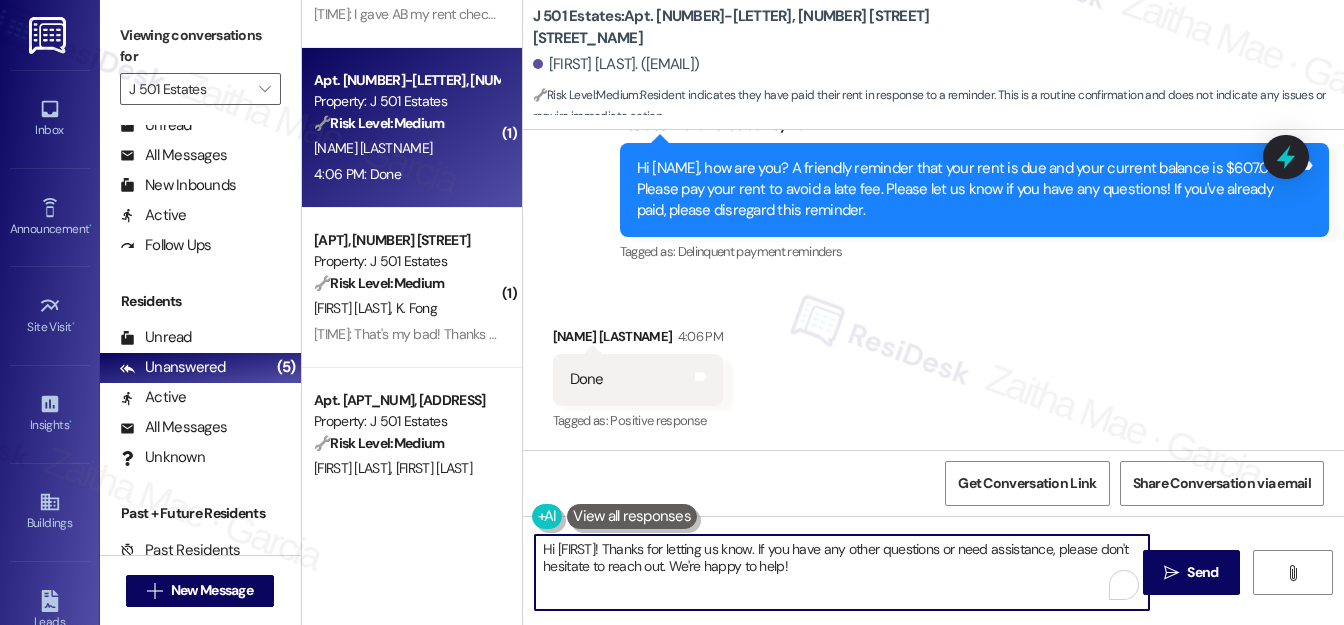 click on "Hi {{first_name}}! Thanks for letting us know. If you have any other questions or need assistance, please don't hesitate to reach out. We're happy to help!  Send " at bounding box center [933, 591] 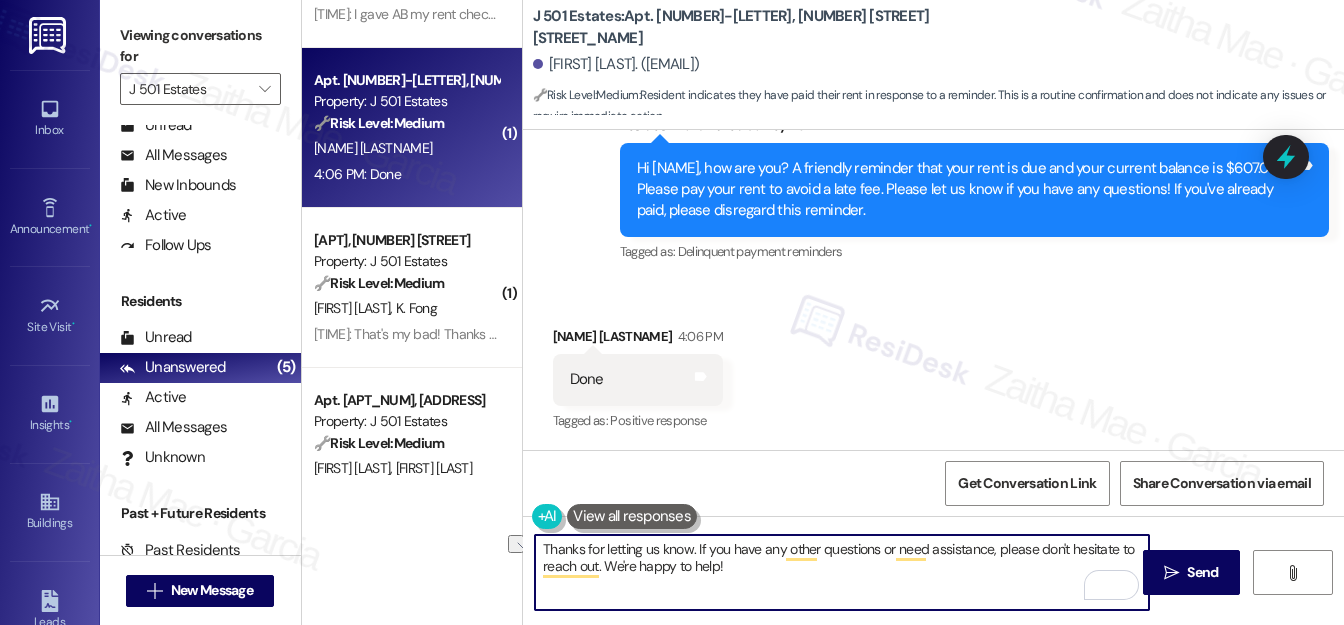 drag, startPoint x: 688, startPoint y: 547, endPoint x: 603, endPoint y: 550, distance: 85.052925 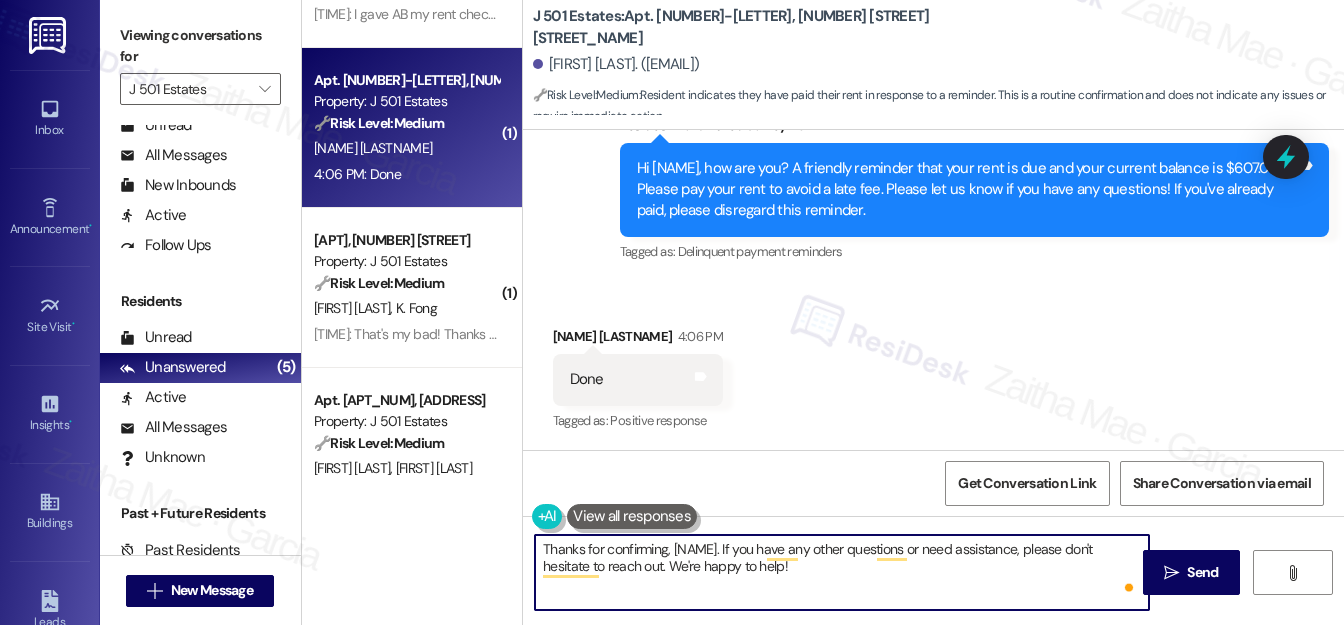 paste on "Angelia" 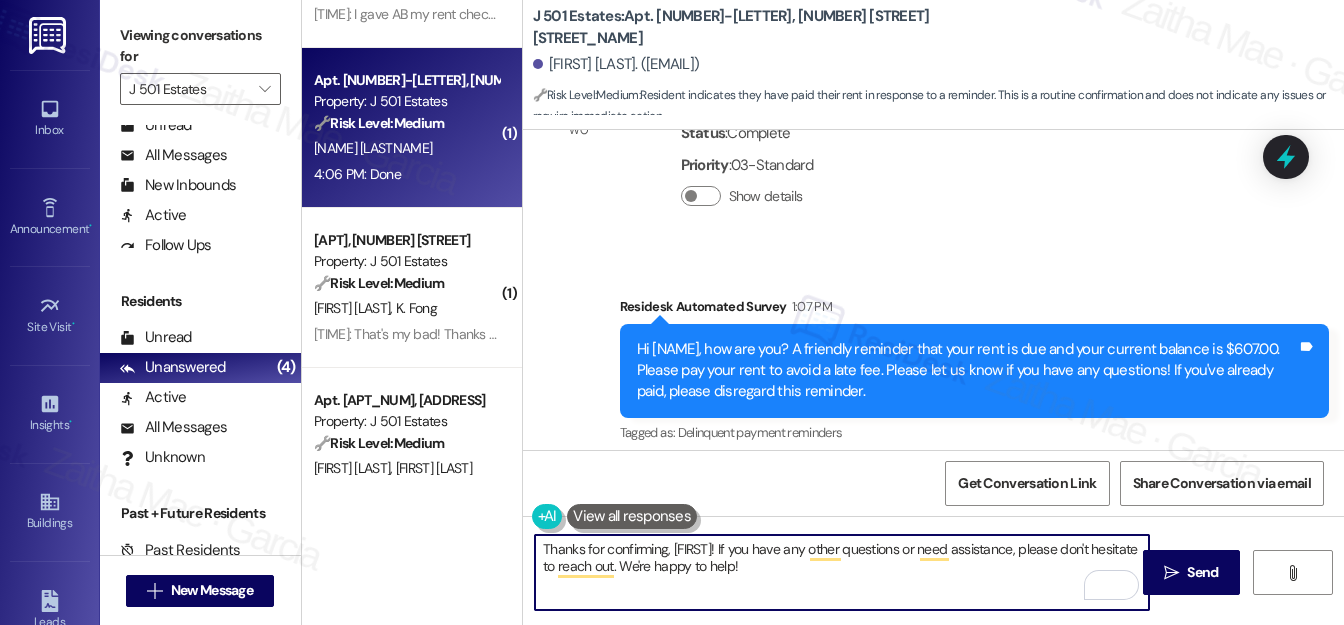 scroll, scrollTop: 626, scrollLeft: 0, axis: vertical 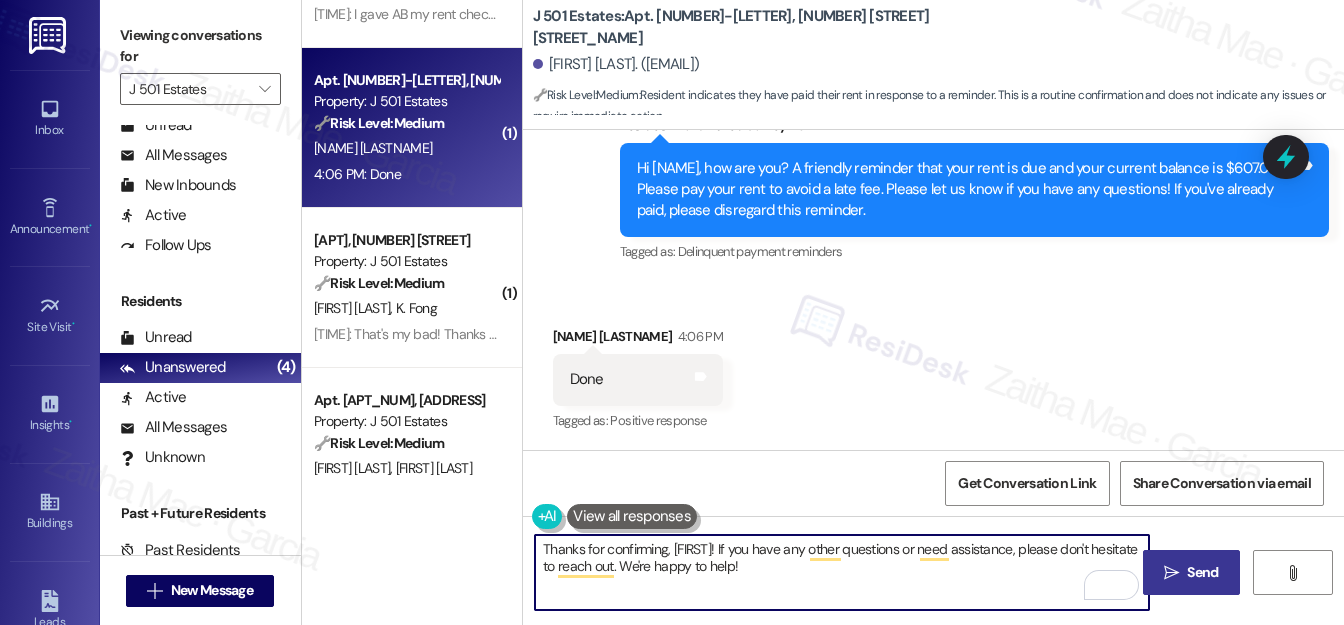 type on "Thanks for confirming, Angelia! If you have any other questions or need assistance, please don't hesitate to reach out. We're happy to help!" 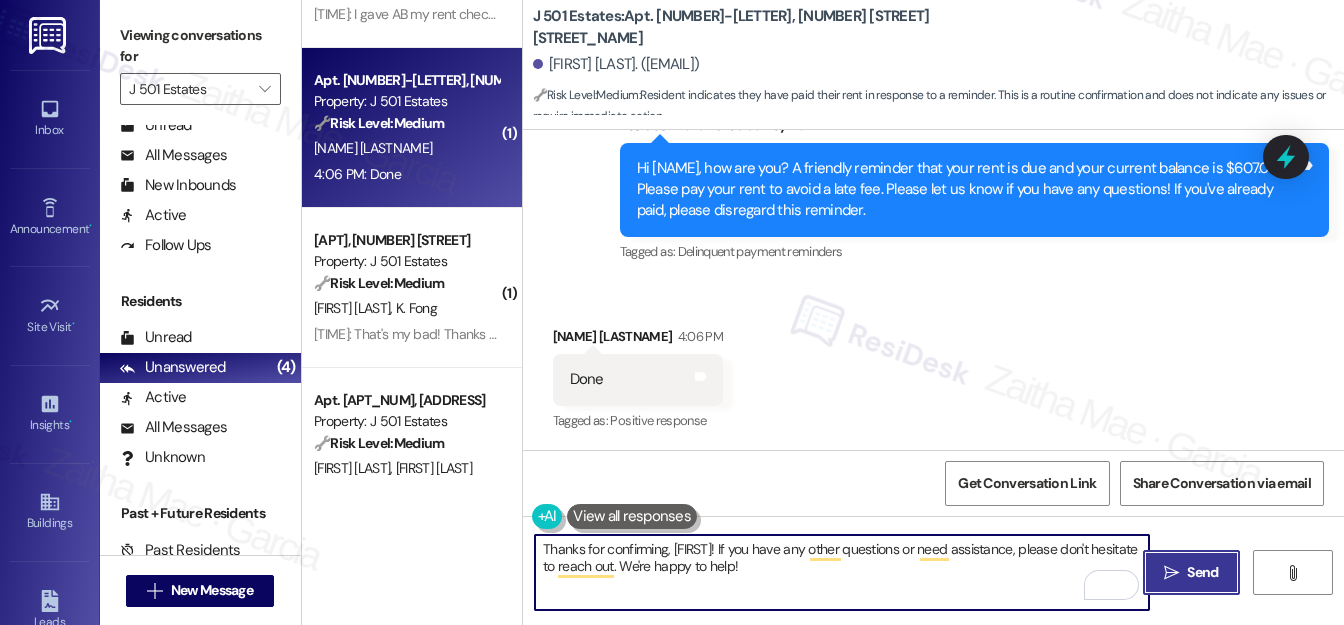 drag, startPoint x: 1215, startPoint y: 576, endPoint x: 1209, endPoint y: 562, distance: 15.231546 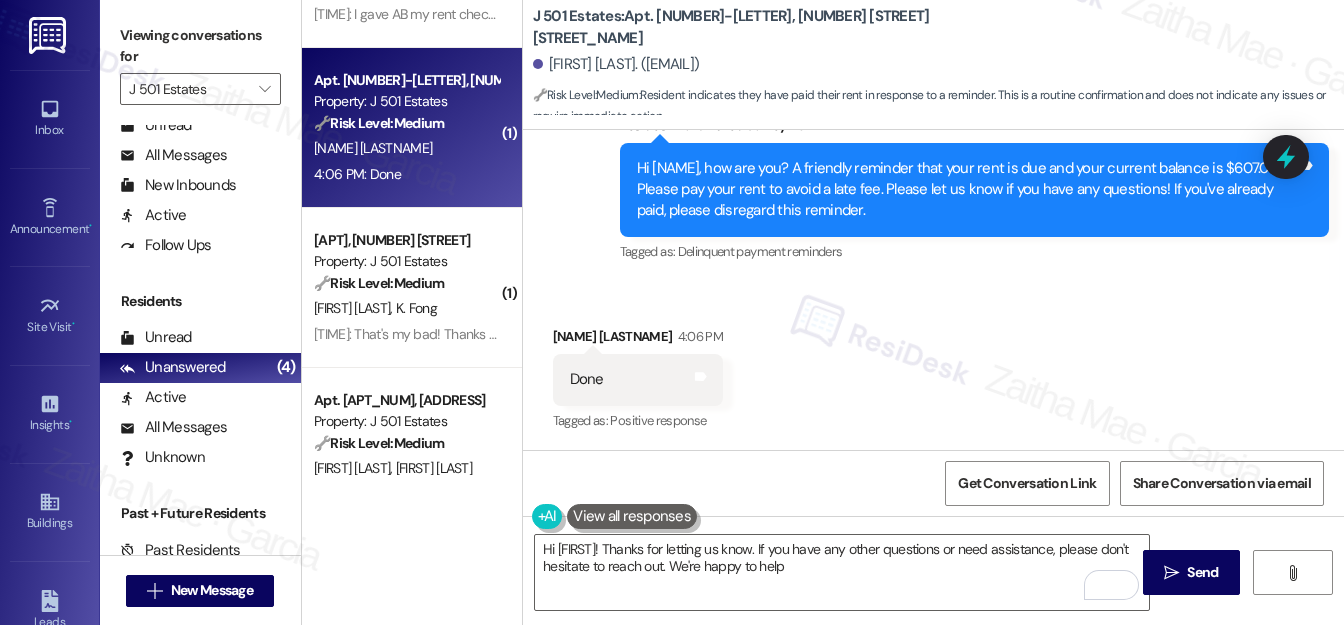 type on "Hi {{first_name}}! Thanks for letting us know. If you have any other questions or need assistance, please don't hesitate to reach out. We're happy to help!" 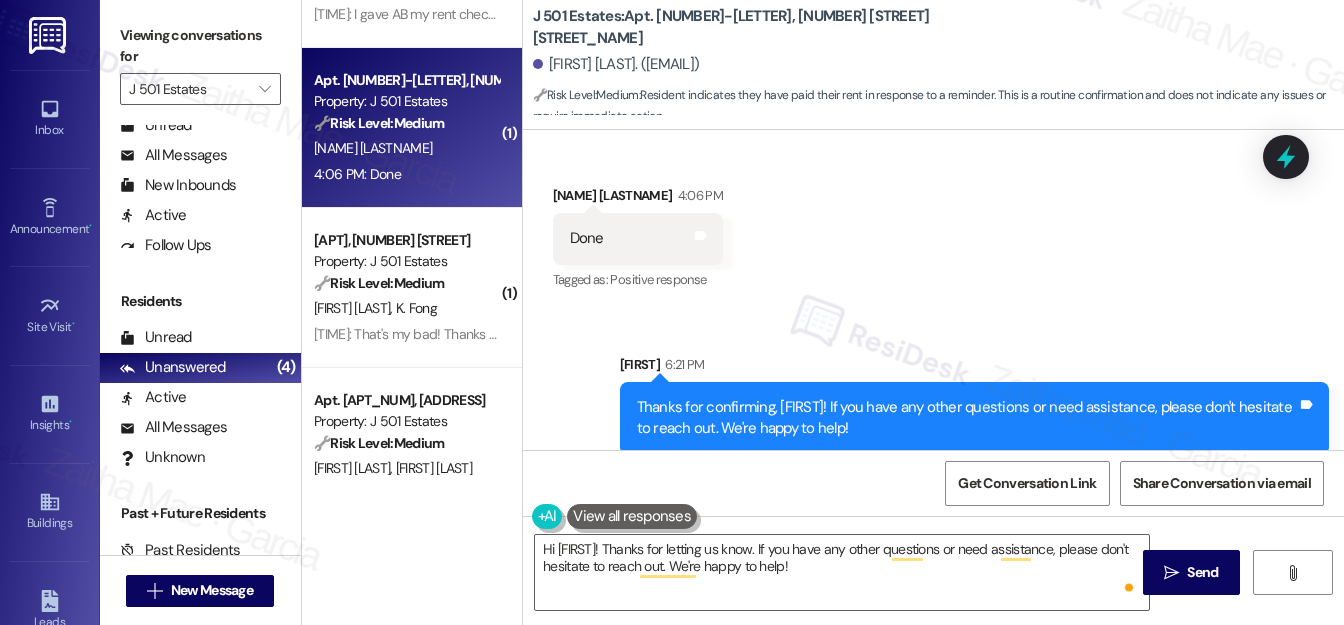scroll, scrollTop: 787, scrollLeft: 0, axis: vertical 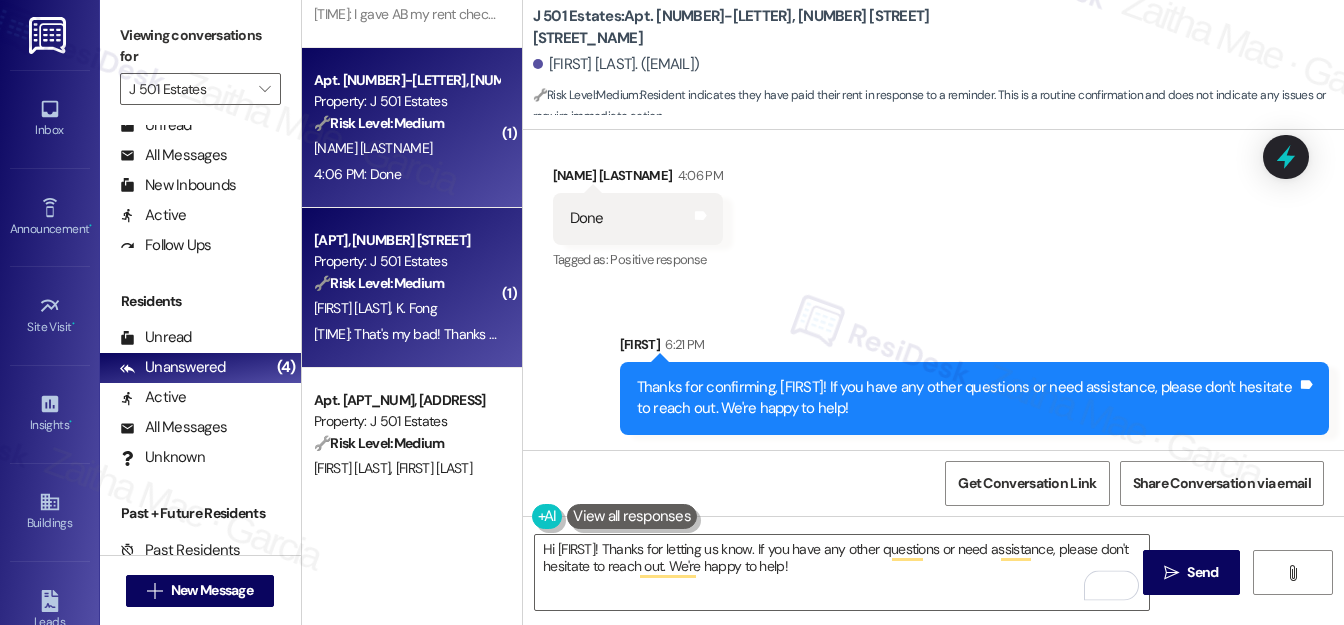 click on "S. Gill K. Fong" at bounding box center [406, 308] 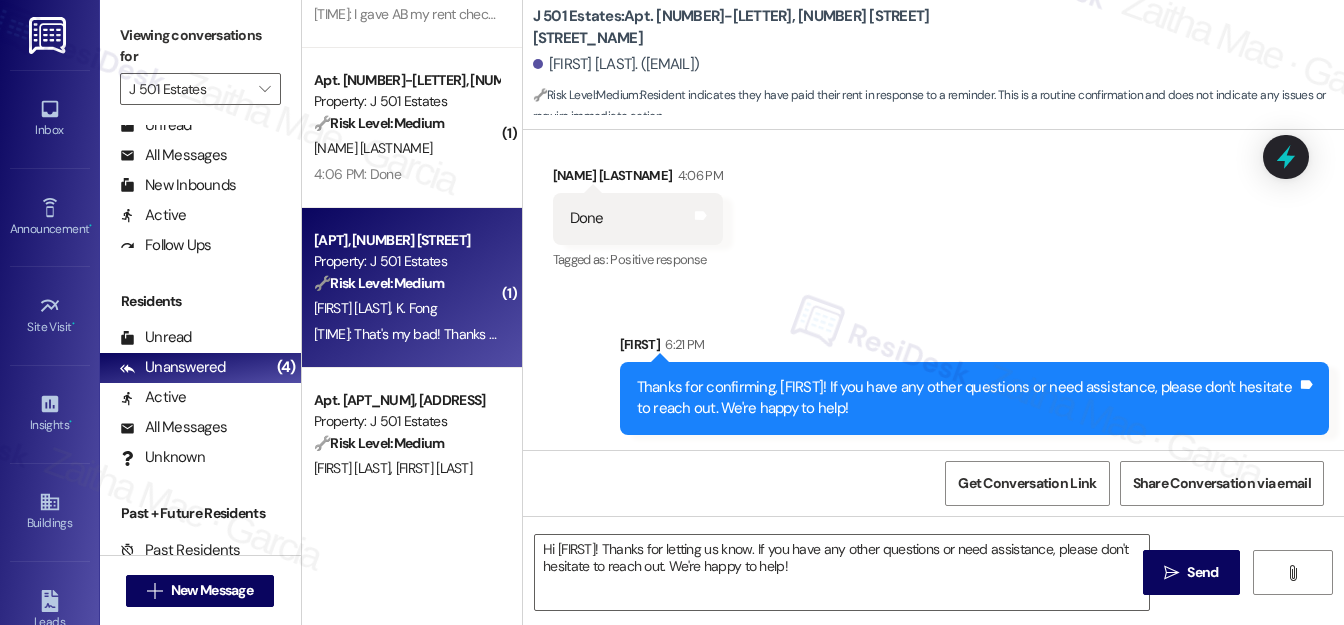 type on "Fetching suggested responses. Please feel free to read through the conversation in the meantime." 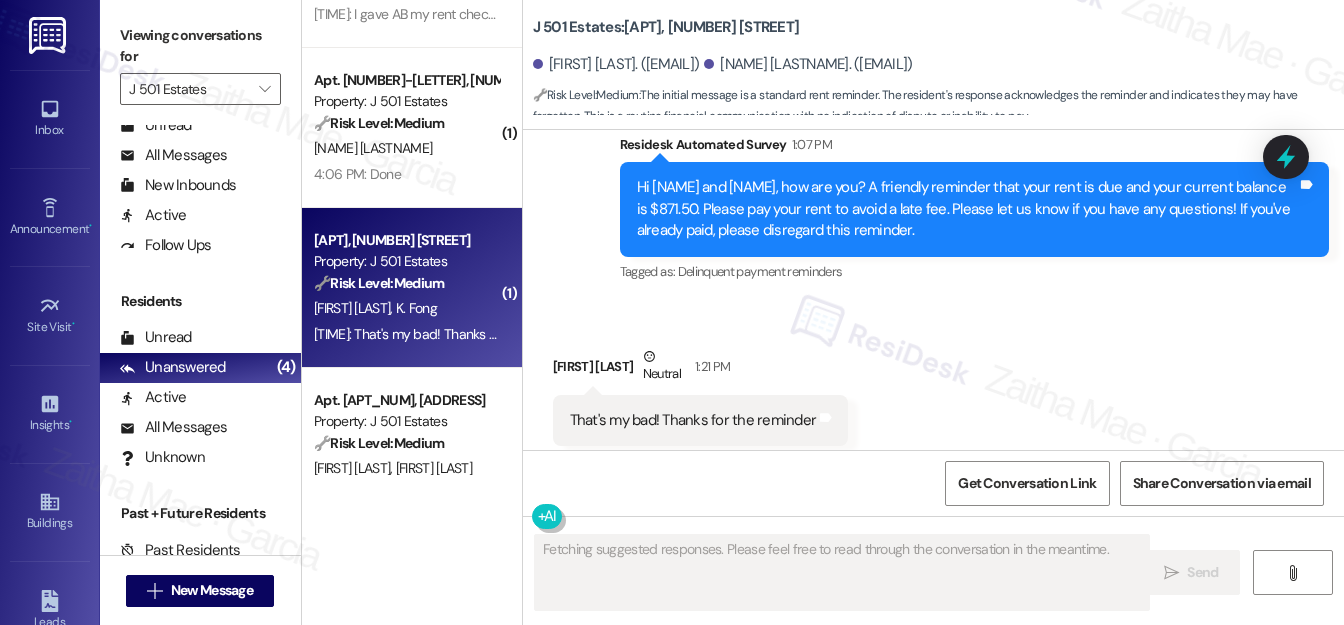 scroll, scrollTop: 858, scrollLeft: 0, axis: vertical 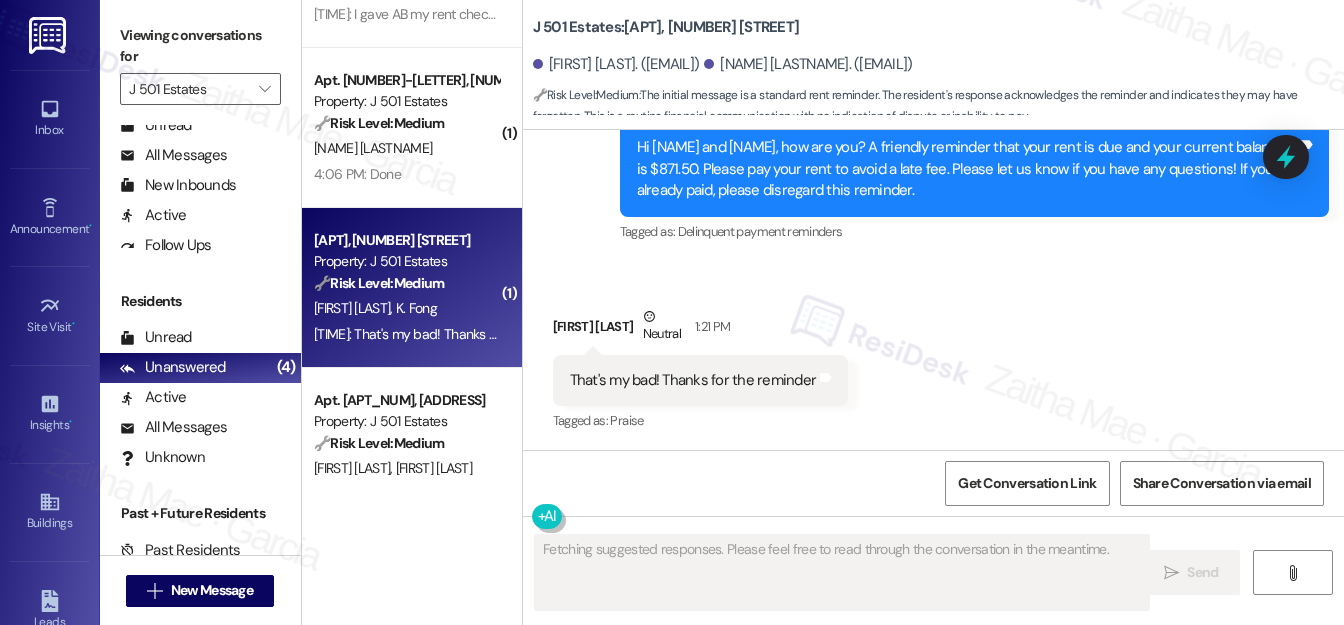 type 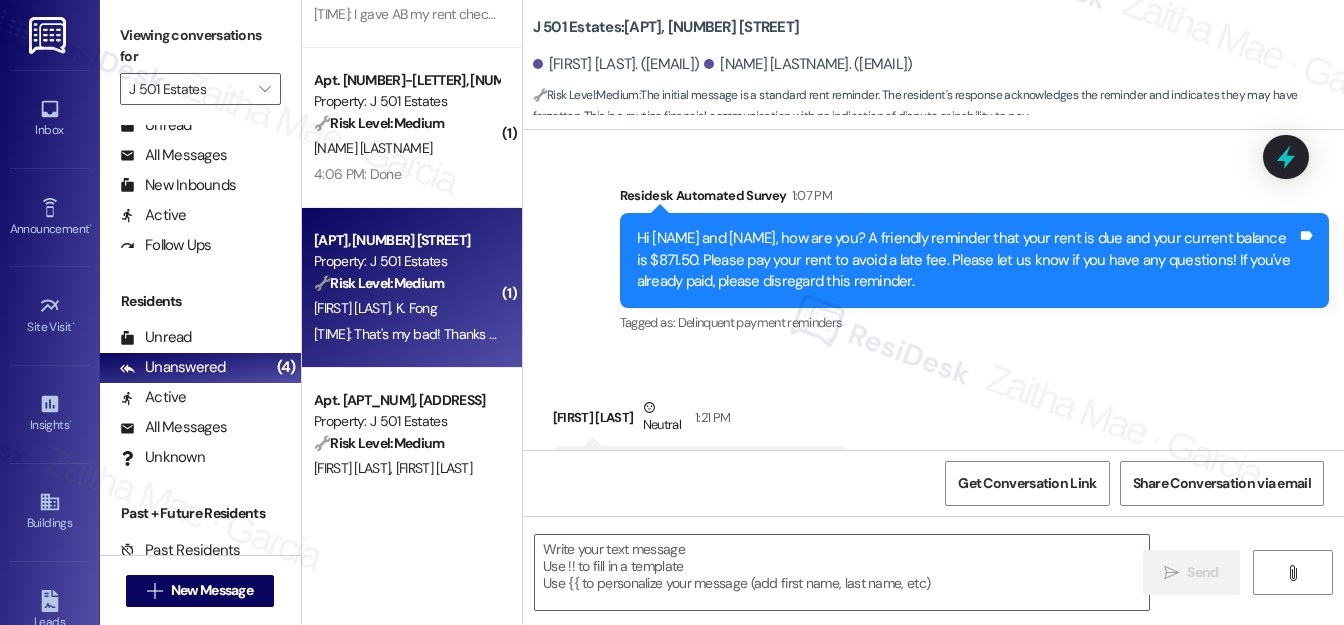scroll, scrollTop: 858, scrollLeft: 0, axis: vertical 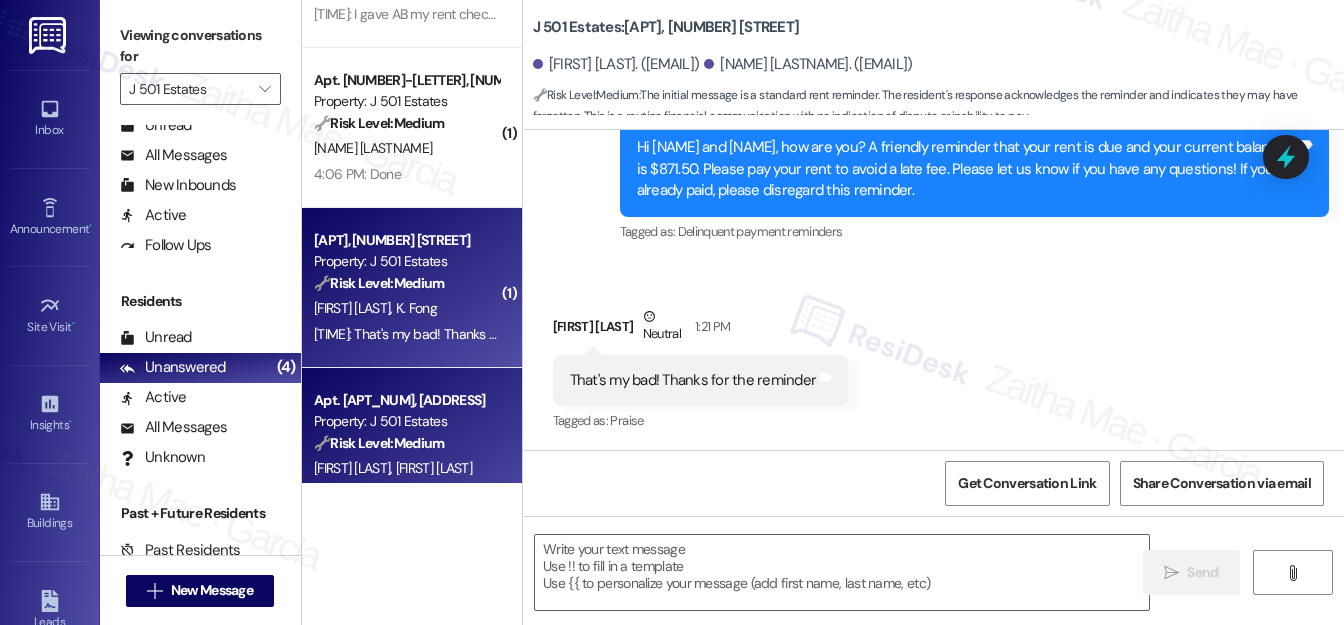click on "R. Berry B. Berry" at bounding box center (406, 468) 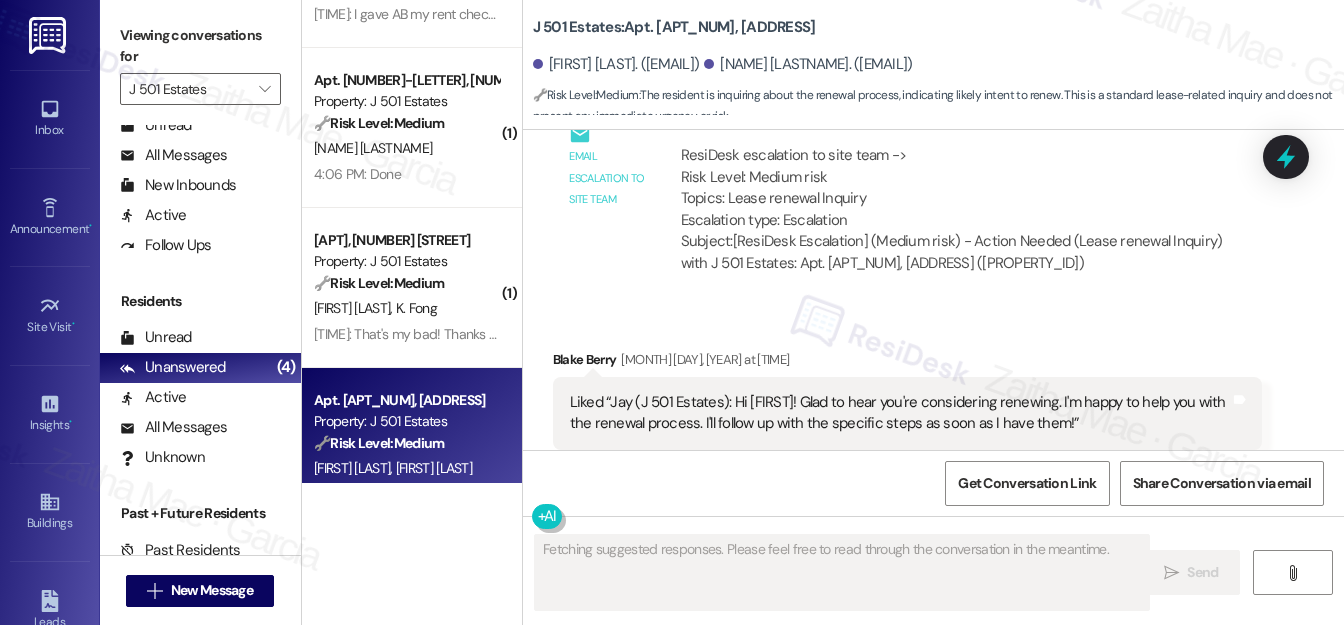 scroll, scrollTop: 1450, scrollLeft: 0, axis: vertical 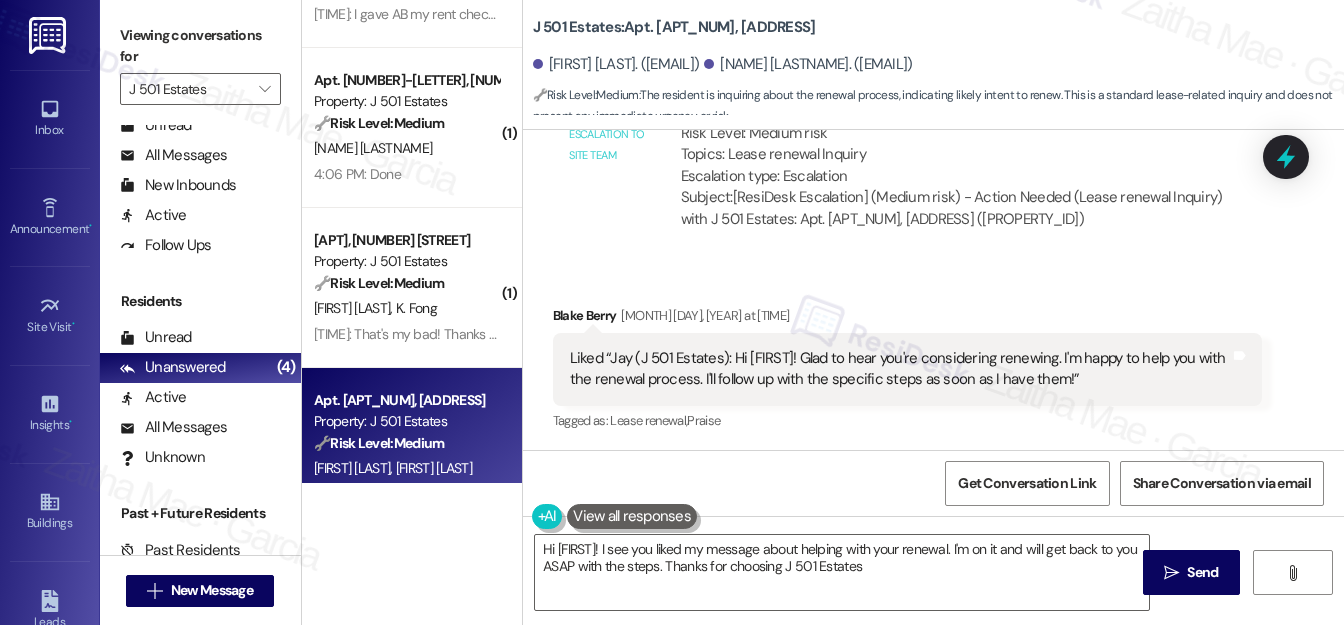 type on "Hi {{first_name}}! I see you liked my message about helping with your renewal. I'm on it and will get back to you ASAP with the steps. Thanks for choosing J 501 Estates!" 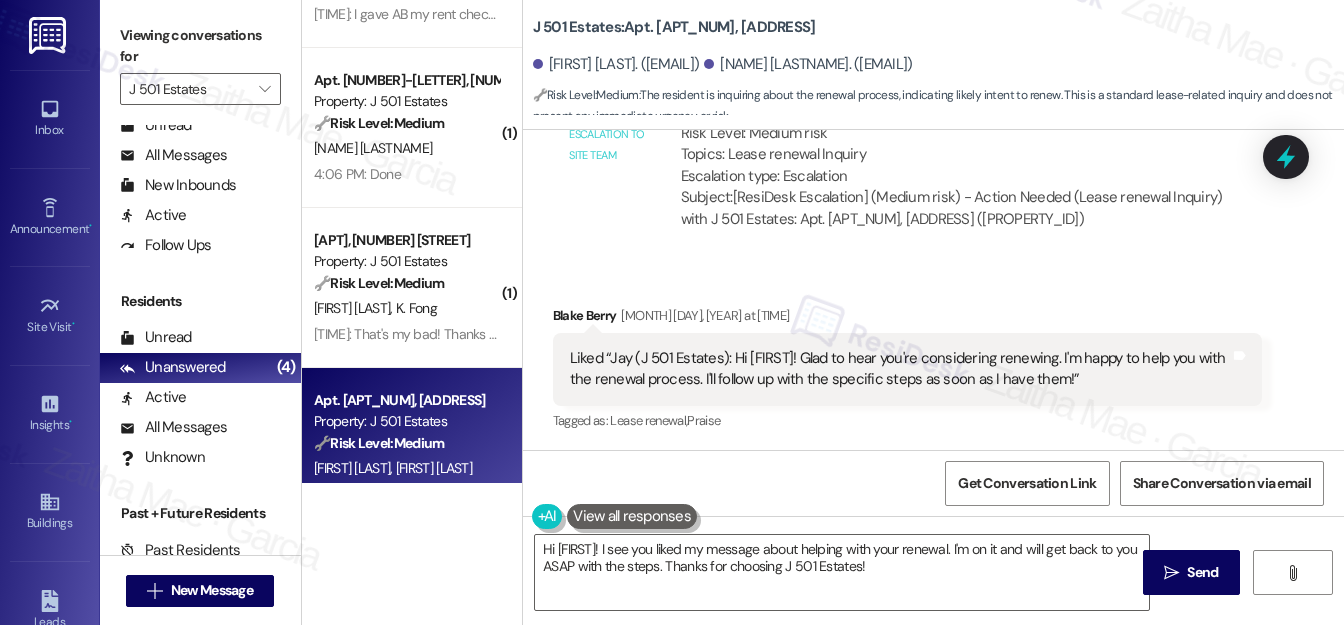 scroll, scrollTop: 317, scrollLeft: 0, axis: vertical 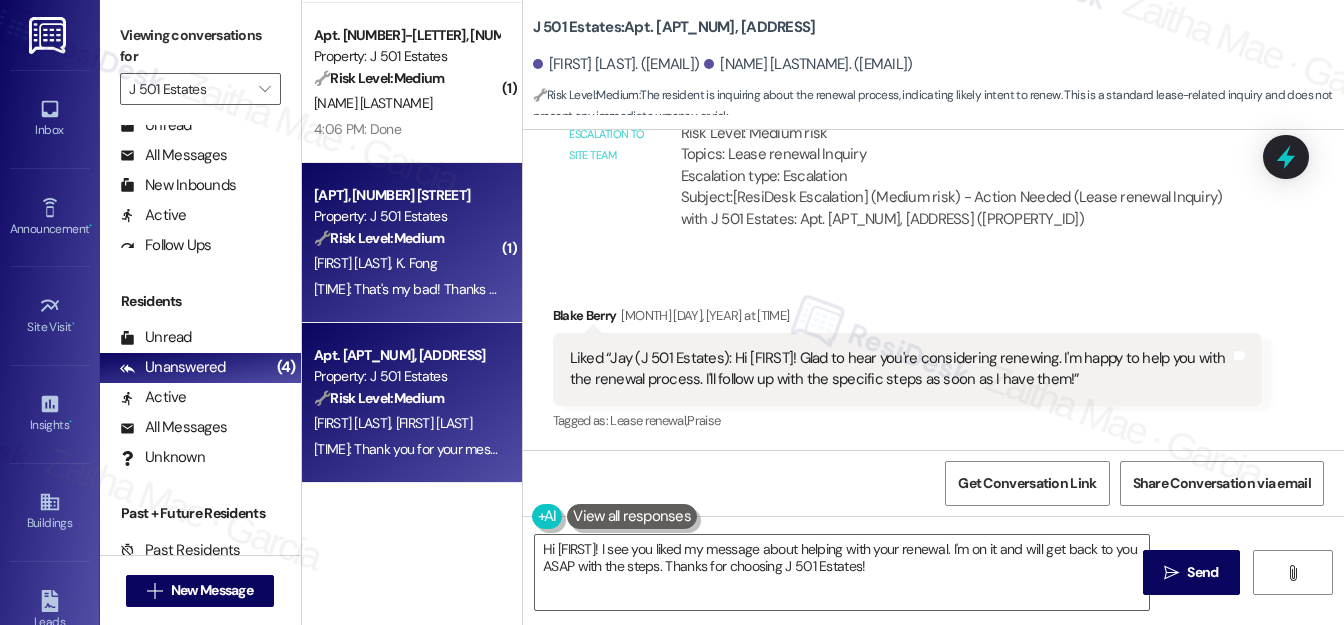 click on "S. Gill K. Fong" at bounding box center [406, 263] 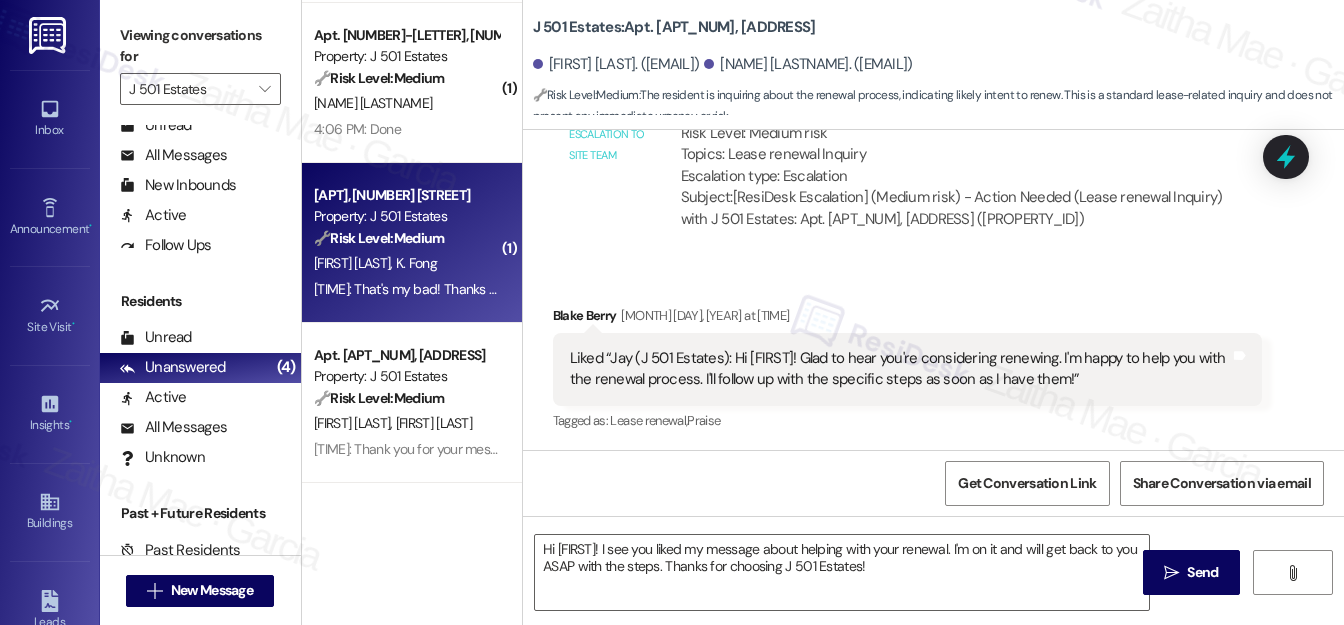 type on "Fetching suggested responses. Please feel free to read through the conversation in the meantime." 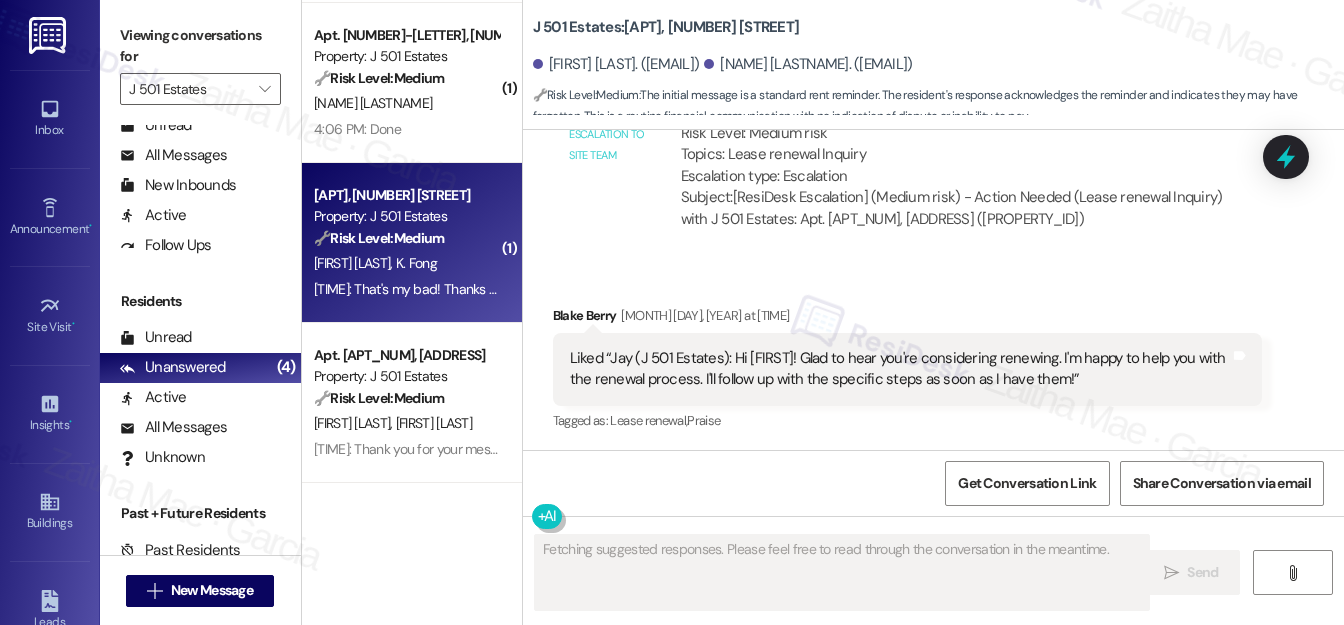 scroll, scrollTop: 858, scrollLeft: 0, axis: vertical 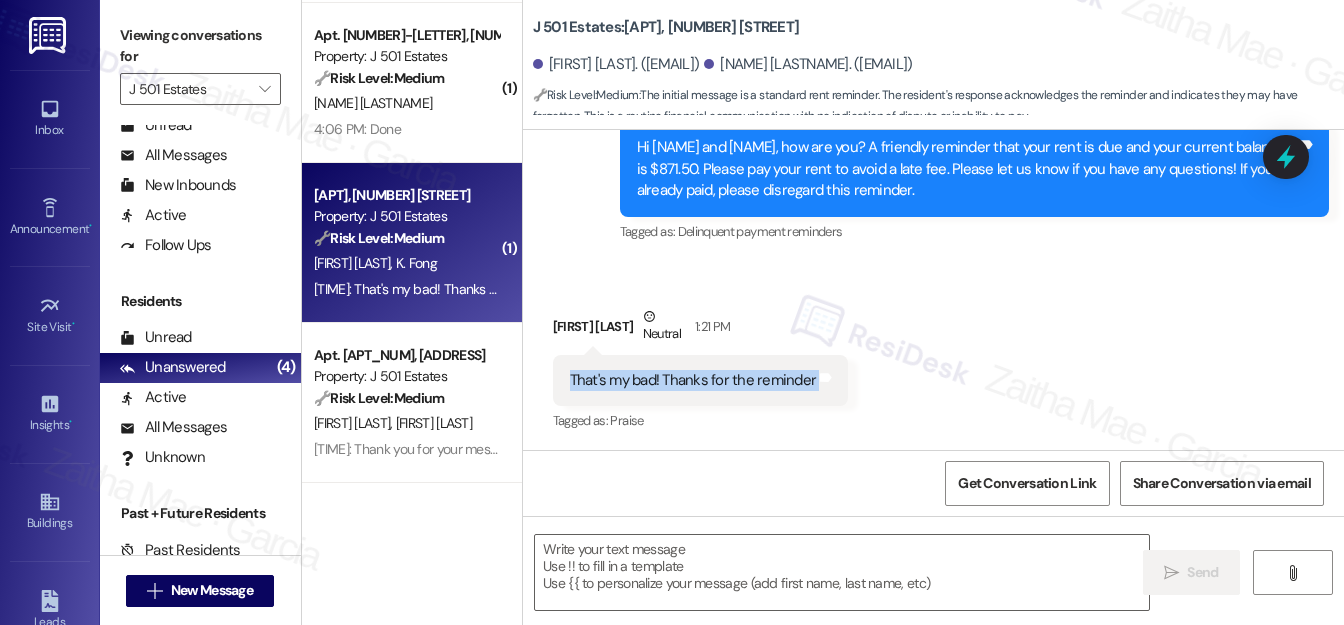 drag, startPoint x: 562, startPoint y: 376, endPoint x: 813, endPoint y: 394, distance: 251.64459 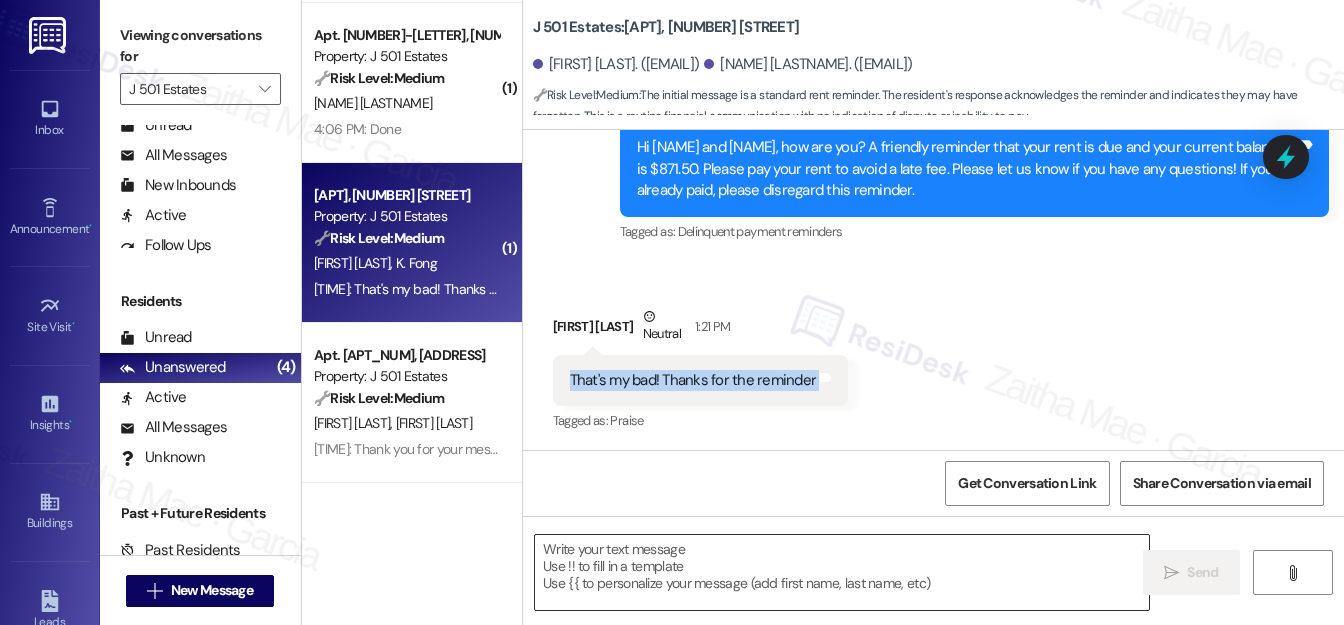 click at bounding box center (842, 572) 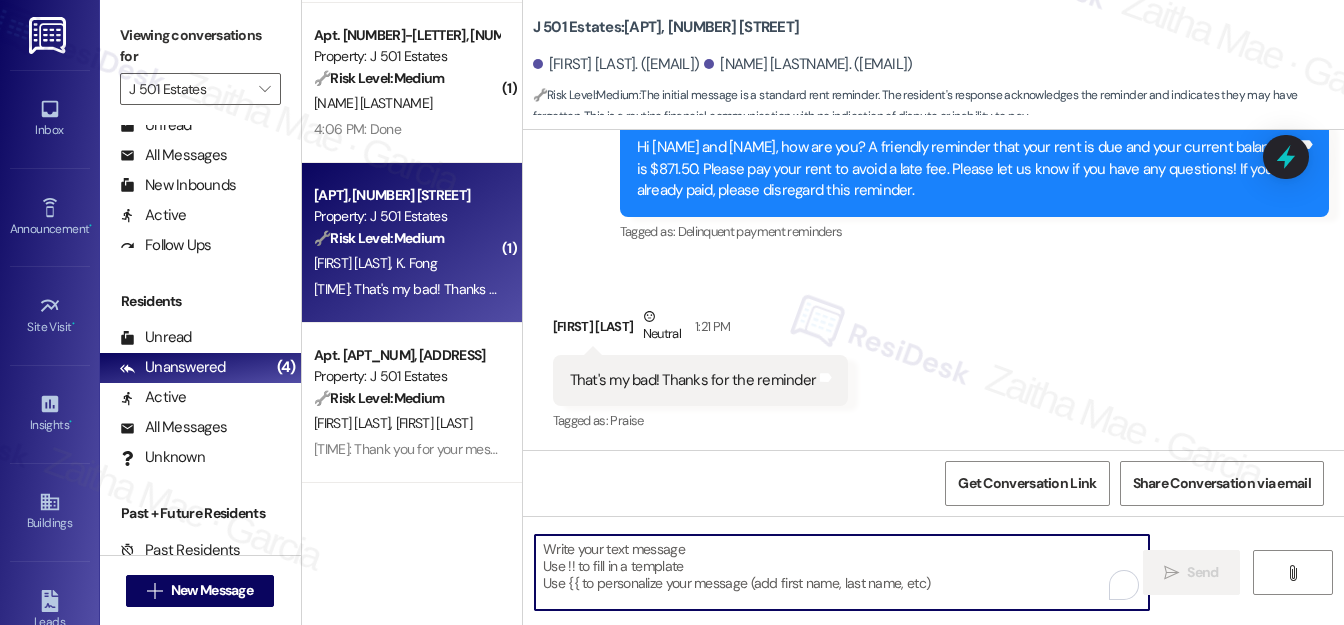 paste on "No worries at all — glad I could help!" 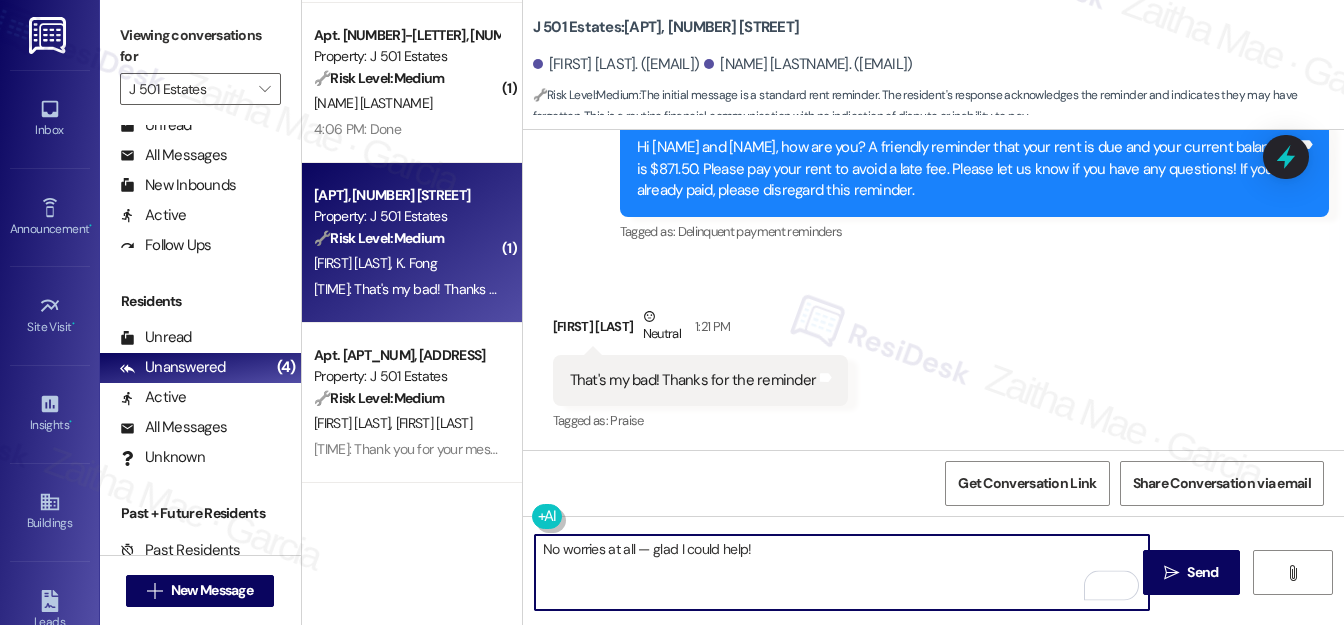 click on "No worries at all — glad I could help!" at bounding box center (842, 572) 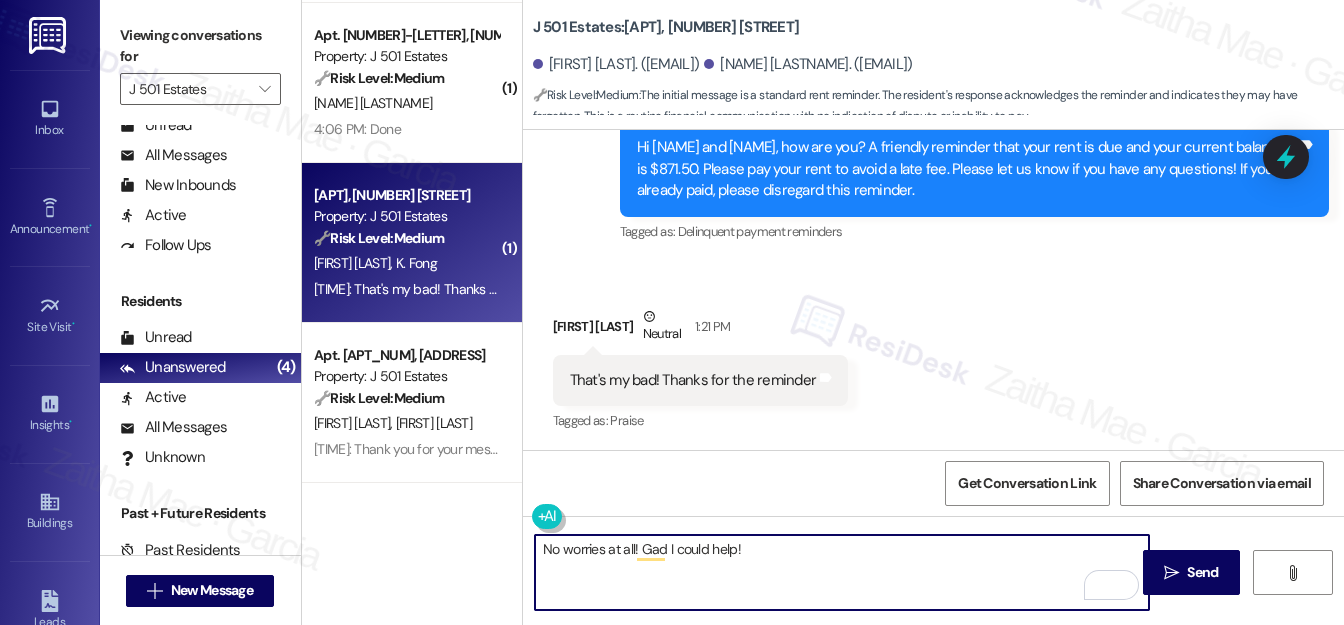 click on "No worries at all! Gad I could help!" at bounding box center (842, 572) 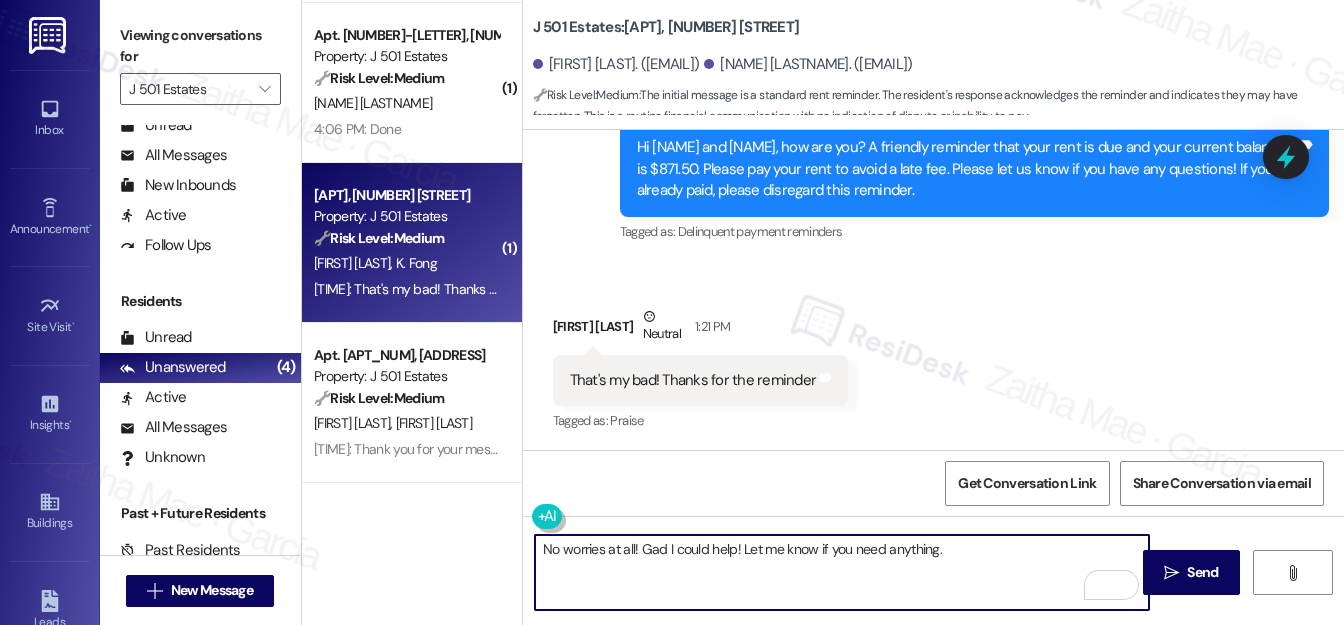 click on "No worries at all! Gad I could help! Let me know if you need anything." at bounding box center [842, 572] 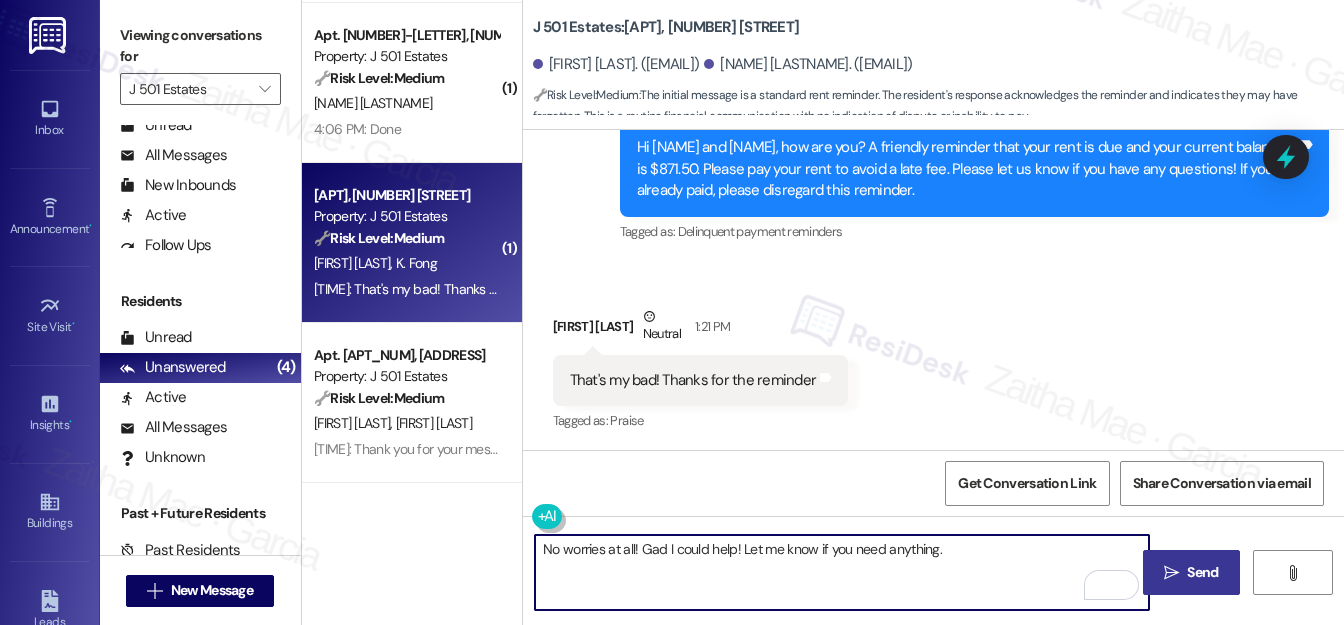 type on "No worries at all! Gad I could help! Let me know if you need anything." 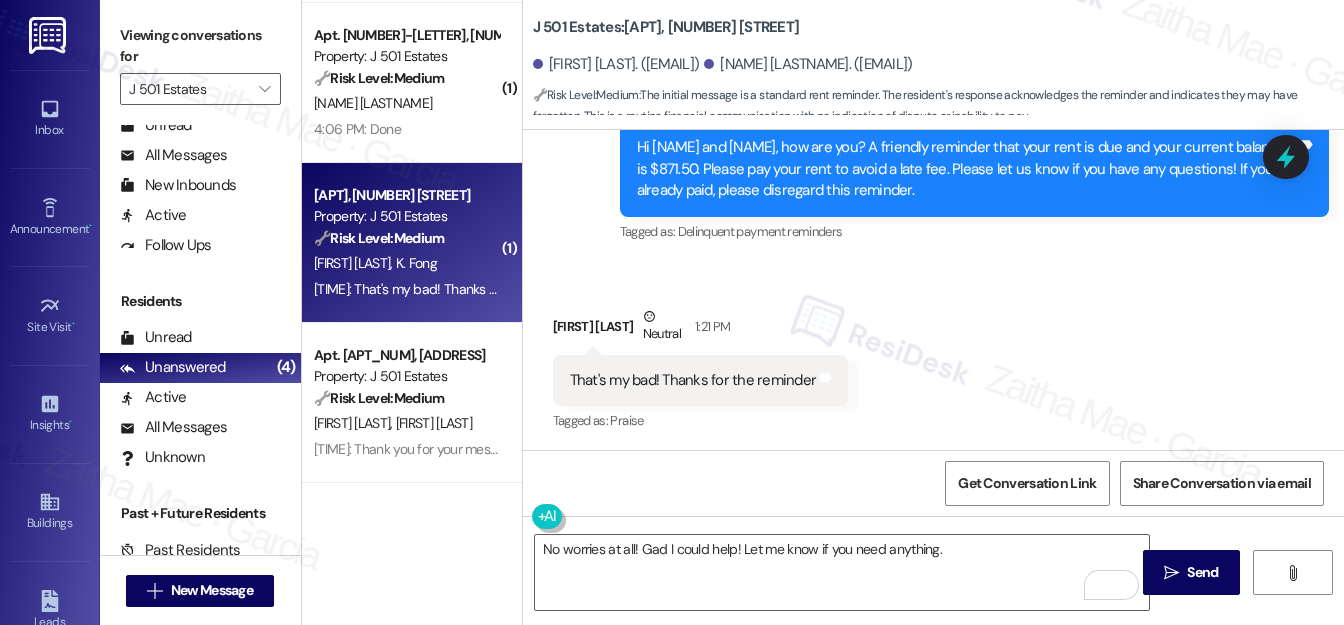 drag, startPoint x: 1207, startPoint y: 575, endPoint x: 984, endPoint y: 394, distance: 287.21072 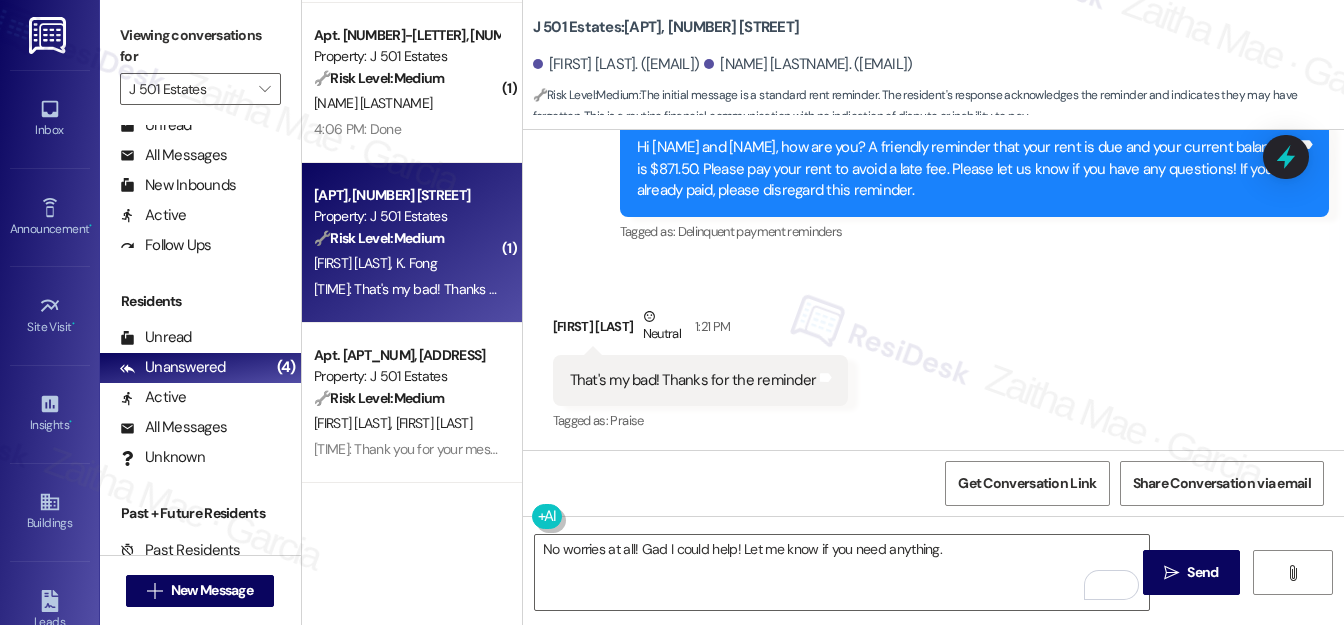 click on "Send" at bounding box center (1202, 572) 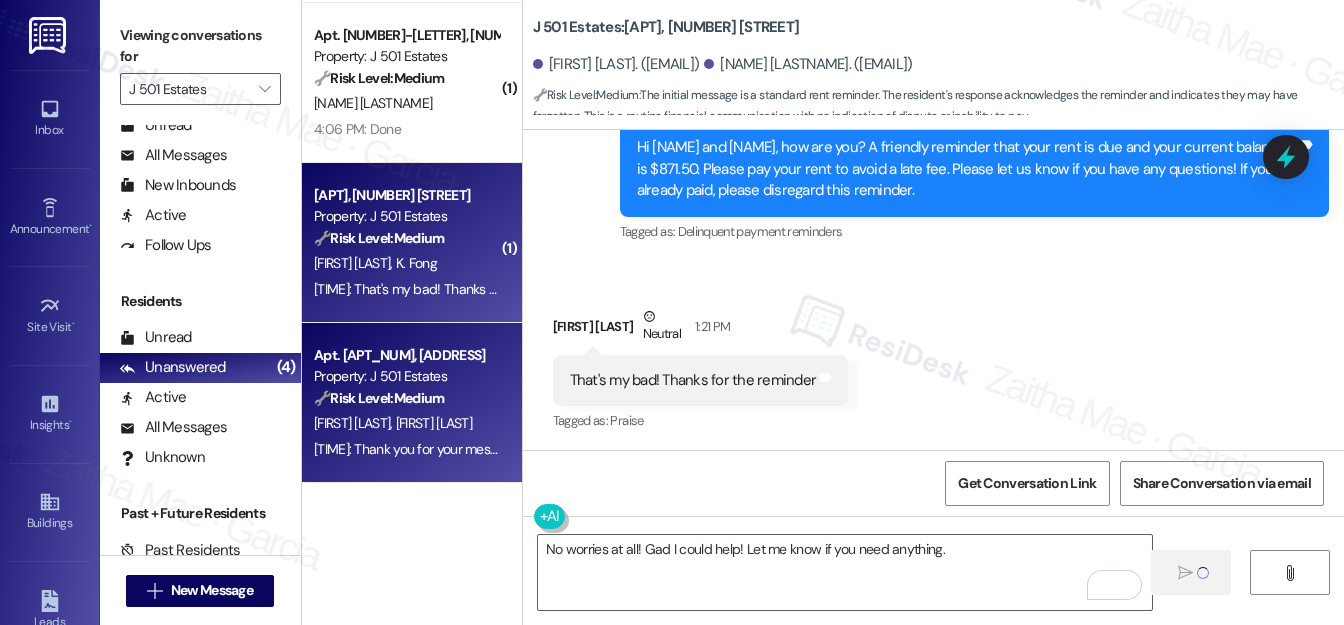 type 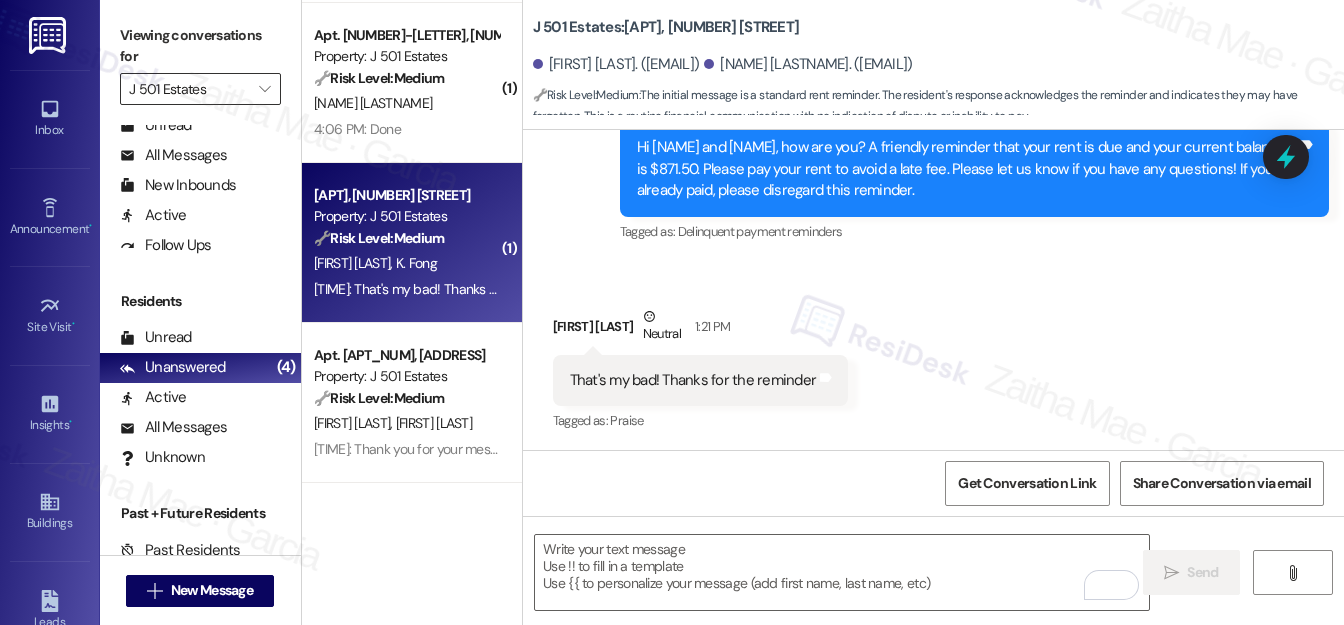 click on "J 501 Estates" at bounding box center (189, 89) 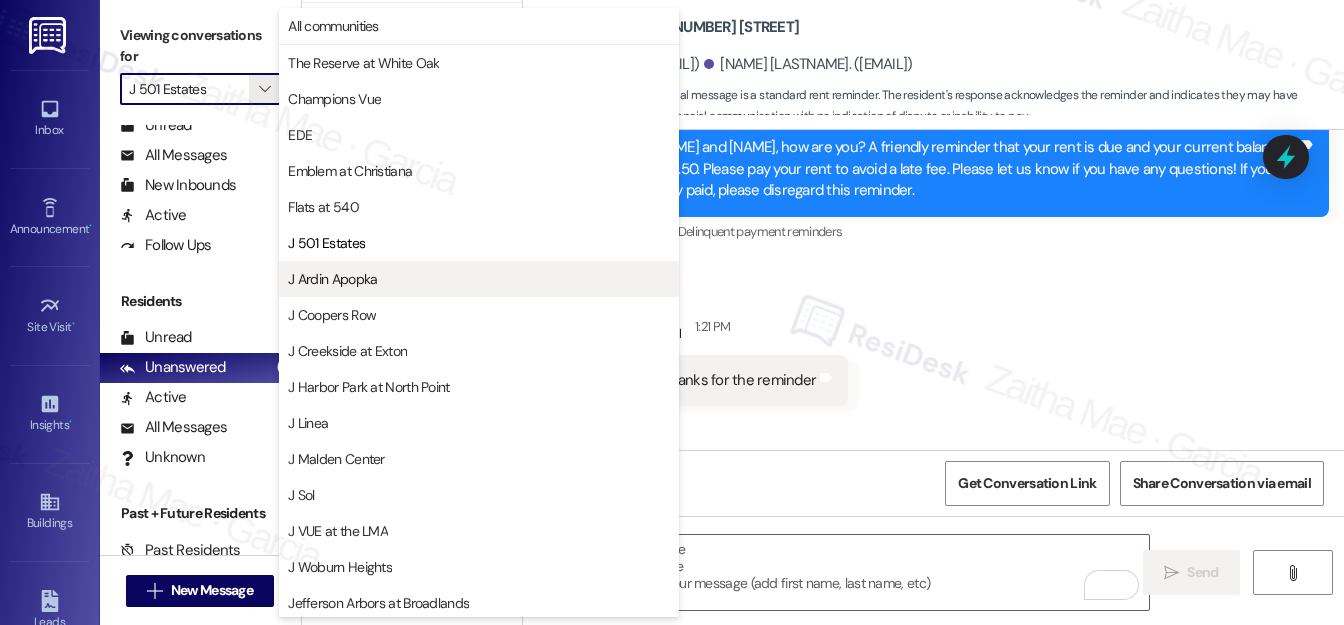 click on "J Ardin Apopka" at bounding box center [479, 279] 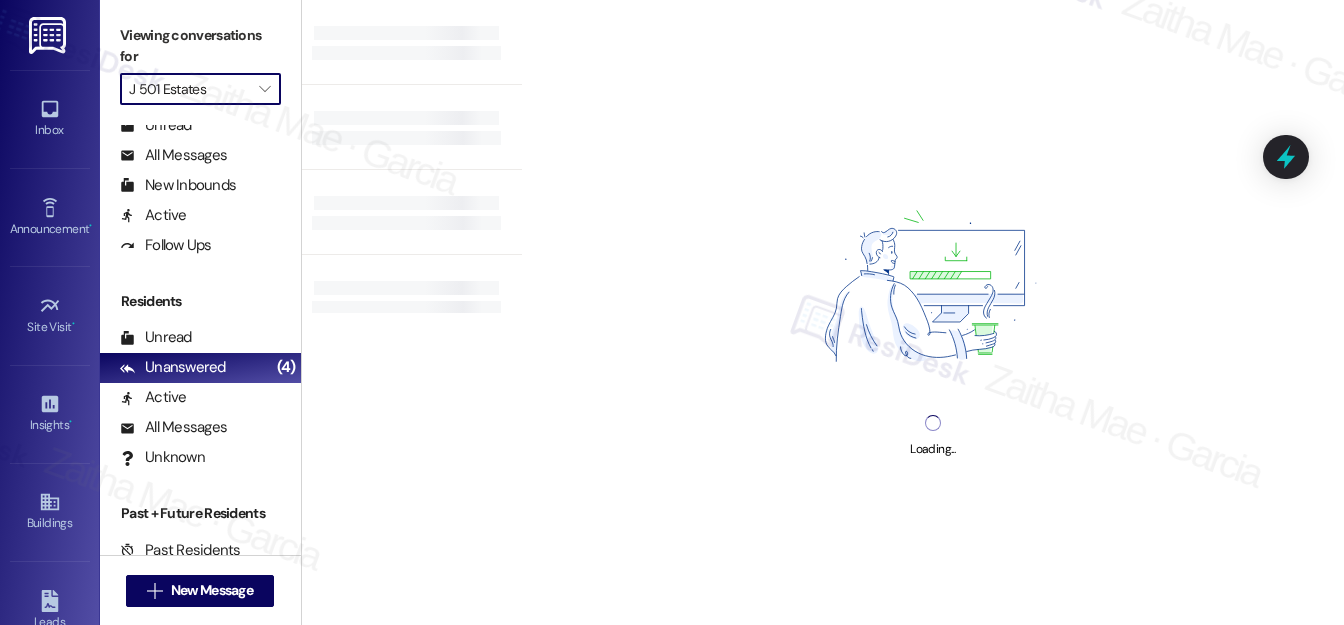 type on "J Ardin Apopka" 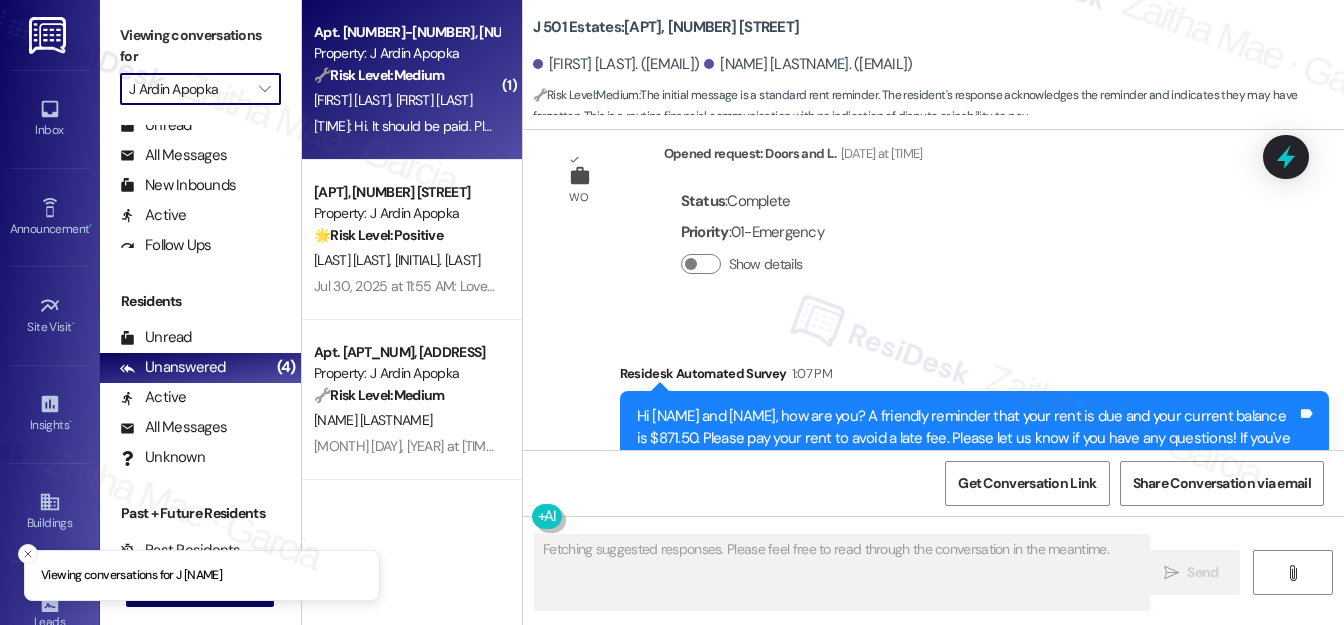 scroll, scrollTop: 858, scrollLeft: 0, axis: vertical 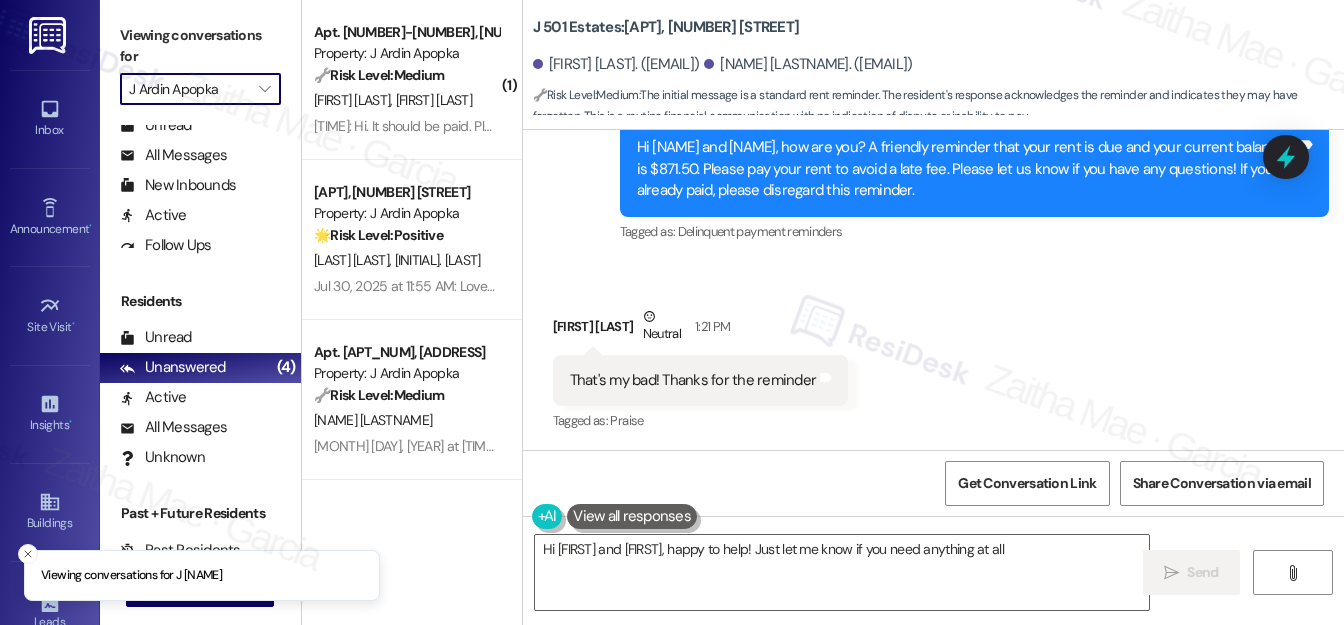 type on "Hi Kirsten and Sarah, happy to help! Just let me know if you need anything at all!" 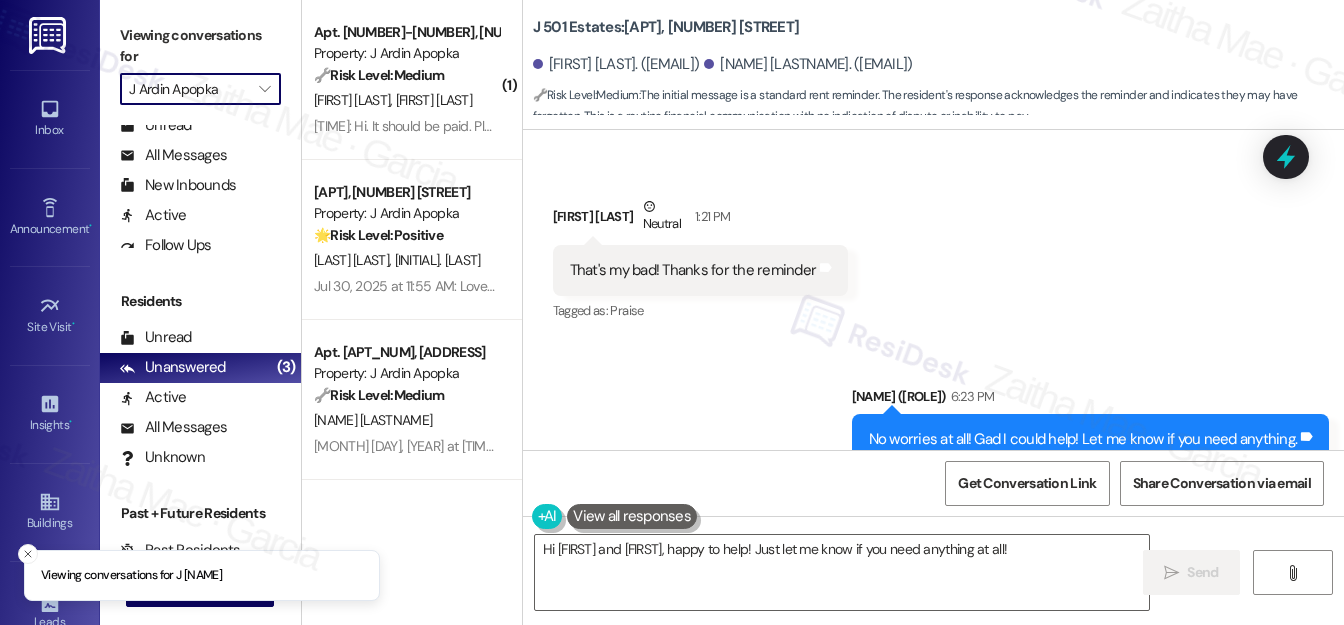 scroll, scrollTop: 1028, scrollLeft: 0, axis: vertical 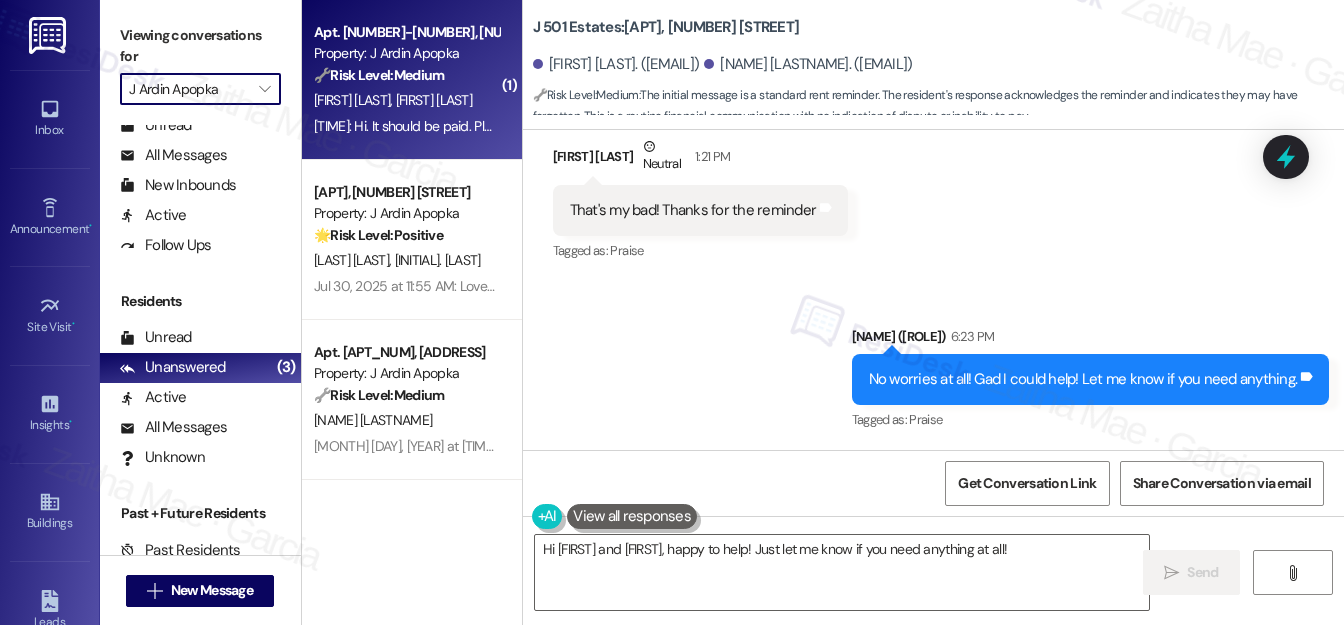 click on "🔧  Risk Level:  Medium The resident is responding to a rent reminder, stating that the rent should be paid. This suggests a routine payment update or a potential minor discrepancy. No immediate risk or urgency is apparent." at bounding box center (406, 75) 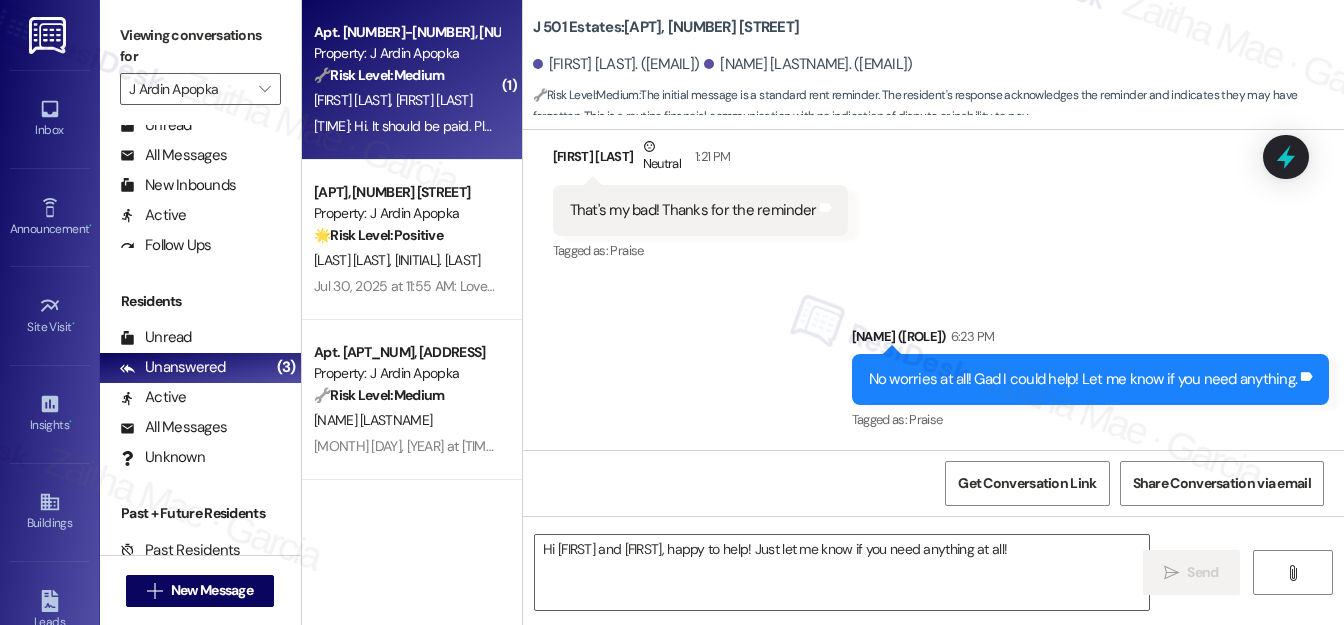 type on "Fetching suggested responses. Please feel free to read through the conversation in the meantime." 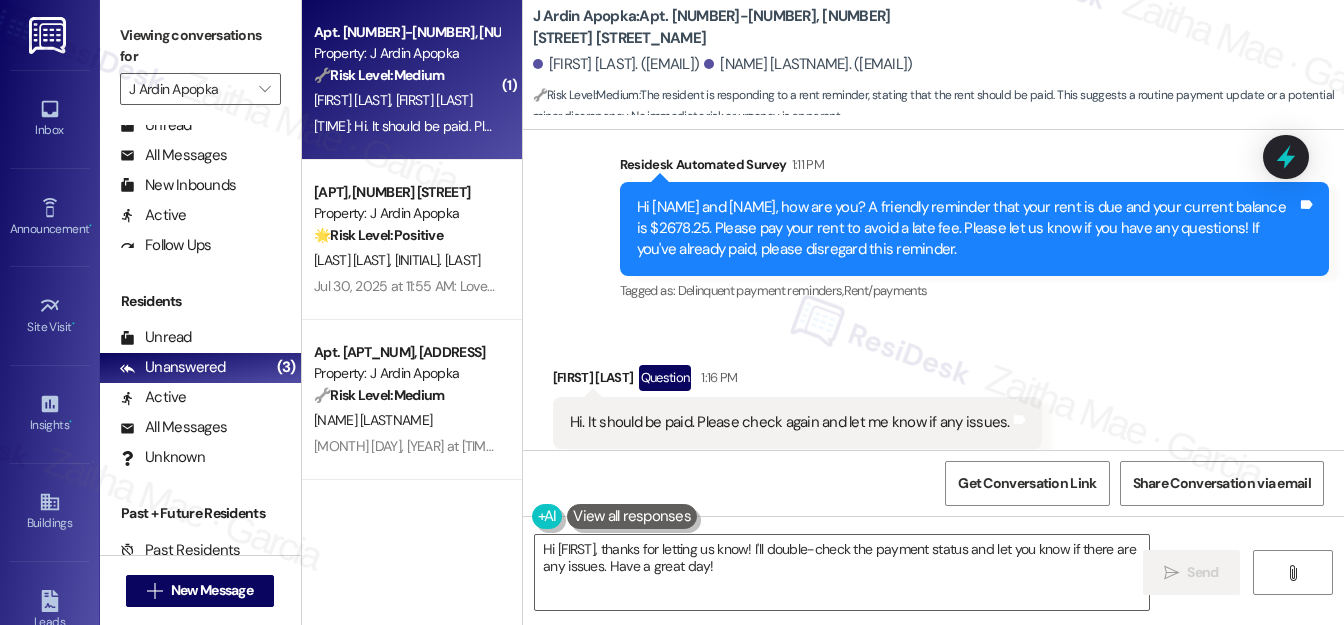 scroll, scrollTop: 3077, scrollLeft: 0, axis: vertical 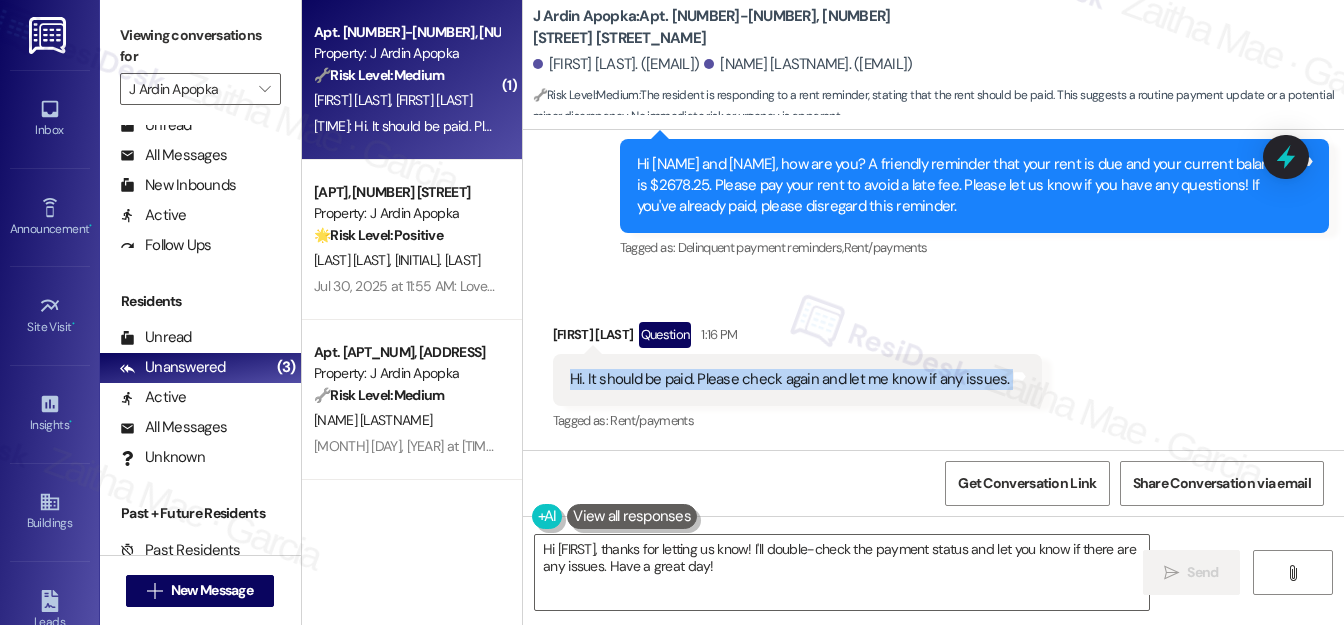 drag, startPoint x: 564, startPoint y: 380, endPoint x: 1009, endPoint y: 402, distance: 445.5435 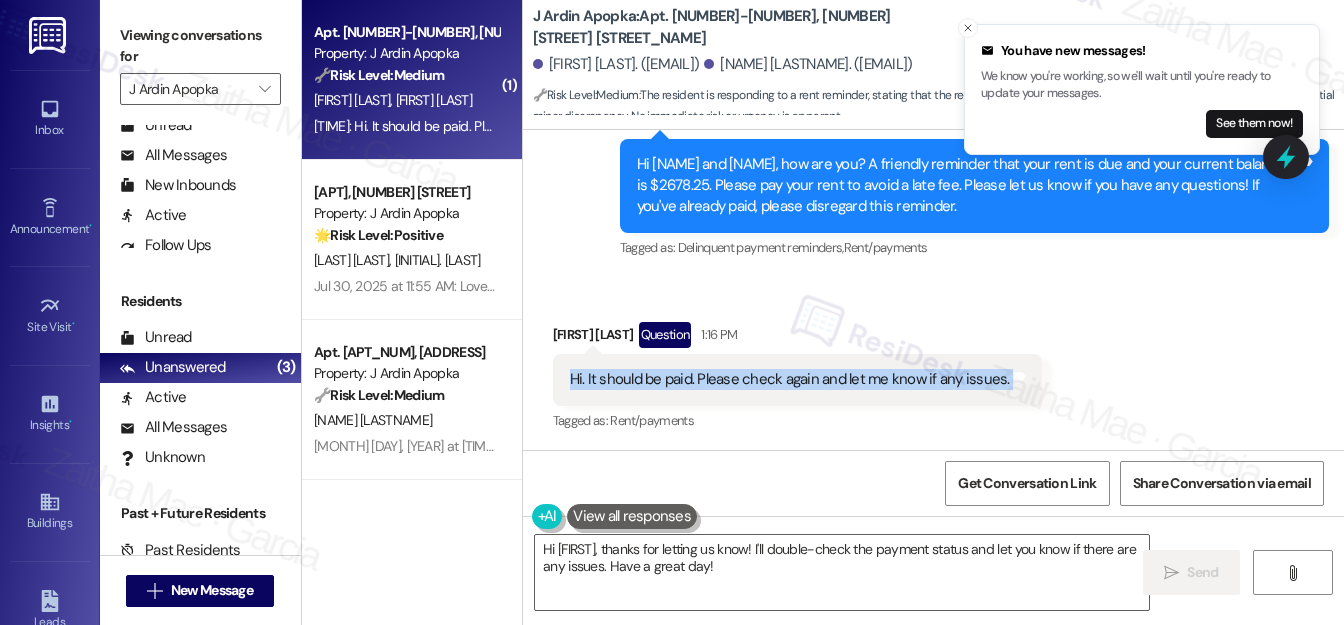 click on "Received via SMS Gofur Sirojiddinov Question 1:16 PM Hi. It should be paid. Please check again and let me know if any issues.  Tags and notes Tagged as:   Rent/payments Click to highlight conversations about Rent/payments" at bounding box center (933, 363) 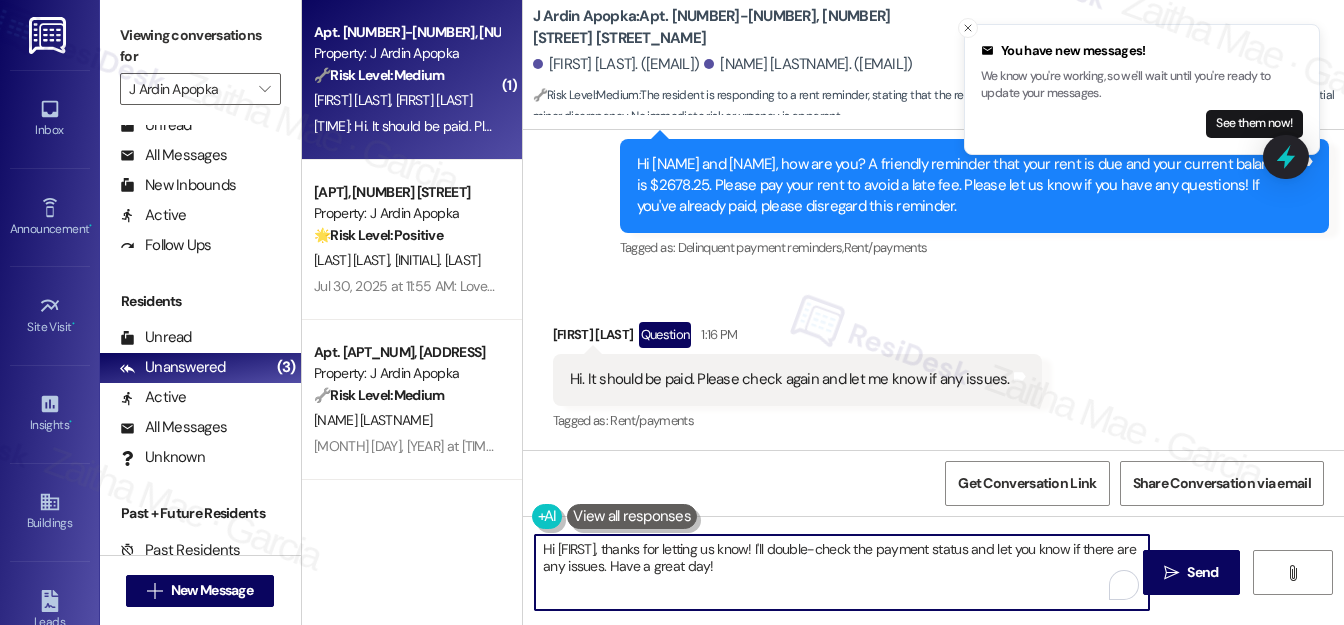 drag, startPoint x: 650, startPoint y: 548, endPoint x: 533, endPoint y: 551, distance: 117.03845 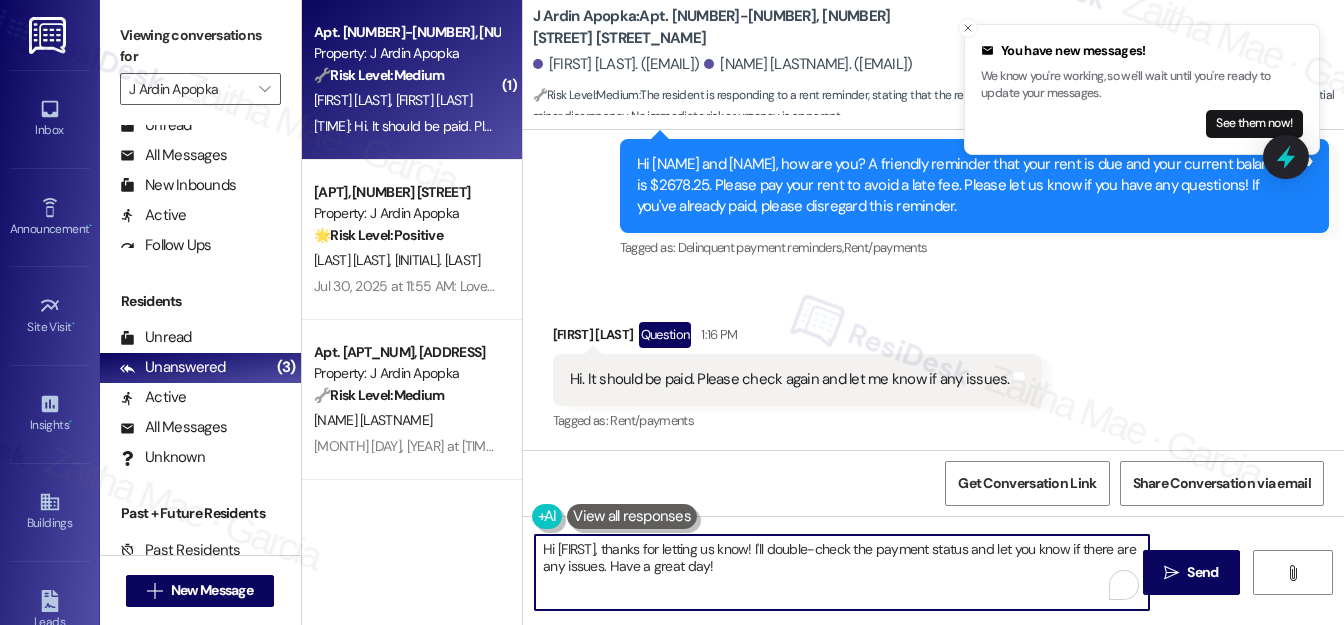 click on "Hi {{first_name}}, thanks for letting us know! I'll double-check the payment status and let you know if there are any issues. Have a great day!" at bounding box center (842, 572) 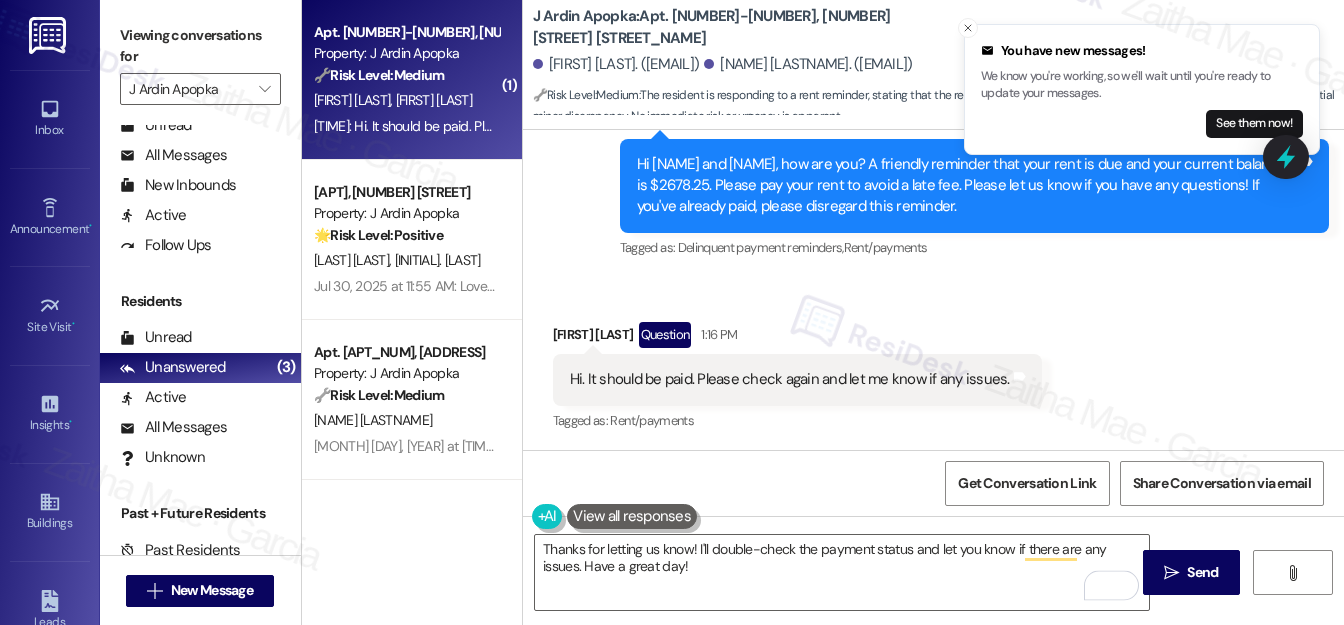click on "Gofur Sirojiddinov Question 1:16 PM" at bounding box center [797, 338] 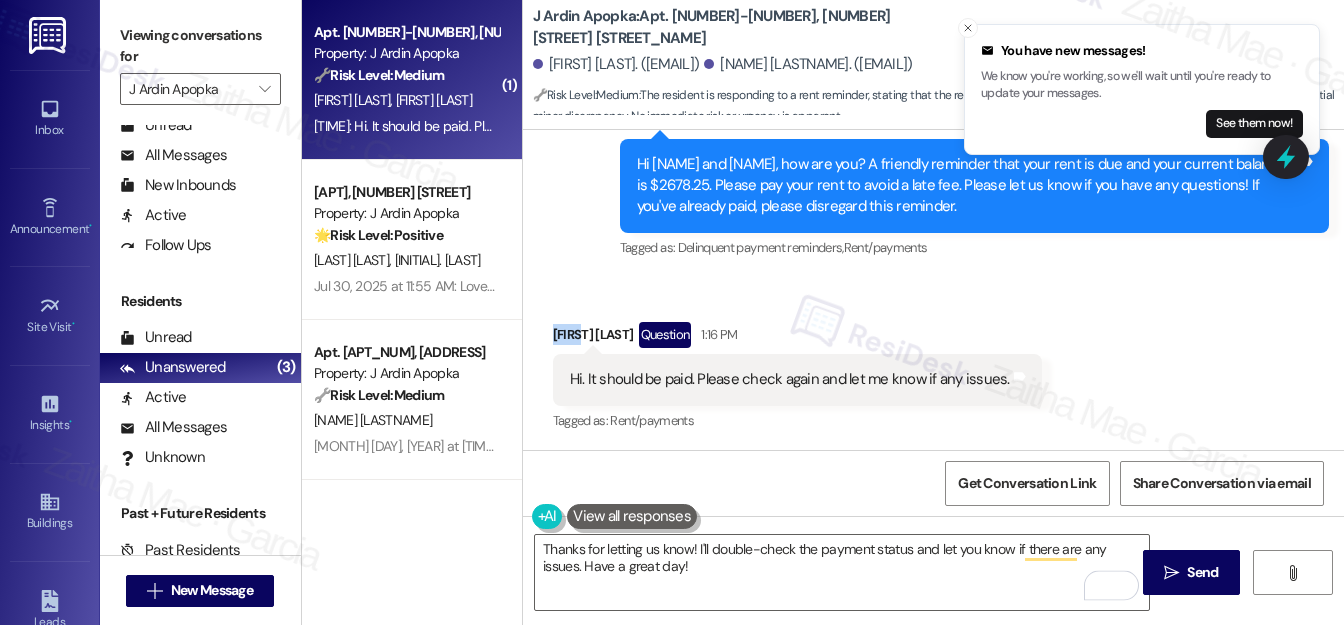 click on "Gofur Sirojiddinov Question 1:16 PM" at bounding box center (797, 338) 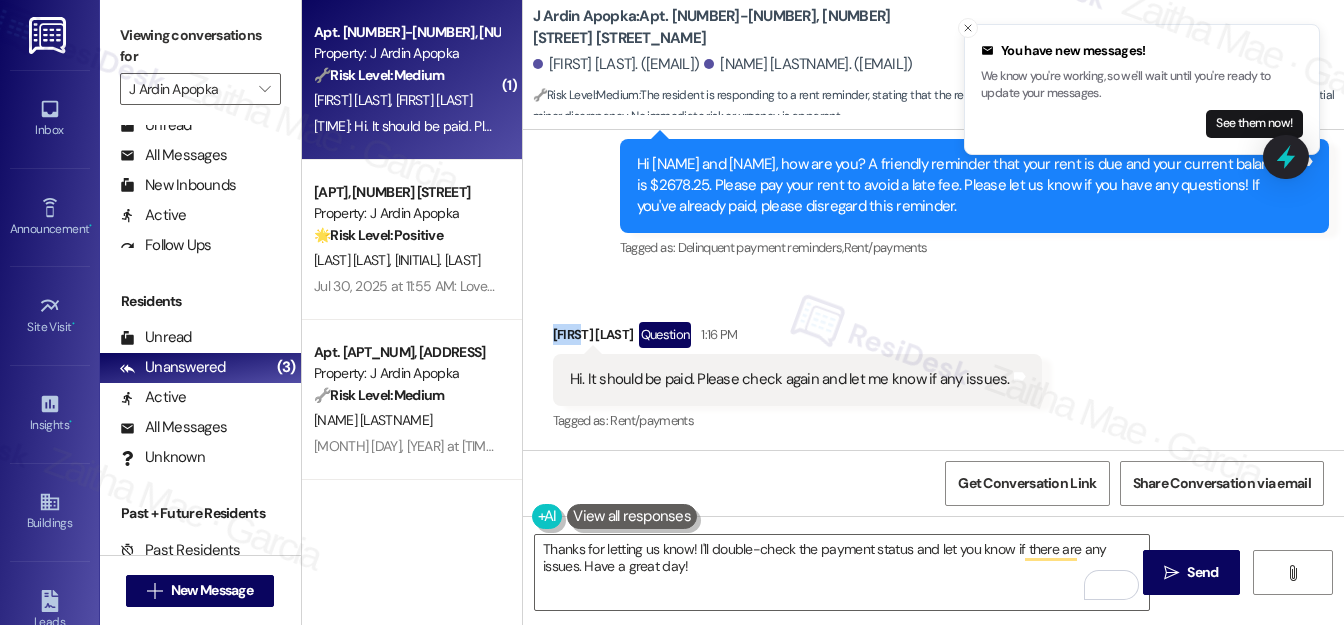 copy on "Gofur" 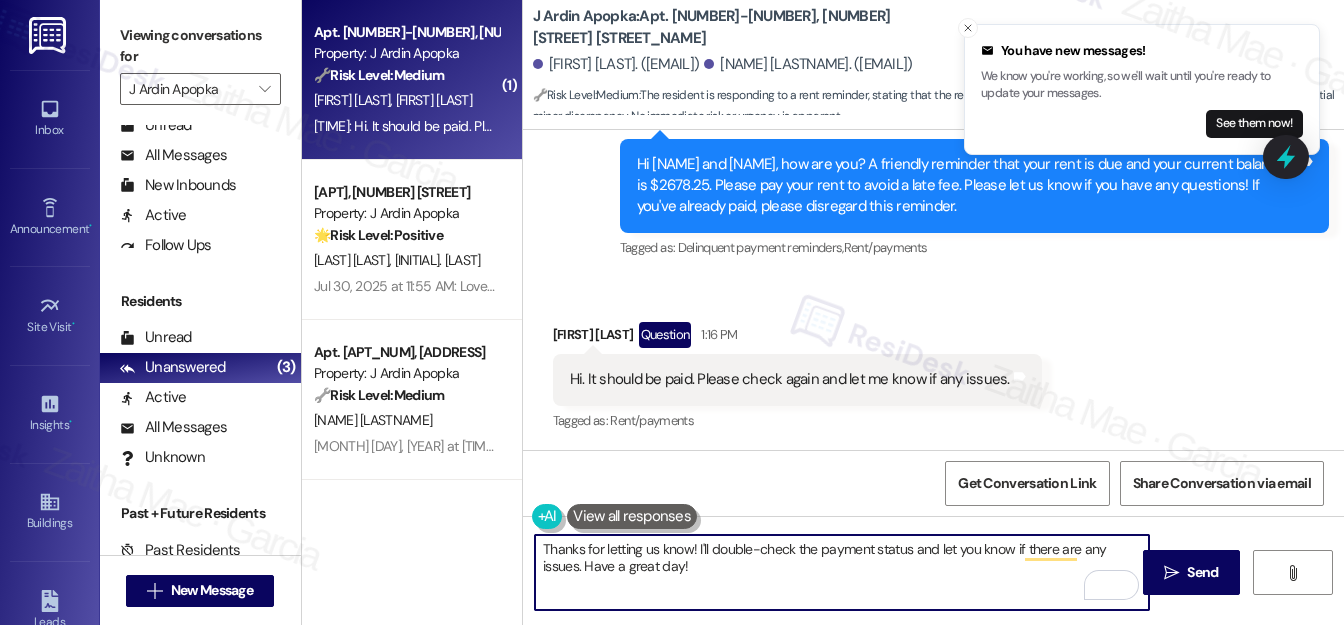 click on "Thanks for letting us know! I'll double-check the payment status and let you know if there are any issues. Have a great day!" at bounding box center [842, 572] 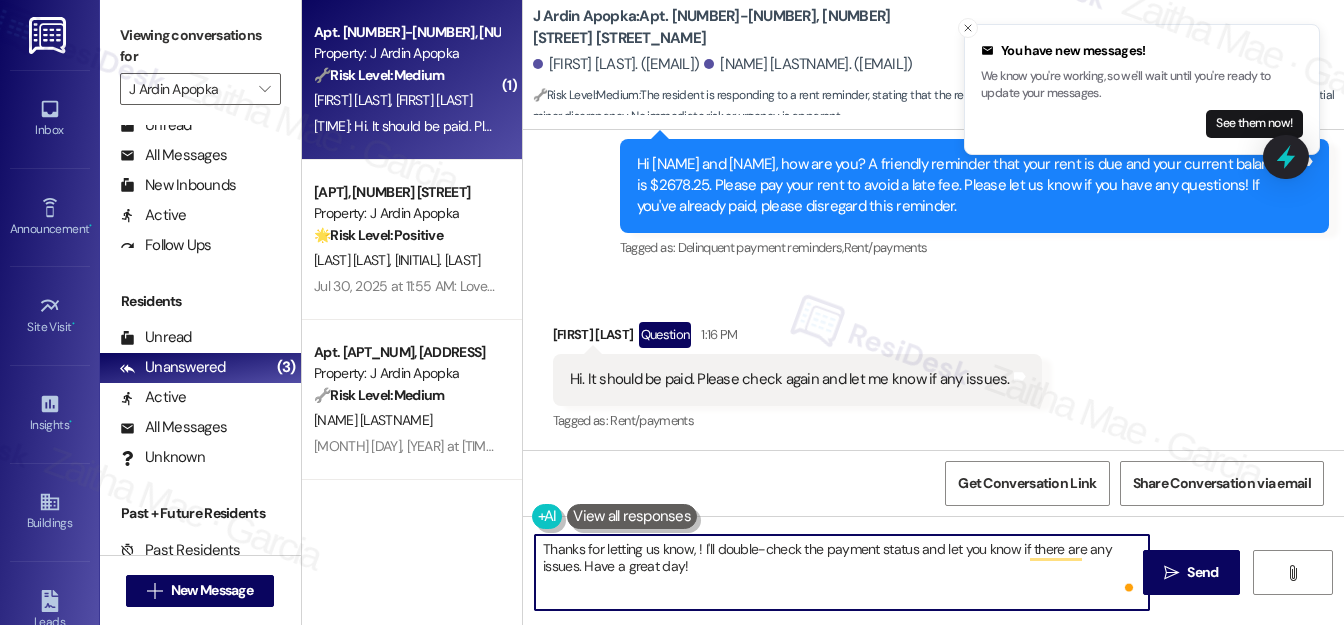 paste on "Gofur" 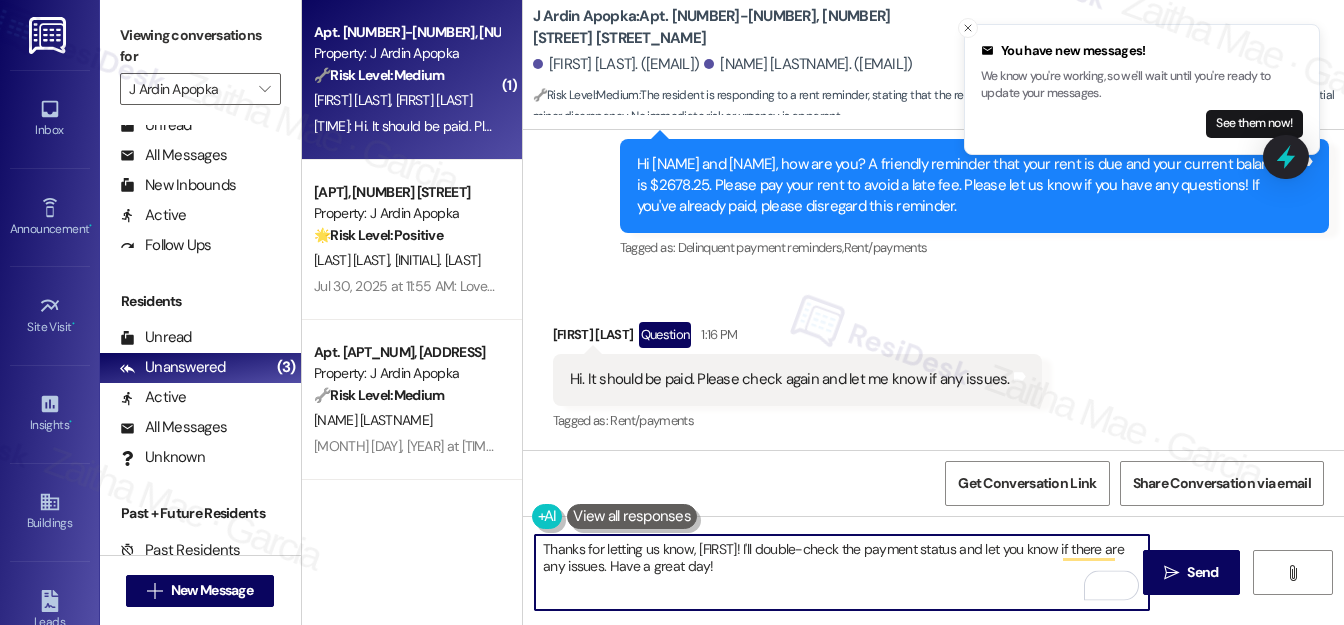 type on "Thanks for letting us know, [NAME]! I'll double-check the payment status and let you know if there are any issues. Have a great day!" 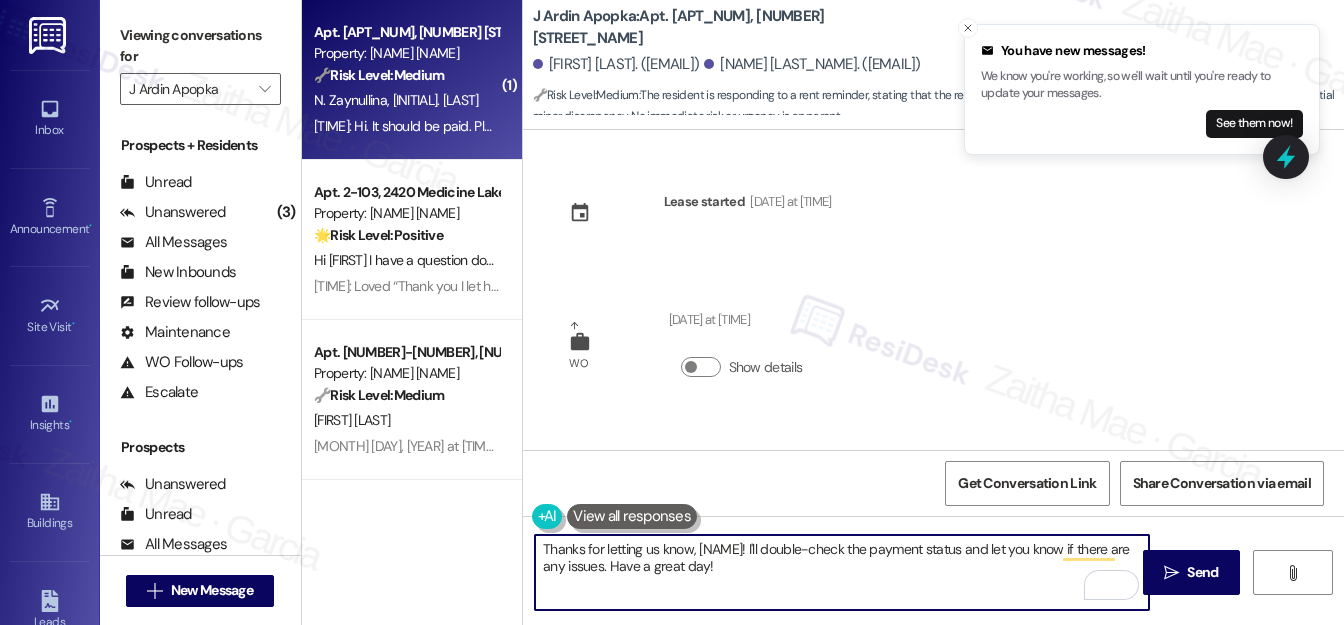 scroll, scrollTop: 0, scrollLeft: 0, axis: both 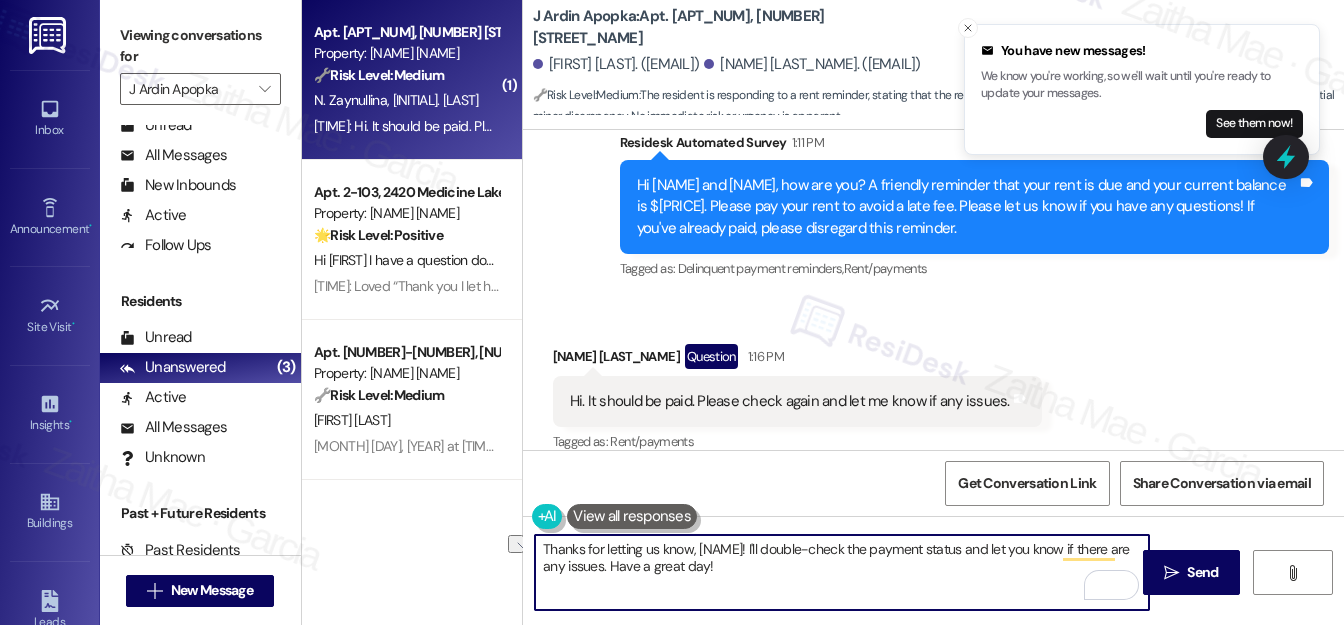 drag, startPoint x: 581, startPoint y: 567, endPoint x: 698, endPoint y: 566, distance: 117.00427 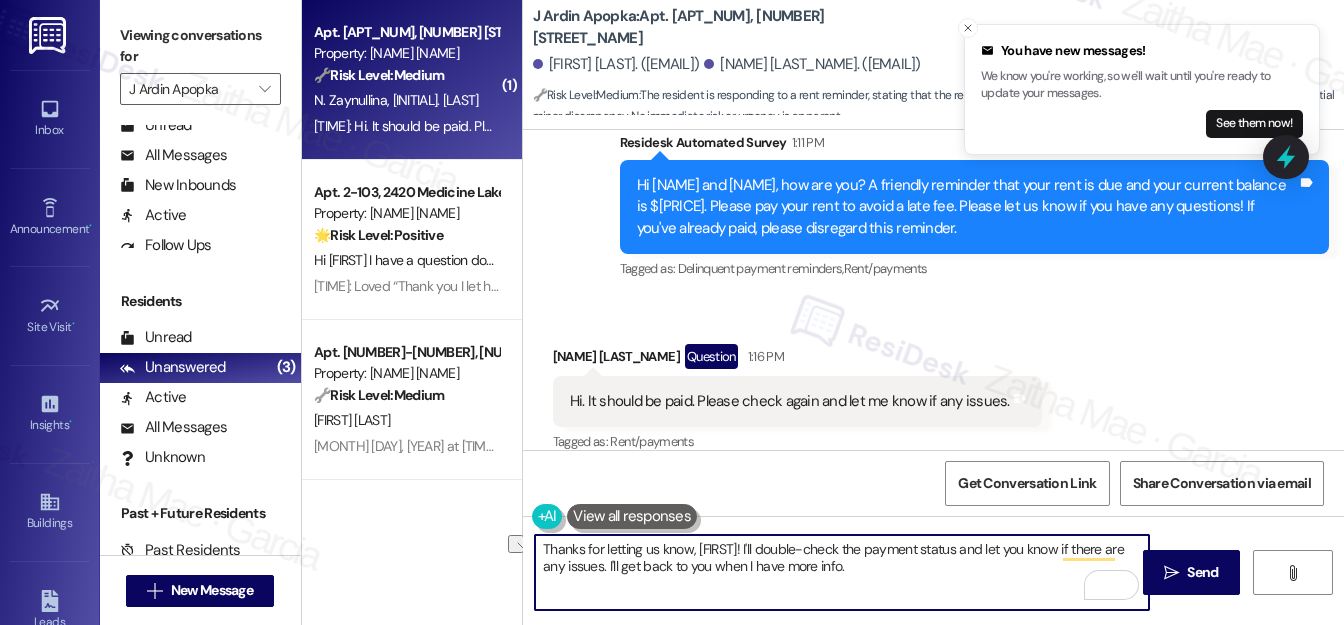 drag, startPoint x: 583, startPoint y: 564, endPoint x: 838, endPoint y: 587, distance: 256.03516 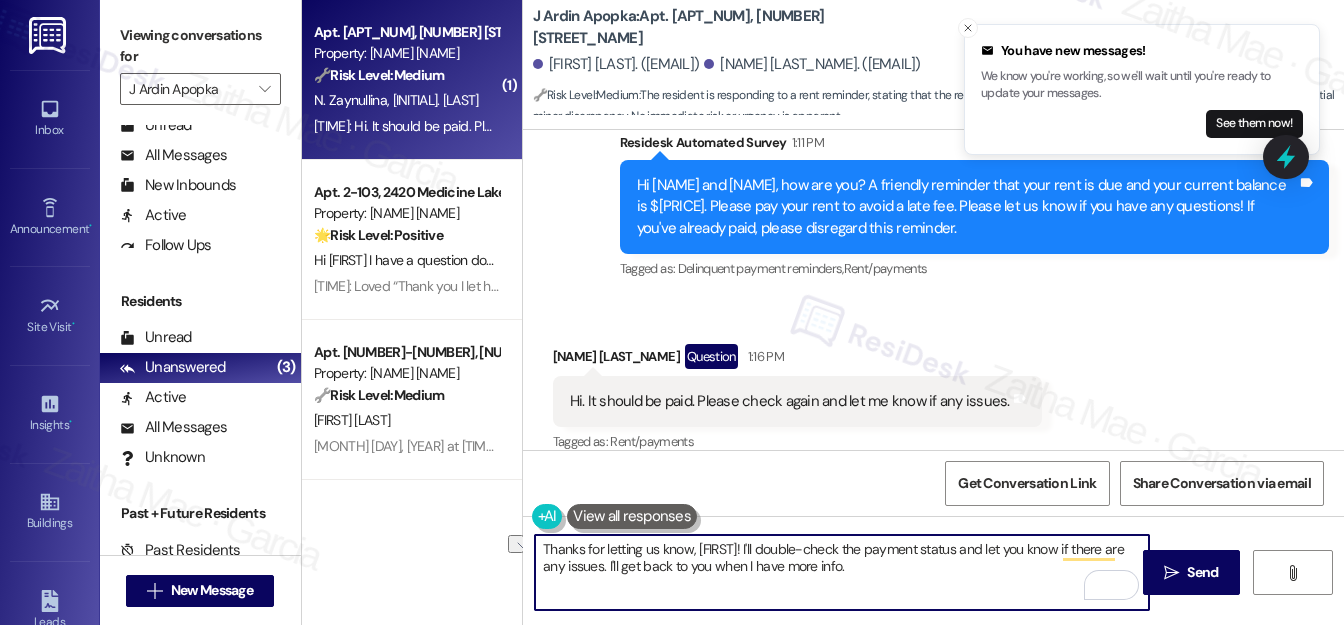 click on "Thanks for letting us know, [FIRST]! I'll double-check the payment status and let you know if there are any issues. I'll get back to you when I have more info." at bounding box center [842, 572] 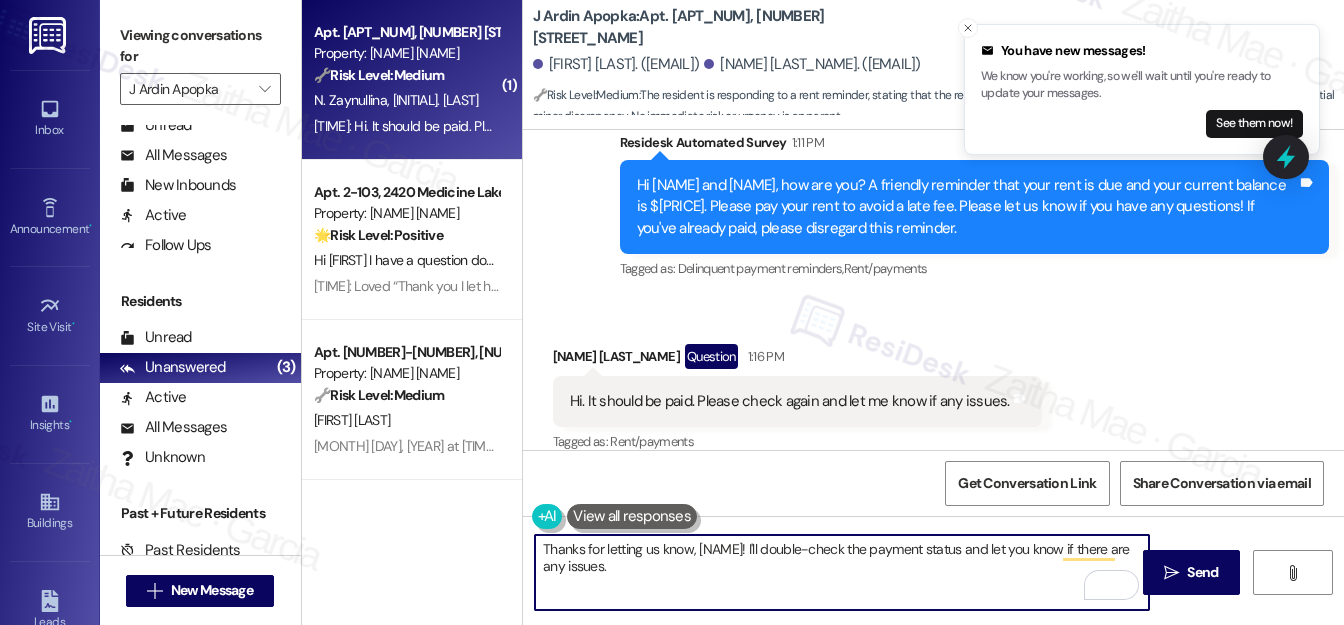 click on "Thanks for letting us know, [NAME]! I'll double-check the payment status and let you know if there are any issues." at bounding box center [842, 572] 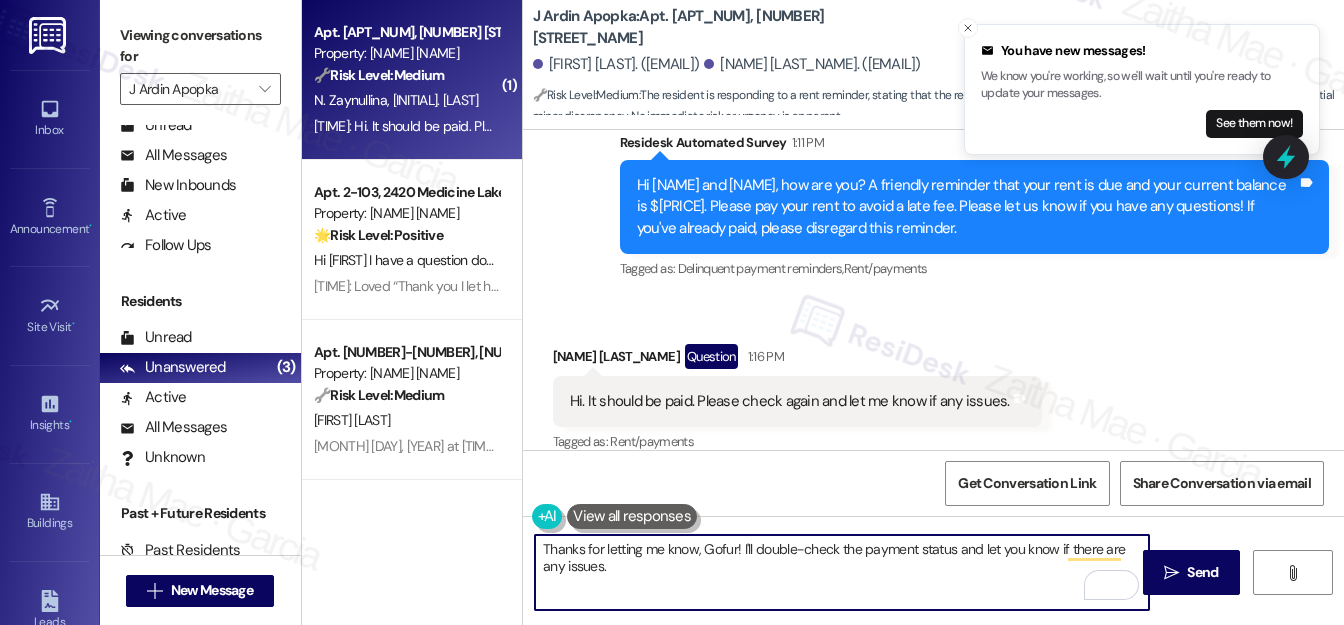 click on "Thanks for letting me know, Gofur! I'll double-check the payment status and let you know if there are any issues." at bounding box center (842, 572) 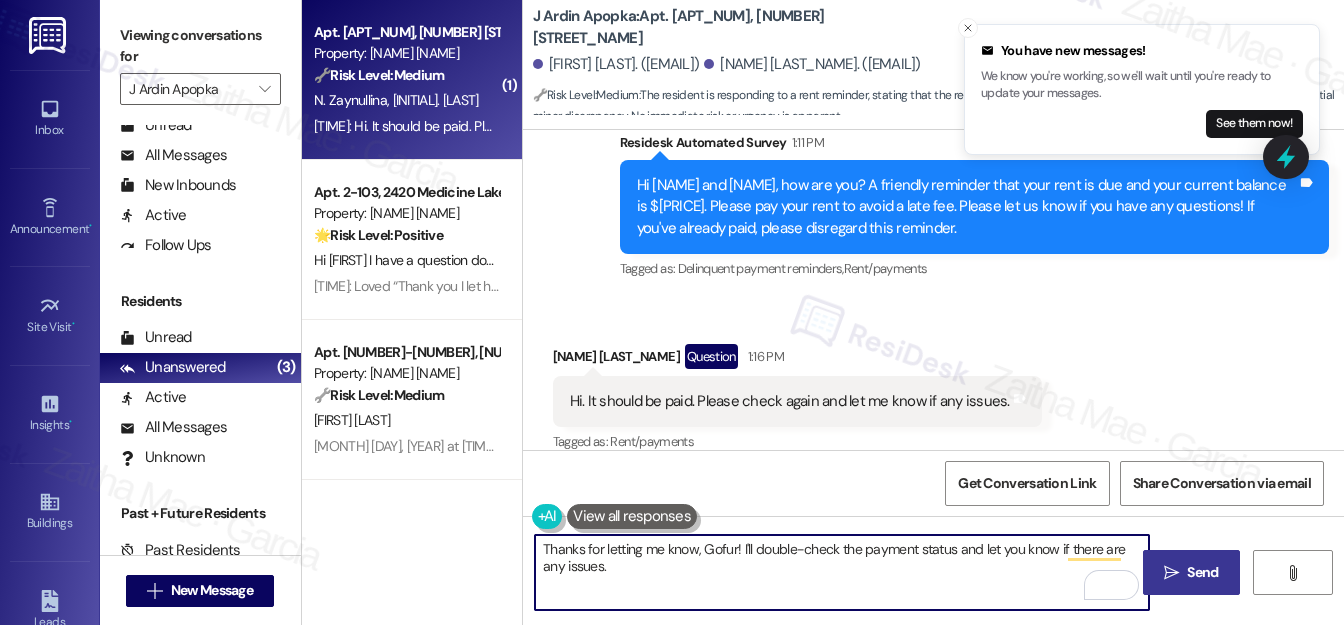 type on "Thanks for letting me know, Gofur! I'll double-check the payment status and let you know if there are any issues." 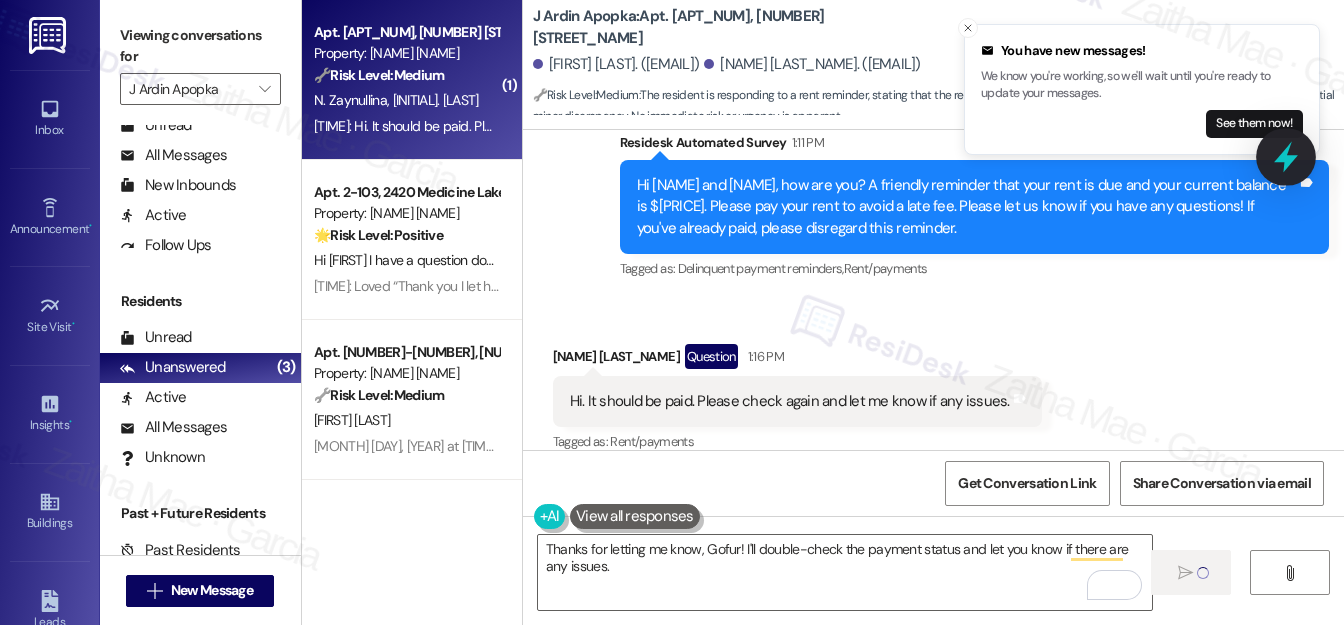 click 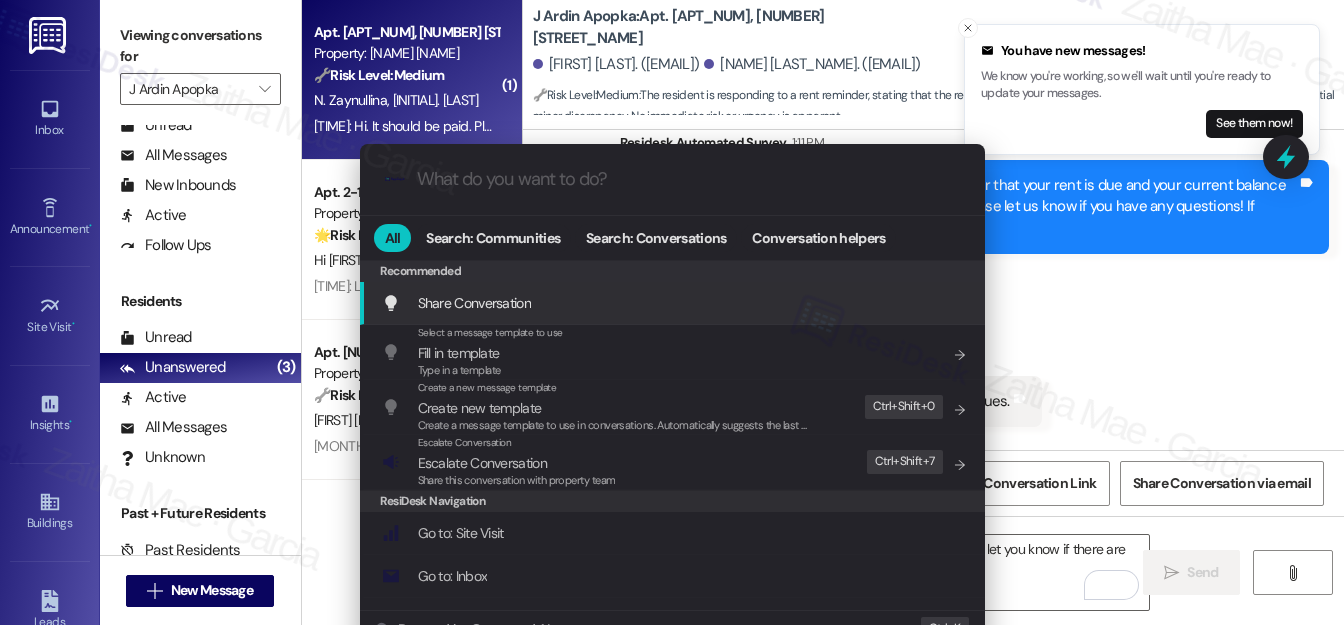 scroll, scrollTop: 3077, scrollLeft: 0, axis: vertical 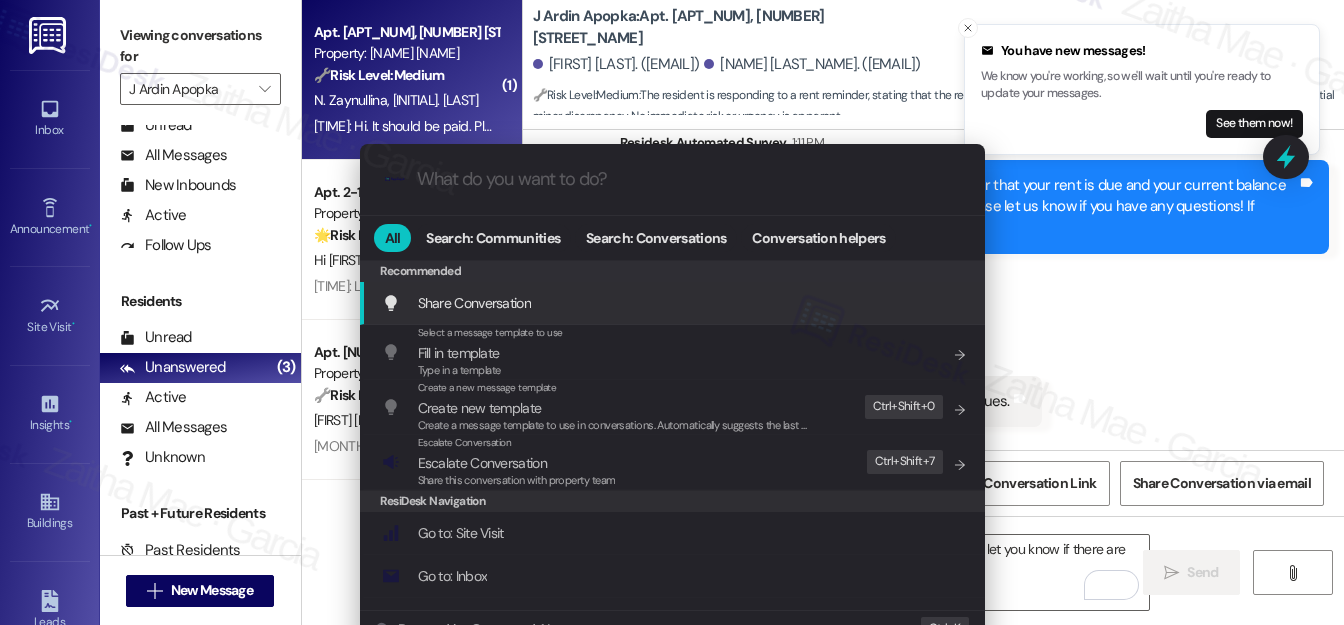 click on ".cls-1{fill:#0a055f;}.cls-2{fill:#0cc4c4;} resideskLogoBlueOrange All Search: Communities Search: Conversations Conversation helpers Recommended Recommended Share Conversation Add shortcut Select a message template to use Fill in template Type in a template Add shortcut Create a new message template Create new template Create a message template to use in conversations. Automatically suggests the last message you sent. Edit Ctrl+ Shift+ 0 Escalate Conversation Escalate Conversation Share this conversation with property team Edit Ctrl+ Shift+ 7 ResiDesk Navigation Go to: Site Visit Add shortcut Go to: Inbox Add shortcut Go to: Settings Add shortcut Go to: Message Templates Add shortcut Go to: Buildings Add shortcut Help Getting Started: What you can do with ResiDesk How to message a tenant
How to send an announcement
How to attach a file on messages and announcements
How to message a prospect
How to message an inbound prospect
How to send an internal message
How to use the ResiDesk Outlook Add-in Settings" at bounding box center [672, 312] 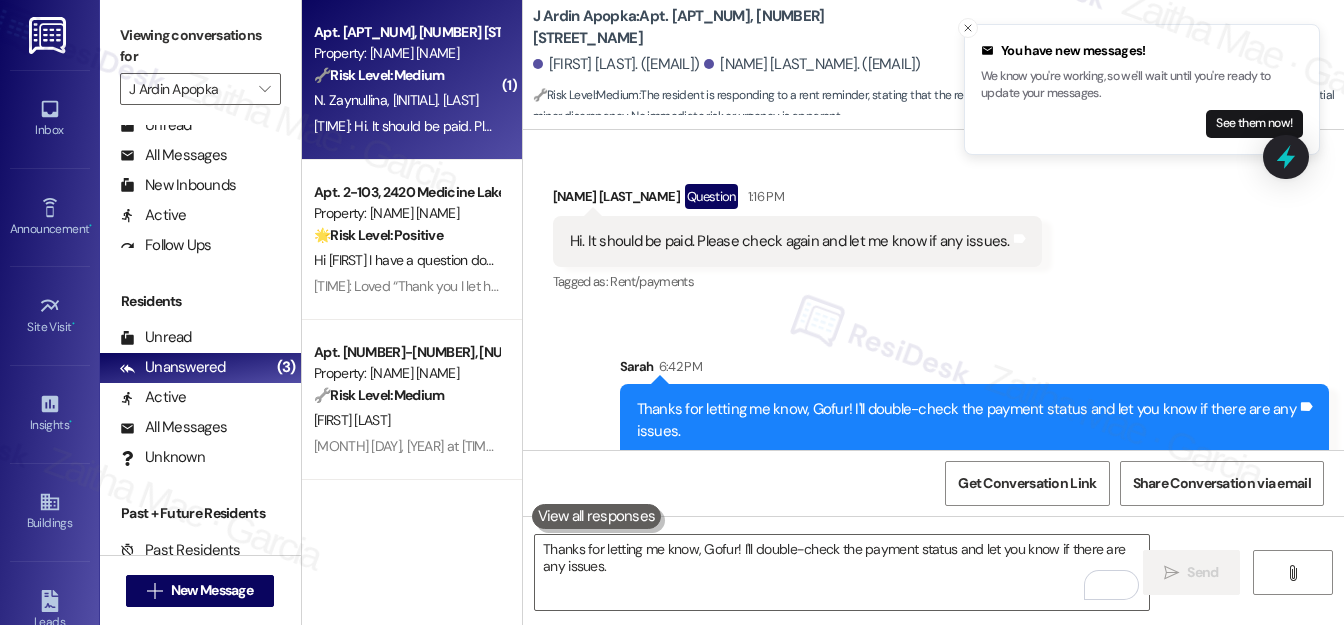 scroll, scrollTop: 3238, scrollLeft: 0, axis: vertical 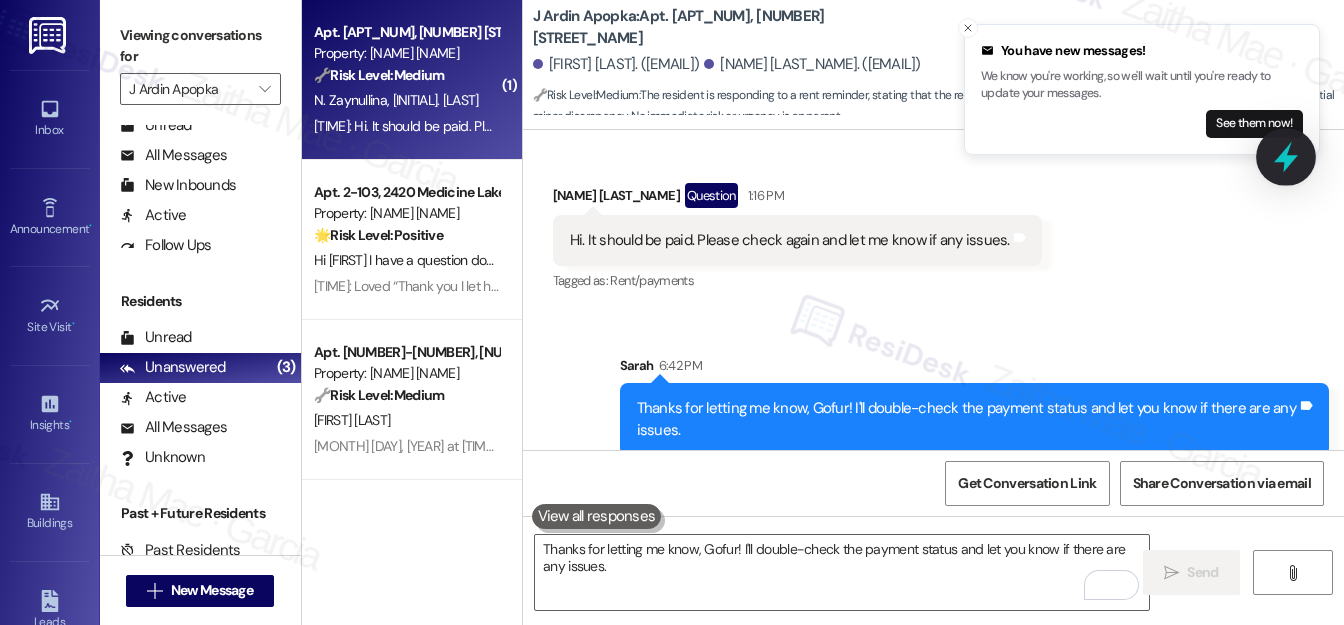 click 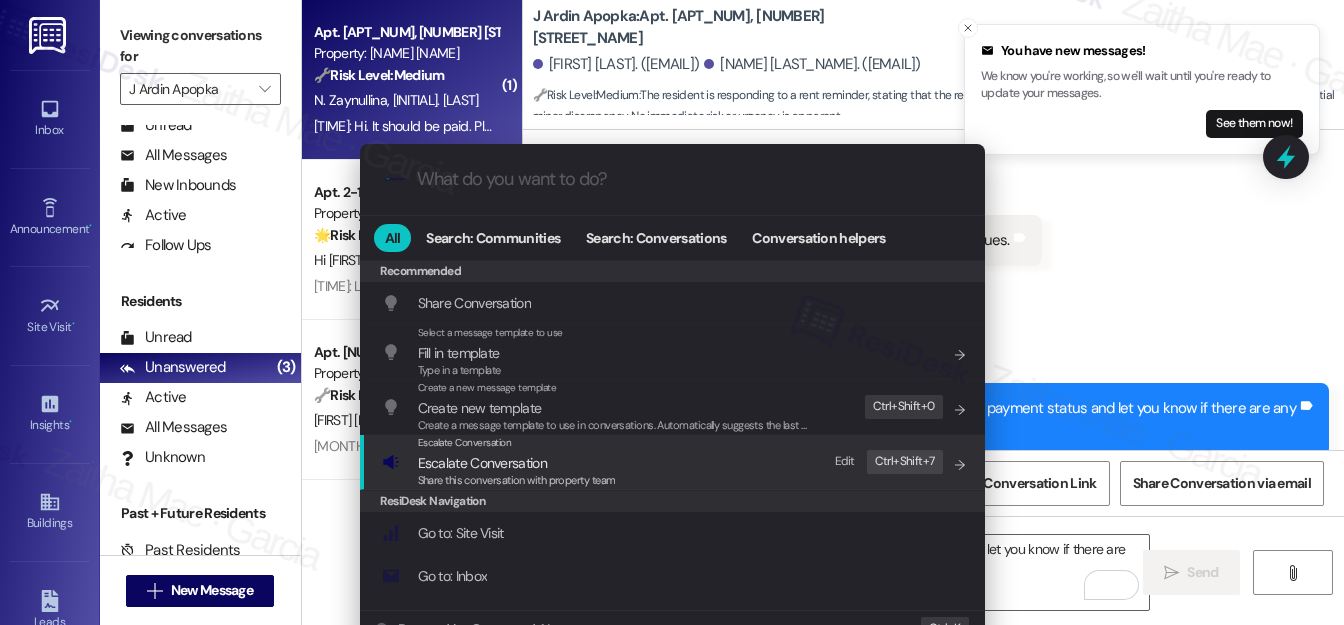 click on "Escalate Conversation" at bounding box center (517, 463) 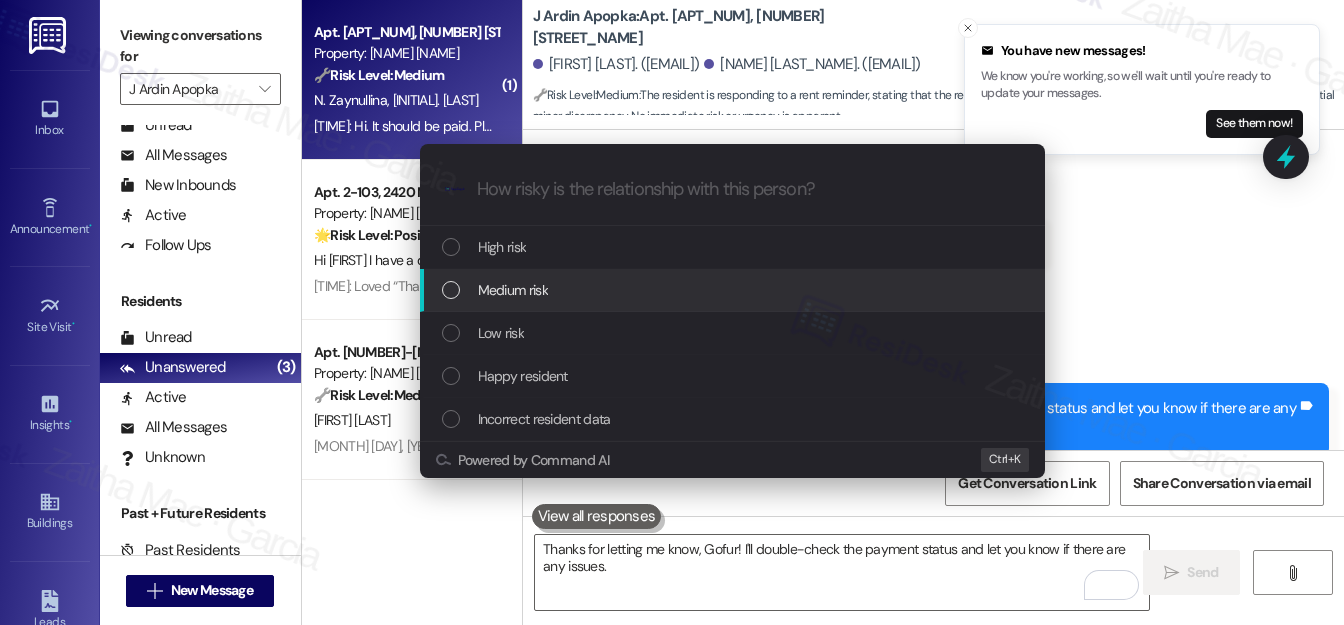 click on "Medium risk" at bounding box center [734, 290] 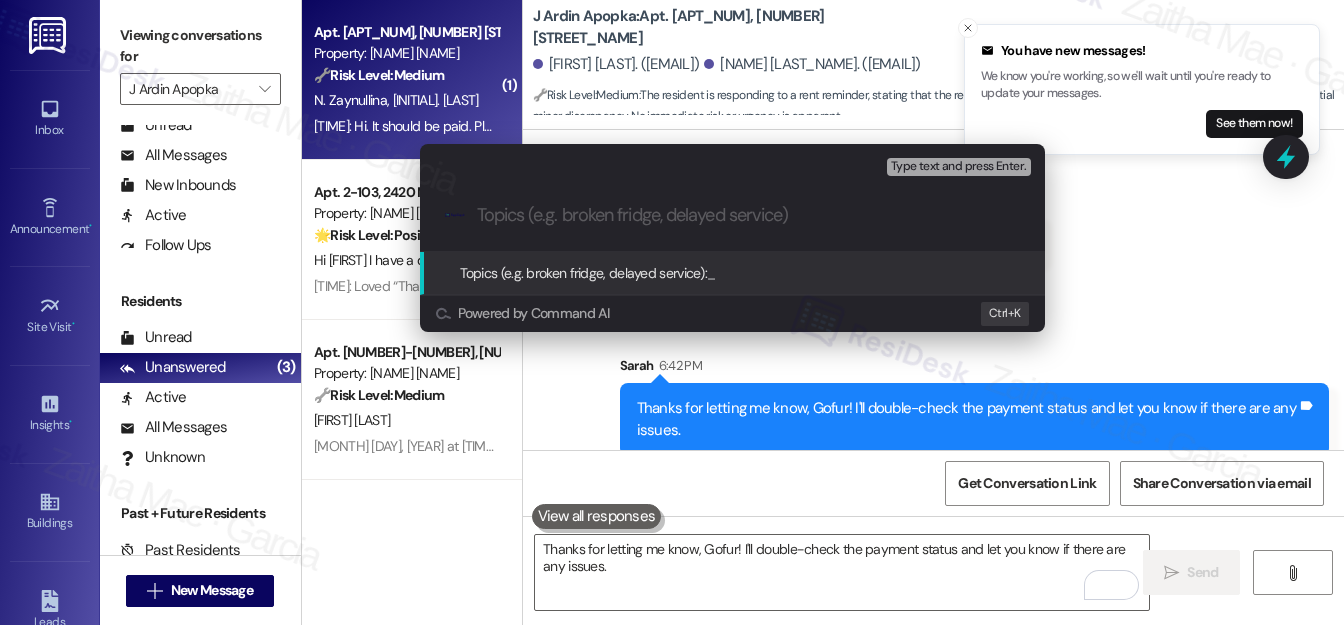 paste on "Payment Status Confirmation" 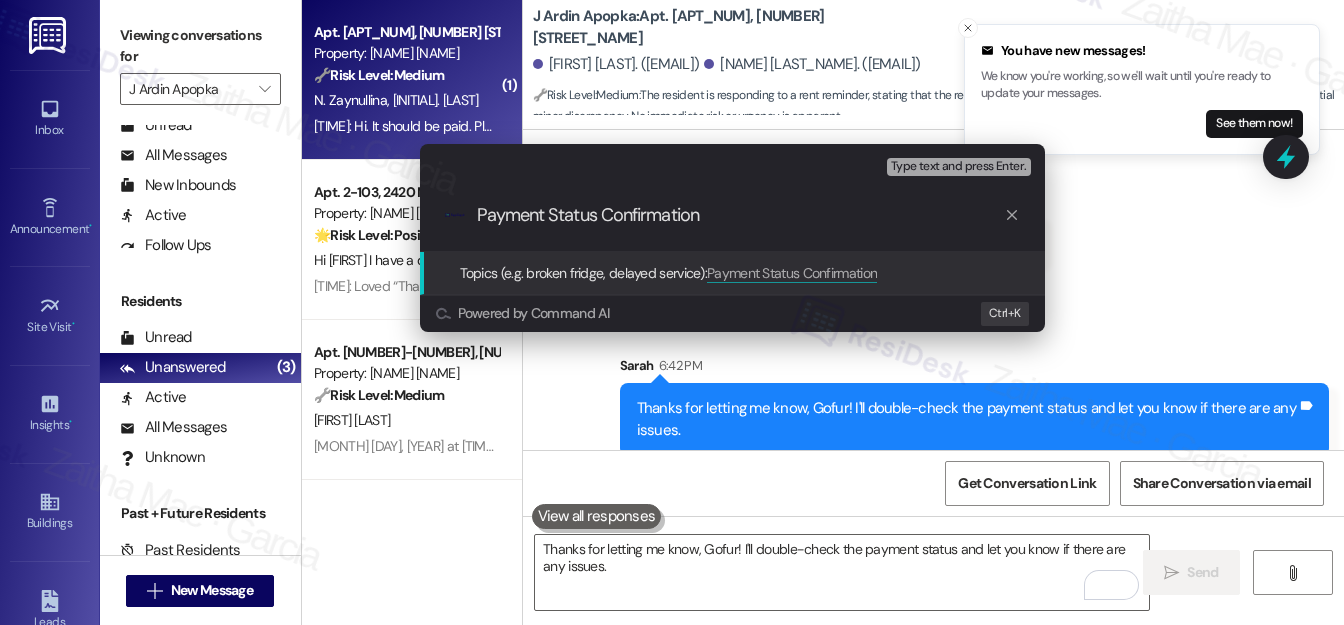 type 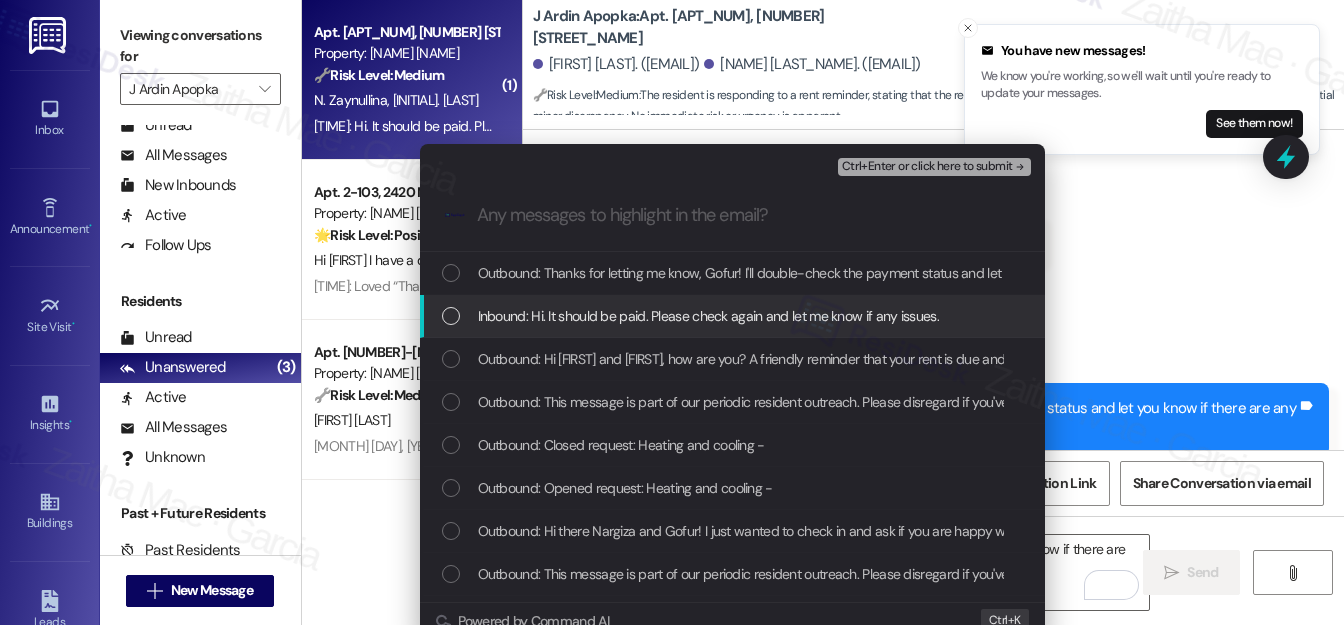 click on "Inbound: Hi. It should be paid. Please check again and let me know if any issues." at bounding box center (734, 316) 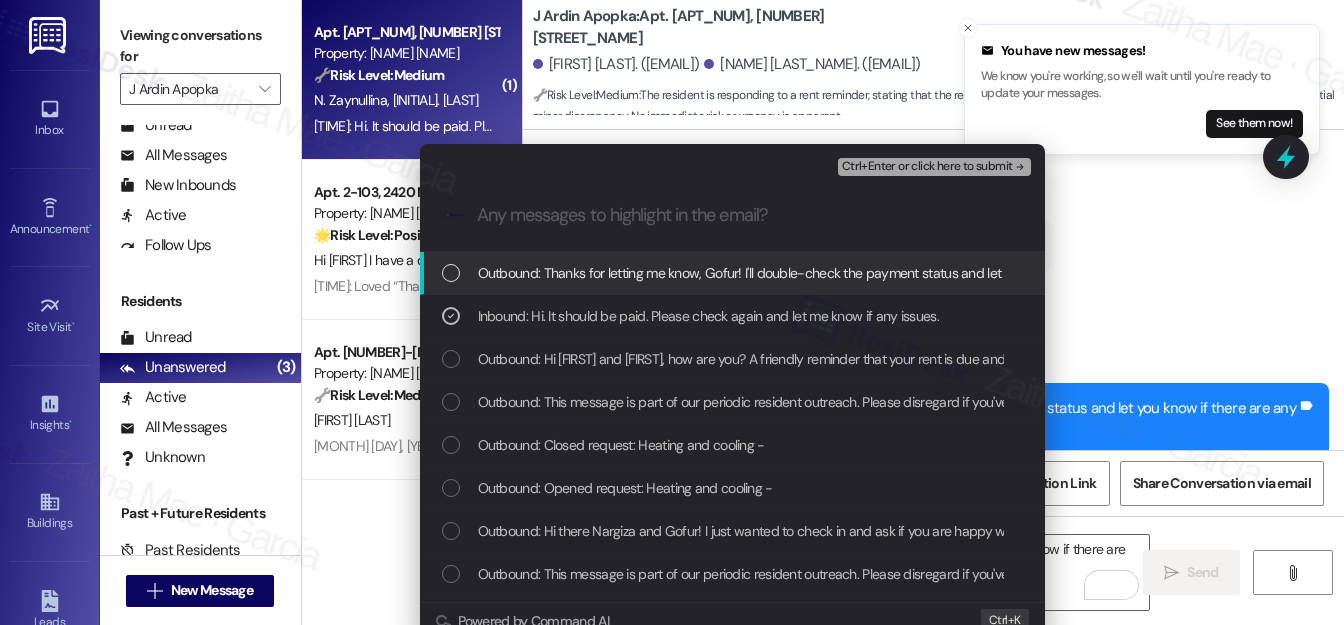 click on "Ctrl+Enter or click here to submit" at bounding box center (927, 167) 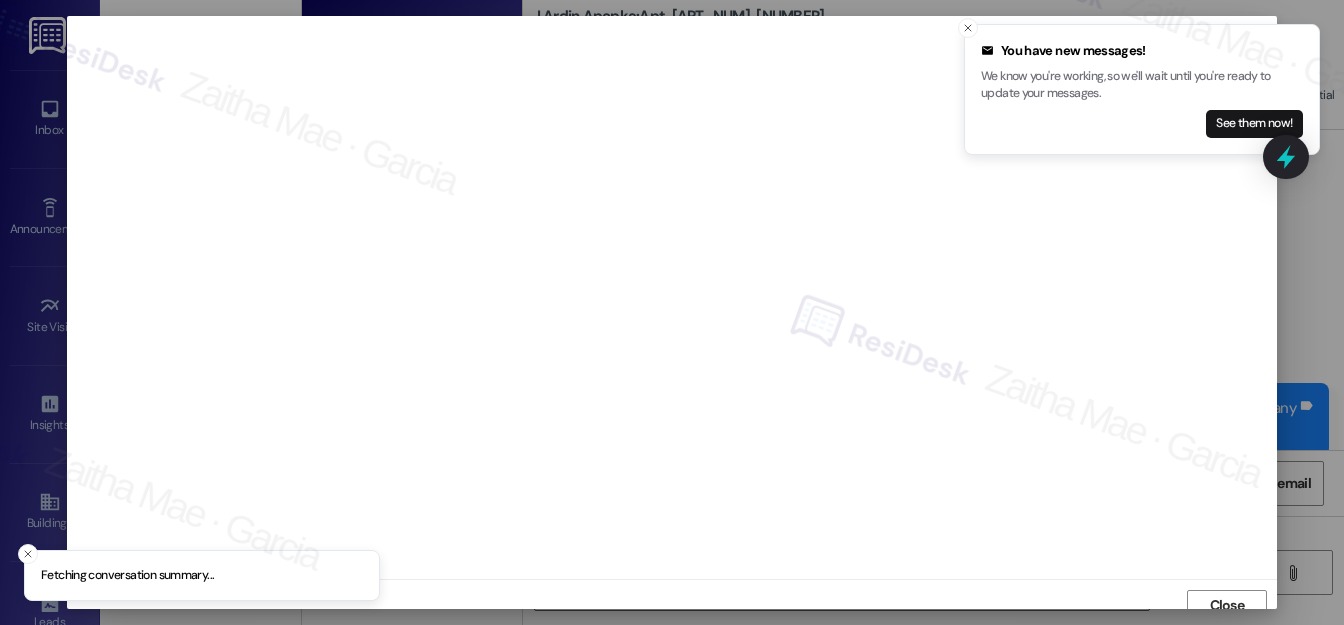 scroll, scrollTop: 12, scrollLeft: 0, axis: vertical 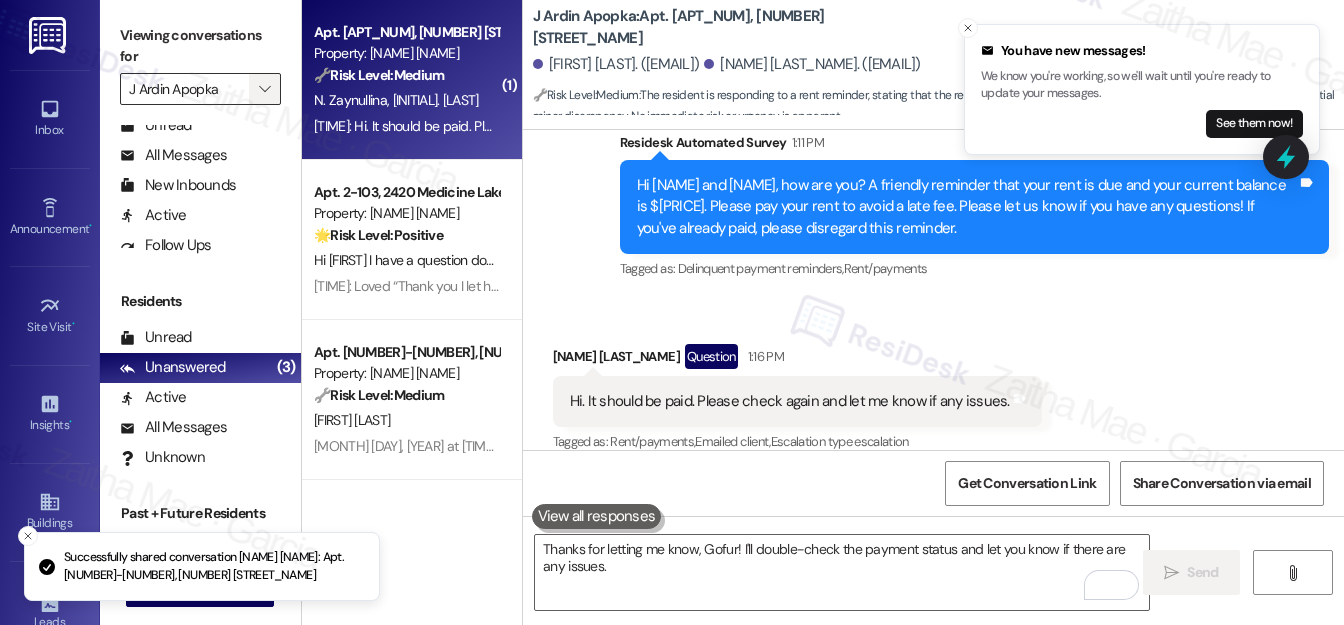 click on "" at bounding box center (264, 89) 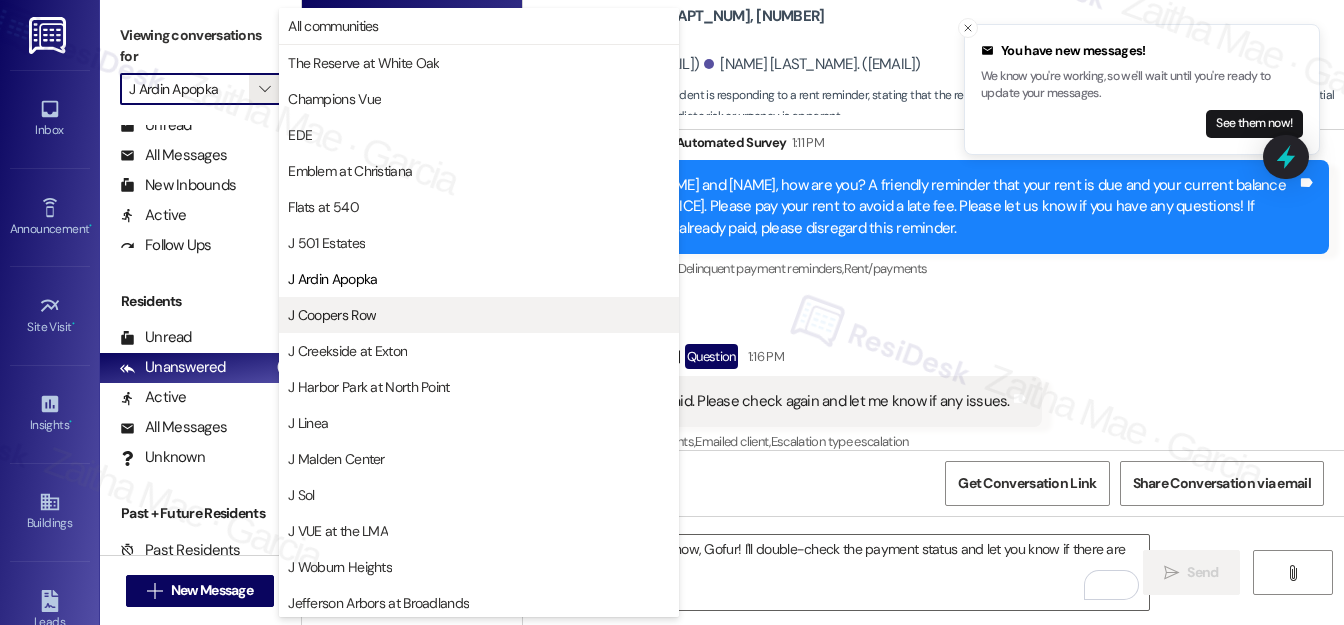 click on "J Coopers Row" at bounding box center [479, 315] 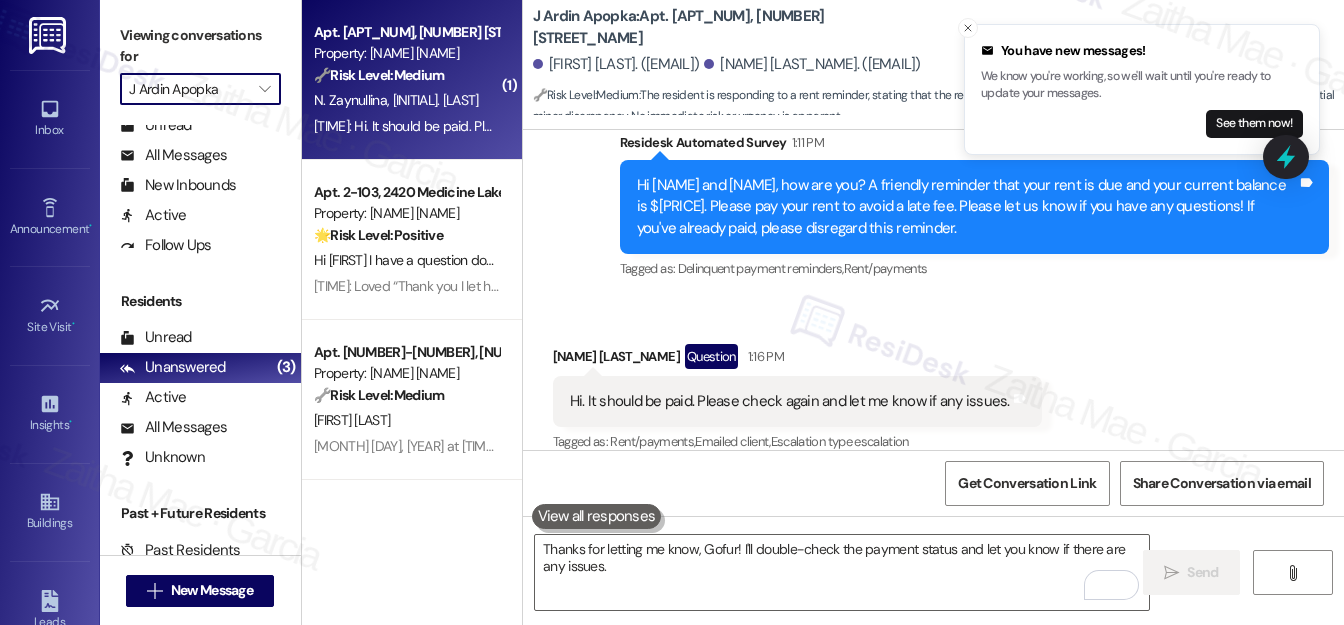 type on "J Coopers Row" 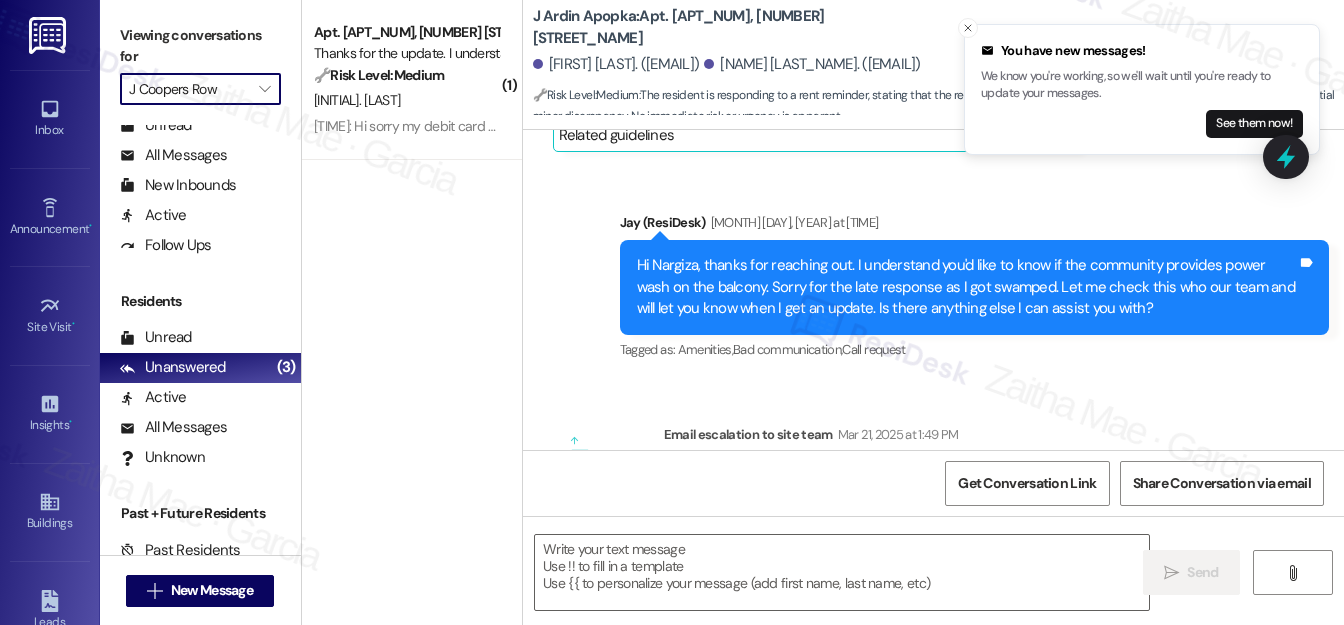 type on "Fetching suggested responses. Please feel free to read through the conversation in the meantime." 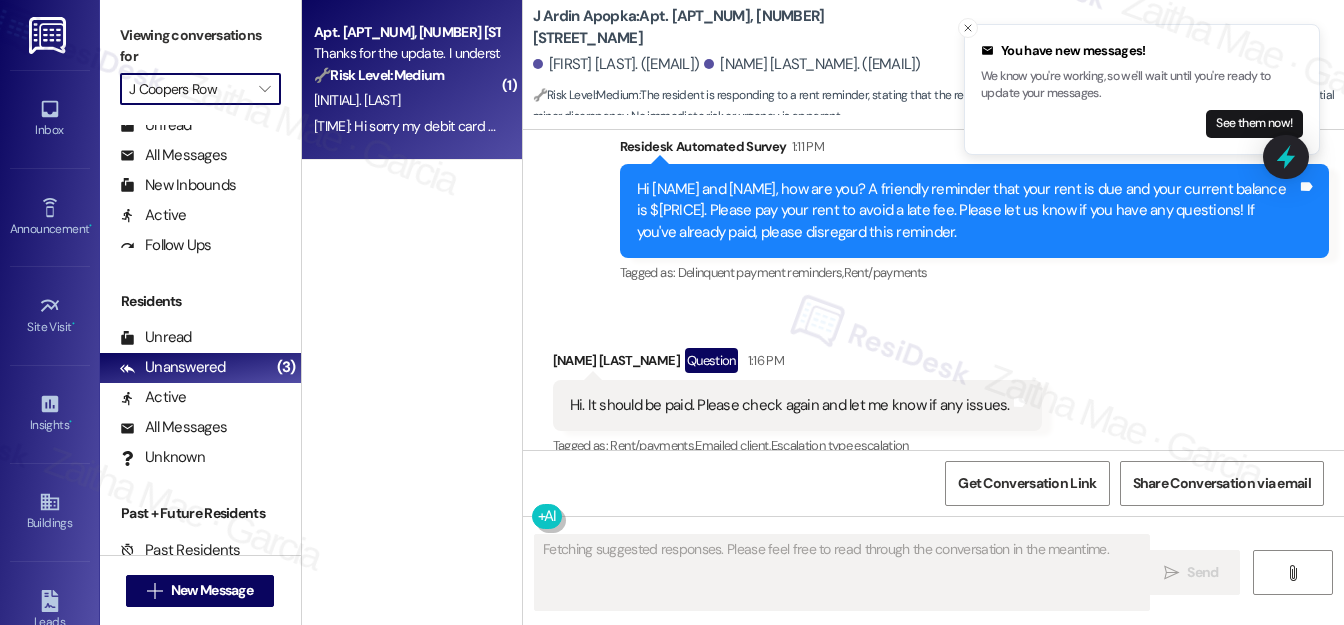 scroll, scrollTop: 3077, scrollLeft: 0, axis: vertical 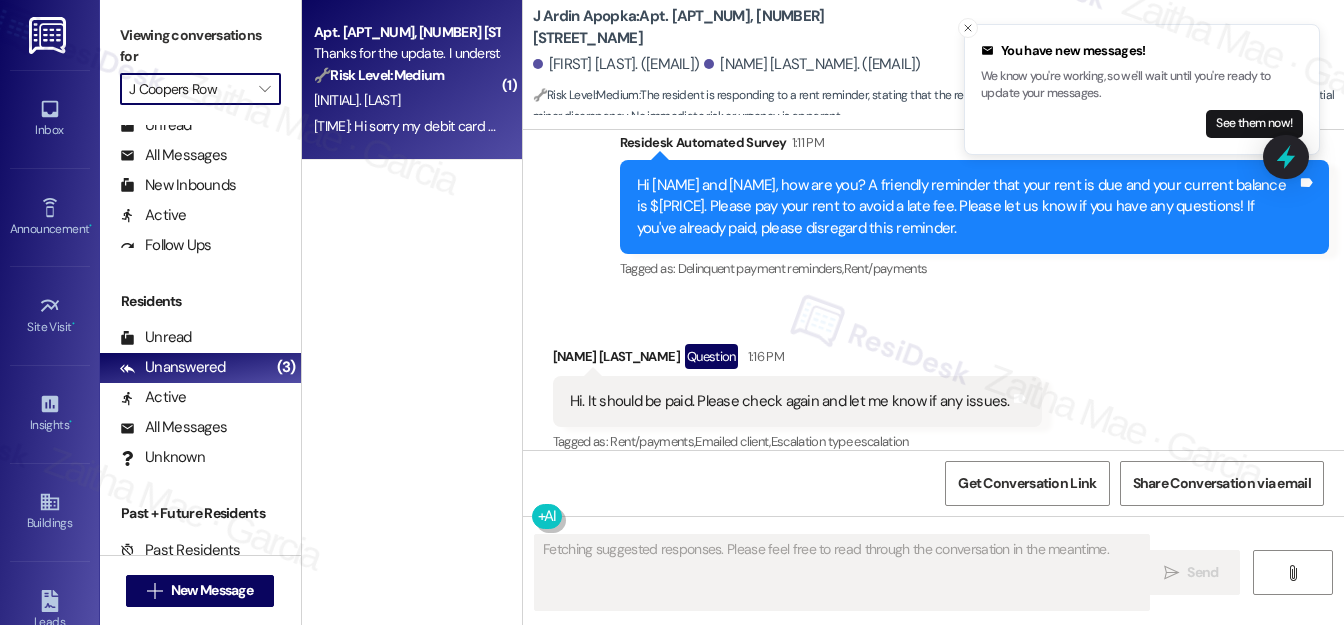 click on "[INITIAL]. [LAST]" at bounding box center [406, 100] 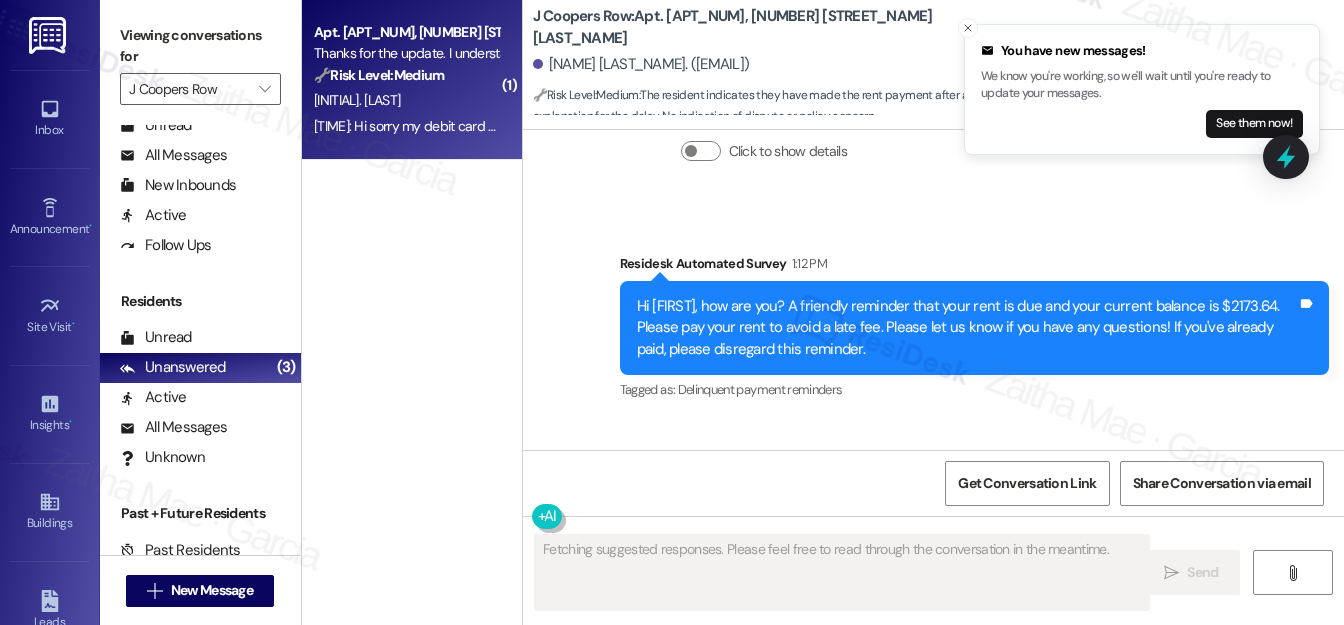 scroll, scrollTop: 3167, scrollLeft: 0, axis: vertical 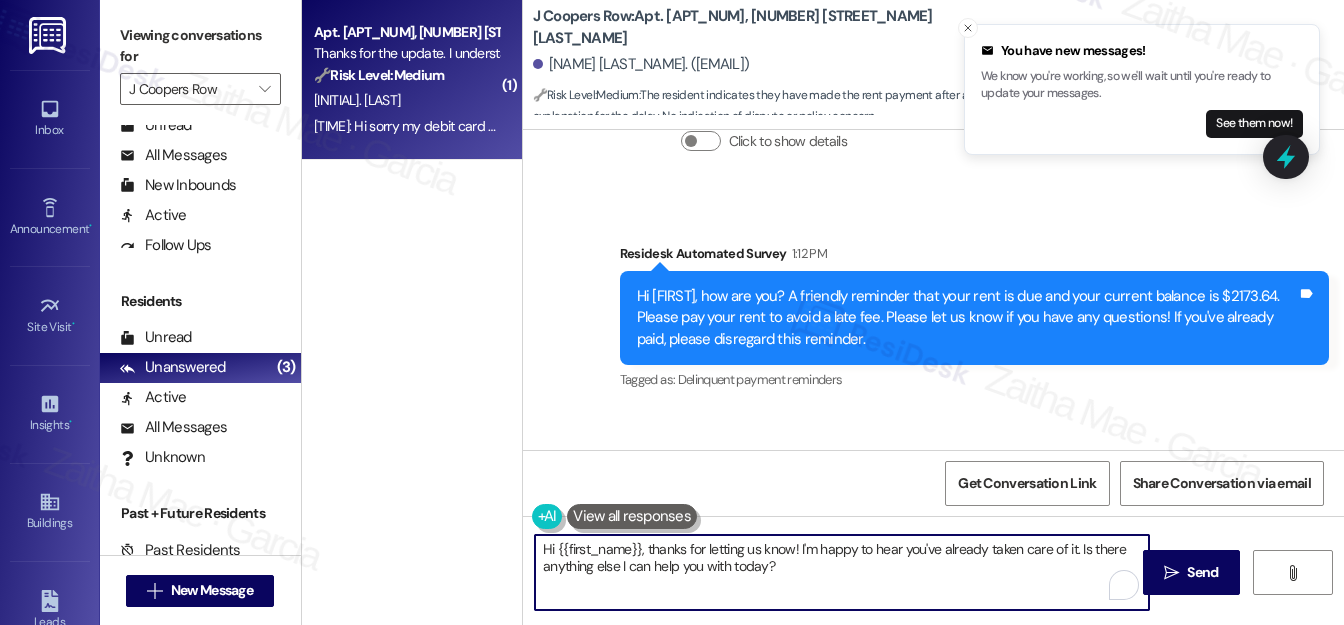 drag, startPoint x: 649, startPoint y: 549, endPoint x: 533, endPoint y: 542, distance: 116.21101 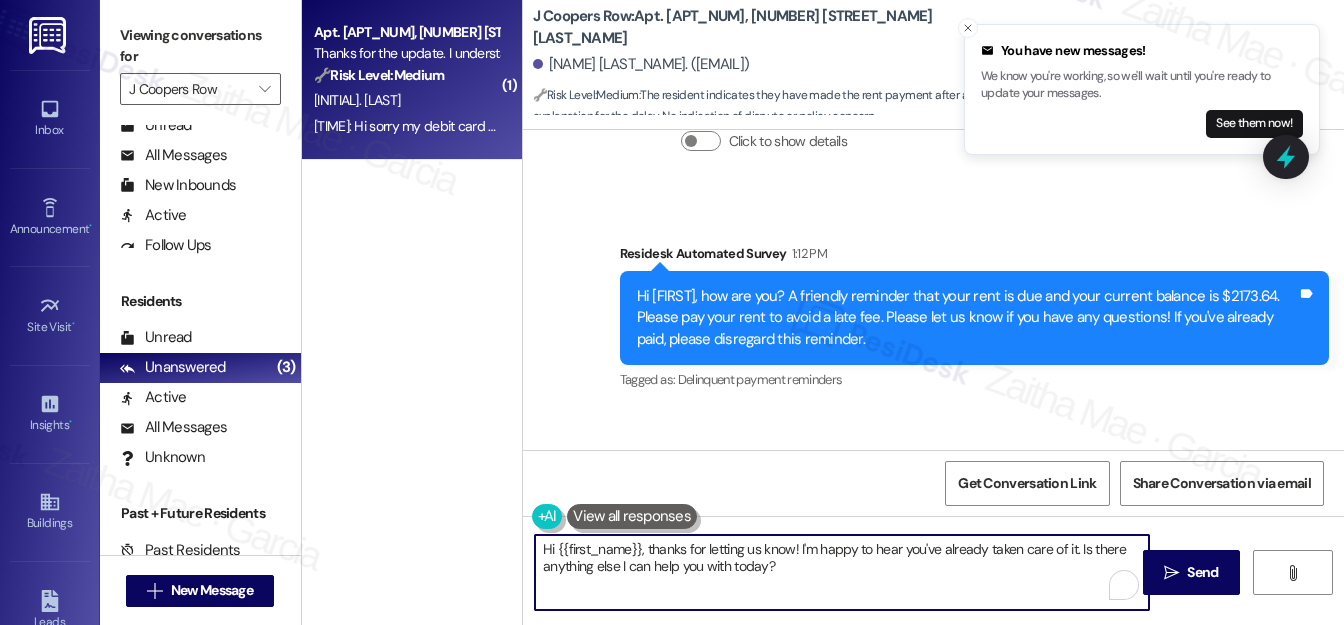 click on "Hi {{first_name}}, thanks for letting us know! I'm happy to hear you've already taken care of it. Is there anything else I can help you with today?" at bounding box center (842, 572) 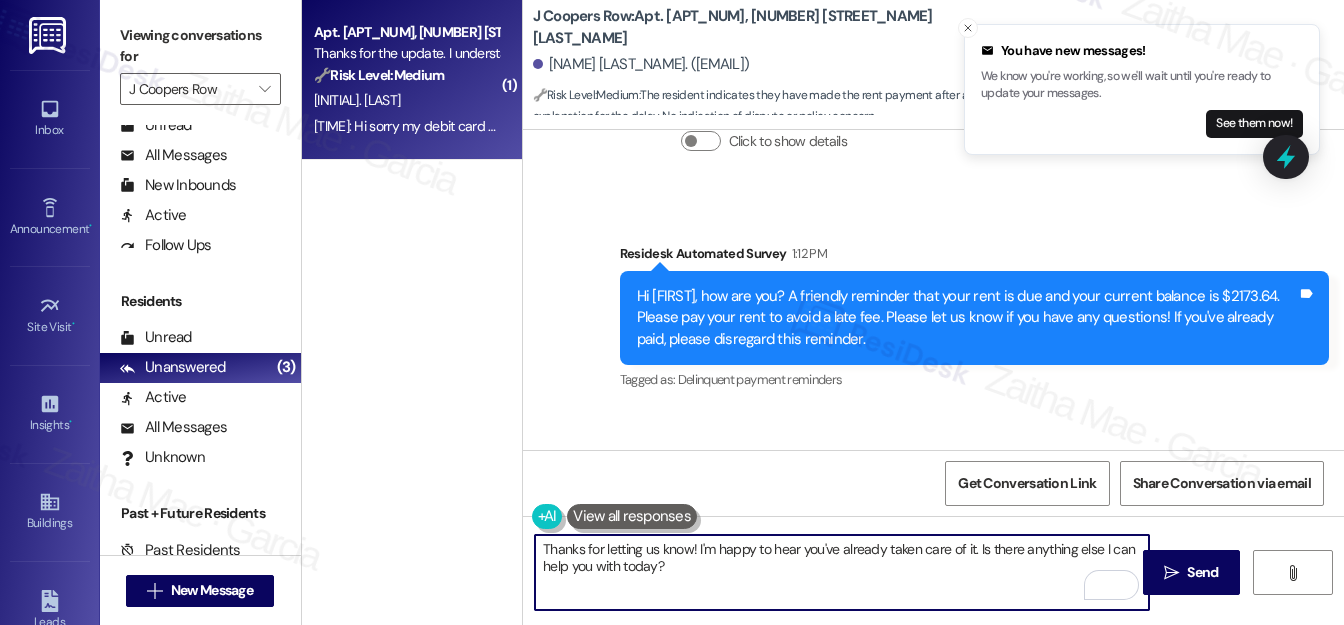 click on "Thanks for letting us know! I'm happy to hear you've already taken care of it. Is there anything else I can help you with today?" at bounding box center [842, 572] 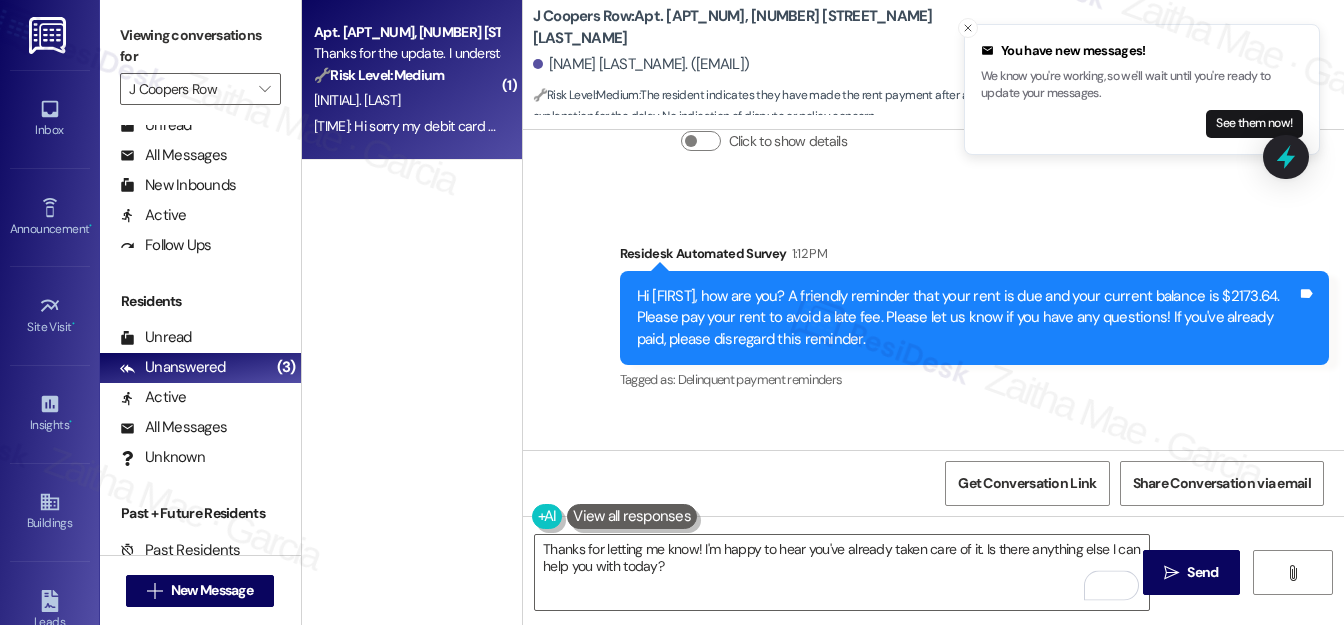 click on "[NAME] [LAST_NAME] Neutral [TIME]" at bounding box center [886, 479] 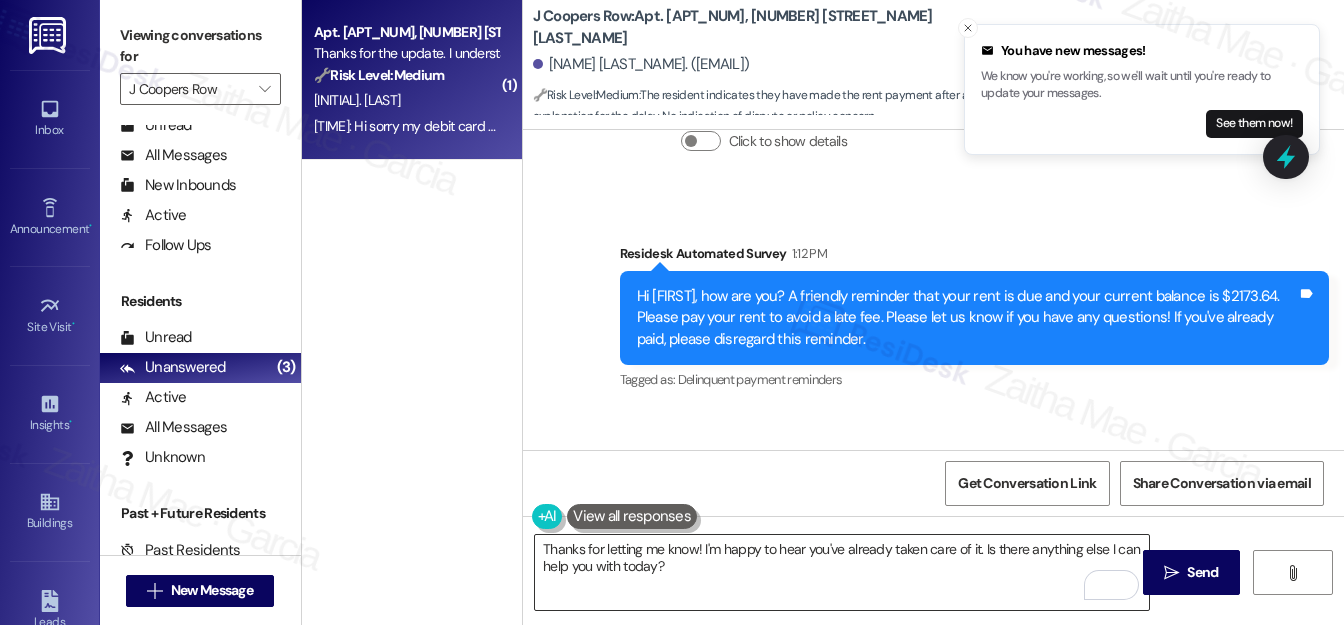 click on "Thanks for letting me know! I'm happy to hear you've already taken care of it. Is there anything else I can help you with today?" at bounding box center [842, 572] 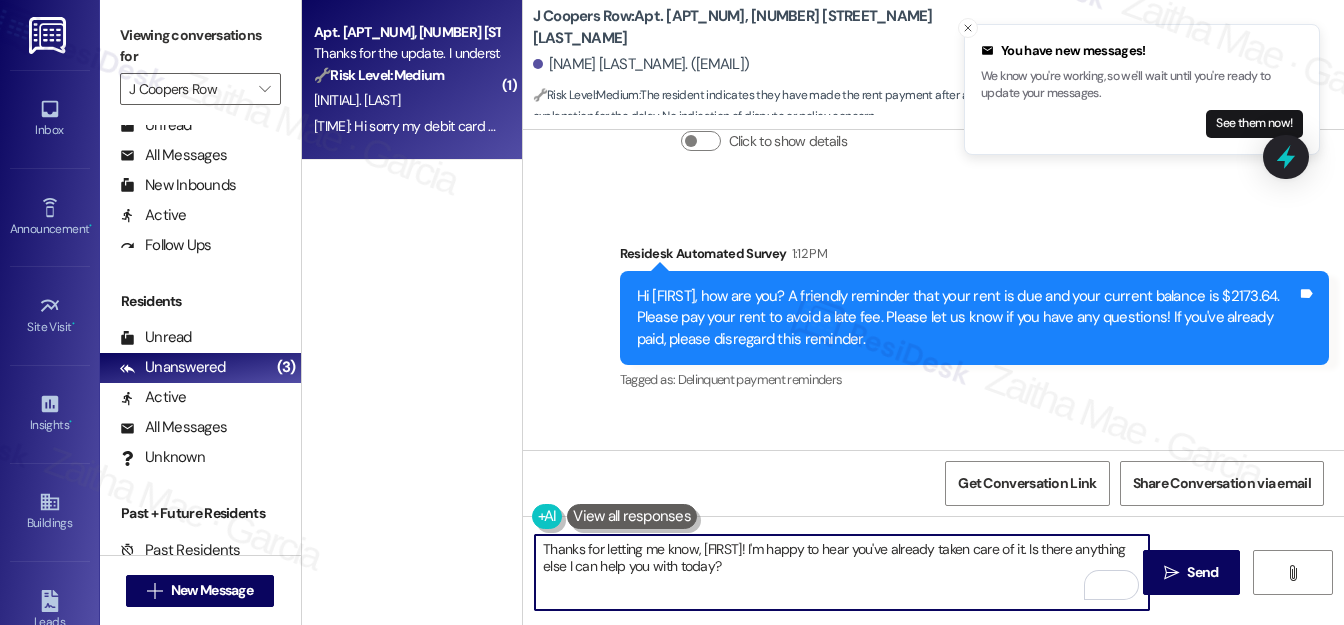 paste on "Thanks for the update. I understand you've moved out and there's an unresolved overcharge issue. I'll follow up with the te to ensure they reach out to [FIRST] ASAP. Thanks for your patience!" 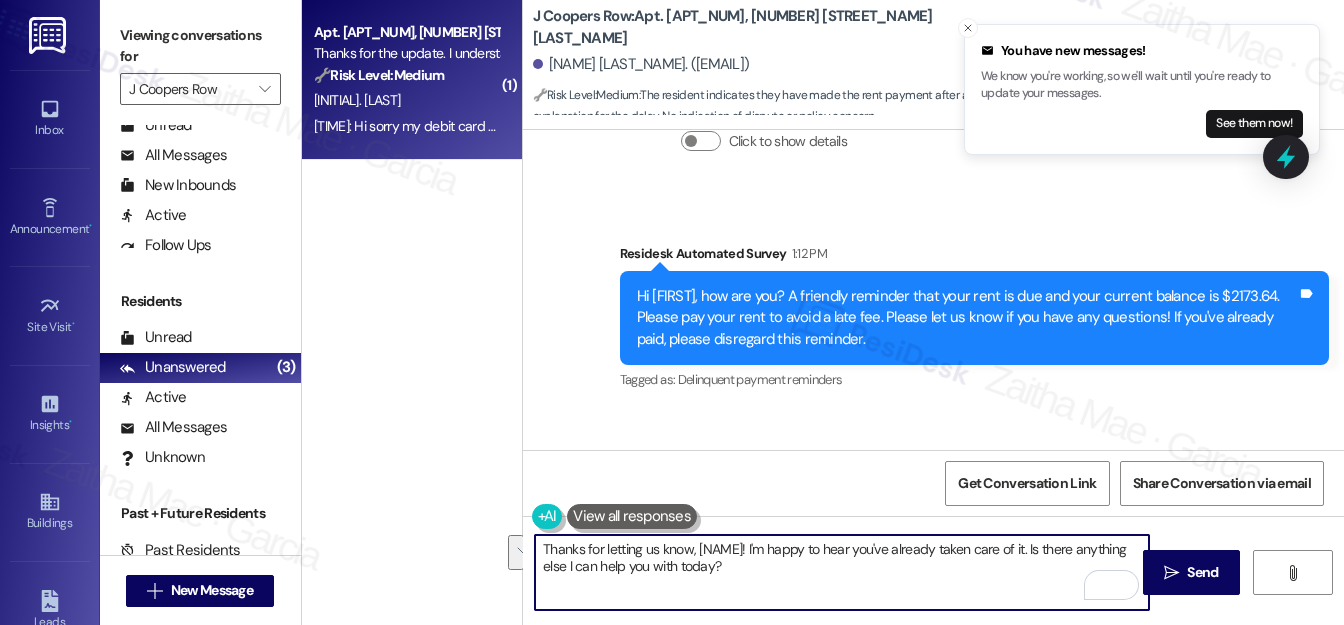 drag, startPoint x: 1019, startPoint y: 556, endPoint x: 1030, endPoint y: 583, distance: 29.15476 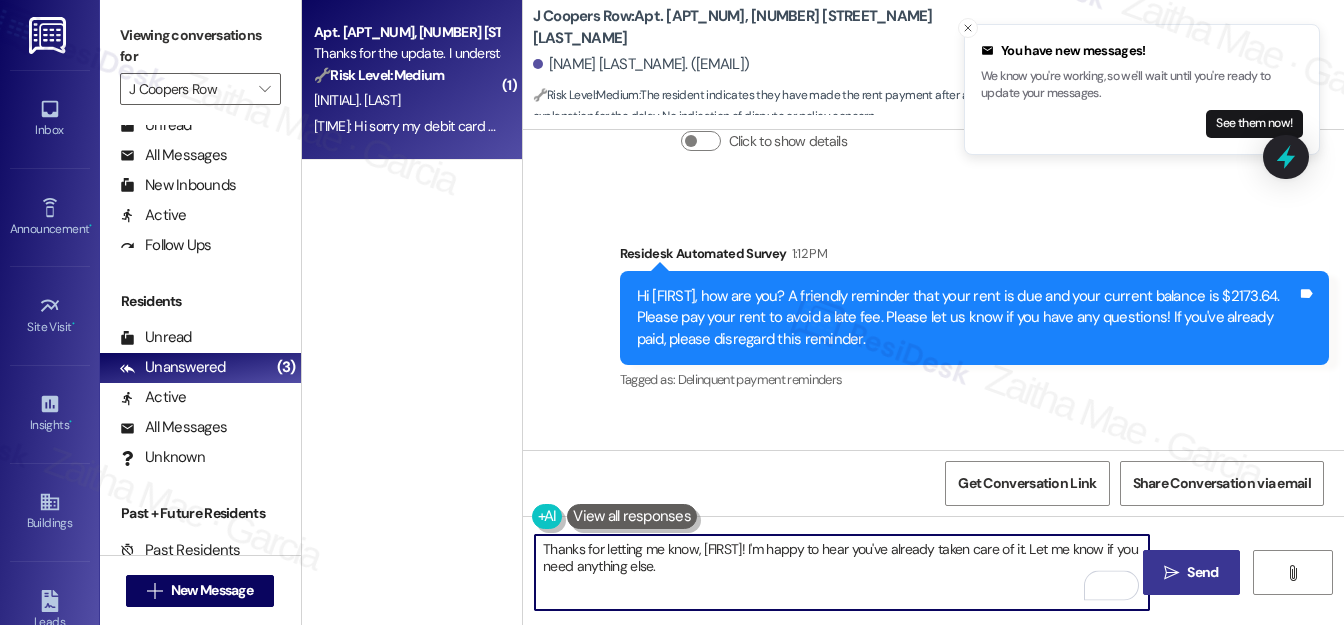 type on "Thanks for letting me know, [FIRST]! I'm happy to hear you've already taken care of it. Let me know if you need anything else." 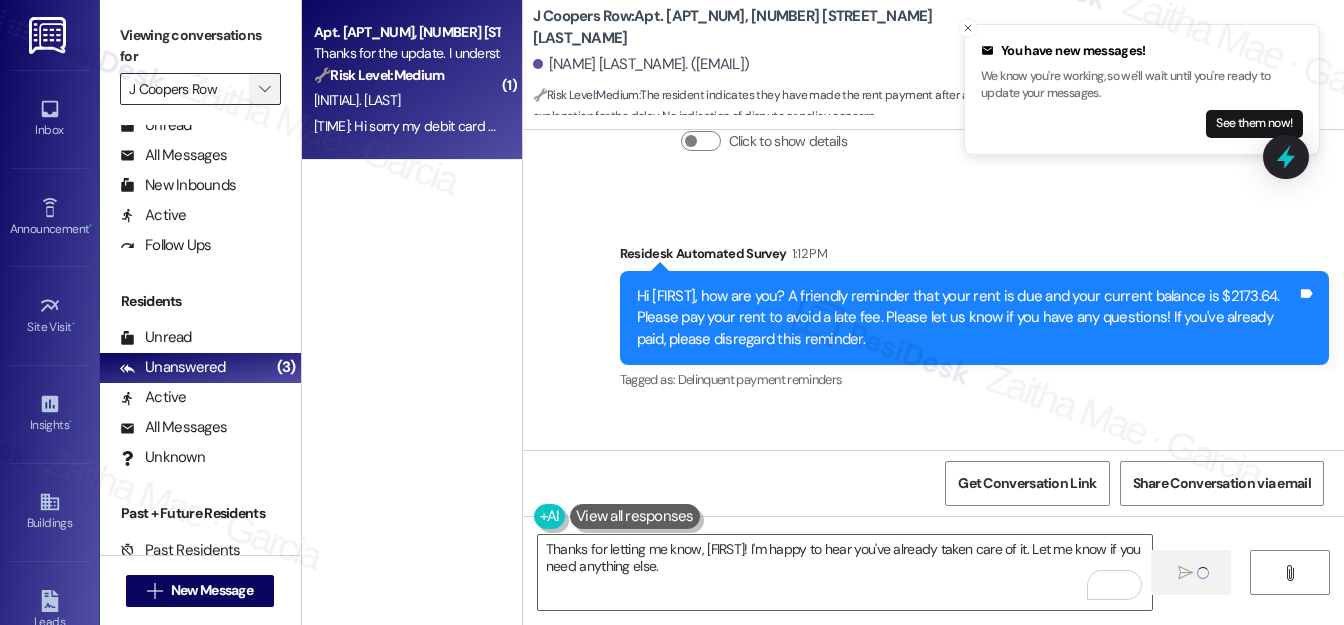type 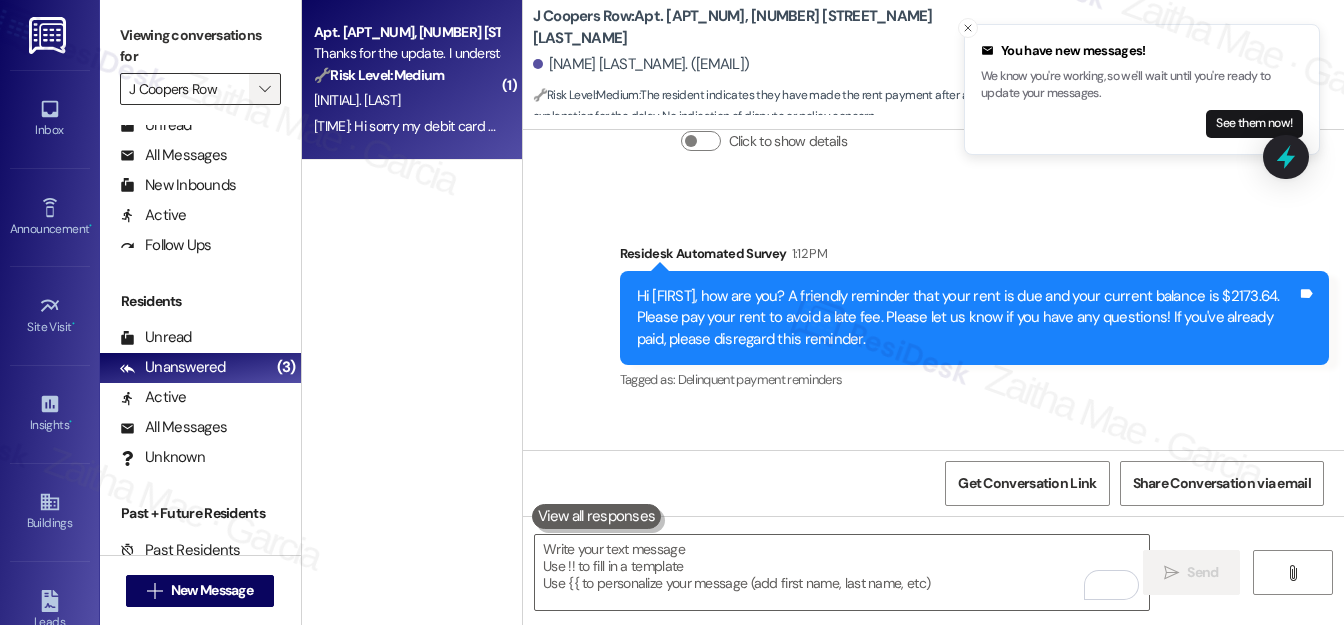 click on "" at bounding box center [264, 89] 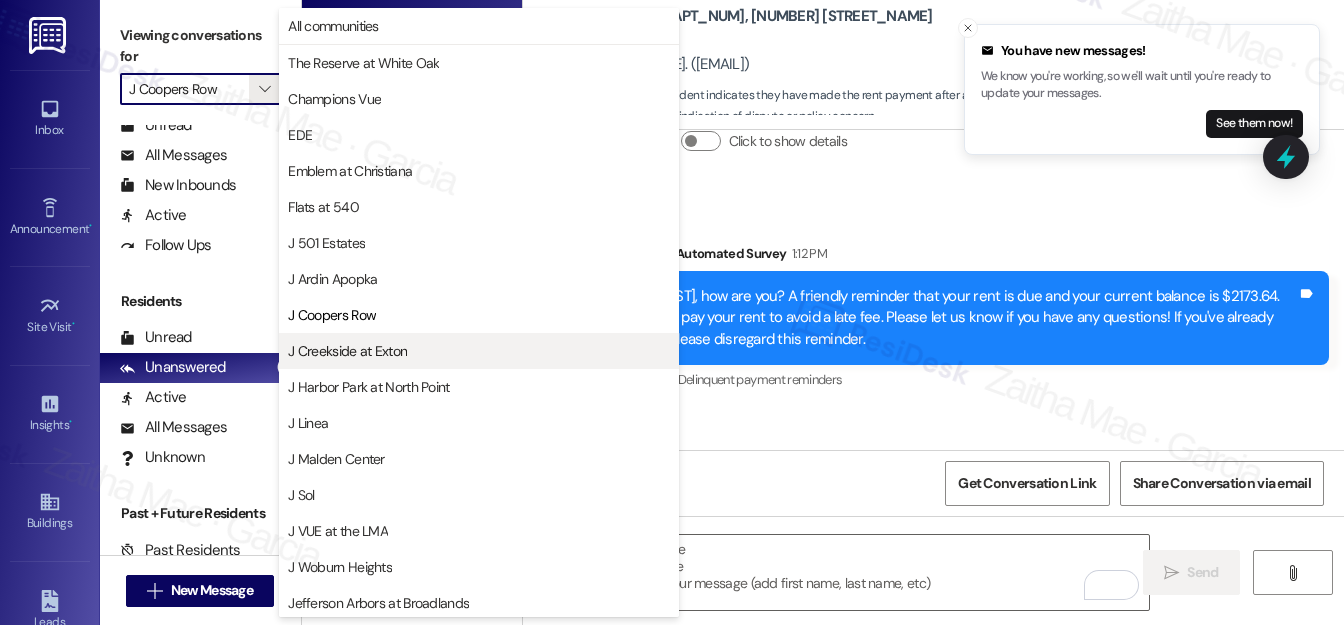 click on "J Creekside at Exton" at bounding box center (347, 351) 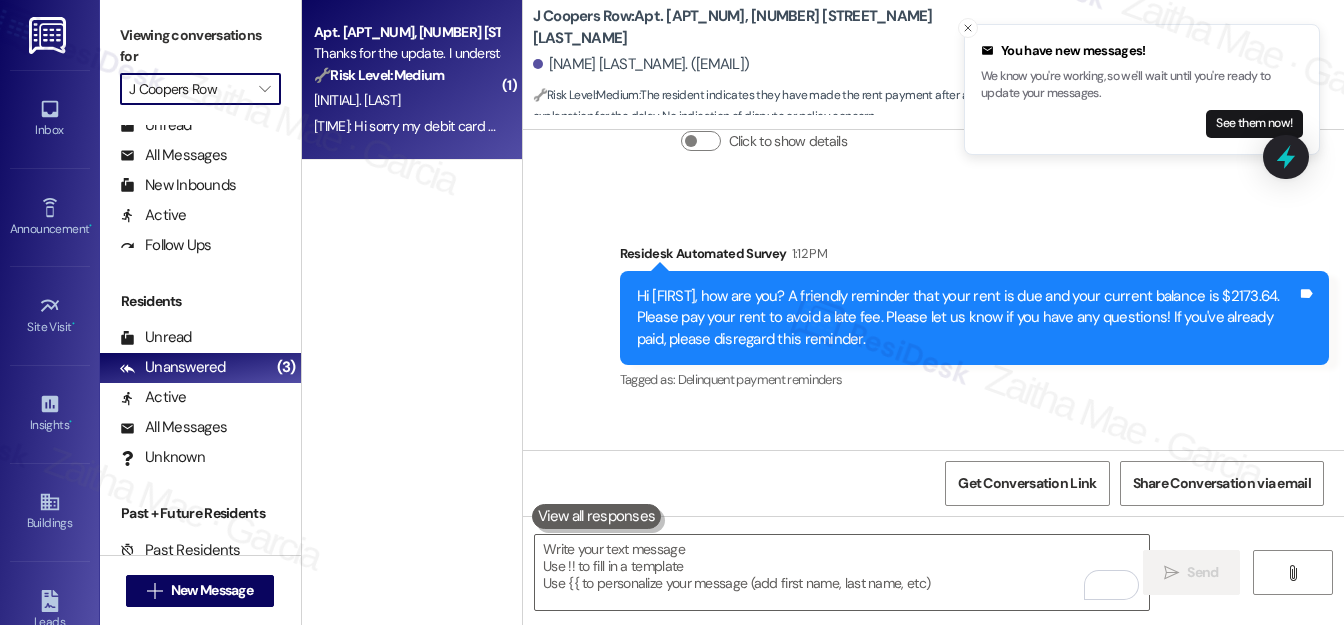 type on "J Creekside at Exton" 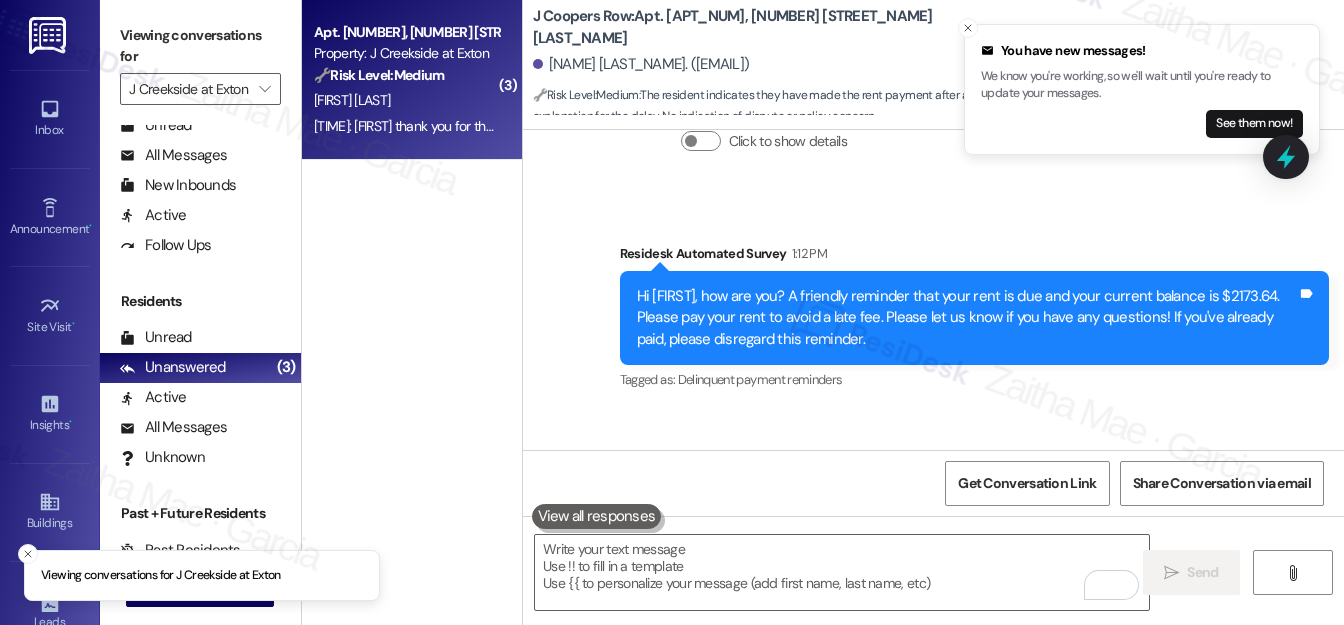 click on "[FIRST] [LAST]" at bounding box center (406, 100) 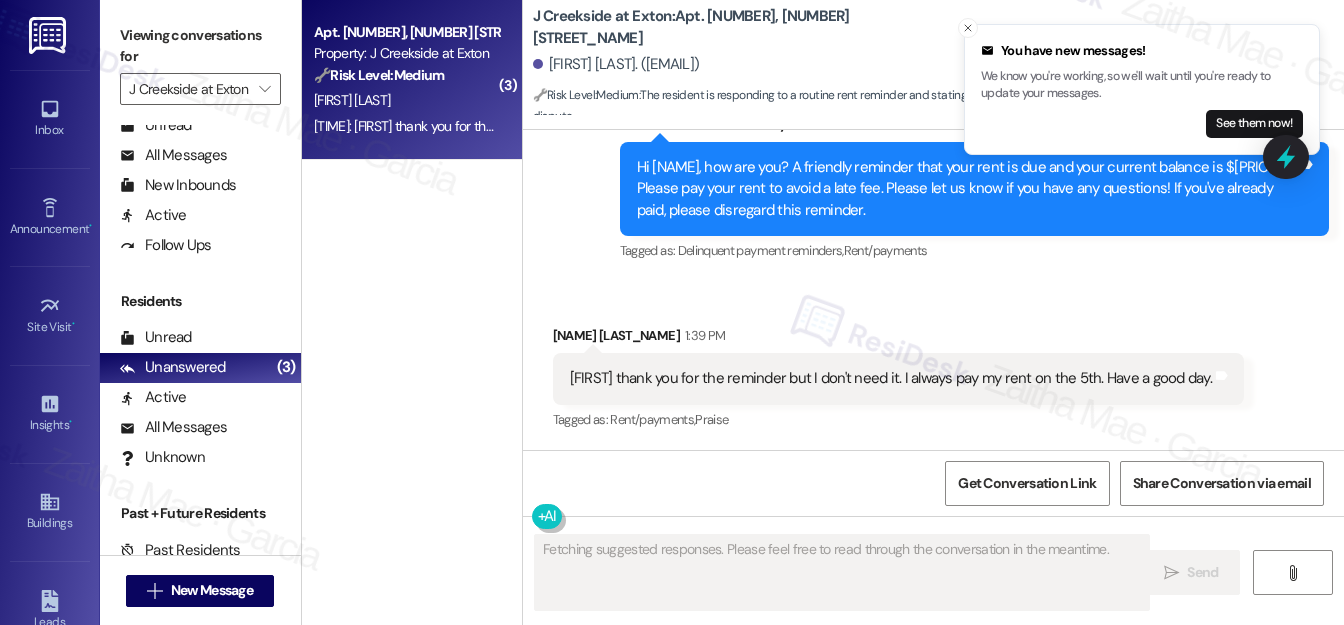 scroll, scrollTop: 9888, scrollLeft: 0, axis: vertical 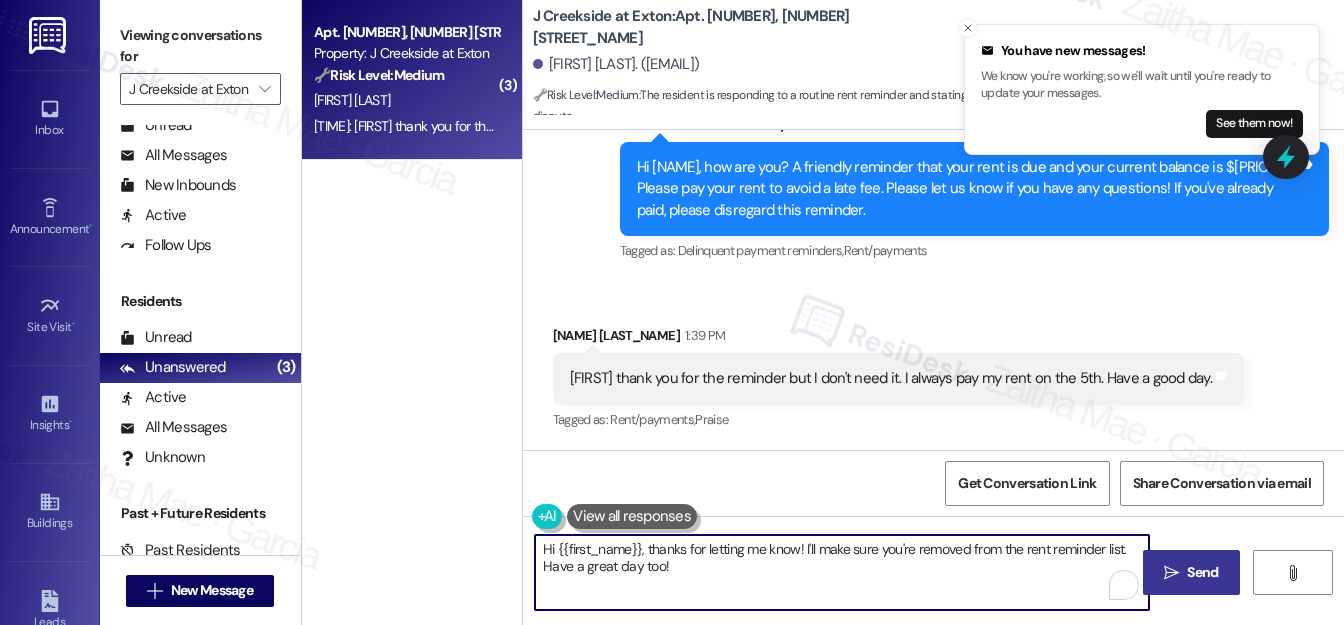 drag, startPoint x: 649, startPoint y: 551, endPoint x: 535, endPoint y: 555, distance: 114.07015 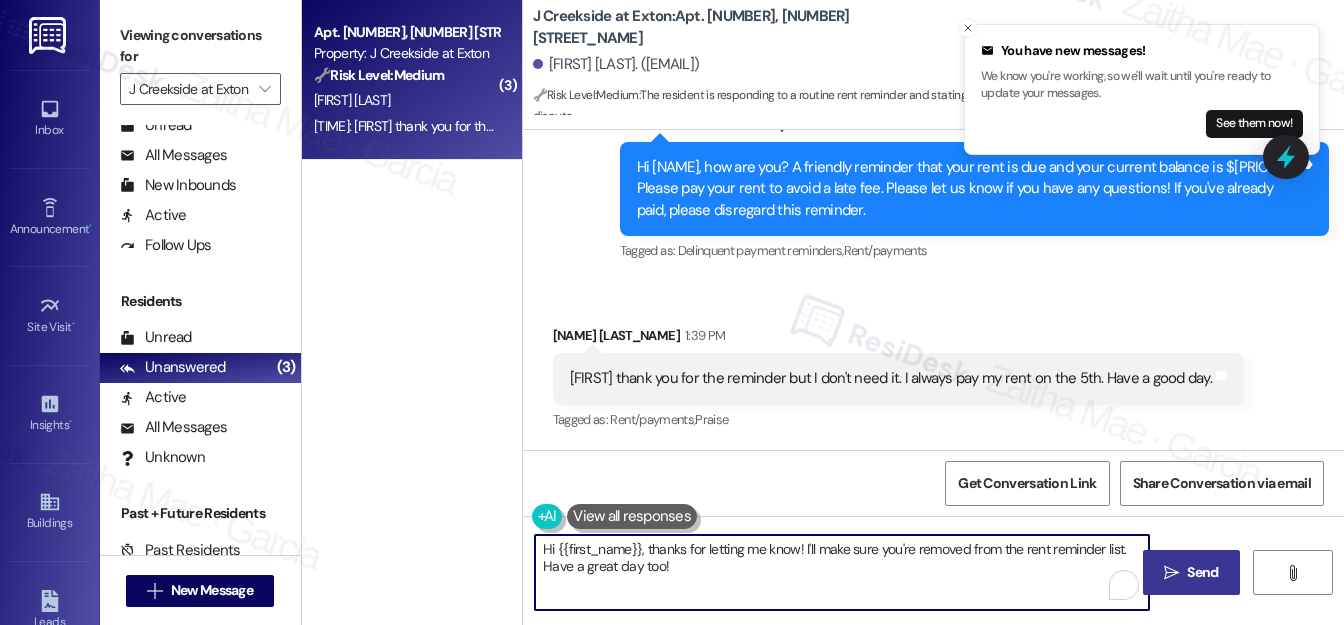 click on "Hi {{first_name}}, thanks for letting me know! I'll make sure you're removed from the rent reminder list. Have a great day too!" at bounding box center [842, 572] 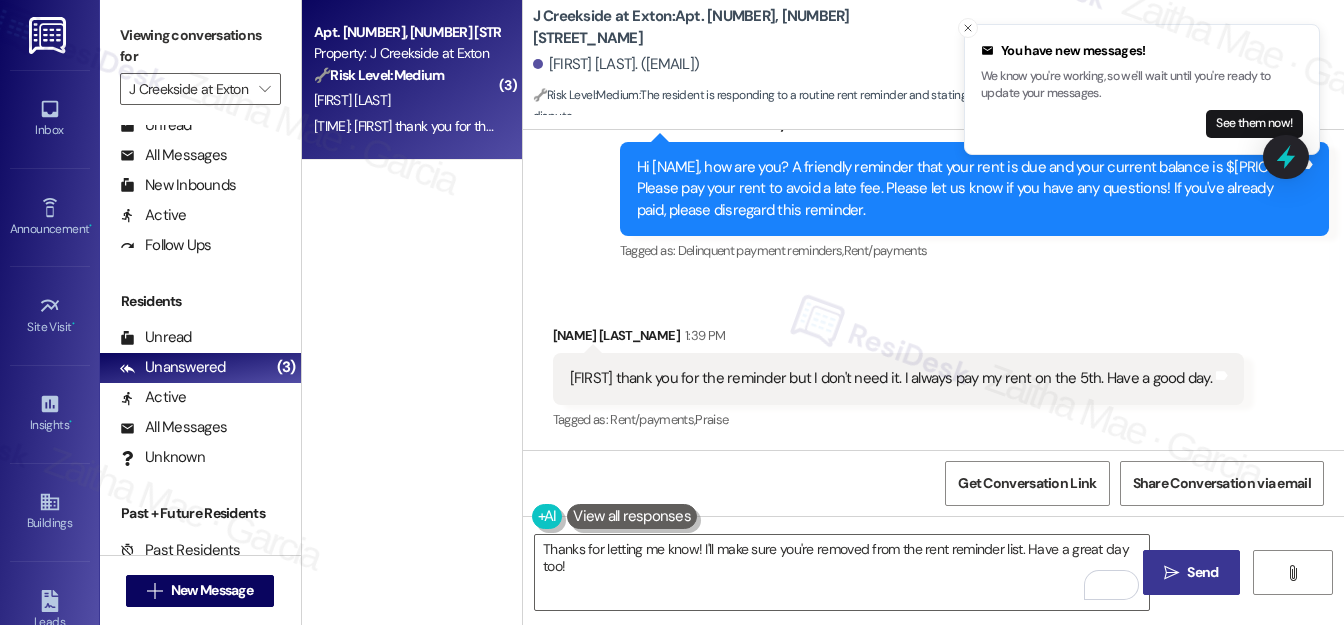 click on "[FIRST]" at bounding box center [898, 339] 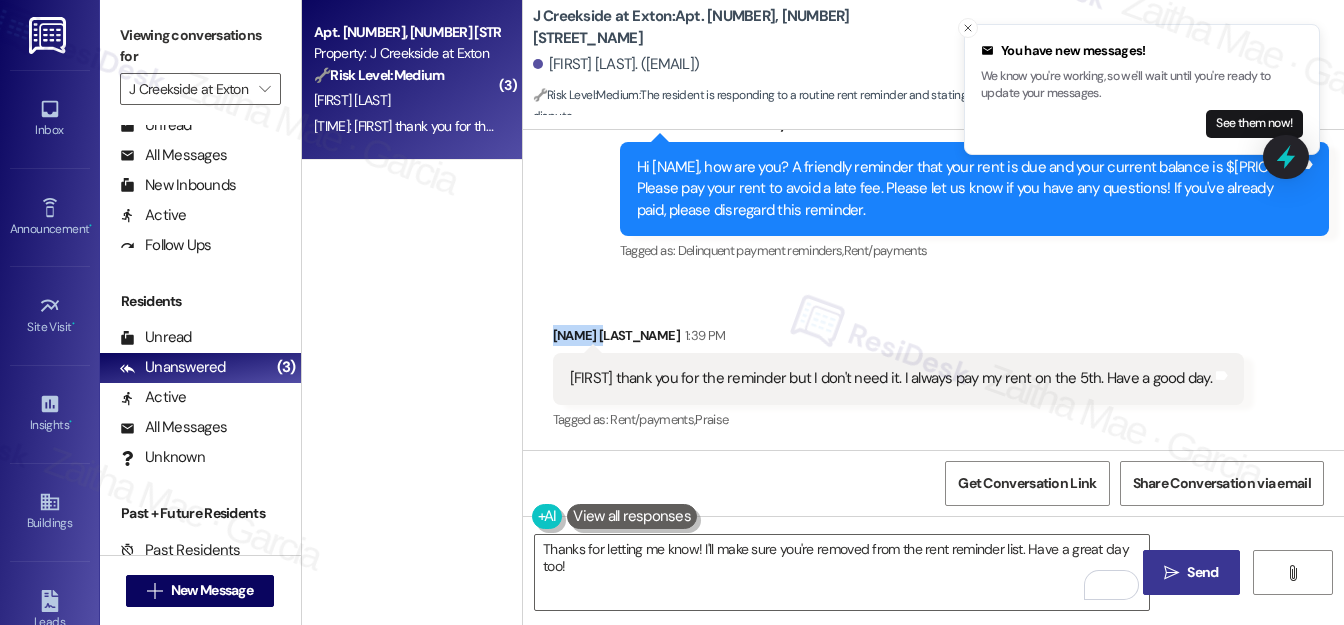 click on "[FIRST]" at bounding box center [898, 339] 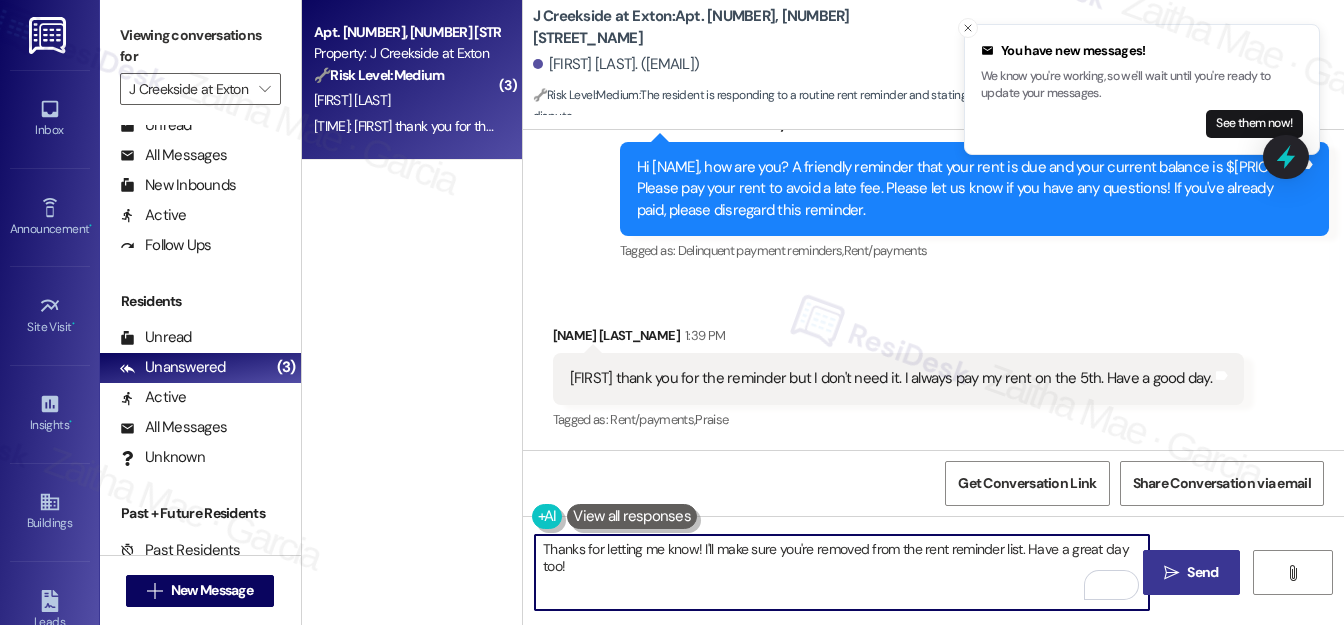 click on "Thanks for letting me know! I'll make sure you're removed from the rent reminder list. Have a great day too!" at bounding box center [842, 572] 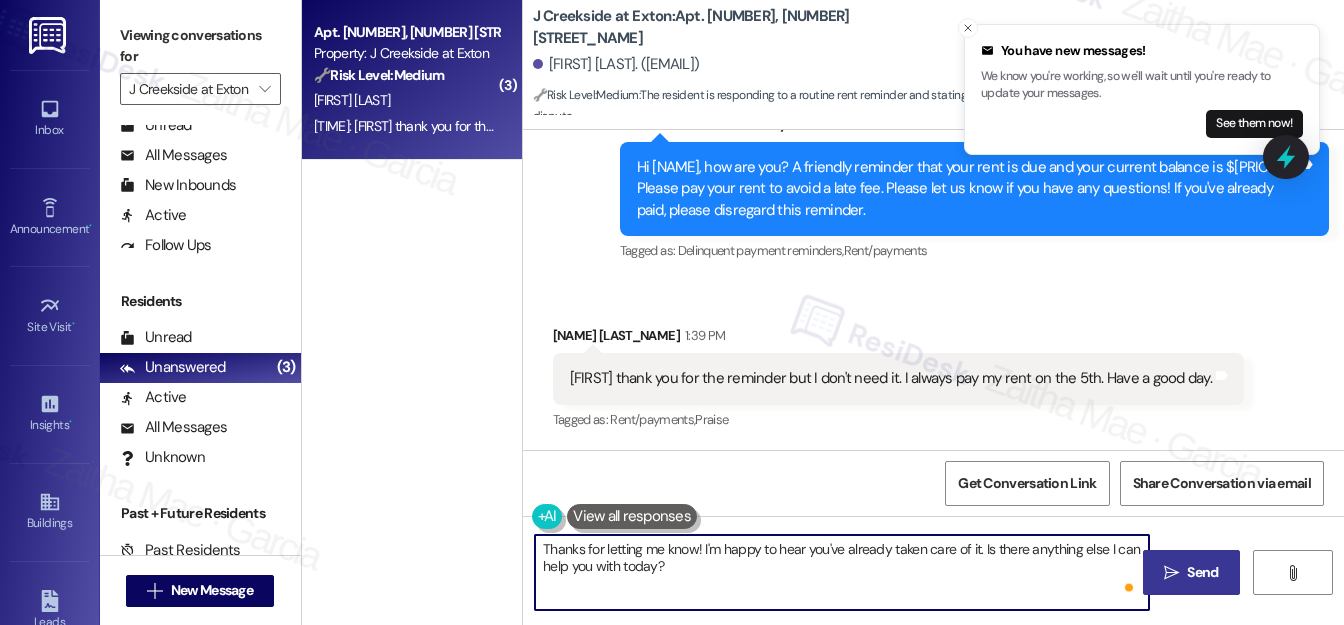 paste on "Michelle" 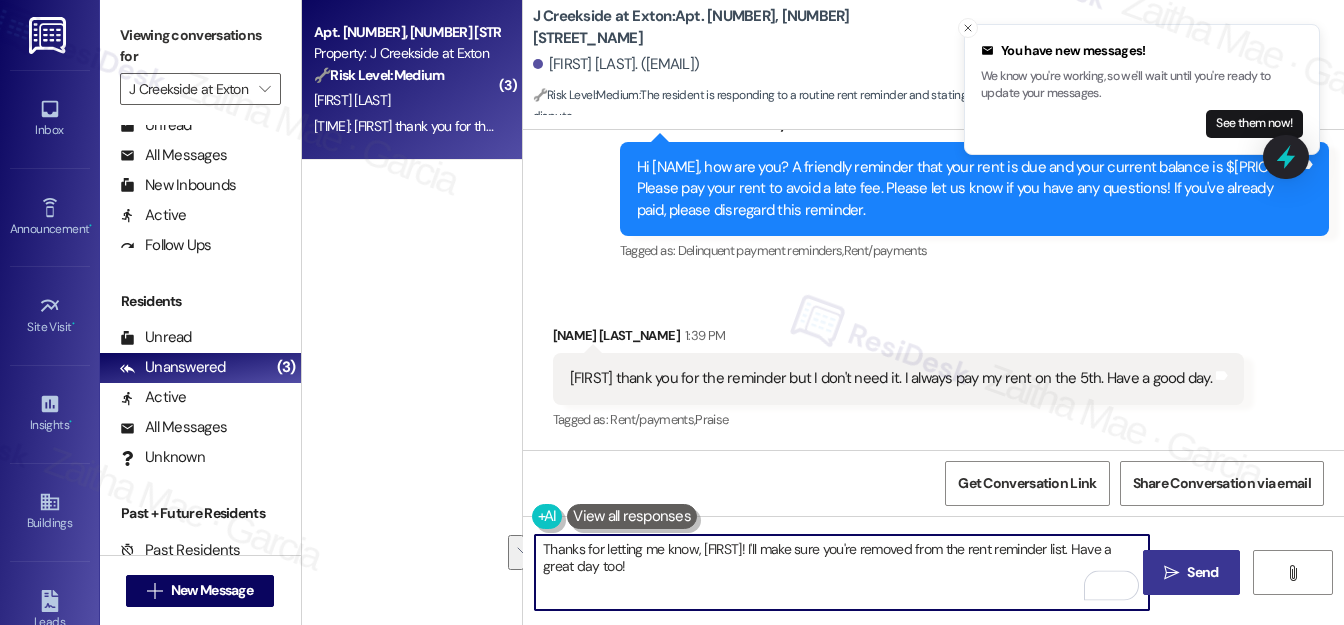drag, startPoint x: 754, startPoint y: 547, endPoint x: 768, endPoint y: 568, distance: 25.23886 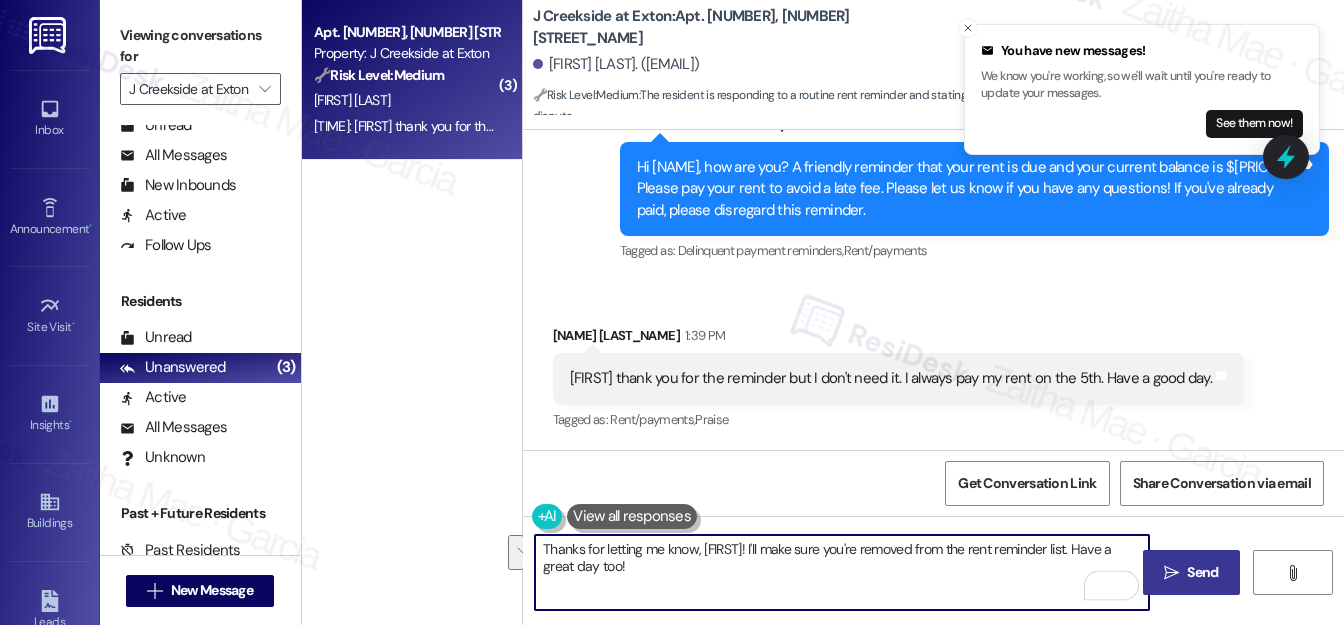 click on "Thanks for letting me know, [FIRST]! I'll make sure you're removed from the rent reminder list. Have a great day too!" at bounding box center (842, 572) 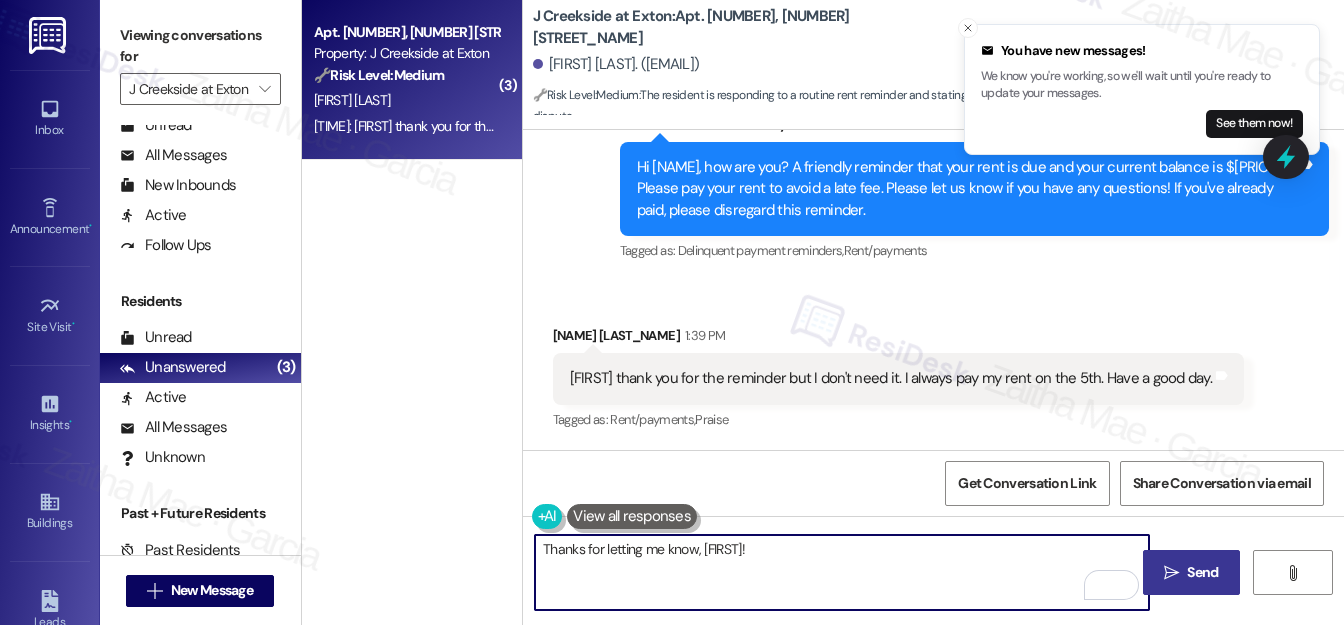 type on "Thanks for letting me know, [FIRST]!" 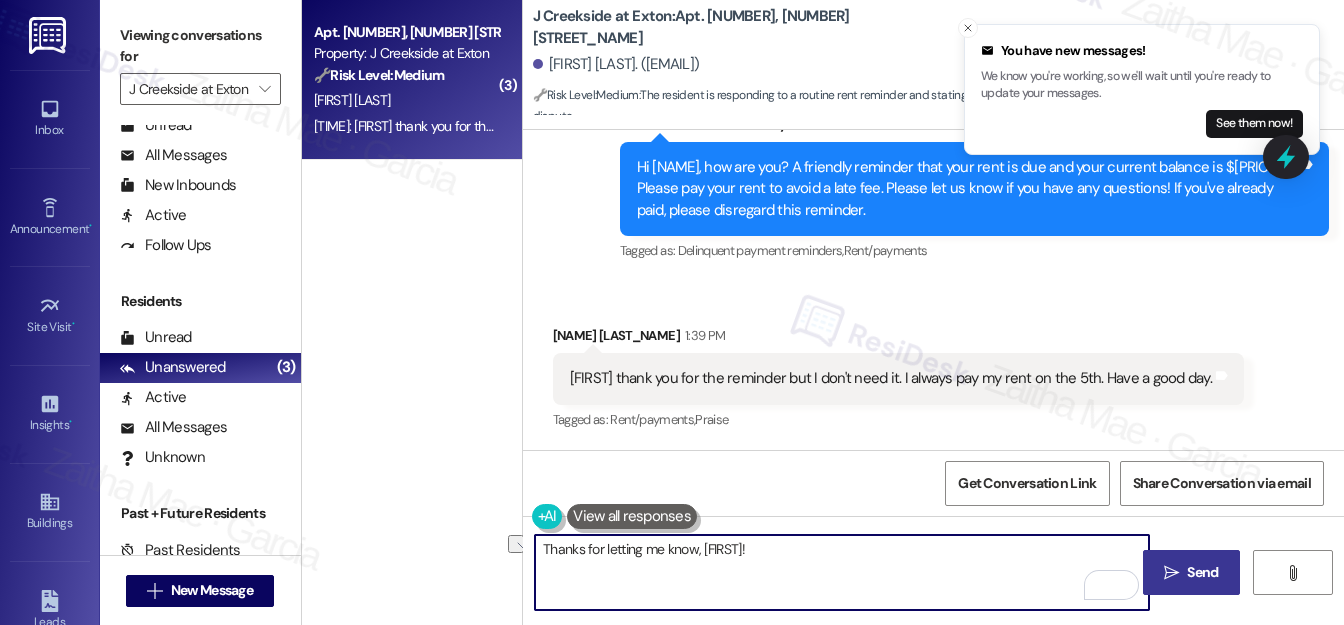 drag, startPoint x: 738, startPoint y: 541, endPoint x: 536, endPoint y: 564, distance: 203.30519 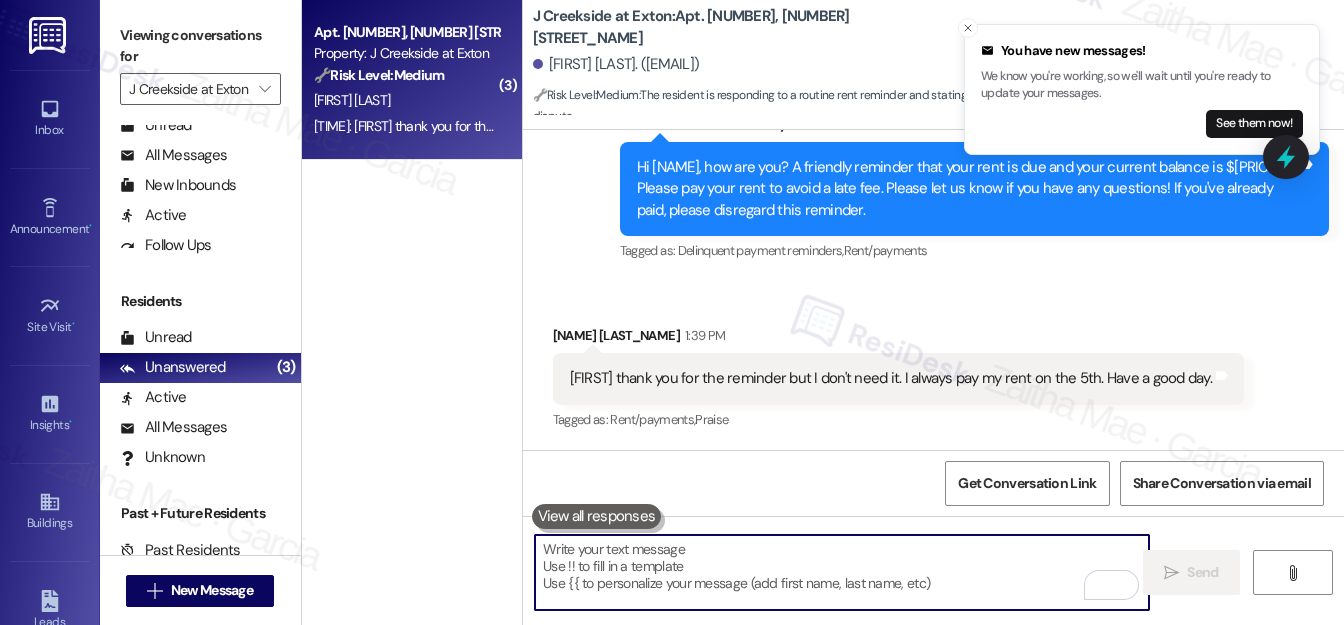 paste on "Thank you for letting us know that the rent has been paid." 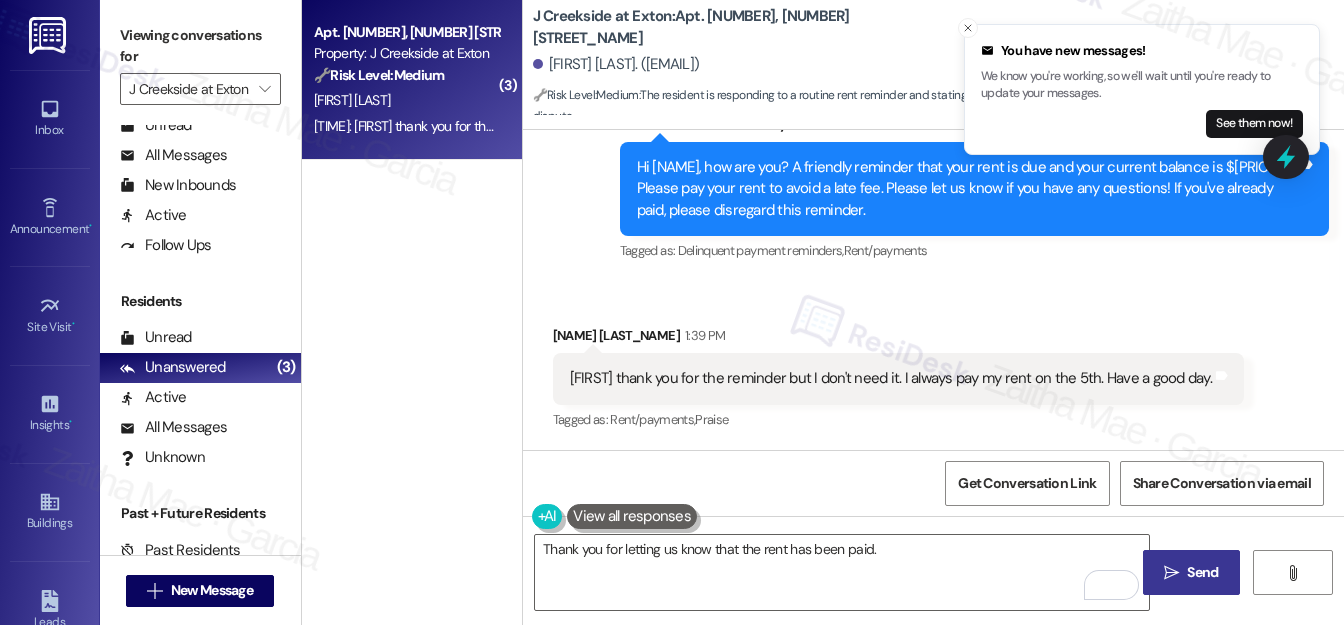 click on "[FIRST]" at bounding box center (898, 339) 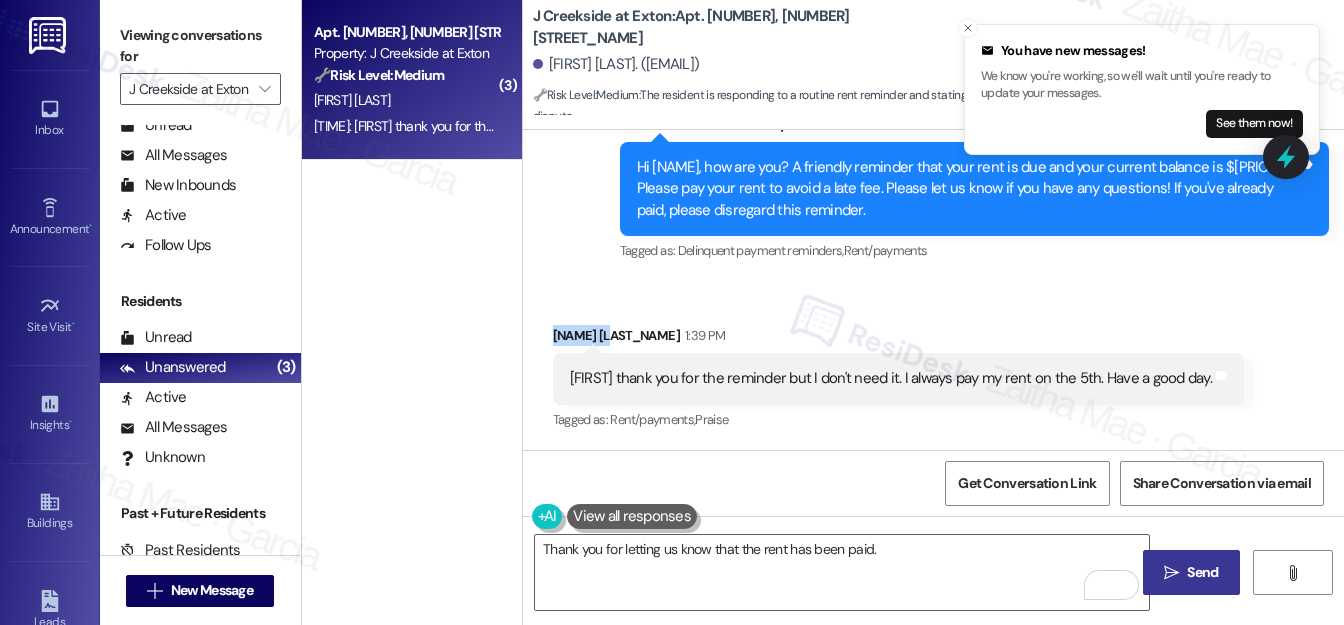 click on "[FIRST]" at bounding box center (898, 339) 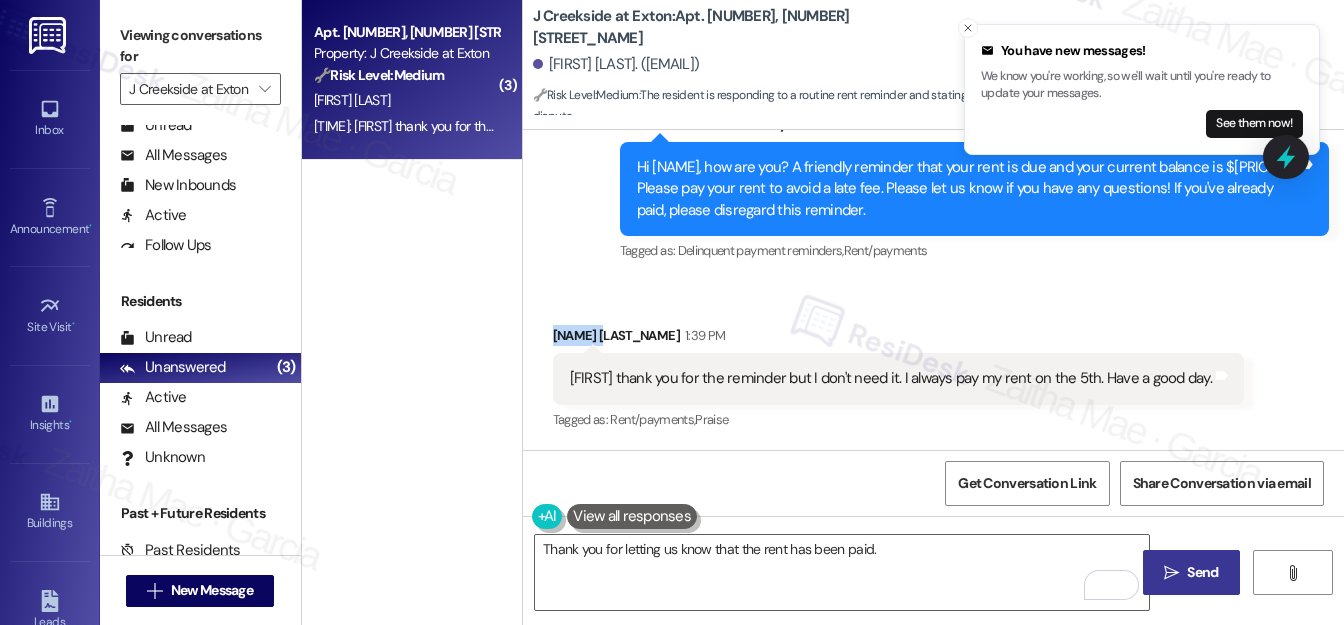 copy on "Michelle" 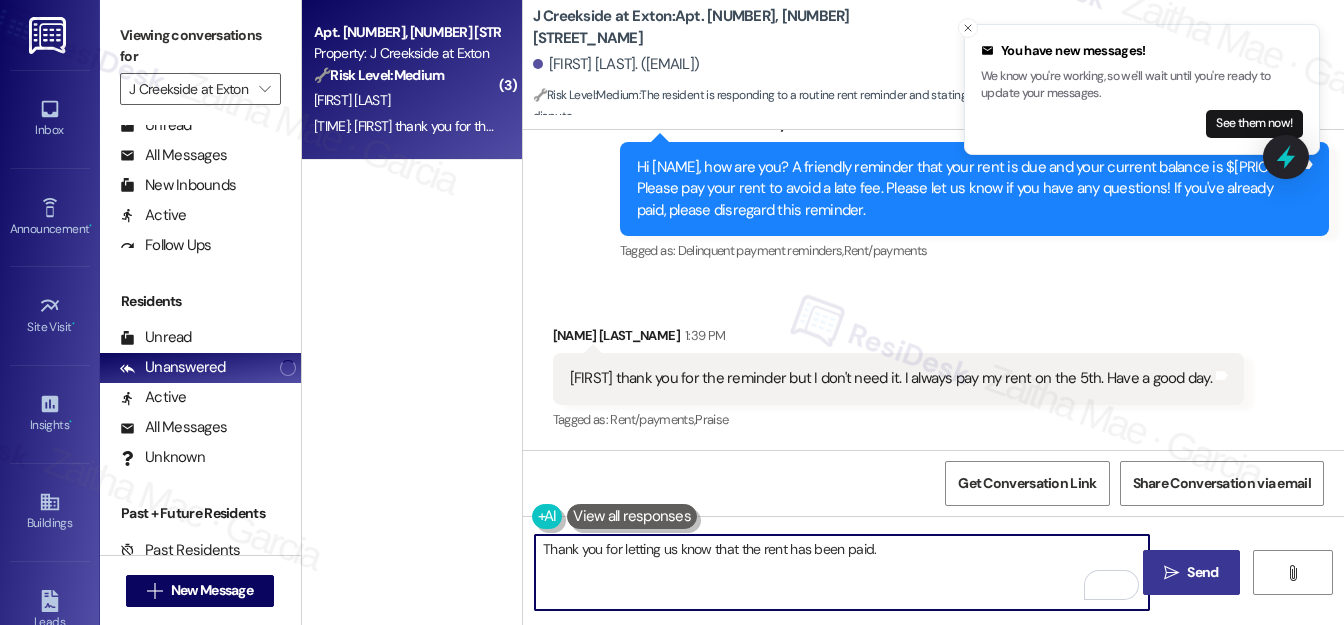 click on "Thank you for letting us know that the rent has been paid." at bounding box center [842, 572] 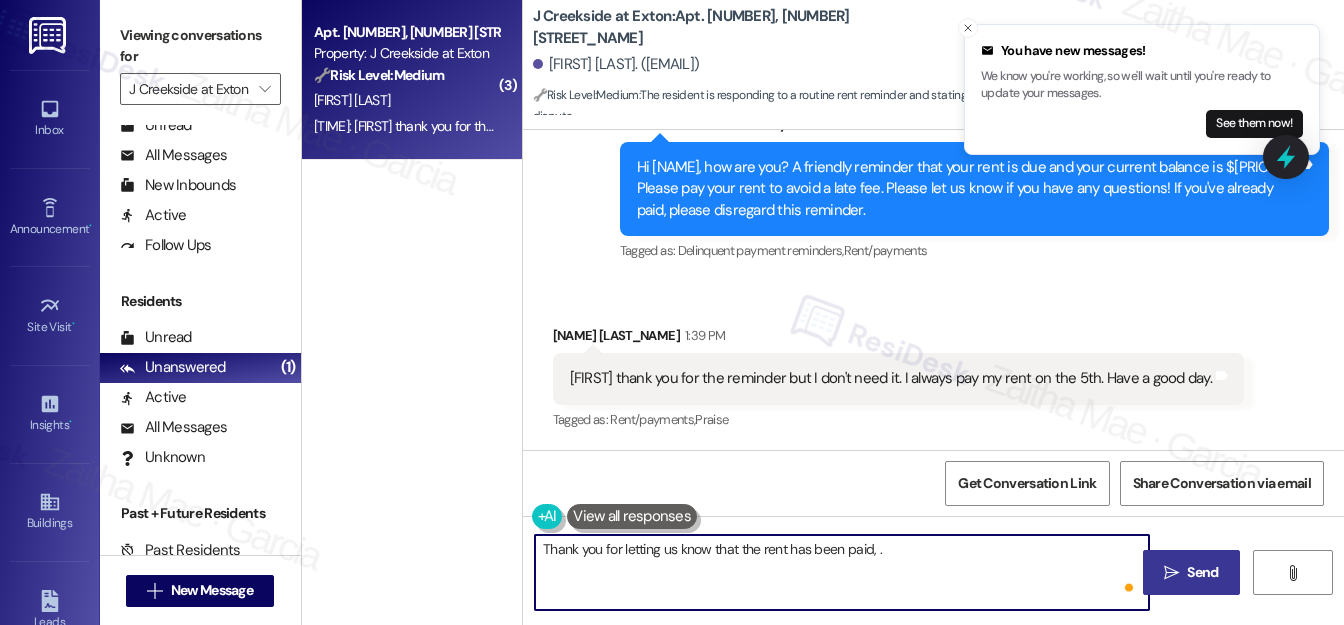 paste on "Michelle" 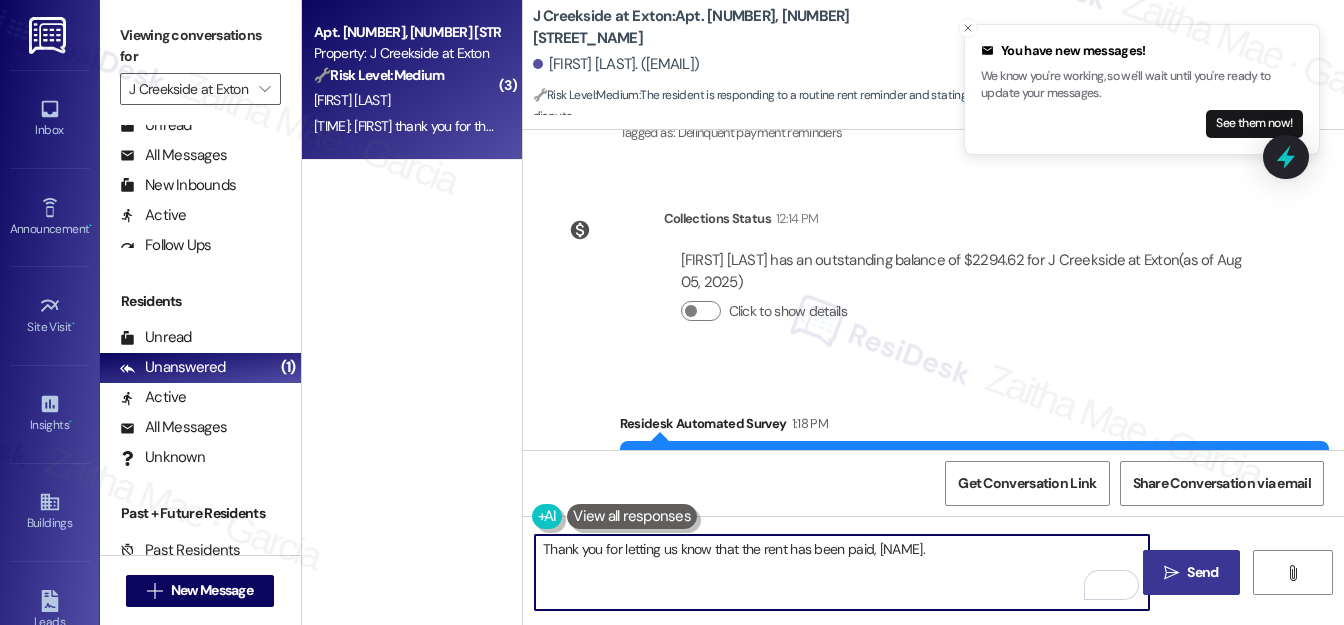 scroll, scrollTop: 9524, scrollLeft: 0, axis: vertical 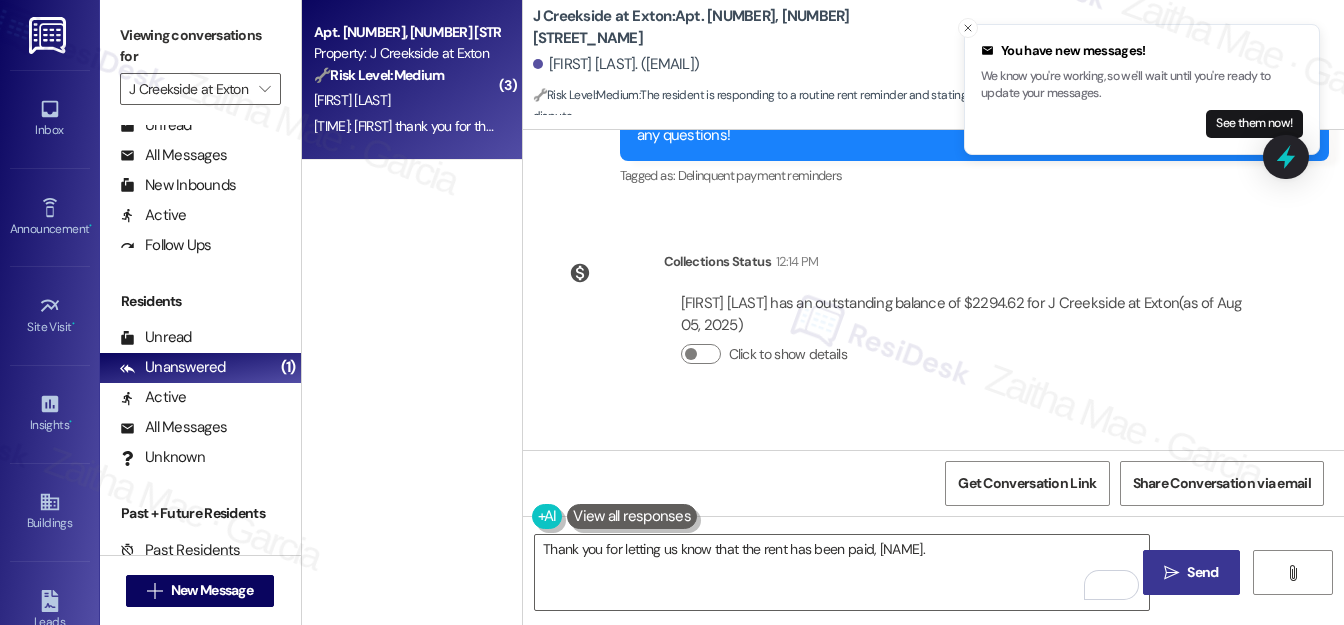 drag, startPoint x: 962, startPoint y: 23, endPoint x: 977, endPoint y: 47, distance: 28.301943 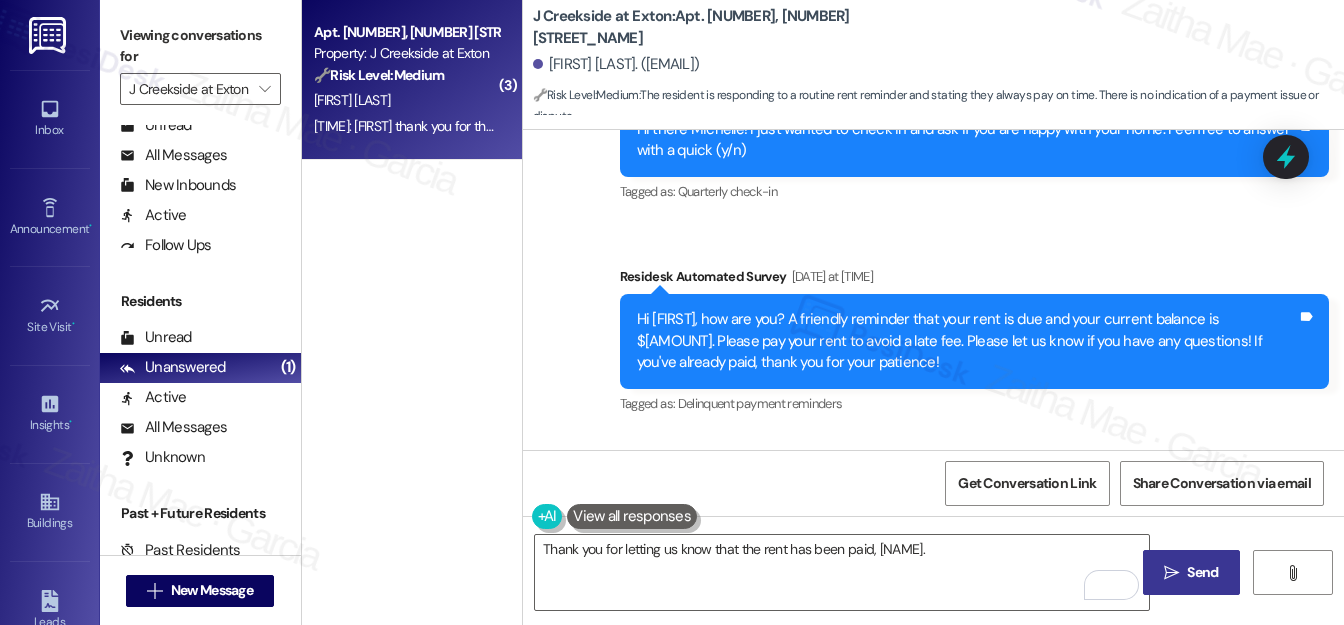 scroll, scrollTop: 7251, scrollLeft: 0, axis: vertical 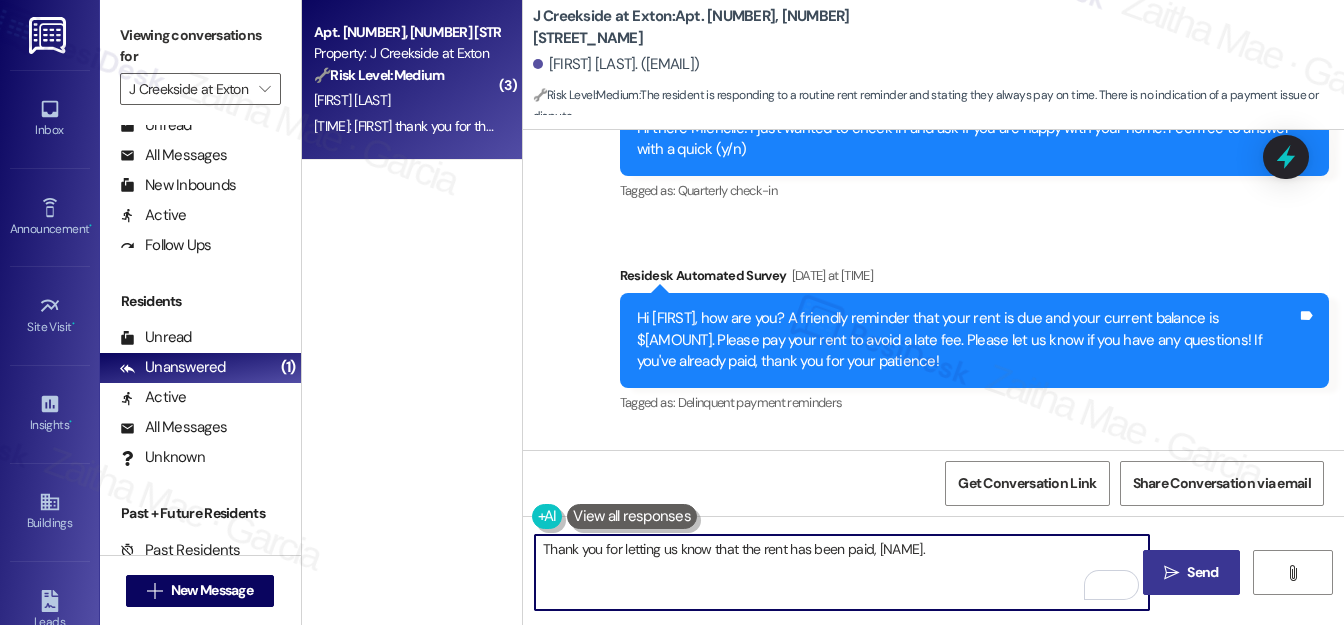 click on "Thank you for letting us know that the rent has been paid, [NAME]." at bounding box center (842, 572) 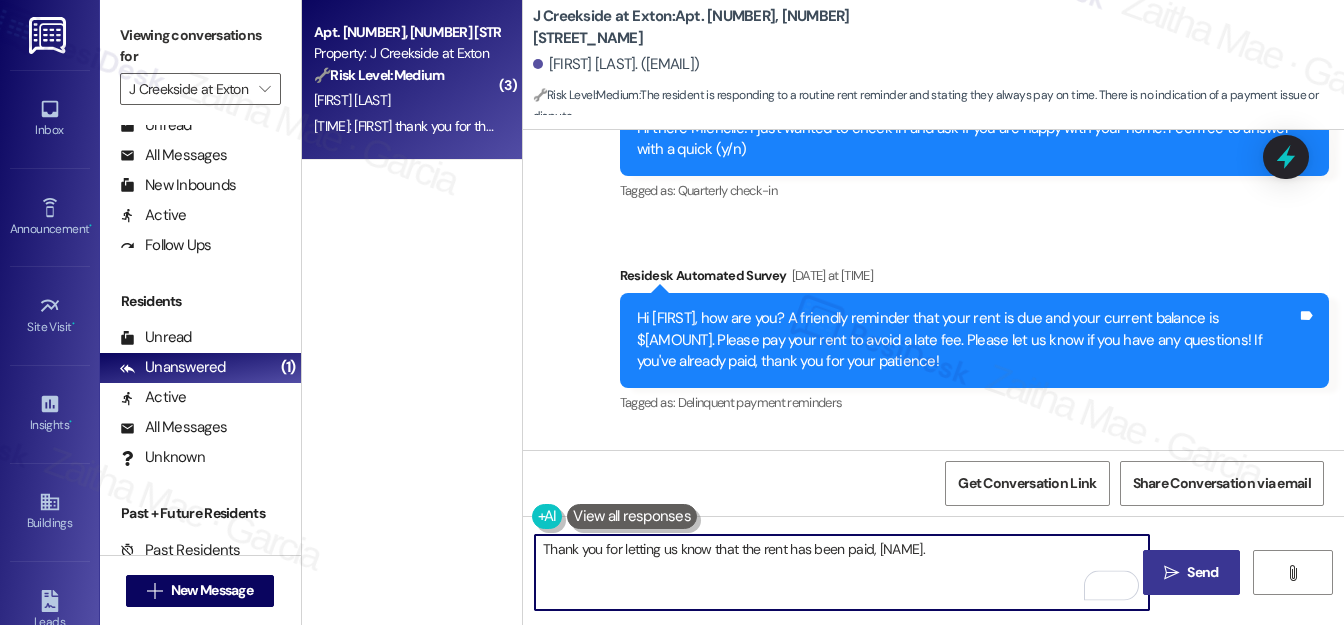 paste on "Please know that the automated message is sent to all residents as a friendly reminder to help avoid late fees. If you’ve already paid, you can simply disregard the message." 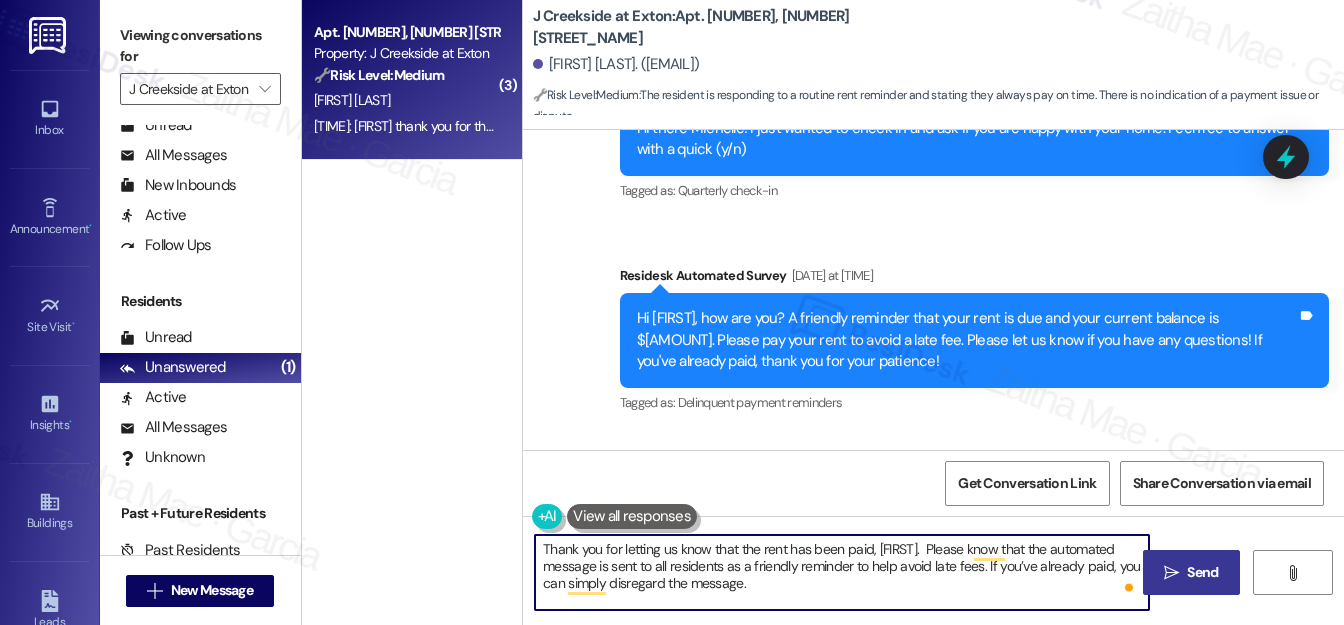 click on "Thank you for letting us know that the rent has been paid, [FIRST].  Please know that the automated message is sent to all residents as a friendly reminder to help avoid late fees. If you’ve already paid, you can simply disregard the message." at bounding box center (842, 572) 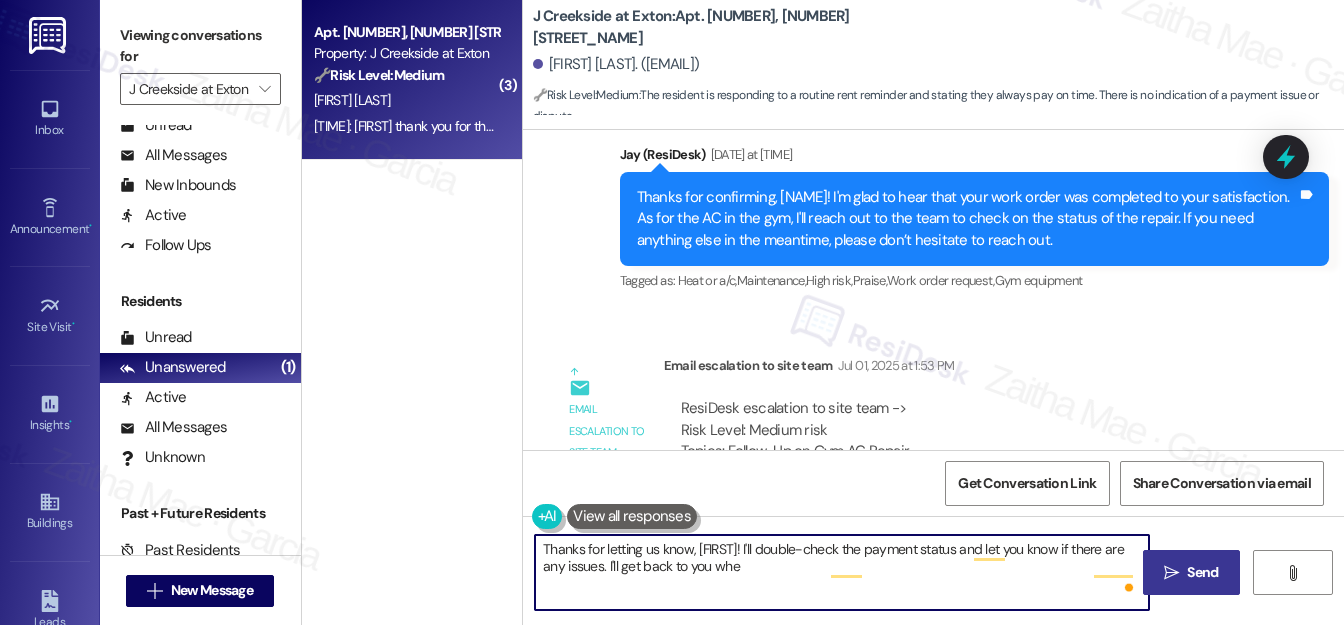 scroll, scrollTop: 8160, scrollLeft: 0, axis: vertical 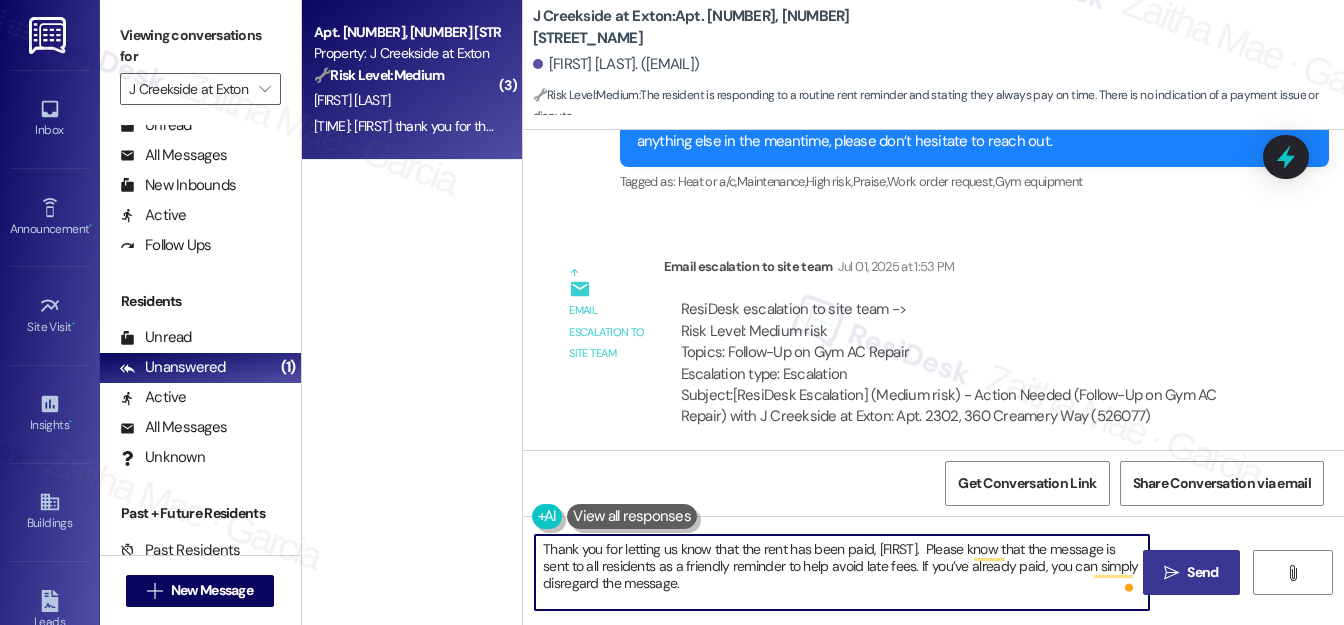click on "Thank you for letting us know that the rent has been paid, [FIRST].  Please know that the message is sent to all residents as a friendly reminder to help avoid late fees. If you’ve already paid, you can simply disregard the message." at bounding box center (842, 572) 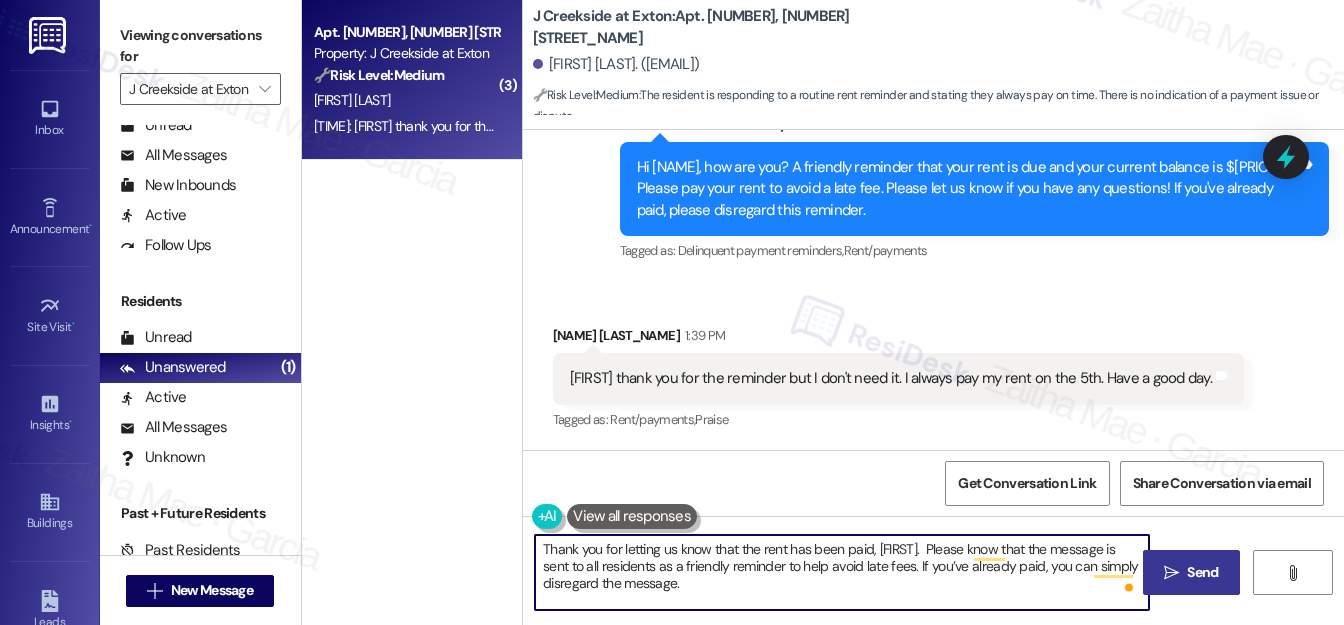 scroll, scrollTop: 9888, scrollLeft: 0, axis: vertical 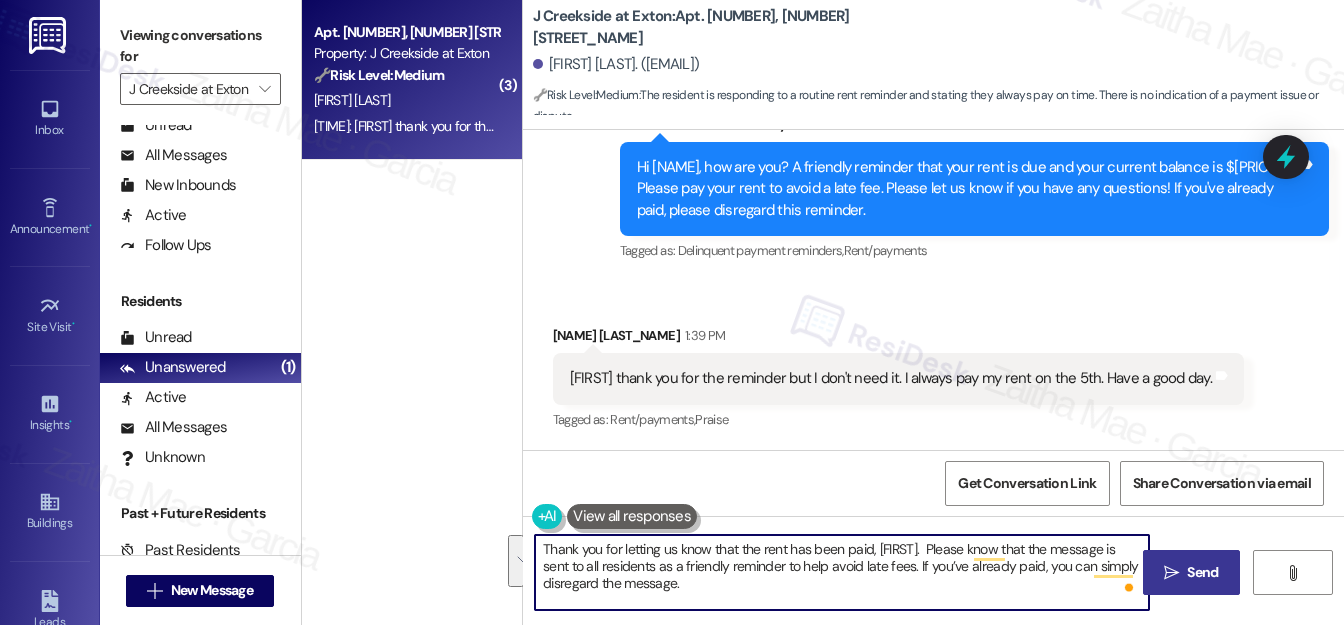 drag, startPoint x: 538, startPoint y: 546, endPoint x: 695, endPoint y: 586, distance: 162.01543 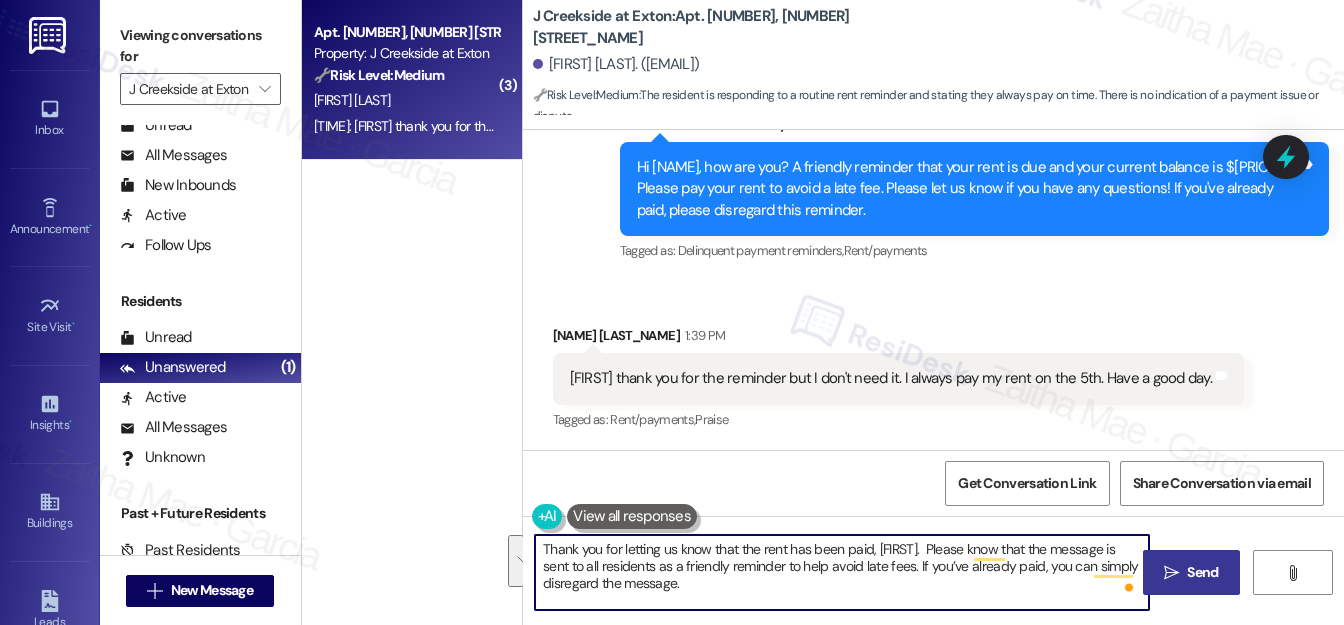 click on "Thank you for letting us know that the rent has been paid, [FIRST].  Please know that the message is sent to all residents as a friendly reminder to help avoid late fees. If you’ve already paid, you can simply disregard the message." at bounding box center [842, 572] 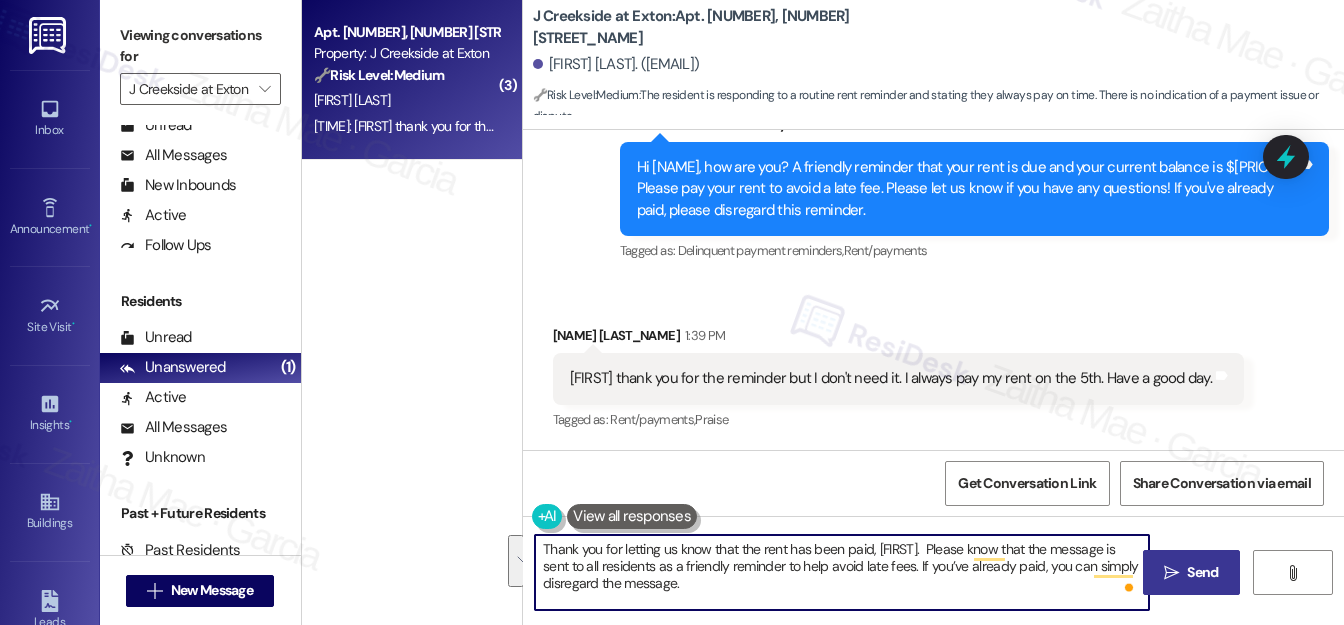 type on "Thank you for letting us know that the rent has been paid, [FIRST].  Please know that the message is sent to all residents as a friendly reminder to help avoid late fees. If you’ve already paid, you can simply disregard the message." 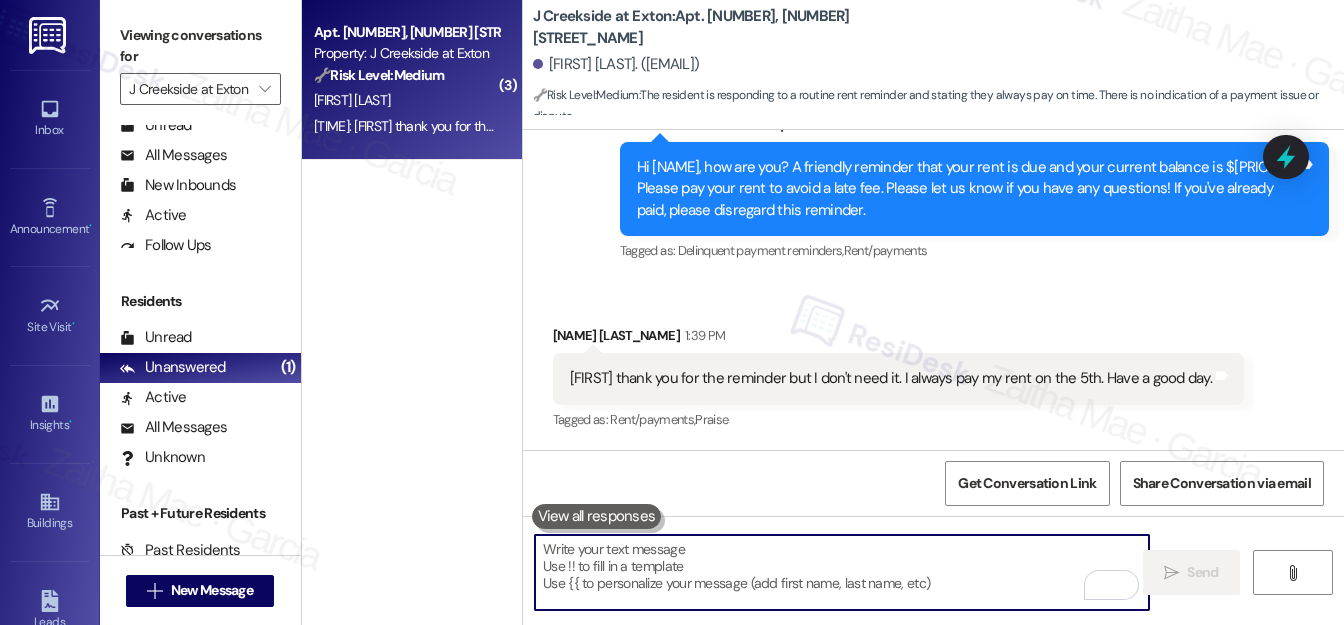 paste on "Thank you for letting us know the rent has been paid, [FIRST]! The message you received is a general reminder we send to all residents to help avoid any late fees. If you've already taken care of it, feel free to disregard it. We appreciate your promptness!" 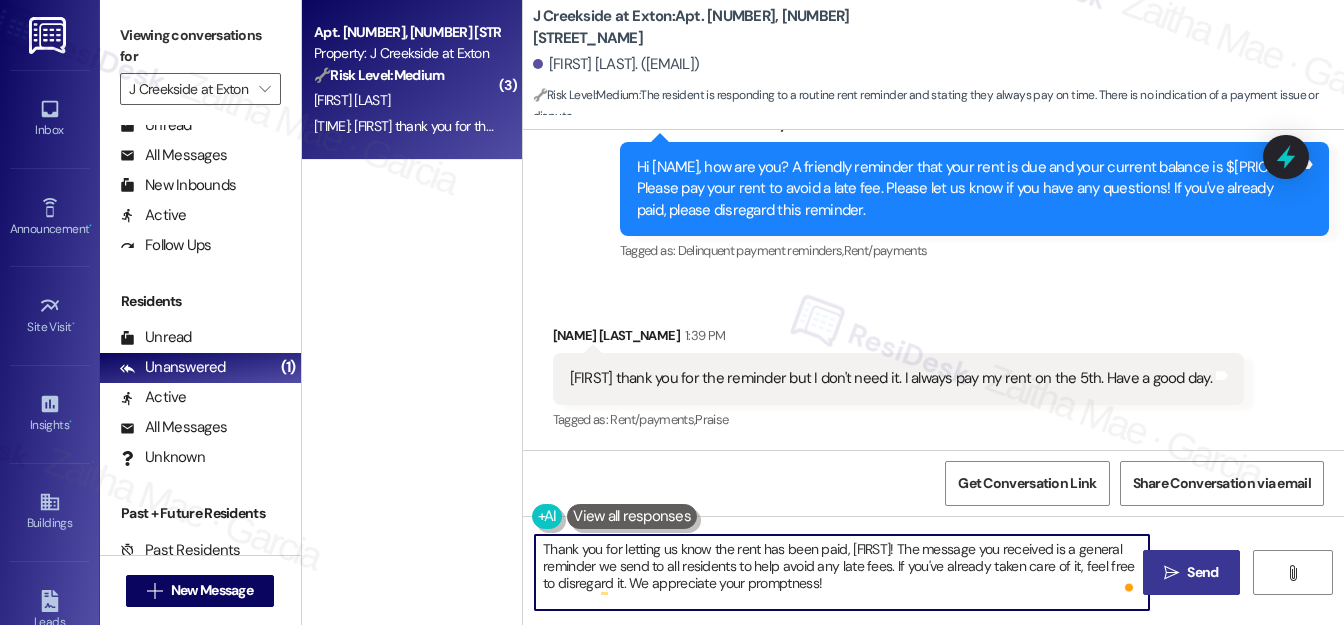type on "Thank you for letting us know the rent has been paid, [FIRST]! The message you received is a general reminder we send to all residents to help avoid any late fees. If you've already taken care of it, feel free to disregard it. We appreciate your promptness!" 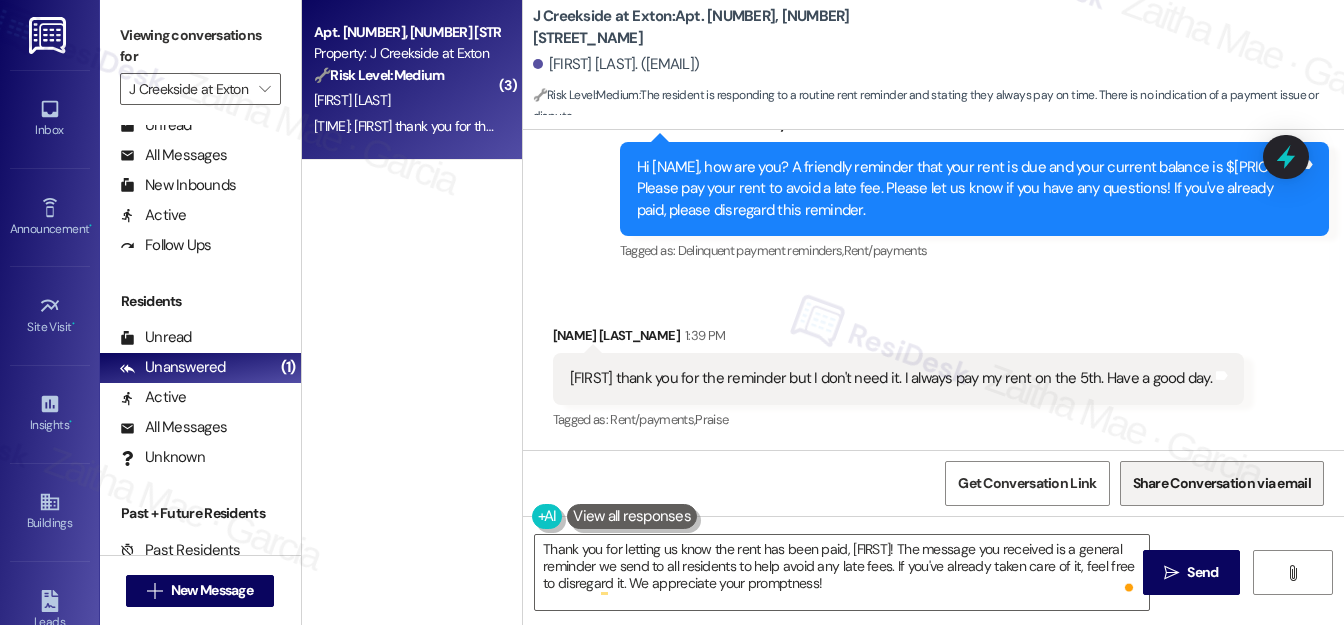 drag, startPoint x: 1181, startPoint y: 578, endPoint x: 1131, endPoint y: 493, distance: 98.61542 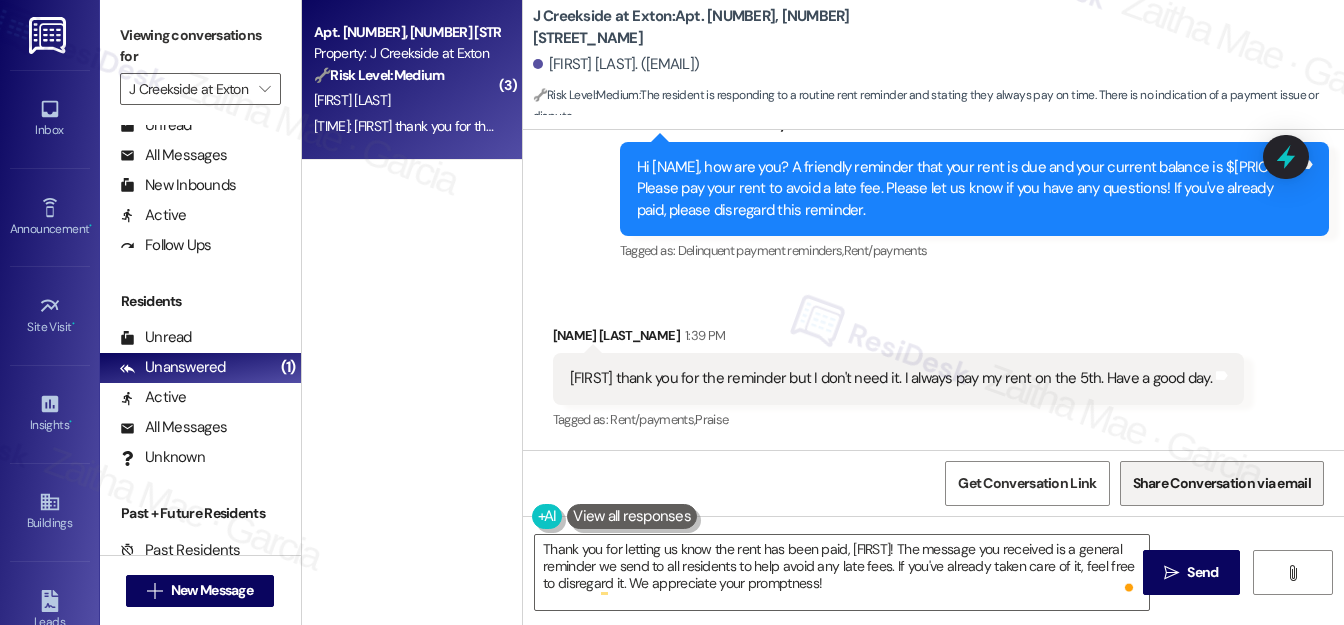 click on " Send" at bounding box center [1191, 572] 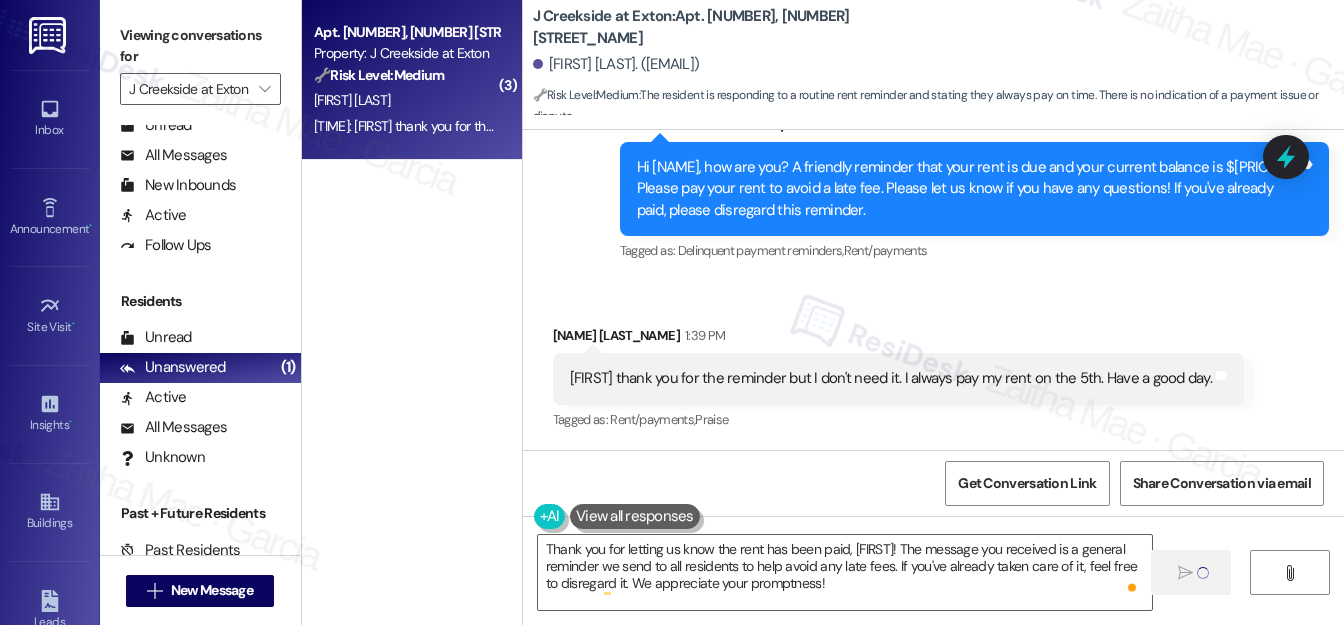 type 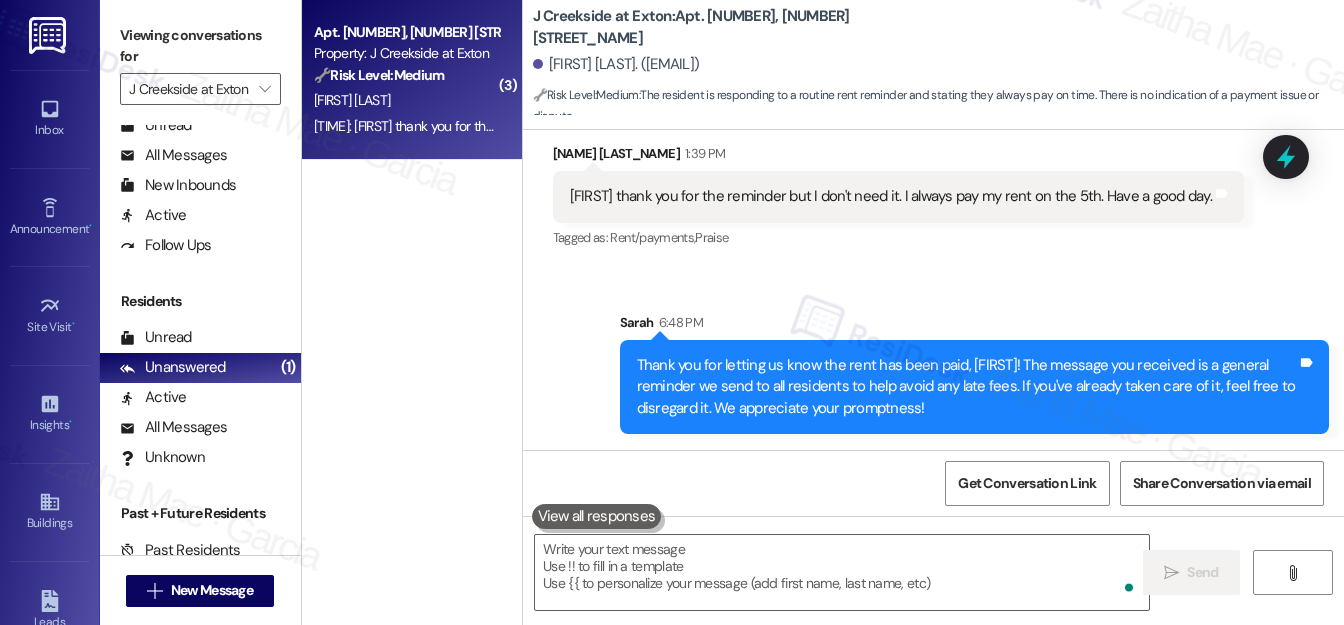 scroll, scrollTop: 10071, scrollLeft: 0, axis: vertical 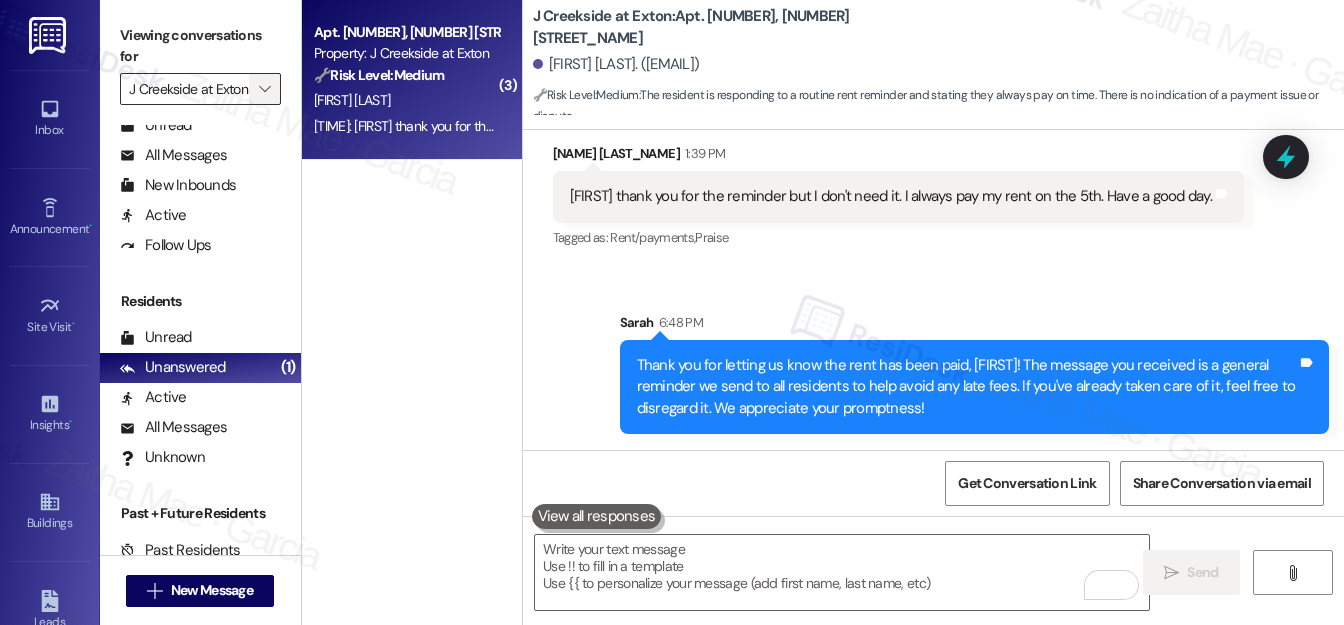 click on "" at bounding box center [264, 89] 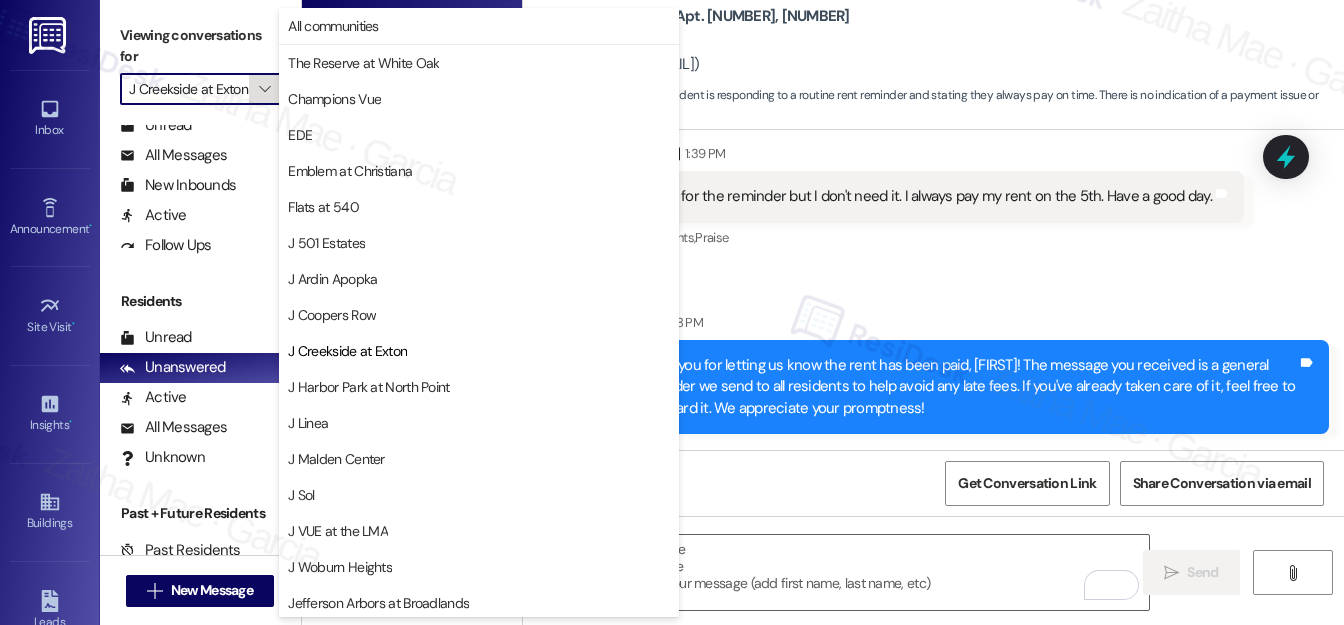 scroll, scrollTop: 325, scrollLeft: 0, axis: vertical 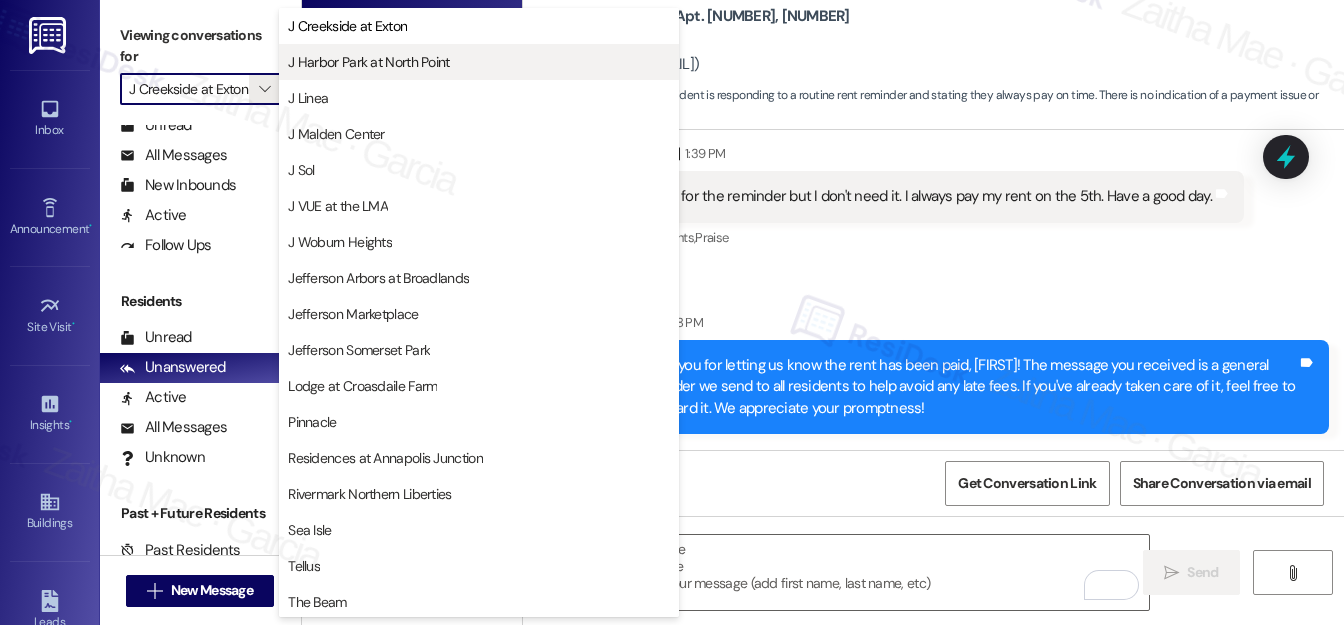 click on "J Harbor Park at North Point" at bounding box center (368, 62) 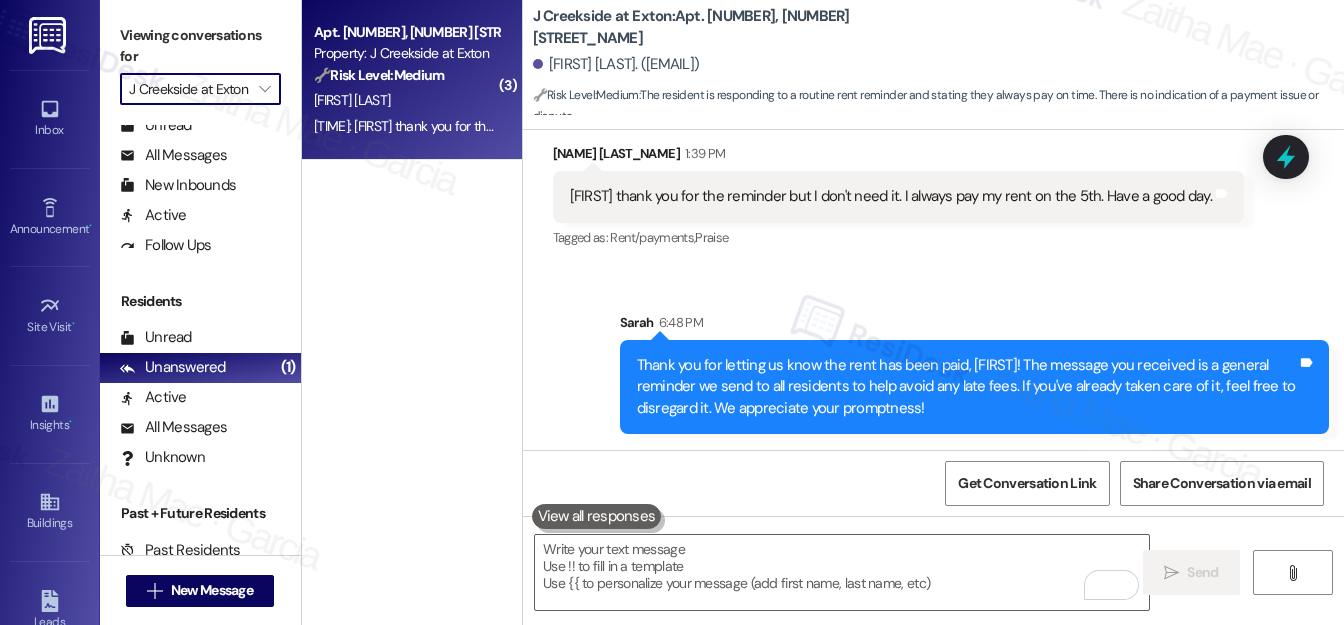 type on "J Harbor Park at North Point" 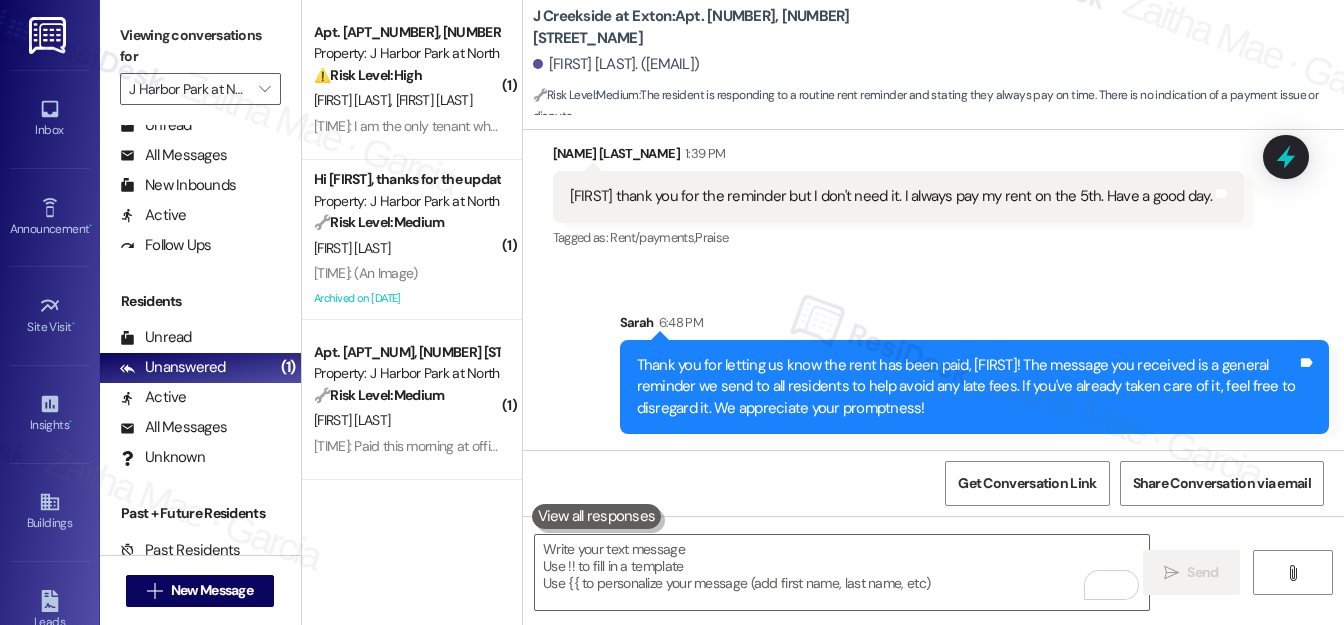 drag, startPoint x: 1277, startPoint y: 160, endPoint x: 823, endPoint y: 172, distance: 454.15857 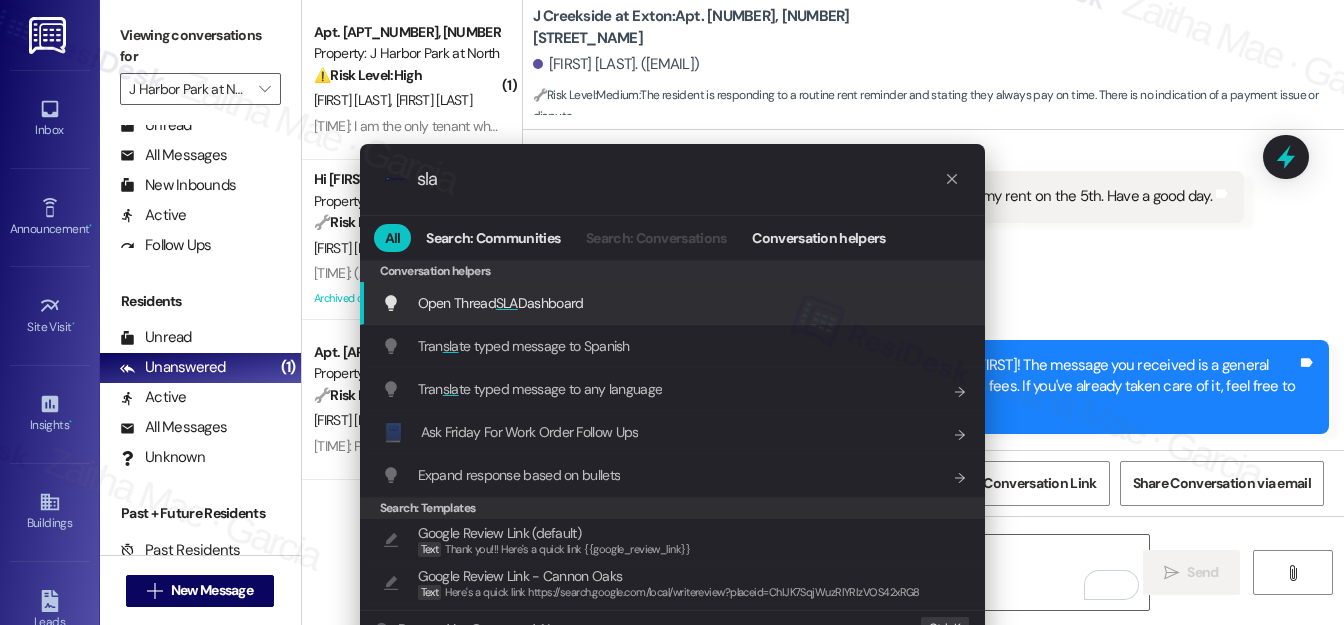 type on "sla" 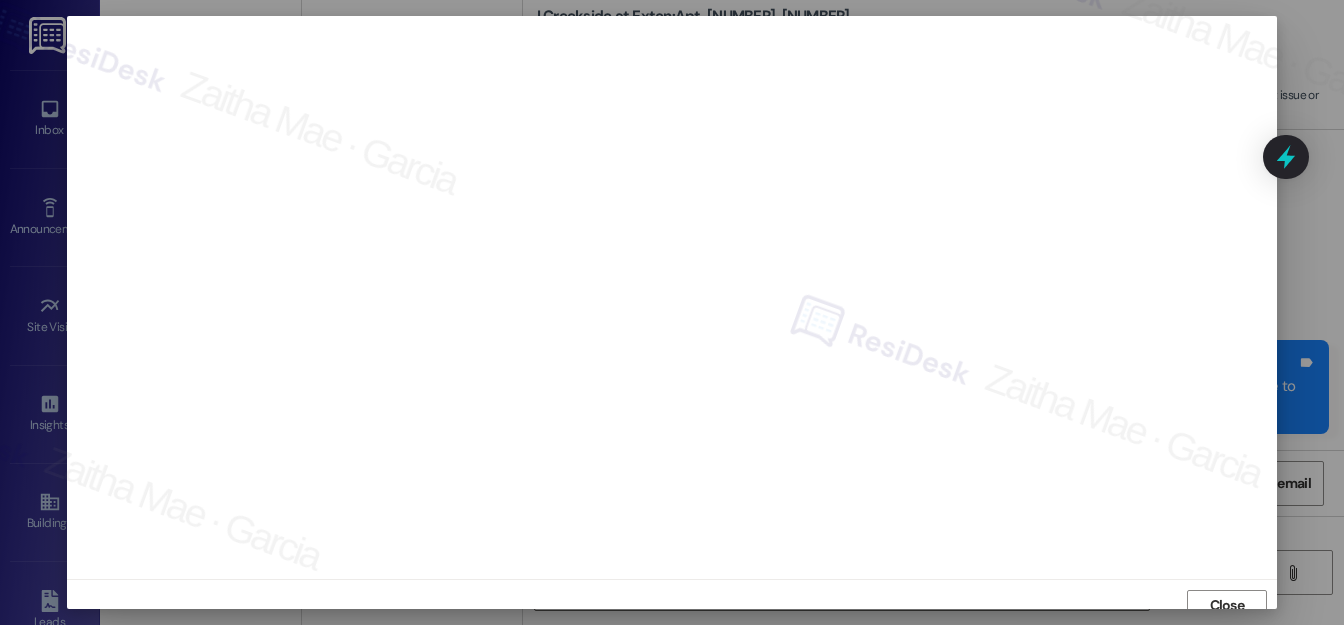 scroll, scrollTop: 12, scrollLeft: 0, axis: vertical 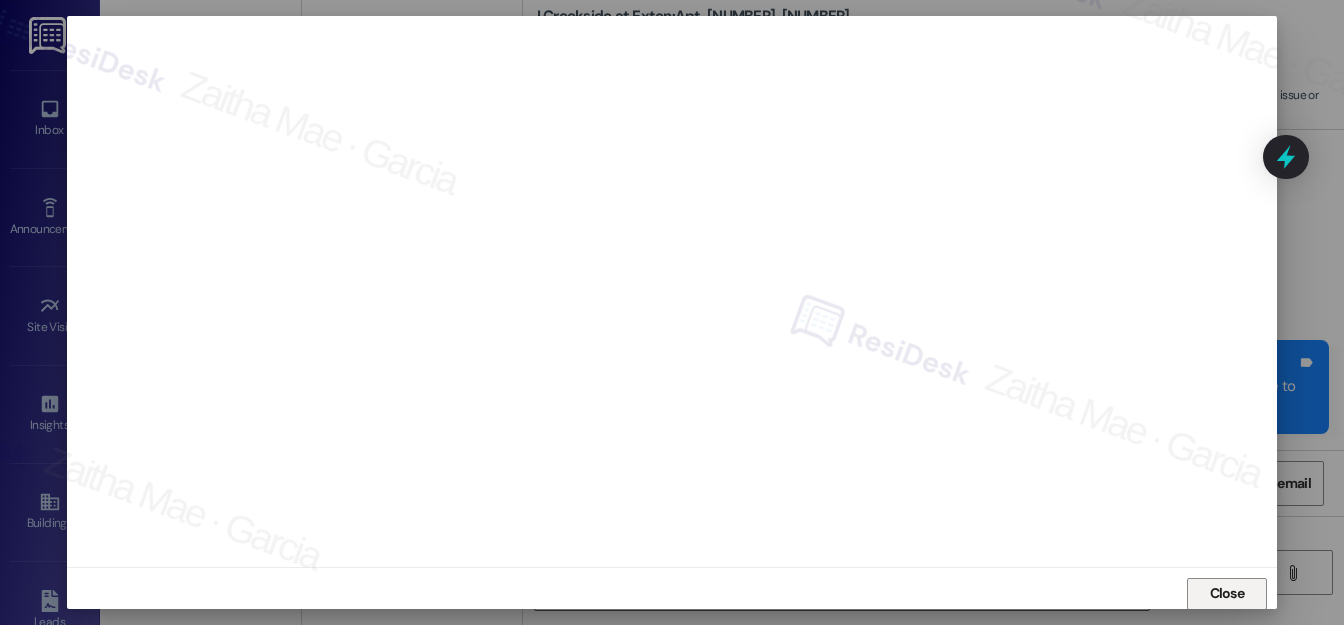 click on "Close" at bounding box center (1227, 593) 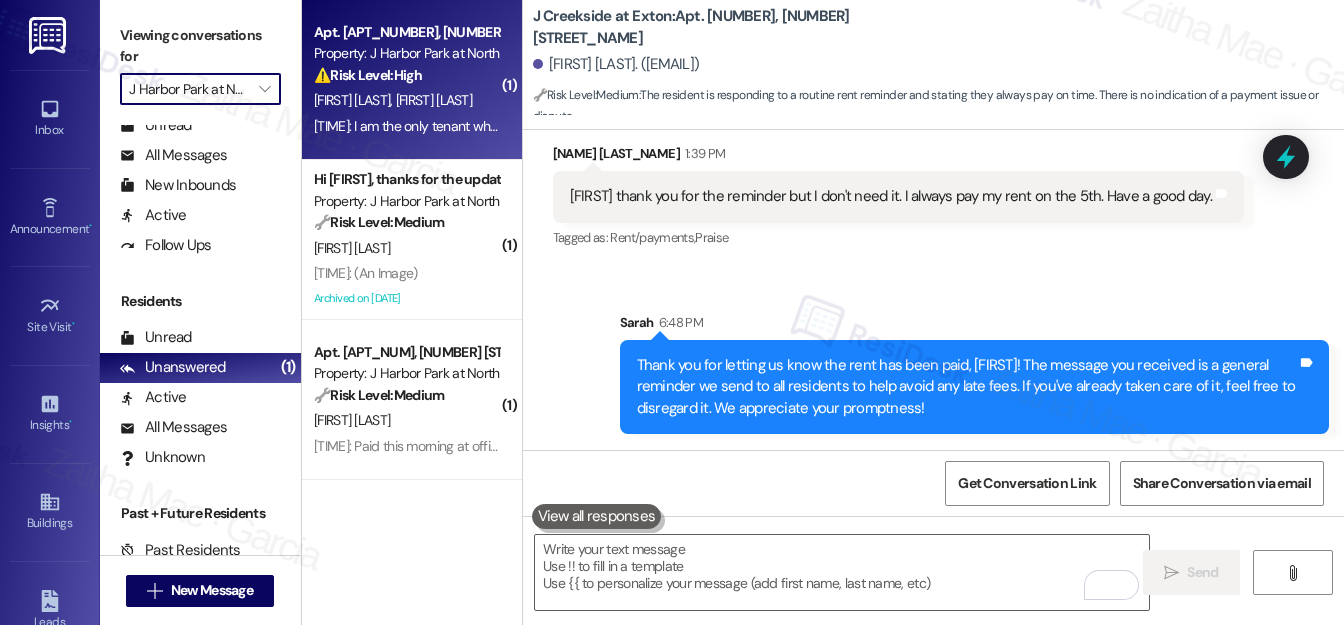 click on "[INITIAL]. [LAST] [INITIAL]. [LAST]" at bounding box center (406, 100) 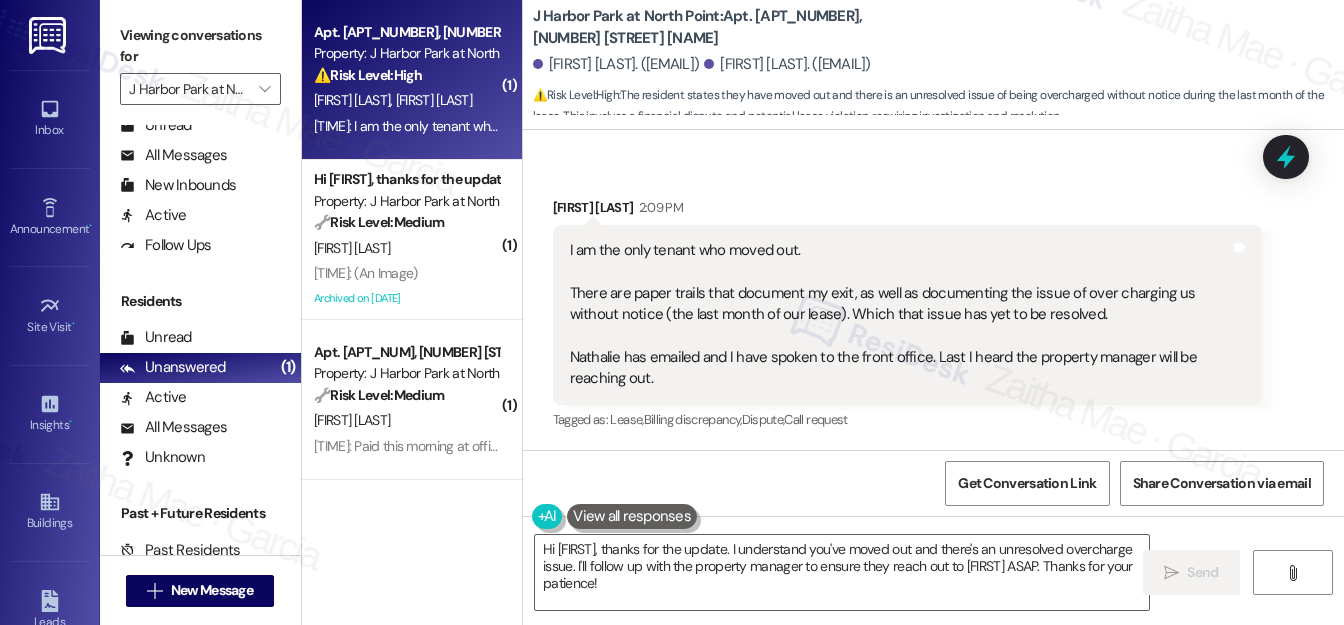 scroll, scrollTop: 3512, scrollLeft: 0, axis: vertical 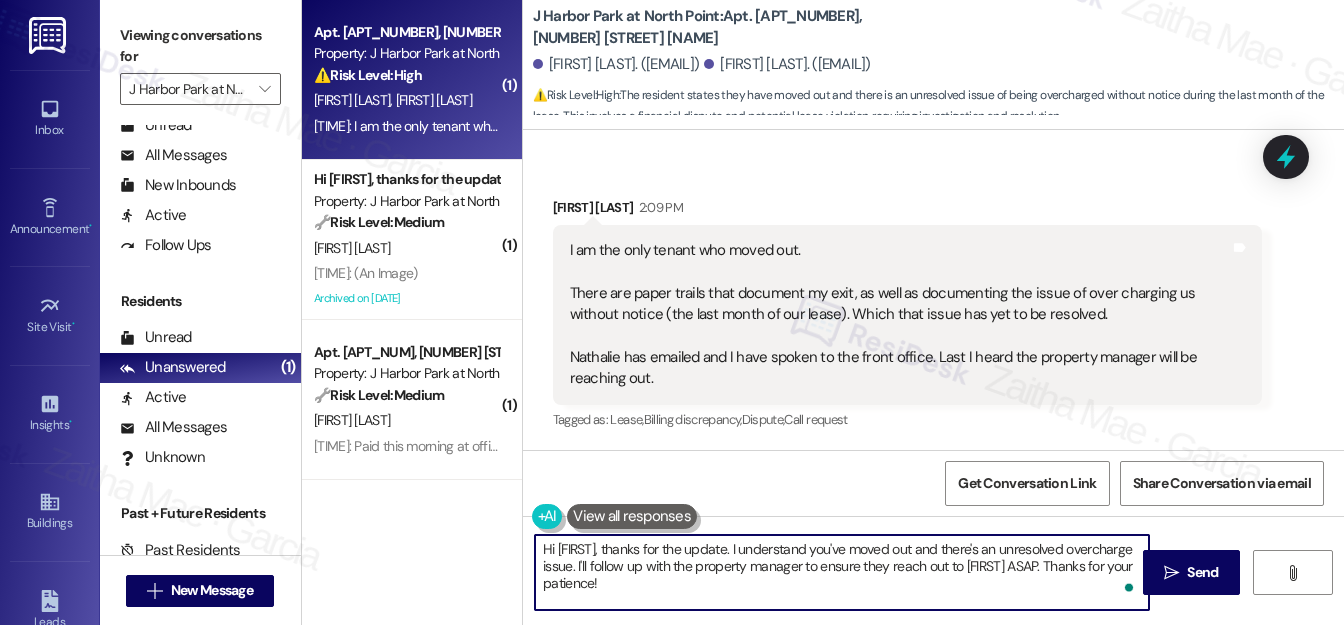 drag, startPoint x: 600, startPoint y: 547, endPoint x: 542, endPoint y: 541, distance: 58.30952 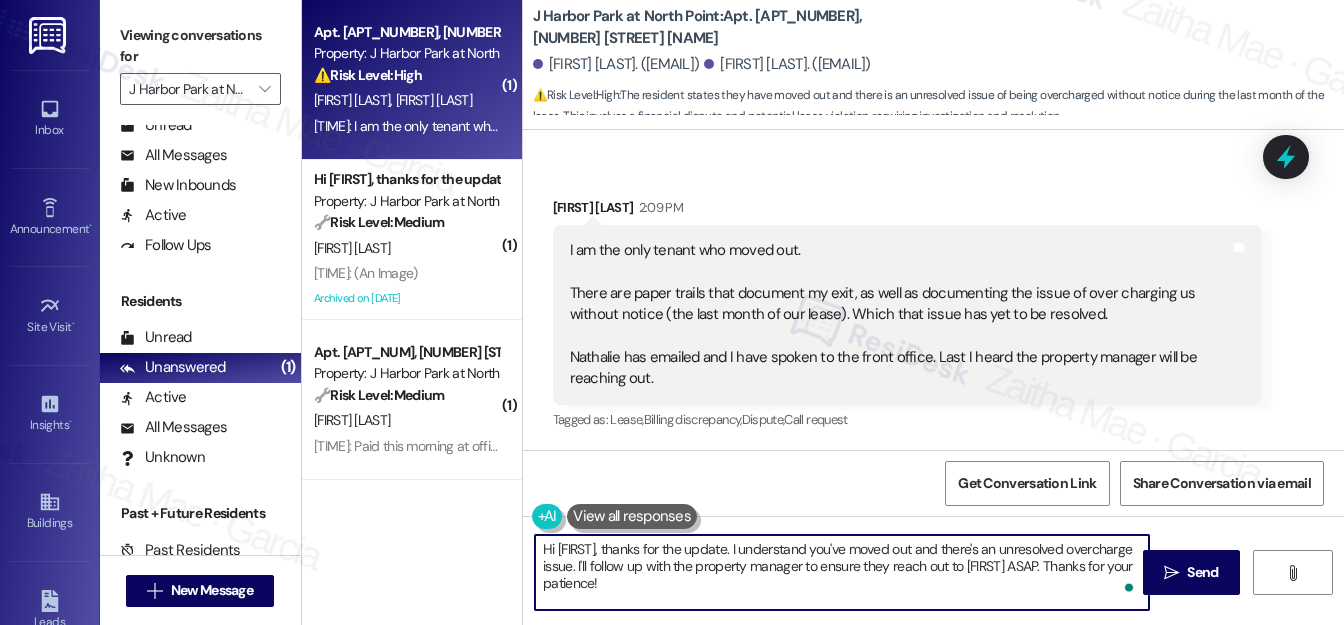 click on "Hi [FIRST], thanks for the update. I understand you've moved out and there's an unresolved overcharge issue. I'll follow up with the property manager to ensure they reach out to [FIRST] ASAP. Thanks for your patience!" at bounding box center [842, 572] 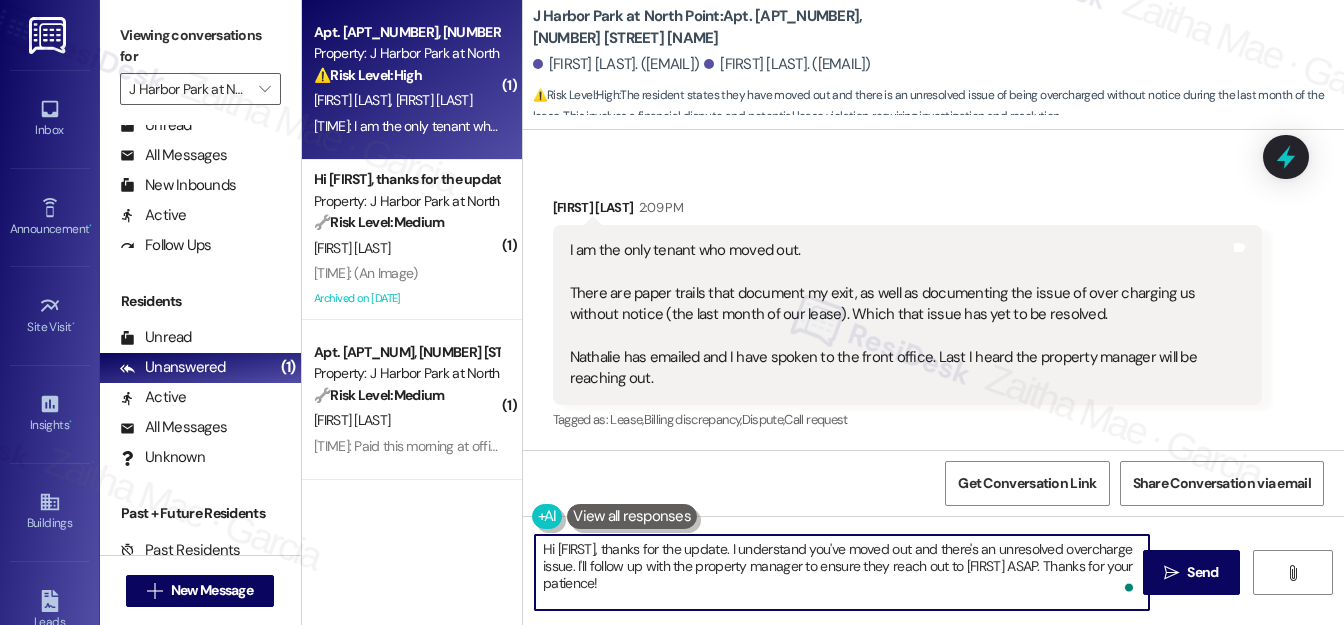 scroll, scrollTop: 3513, scrollLeft: 0, axis: vertical 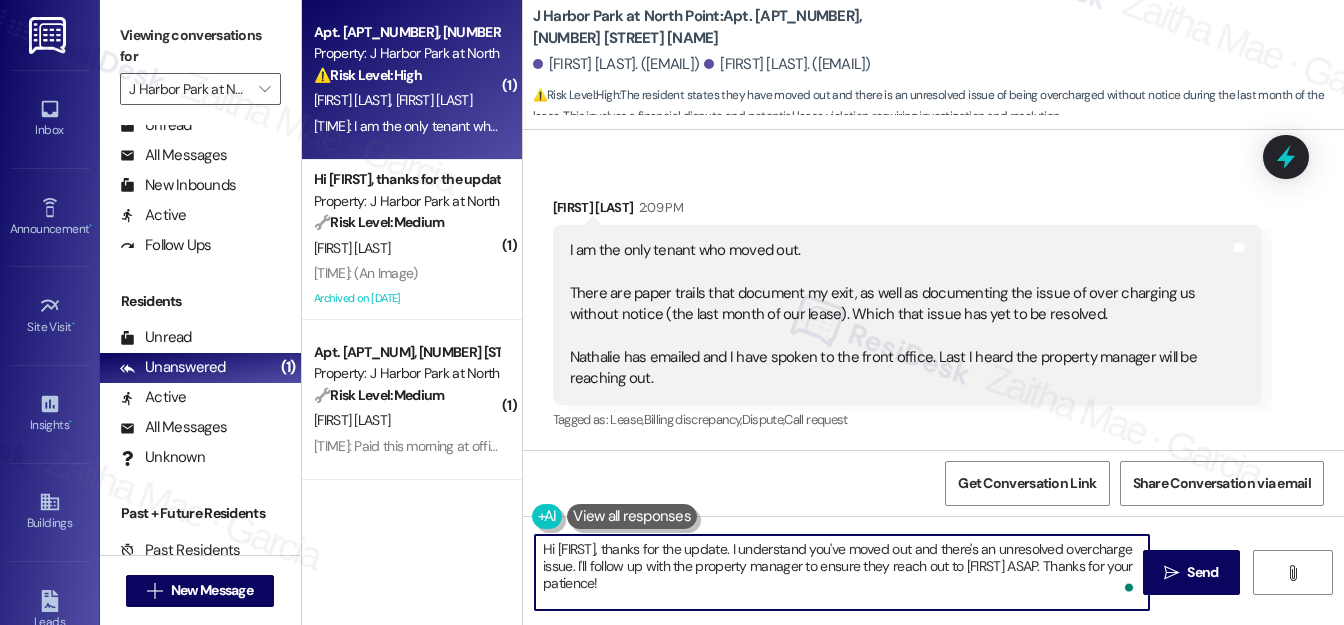 drag, startPoint x: 796, startPoint y: 319, endPoint x: 705, endPoint y: 563, distance: 260.41696 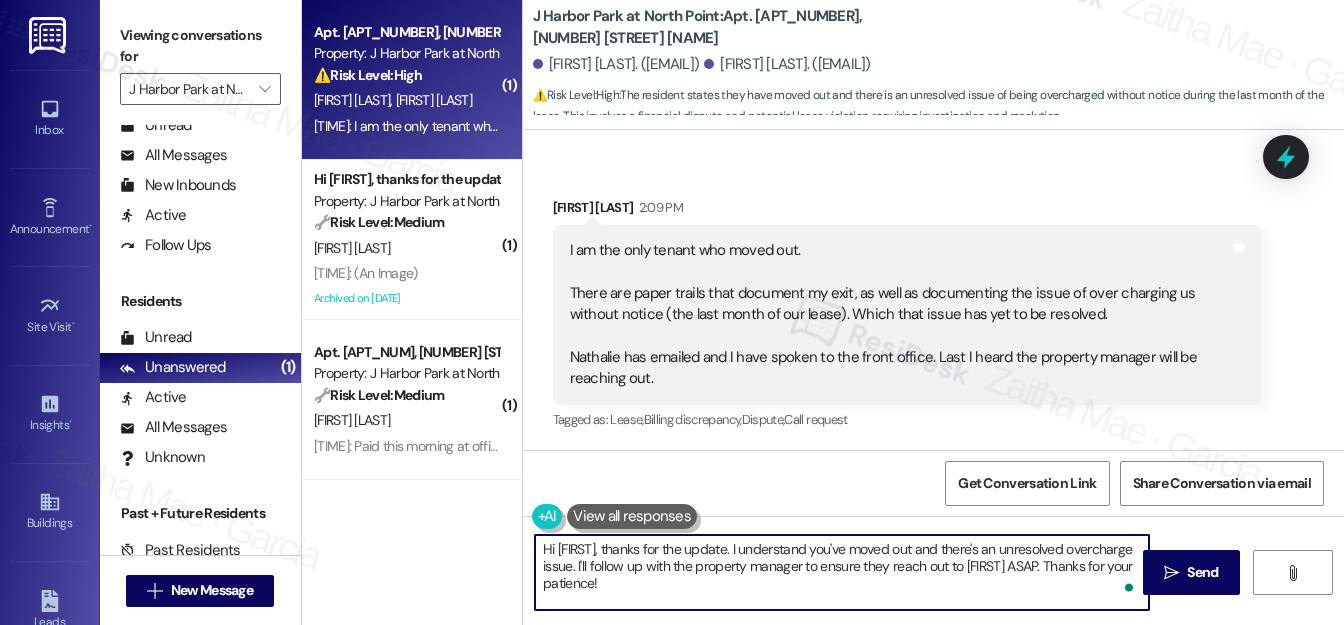 click on "Hi [FIRST], thanks for the update. I understand you've moved out and there's an unresolved overcharge issue. I'll follow up with the property manager to ensure they reach out to [FIRST] ASAP. Thanks for your patience!" at bounding box center (842, 572) 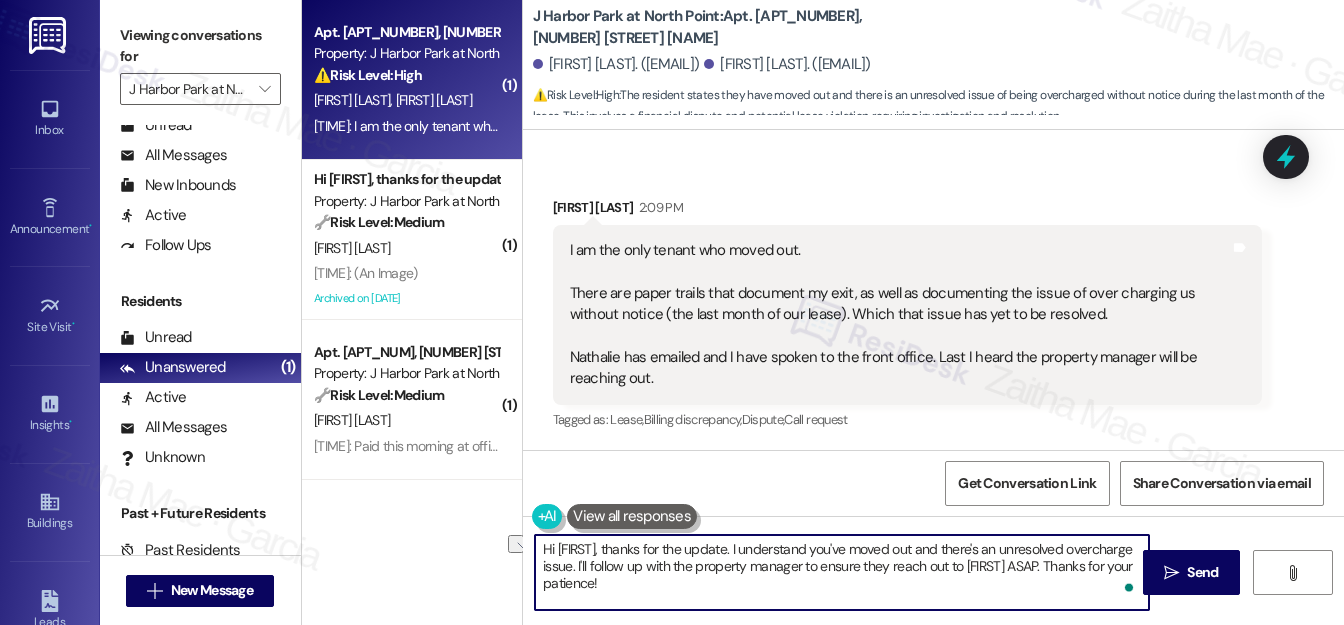 drag, startPoint x: 752, startPoint y: 564, endPoint x: 647, endPoint y: 564, distance: 105 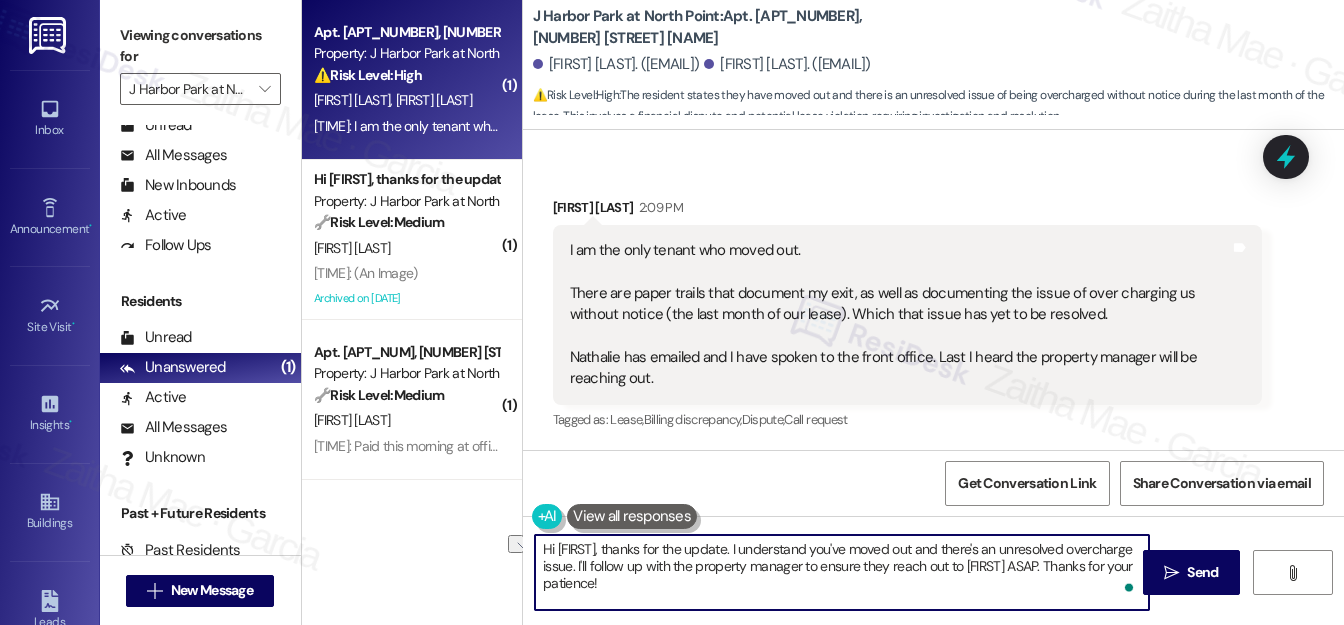 click on "Hi [FIRST], thanks for the update. I understand you've moved out and there's an unresolved overcharge issue. I'll follow up with the property manager to ensure they reach out to [FIRST] ASAP. Thanks for your patience!" at bounding box center (842, 572) 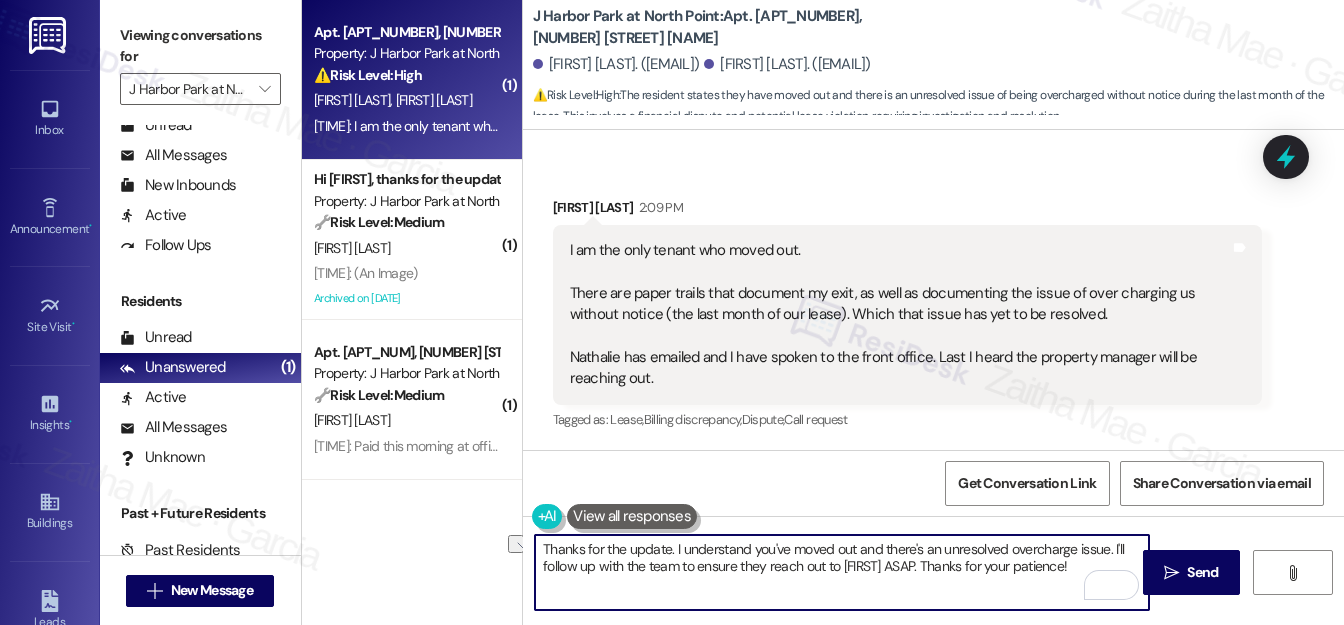 drag, startPoint x: 680, startPoint y: 565, endPoint x: 1073, endPoint y: 565, distance: 393 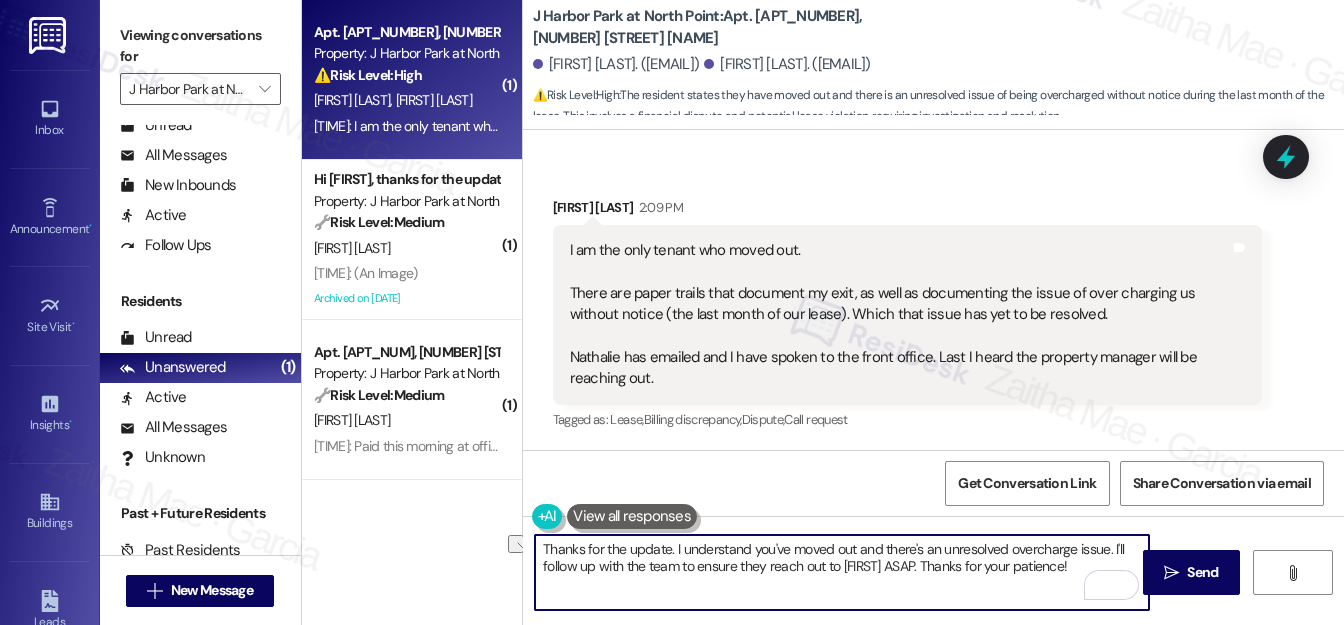 click on "Thanks for the update. I understand you've moved out and there's an unresolved overcharge issue. I'll follow up with the team to ensure they reach out to [FIRST] ASAP. Thanks for your patience!" at bounding box center (842, 572) 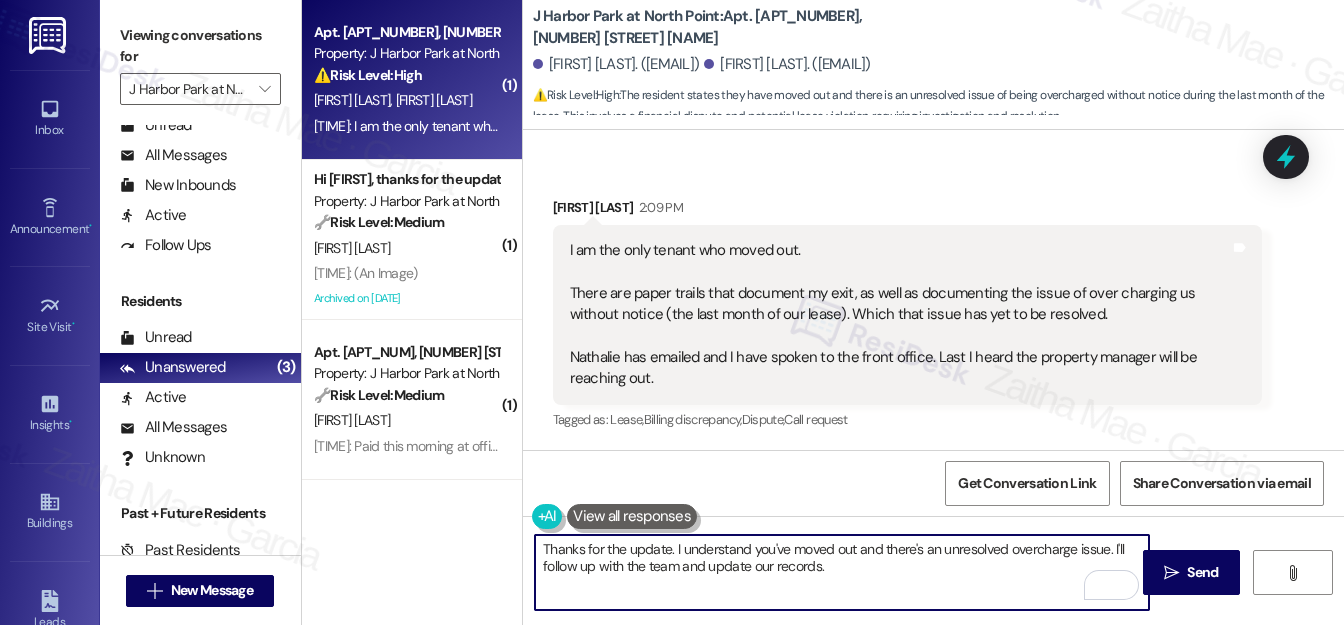 scroll, scrollTop: 3513, scrollLeft: 0, axis: vertical 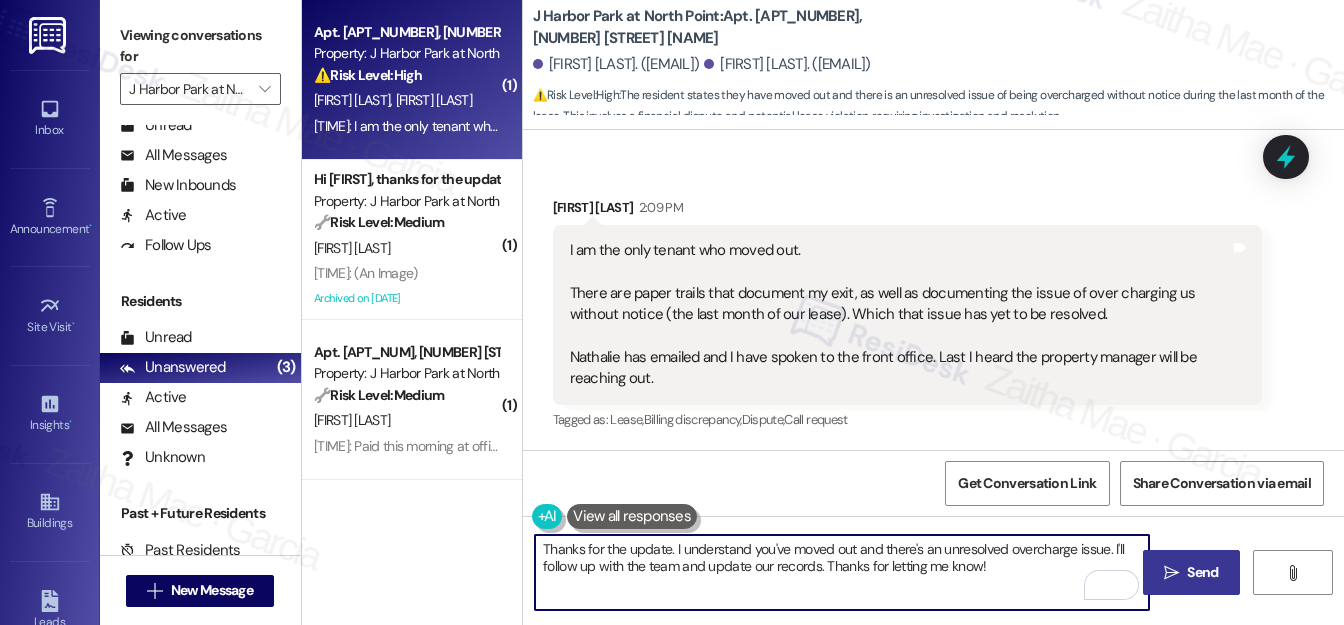 type on "Thanks for the update. I understand you've moved out and there's an unresolved overcharge issue. I'll follow up with the team and update our records. Thanks for letting me know!" 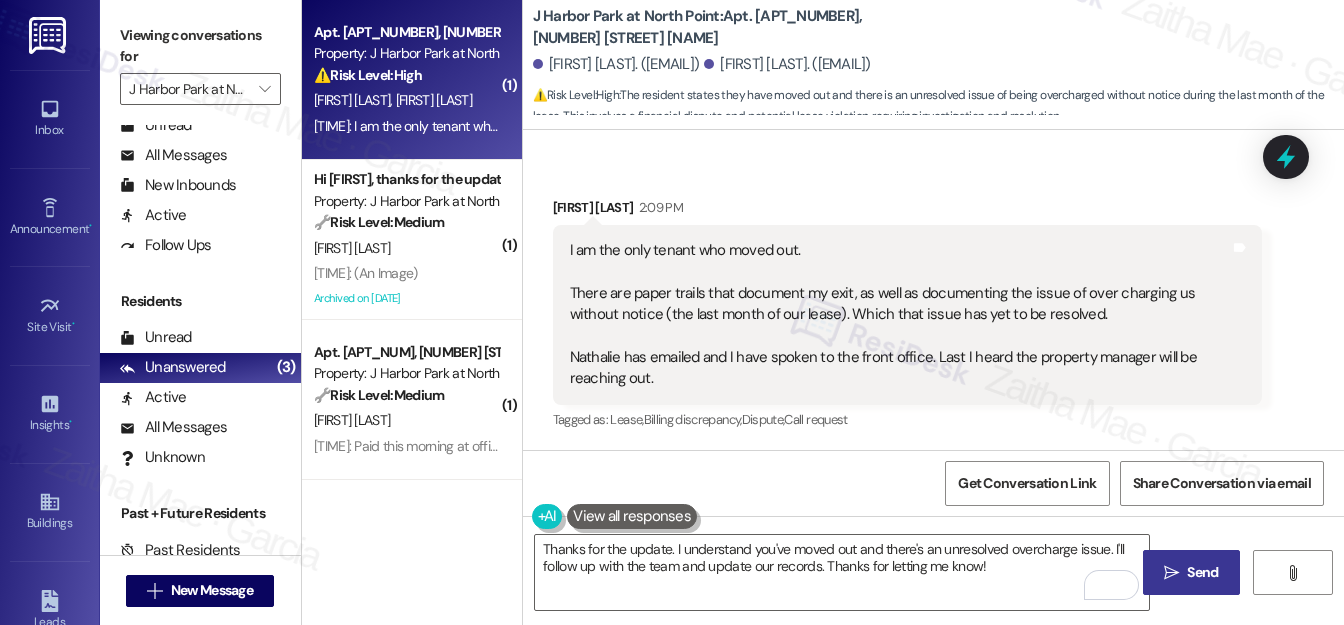 drag, startPoint x: 1197, startPoint y: 571, endPoint x: 1188, endPoint y: 559, distance: 15 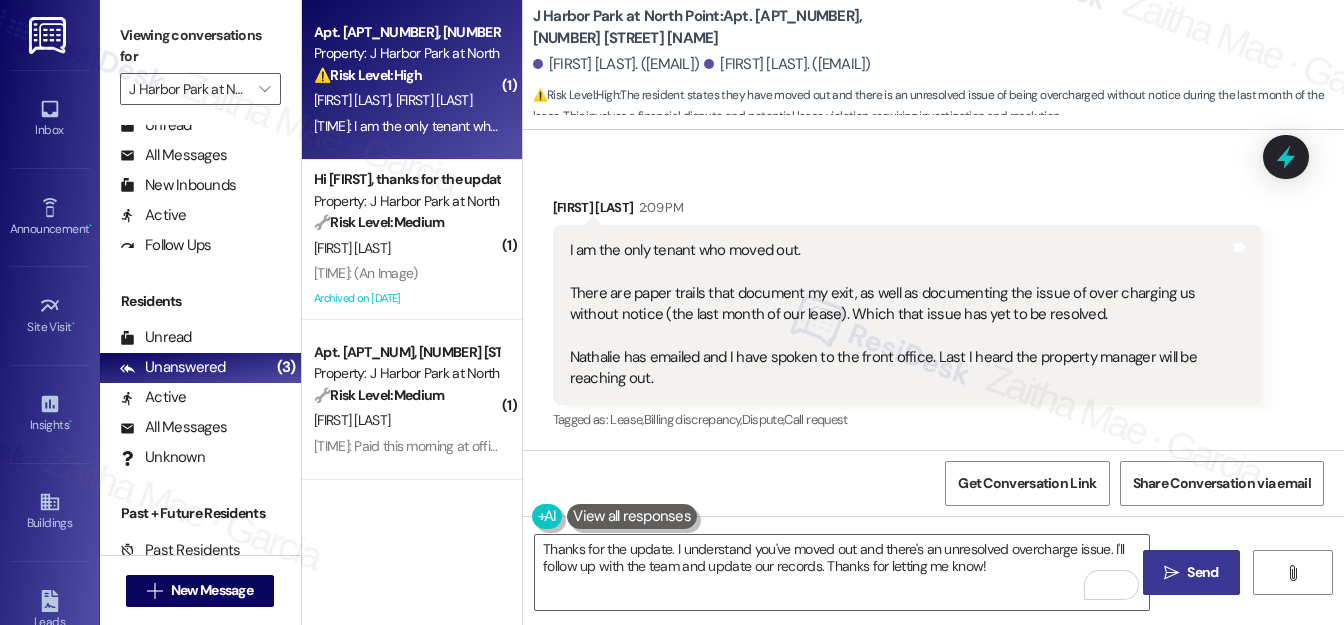 click on "Send" at bounding box center [1202, 572] 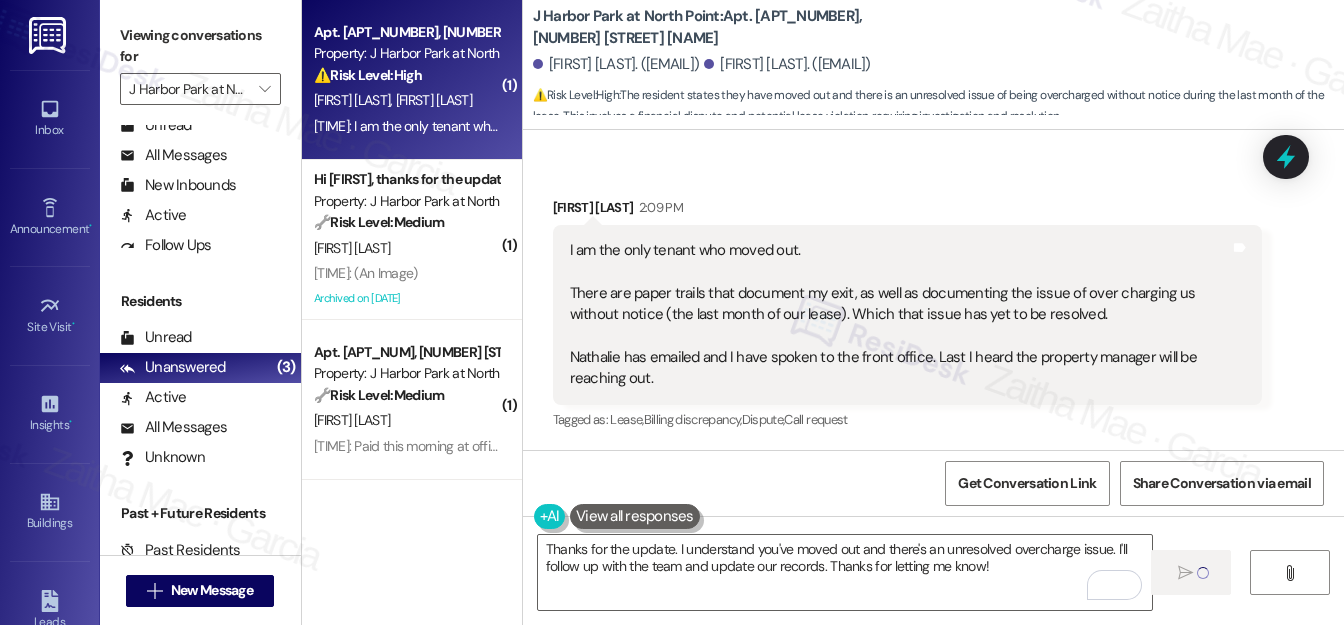 type 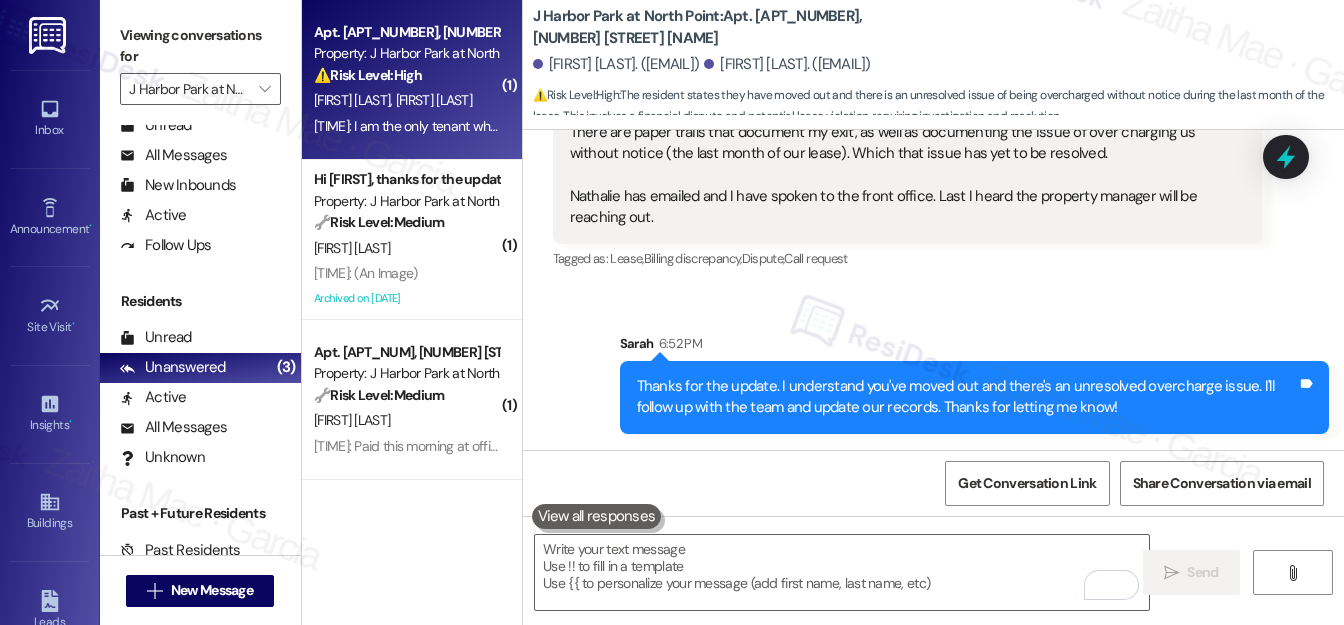scroll, scrollTop: 3583, scrollLeft: 0, axis: vertical 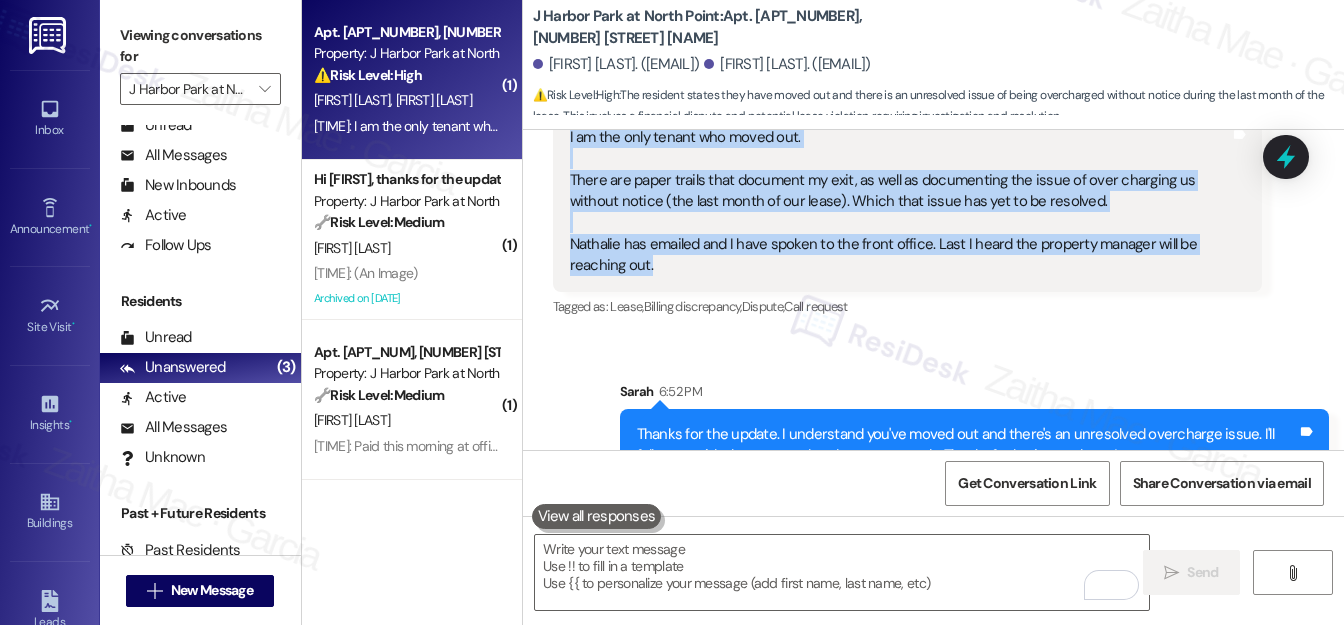 drag, startPoint x: 566, startPoint y: 175, endPoint x: 667, endPoint y: 306, distance: 165.41463 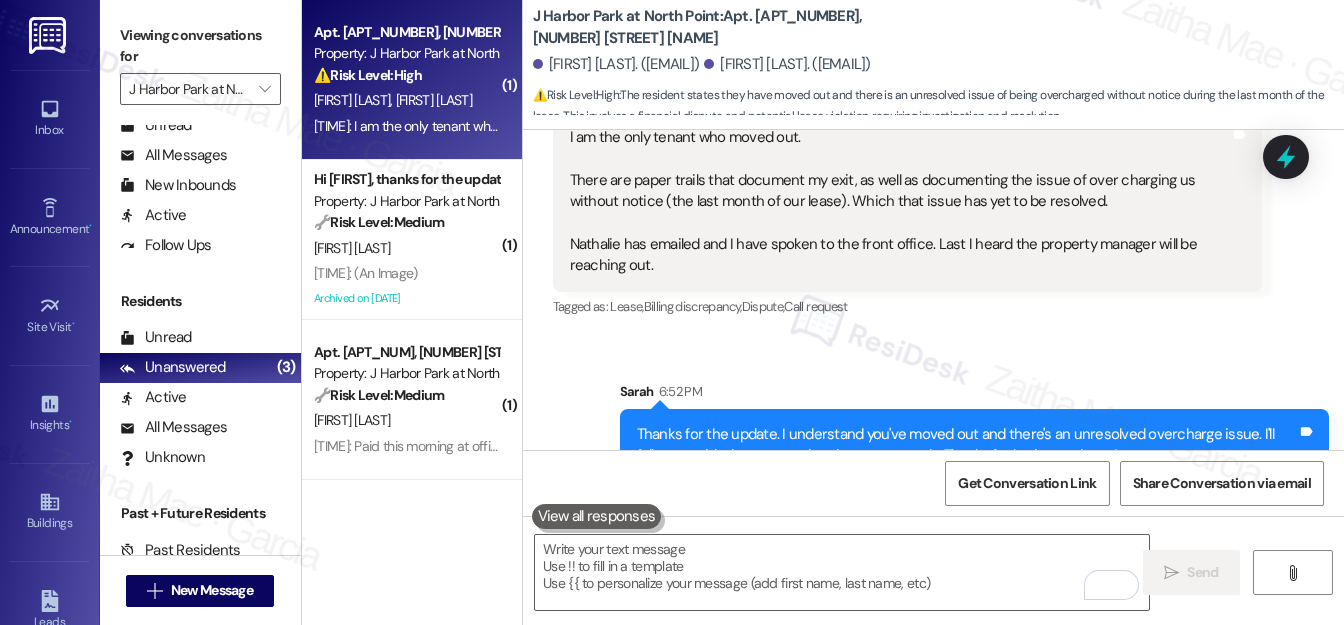 click on "J Harbor Park at North Point:  Apt. 5-241, 11410 Esplanade Dr       [FIRST] [LAST]. ([EMAIL])   [FIRST] [LAST]. ([EMAIL])   ⚠️  Risk Level:  High :  The resident states they have moved out and there is an unresolved issue of being overcharged without notice during the last month of the lease. This involves a financial dispute and potential lease violation, requiring investigation and resolution." at bounding box center (938, 60) 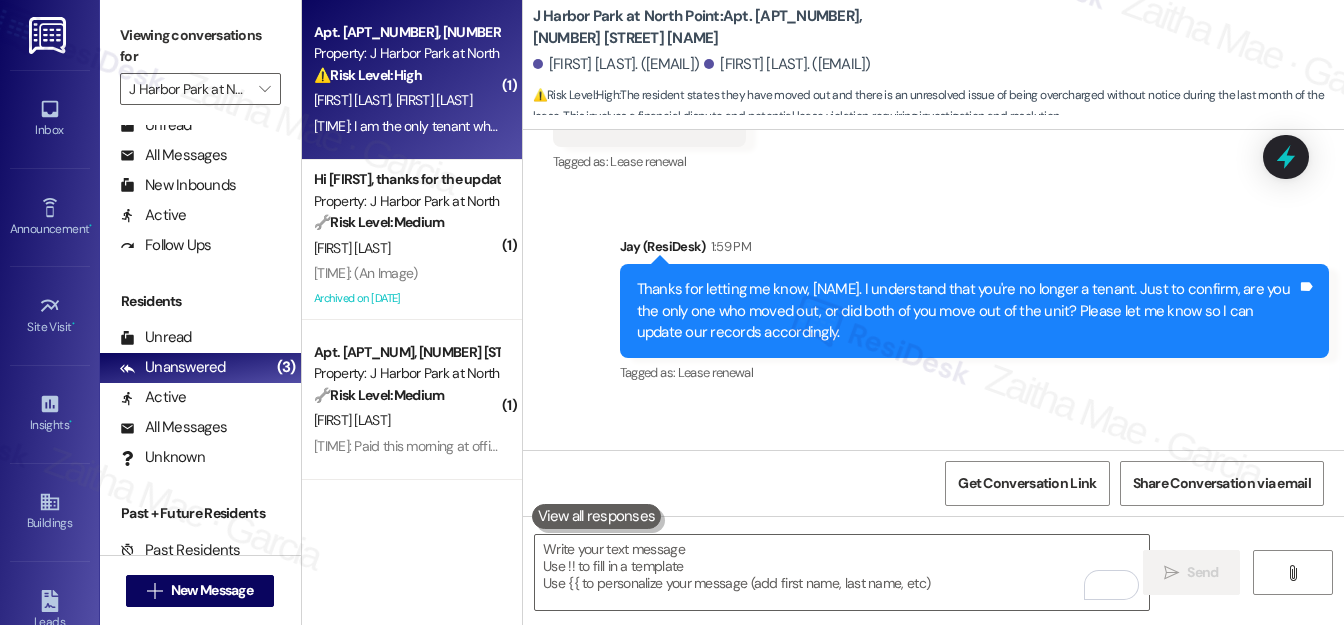 scroll, scrollTop: 3128, scrollLeft: 0, axis: vertical 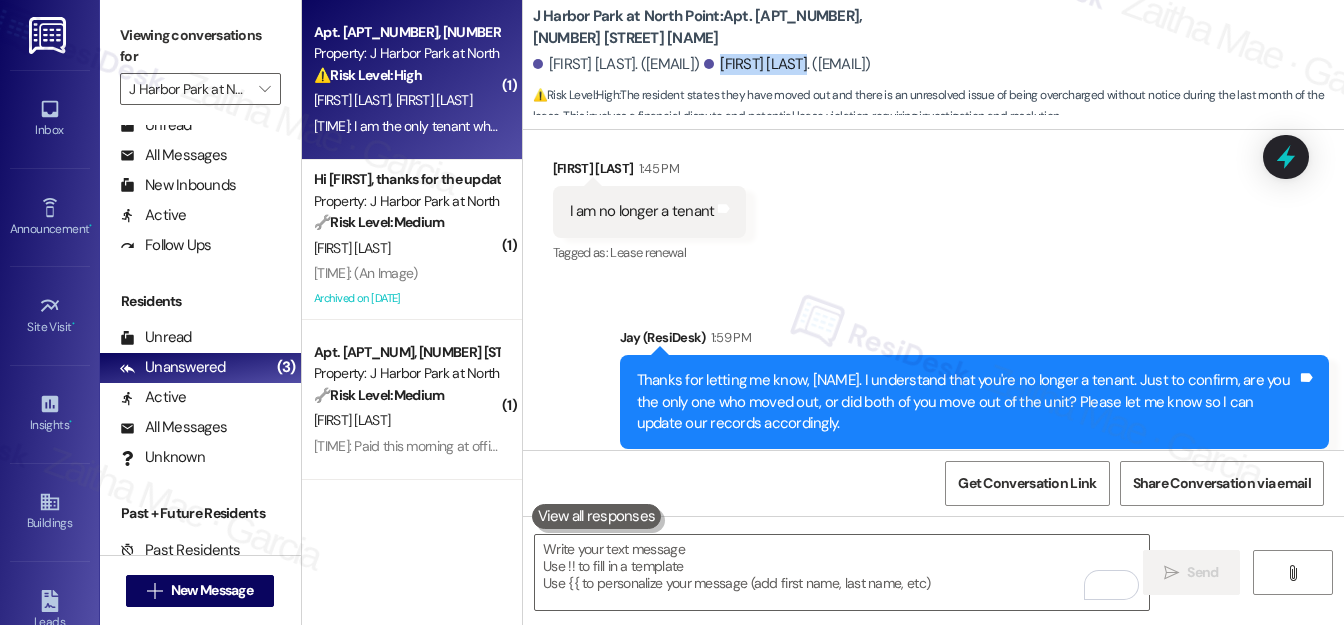 drag, startPoint x: 868, startPoint y: 61, endPoint x: 955, endPoint y: 57, distance: 87.0919 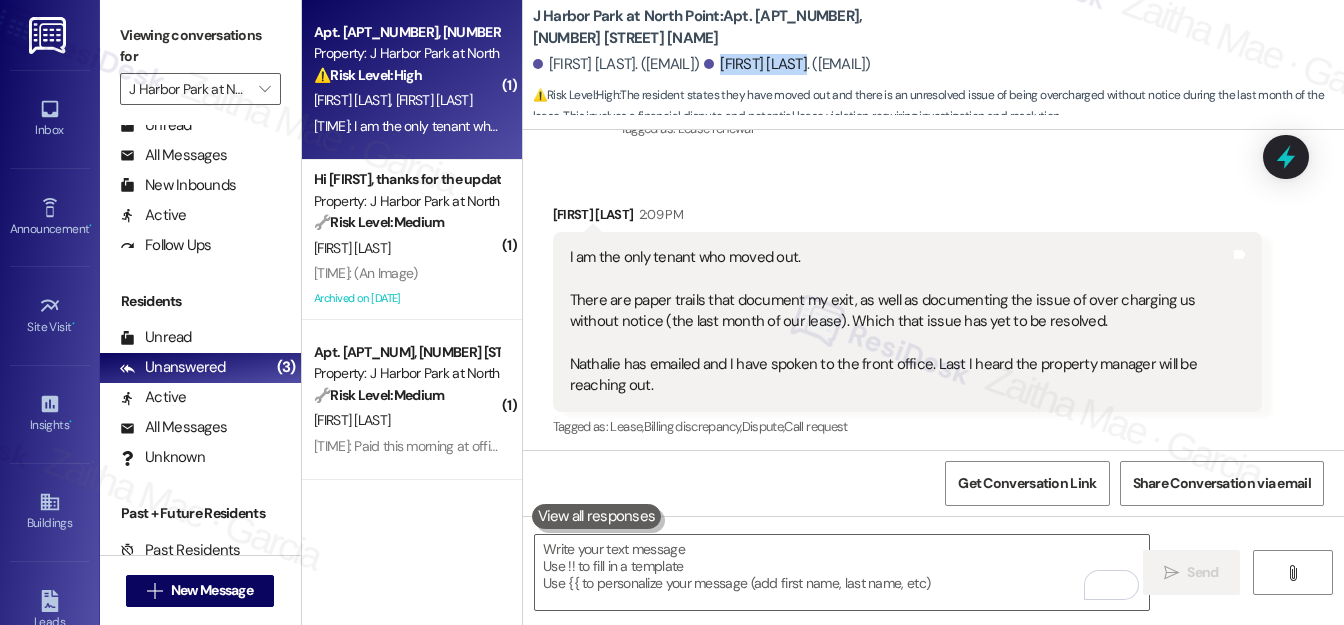 scroll, scrollTop: 3674, scrollLeft: 0, axis: vertical 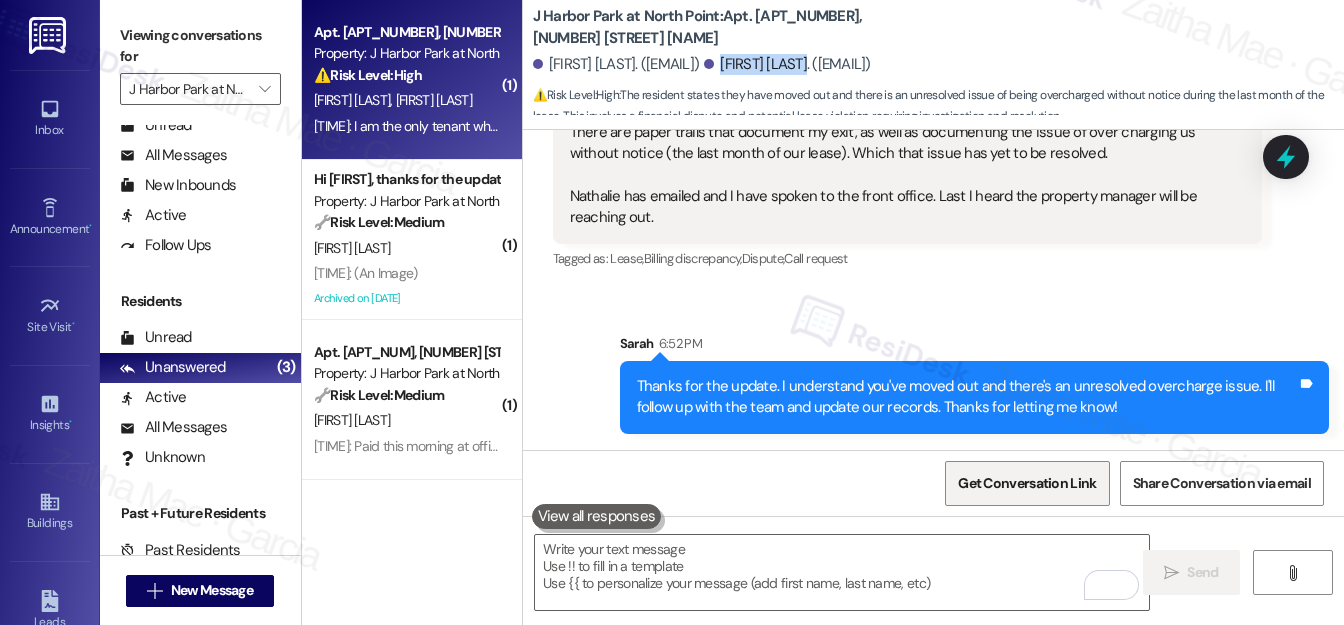click on "Get Conversation Link" at bounding box center (1027, 483) 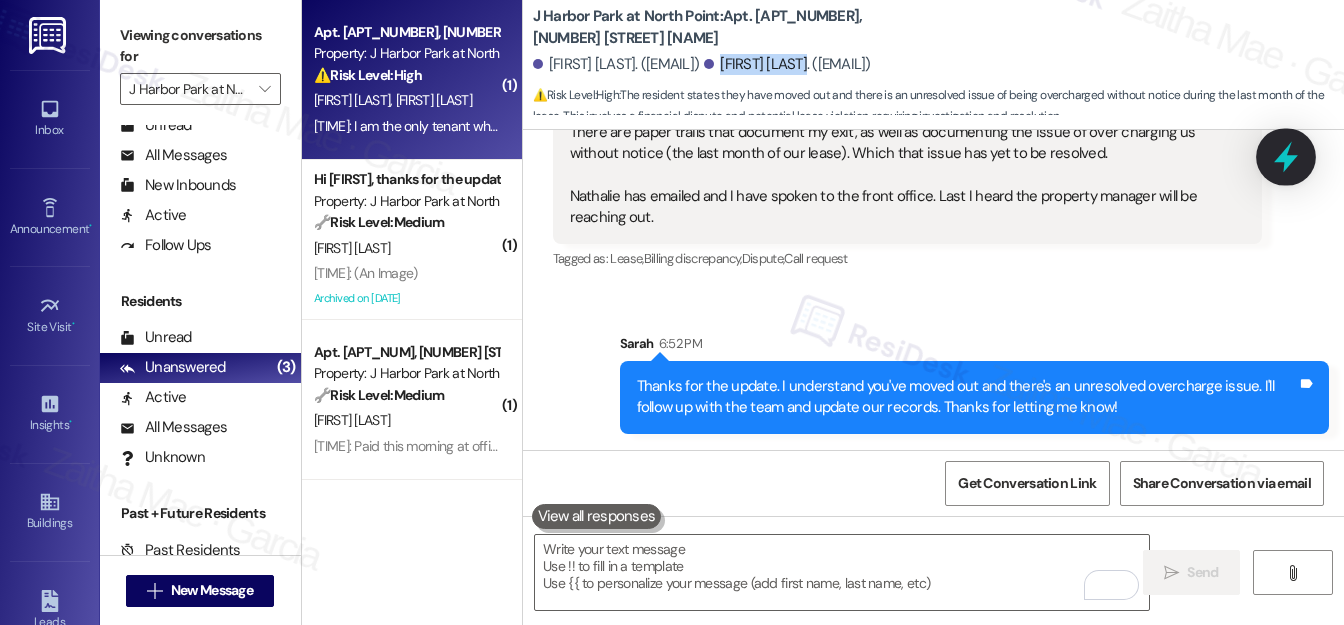 click 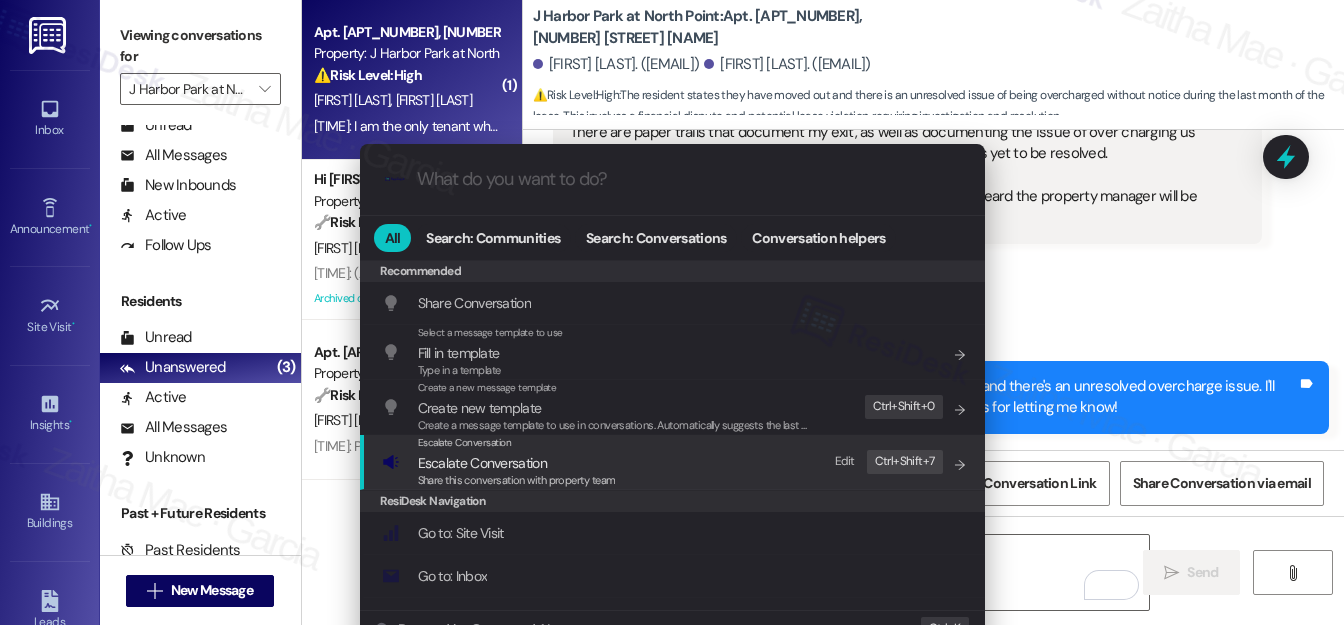 click on "Escalate Conversation" at bounding box center (482, 463) 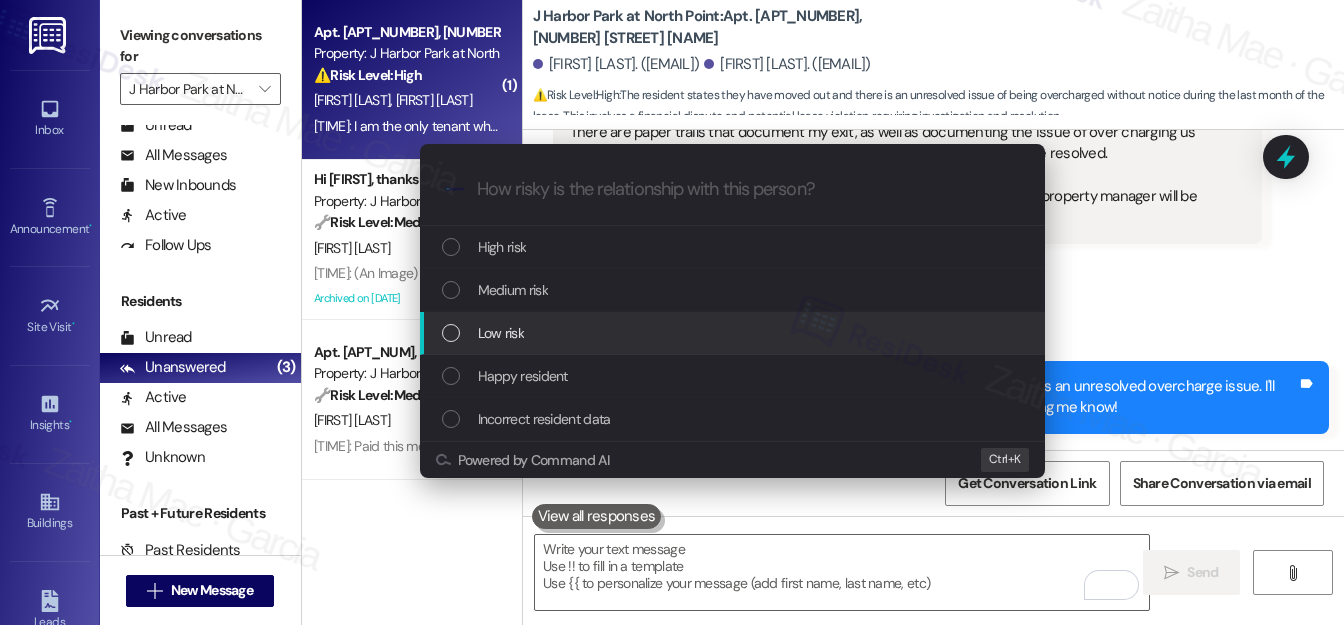 click on "Low risk" at bounding box center (734, 333) 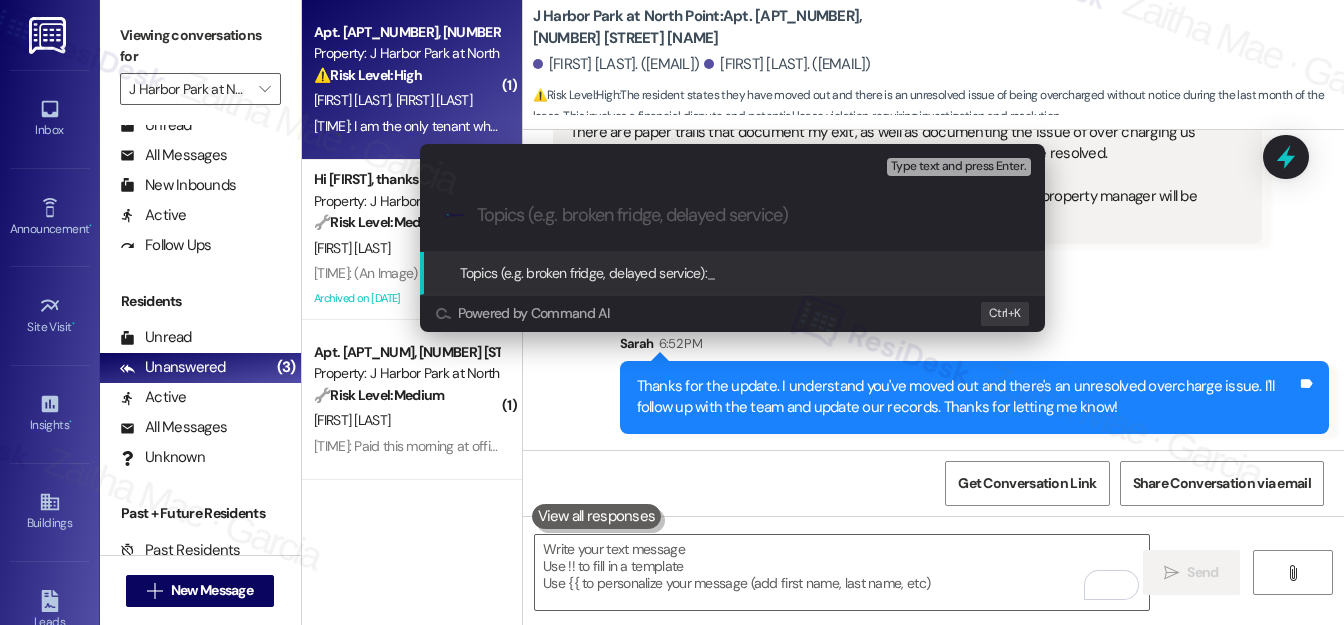 paste on "Move-Out Confirmation & Unresolved Billing Concern" 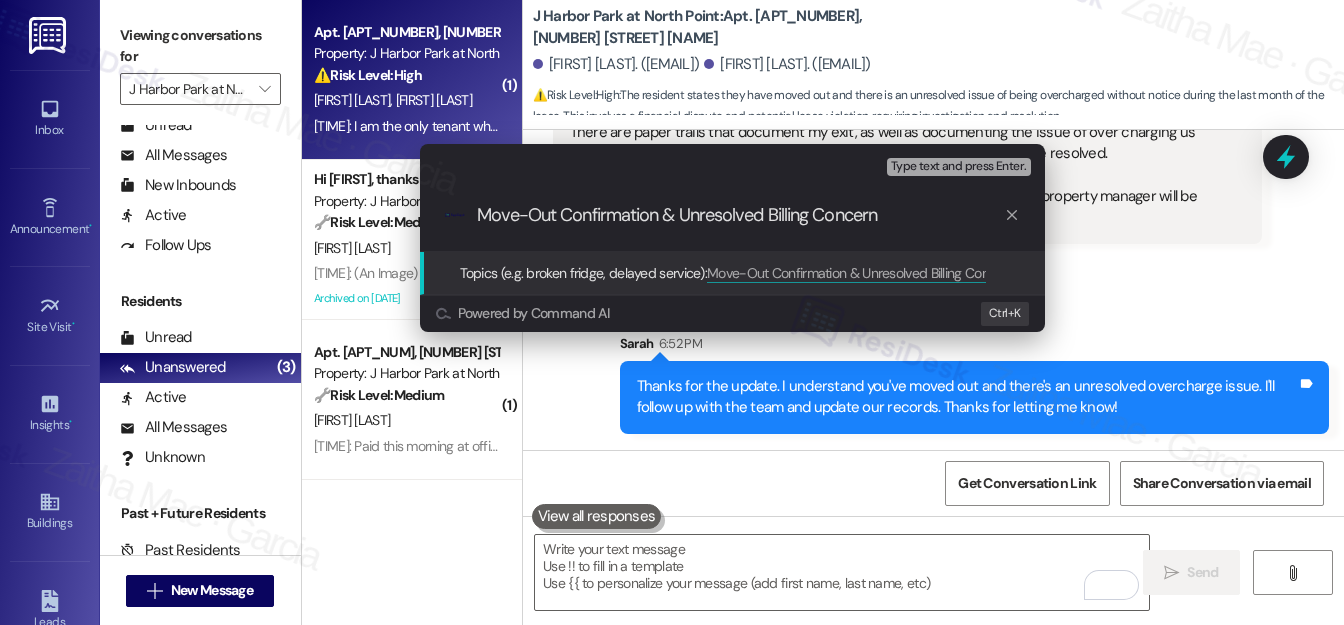 type 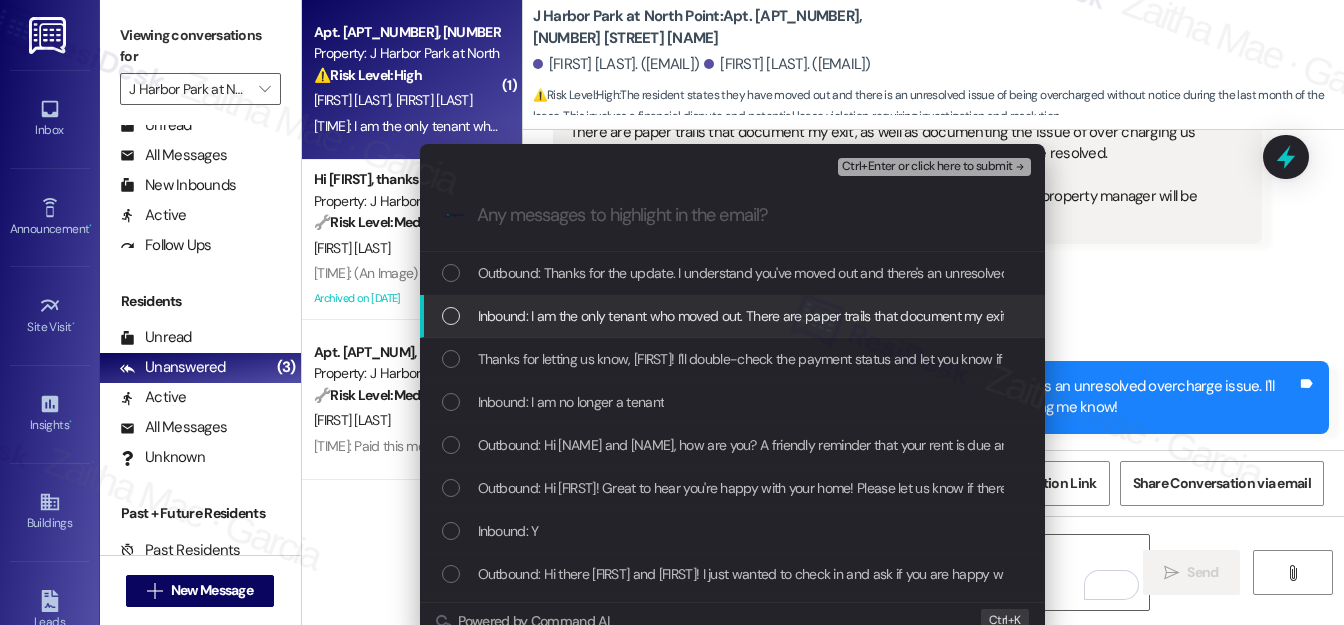 click on "Inbound: I am the only tenant who moved out.
There are paper trails that document my exit, as well as documenting the issue of over charging us without notice (the last month of our lease). Which that issue has yet to be resolved.
[FIRST] has emailed and I have spoken to the front office. Last I heard the property manager will be reaching out." at bounding box center (734, 316) 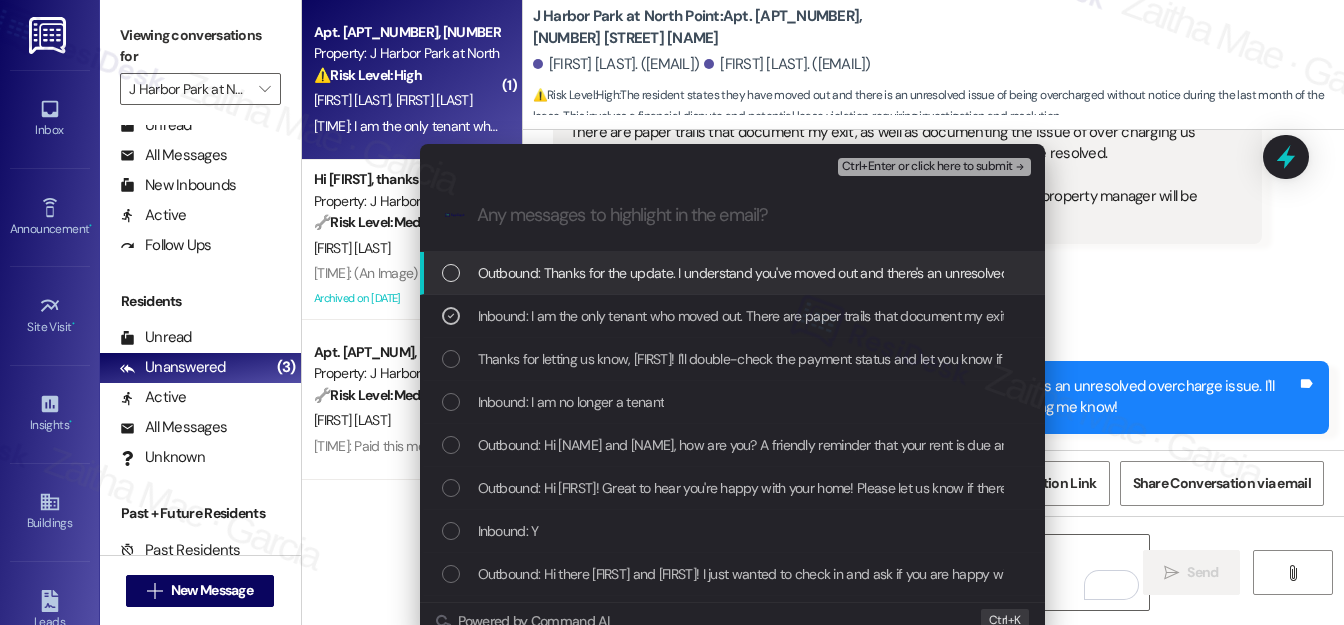 drag, startPoint x: 922, startPoint y: 169, endPoint x: 922, endPoint y: 214, distance: 45 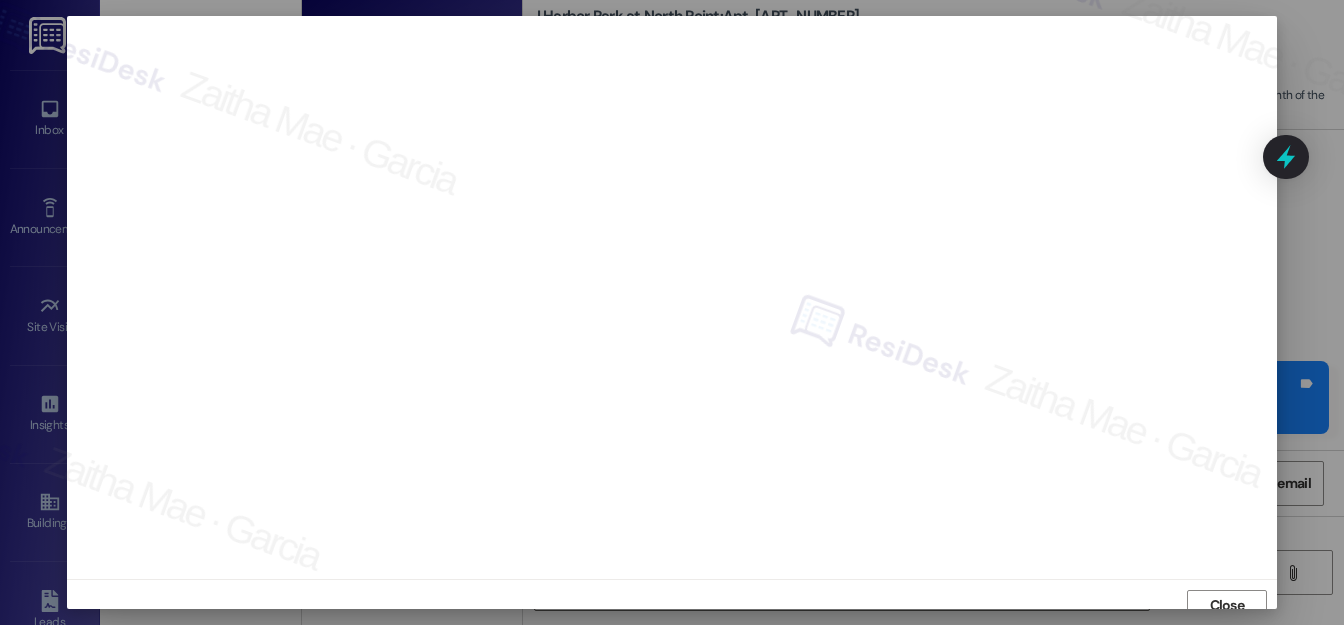 scroll, scrollTop: 12, scrollLeft: 0, axis: vertical 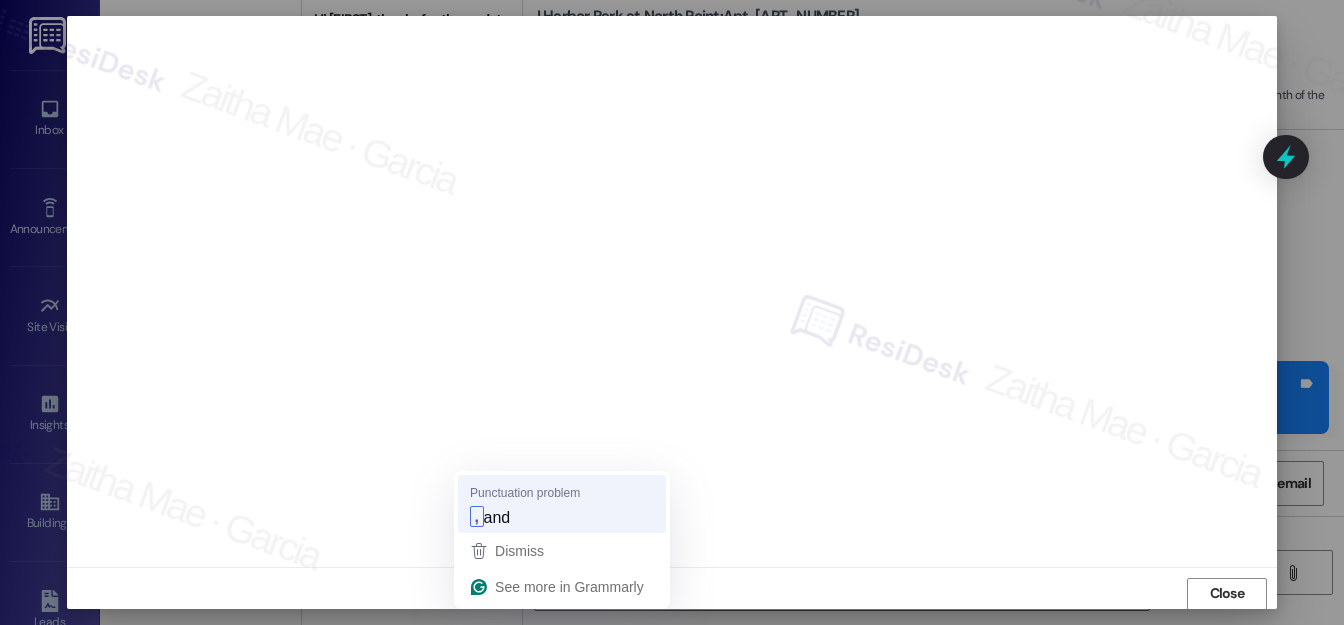 click on ",  and" at bounding box center [562, 517] 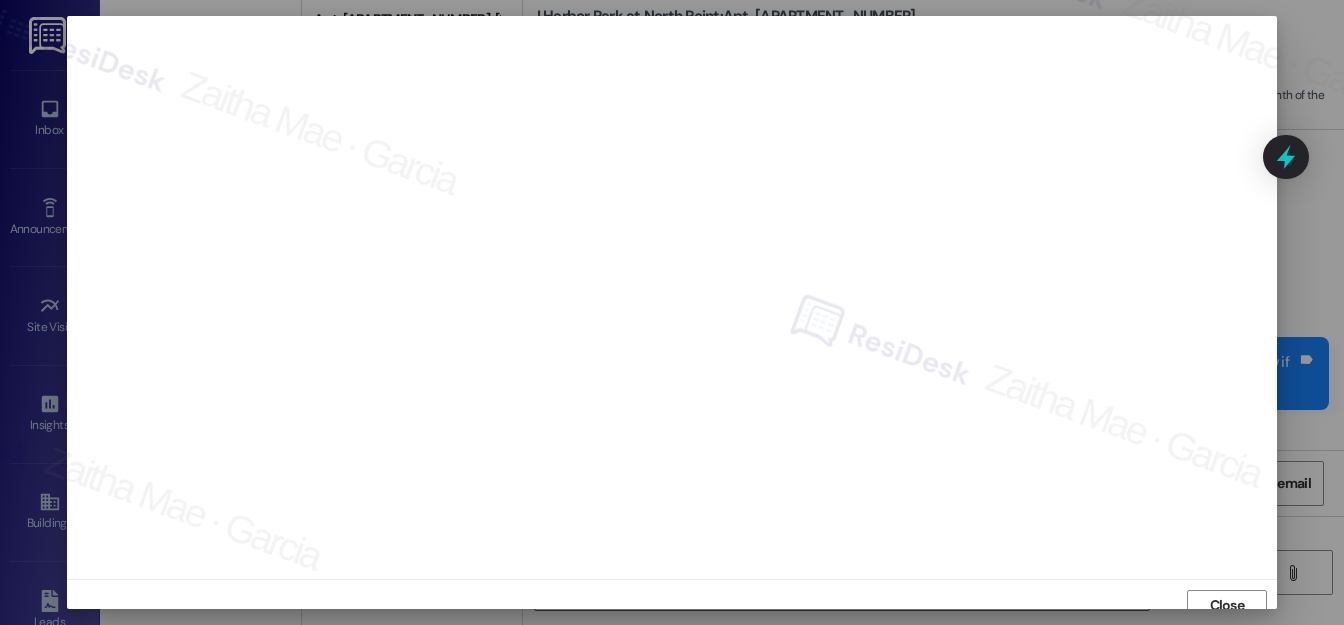 scroll, scrollTop: 0, scrollLeft: 0, axis: both 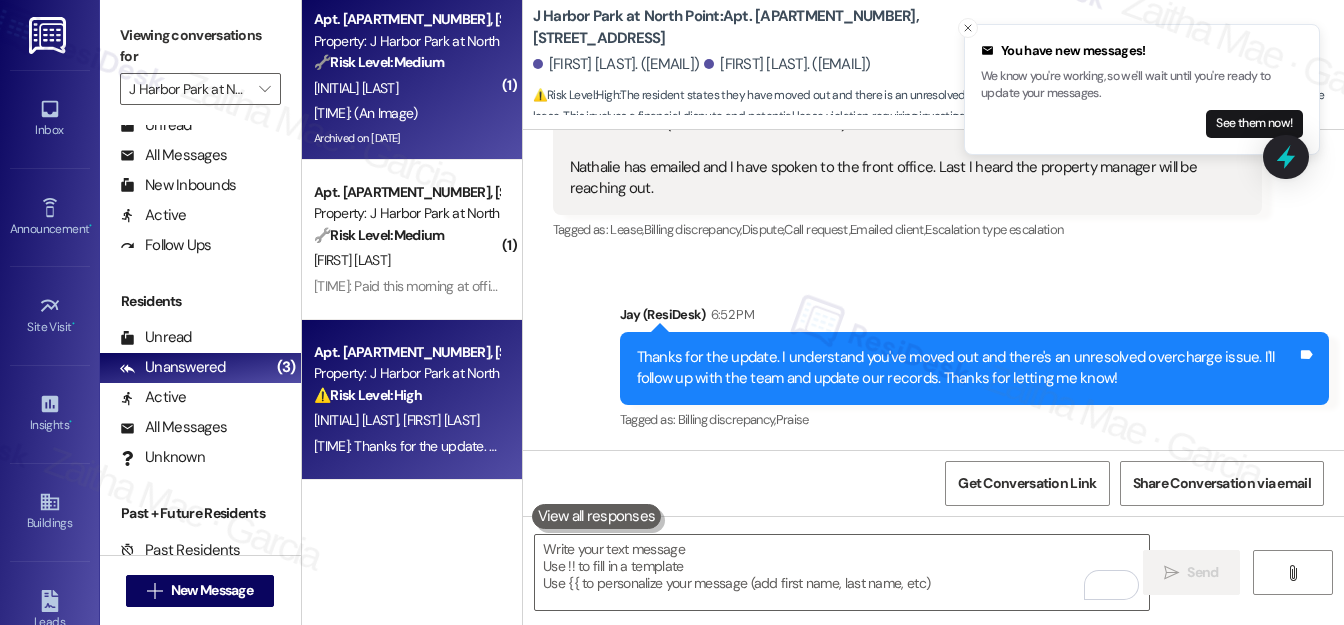 click on "[INITIAL] [LAST]" at bounding box center [406, 88] 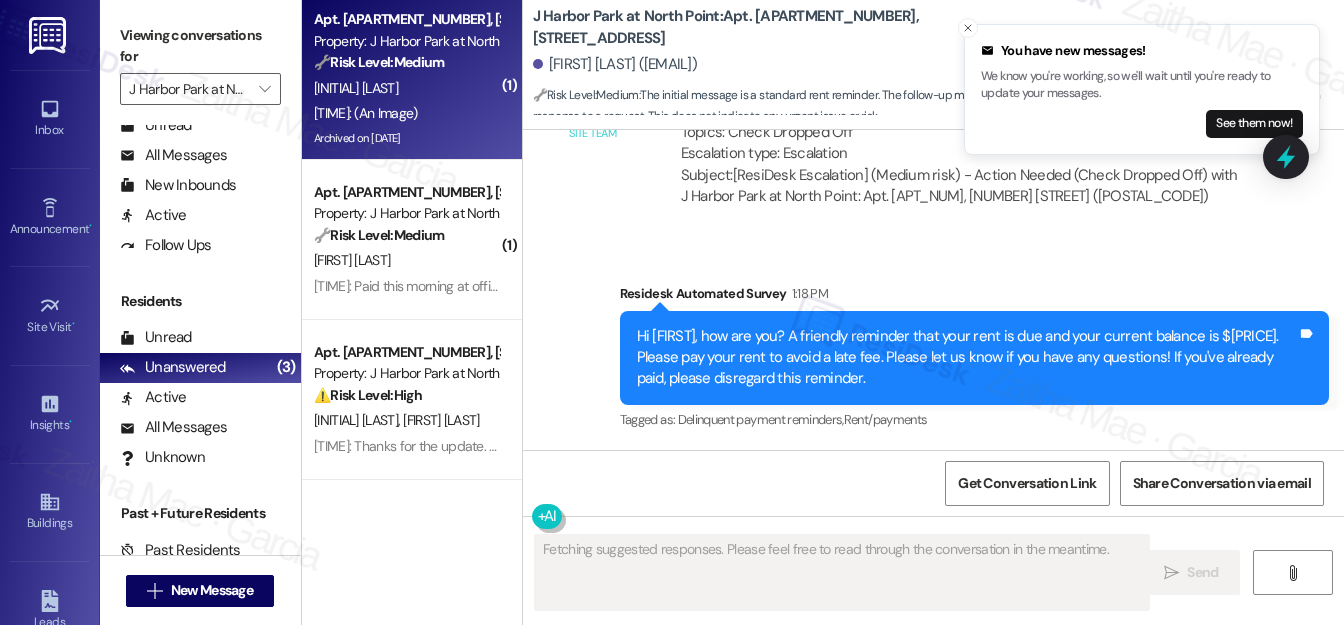 scroll, scrollTop: 20882, scrollLeft: 0, axis: vertical 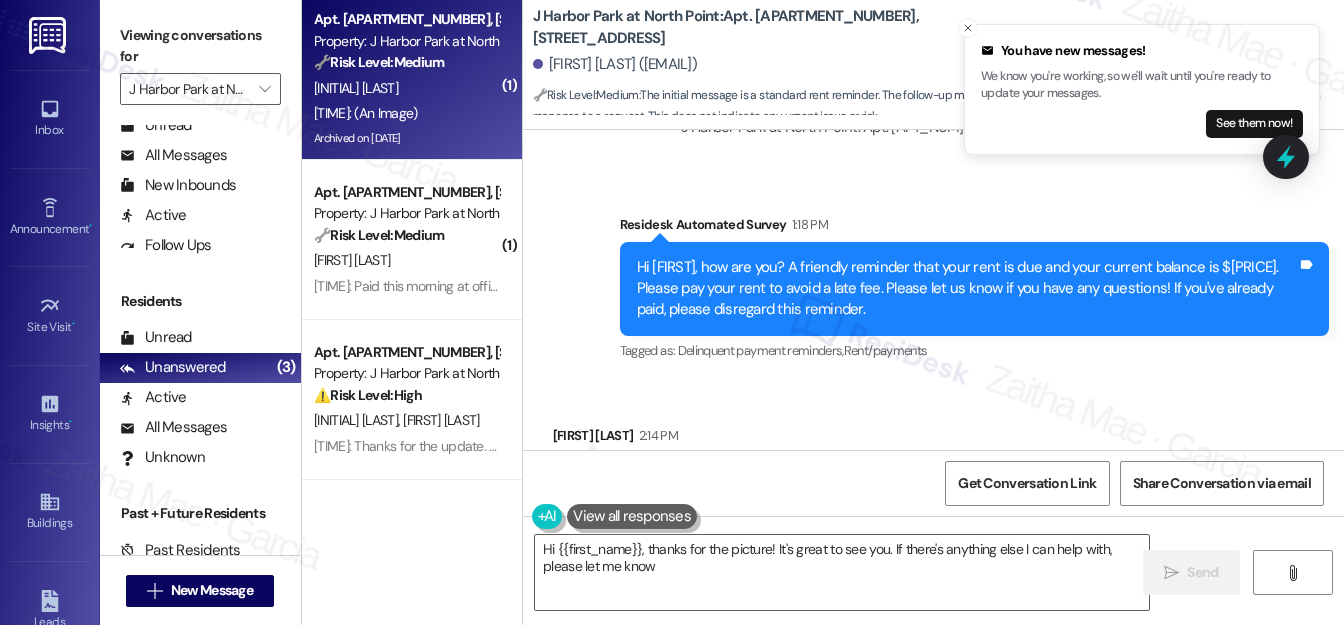 type on "Hi {{first_name}}, thanks for the picture! It's great to see you. If there's anything else I can help with, please let me know!" 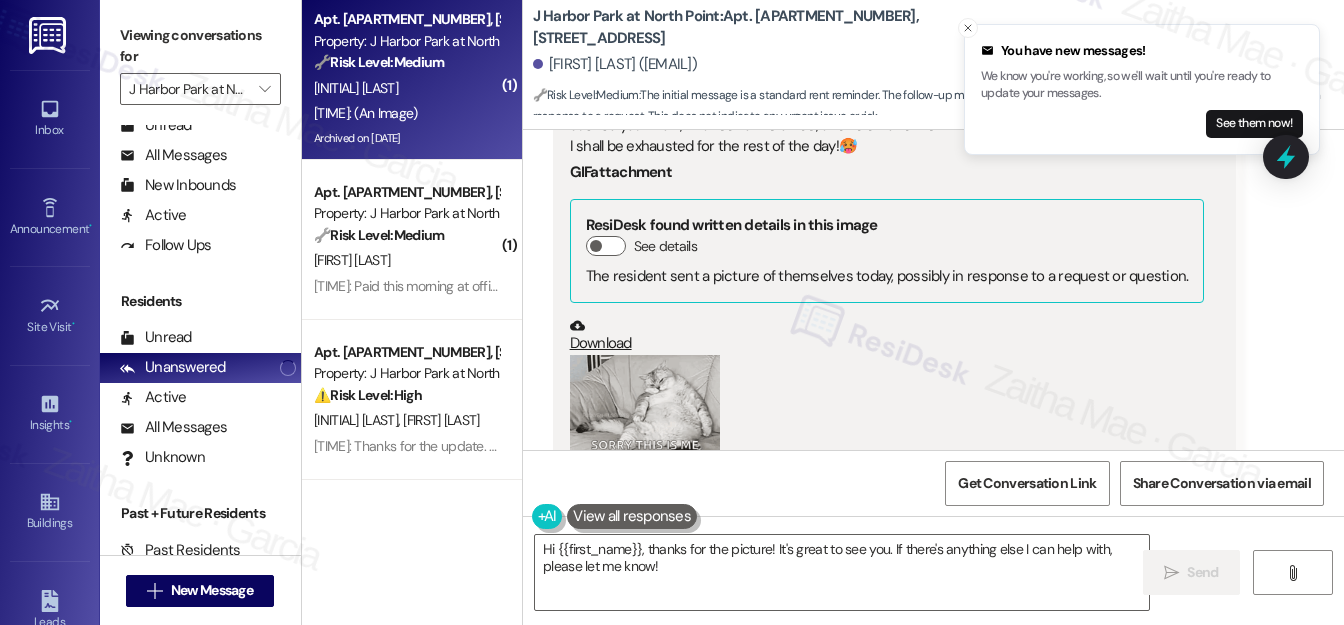 scroll, scrollTop: 21278, scrollLeft: 0, axis: vertical 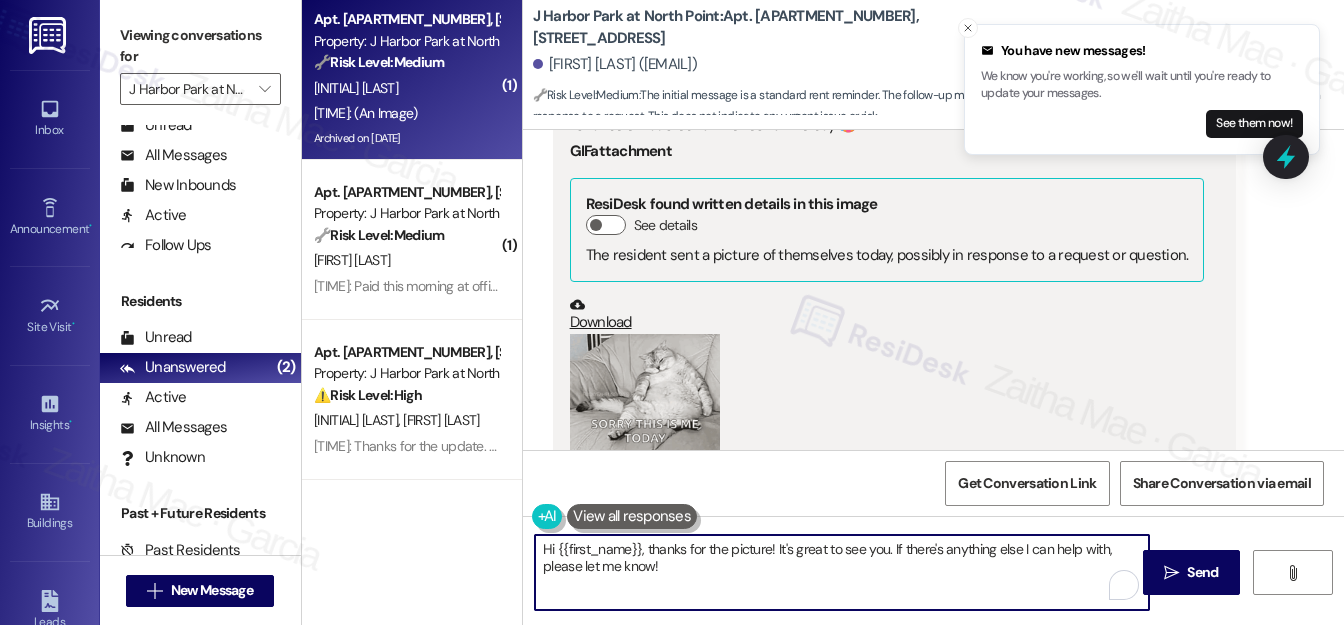 click on "Hi {{first_name}}, thanks for the picture! It's great to see you. If there's anything else I can help with, please let me know!" at bounding box center (842, 572) 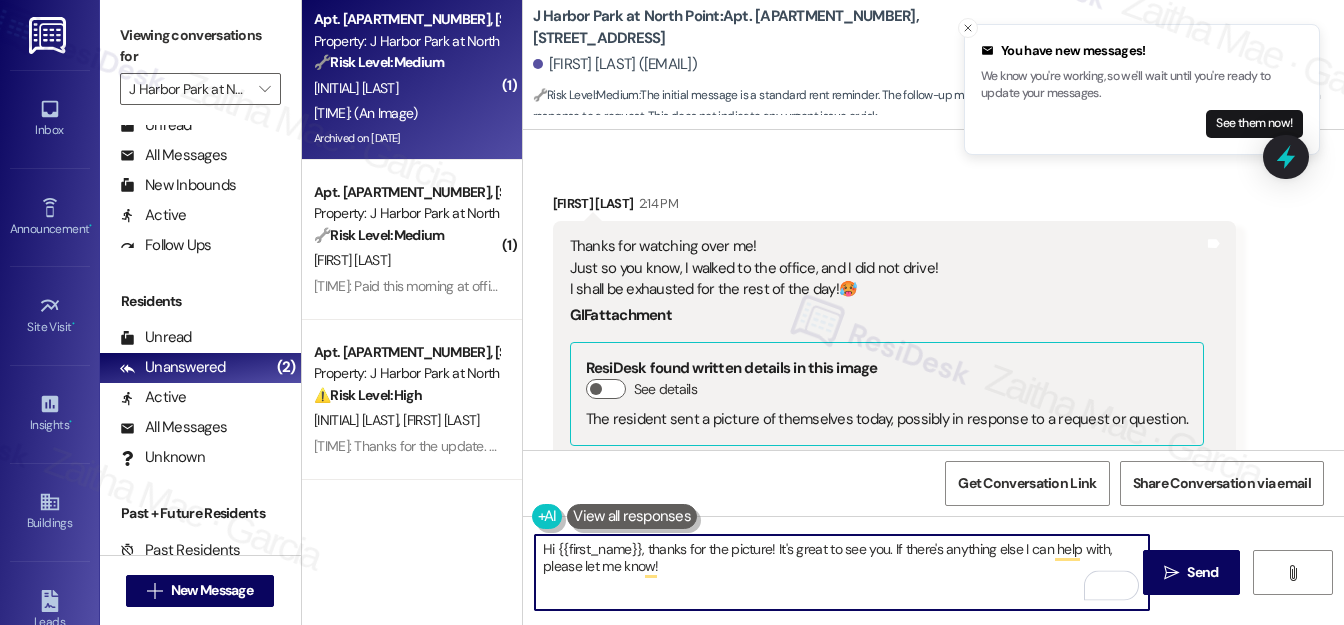 scroll, scrollTop: 21096, scrollLeft: 0, axis: vertical 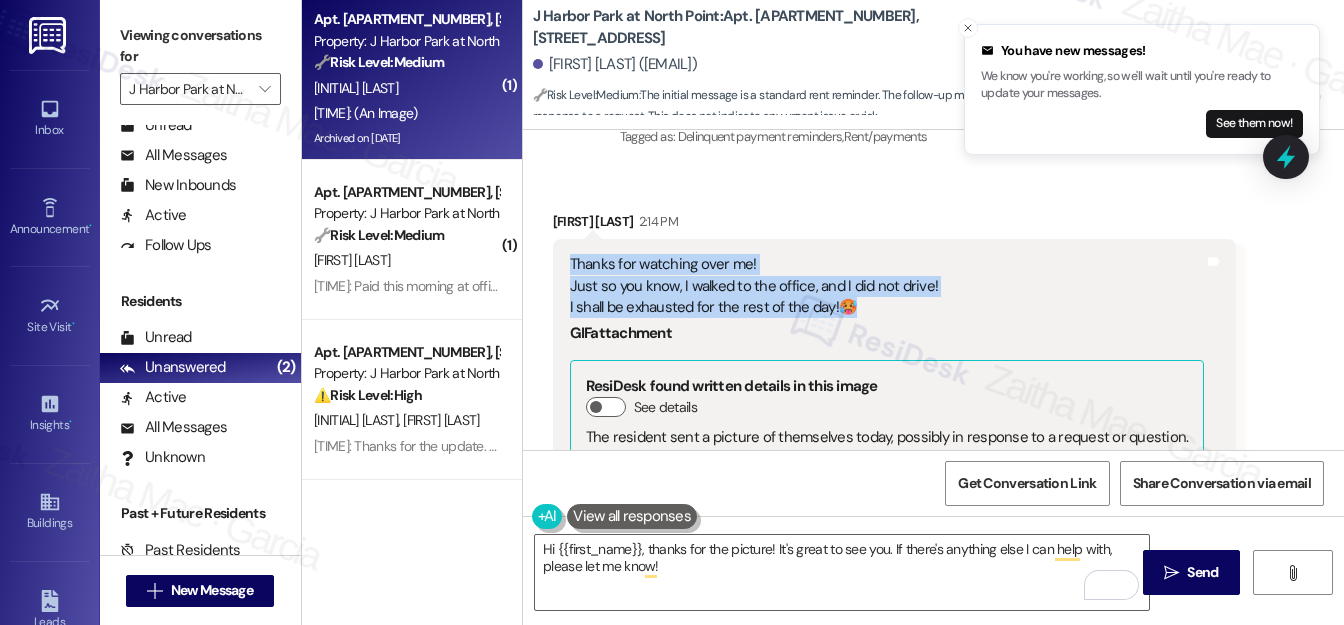 drag, startPoint x: 567, startPoint y: 167, endPoint x: 877, endPoint y: 218, distance: 314.16714 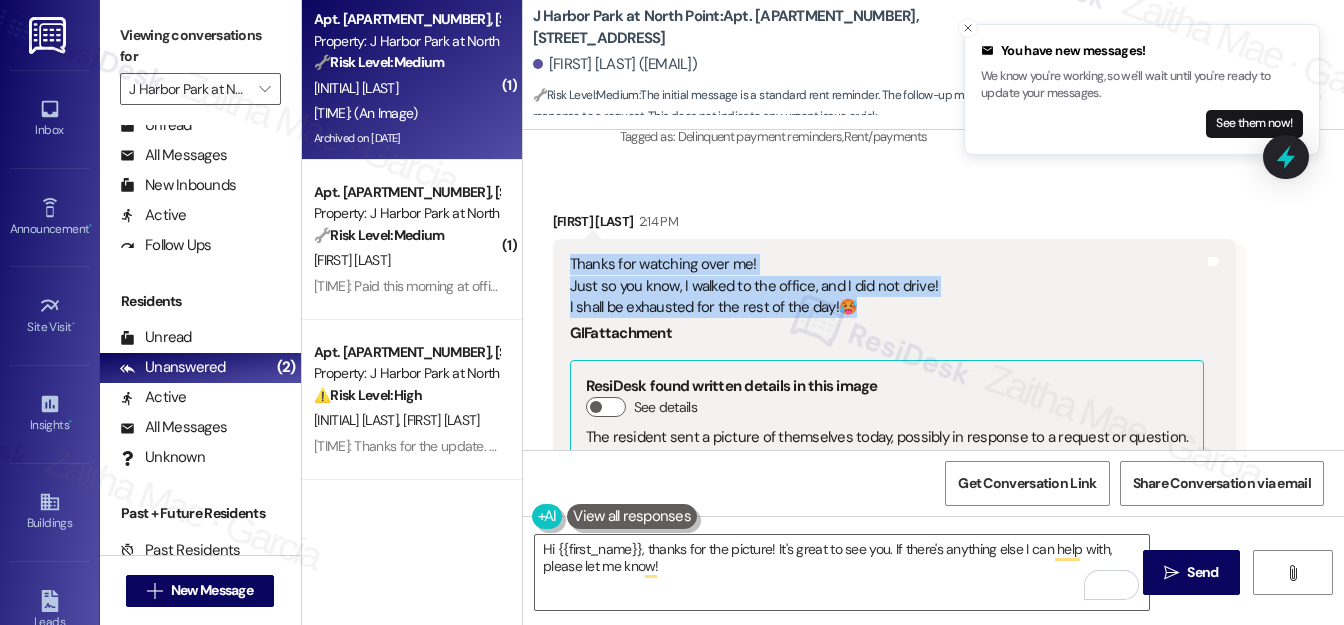 click on "Thanks for watching over me!
Just so you know,  I  walked to the office, and I did not drive!
I shall be exhausted for the rest of the day!🥵 GIF  attachment ResiDesk found written details in this image   See details The resident sent a picture of themselves today, possibly in response to a request or question.
Download   (Click to zoom) Tags and notes" at bounding box center [895, 456] 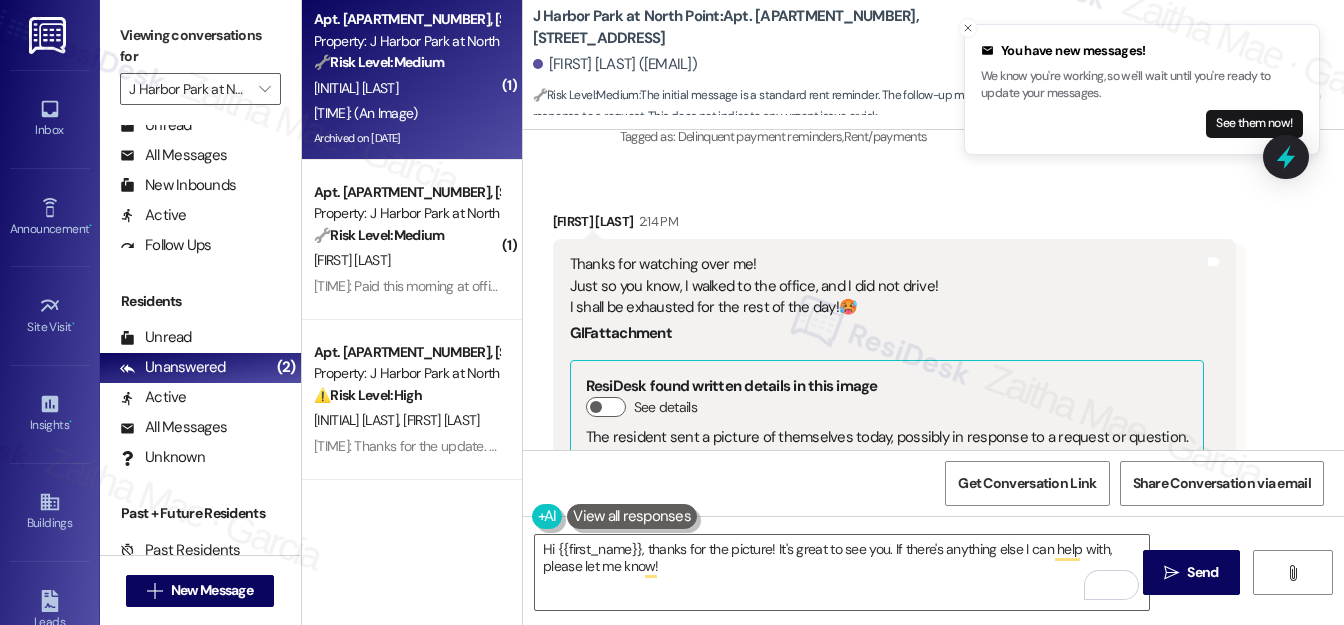 click on "Received via SMS Mark Cochrane 2:14 PM Thanks for watching over me!
Just so you know,  I  walked to the office, and I did not drive!
I shall be exhausted for the rest of the day!🥵 GIF  attachment ResiDesk found written details in this image   See details The resident sent a picture of themselves today, possibly in response to a request or question.
Download   (Click to zoom) Tags and notes Tagged as:   Praise Click to highlight conversations about Praise" at bounding box center (933, 442) 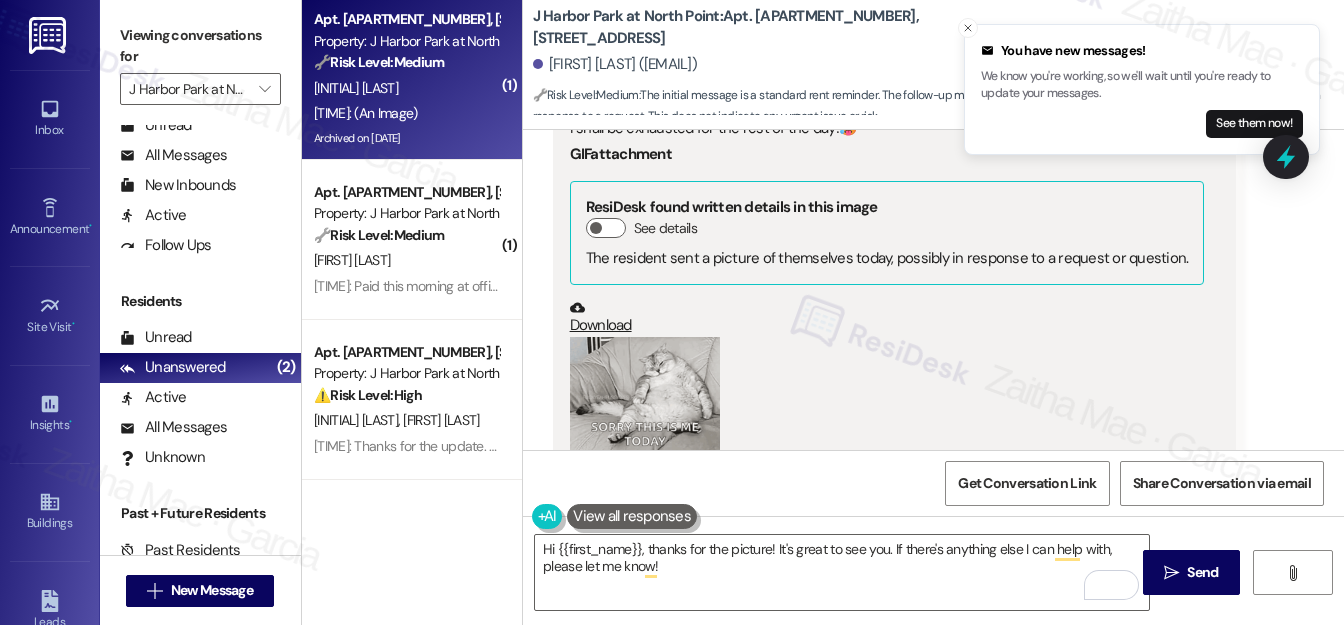 scroll, scrollTop: 21278, scrollLeft: 0, axis: vertical 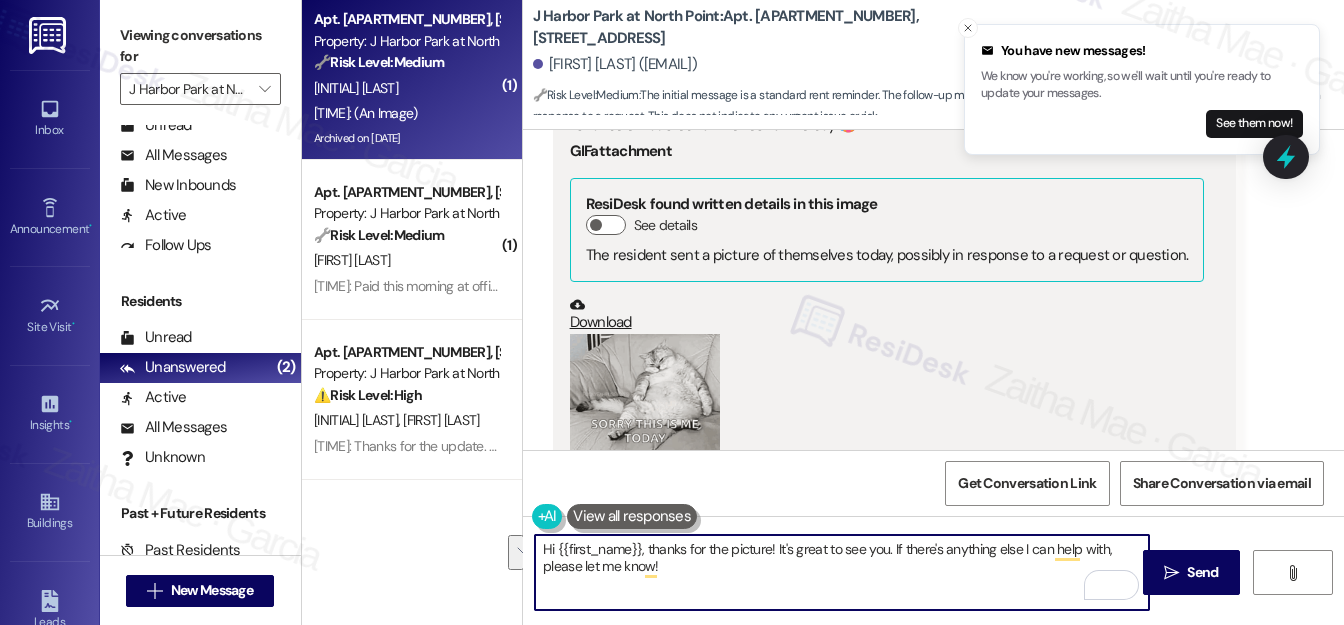 drag, startPoint x: 538, startPoint y: 543, endPoint x: 687, endPoint y: 567, distance: 150.9205 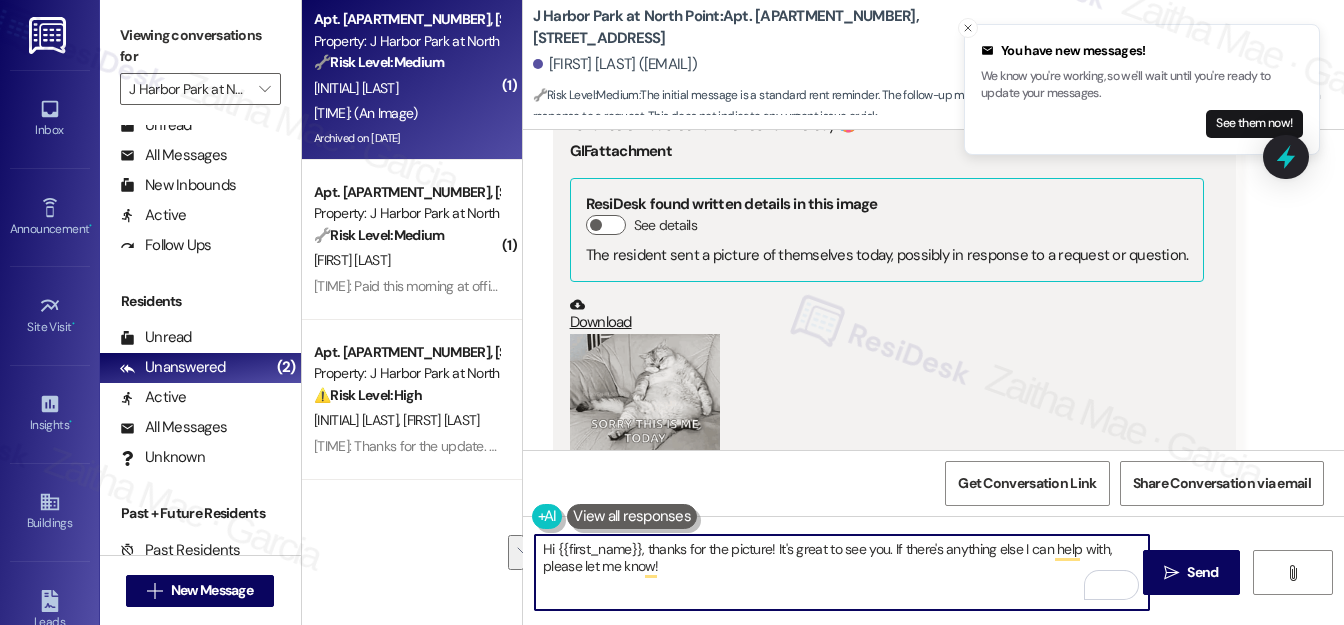 click on "Hi {{first_name}}, thanks for the picture! It's great to see you. If there's anything else I can help with, please let me know!" at bounding box center (842, 572) 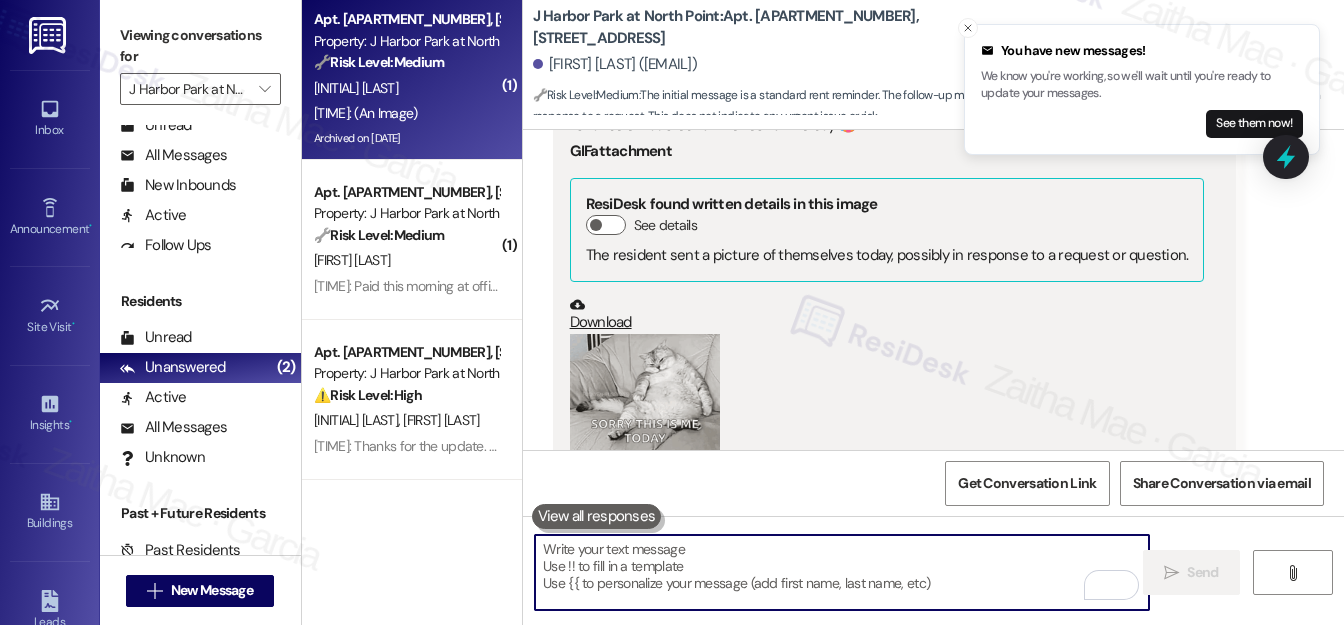 click at bounding box center (842, 572) 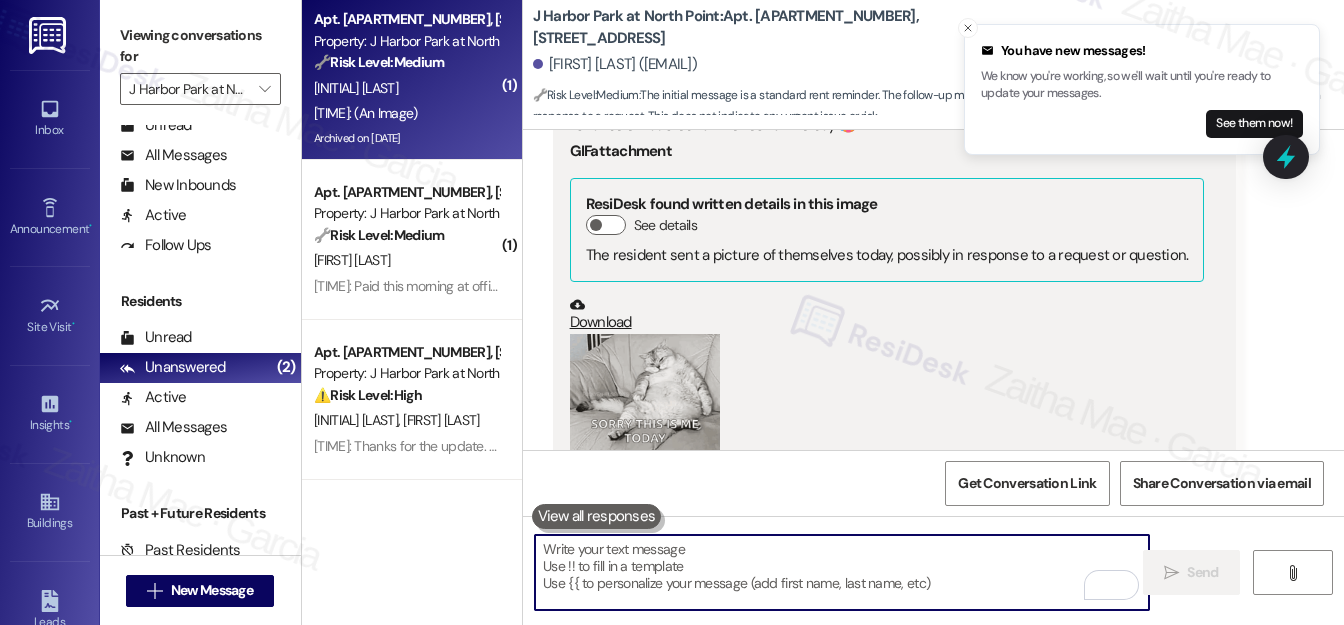 paste on "Thank you for the update — and well done on making the trip on foot! We appreciate your prompt attention" 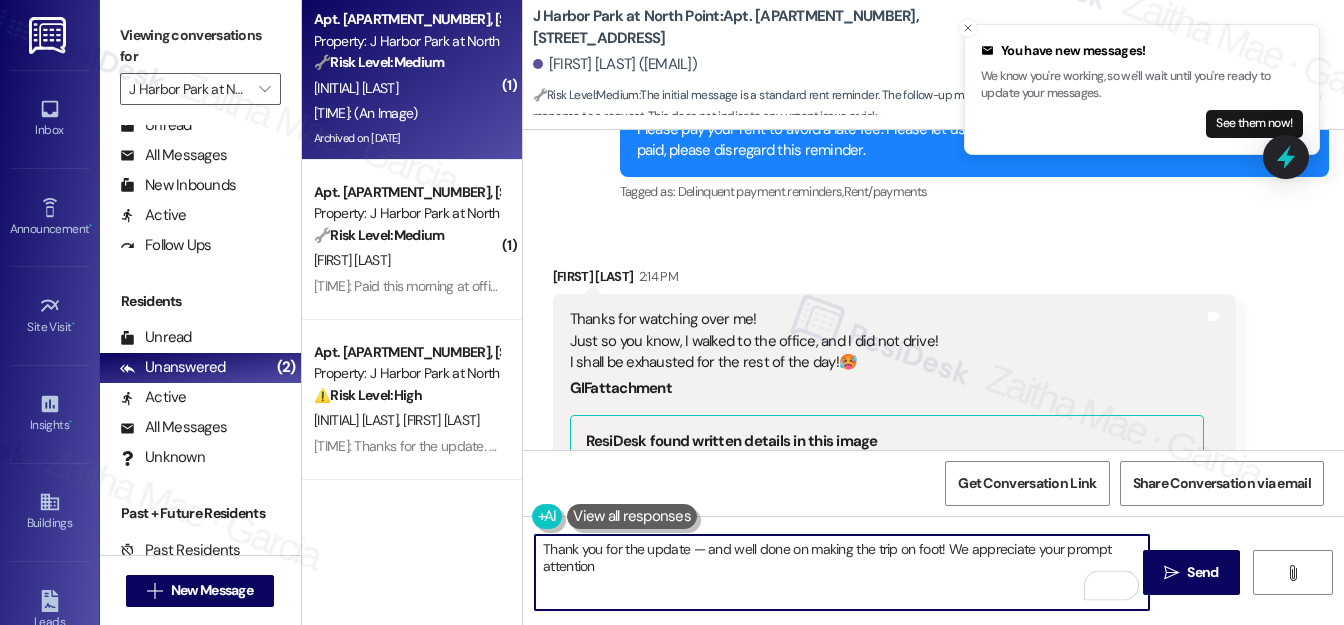 scroll, scrollTop: 20914, scrollLeft: 0, axis: vertical 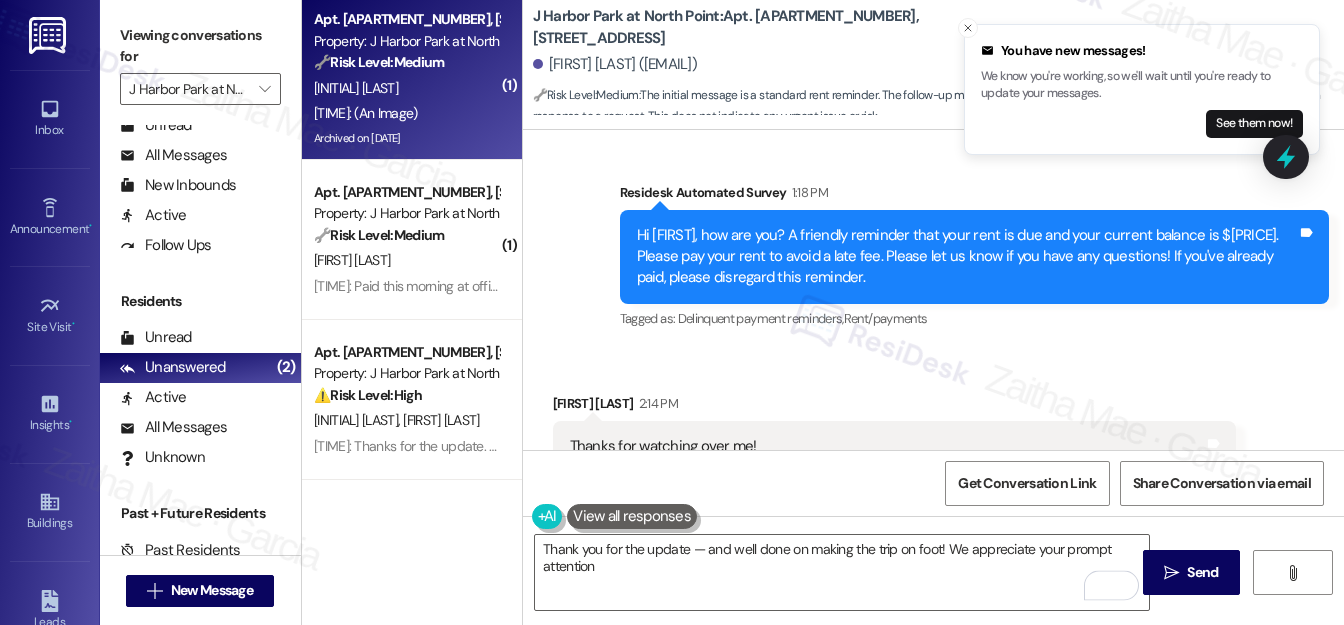 click on "Mark Cochrane 2:14 PM" at bounding box center (895, 407) 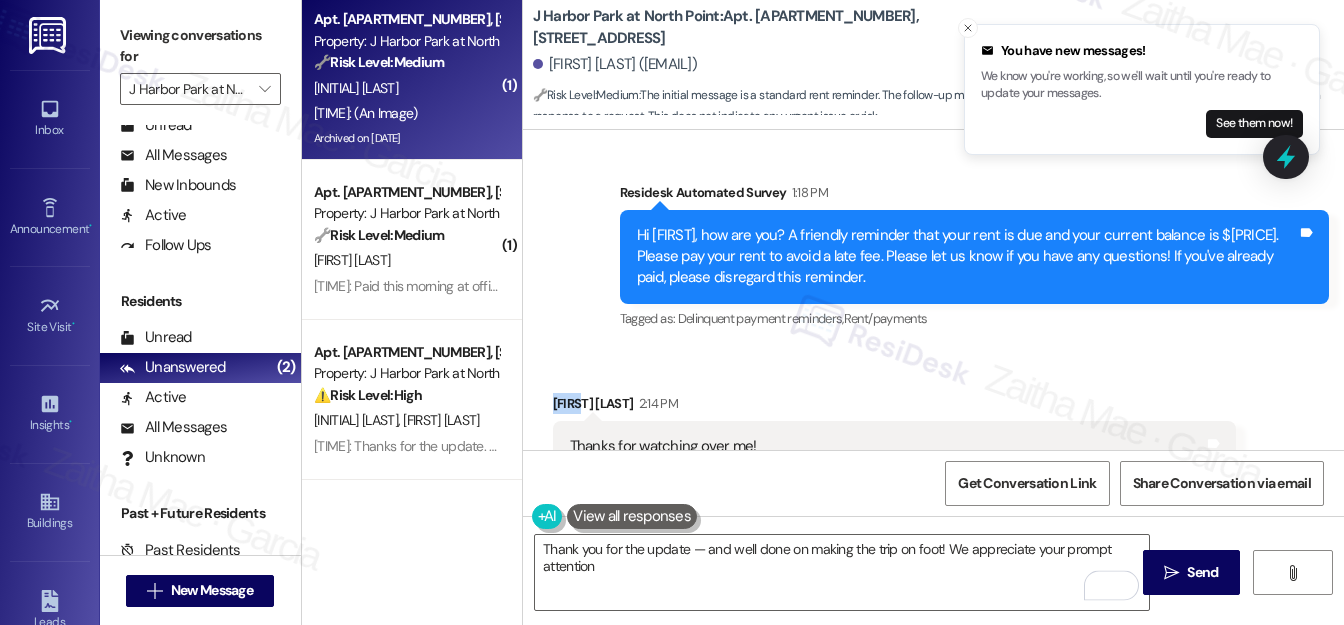 click on "Mark Cochrane 2:14 PM" at bounding box center (895, 407) 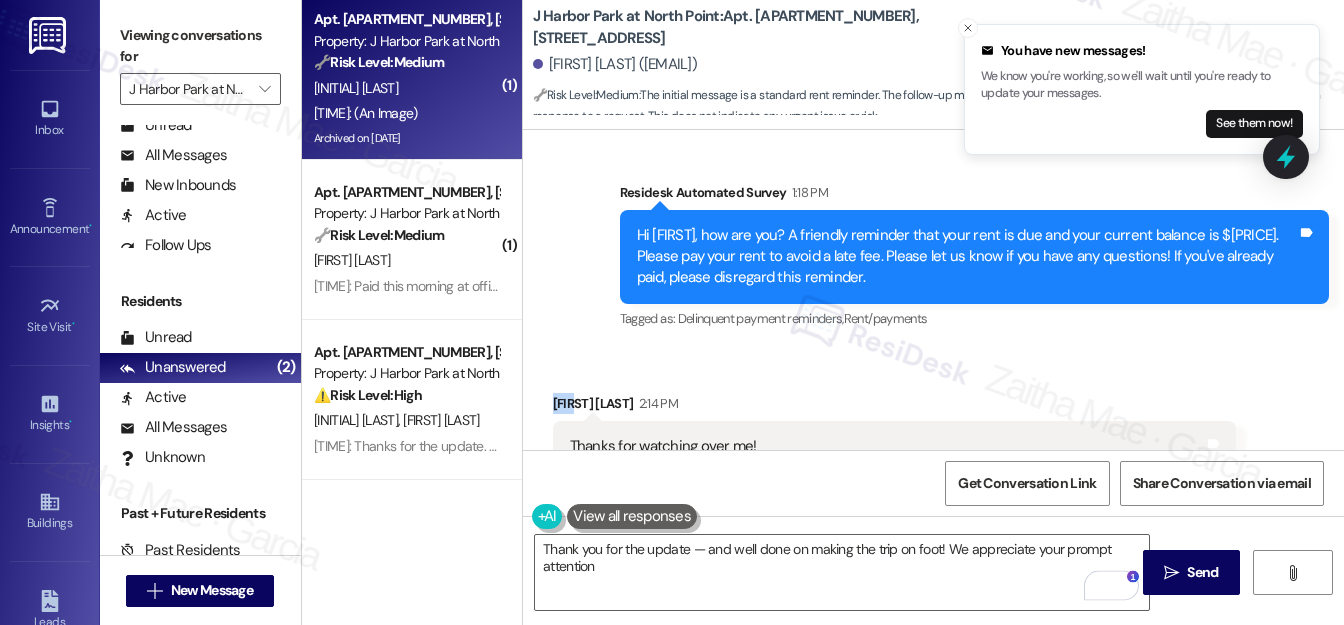 copy on "Mark" 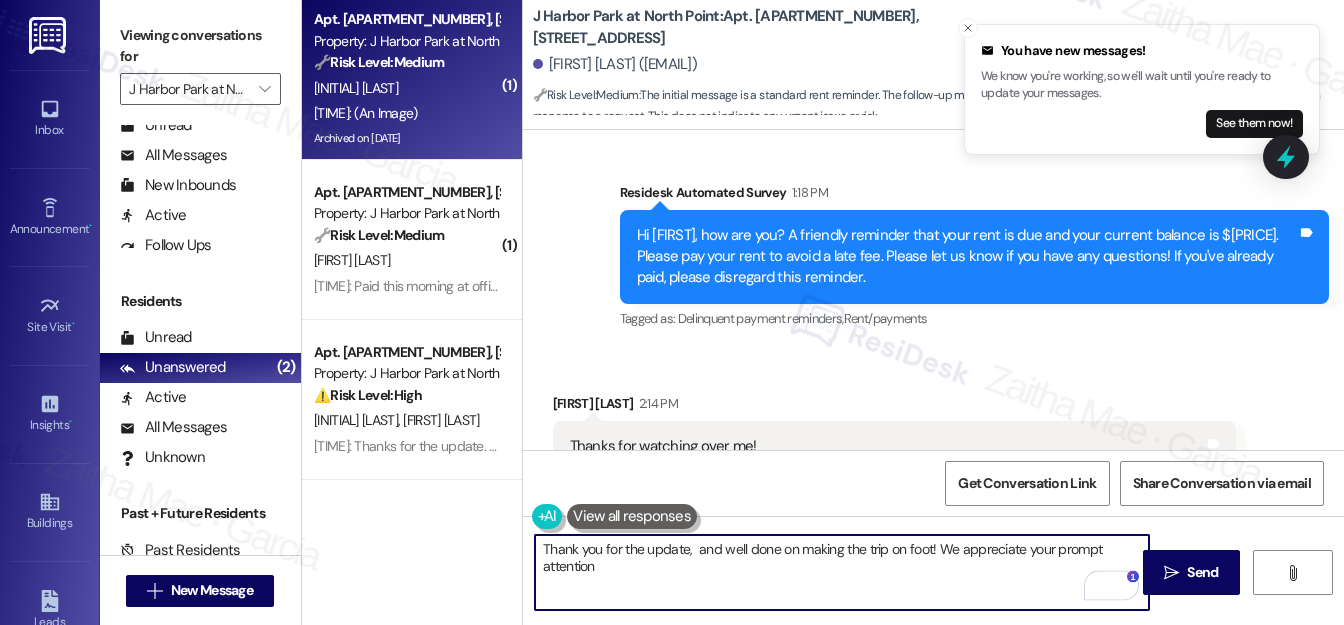 paste on "Mark" 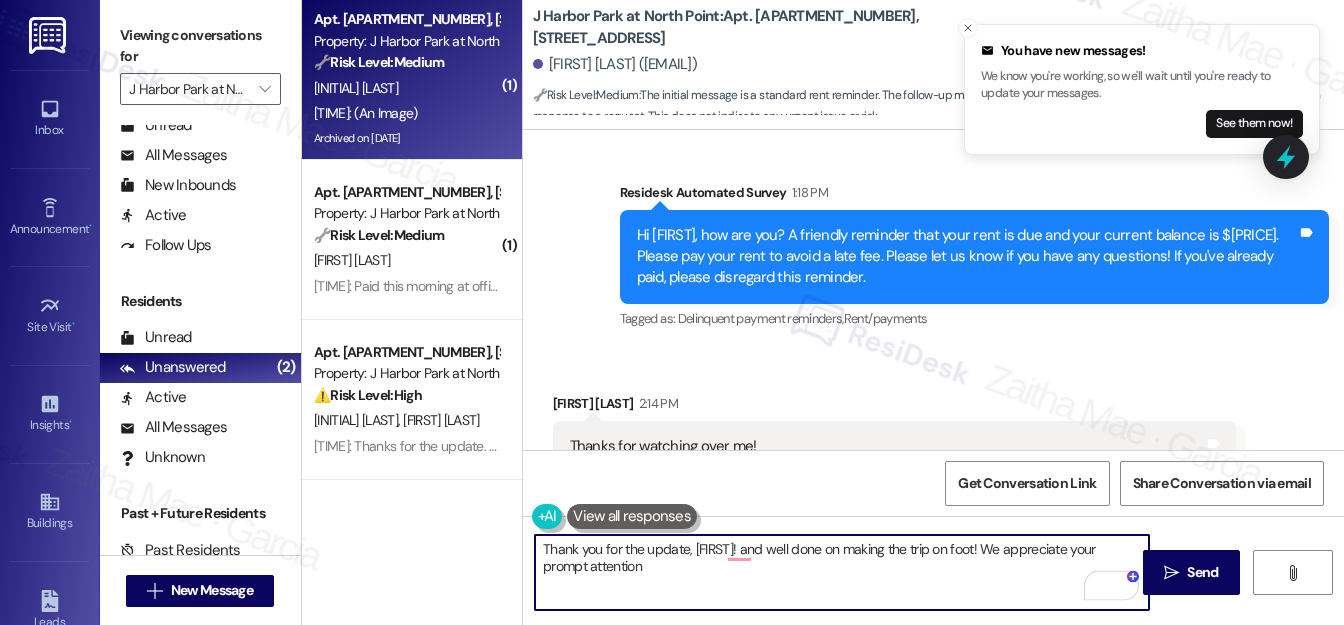 click on "Thank you for the update, Mark! and well done on making the trip on foot! We appreciate your prompt attention" at bounding box center [842, 572] 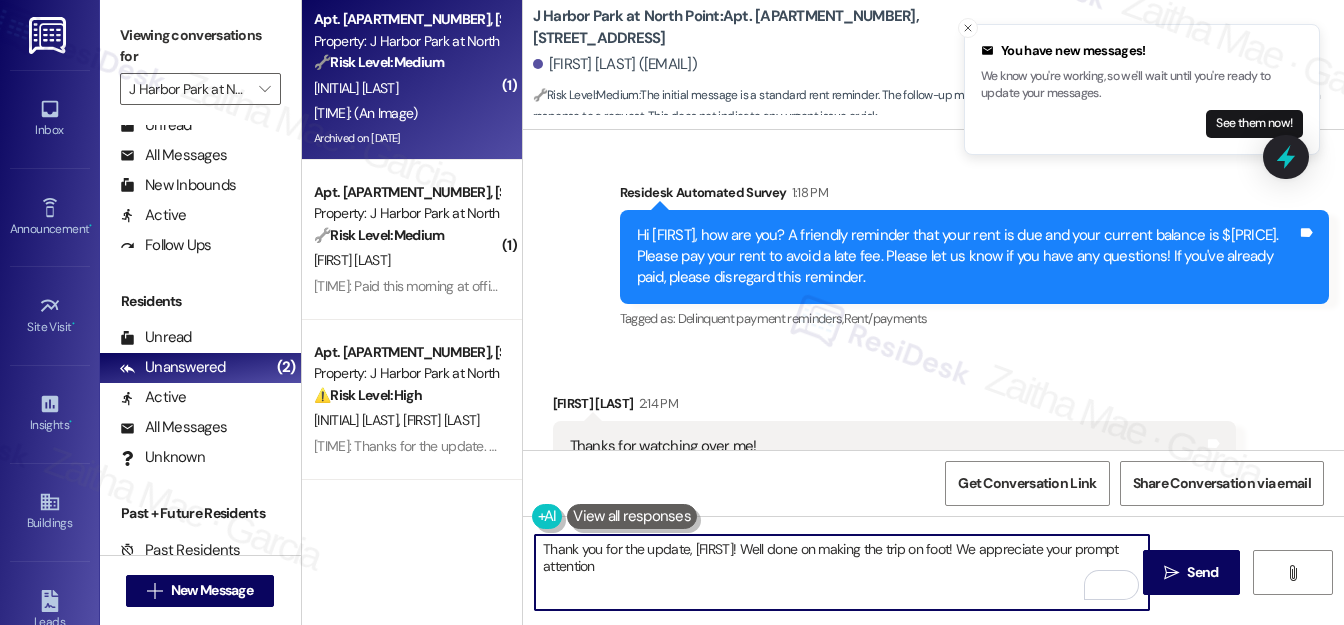 click on "Thank you for the update, Mark! Well done on making the trip on foot! We appreciate your prompt attention" at bounding box center [842, 572] 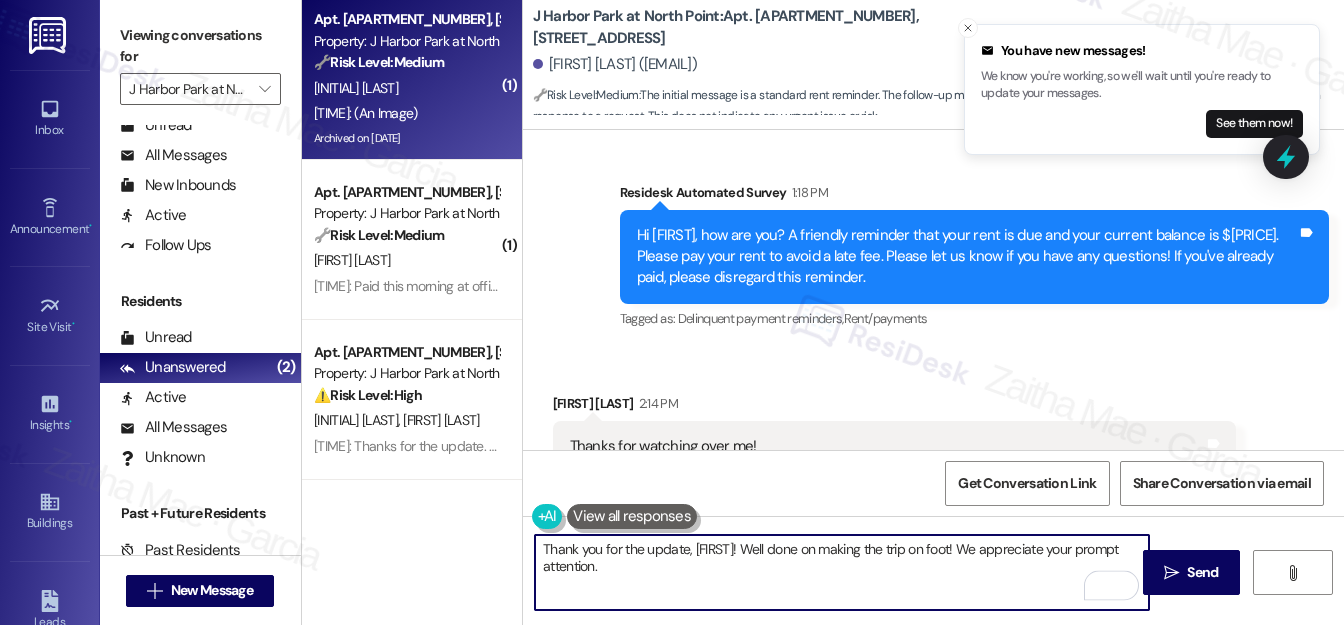 paste on "Please take some time to rest; that sounds like quite the effort!
Ask ChatGPT" 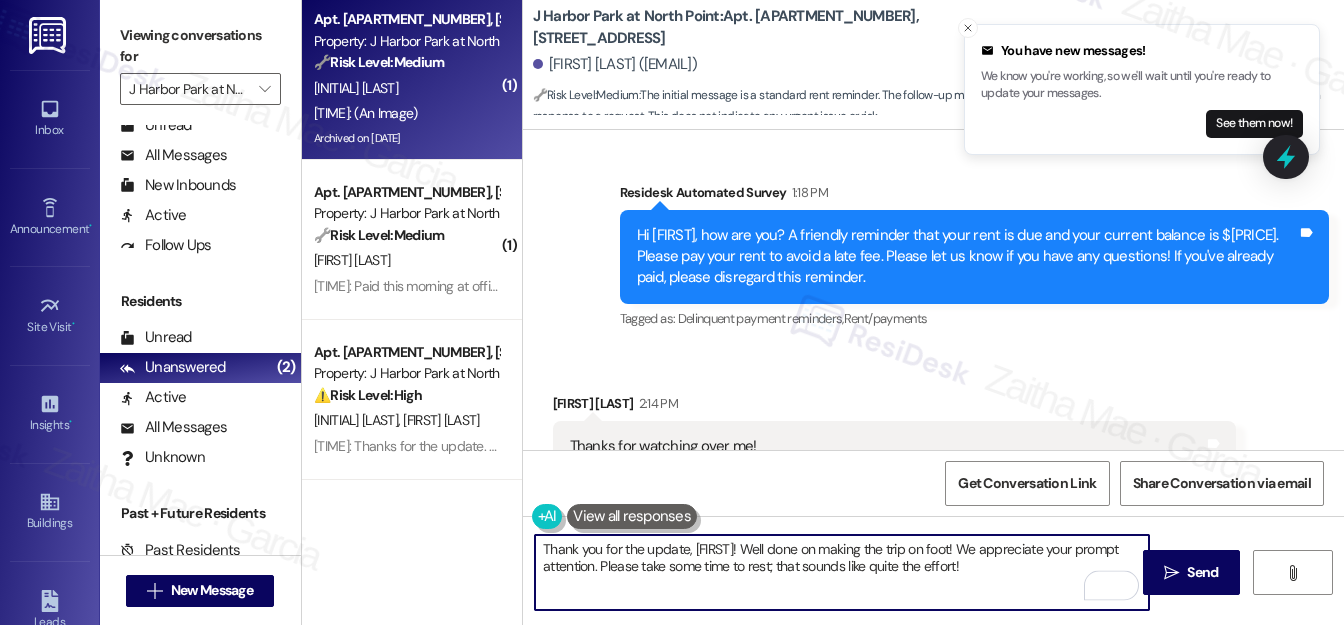scroll, scrollTop: 152, scrollLeft: 0, axis: vertical 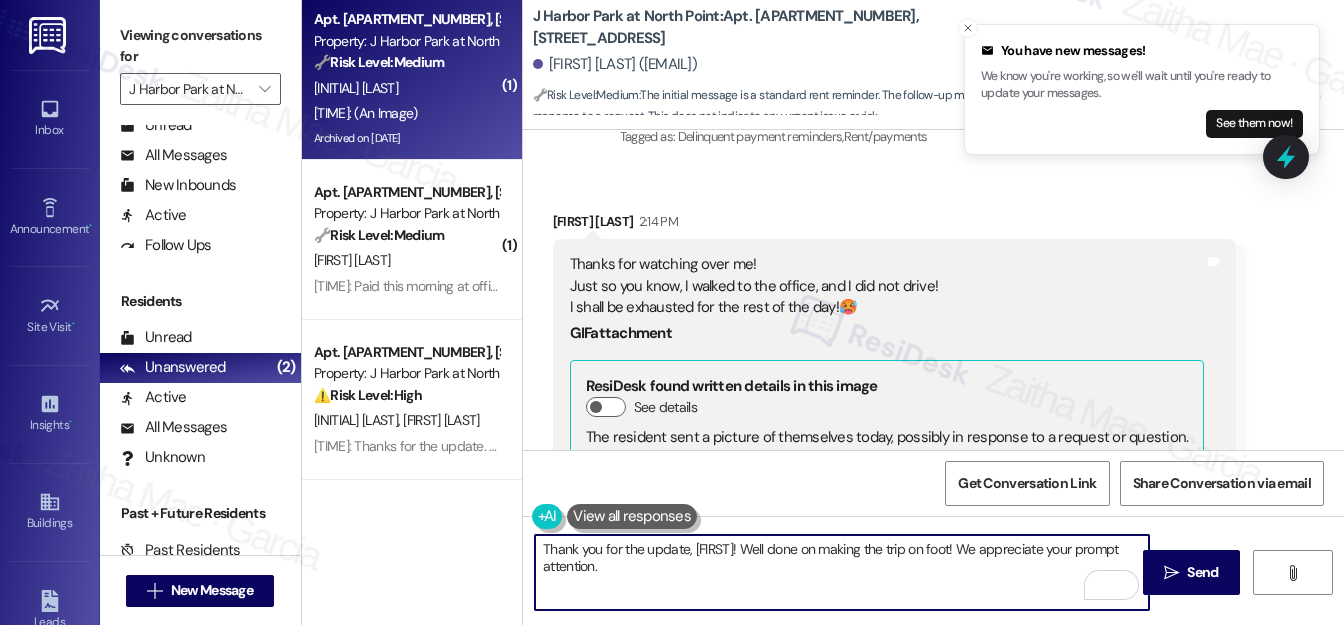 paste on "Please take some time to rest; that sounds like quite the effort!" 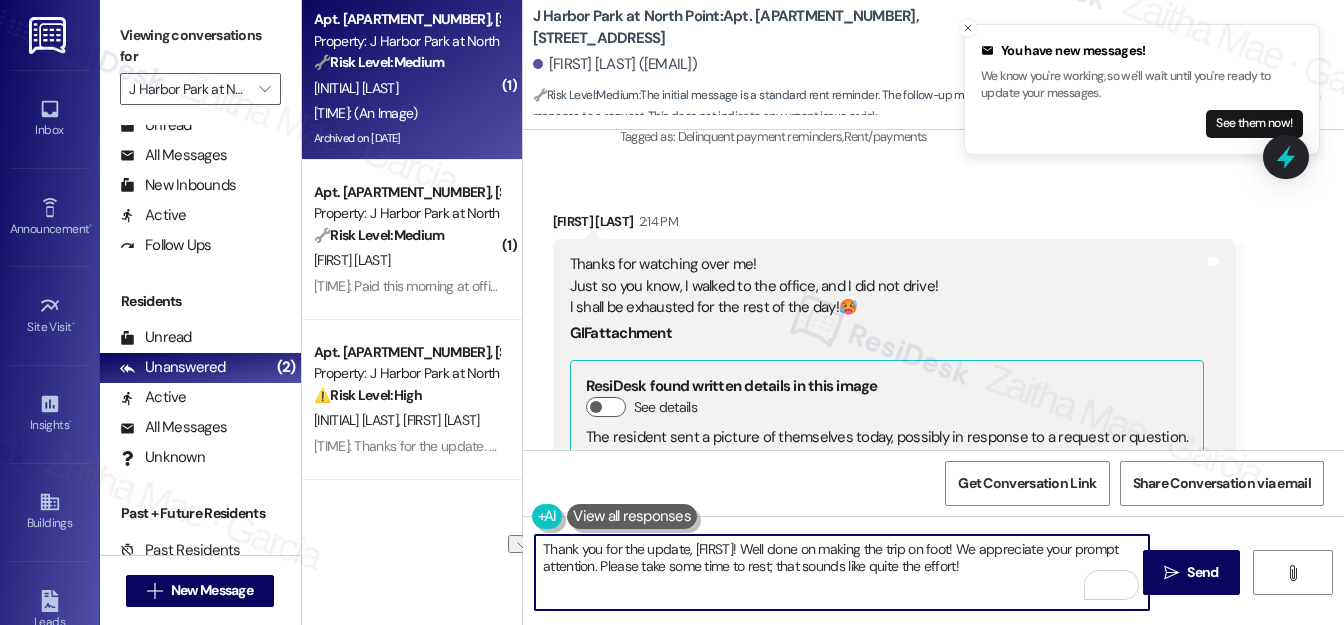 drag, startPoint x: 597, startPoint y: 563, endPoint x: 995, endPoint y: 579, distance: 398.32147 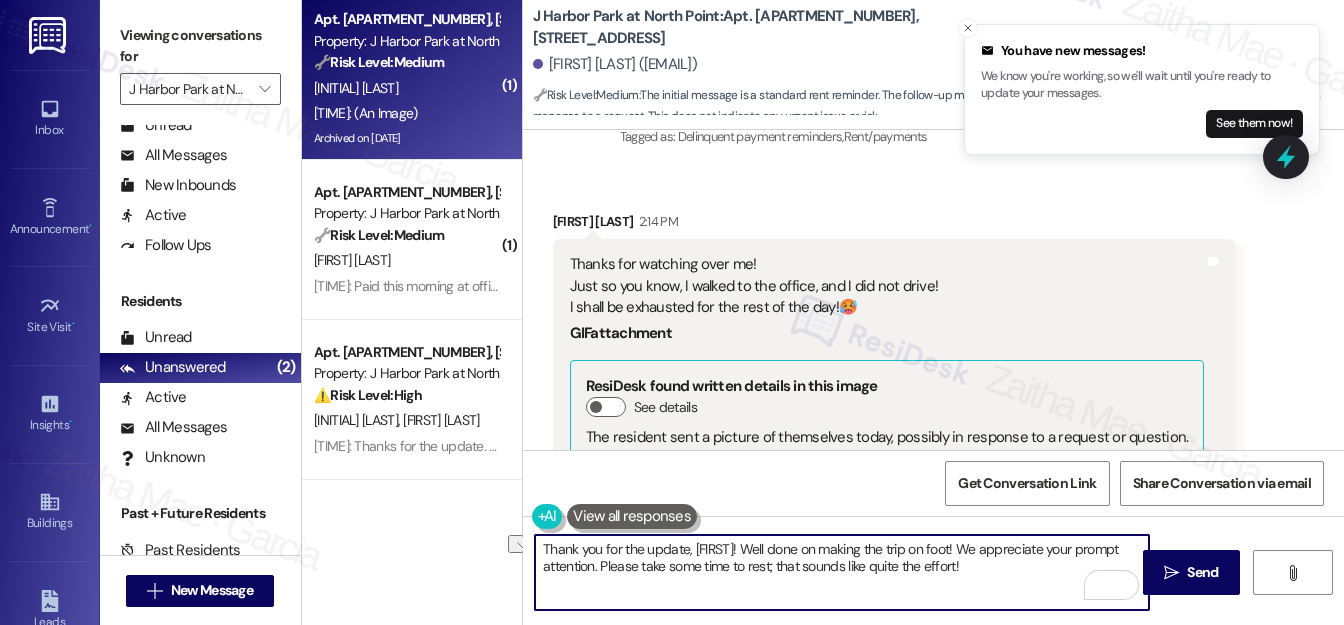 click on "Thank you for the update, Mark! Well done on making the trip on foot! We appreciate your prompt attention. Please take some time to rest; that sounds like quite the effort!" at bounding box center (842, 572) 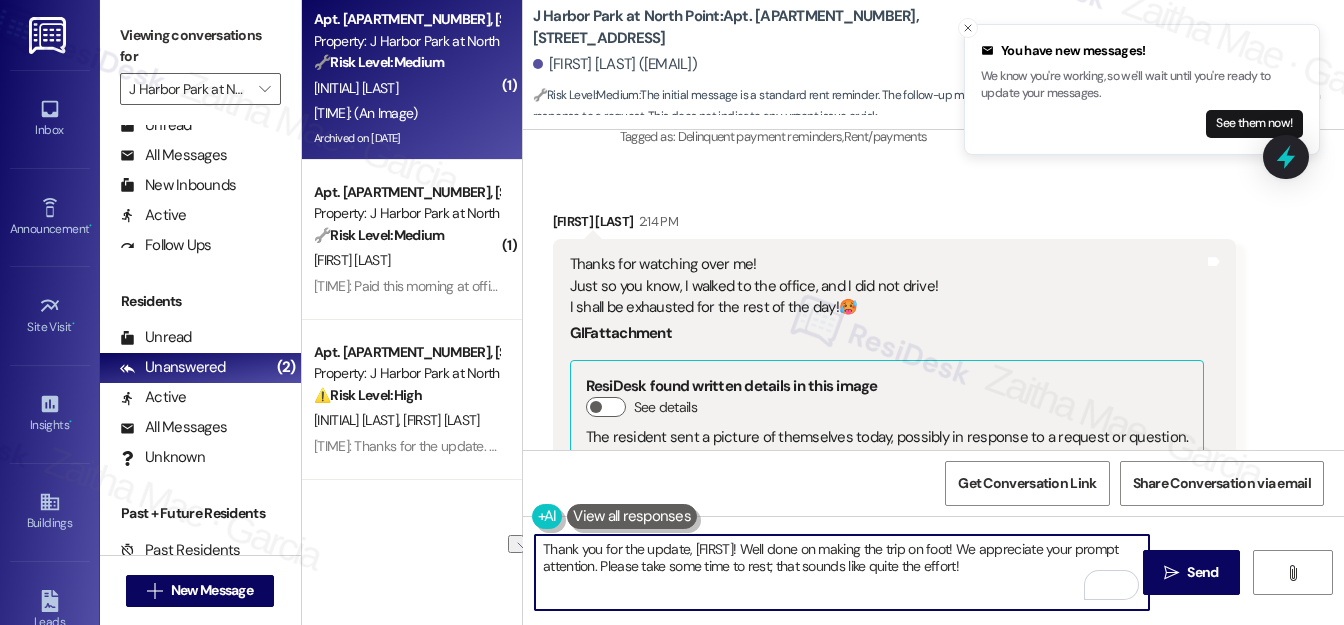 type on "Thank you for the update, Mark! Well done on making the trip on foot! We appreciate your prompt attention." 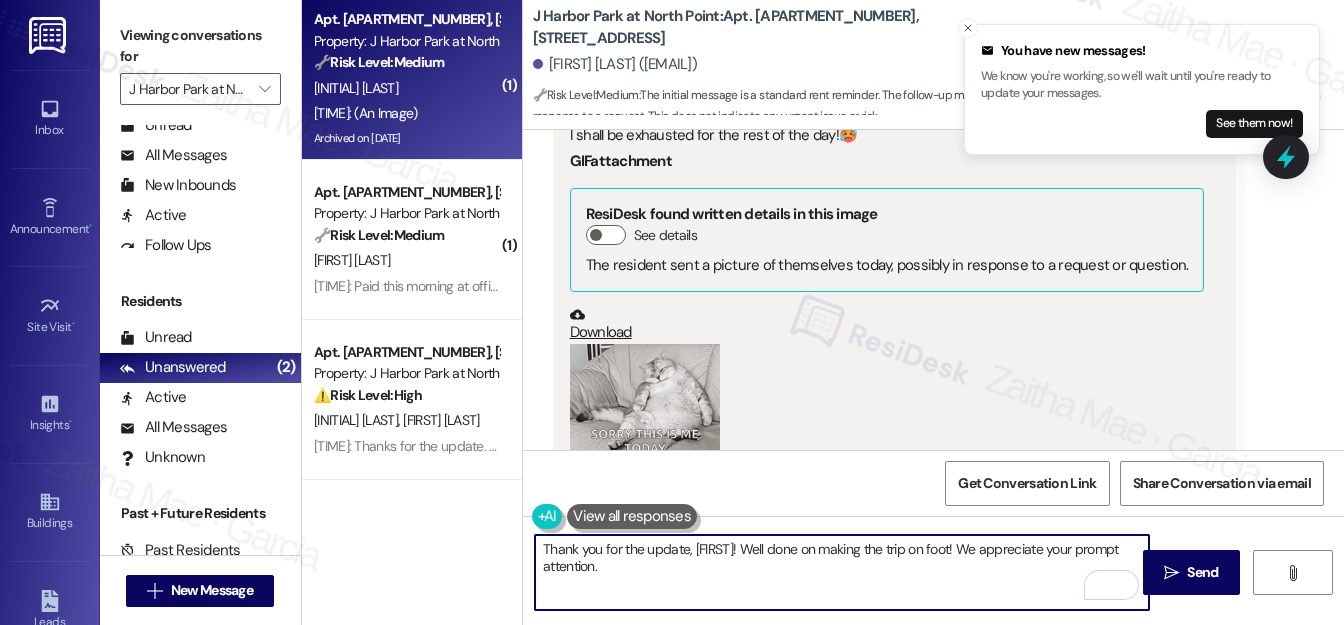scroll, scrollTop: 21278, scrollLeft: 0, axis: vertical 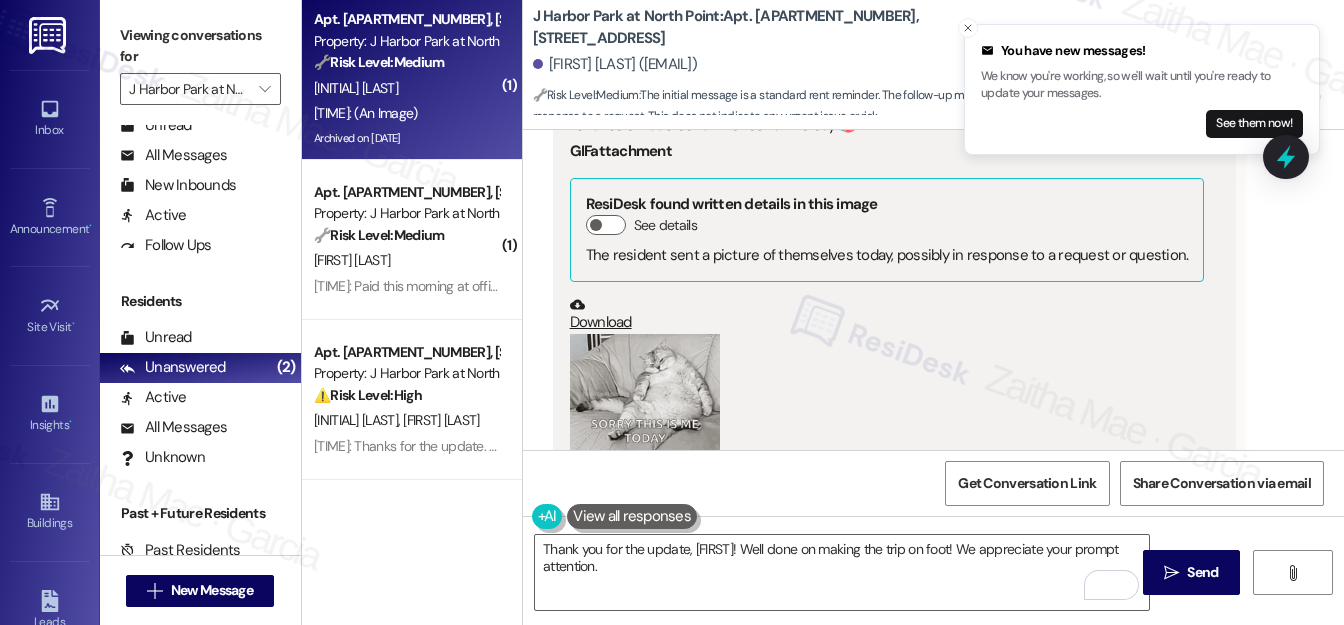 drag, startPoint x: 1189, startPoint y: 558, endPoint x: 1156, endPoint y: 524, distance: 47.38143 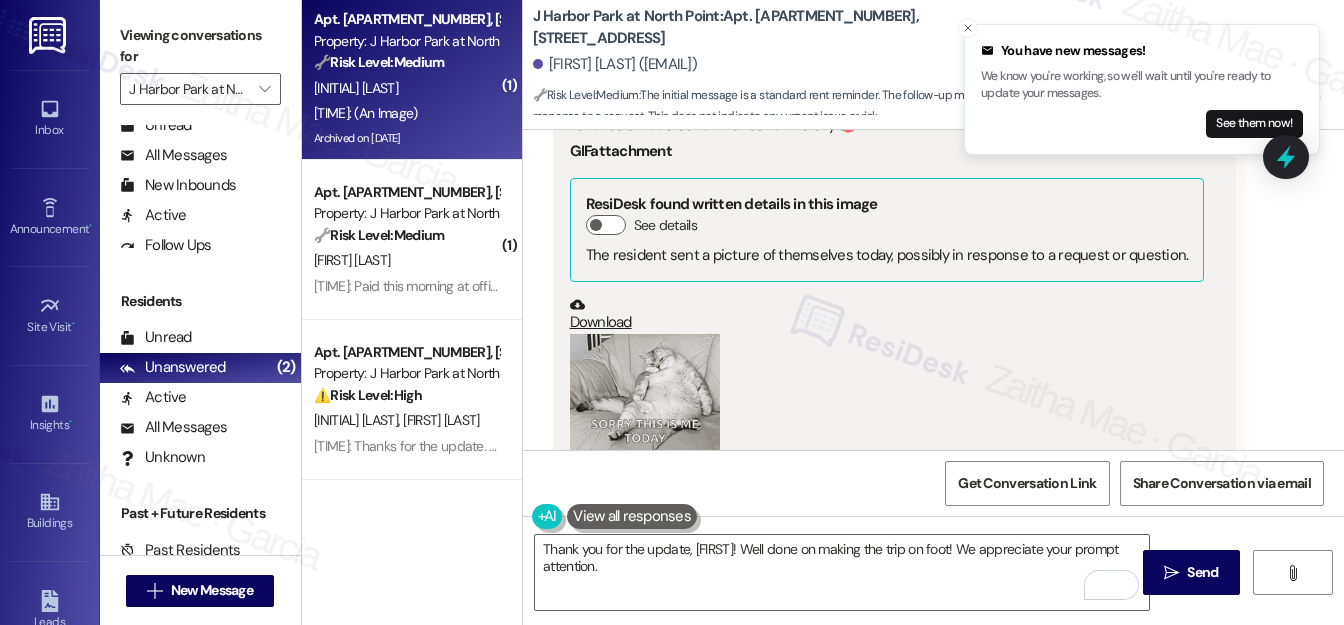 click on " Send" at bounding box center (1191, 572) 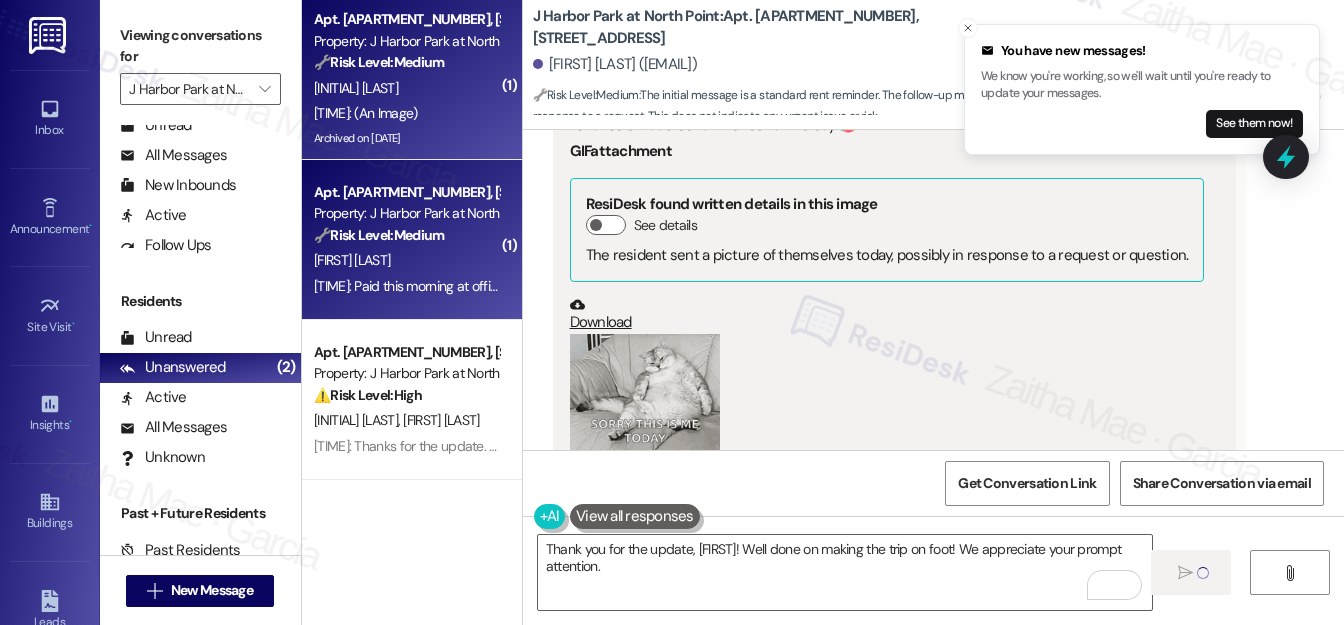 type 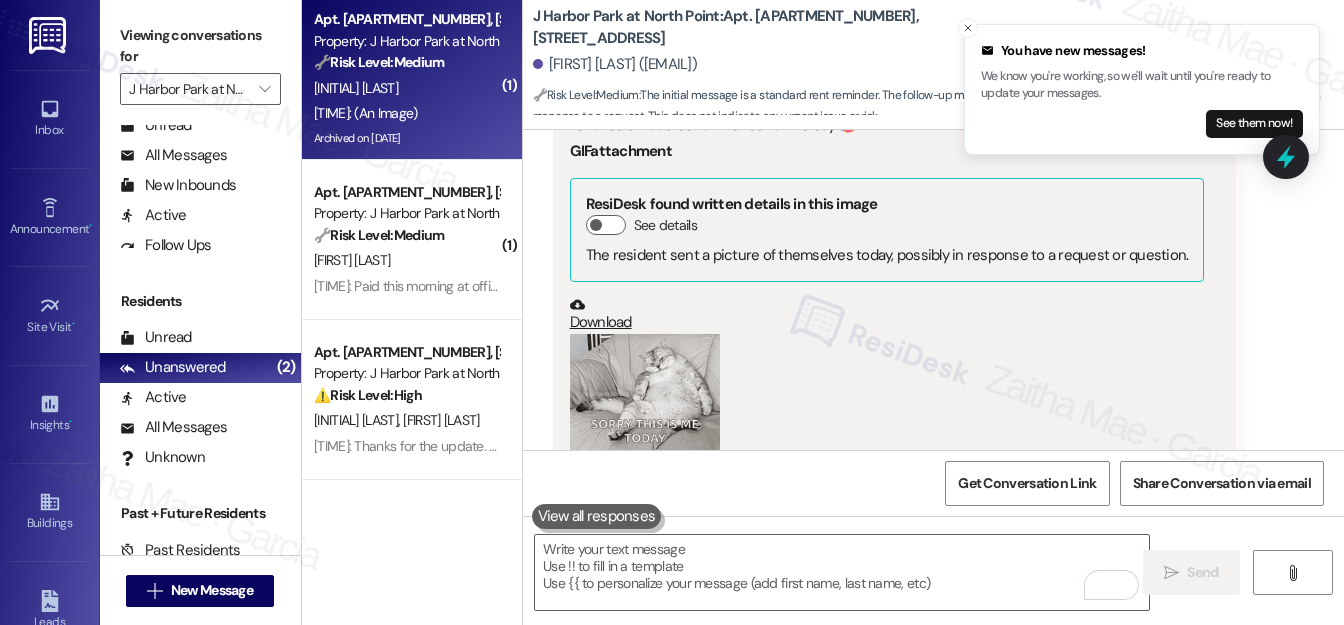 scroll, scrollTop: 21277, scrollLeft: 0, axis: vertical 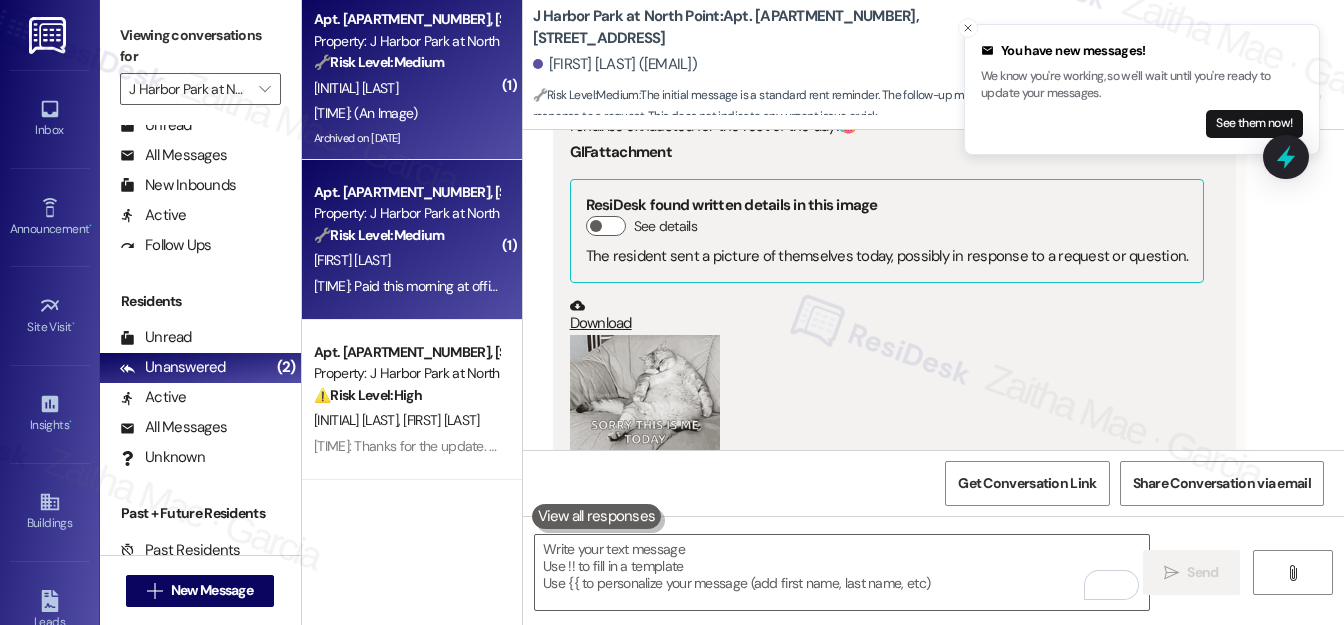 click on "[FIRST] [LAST]" at bounding box center (406, 260) 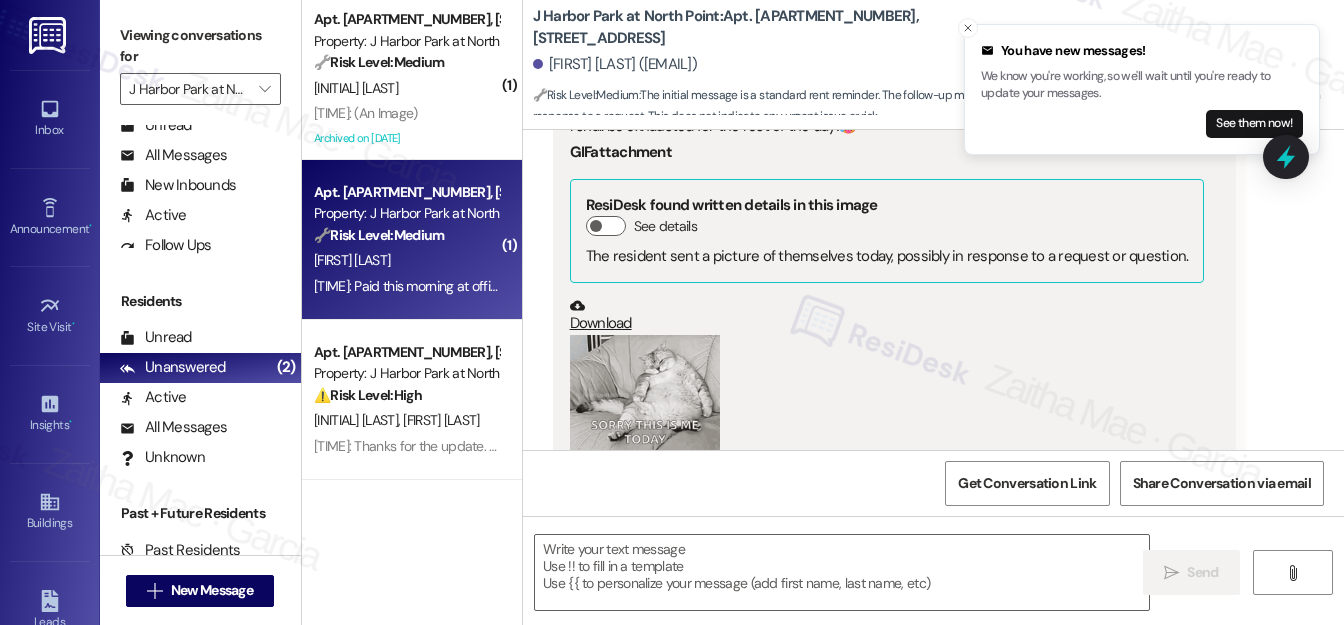 type on "Fetching suggested responses. Please feel free to read through the conversation in the meantime." 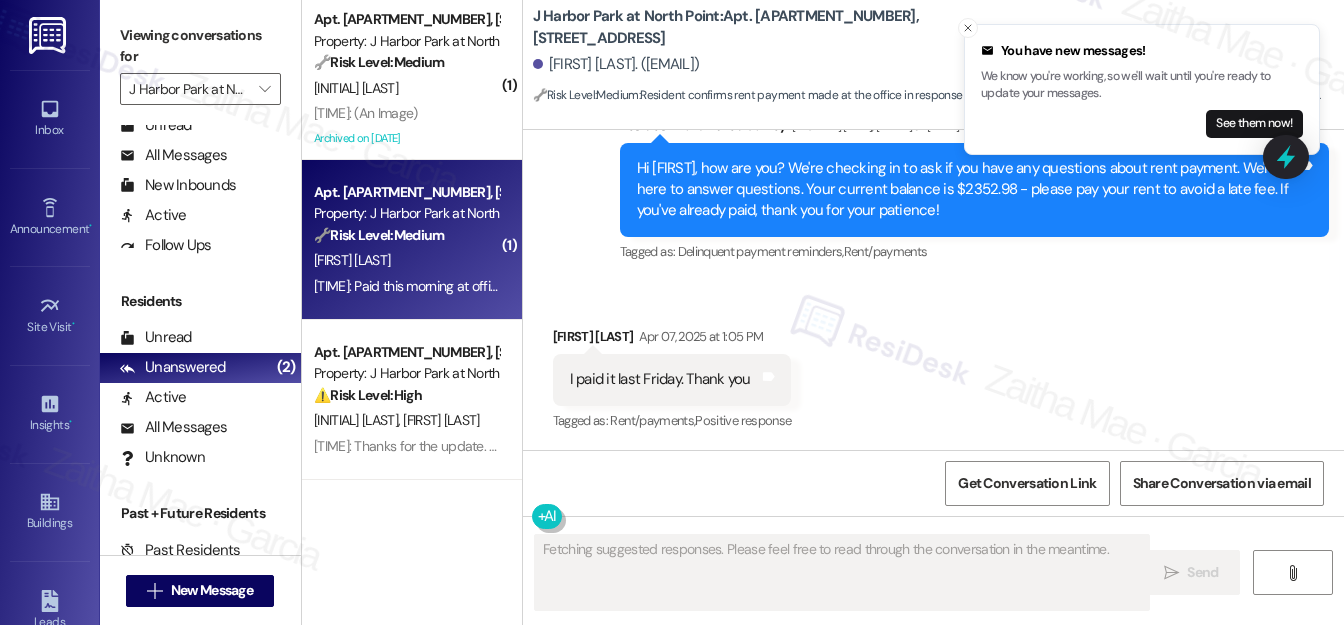 scroll, scrollTop: 9928, scrollLeft: 0, axis: vertical 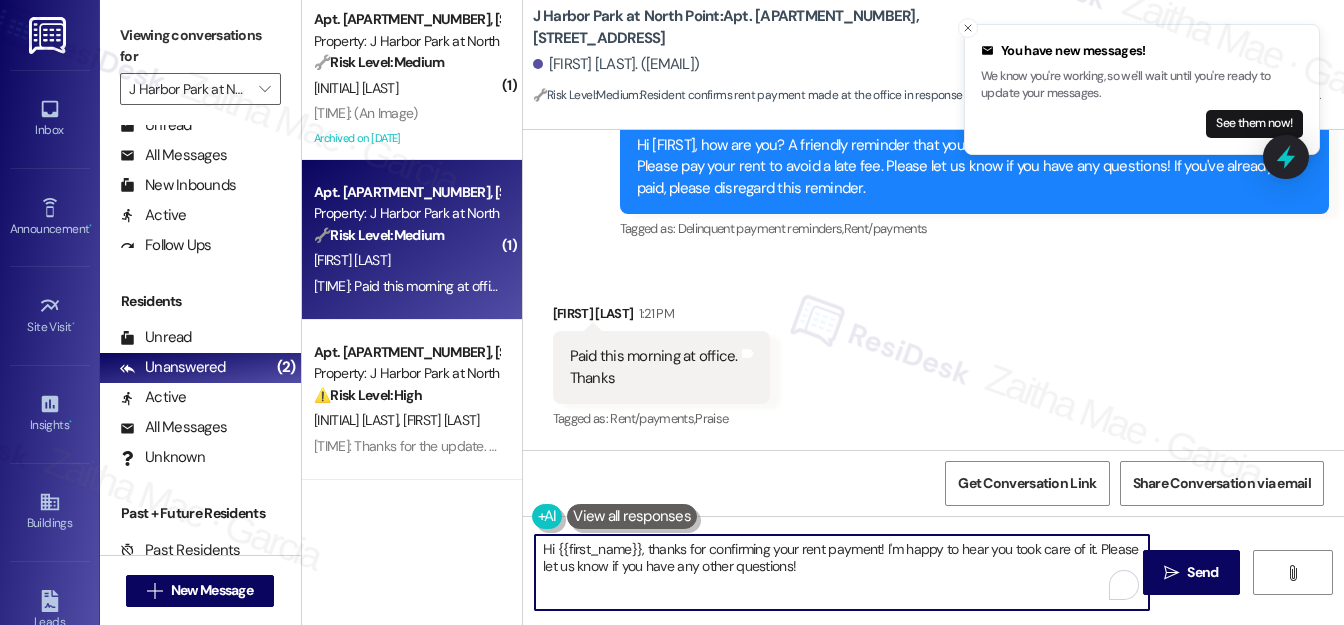 drag, startPoint x: 650, startPoint y: 546, endPoint x: 530, endPoint y: 551, distance: 120.10412 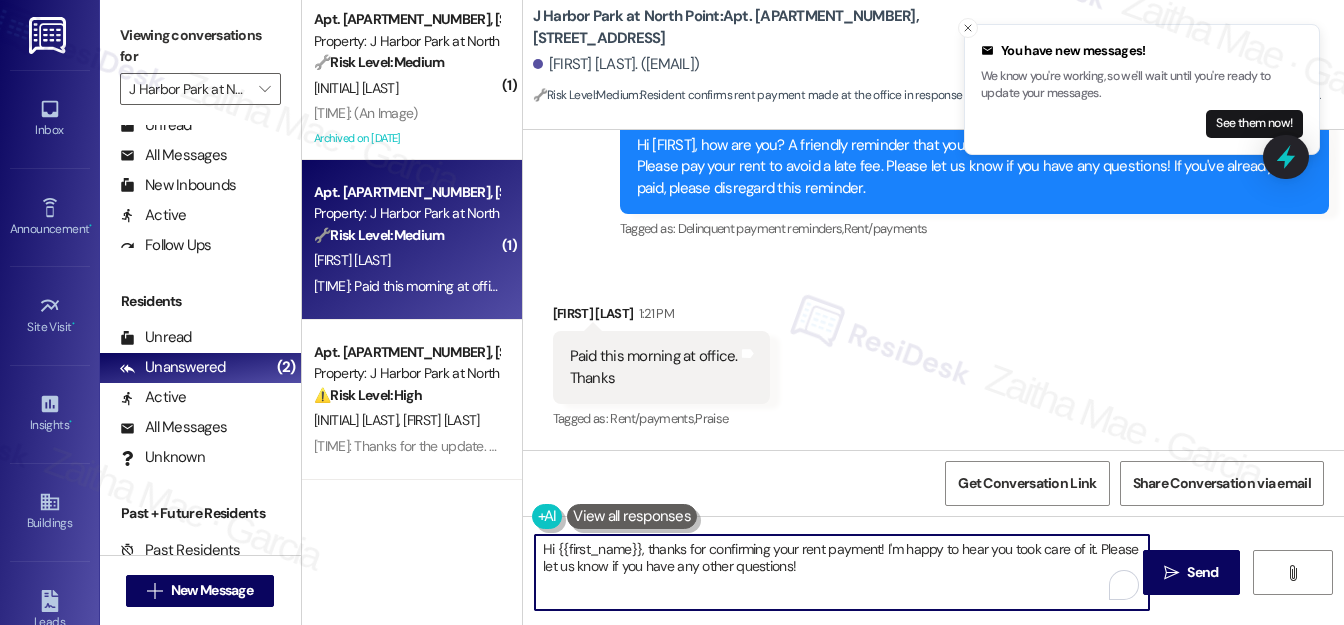click on "Hi {{first_name}}, thanks for confirming your rent payment! I'm happy to hear you took care of it. Please let us know if you have any other questions!" at bounding box center [832, 572] 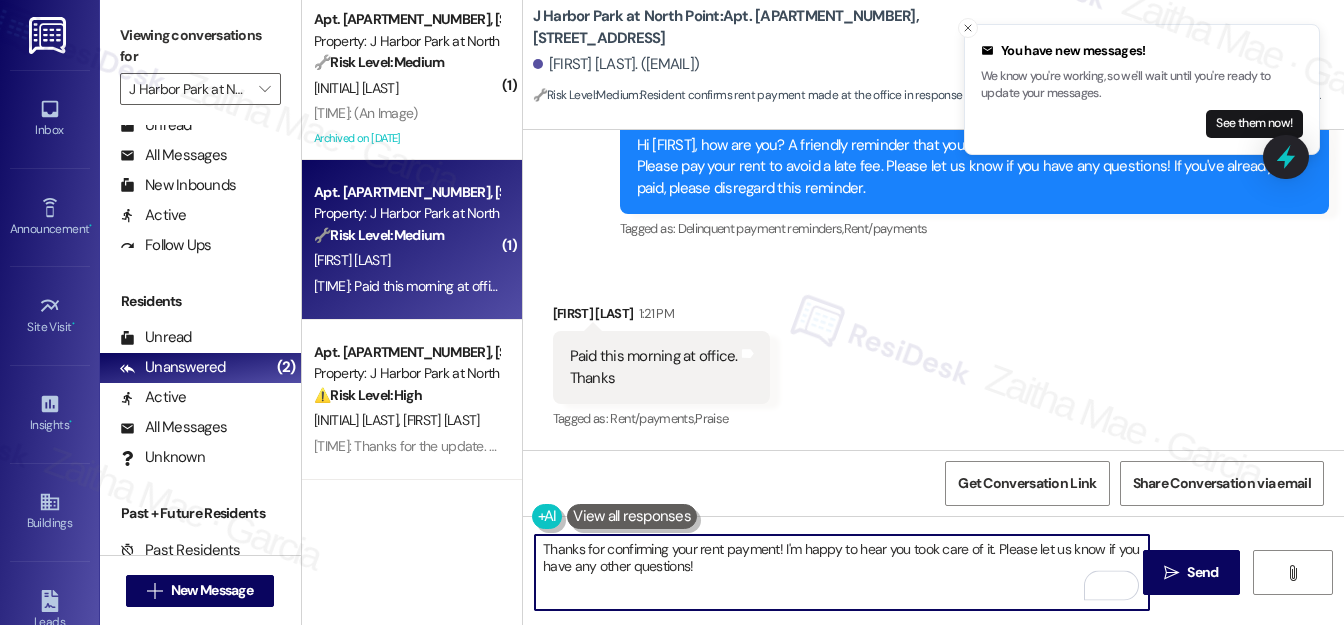 click on "William Rupert 1:21 PM" at bounding box center (661, 317) 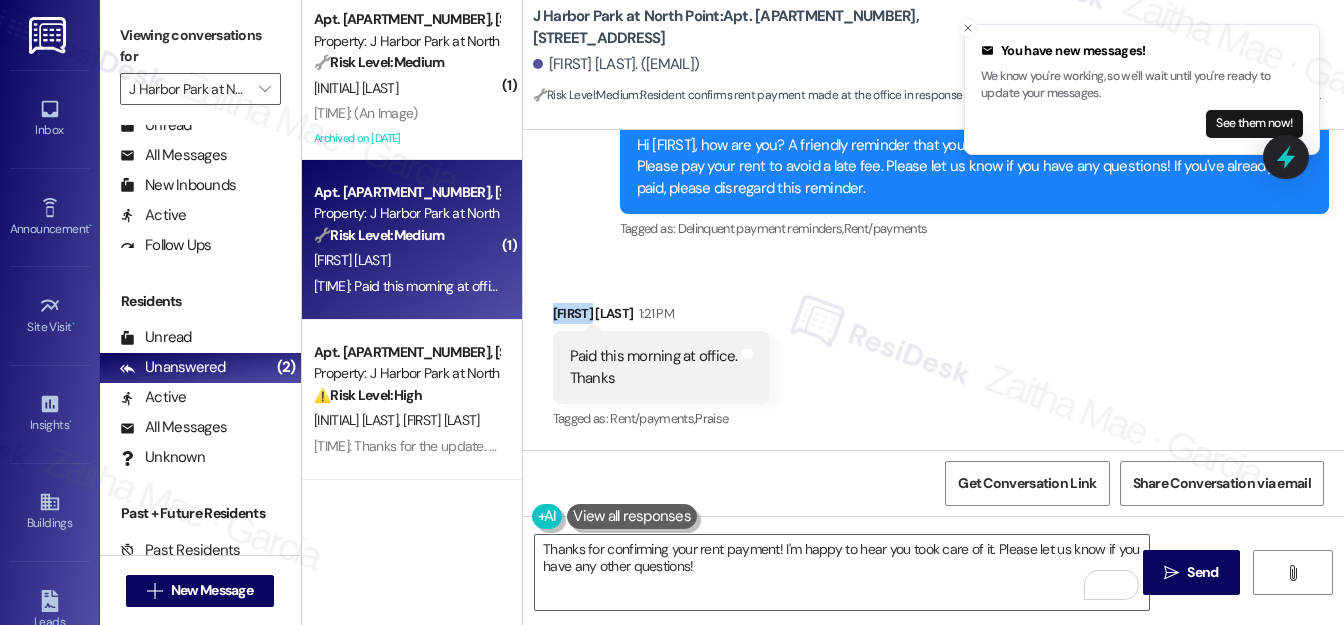 click on "William Rupert 1:21 PM" at bounding box center [661, 317] 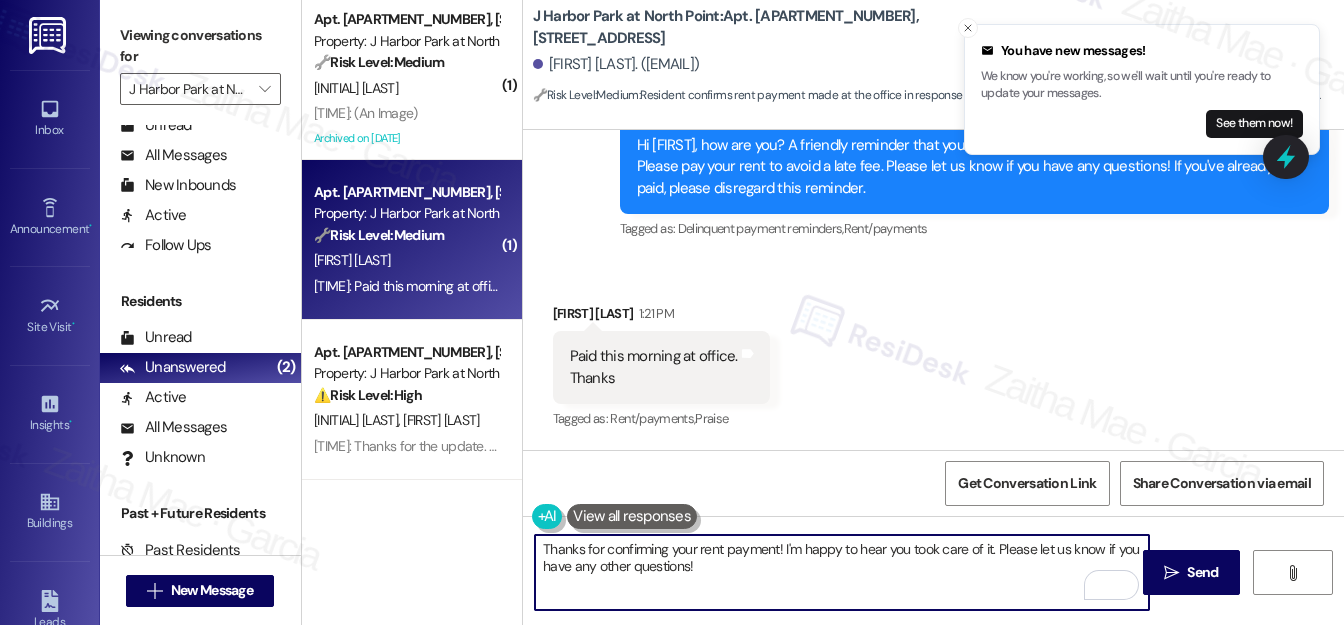 click on "Thanks for confirming your rent payment! I'm happy to hear you took care of it. Please let us know if you have any other questions!" at bounding box center (842, 572) 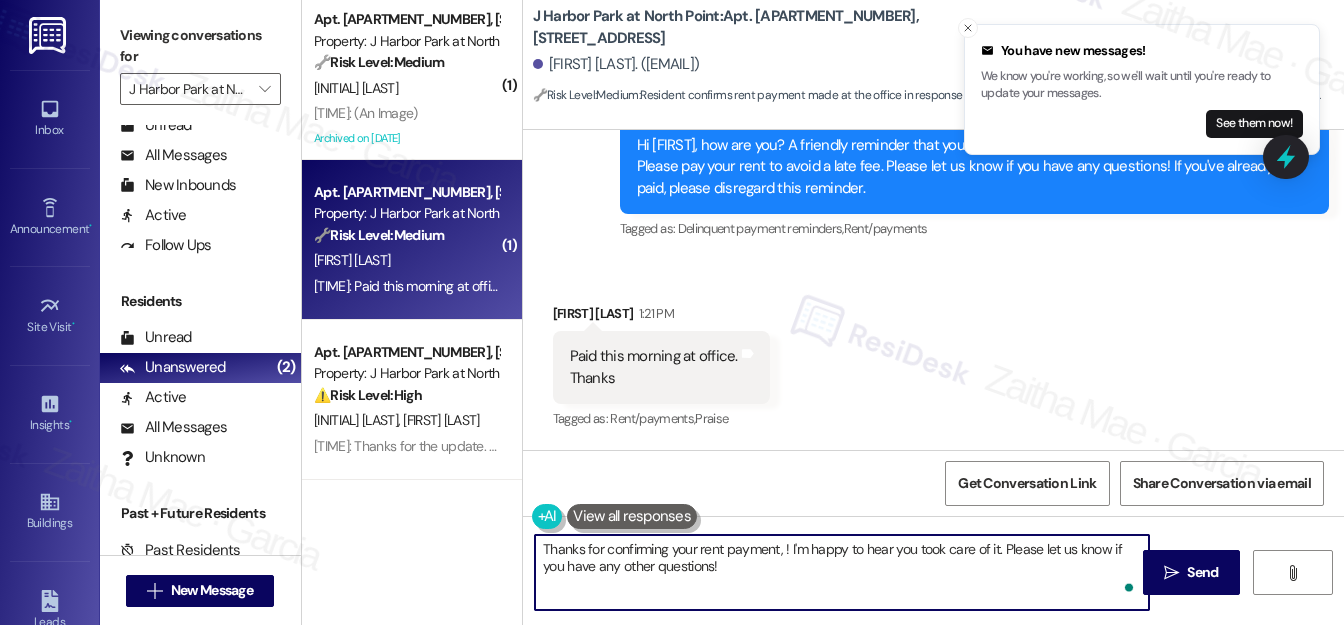 paste on "William" 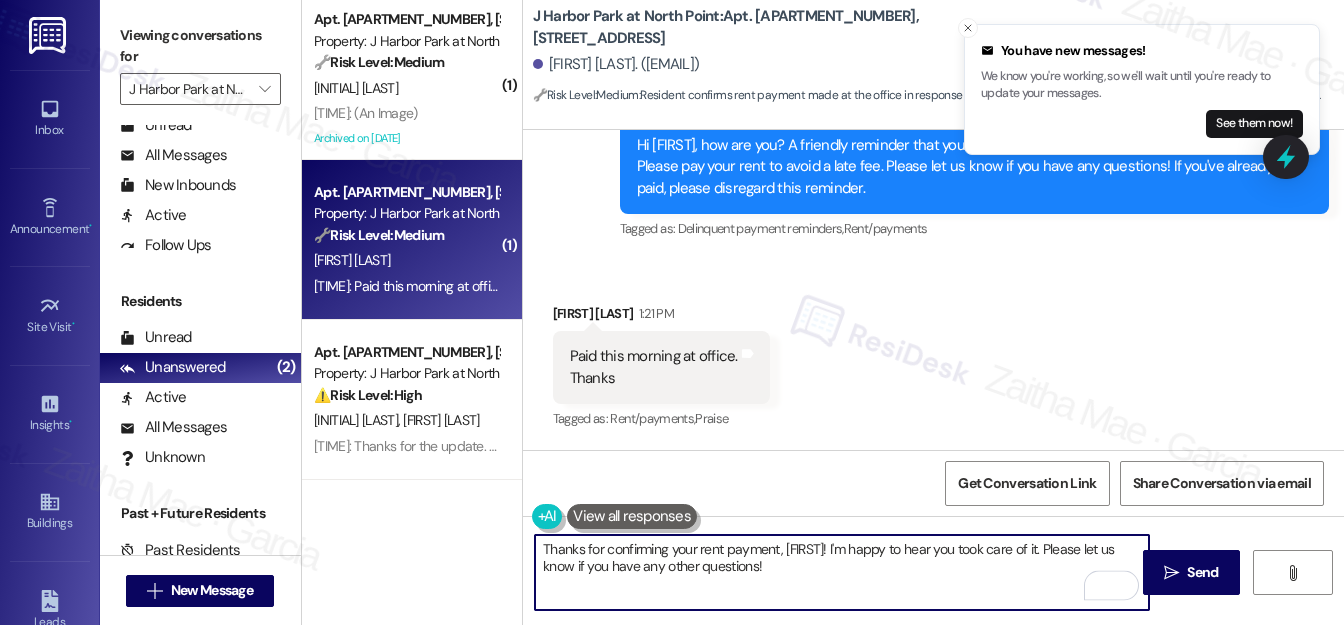 click on "Thanks for confirming your rent payment, William! I'm happy to hear you took care of it. Please let us know if you have any other questions!" at bounding box center [842, 572] 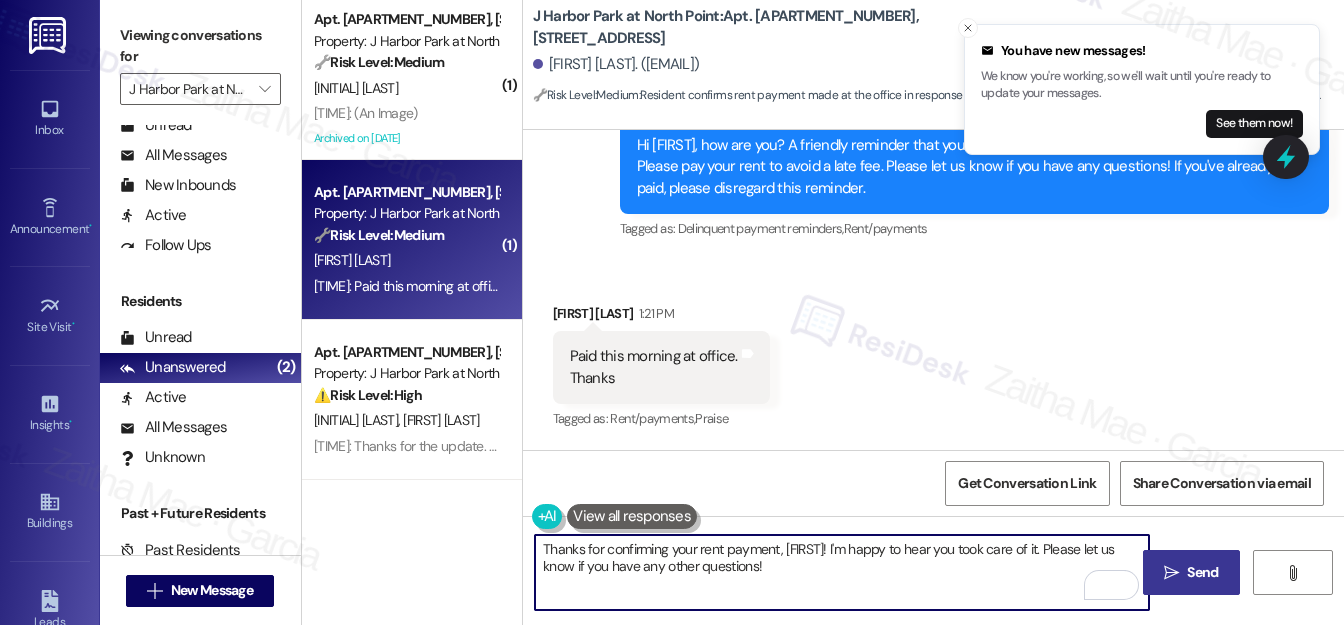 type on "Thanks for confirming your rent payment, William! I'm happy to hear you took care of it. Please let us know if you have any other questions!" 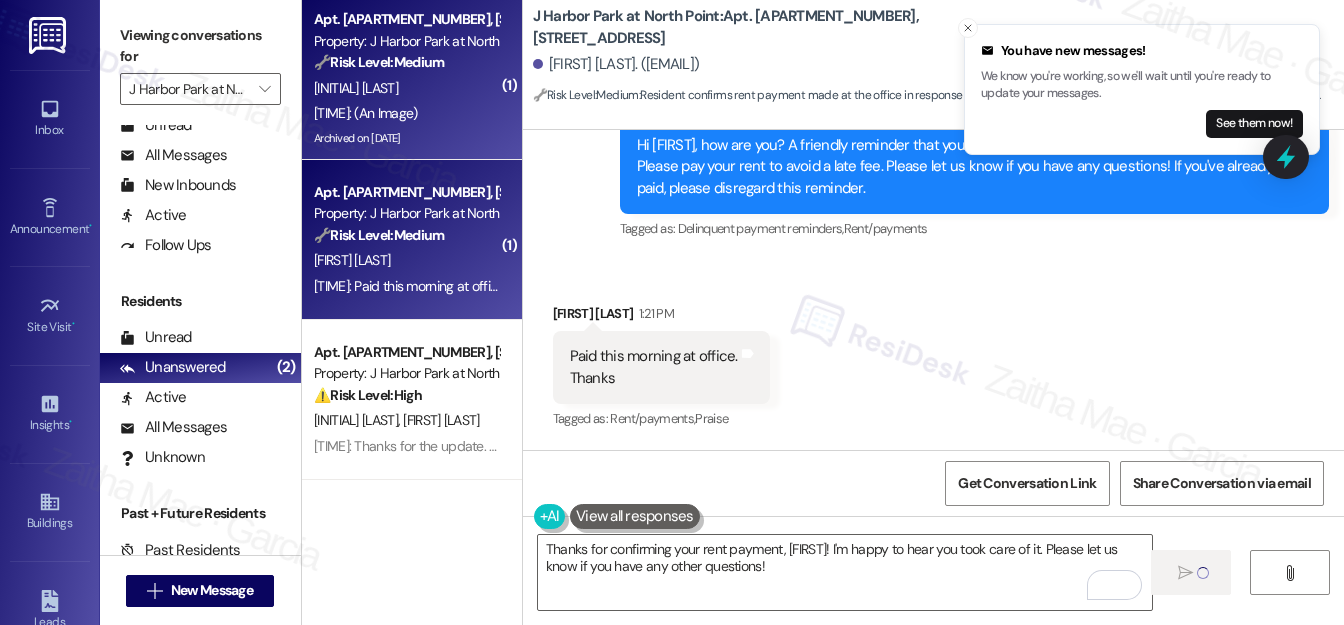 type 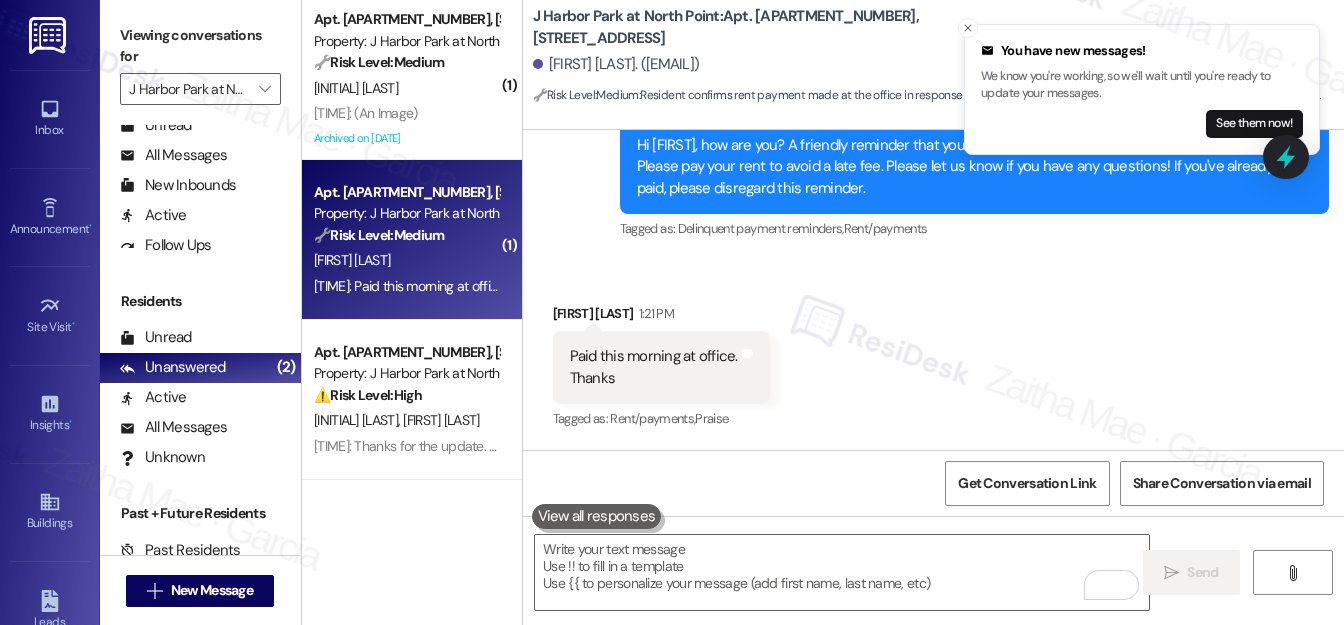 scroll, scrollTop: 9928, scrollLeft: 0, axis: vertical 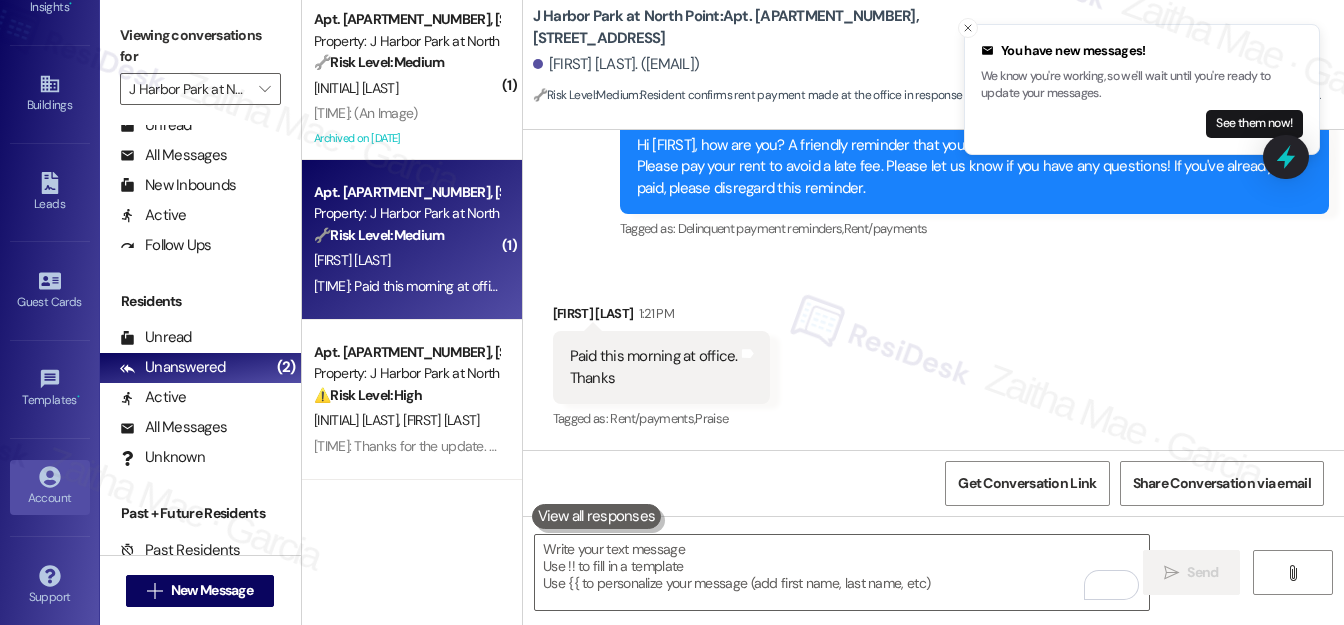 click 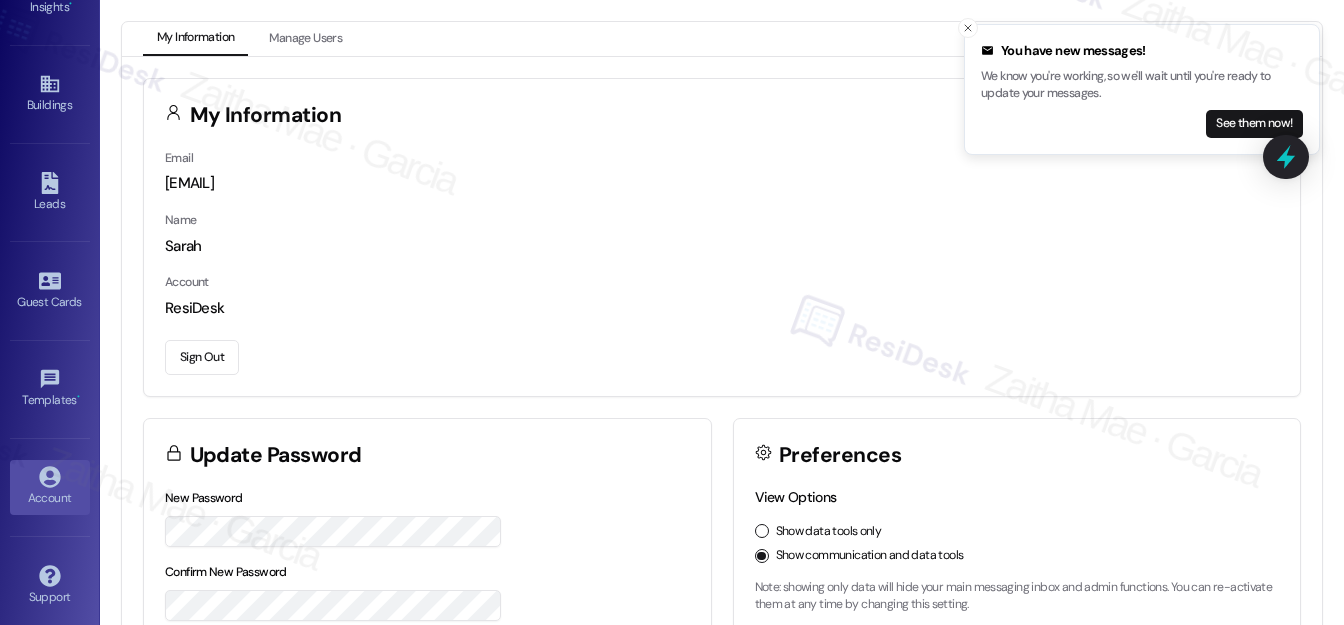 click on "Sign Out" at bounding box center [202, 357] 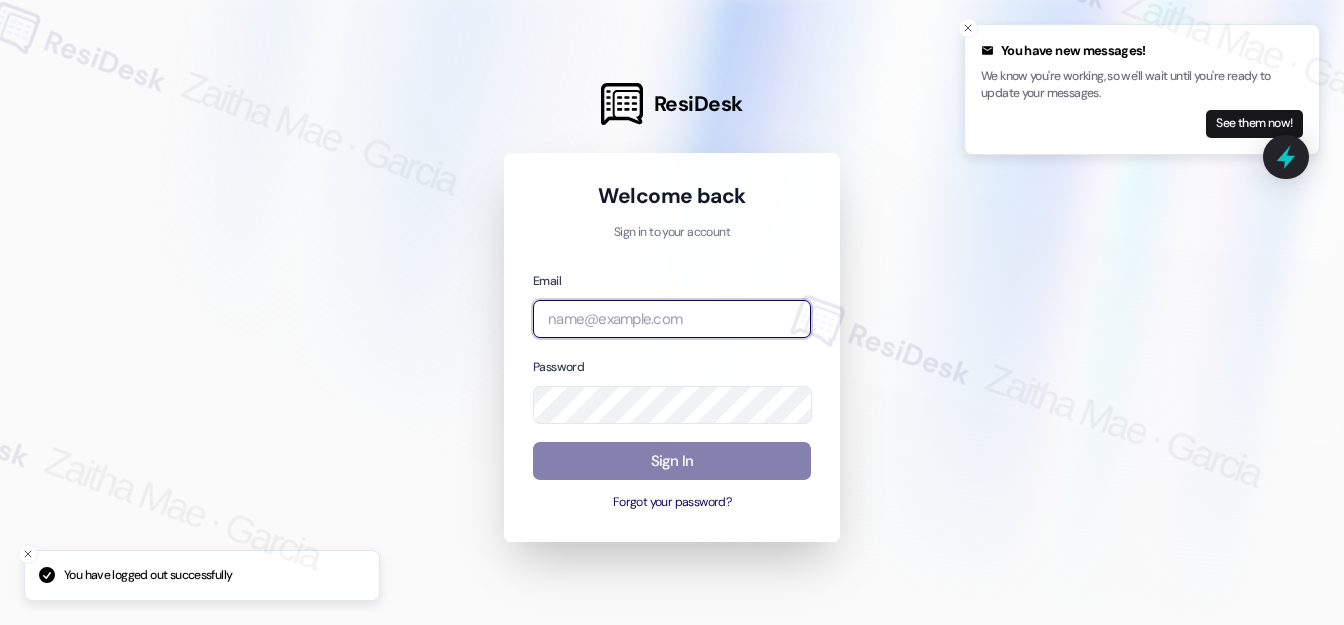 click at bounding box center [672, 319] 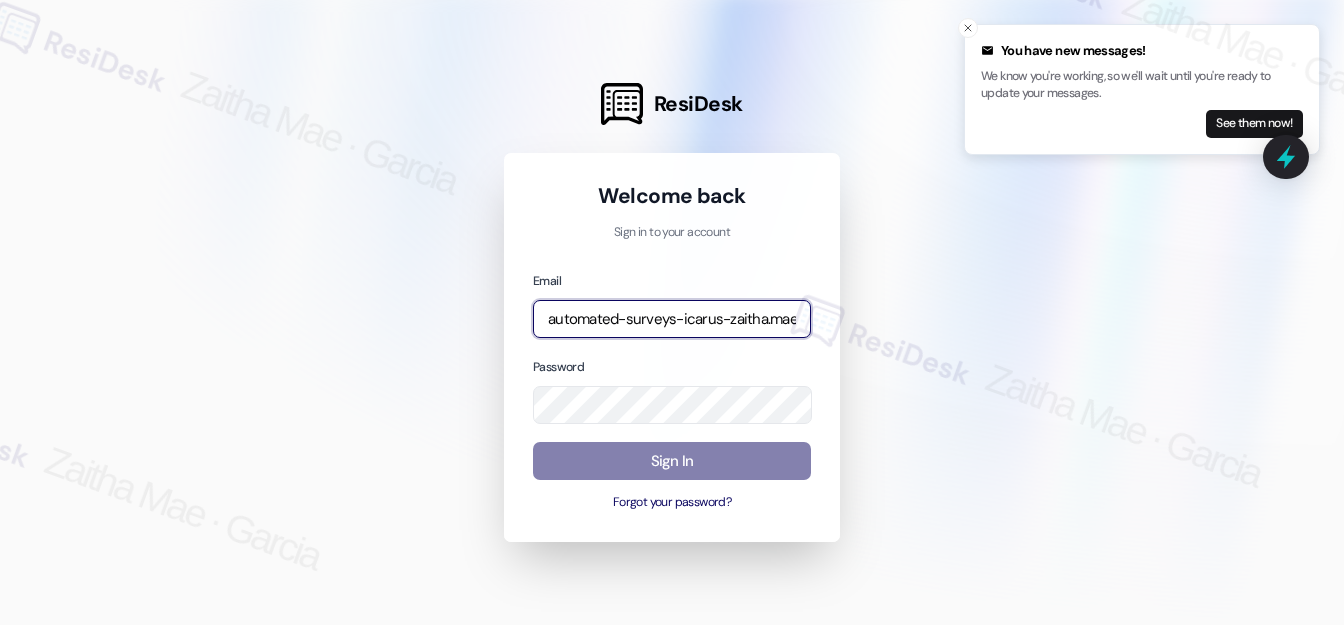 type on "automated-surveys-icarus-zaitha.mae.garcia@icarus.com" 